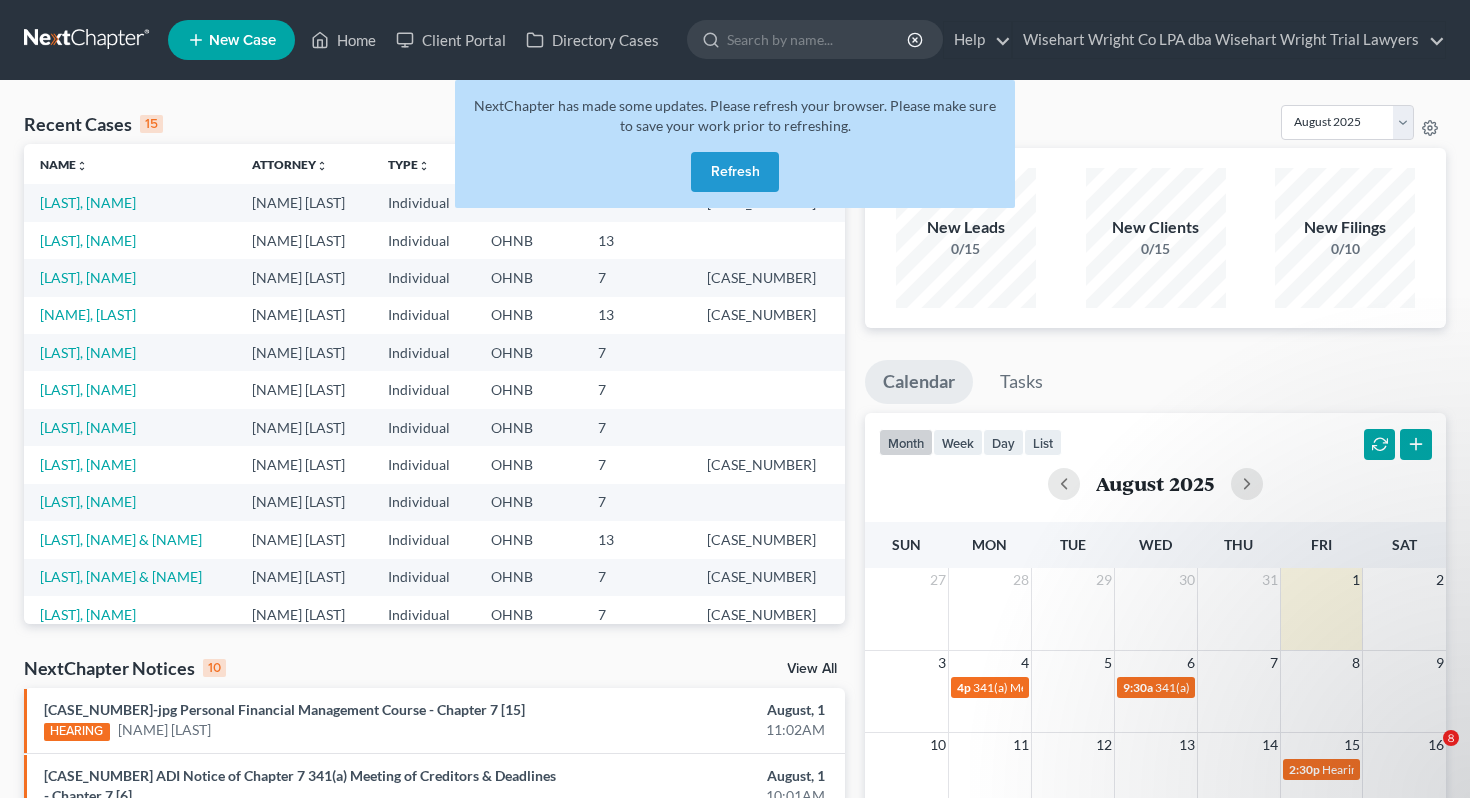 scroll, scrollTop: 0, scrollLeft: 0, axis: both 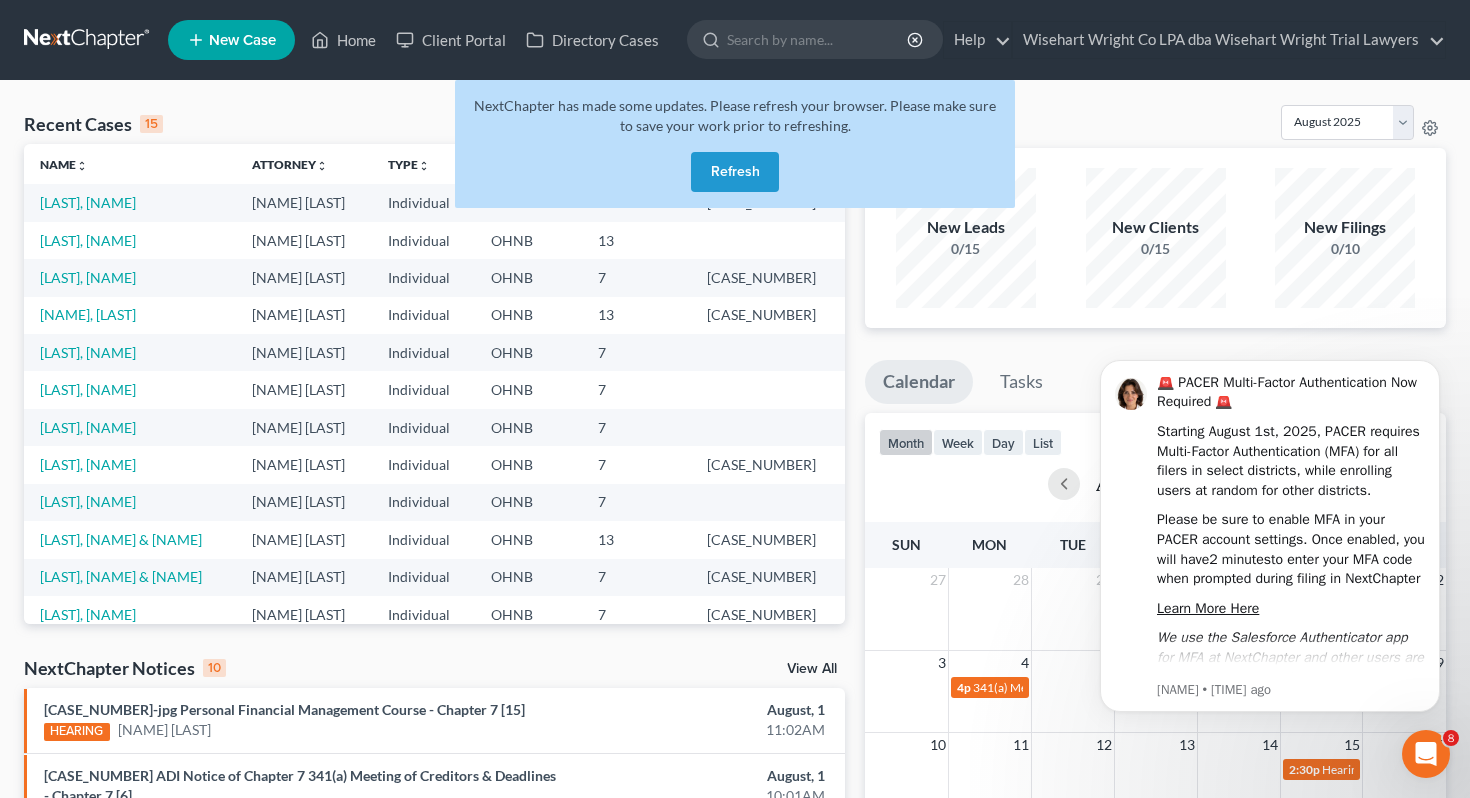 click on "Refresh" at bounding box center (735, 172) 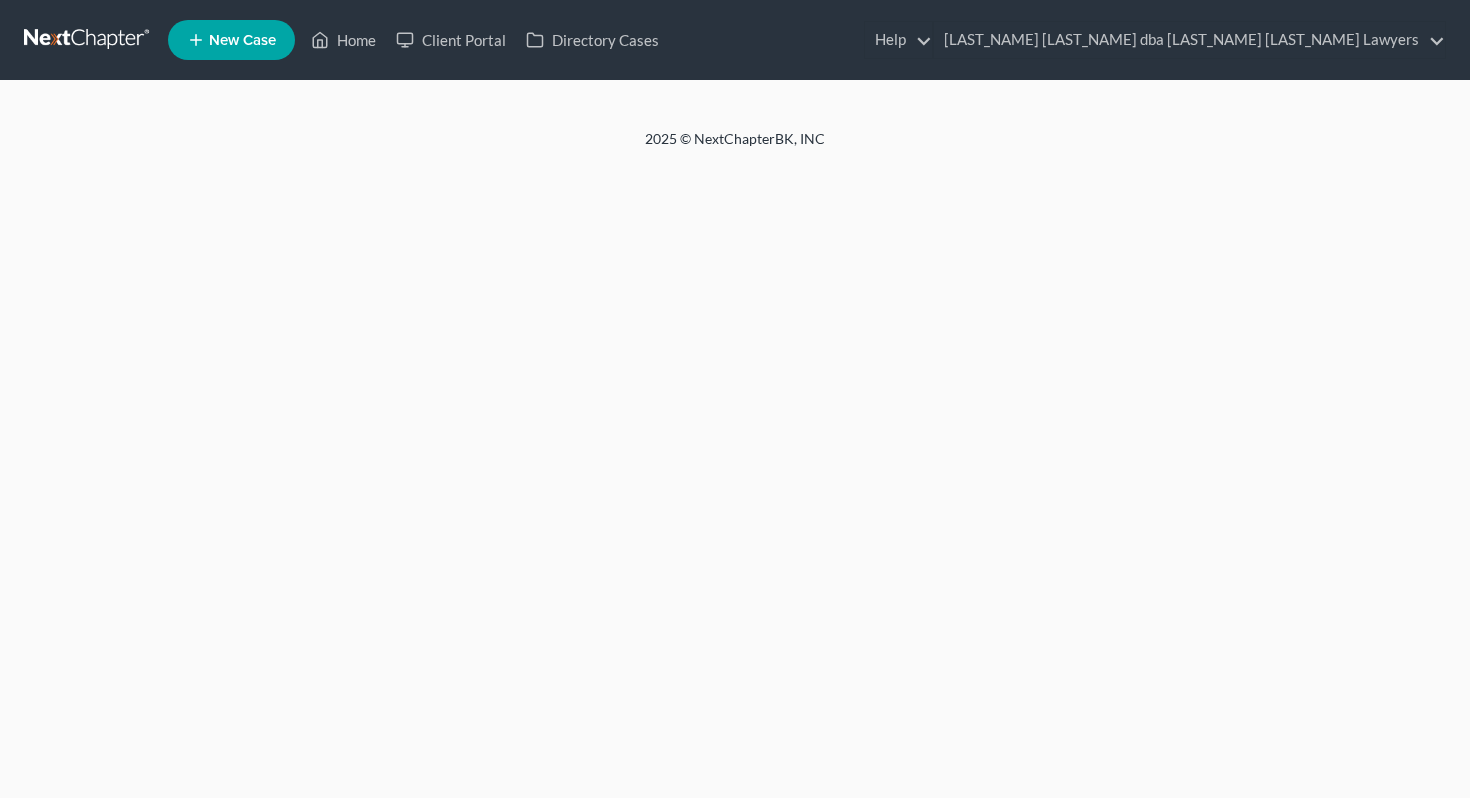 scroll, scrollTop: 0, scrollLeft: 0, axis: both 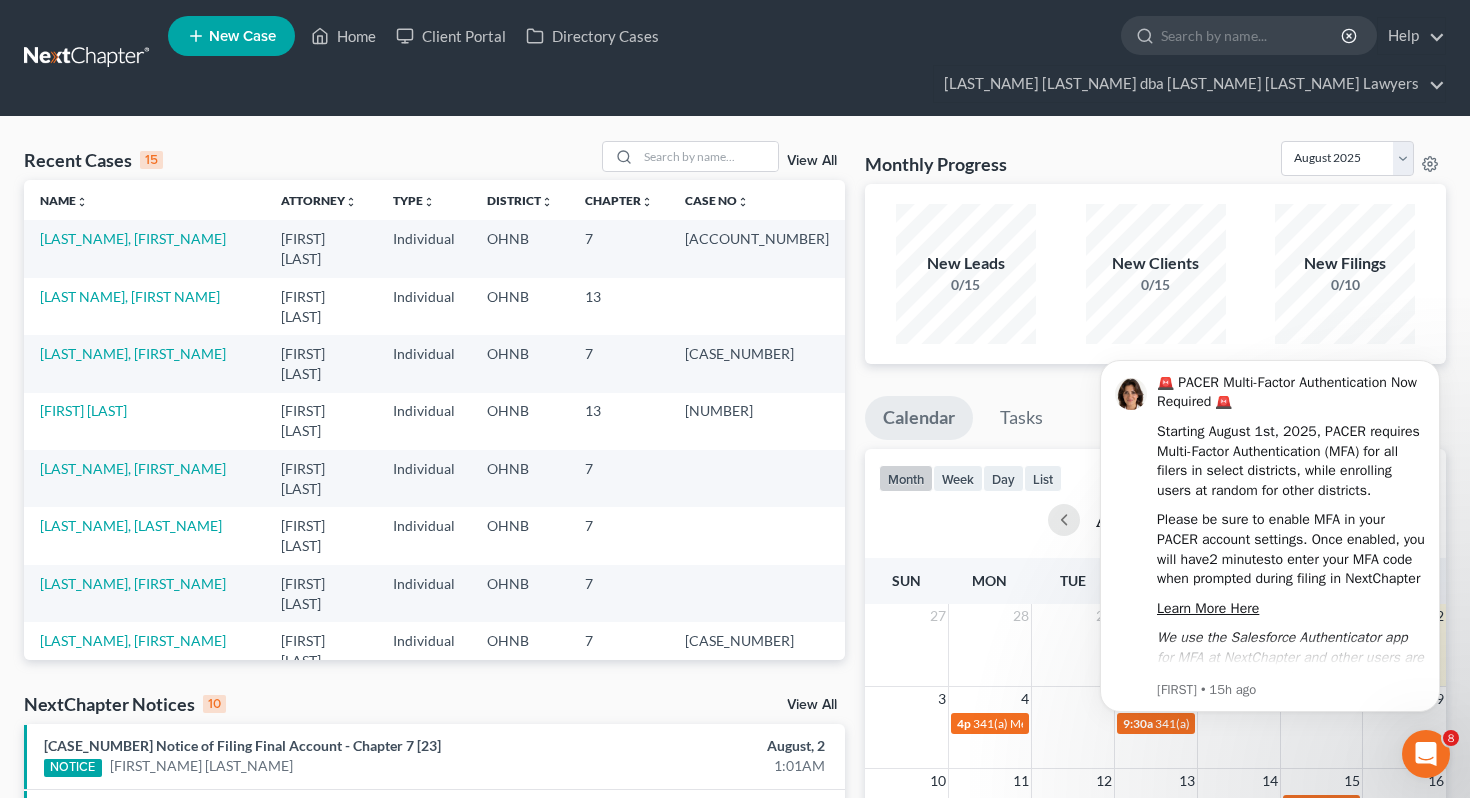 click on "New Case" at bounding box center [242, 36] 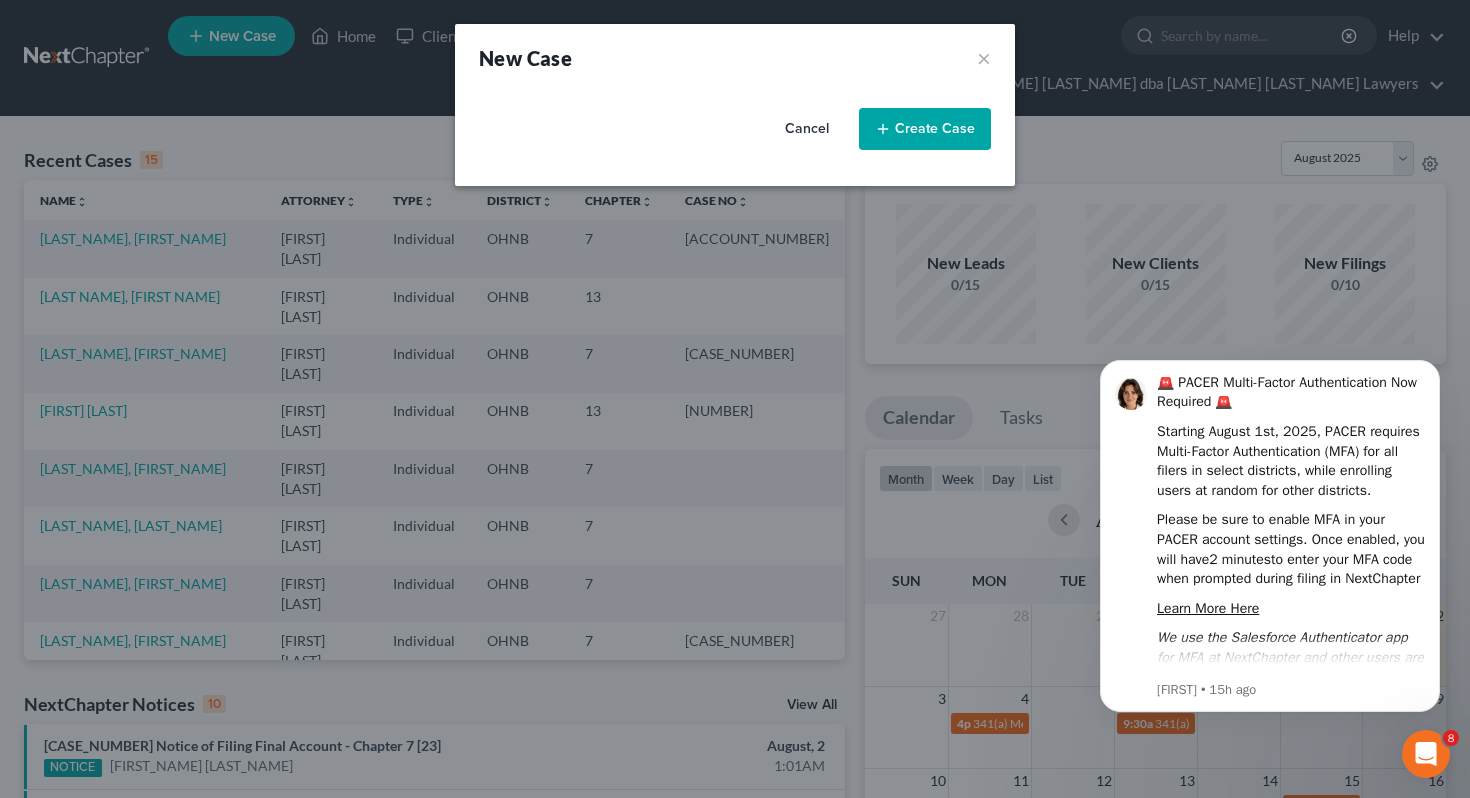 select on "61" 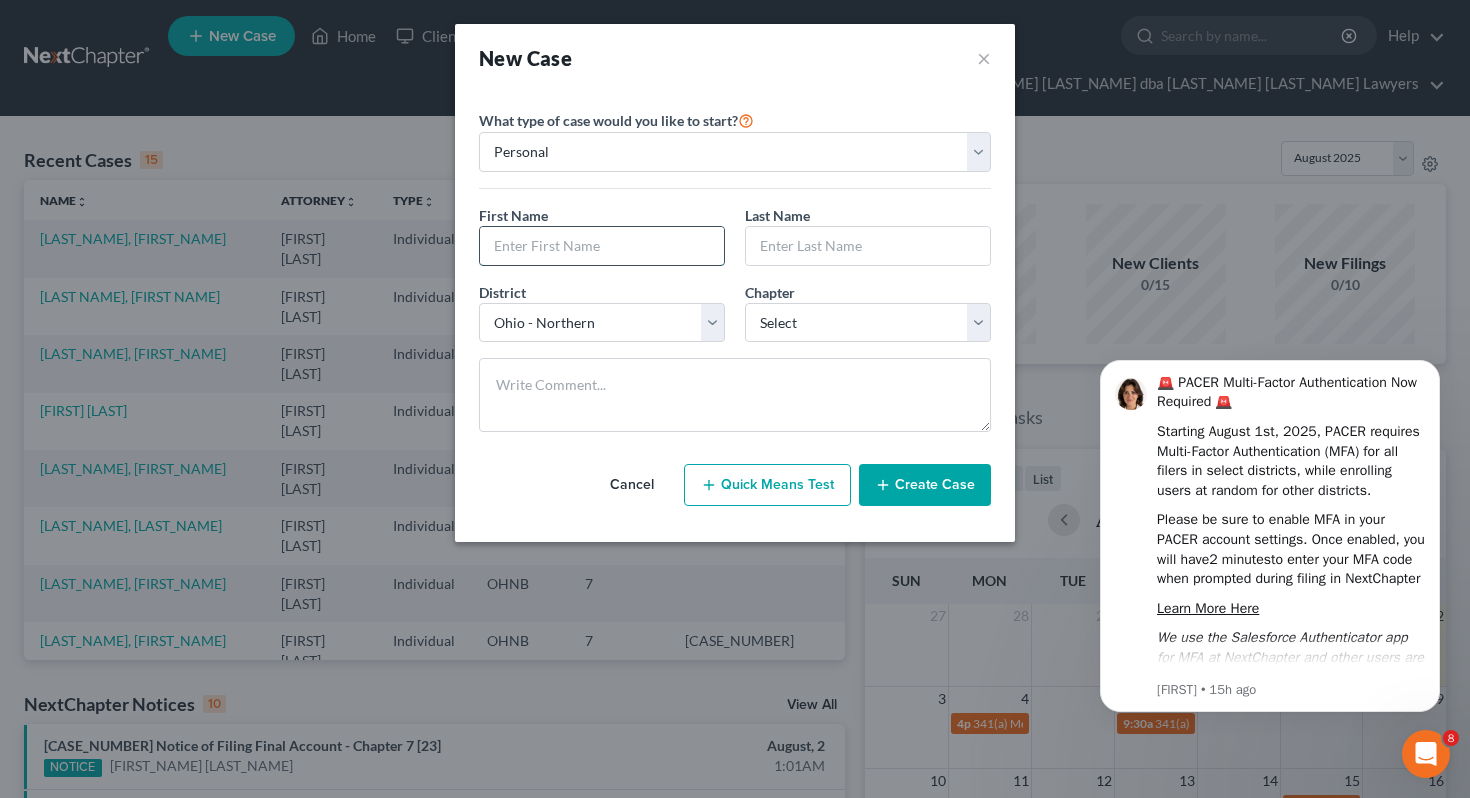 click at bounding box center (602, 246) 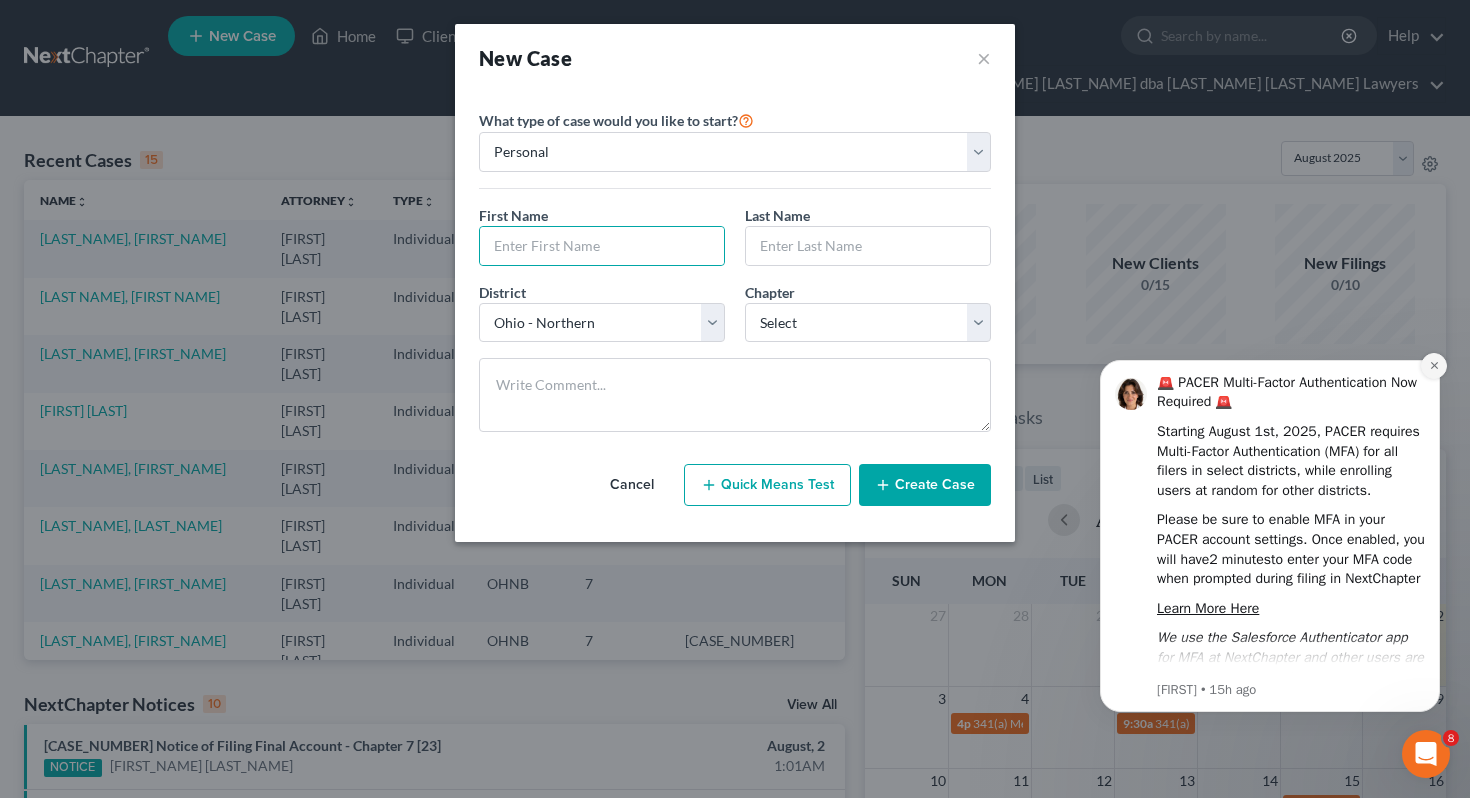 click at bounding box center (1434, 366) 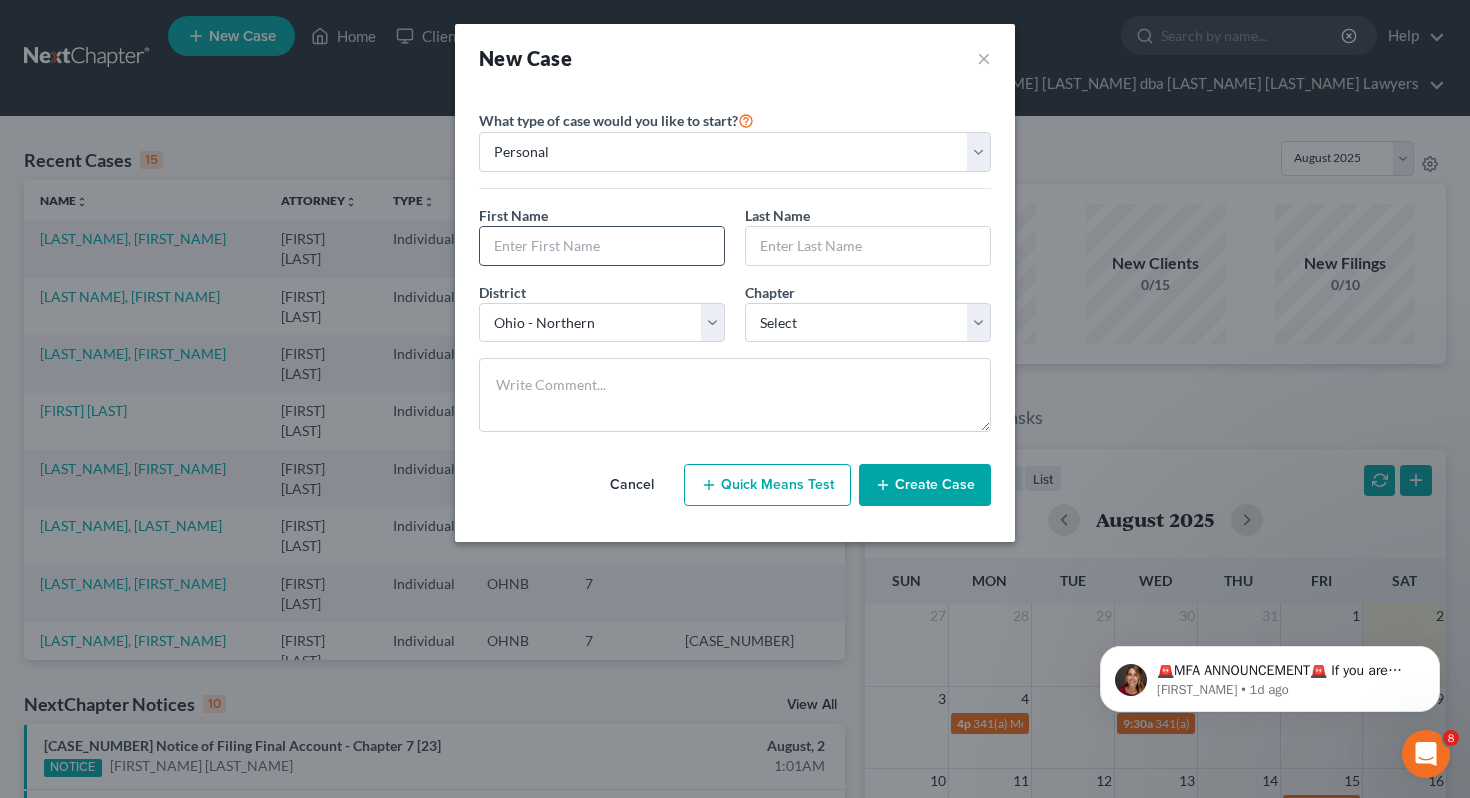 click at bounding box center (602, 246) 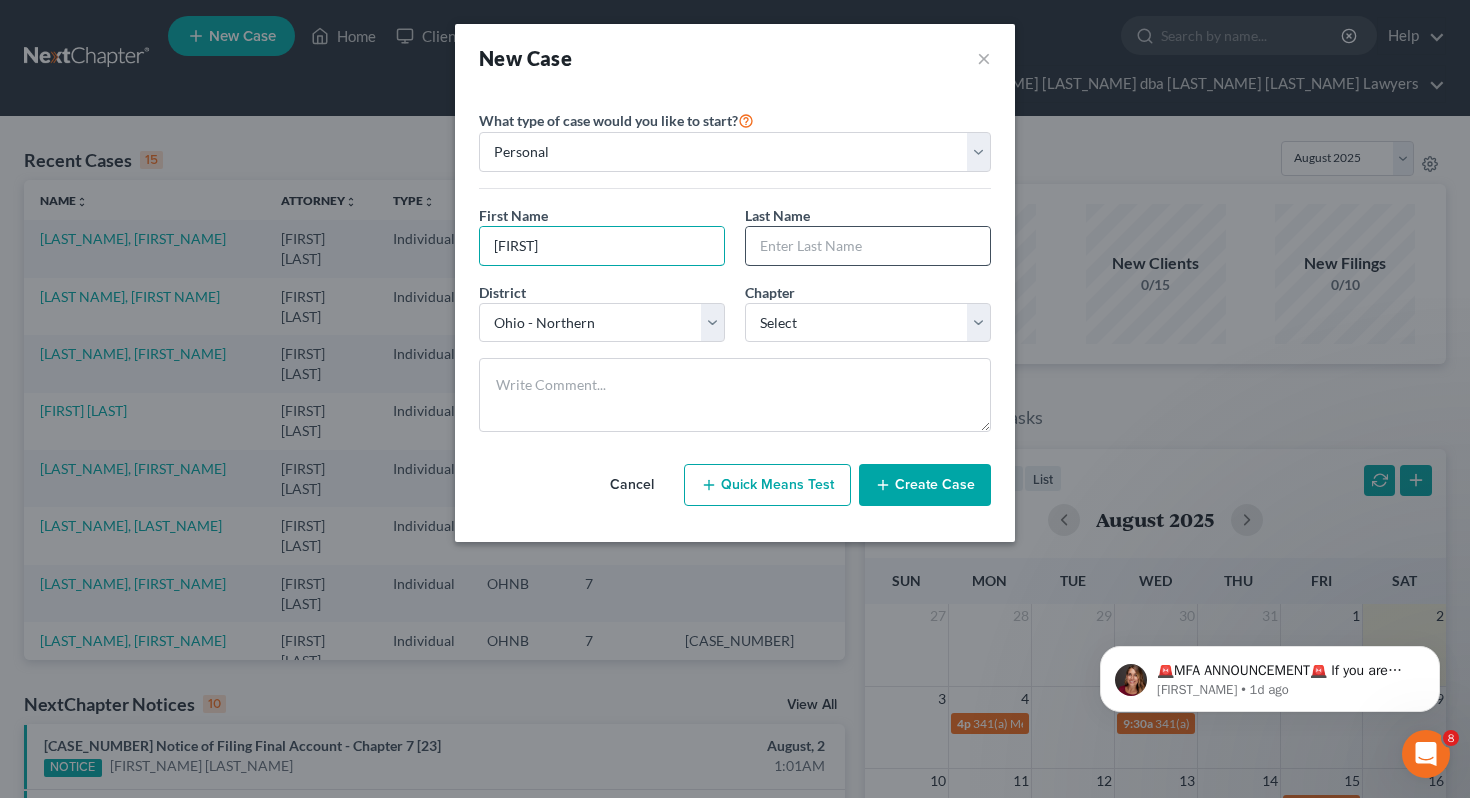 type on "[FIRST]" 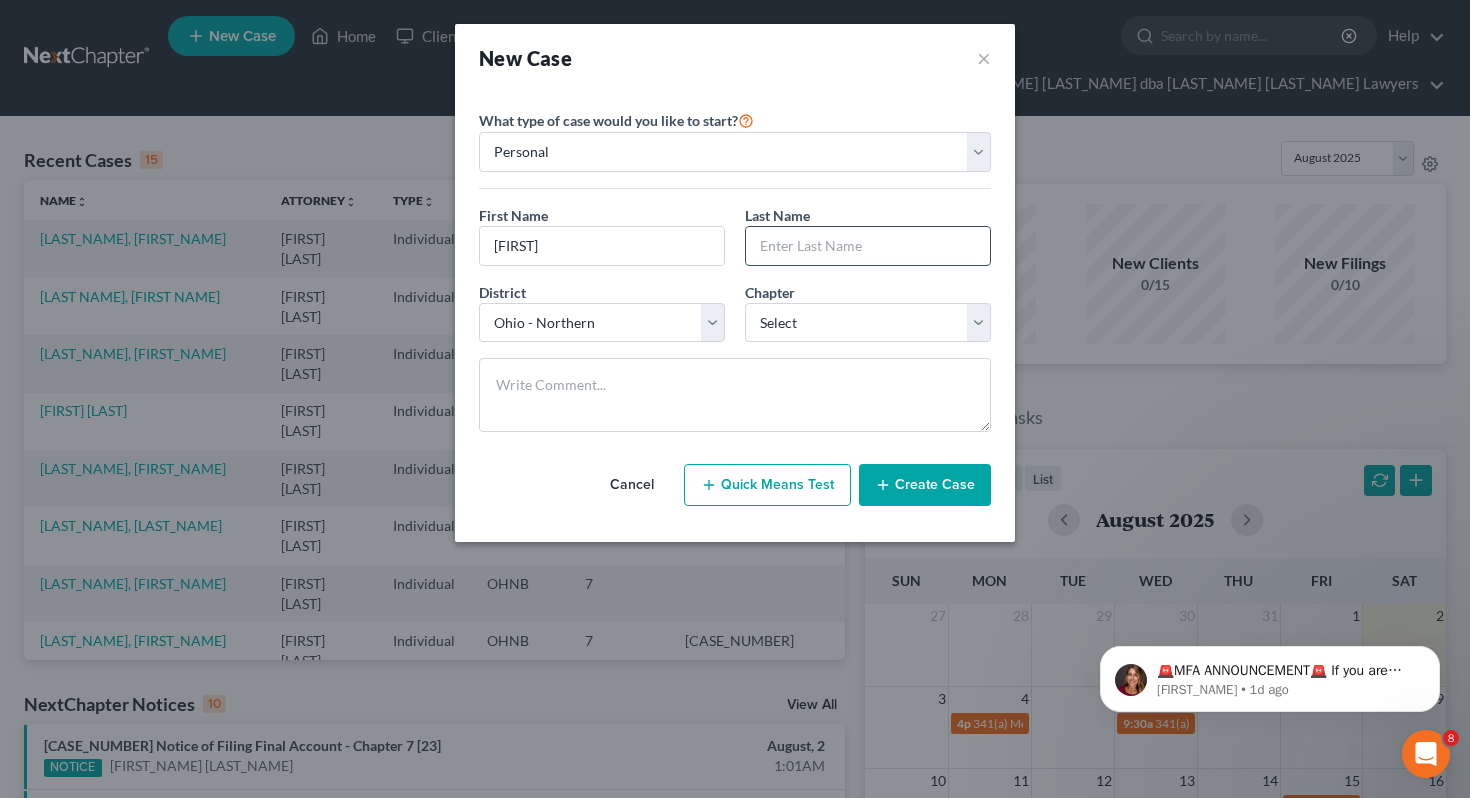 click at bounding box center [868, 246] 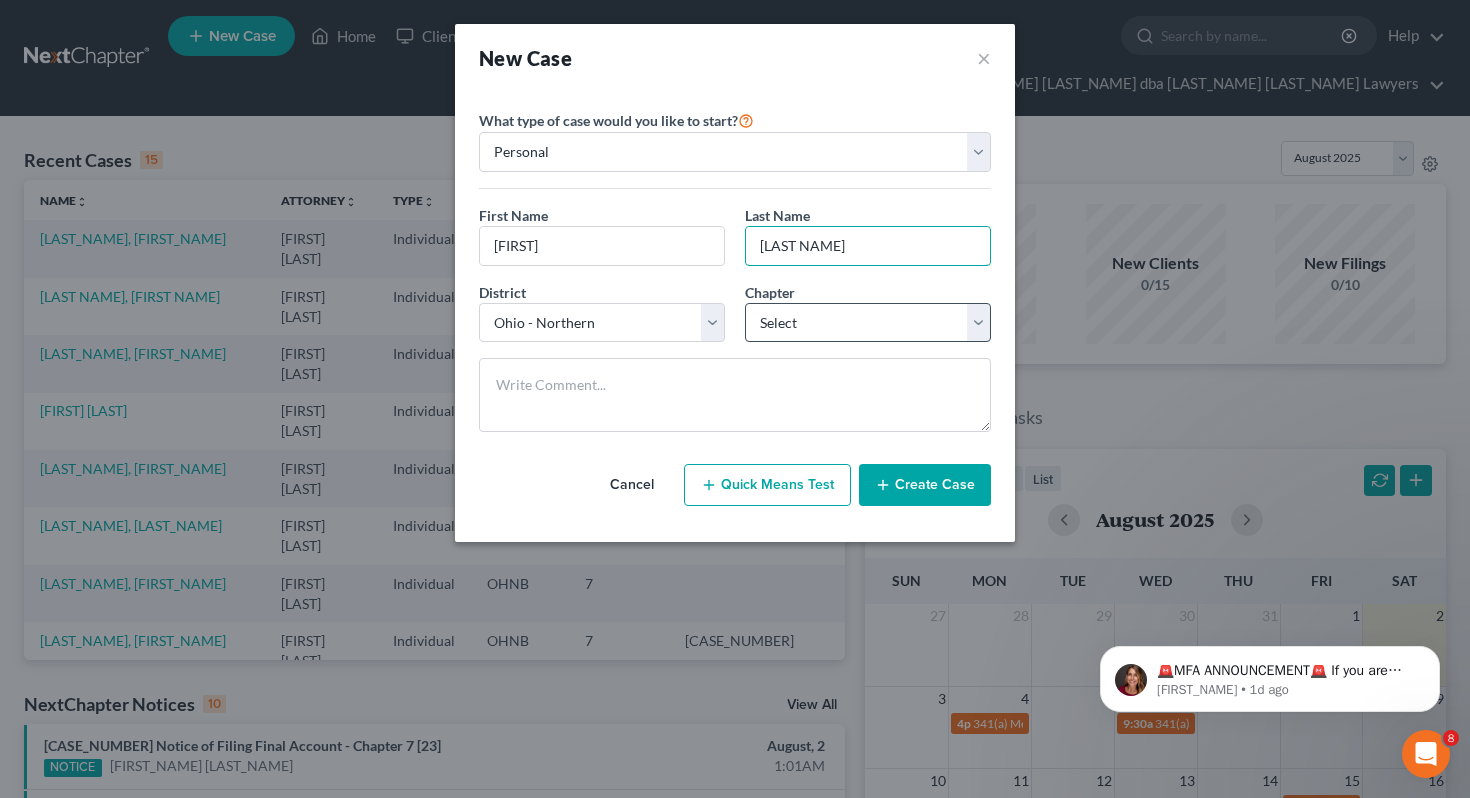type on "[LAST NAME]" 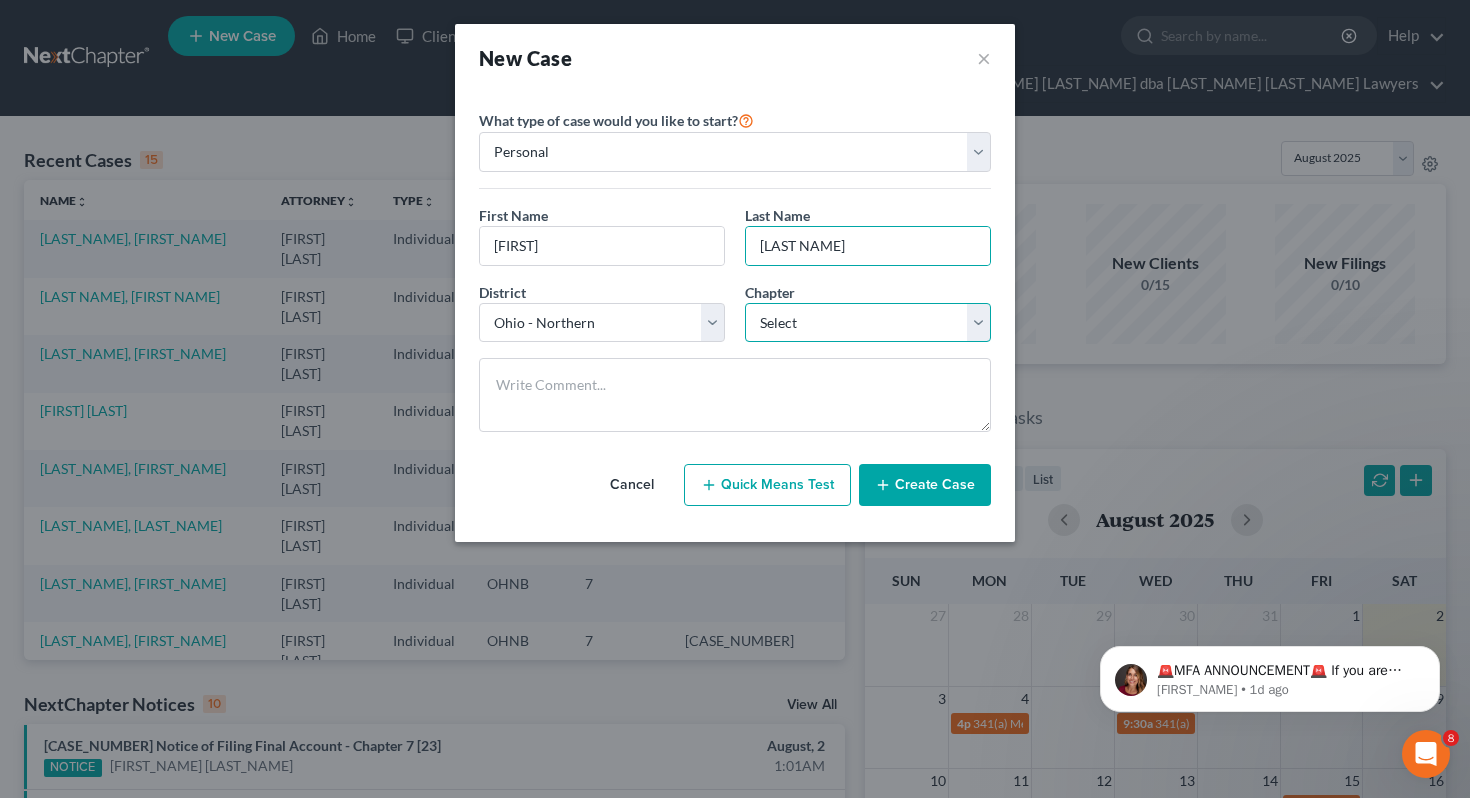 click on "Select 7 11 12 13" at bounding box center (868, 323) 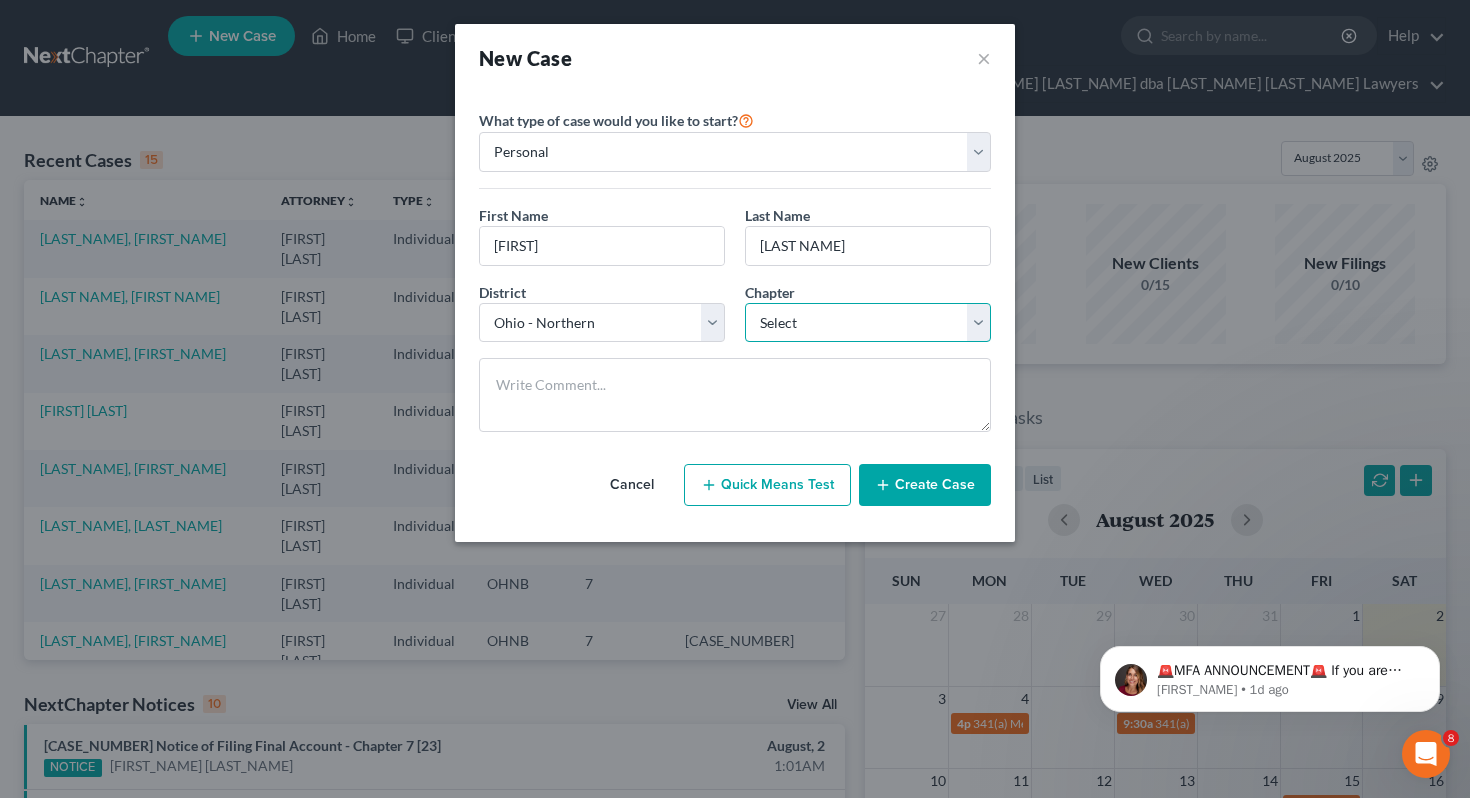 select on "0" 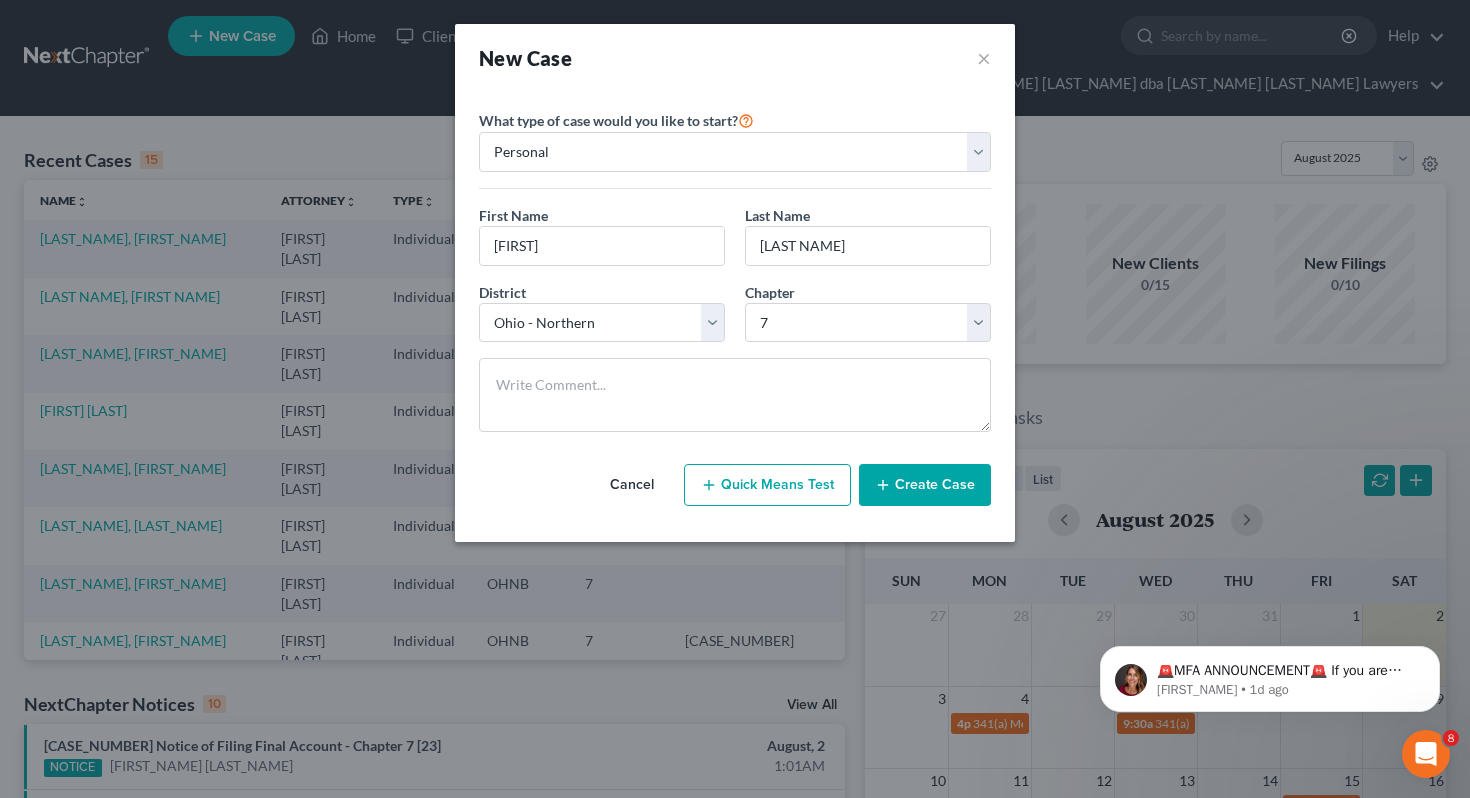 click 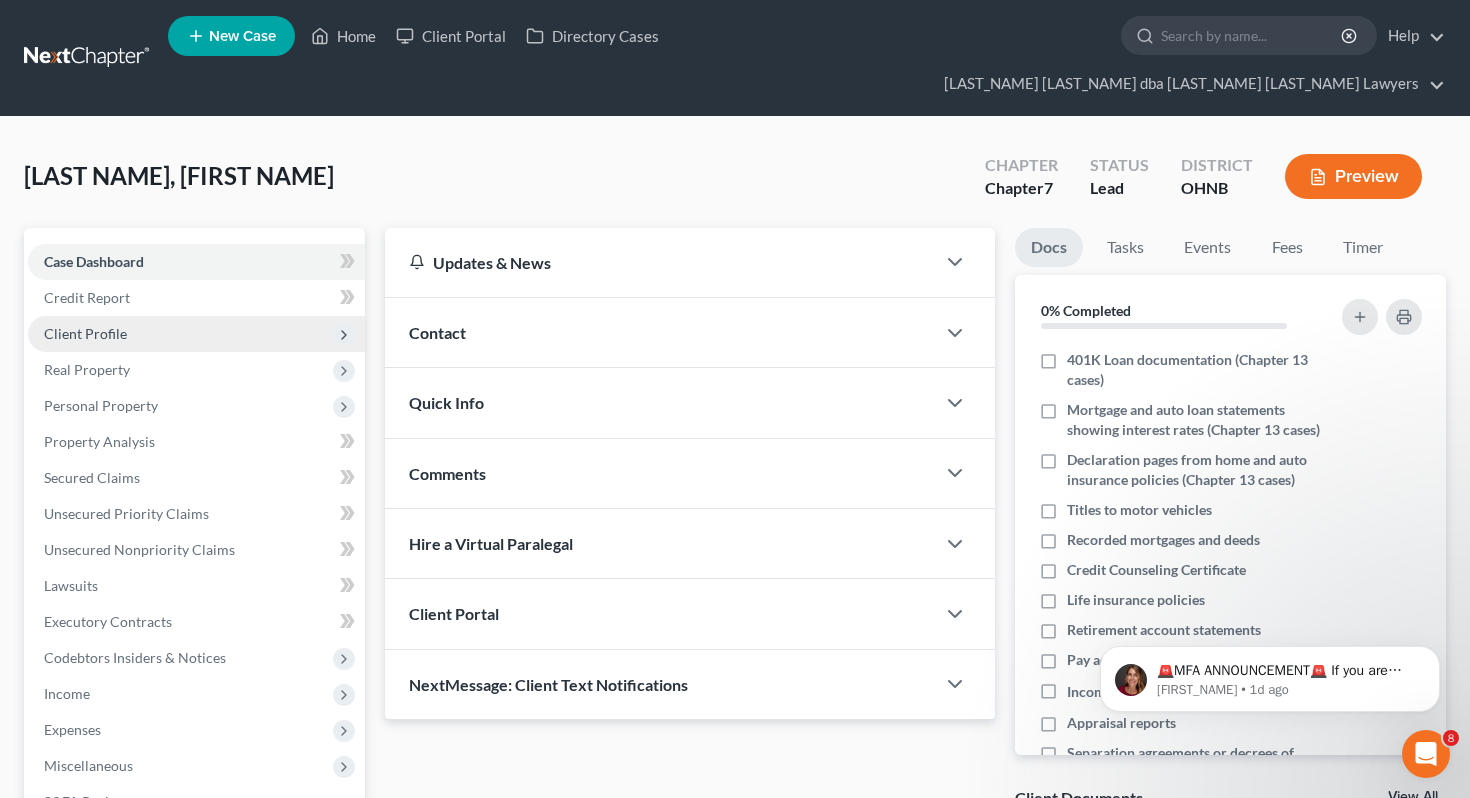 click on "Client Profile" at bounding box center (196, 334) 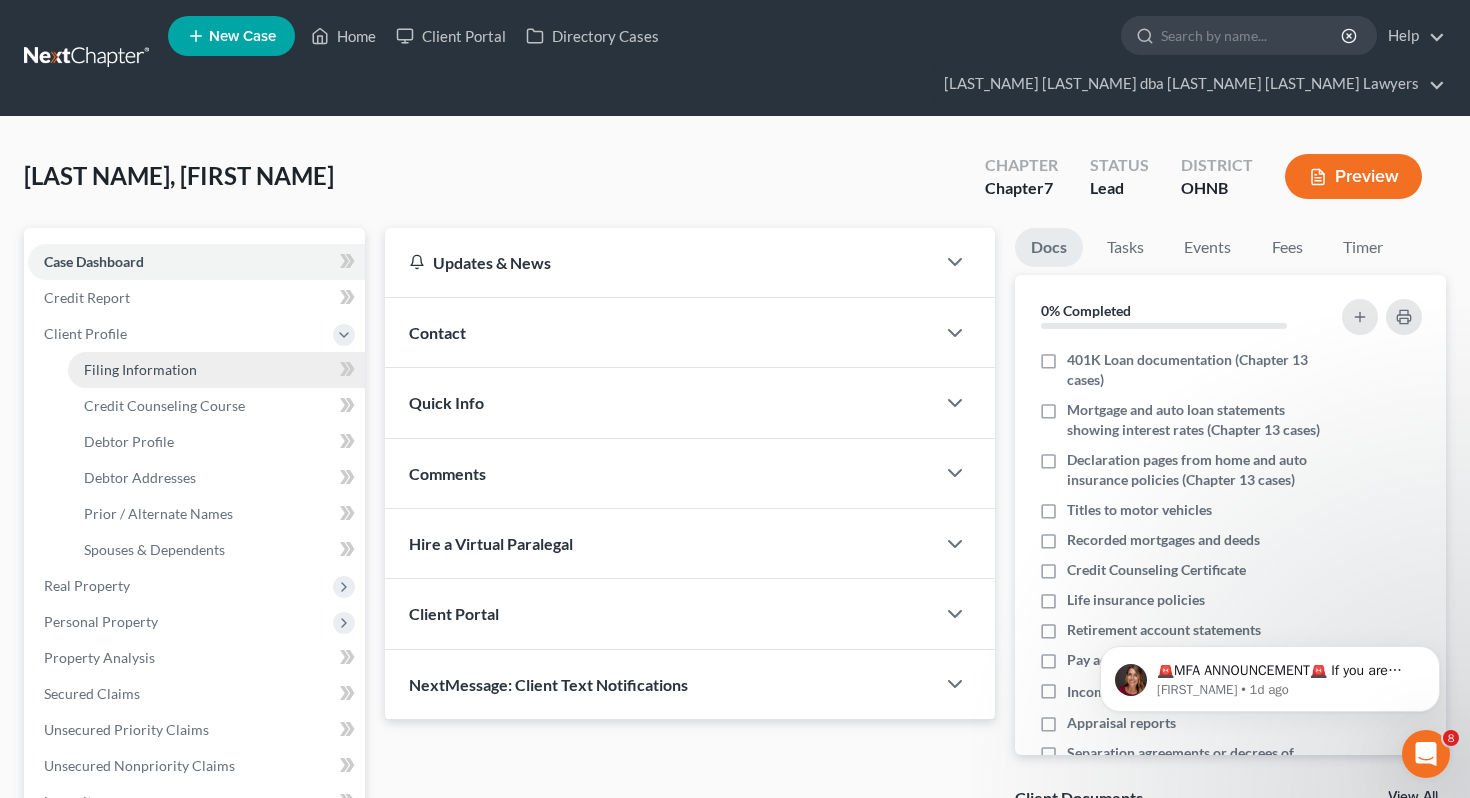 click on "Filing Information" at bounding box center (216, 370) 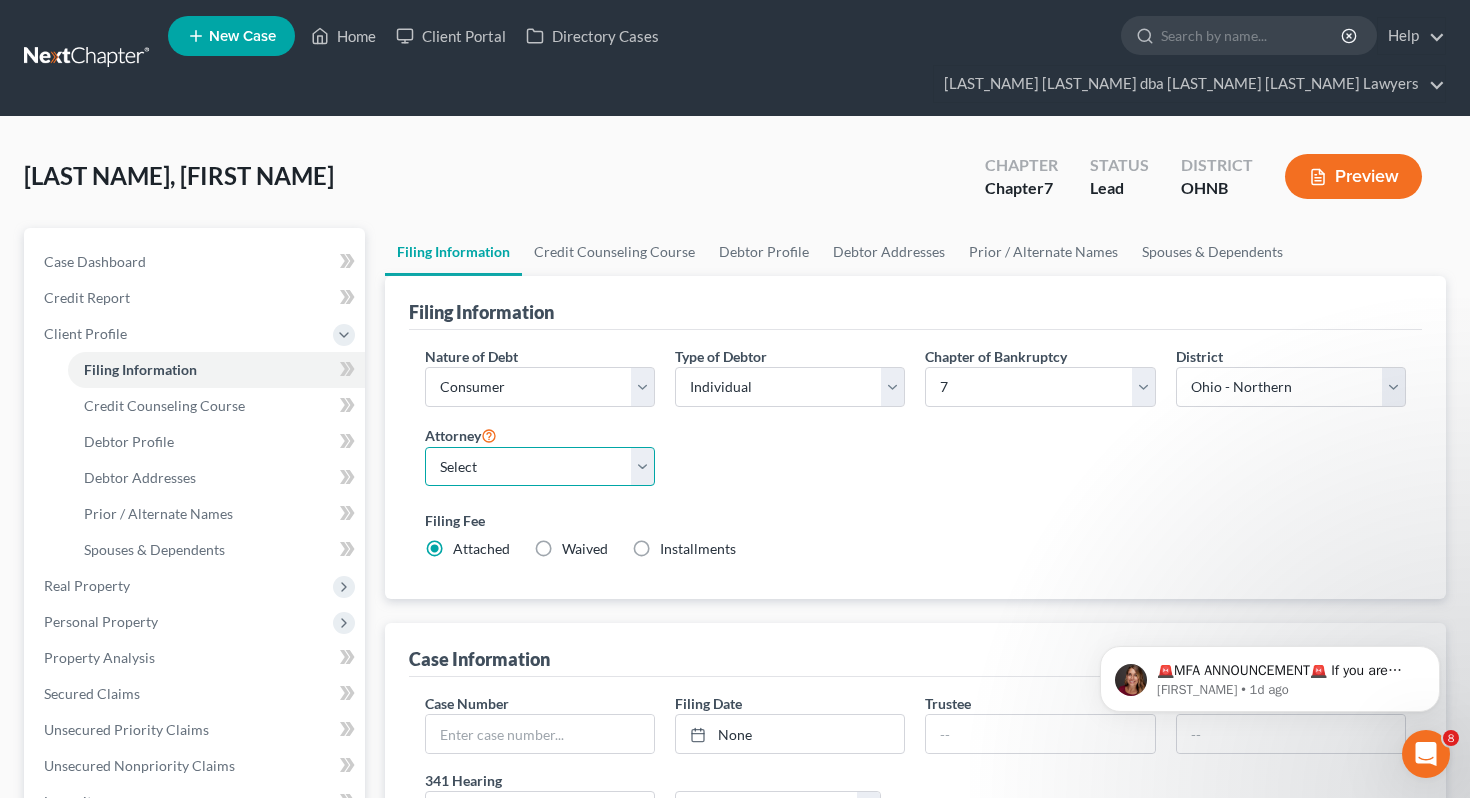 click on "Select [FIRST_NAME] [LAST_NAME] - OHNB" at bounding box center [540, 467] 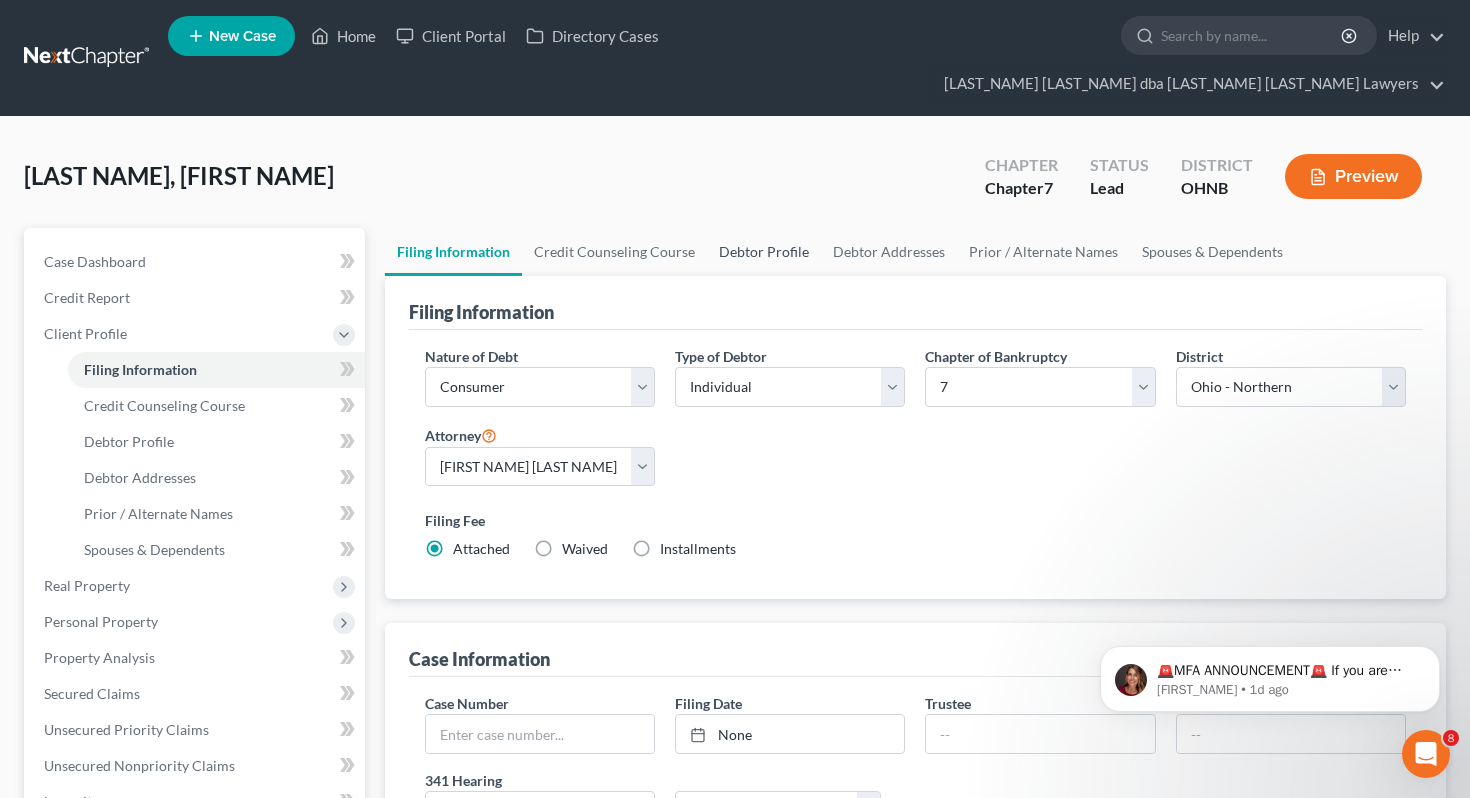 click on "Debtor Profile" at bounding box center (764, 252) 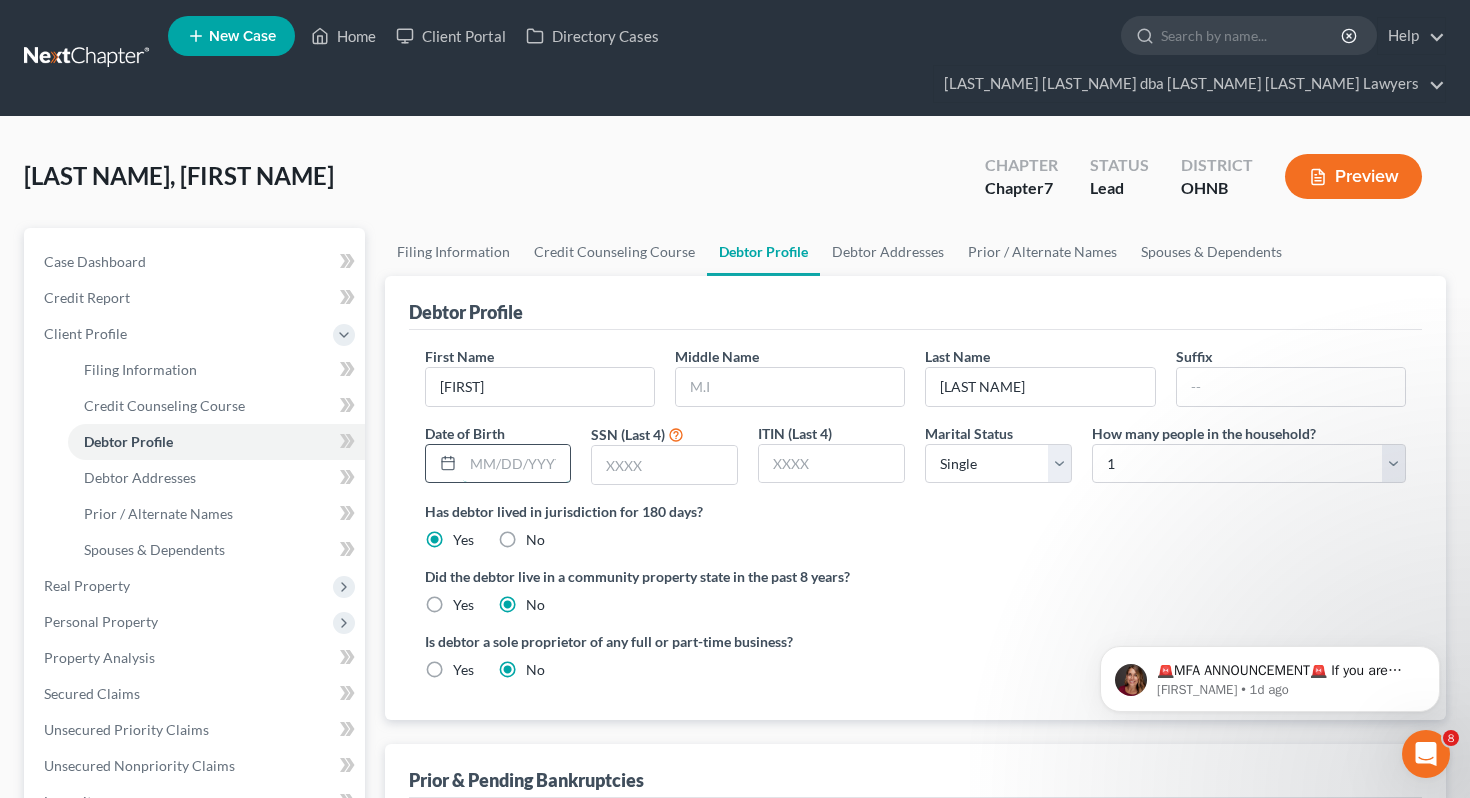 click at bounding box center [517, 464] 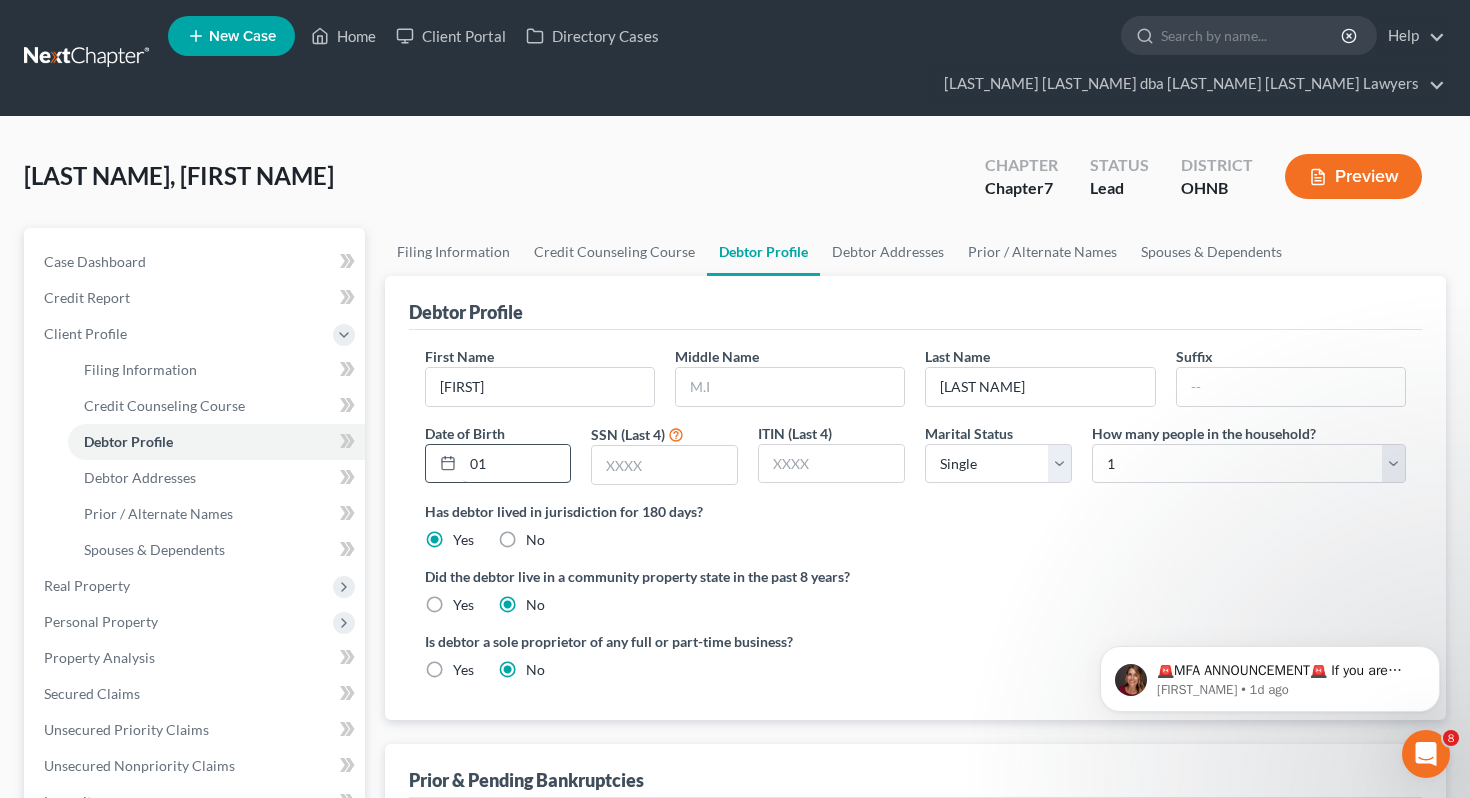 type on "0" 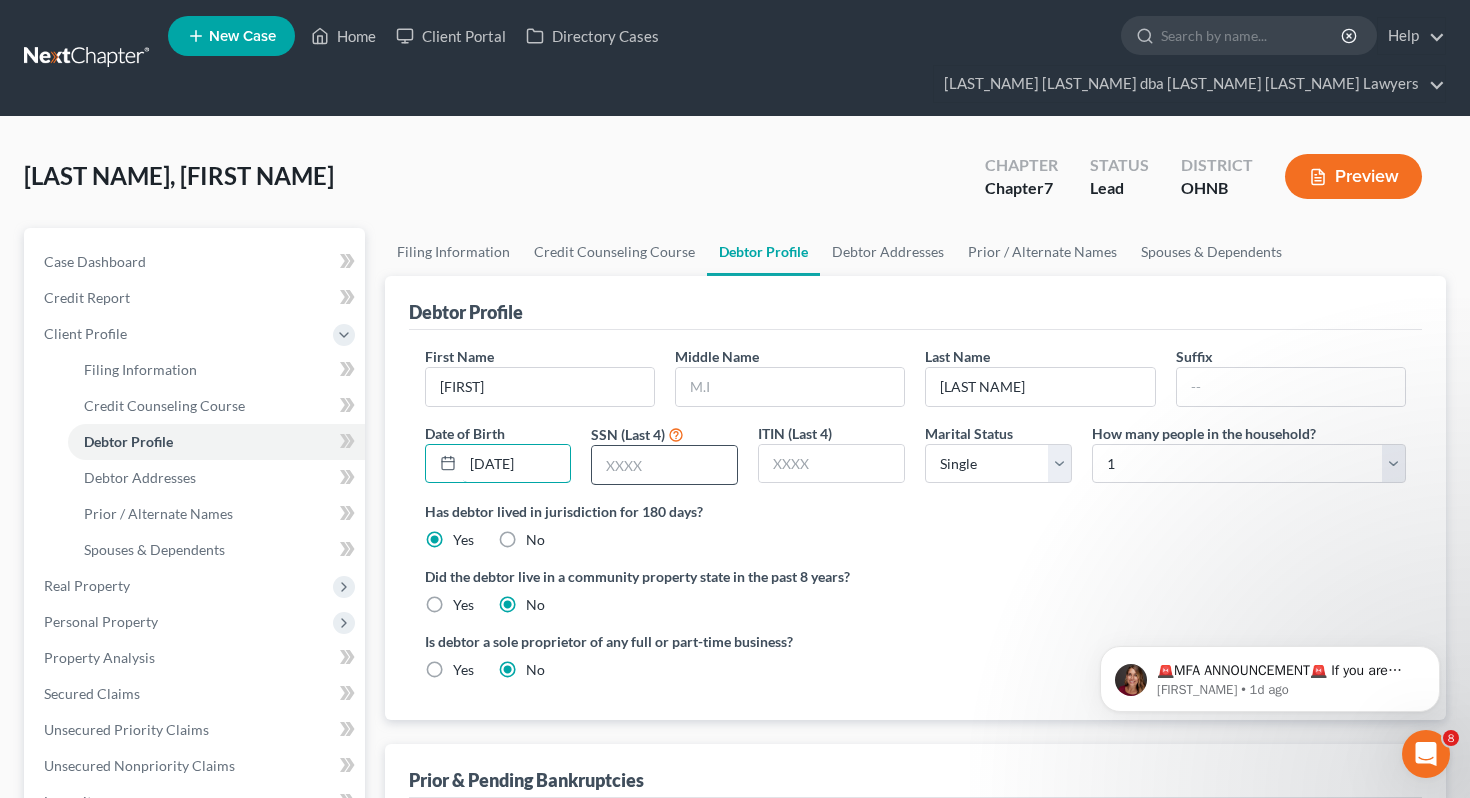 type on "[DATE]" 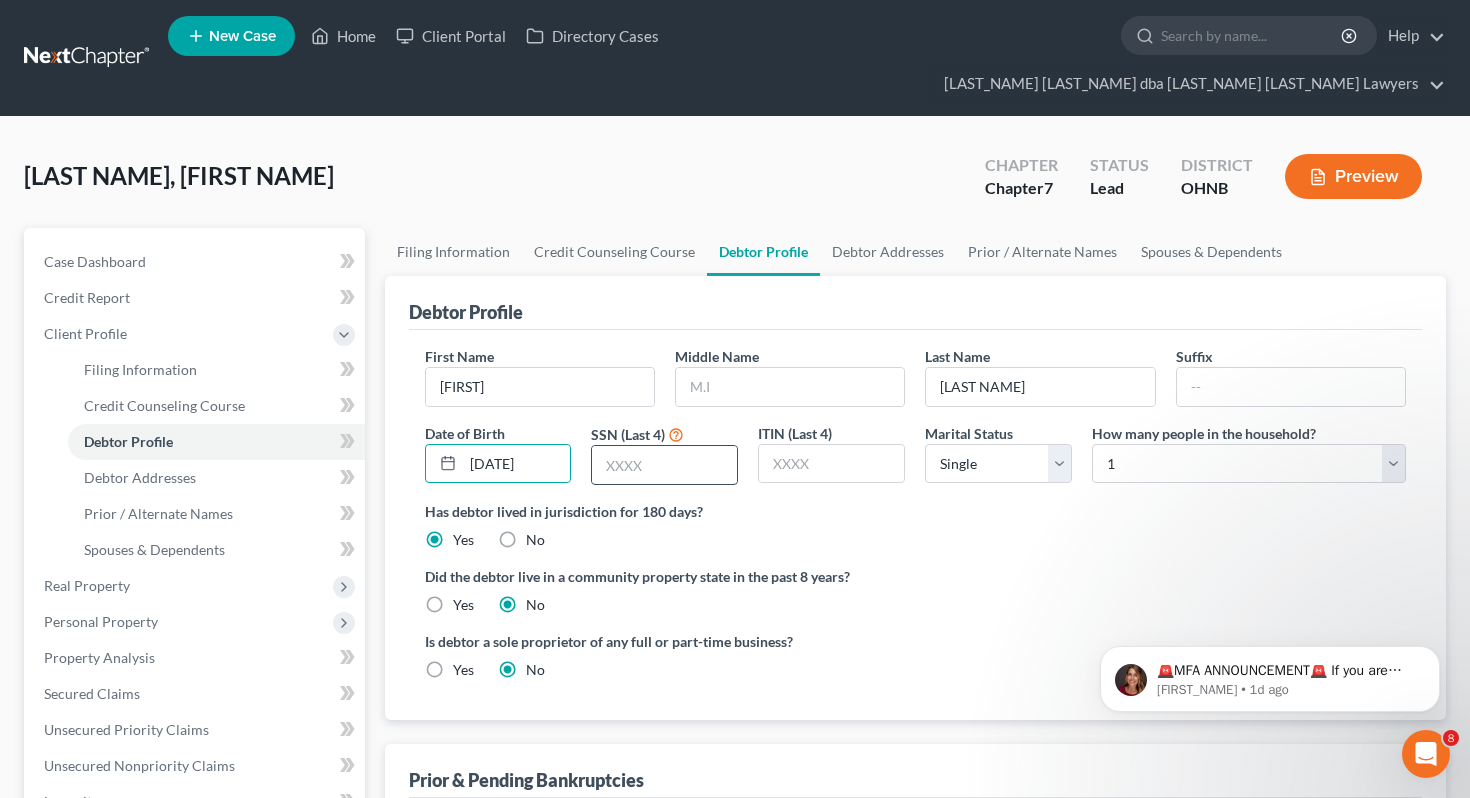 click at bounding box center [664, 465] 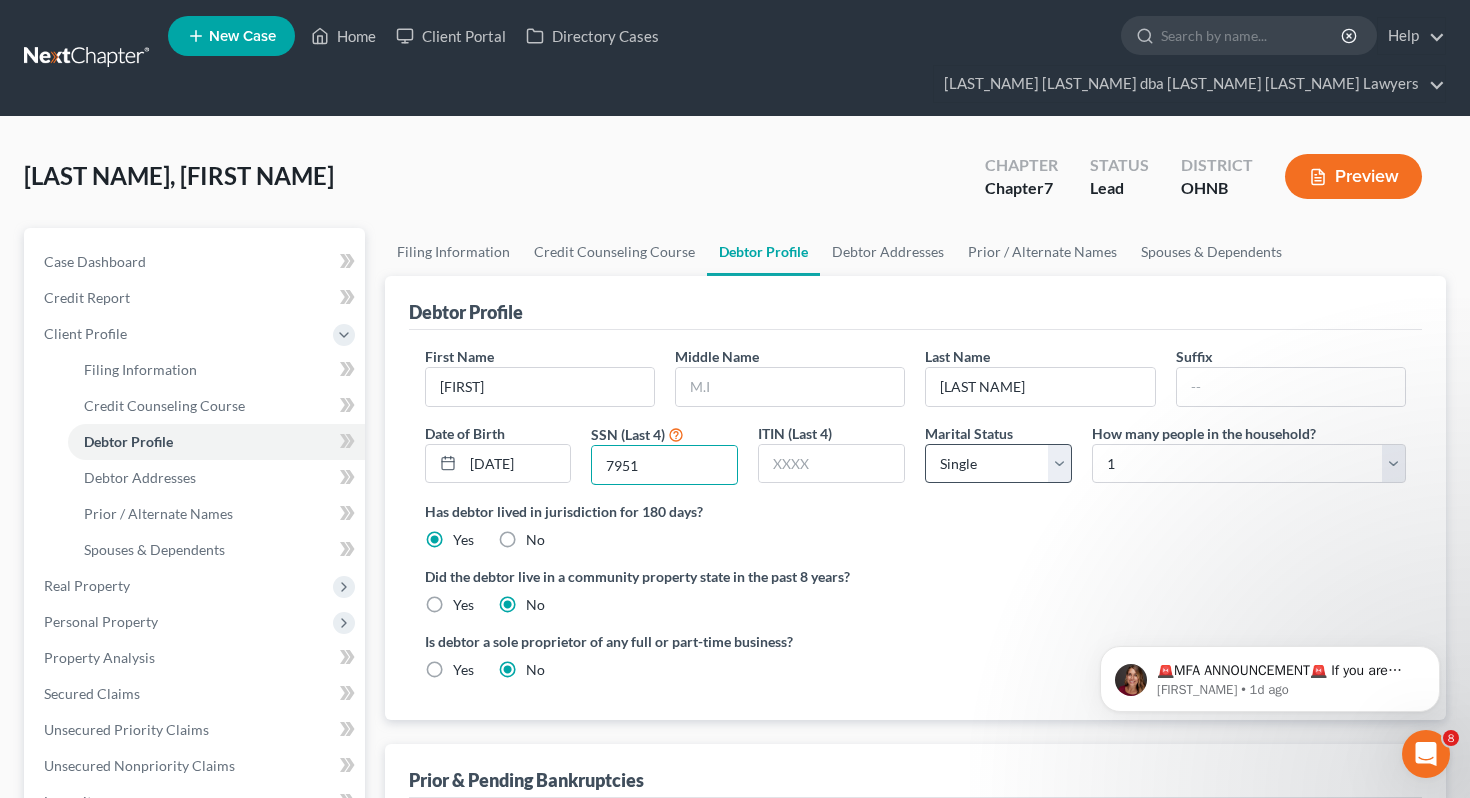 type on "7951" 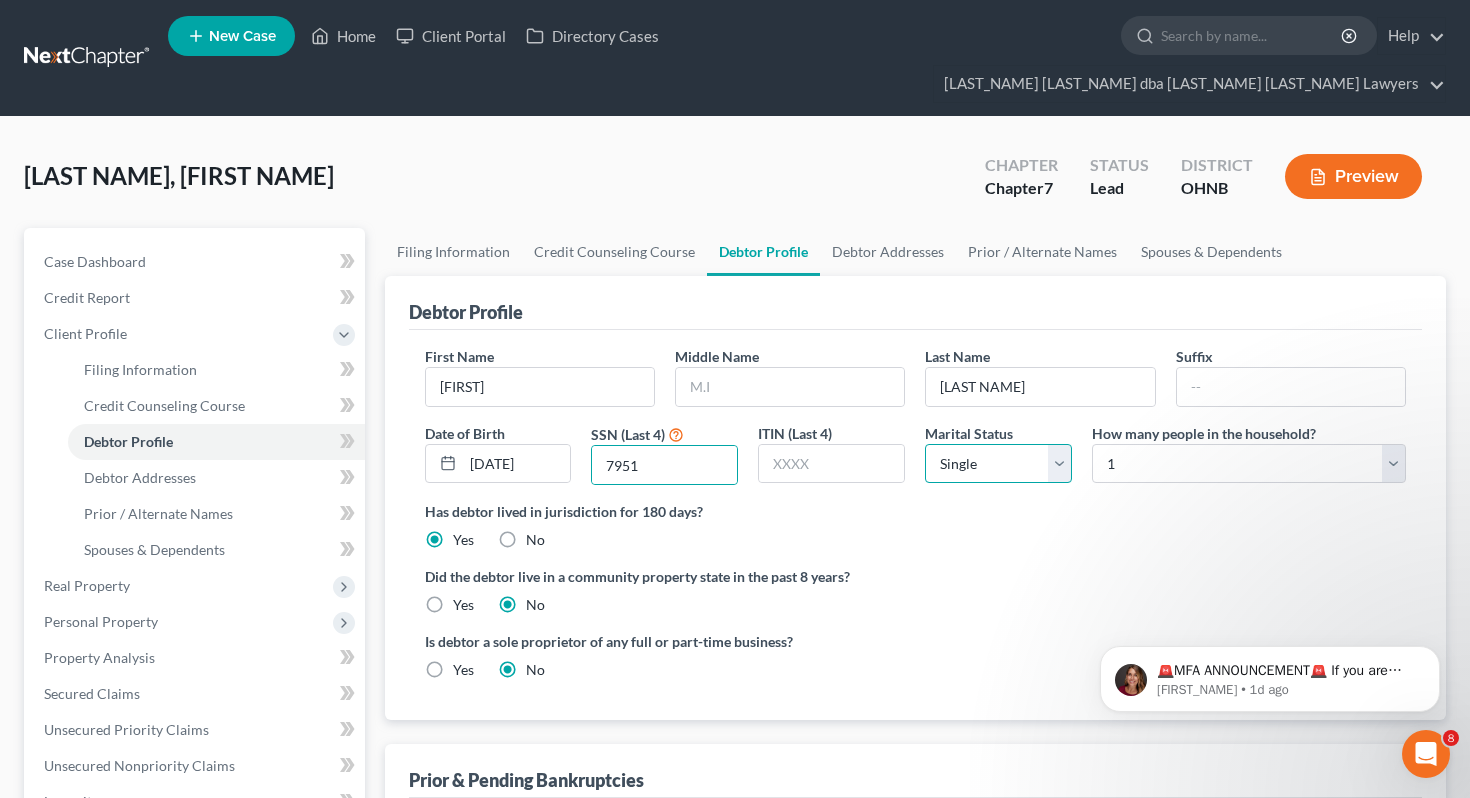 click on "Select Single Married Separated Divorced Widowed" at bounding box center (998, 464) 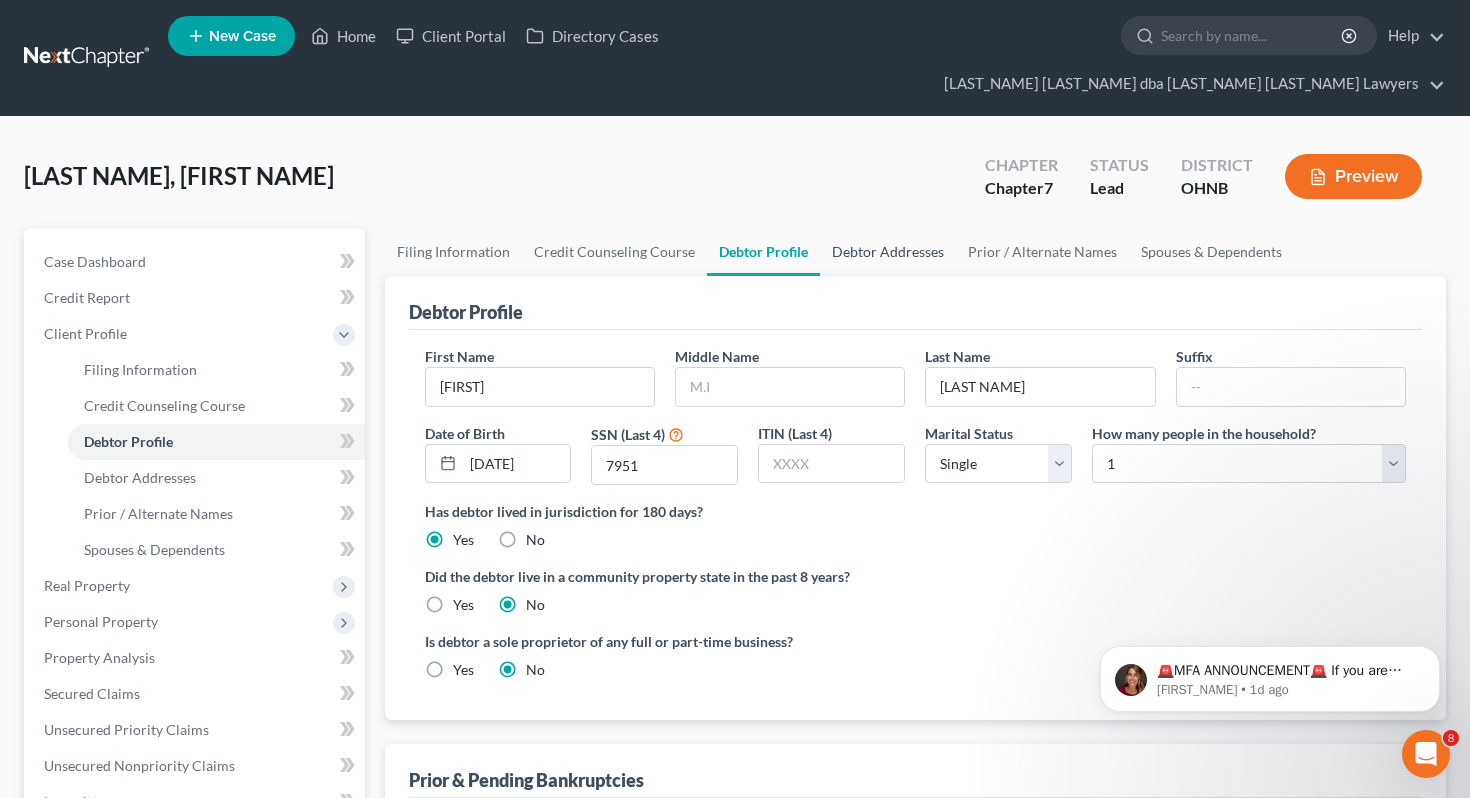 click on "Debtor Addresses" at bounding box center (888, 252) 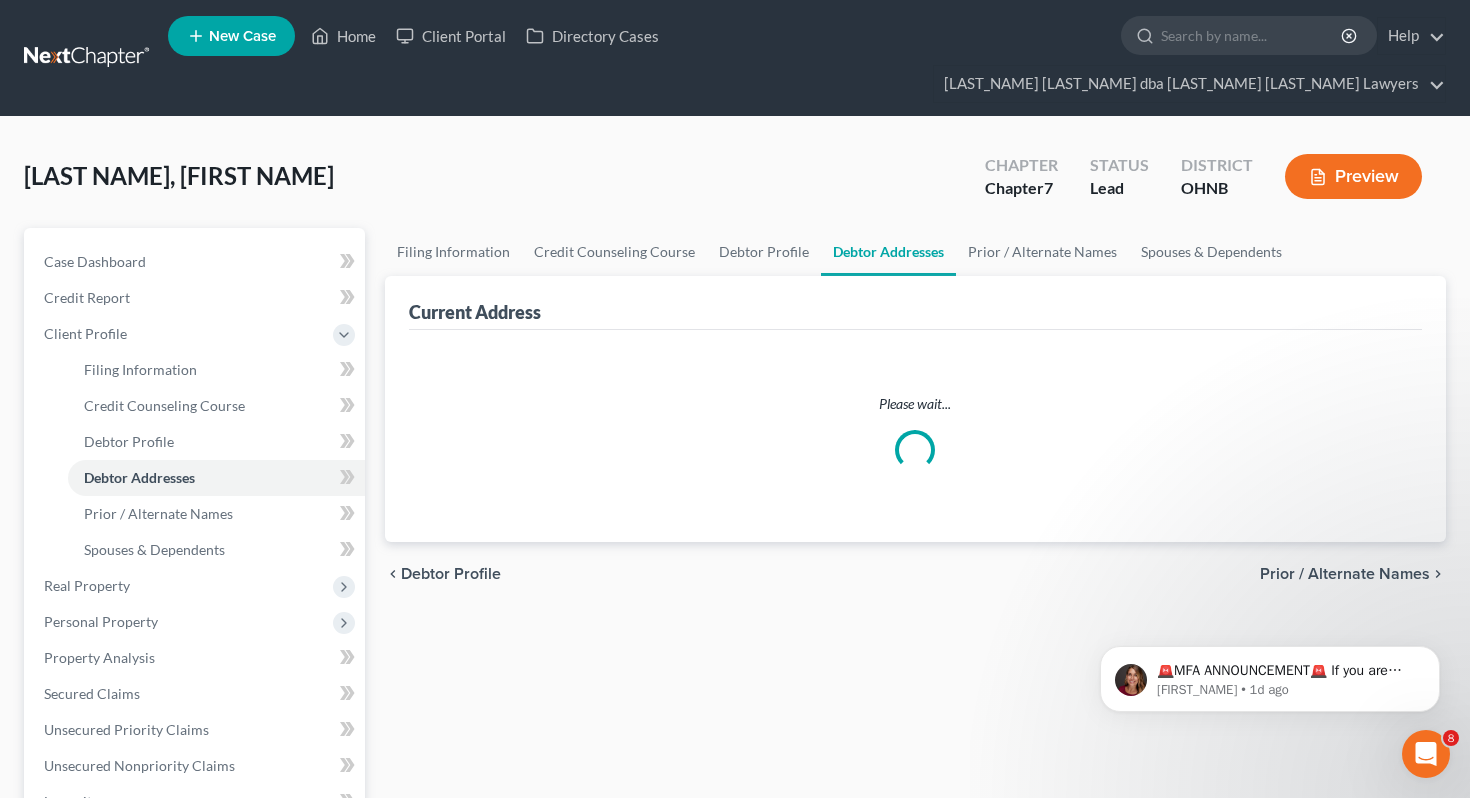 select on "0" 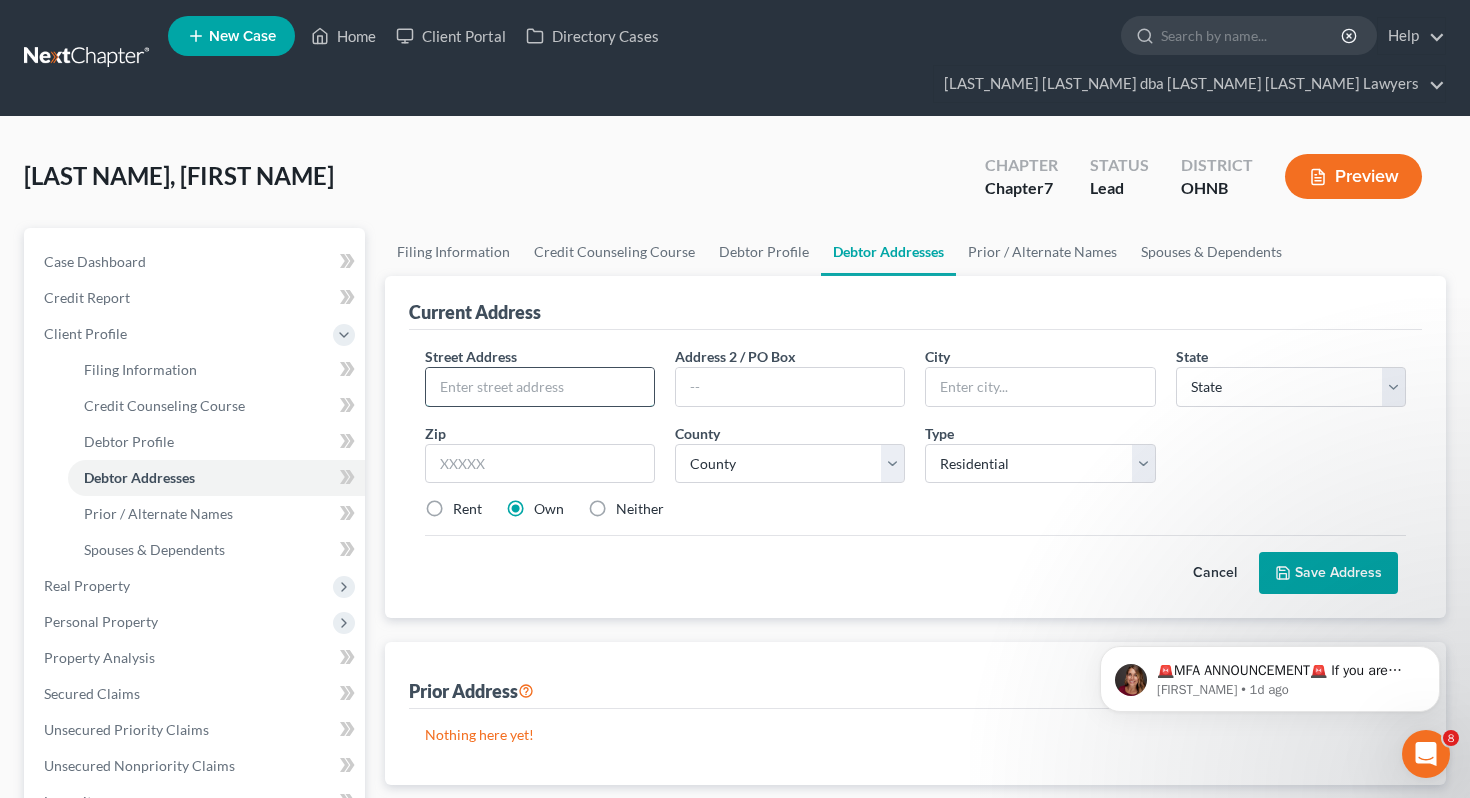click at bounding box center (540, 387) 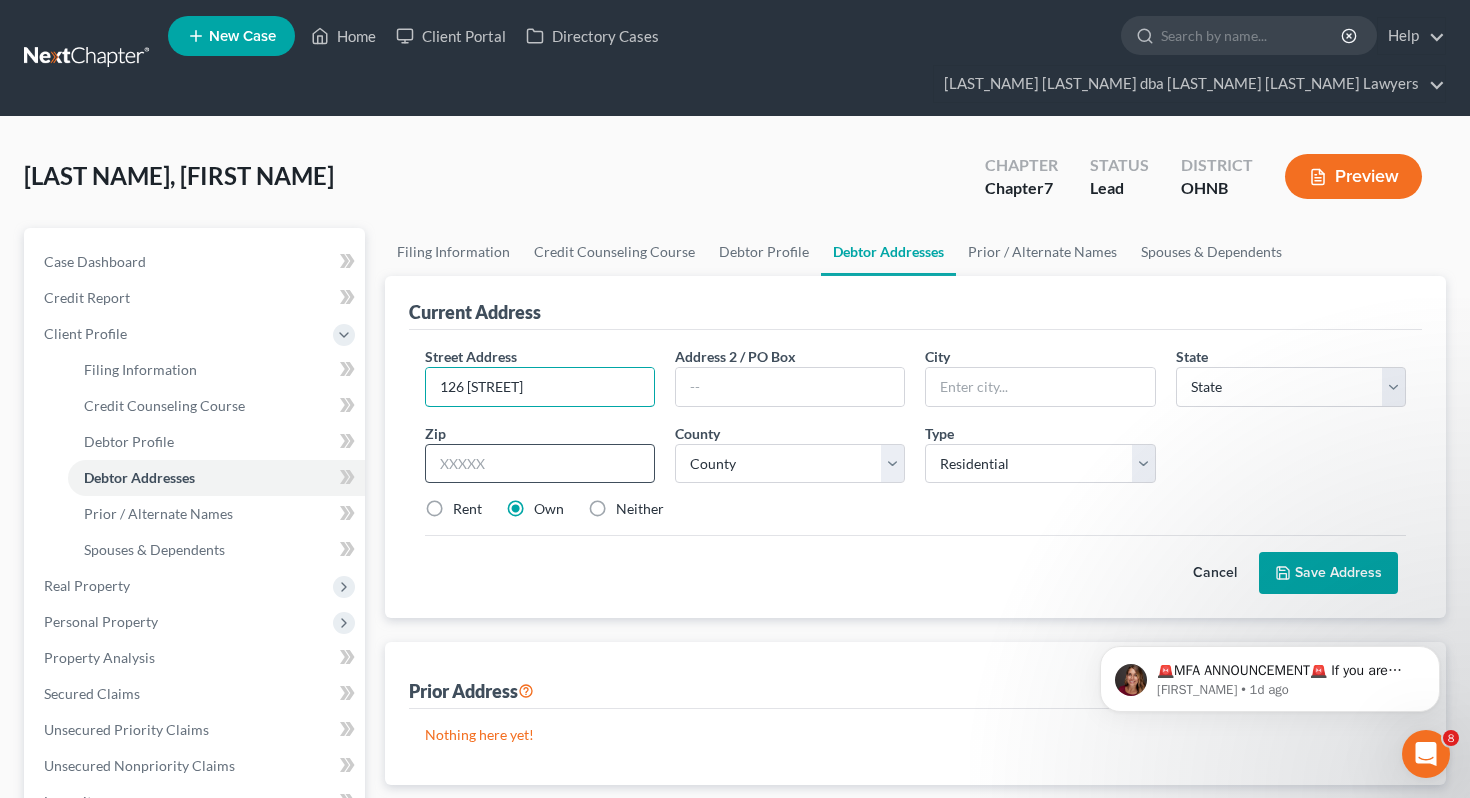 type on "126 [STREET]" 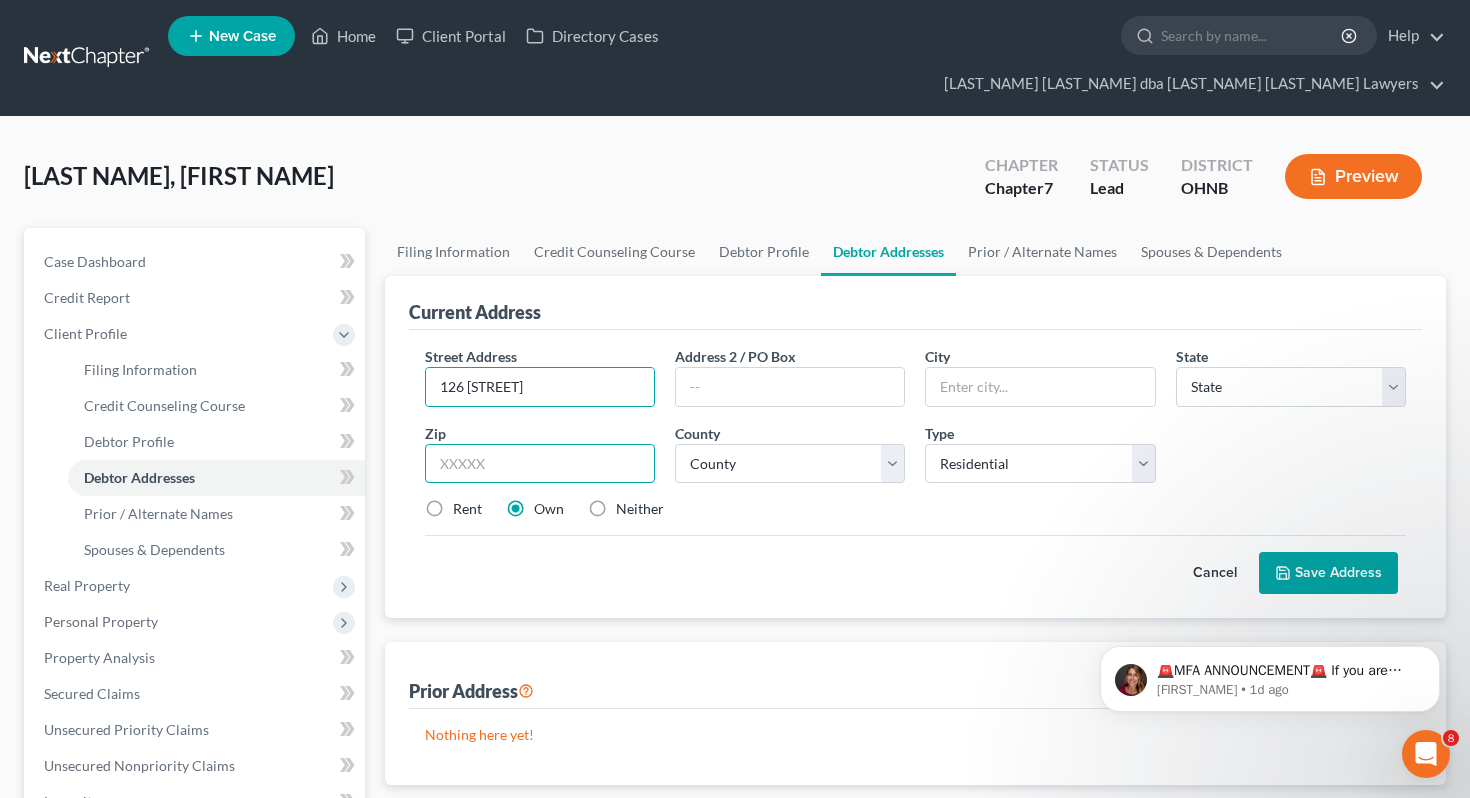 click at bounding box center (540, 464) 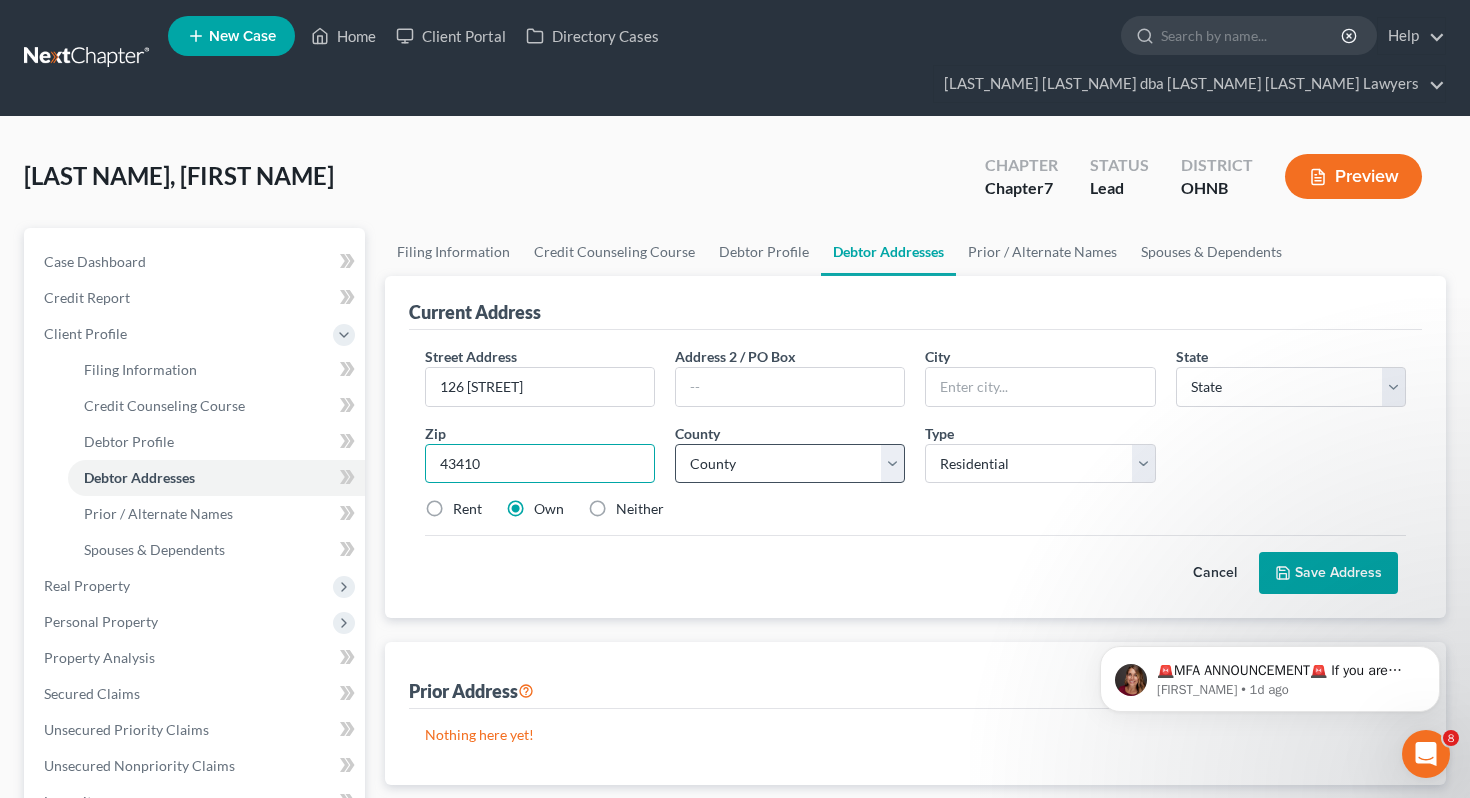 type on "43410" 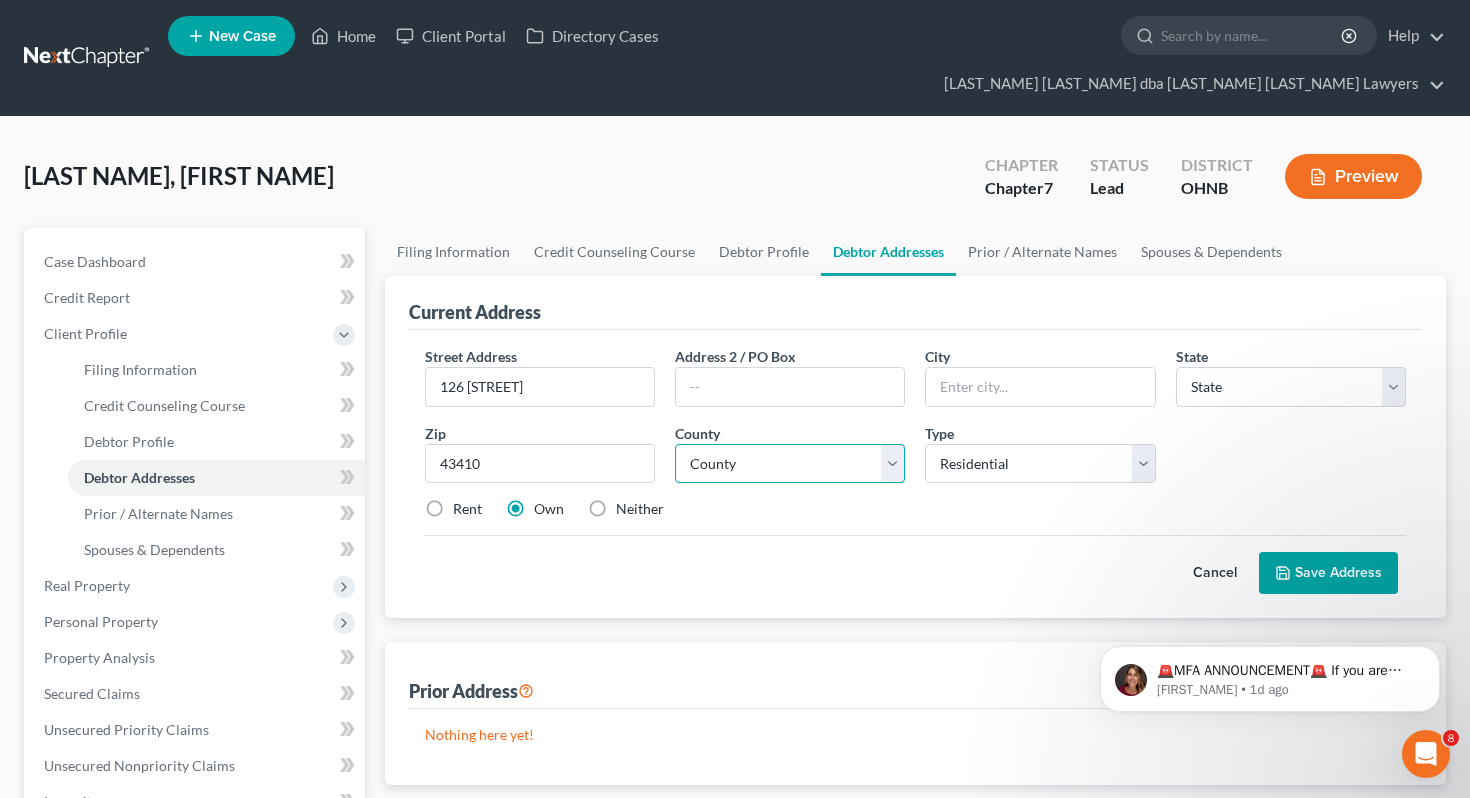 click on "County" at bounding box center [790, 464] 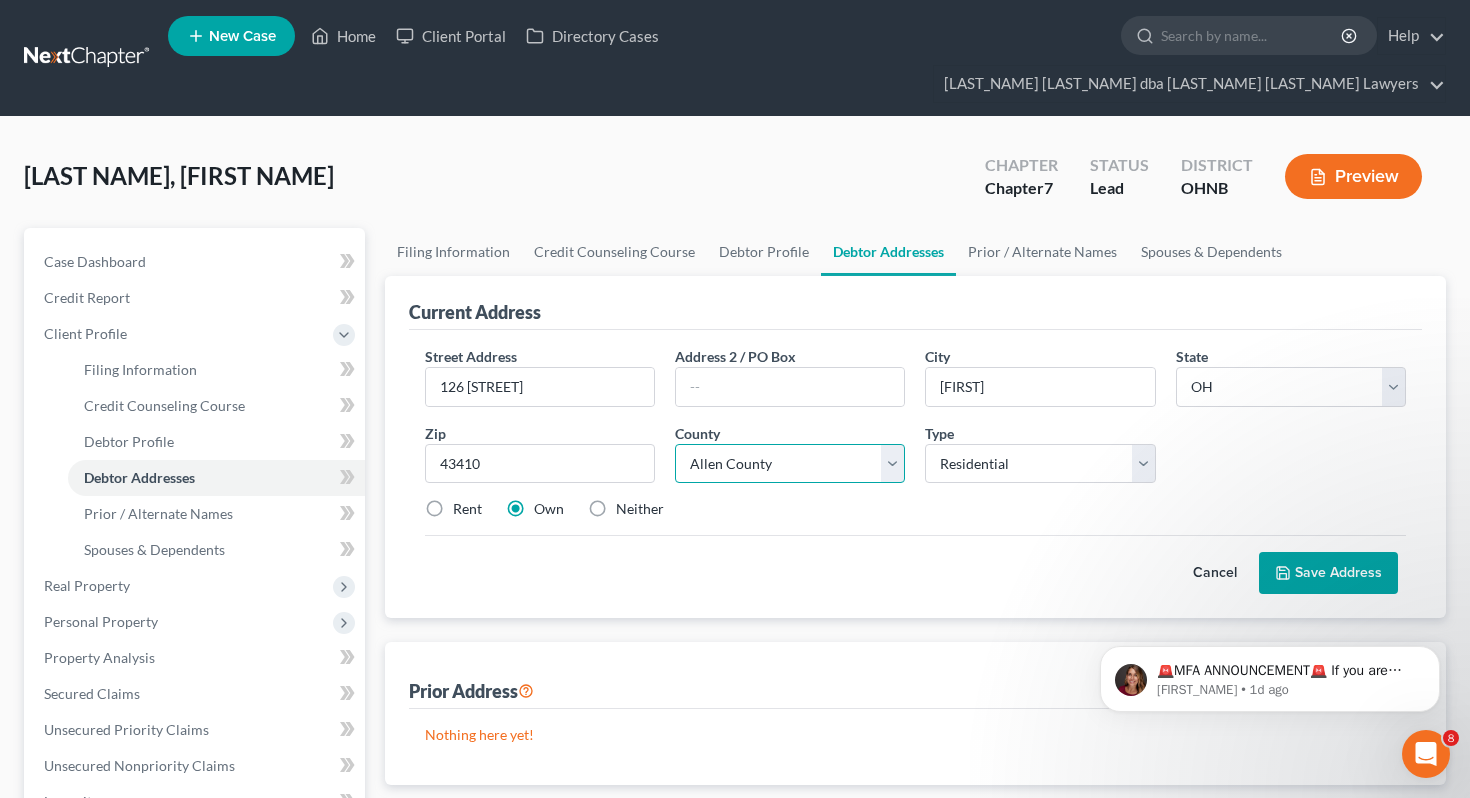 click on "County Adams County Allen County Ashland County Ashtabula County Athens County Auglaize County Belmont County Brown County Butler County Carroll County Champaign County Clark County Clermont County Clinton County Columbiana County Coshocton County Crawford County Cuyahoga County Darke County Defiance County Delaware County Erie County Fairfield County Fayette County Franklin County Fulton County Gallia County Geauga County Greene County Guernsey County Hamilton County Hancock County Hardin County Harrison County Henry County Highland County Hocking County Holmes County Huron County Jackson County Jefferson County Knox County Lake County Lawrence County Licking County Logan County Lorain County Lucas County Madison County Mahoning County Marion County Medina County Meigs County Mercer County Miami County Monroe County Montgomery County Morgan County Morrow County Muskingum County Noble County Ottawa County Paulding County Perry County Pickaway County Pike County Portage County Preble County Putnam County" at bounding box center (790, 464) 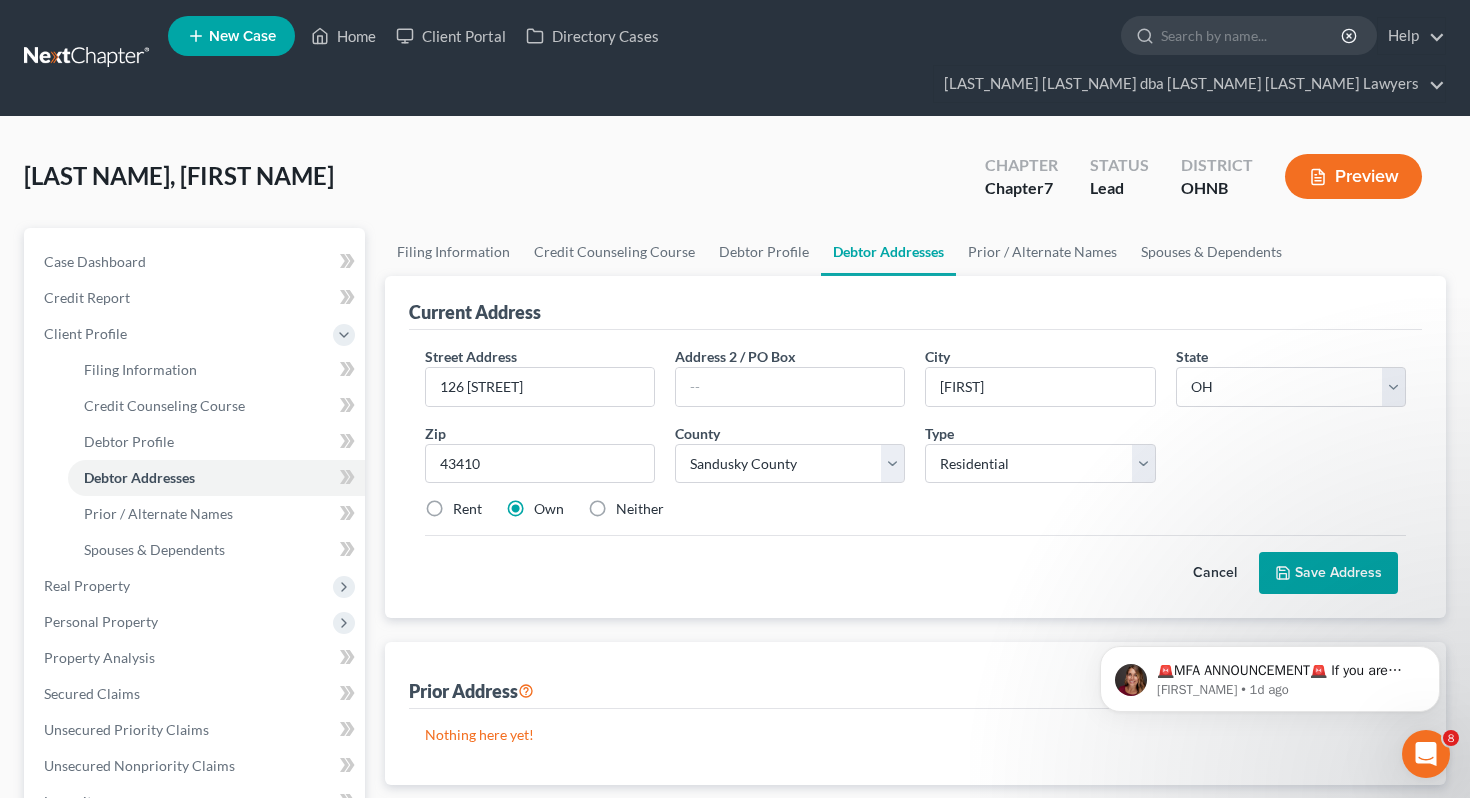 click on "🚨MFA ANNOUNCEMENT🚨   If you are filing today in Idaho or Colorado, you need to have MFA enabled on your PACER account.   Effective tomorrow, August 1, all users filing with NextChapter's software will be required to enable MFA on their PACER accounts.   Varying districts are enrolling users at random starting tomorrow and some districts are requiring it for all filers tomorrow.   Additional instructions will come tomorrow, but we wanted to notify our users. [FIRST_NAME] • 1d ago" at bounding box center [1270, 587] 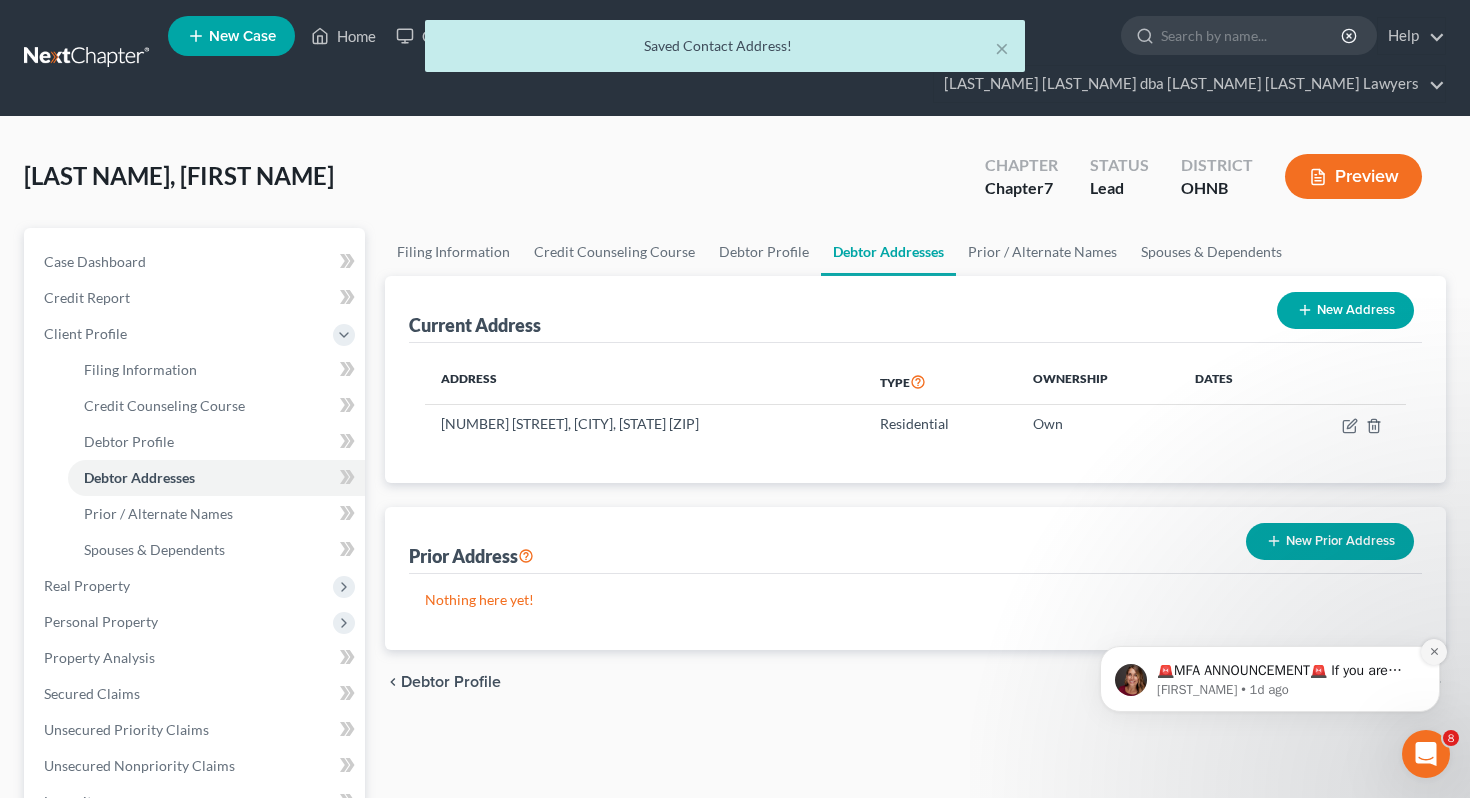 click 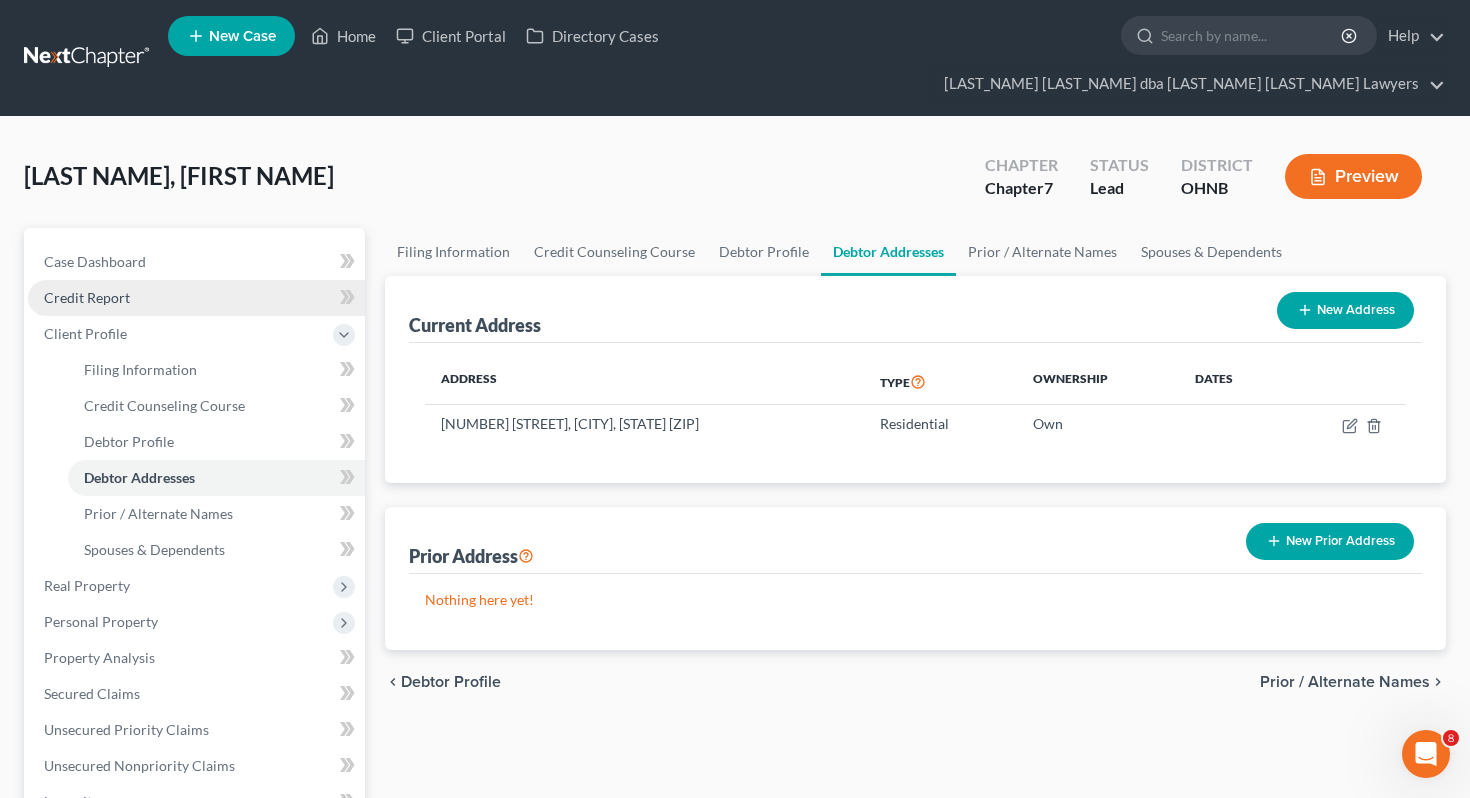 click on "Credit Report" at bounding box center (196, 298) 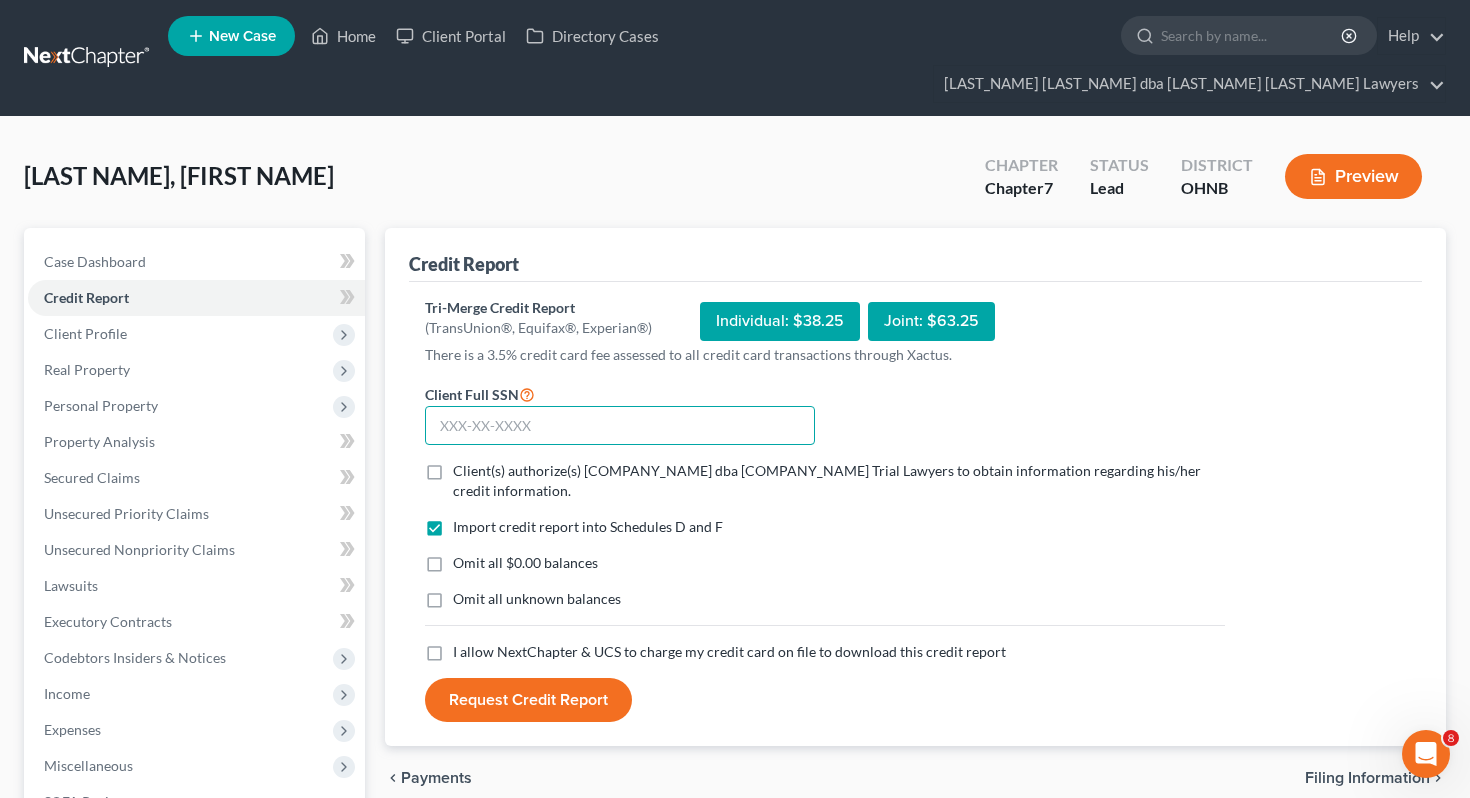 click at bounding box center [620, 426] 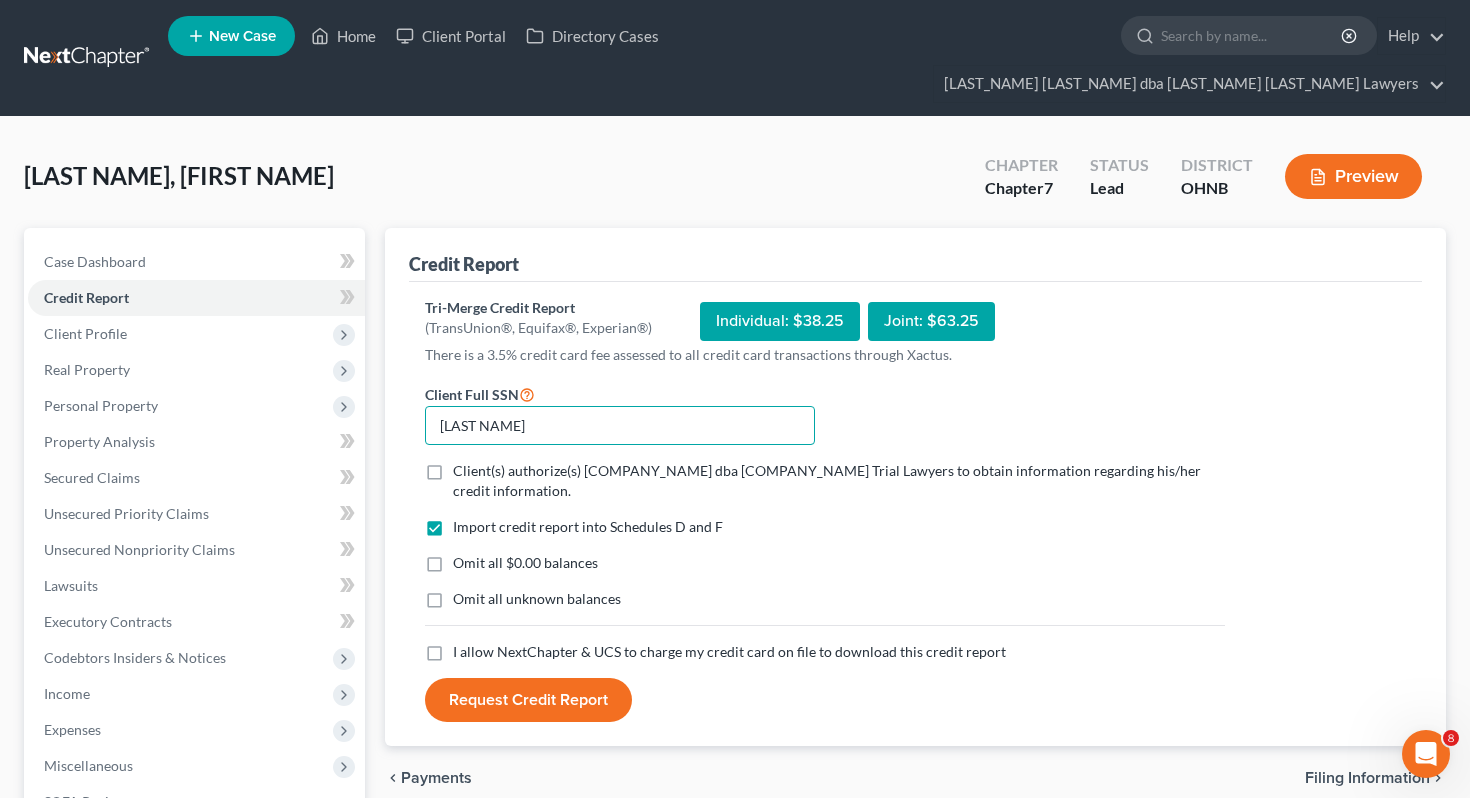 type on "[LAST NAME]" 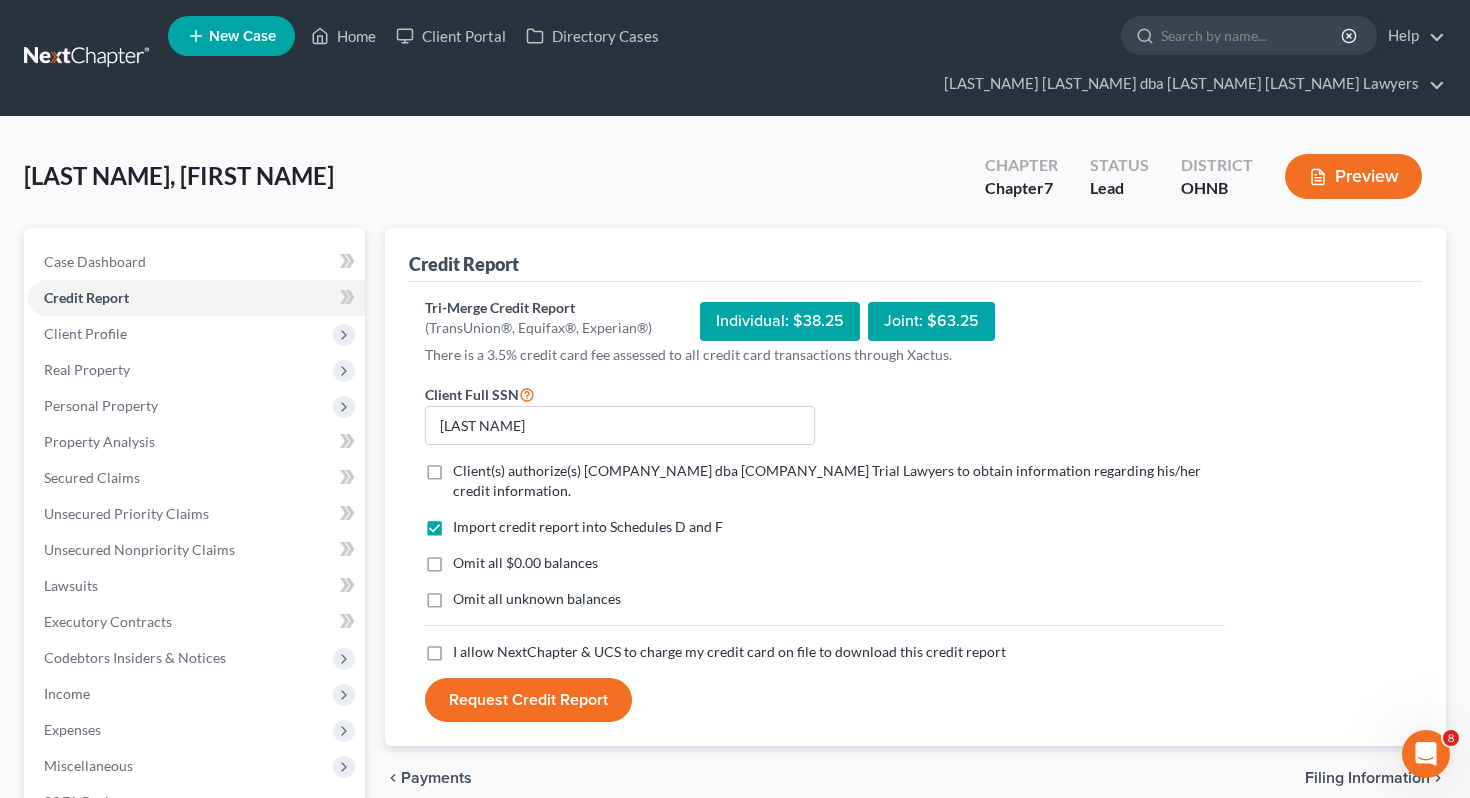click on "Client(s) authorize(s) [COMPANY_NAME] dba [COMPANY_NAME] Trial Lawyers to obtain information regarding his/her credit information." at bounding box center [827, 480] 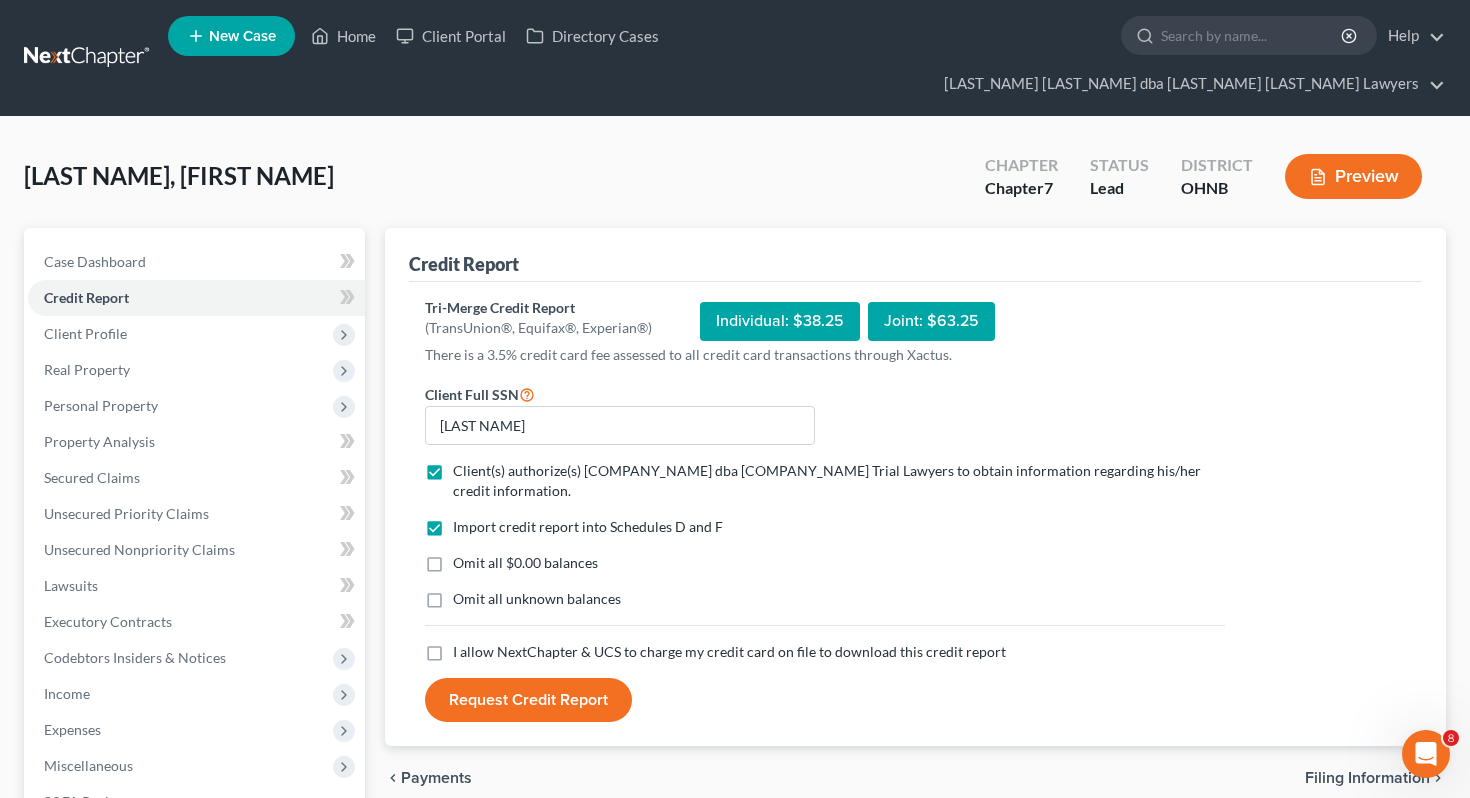 click on "Omit all $0.00 balances" at bounding box center [525, 562] 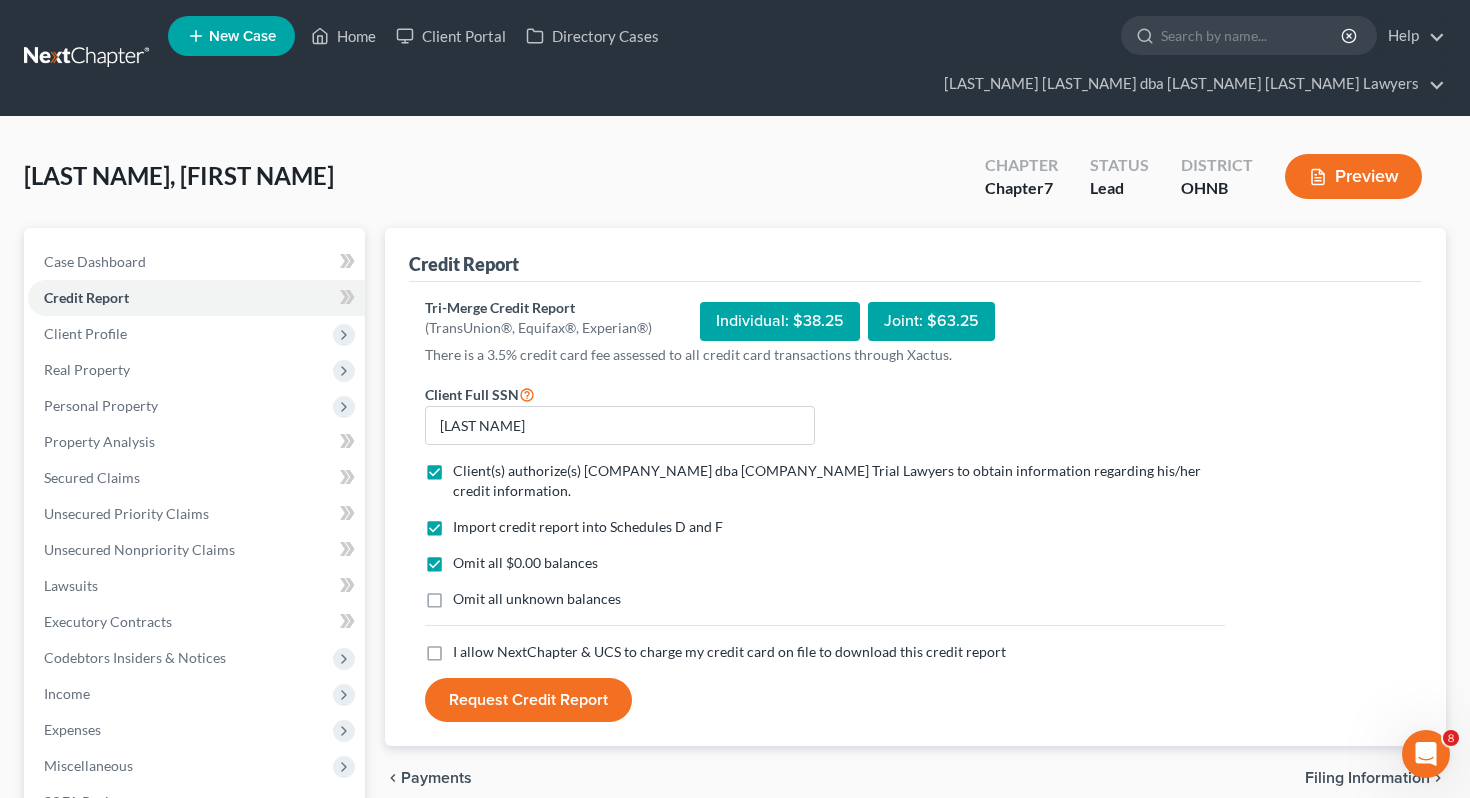click on "Import credit report into Schedules D and F Omit all $0.00 balances Omit all unknown balances" at bounding box center [825, 579] 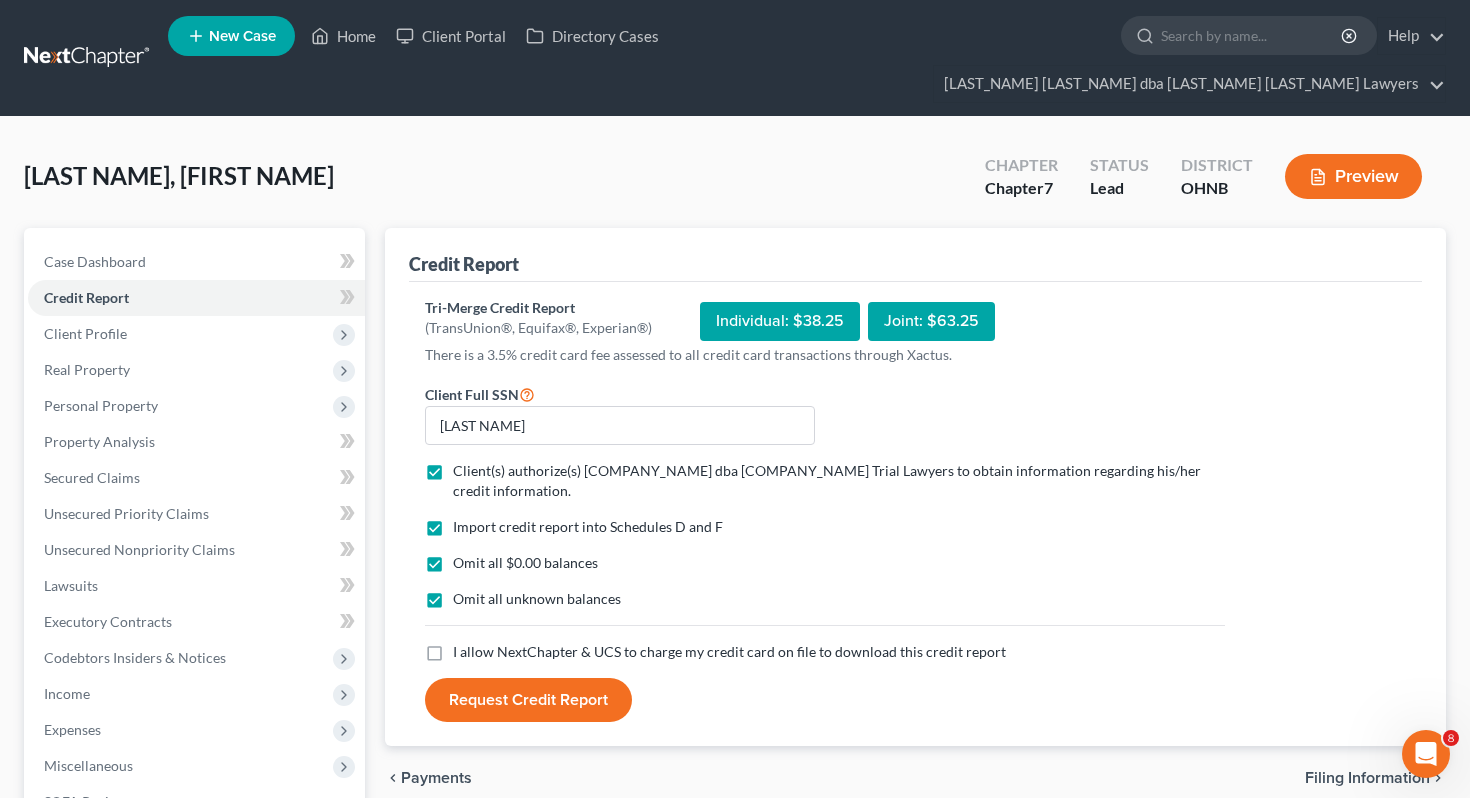 click on "I allow NextChapter & UCS to charge my credit card on file to download this credit report" at bounding box center [729, 651] 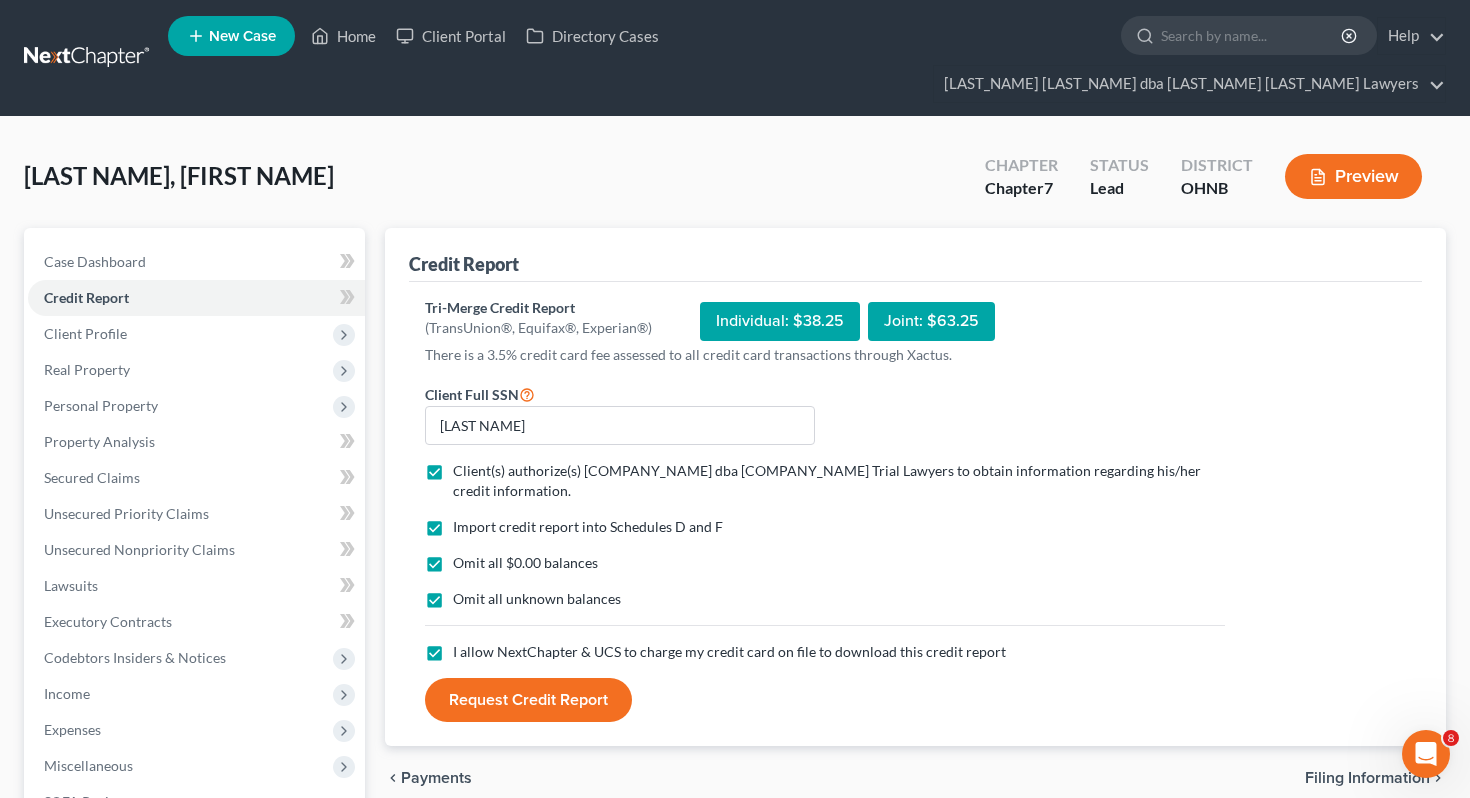 click on "Request Credit Report" at bounding box center [528, 700] 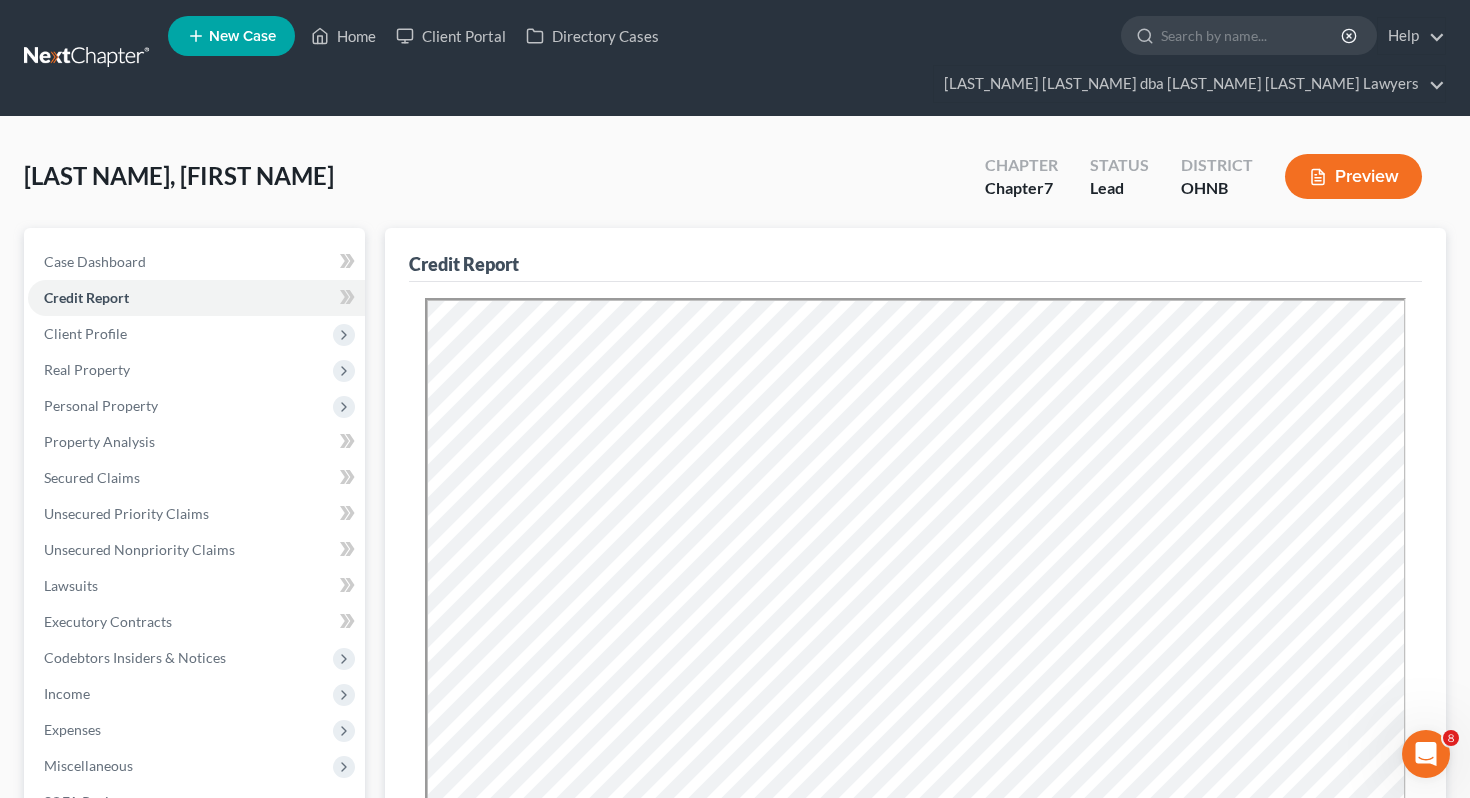 scroll, scrollTop: 0, scrollLeft: 0, axis: both 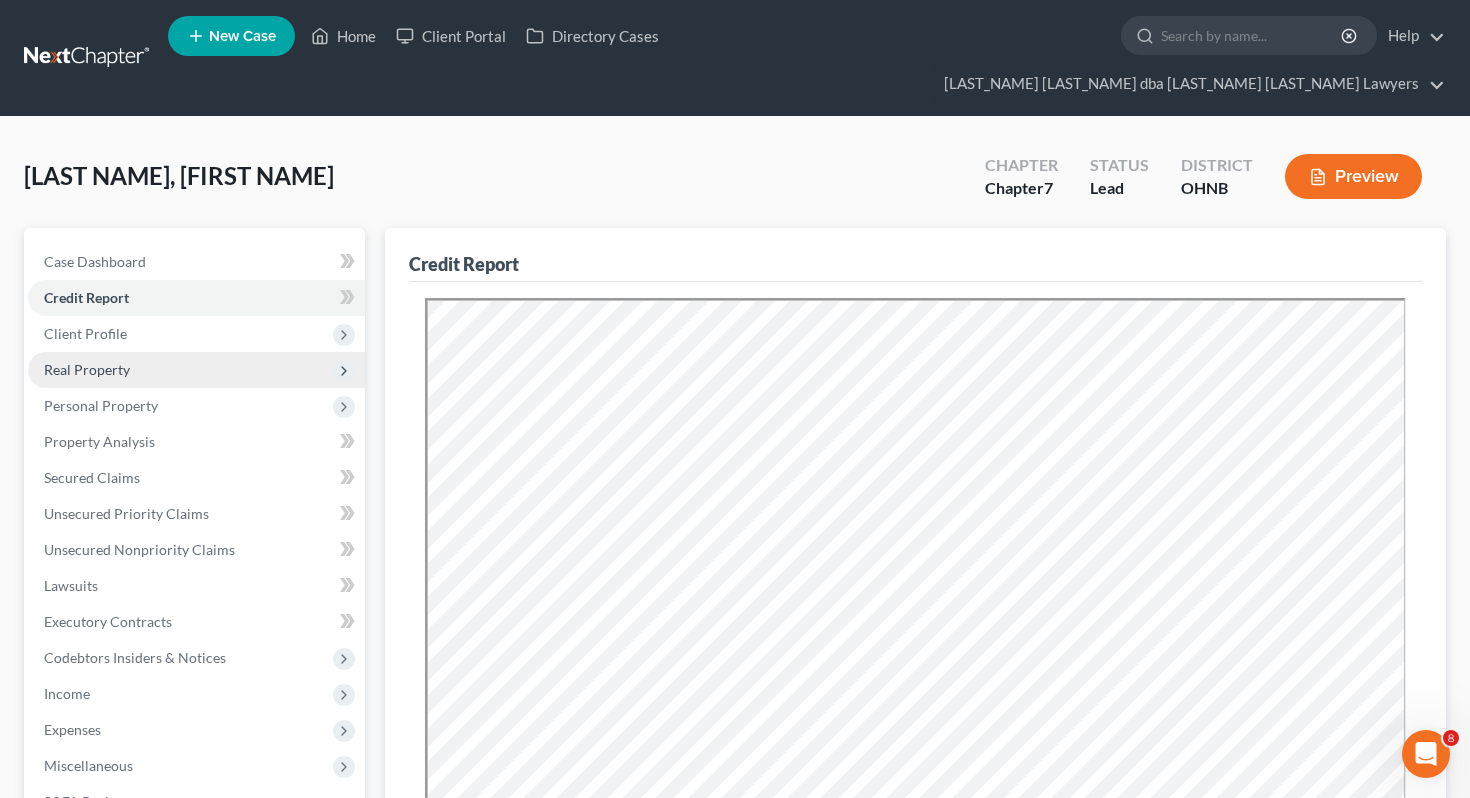 click on "Real Property" at bounding box center (196, 370) 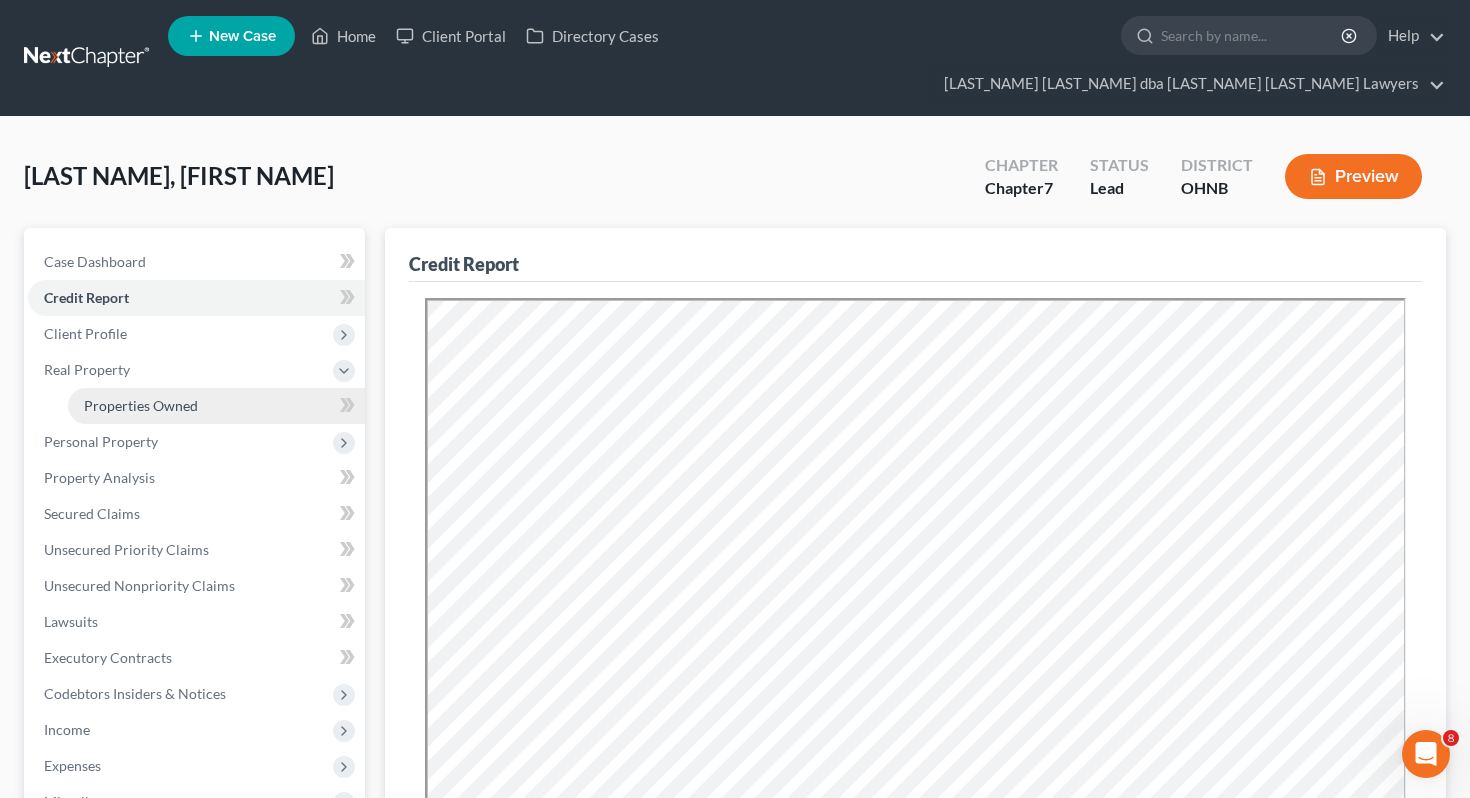 click on "Properties Owned" at bounding box center [141, 405] 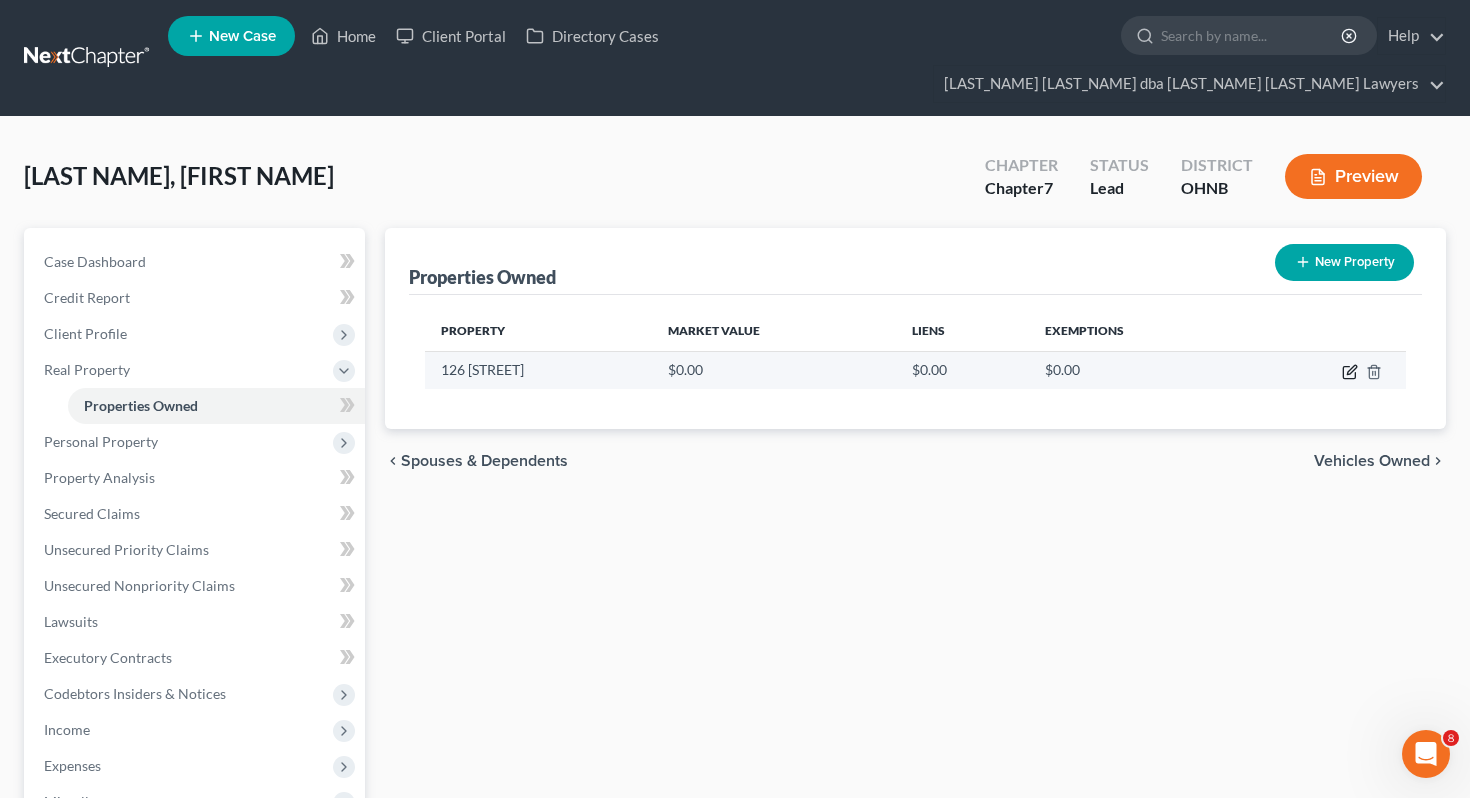 click 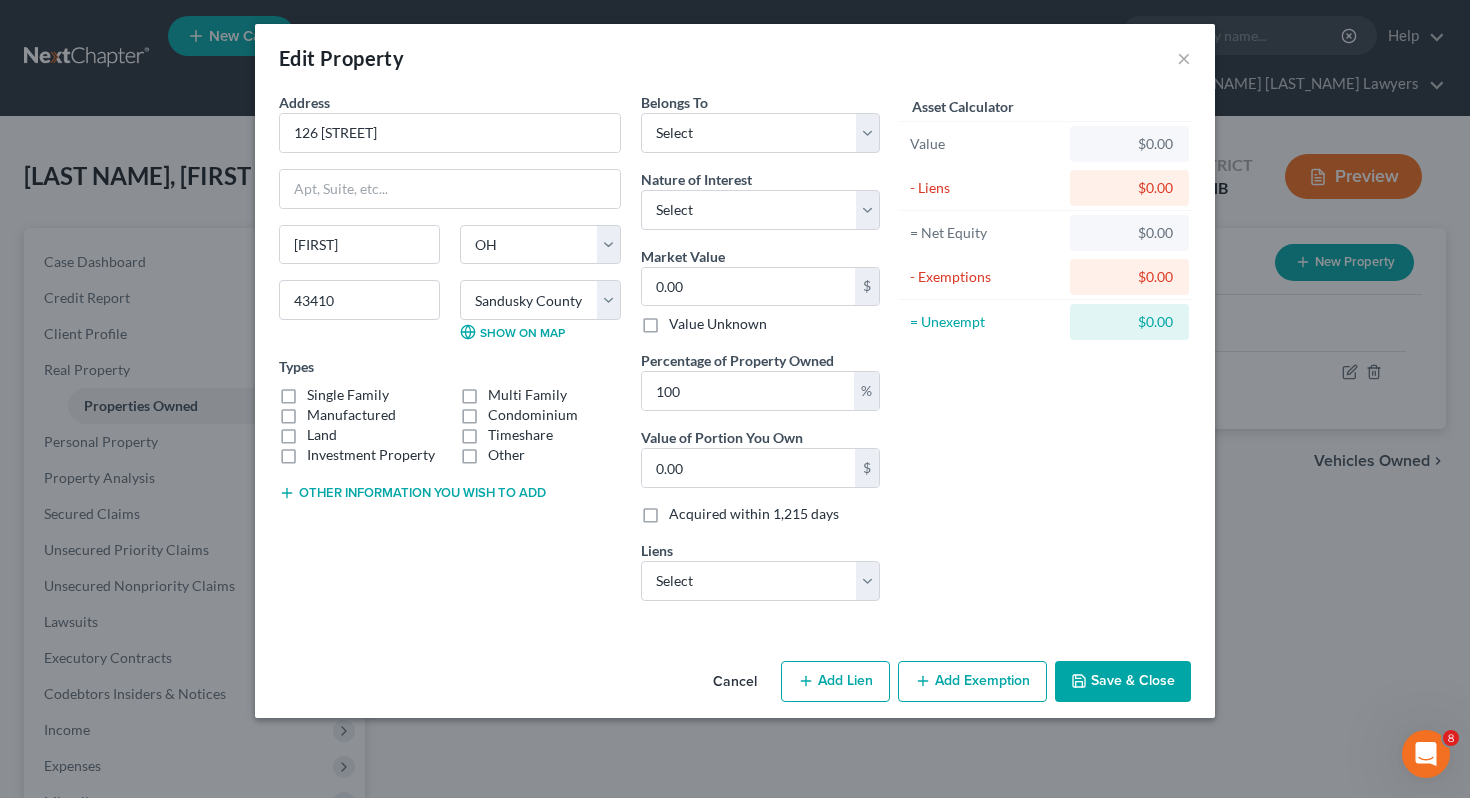 click on "Other information you wish to add" at bounding box center [412, 493] 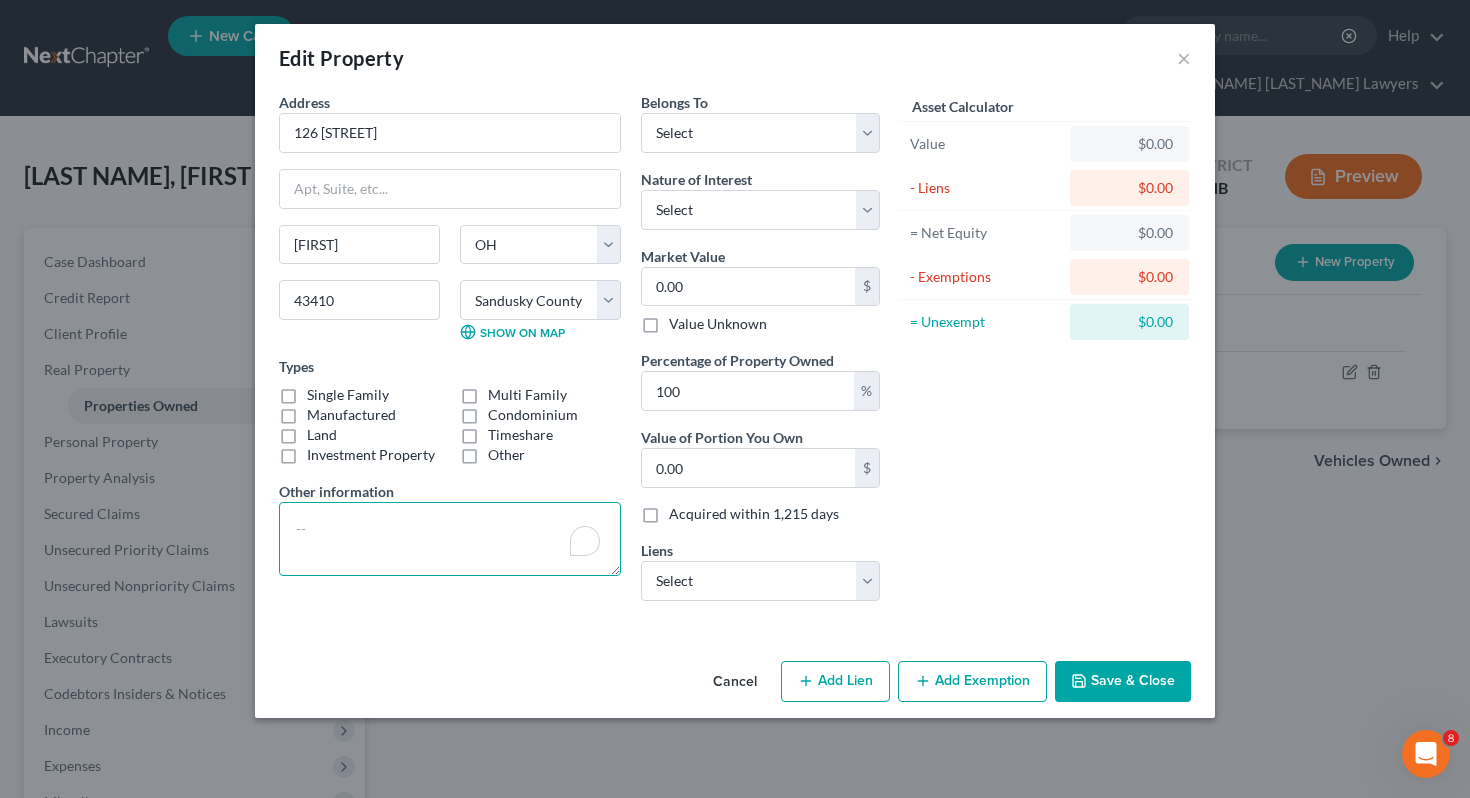 click at bounding box center (450, 539) 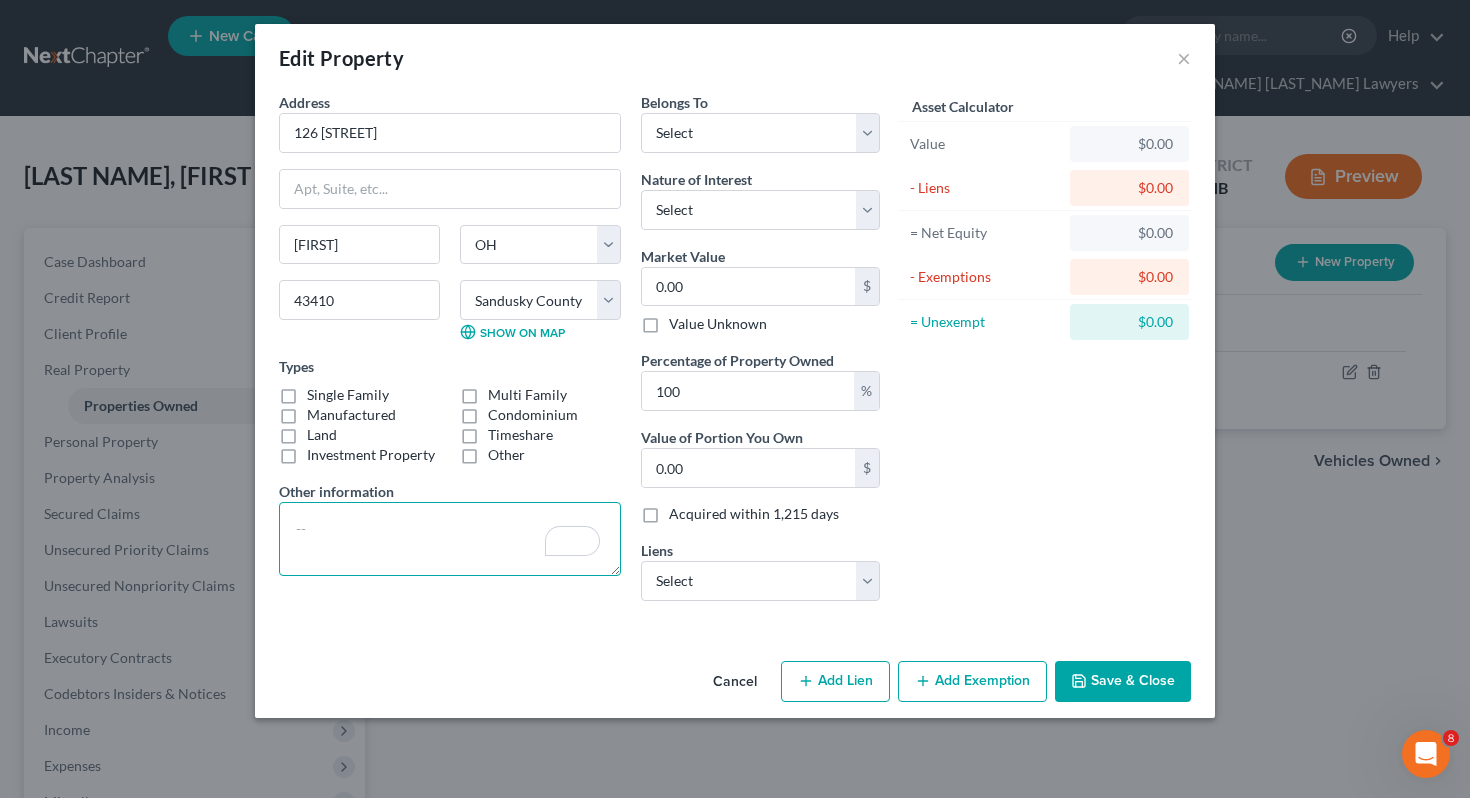 paste on "Parcel Number:	[NUMBER]
Map Number:	[NUMBER]
Location Address:	[NUMBER] [STREET]
Acres:	[DECIMAL]
Legal Description:	[NUMBER]
(Note: Not to be used on legal documents.)
Land Use:	[NUMBER] - SINGLE FAMILY DWLG OWNER OCCUP
(Note: Land Use is for valuation purposes only. Consult the local jurisdiction for zoning and legal use.)
Neighborhood:	[NUMBER] - [CITY] [CITY] EVSD
City:	[CITY]
Township:
School District:	[CITY] EVSD
Homestead Reduction:	No
Owner Occupancy Credit:	No
Foreclosure:	No
Board of Revision:	No
Summary
Owners
Owner
[LAST_NAME], [FIRST_NAME]
Tax Payer Address
[LAST_NAME], [FIRST_NAME]
[NUMBER] [STREET]
[CITY] [STATE] [POSTAL_CODE]" 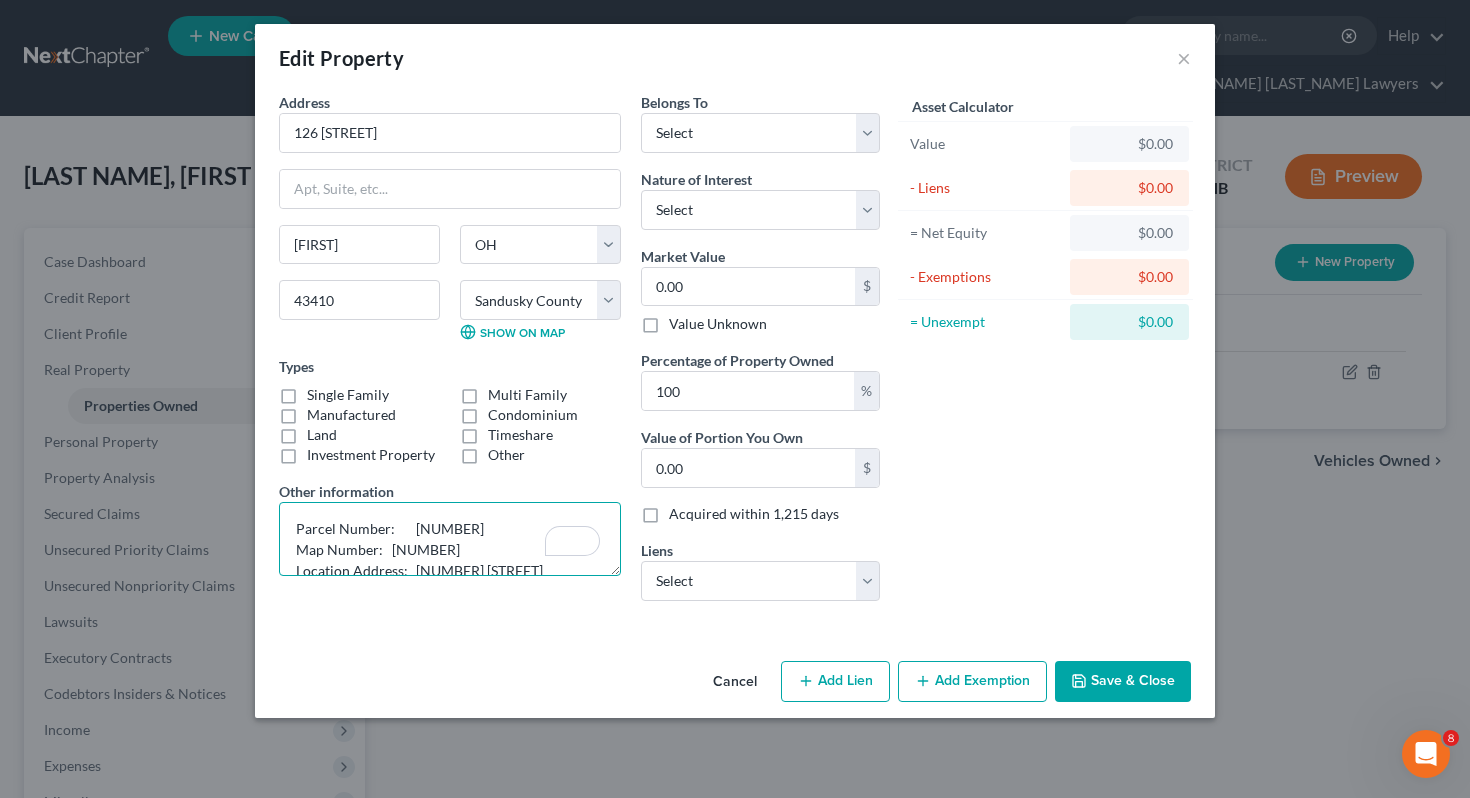 scroll, scrollTop: 550, scrollLeft: 0, axis: vertical 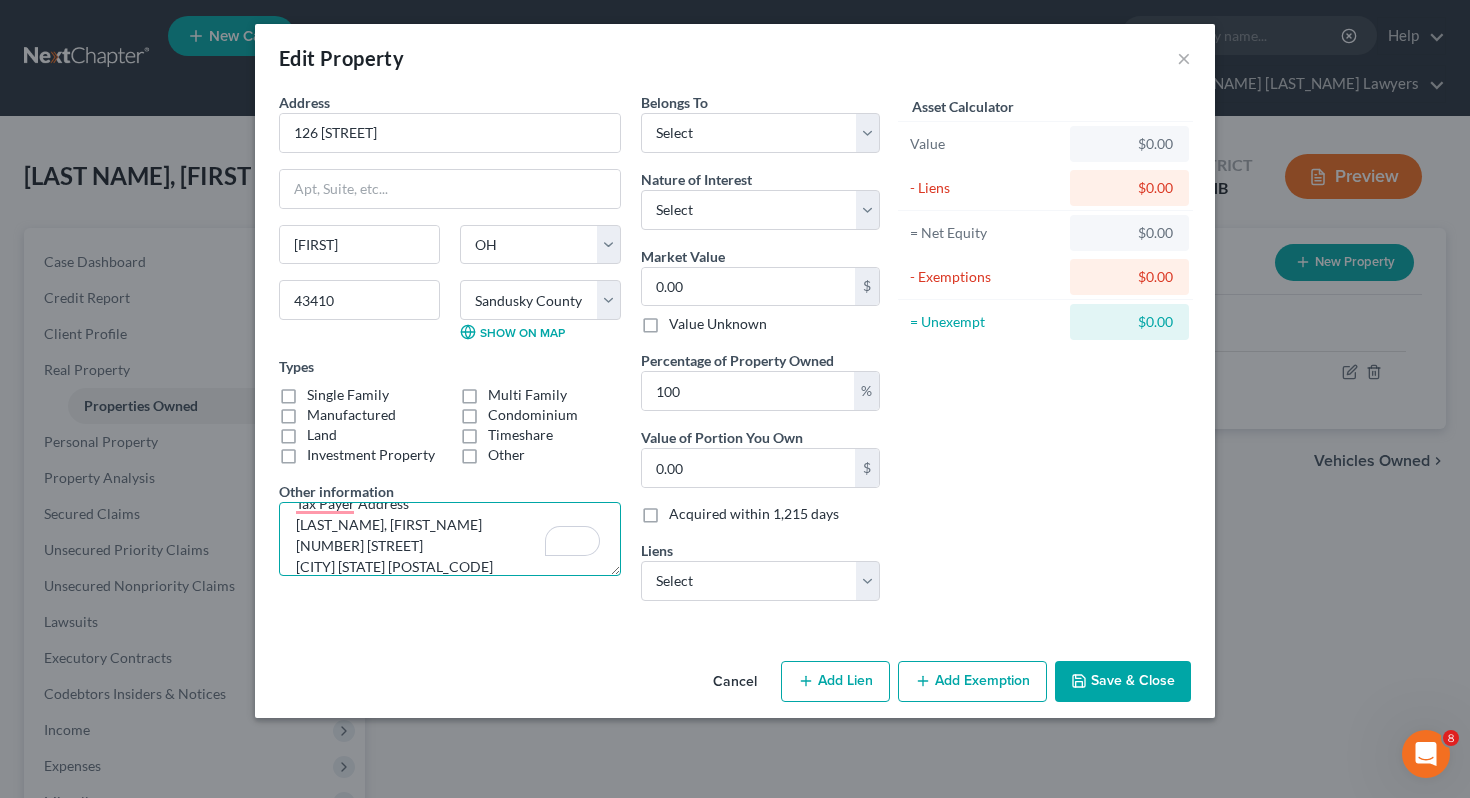 type on "Parcel Number:	[NUMBER]
Map Number:	[NUMBER]
Location Address:	[NUMBER] [STREET]
Acres:	[DECIMAL]
Legal Description:	[NUMBER]
(Note: Not to be used on legal documents.)
Land Use:	[NUMBER] - SINGLE FAMILY DWLG OWNER OCCUP
(Note: Land Use is for valuation purposes only. Consult the local jurisdiction for zoning and legal use.)
Neighborhood:	[NUMBER] - [CITY] [CITY] EVSD
City:	[CITY]
Township:
School District:	[CITY] EVSD
Homestead Reduction:	No
Owner Occupancy Credit:	No
Foreclosure:	No
Board of Revision:	No
Summary
Owners
Owner
[LAST_NAME], [FIRST_NAME]
Tax Payer Address
[LAST_NAME], [FIRST_NAME]
[NUMBER] [STREET]
[CITY] [STATE] [POSTAL_CODE]" 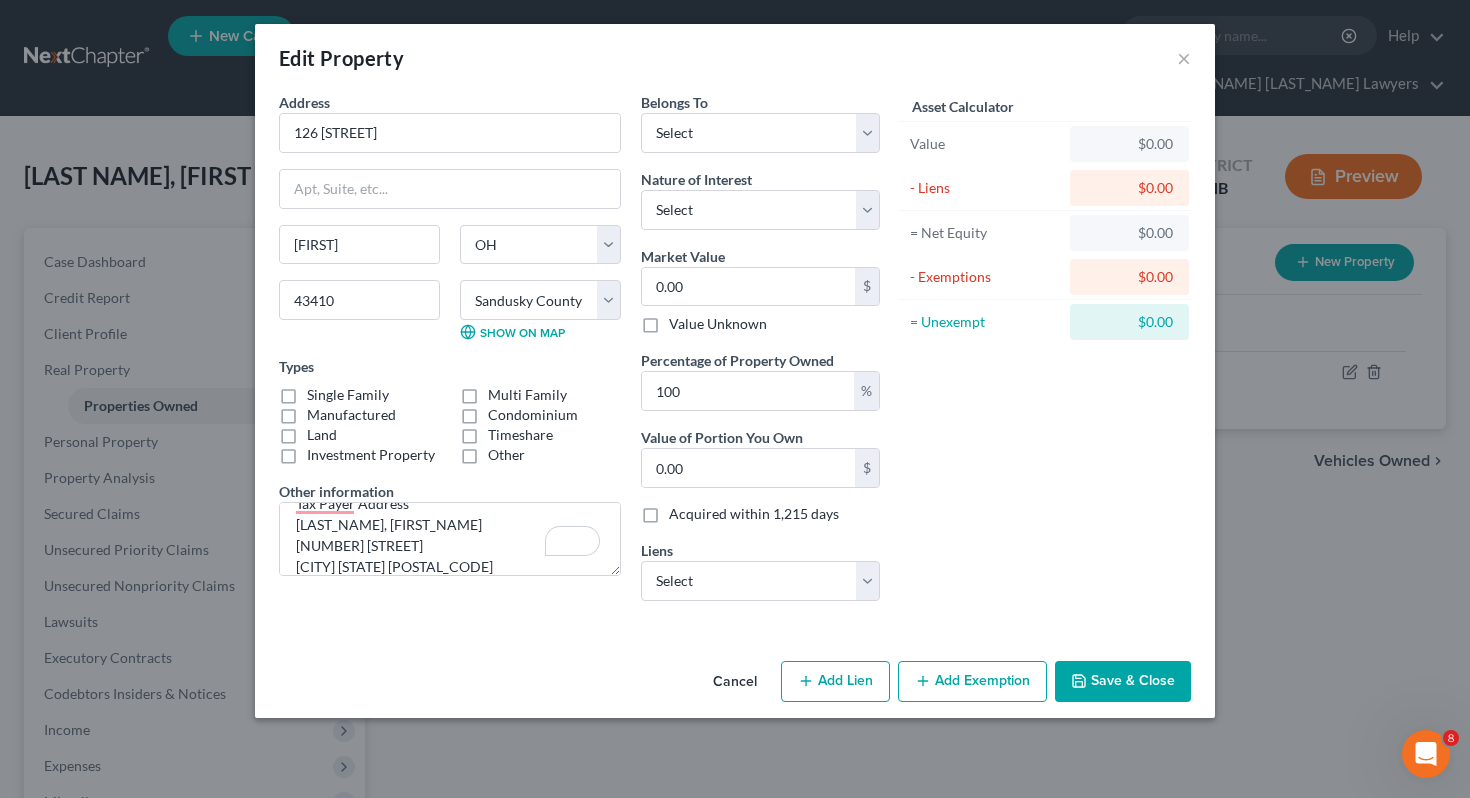 click on "Address
*
126 [STREET] [CITY] State AL AK AR AZ CA CO CT DE DC FL GA GU HI ID IL IN IA KS KY LA ME MD MA MI MN MS MO MT NC ND NE NV NH NJ NM NY OH OK OR PA PR RI SC SD TN TX UT VI VA VT WA WV WI WY [POSTAL_CODE] County Adams County Allen County Ashland County Ashtabula County Athens County Auglaize County Belmont County Brown County Butler County Carroll County Champaign County Clark County Clermont County Clinton County Columbiana County Coshocton County Crawford County Cuyahoga County Darke County Defiance County Delaware County Erie County Fairfield County Fayette County Franklin County Fulton County Gallia County Geauga County Greene County Guernsey County Hamilton County Hancock County Hardin County Harrison County Henry County Highland County Hocking County Holmes County Huron County Jackson County Jefferson County Knox County Lake County Lawrence County Licking County Logan County Lorain County Lucas County Madison County Mahoning County Marion County Medina County Meigs County Mercer County *" at bounding box center (735, 372) 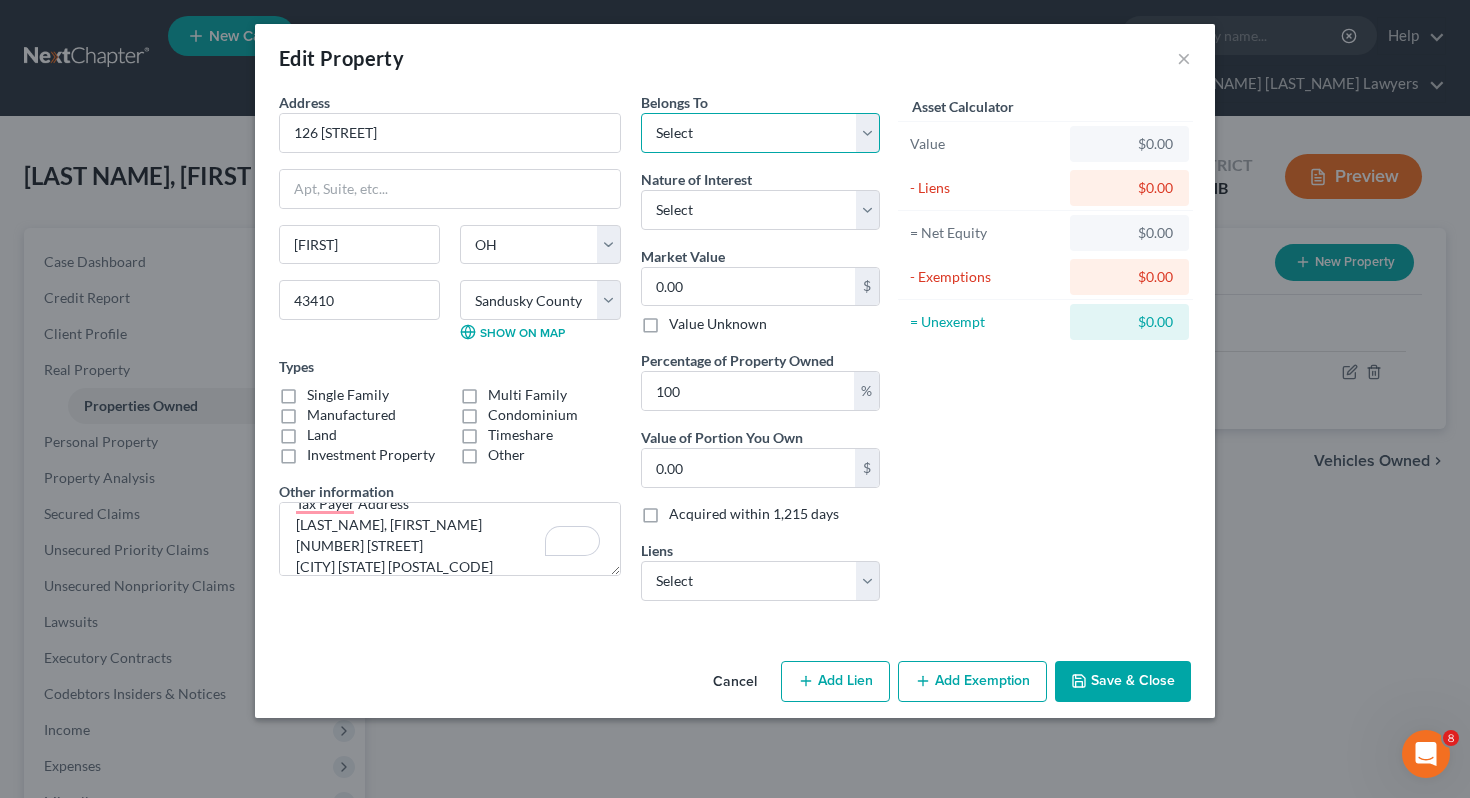 click on "Select Debtor 1 Only Debtor 2 Only Debtor 1 And Debtor 2 Only At Least One Of The Debtors And Another Community Property" at bounding box center (760, 133) 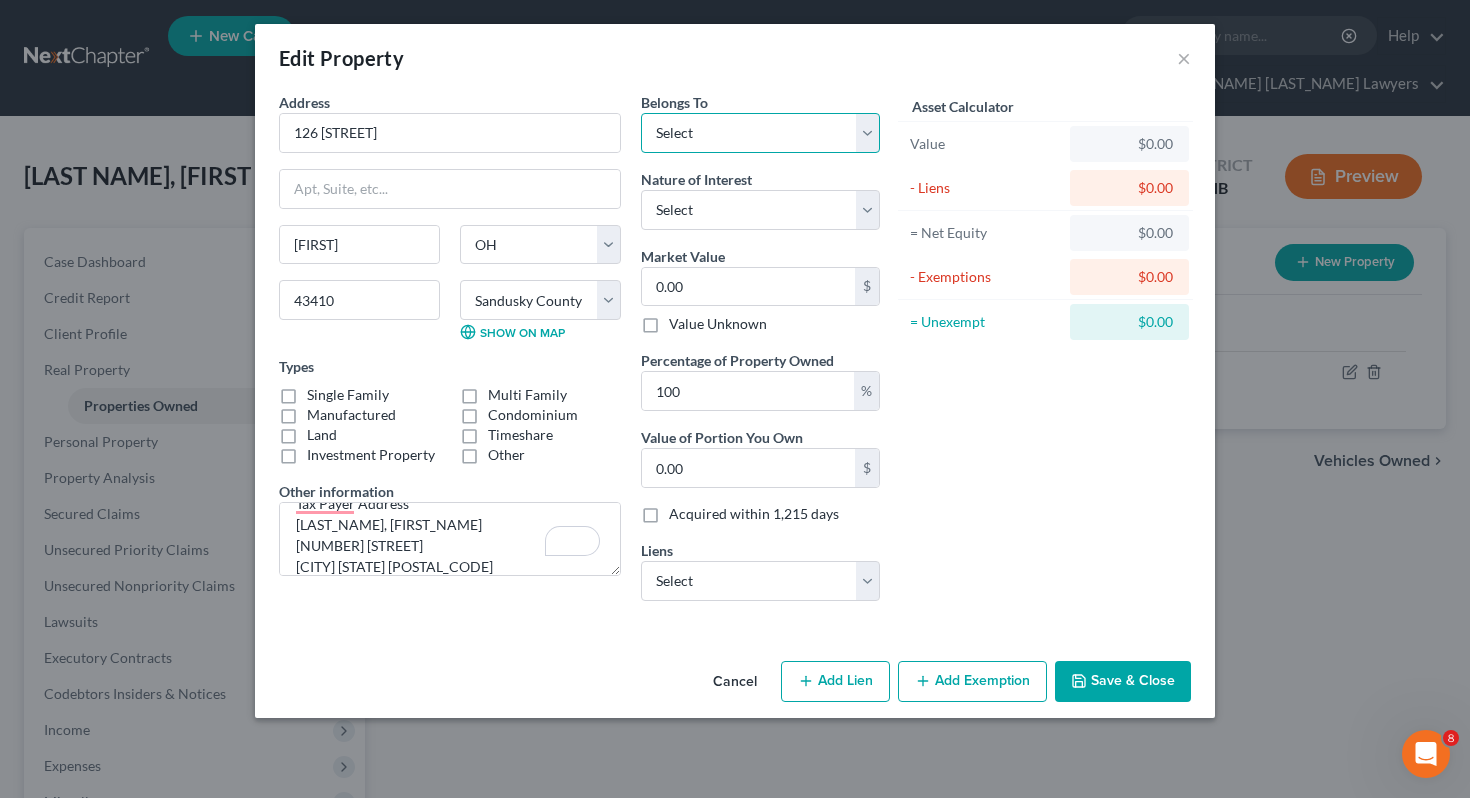 select on "0" 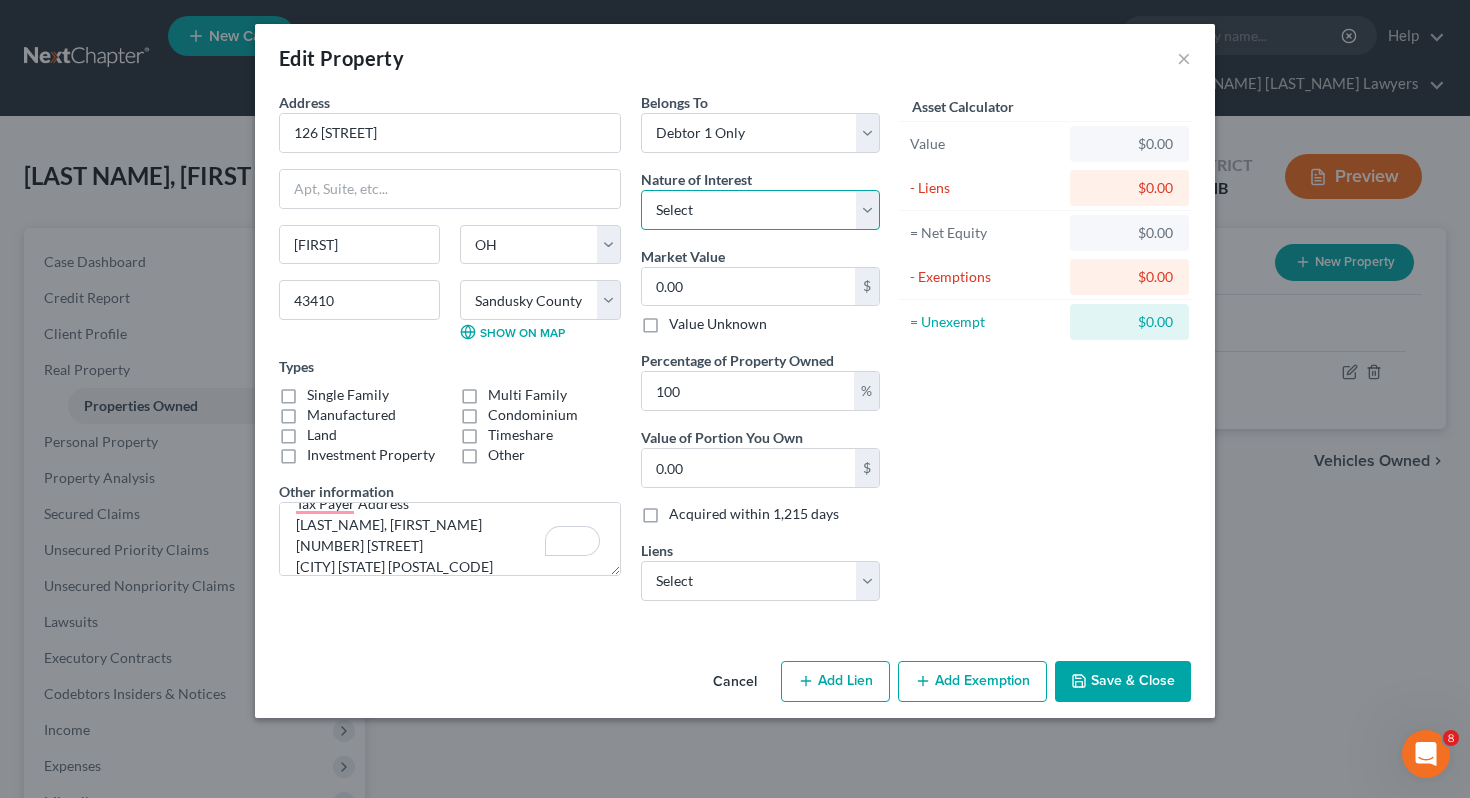 click on "Select Fee Simple Joint Tenant Life Estate Equitable Interest Future Interest Tenancy By The Entireties Tenants In Common Other" at bounding box center [760, 210] 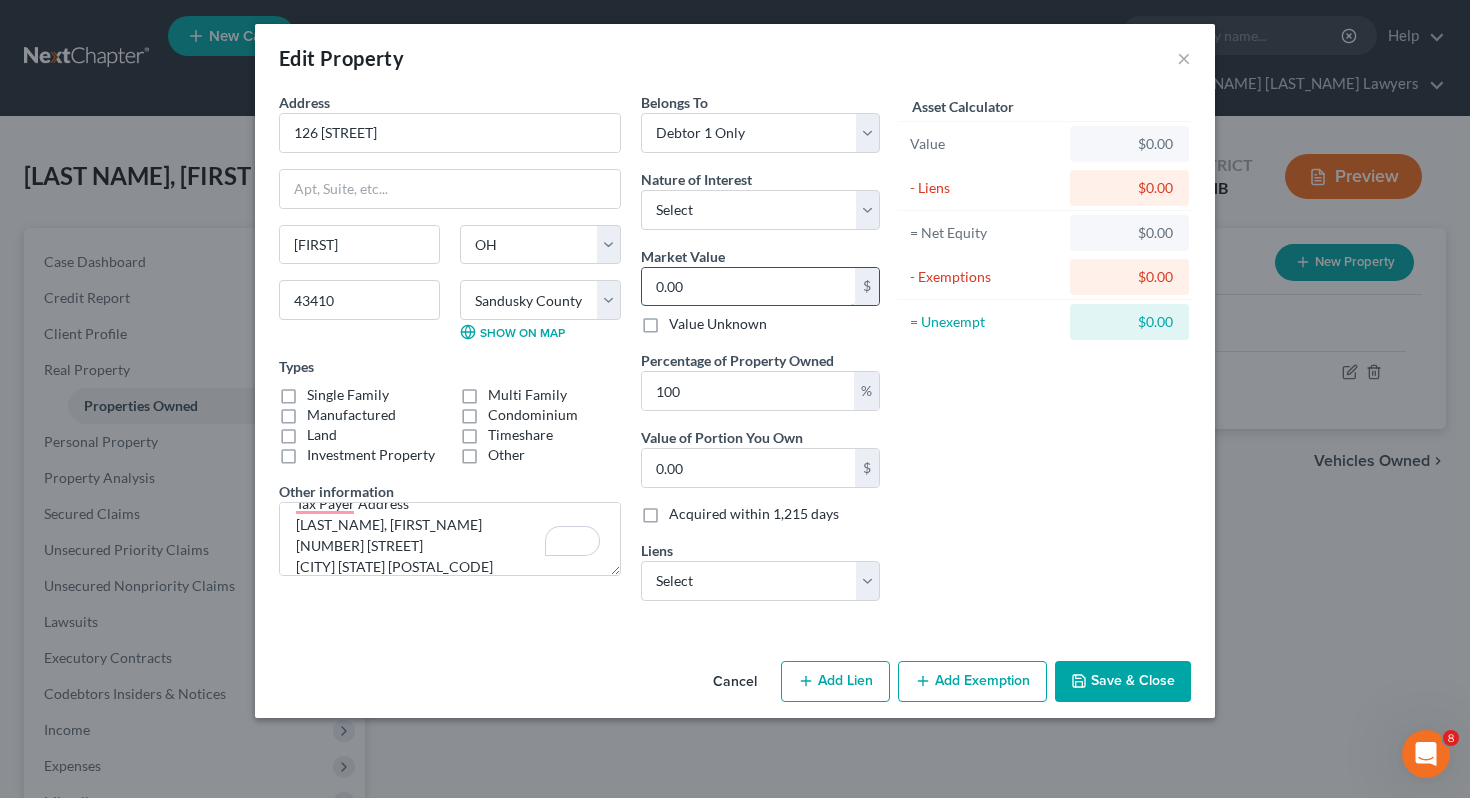 click on "0.00" at bounding box center (748, 287) 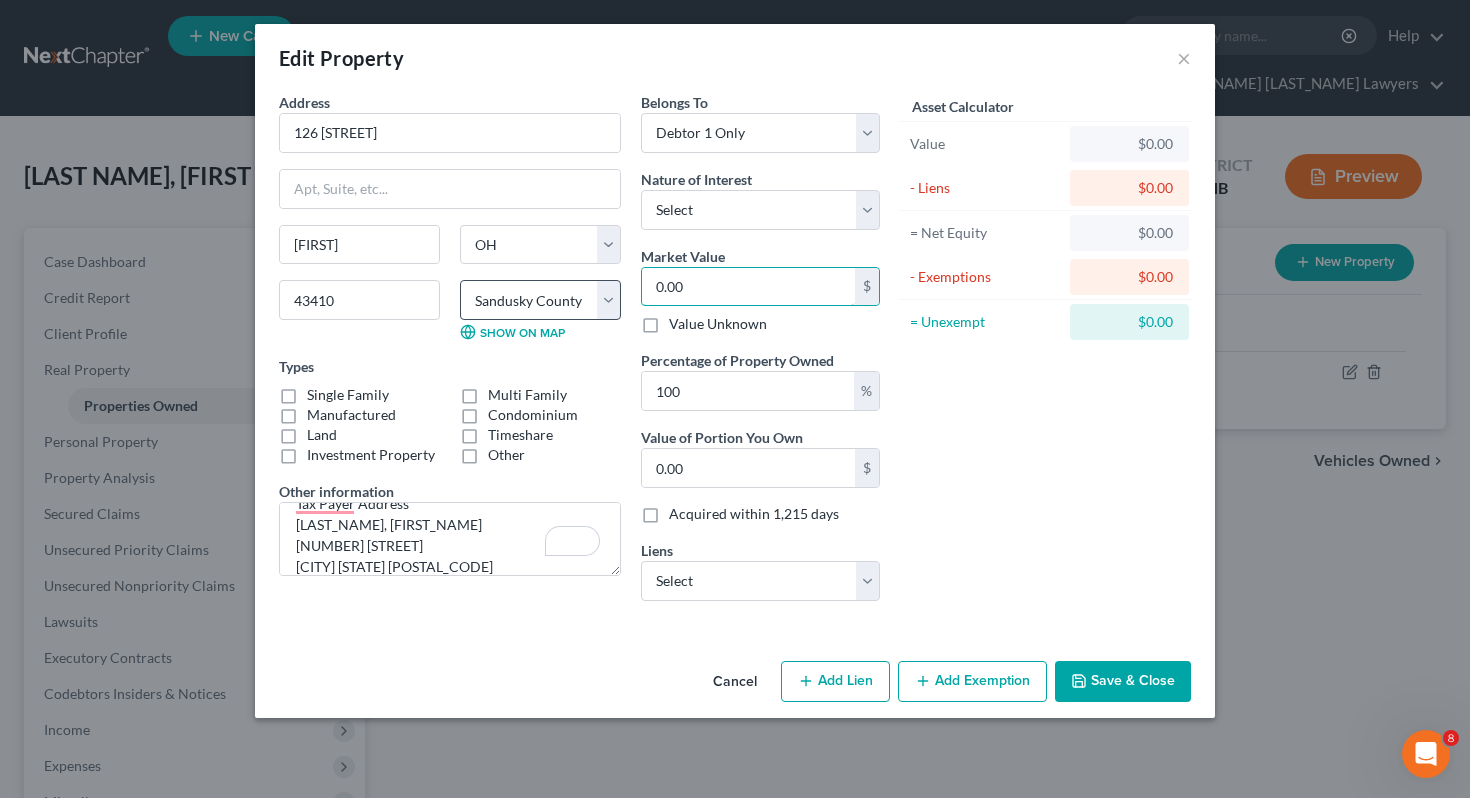type on "1" 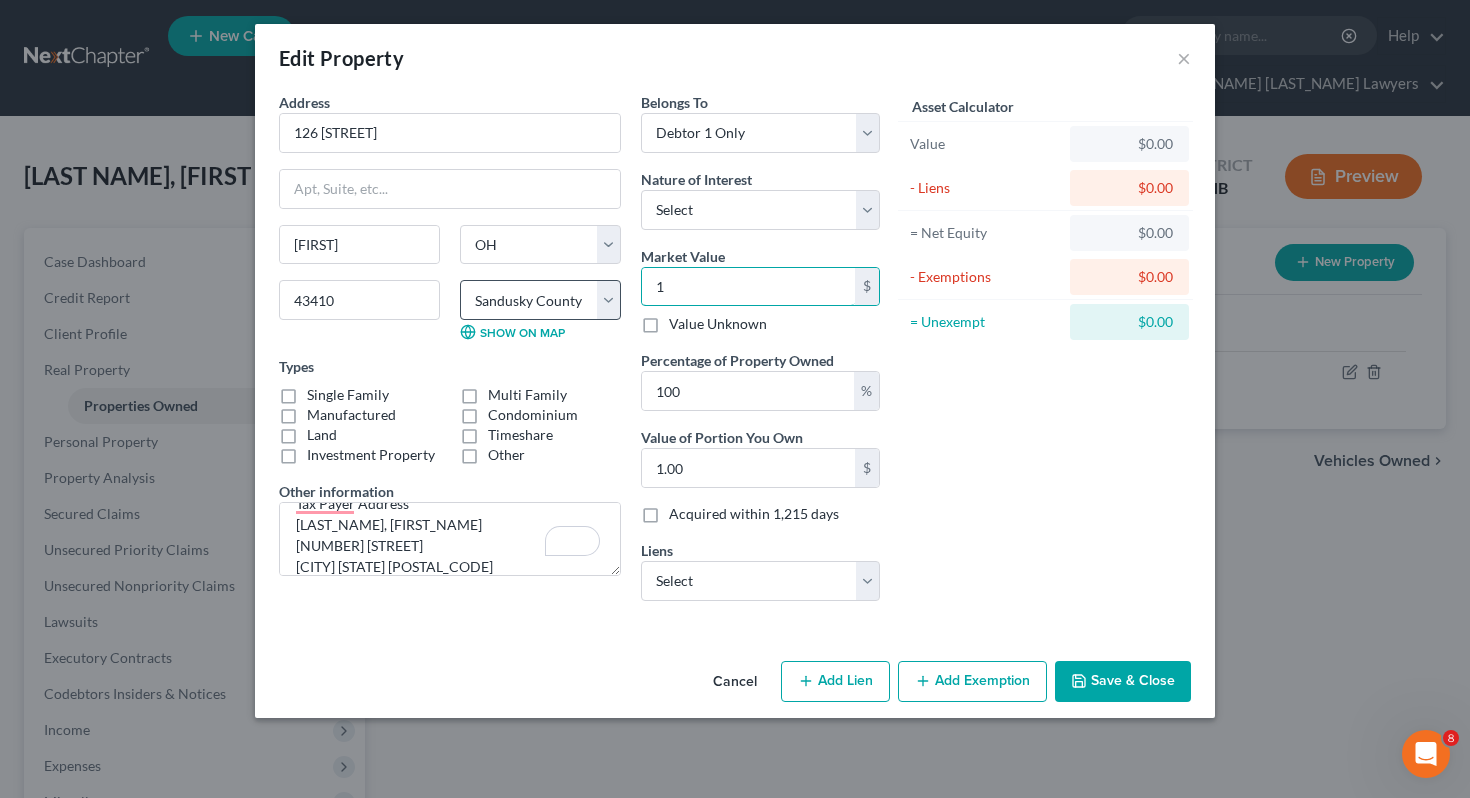 type on "13" 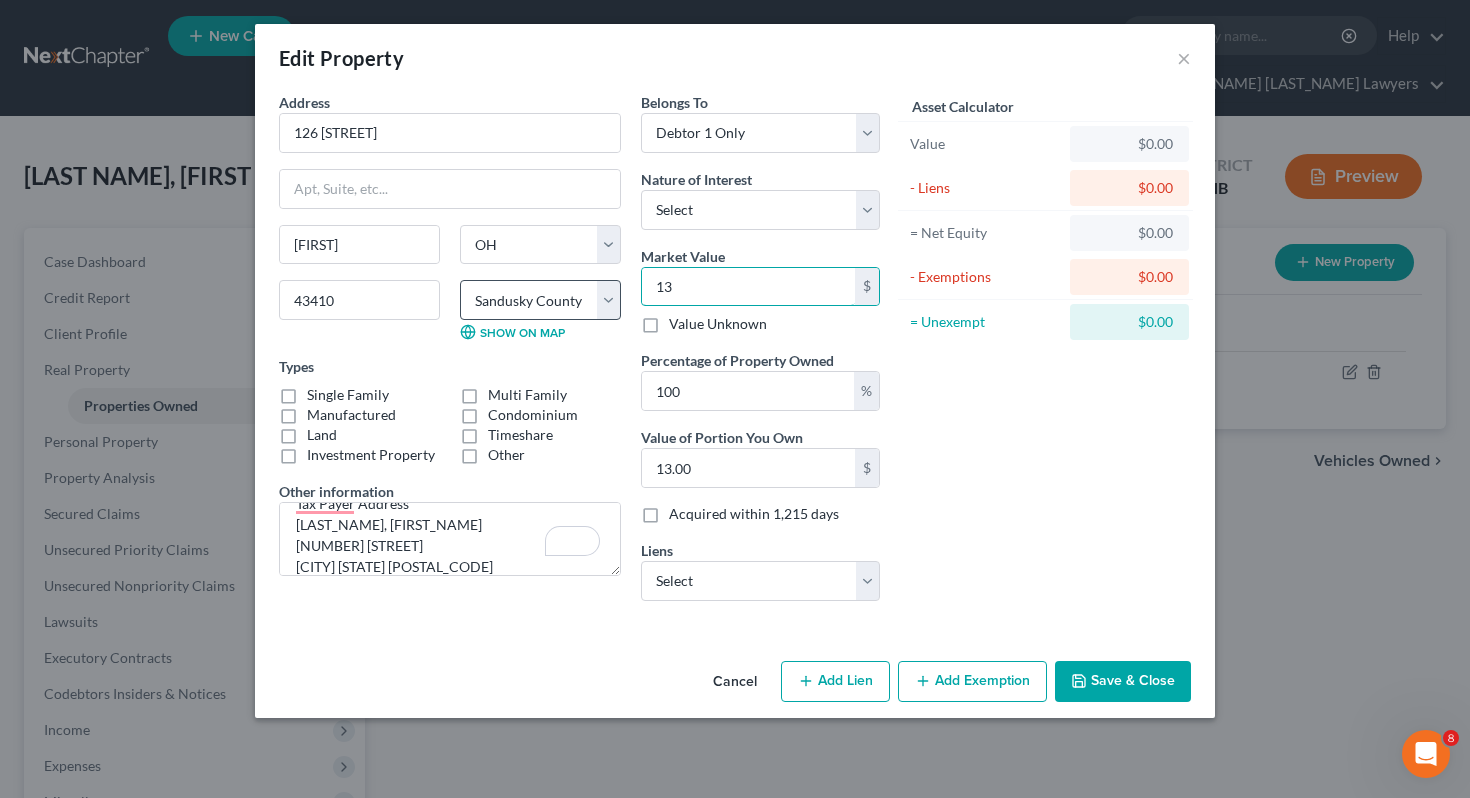 type on "130" 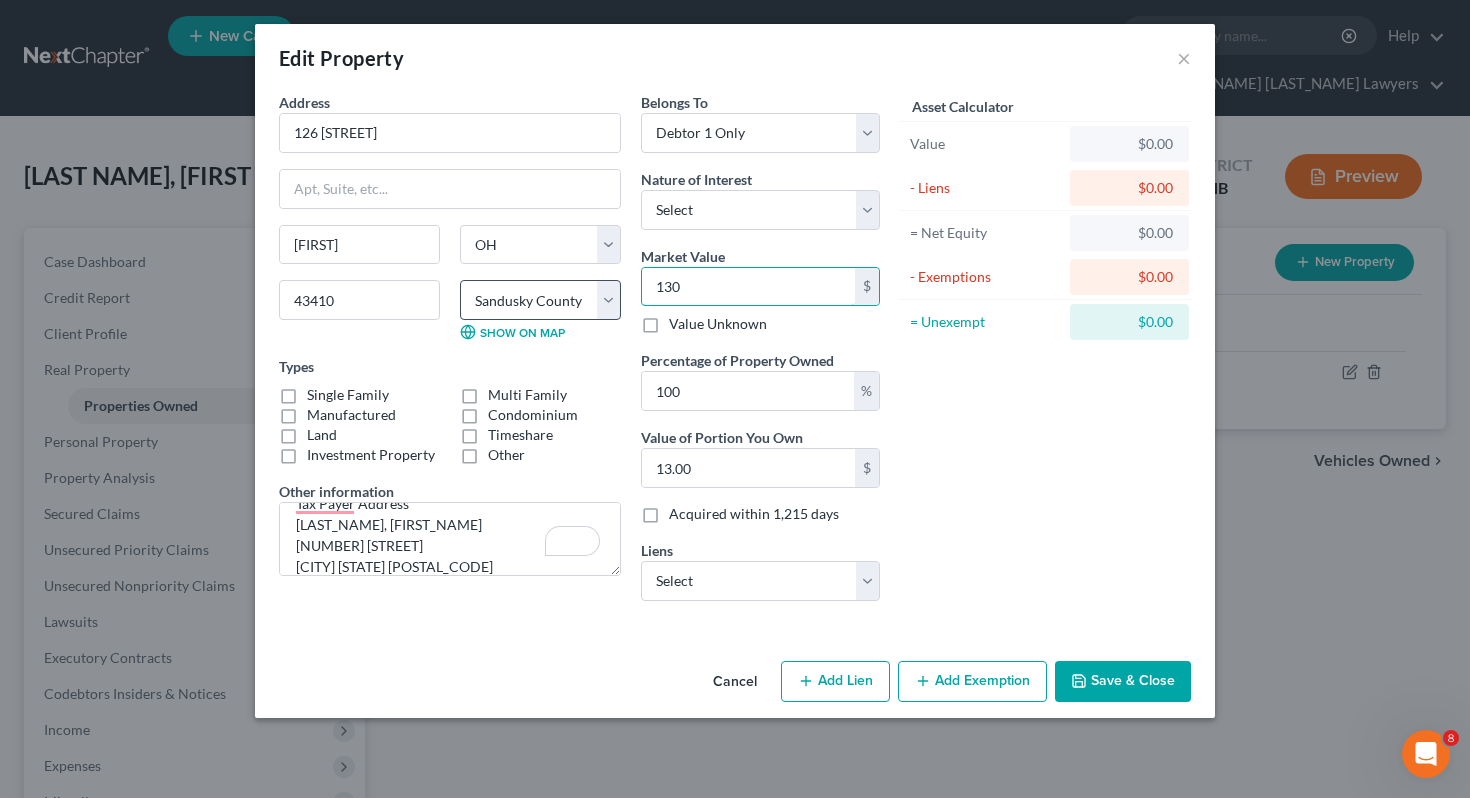 type on "130.00" 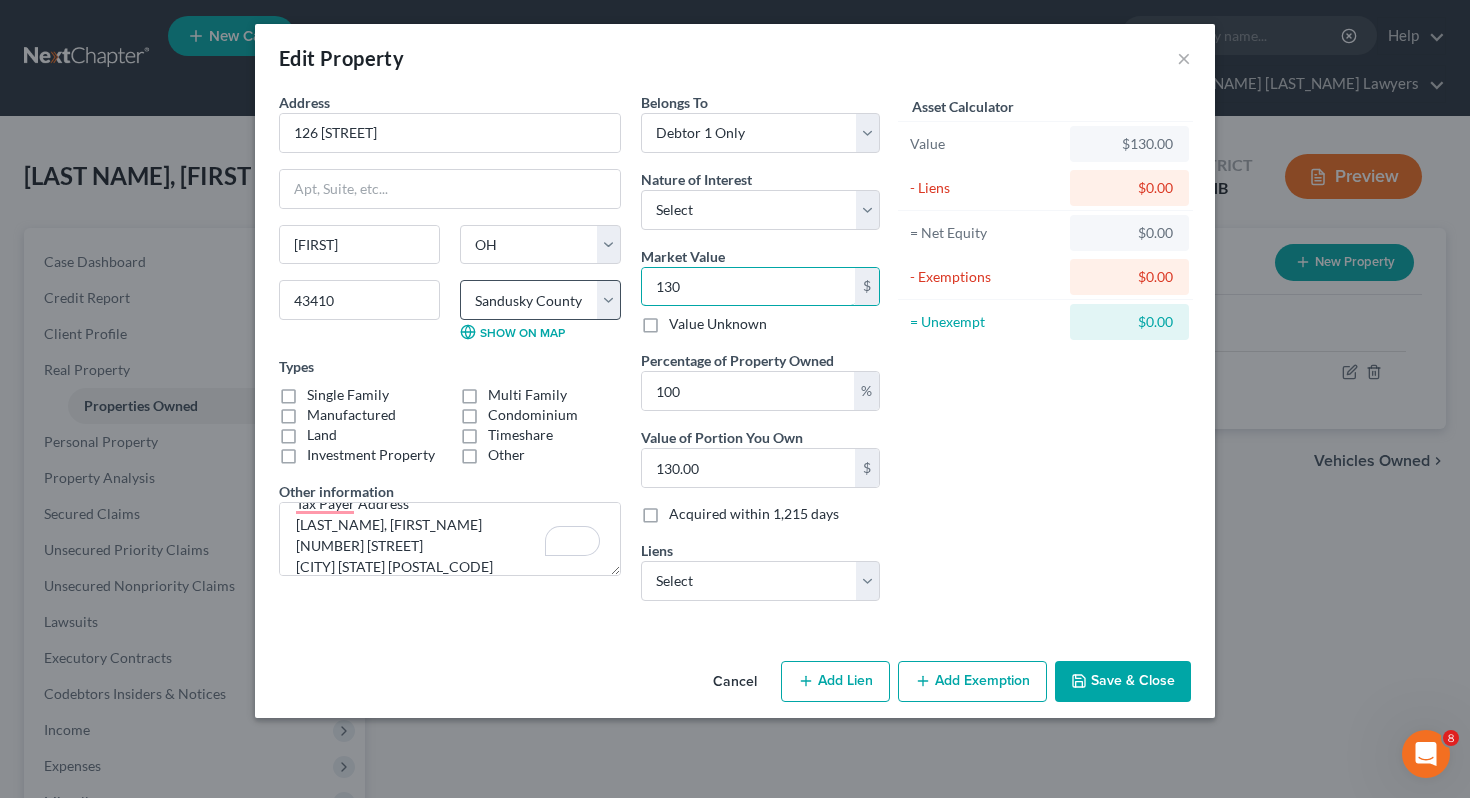 type on "1307" 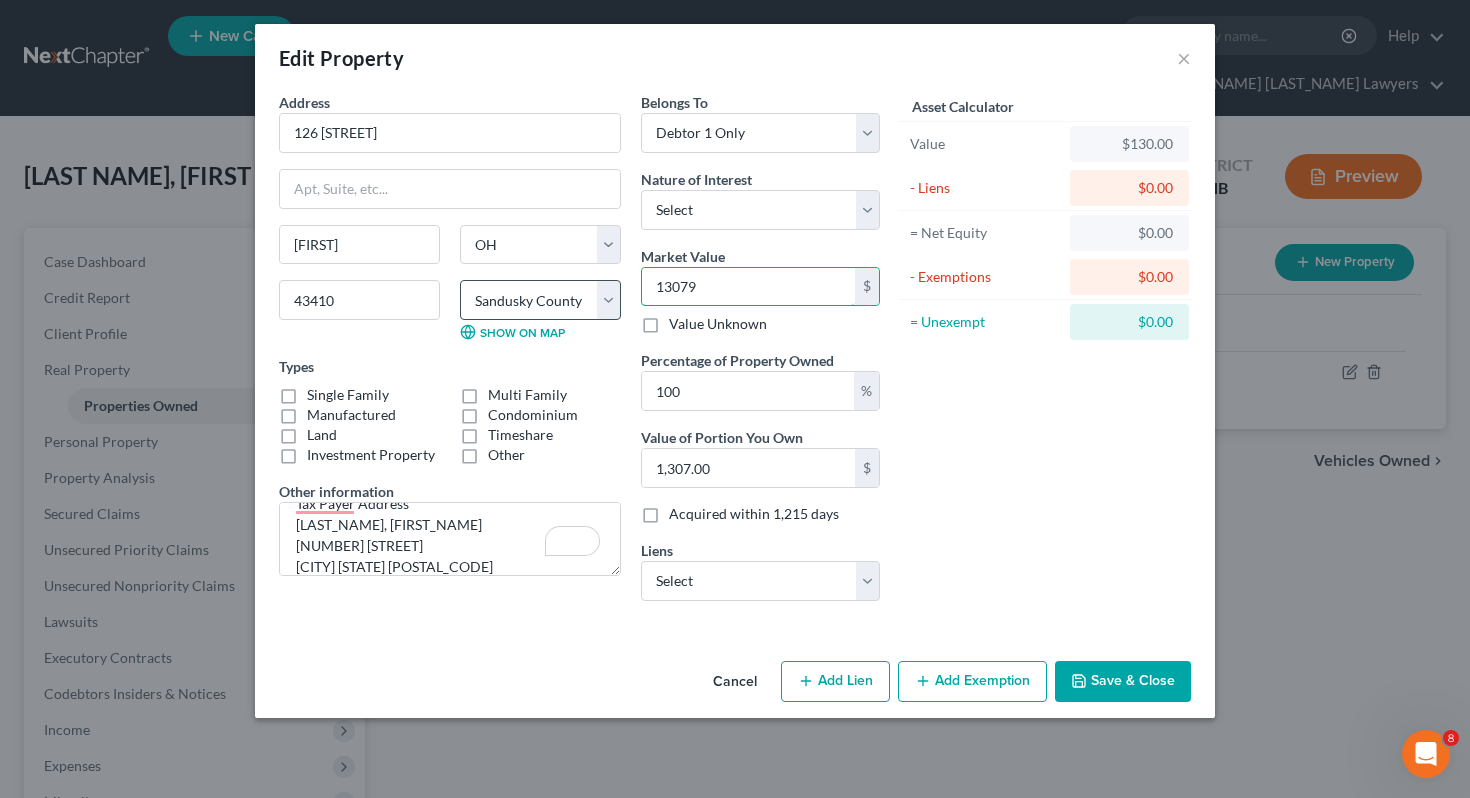 type on "[AMOUNT]" 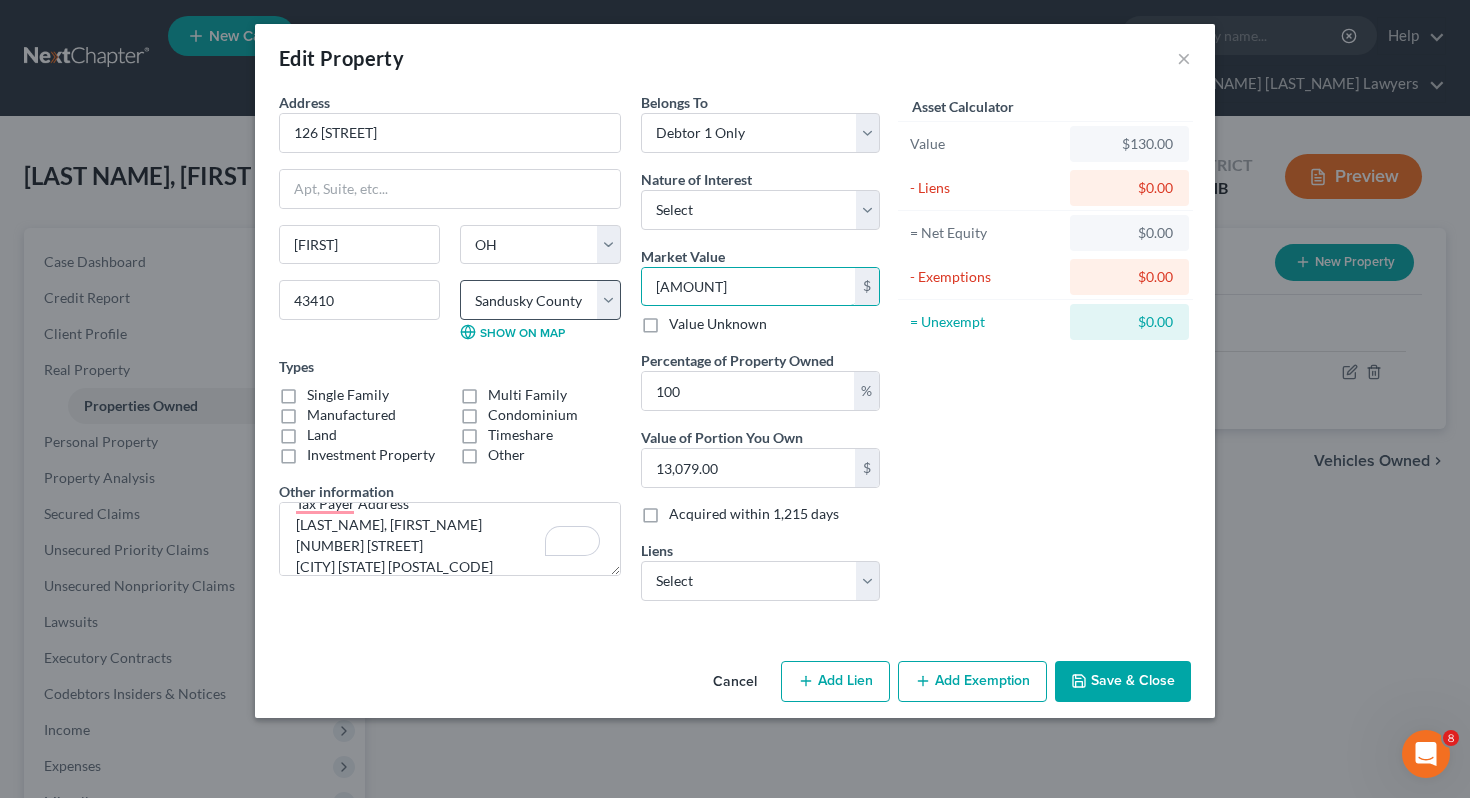 type on "[PRICE]" 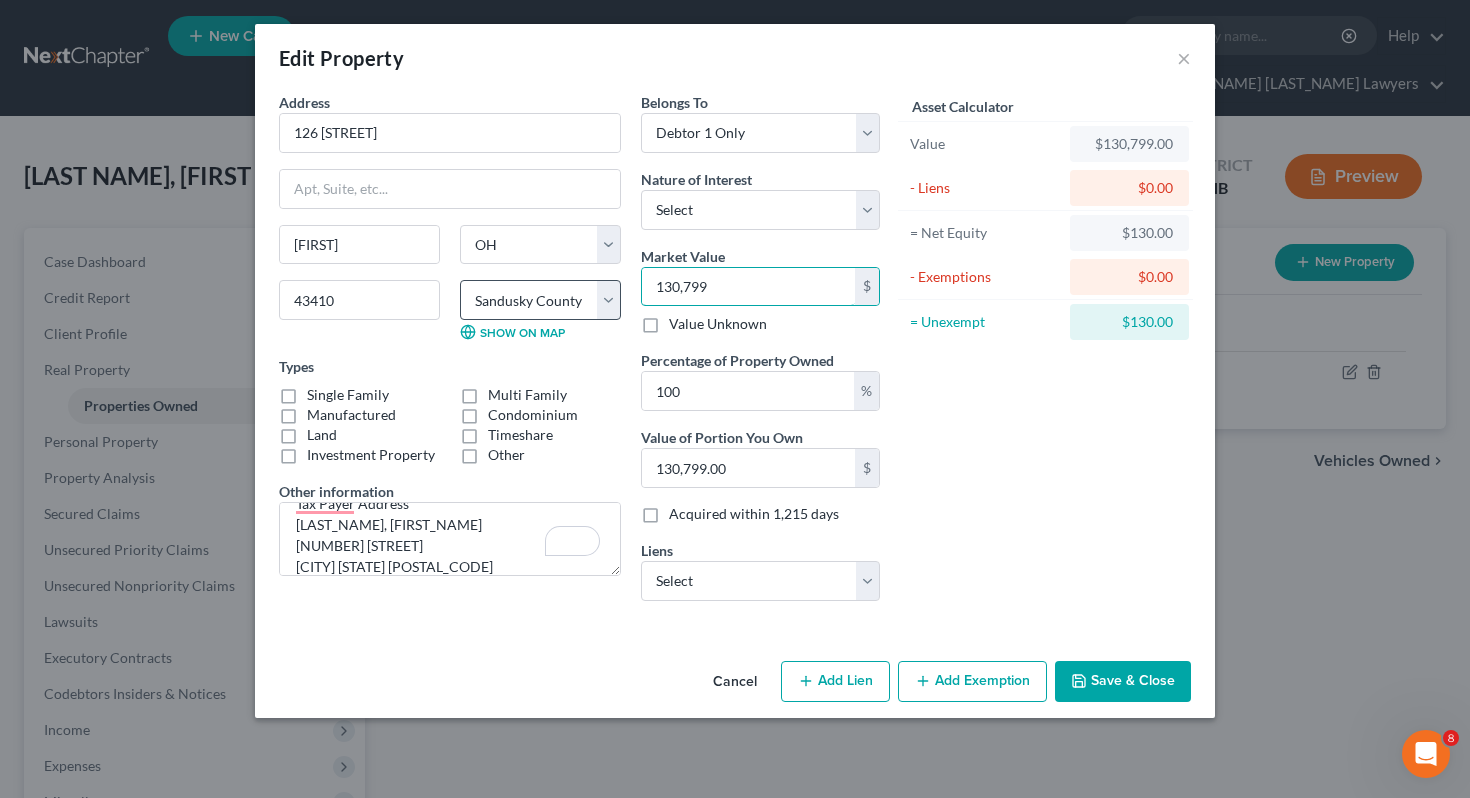 type on "130,79" 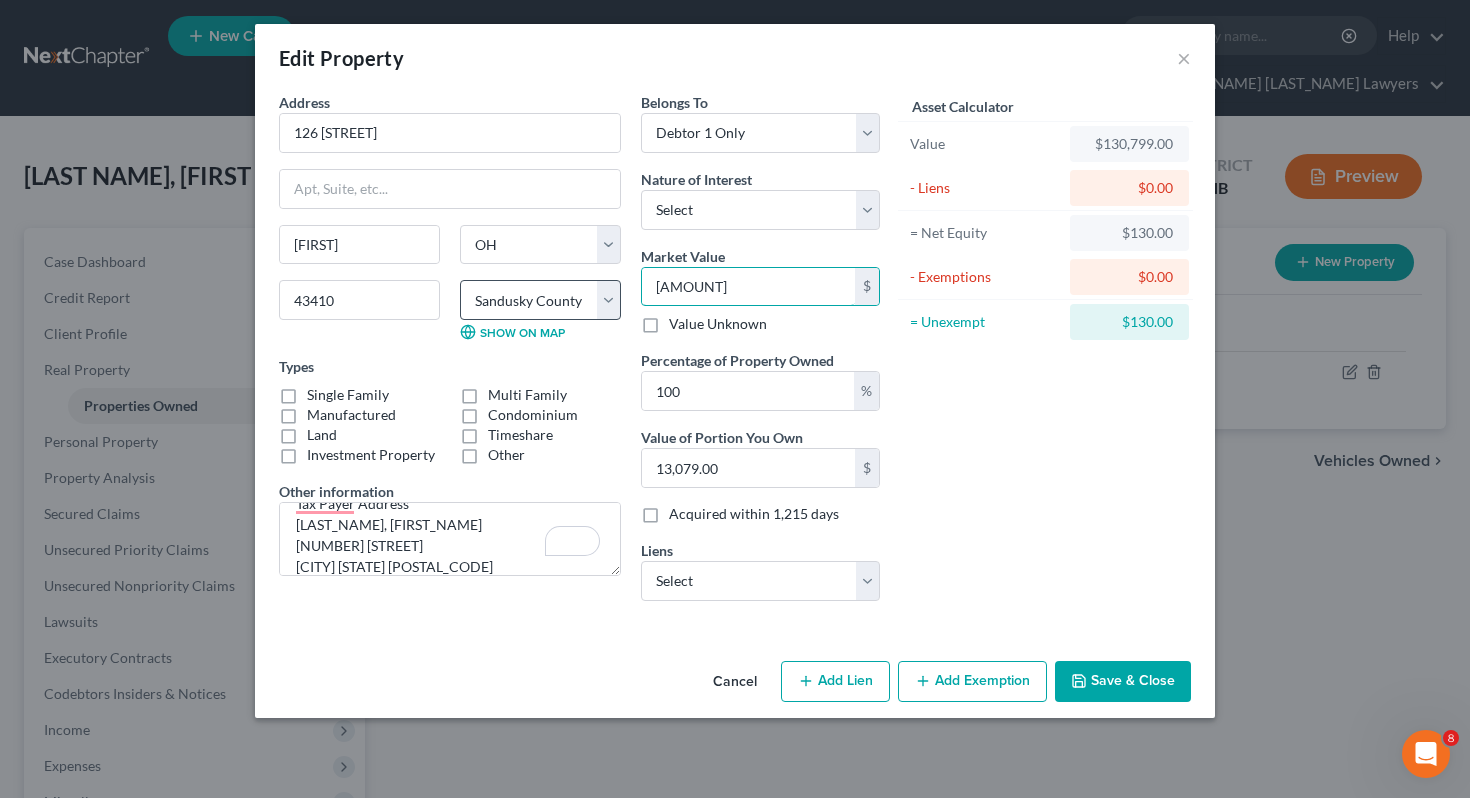 type on "13,07" 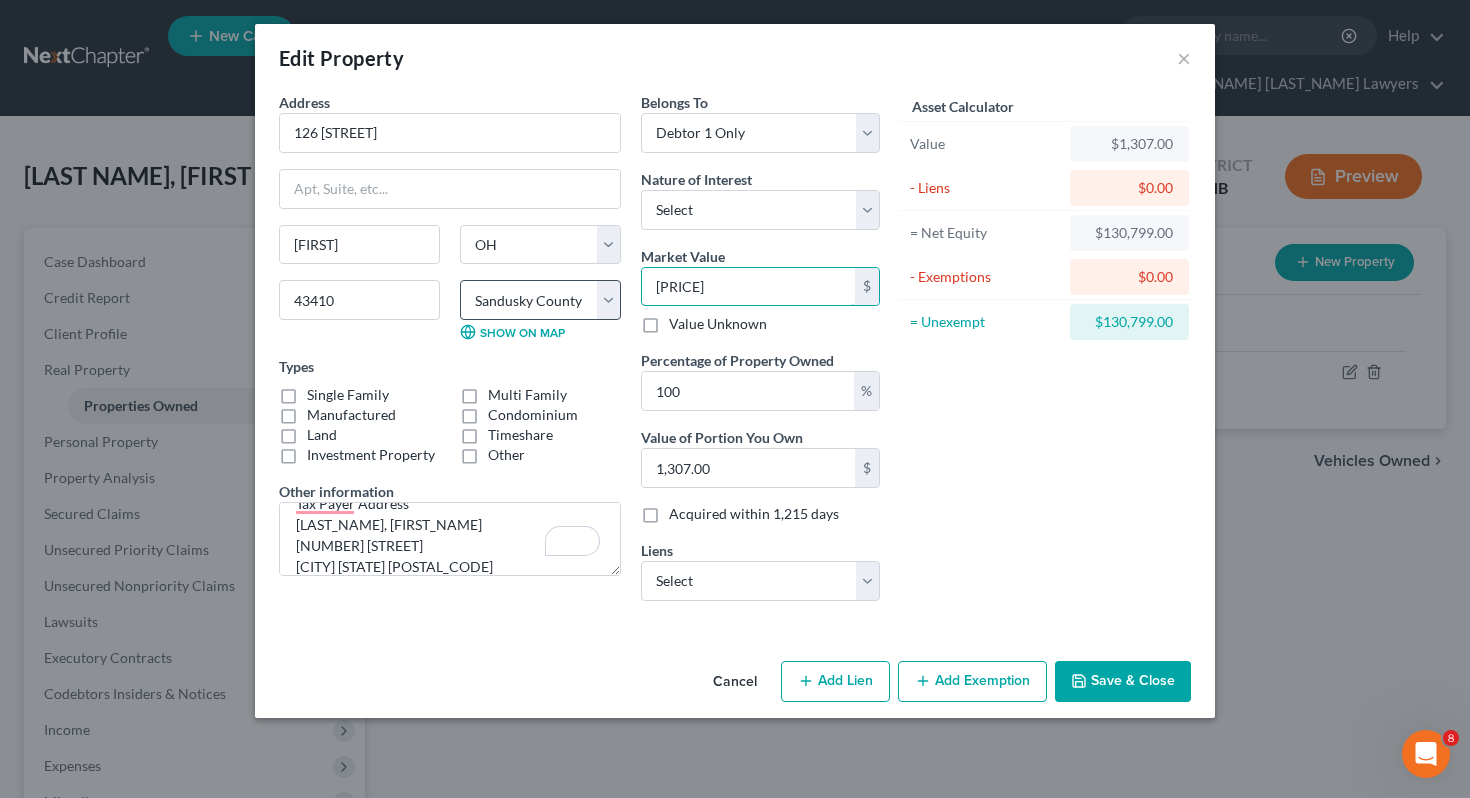 type on "1,3070" 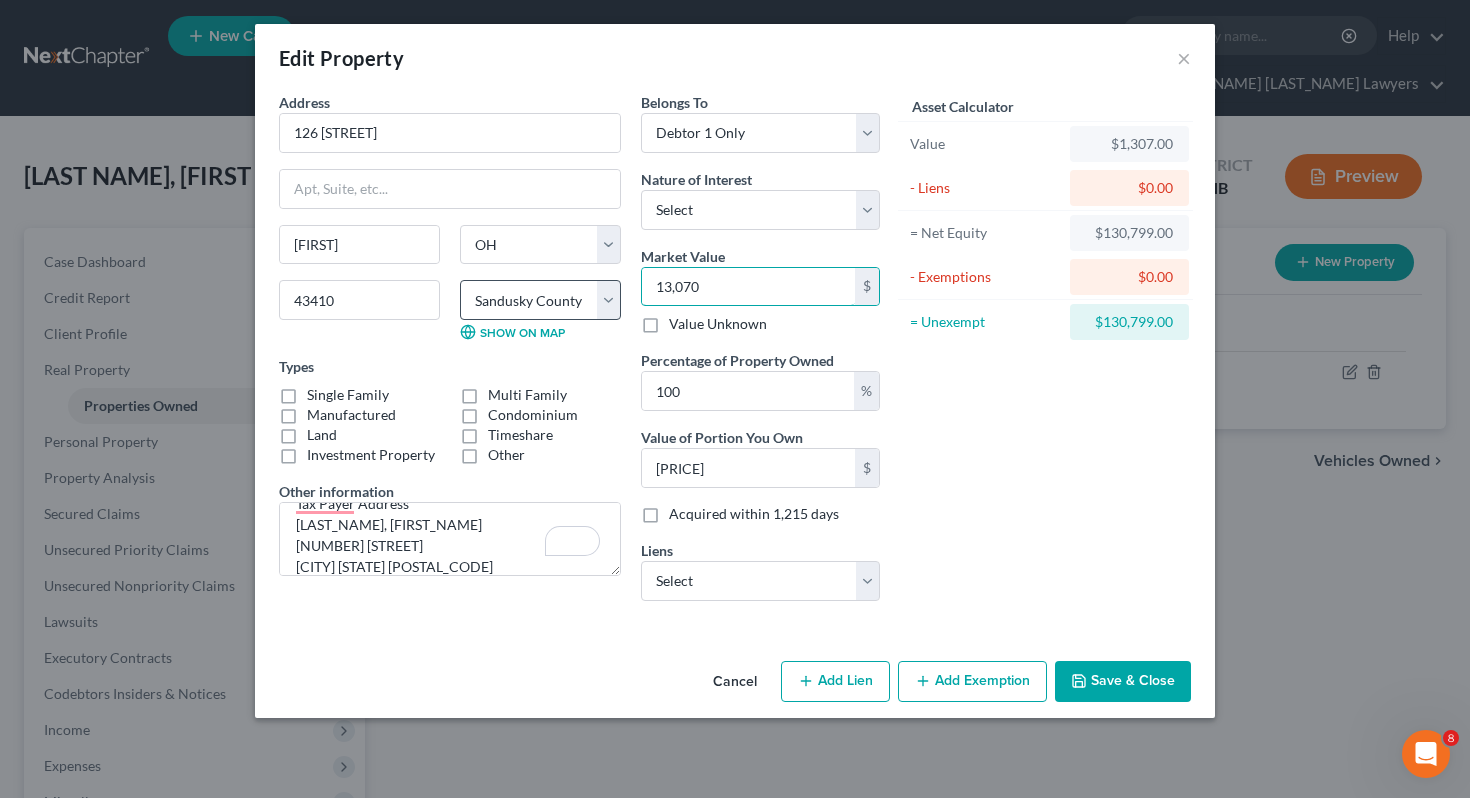 type on "[PRICE]" 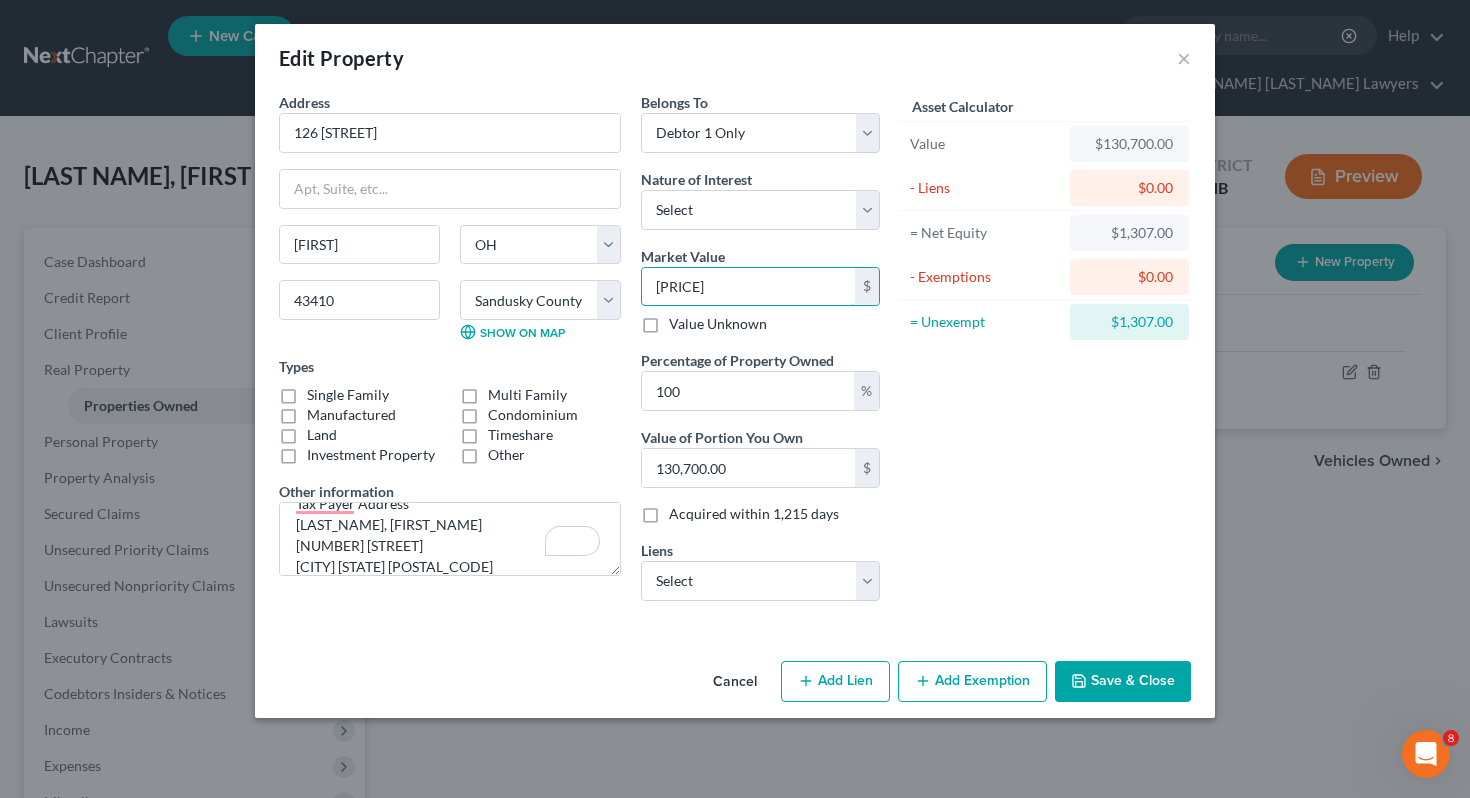 type on "[PRICE]" 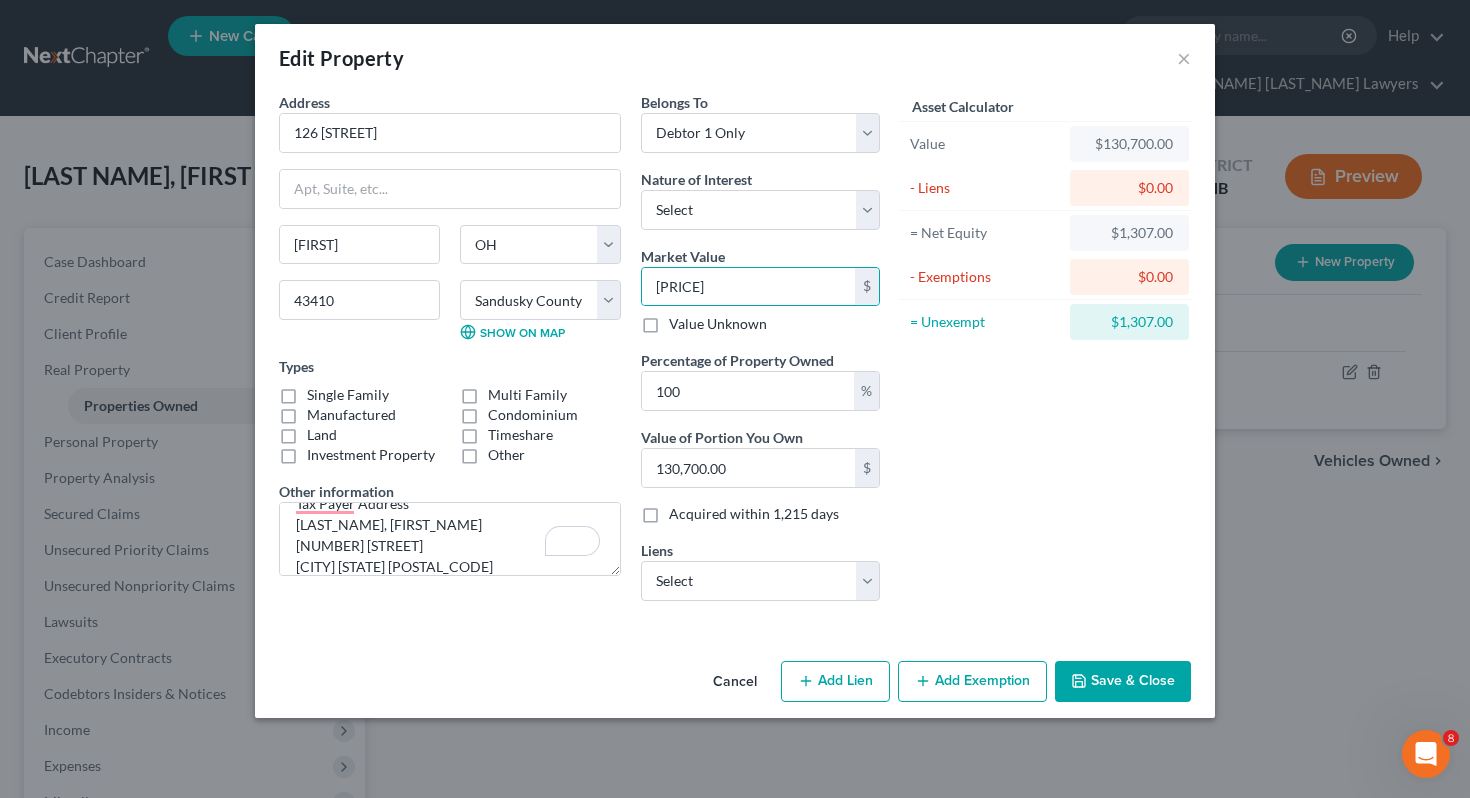 click on "Asset Calculator Value $[AMOUNT] - Liens $[AMOUNT] = Net Equity $[AMOUNT] - Exemptions $[AMOUNT] = Unexempt $[AMOUNT]" at bounding box center (1045, 354) 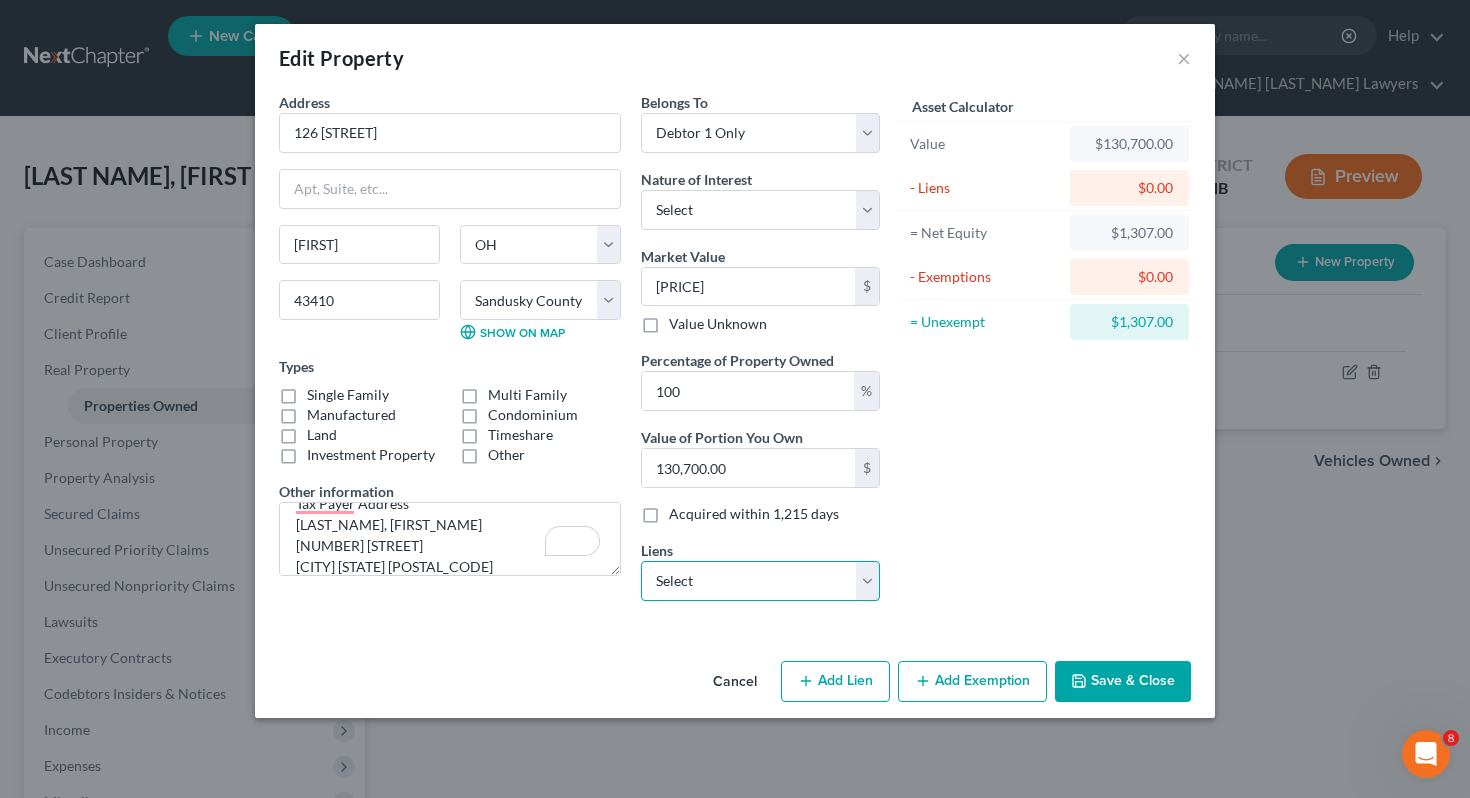 click on "Select Nstar/Cooper - $81,204.00" at bounding box center (760, 581) 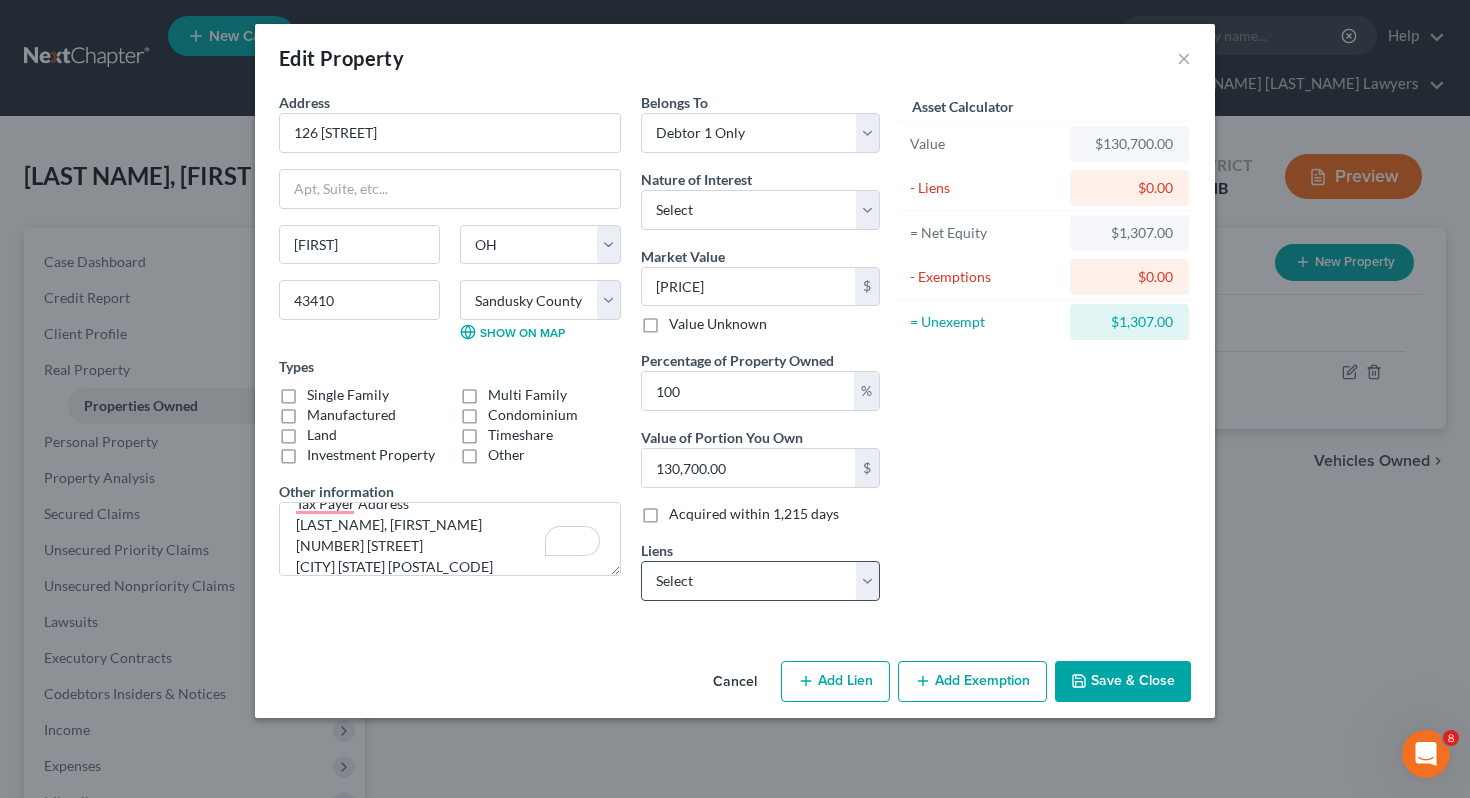 select on "45" 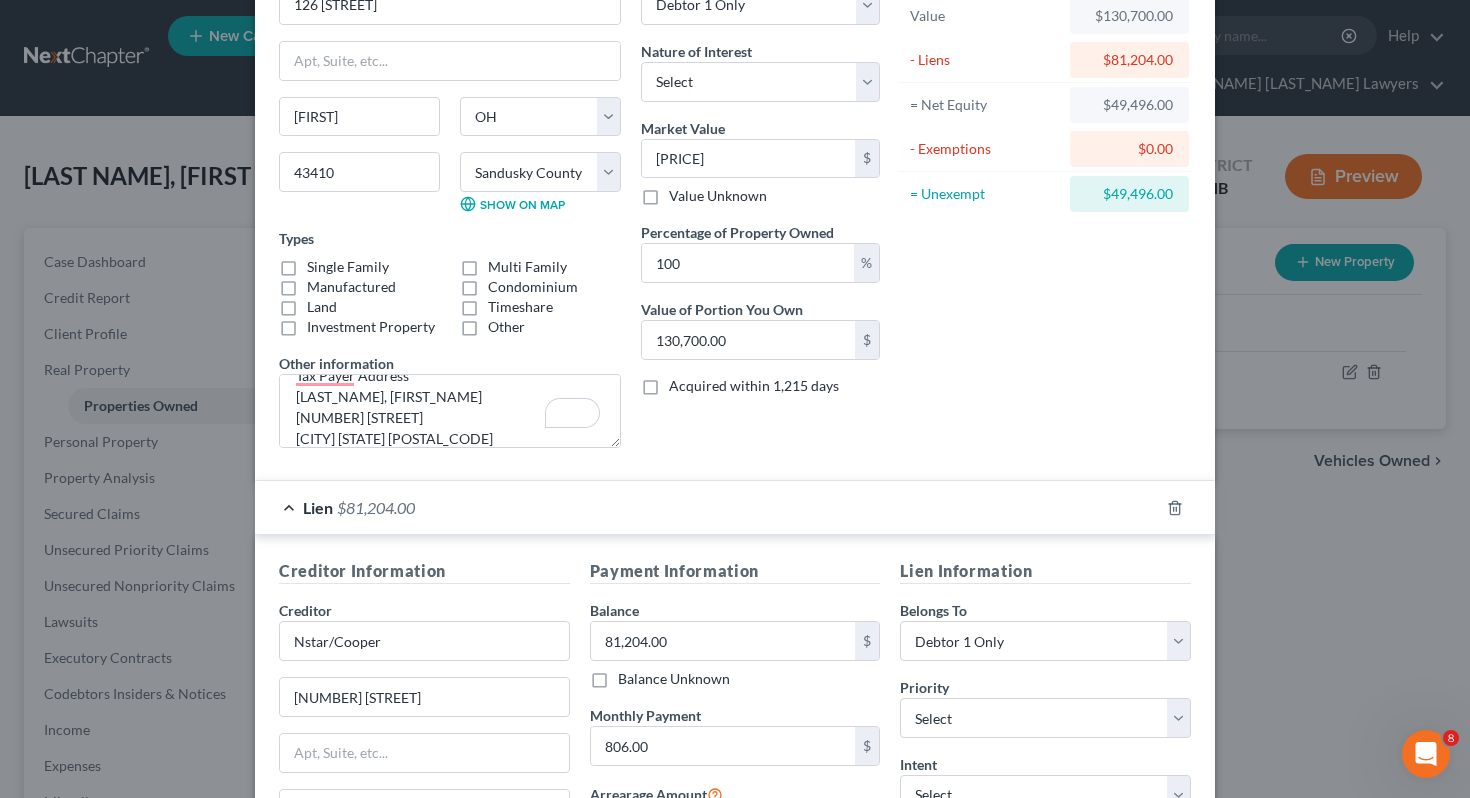 scroll, scrollTop: 392, scrollLeft: 0, axis: vertical 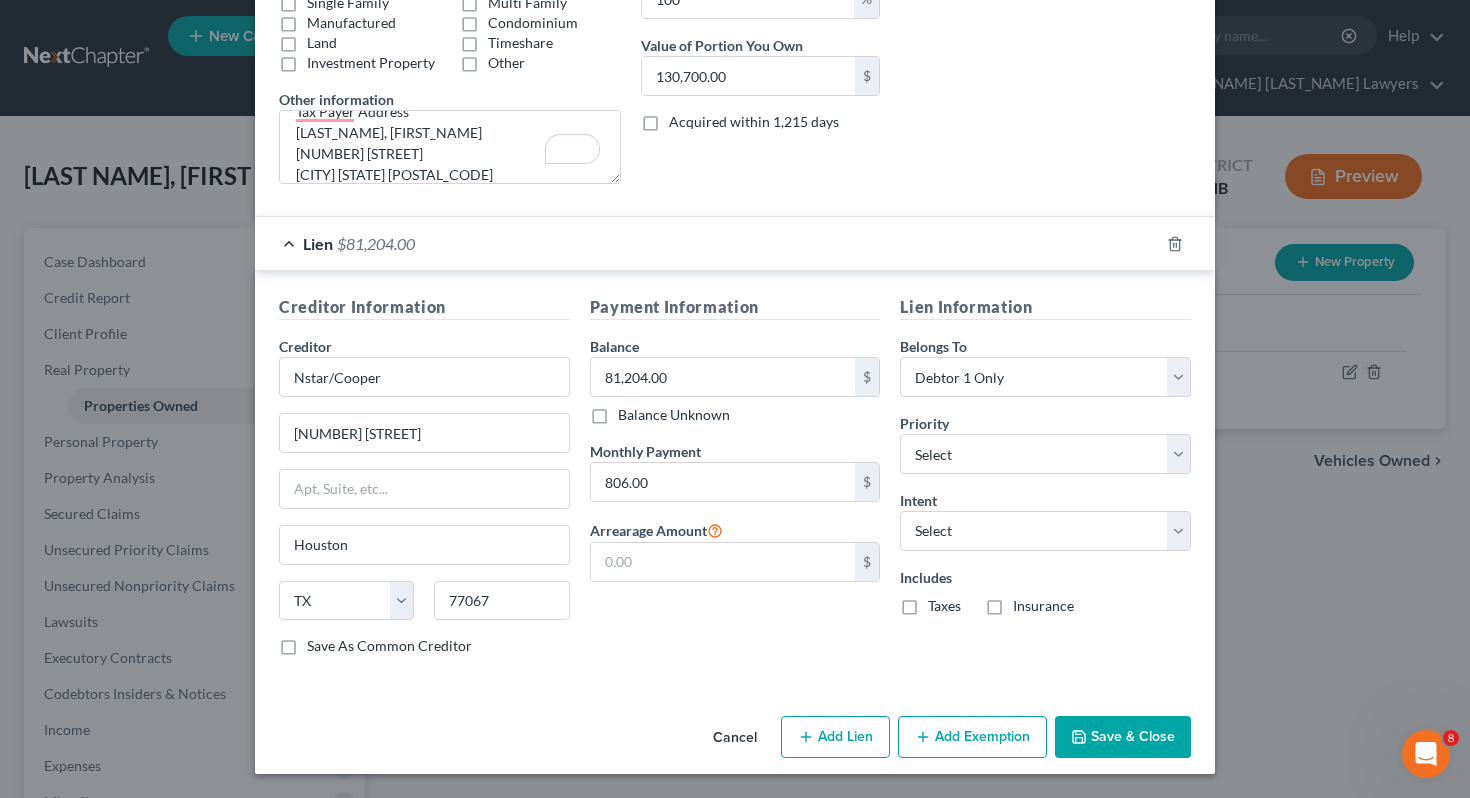 click on "Add Exemption" at bounding box center [972, 737] 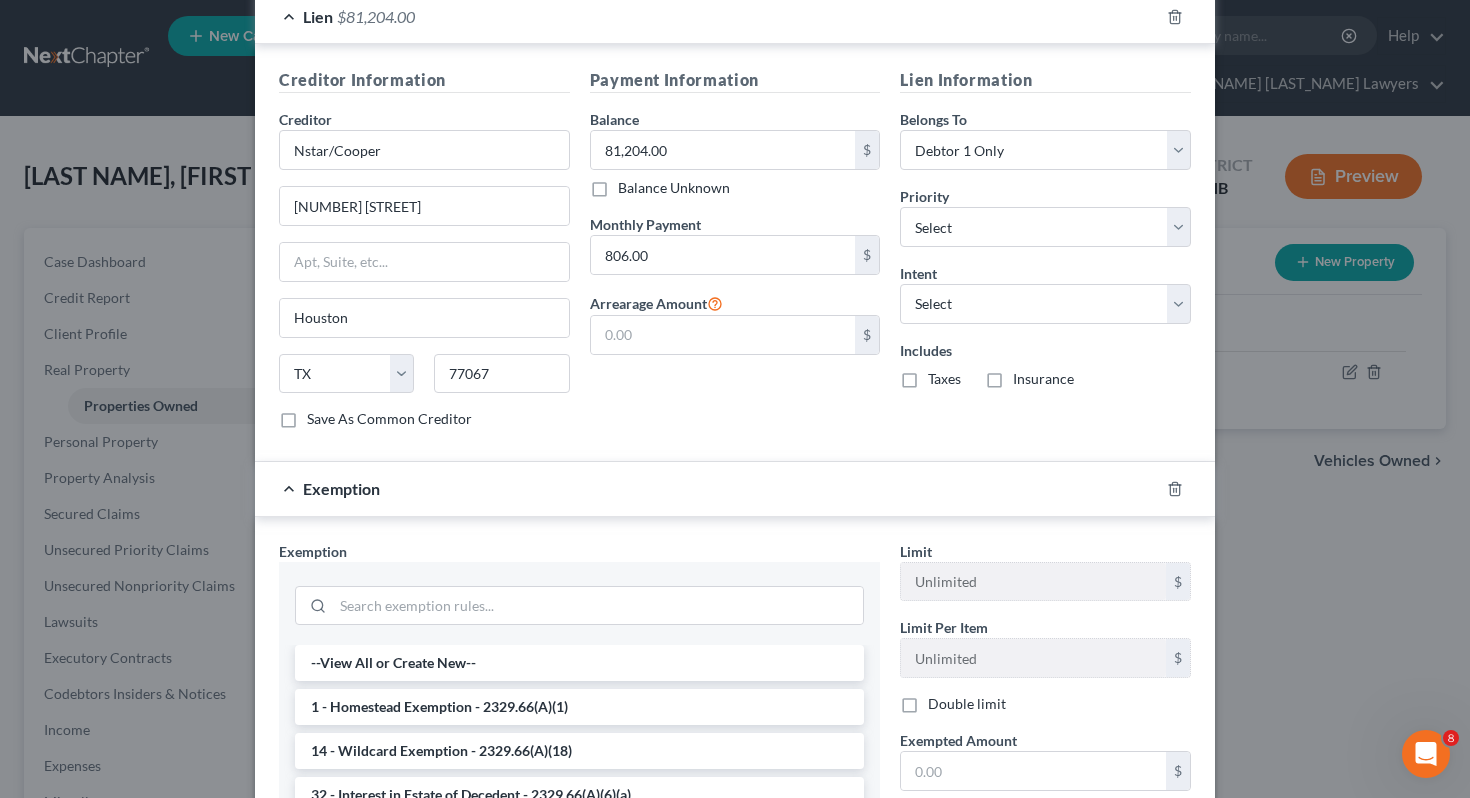 scroll, scrollTop: 757, scrollLeft: 0, axis: vertical 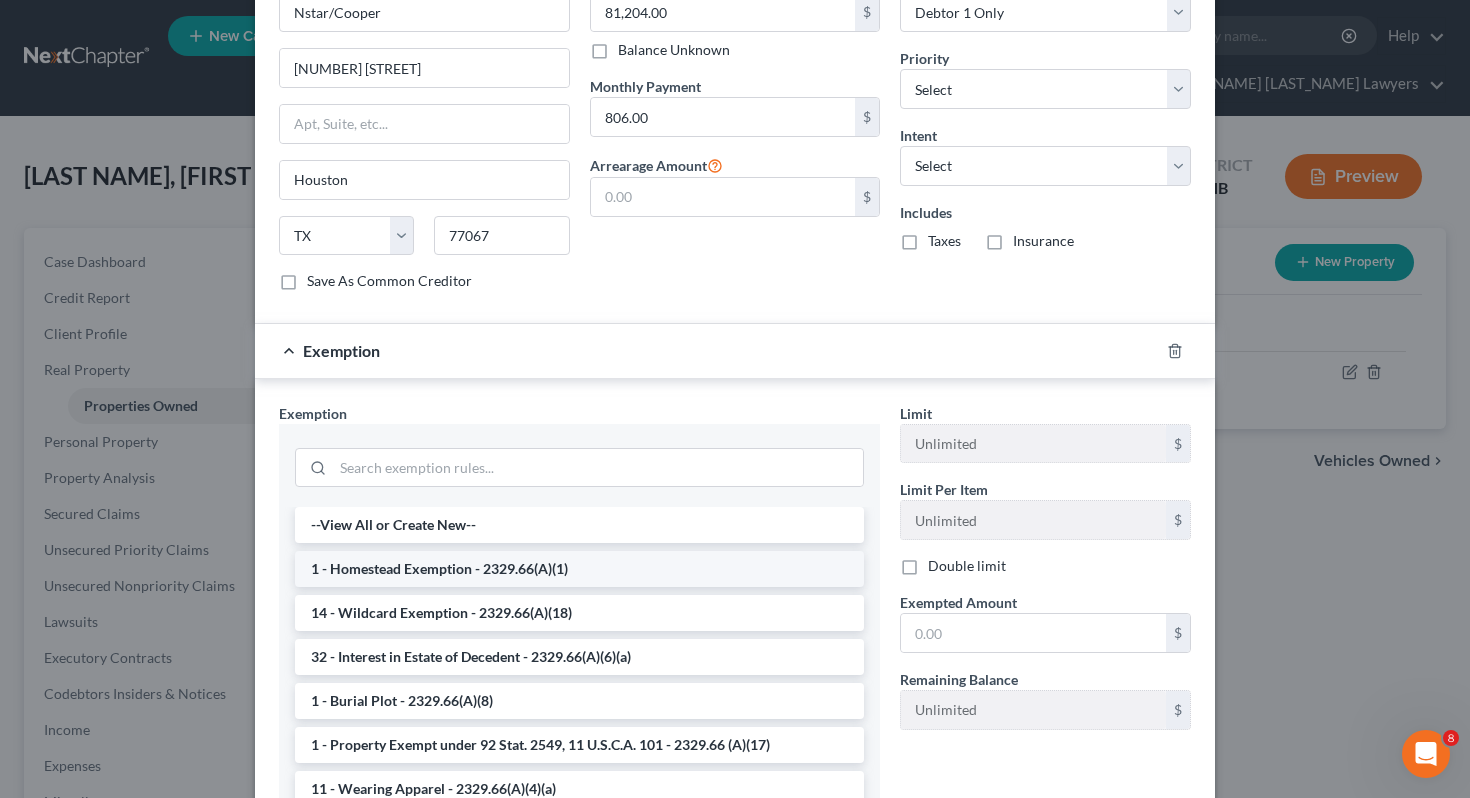 click on "1 - Homestead Exemption  - 2329.66(A)(1)" at bounding box center [579, 569] 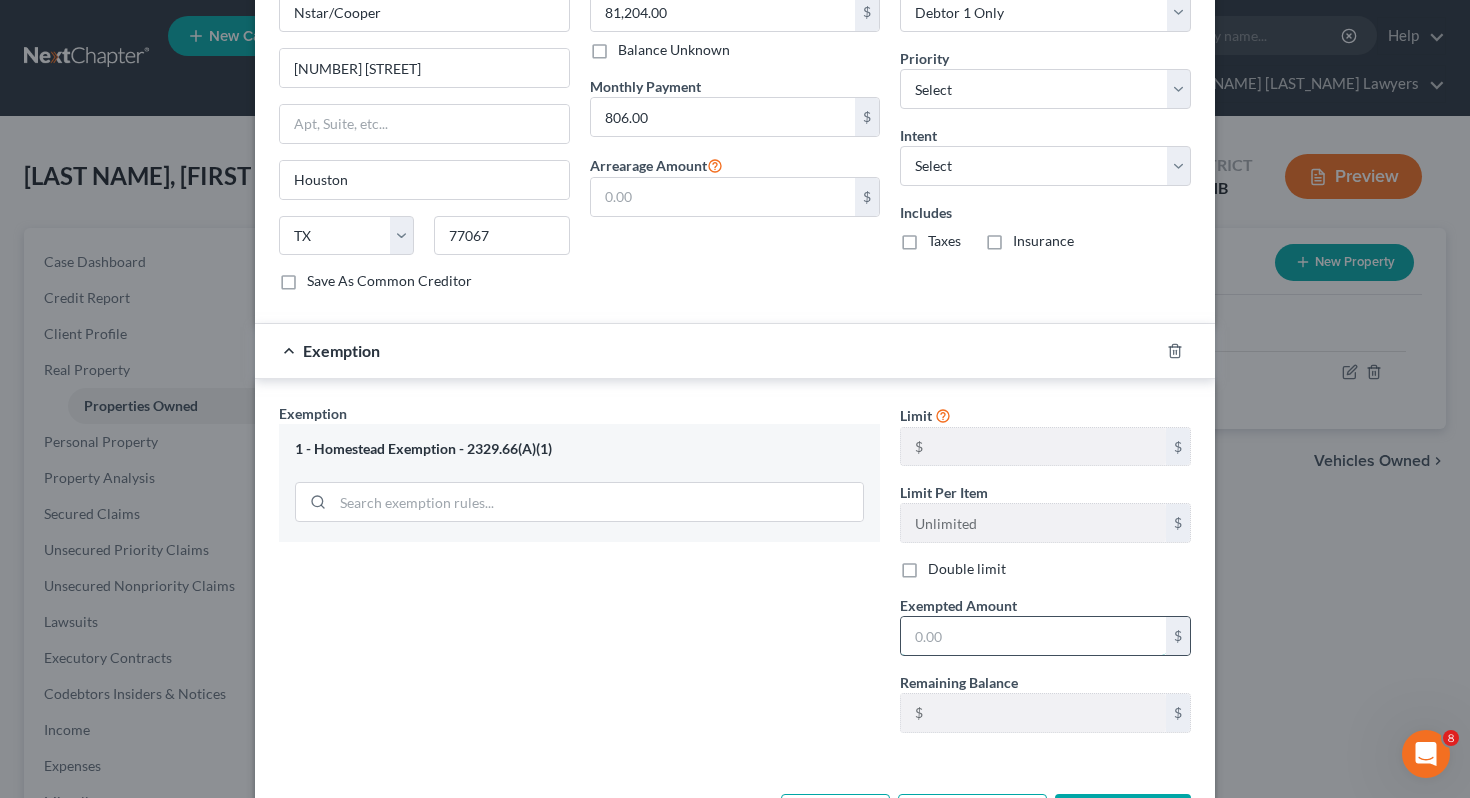 click at bounding box center (1033, 636) 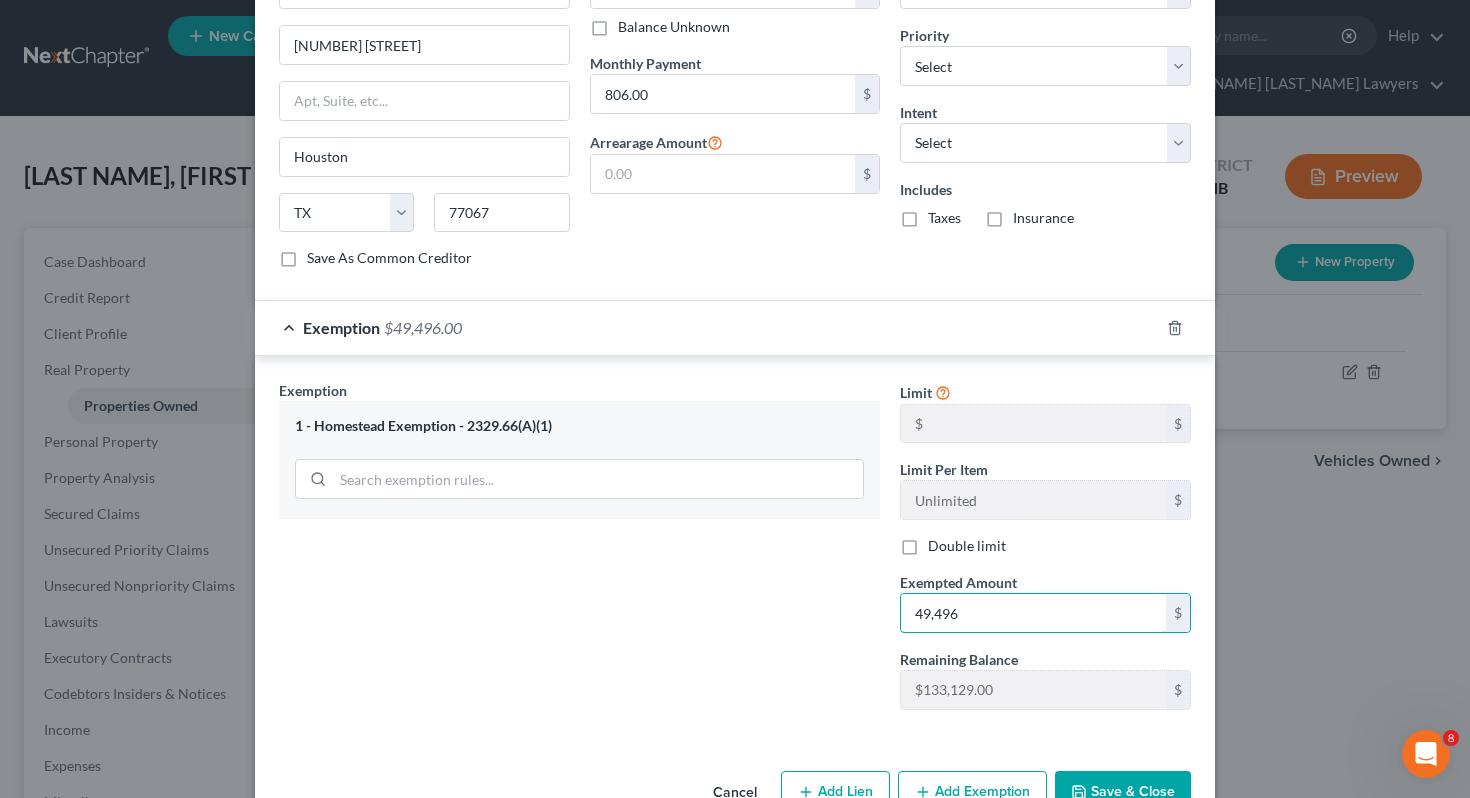 scroll, scrollTop: 834, scrollLeft: 0, axis: vertical 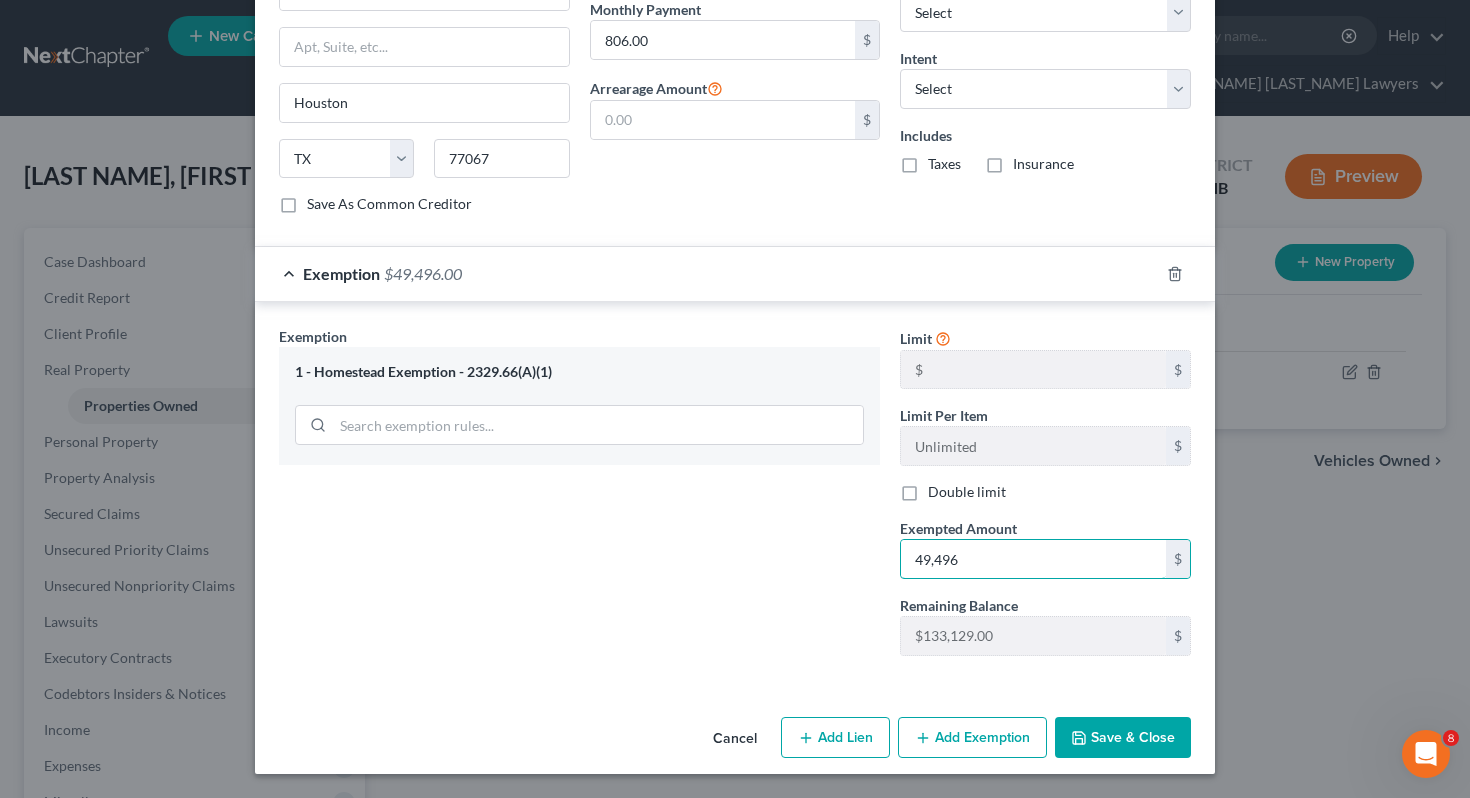 type on "49,496" 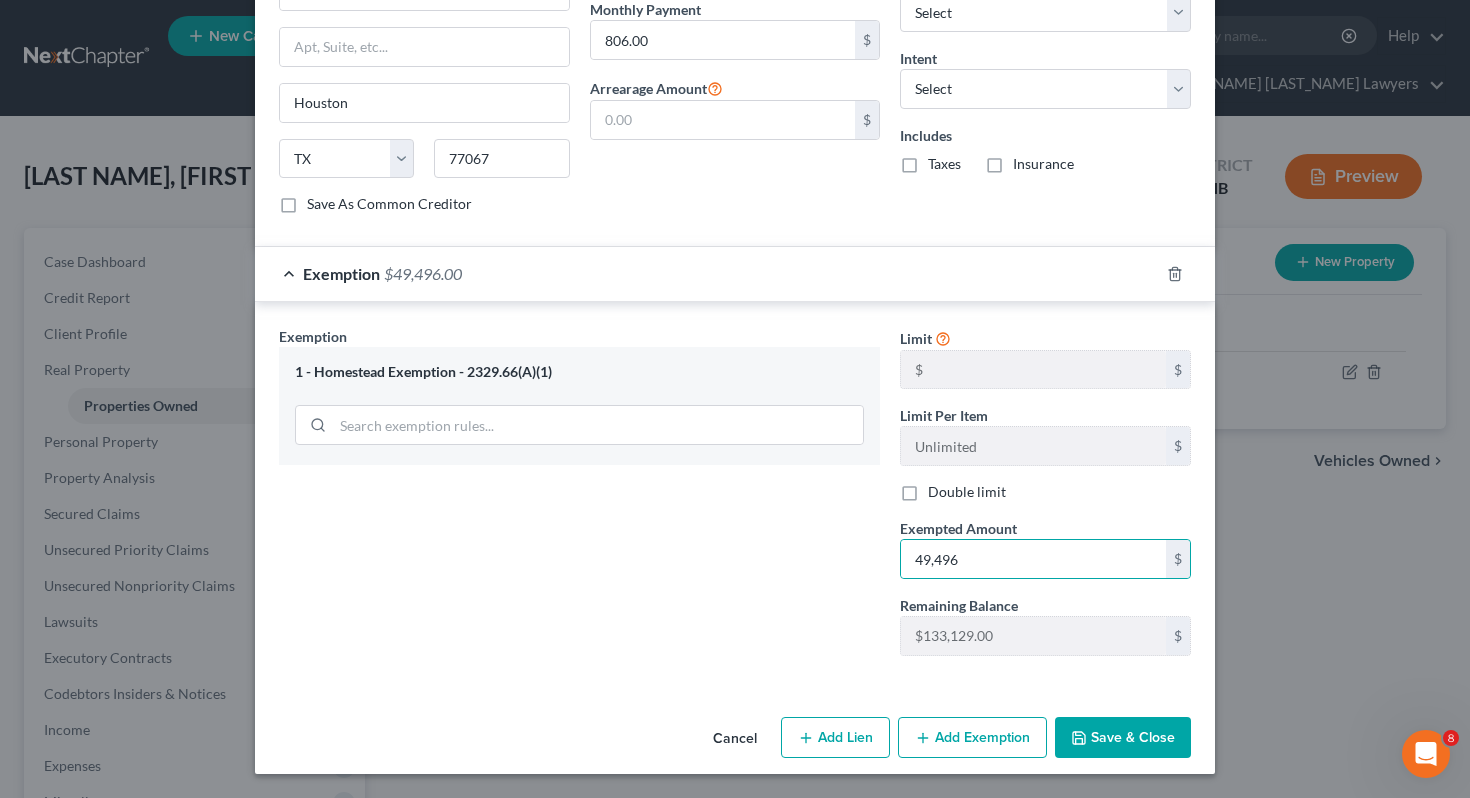 click on "Cancel Add Lien Add Lease Add Exemption Save & Close" at bounding box center [735, 742] 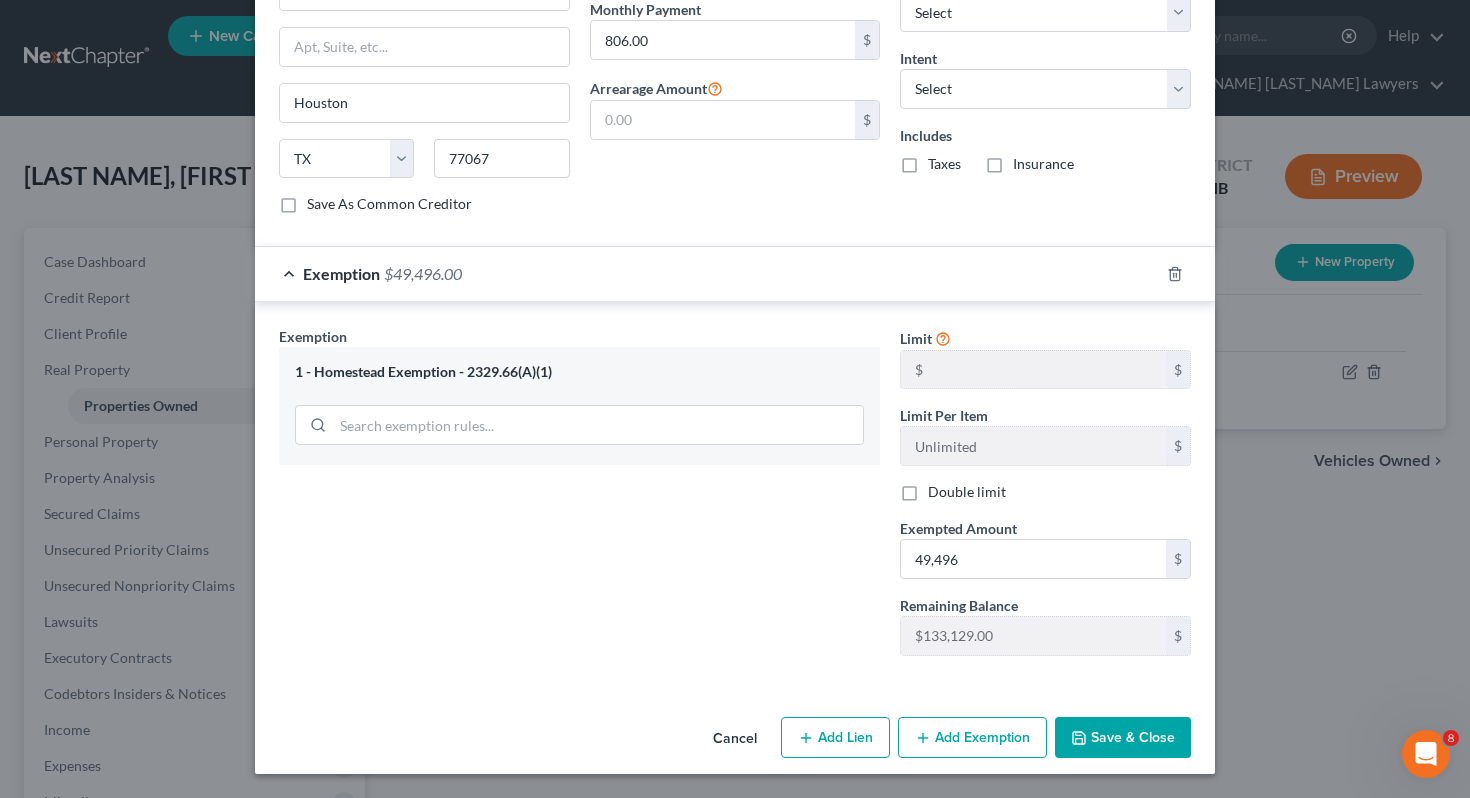 click on "Save & Close" at bounding box center (1123, 738) 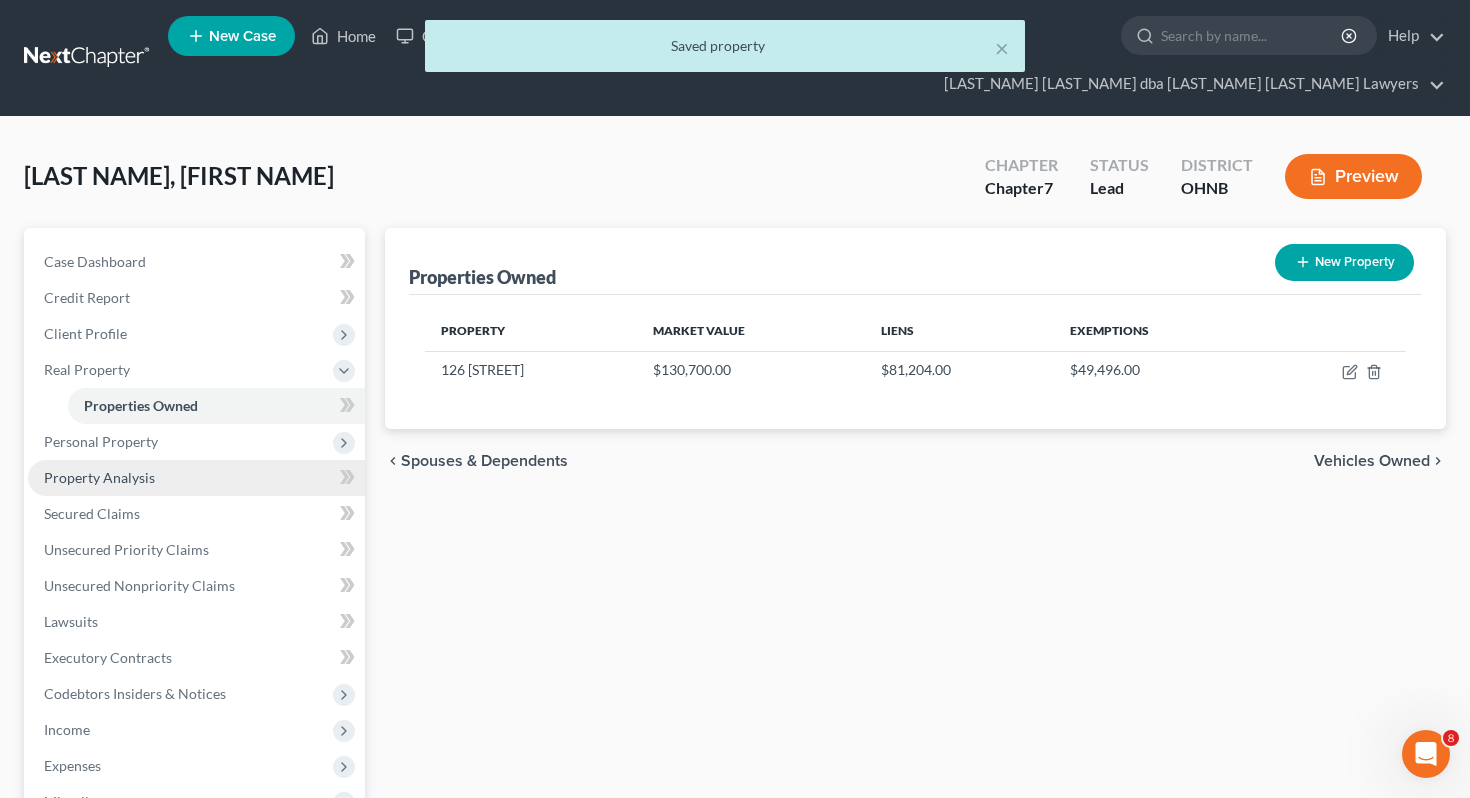 click on "Property Analysis" at bounding box center (196, 478) 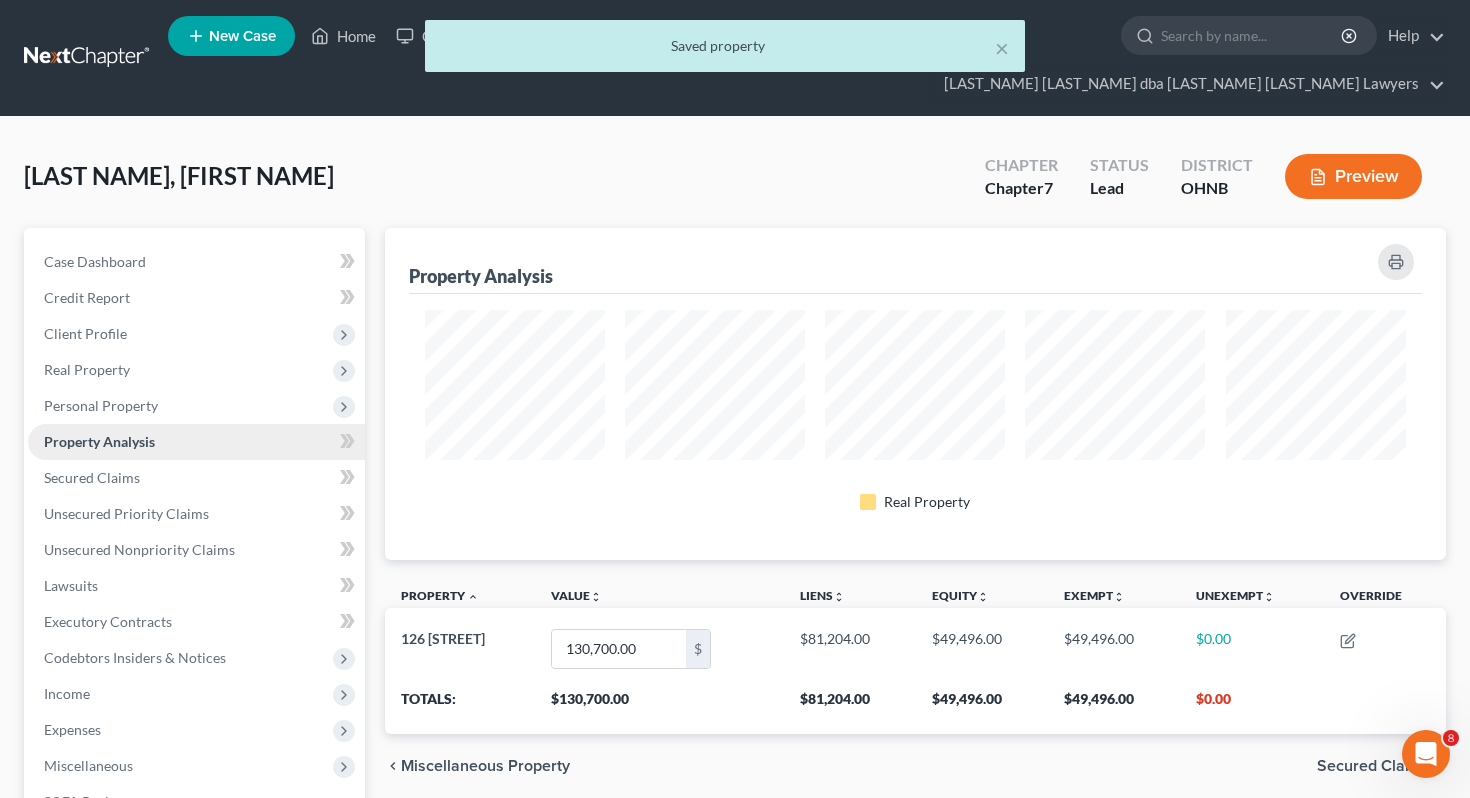 scroll, scrollTop: 999668, scrollLeft: 998938, axis: both 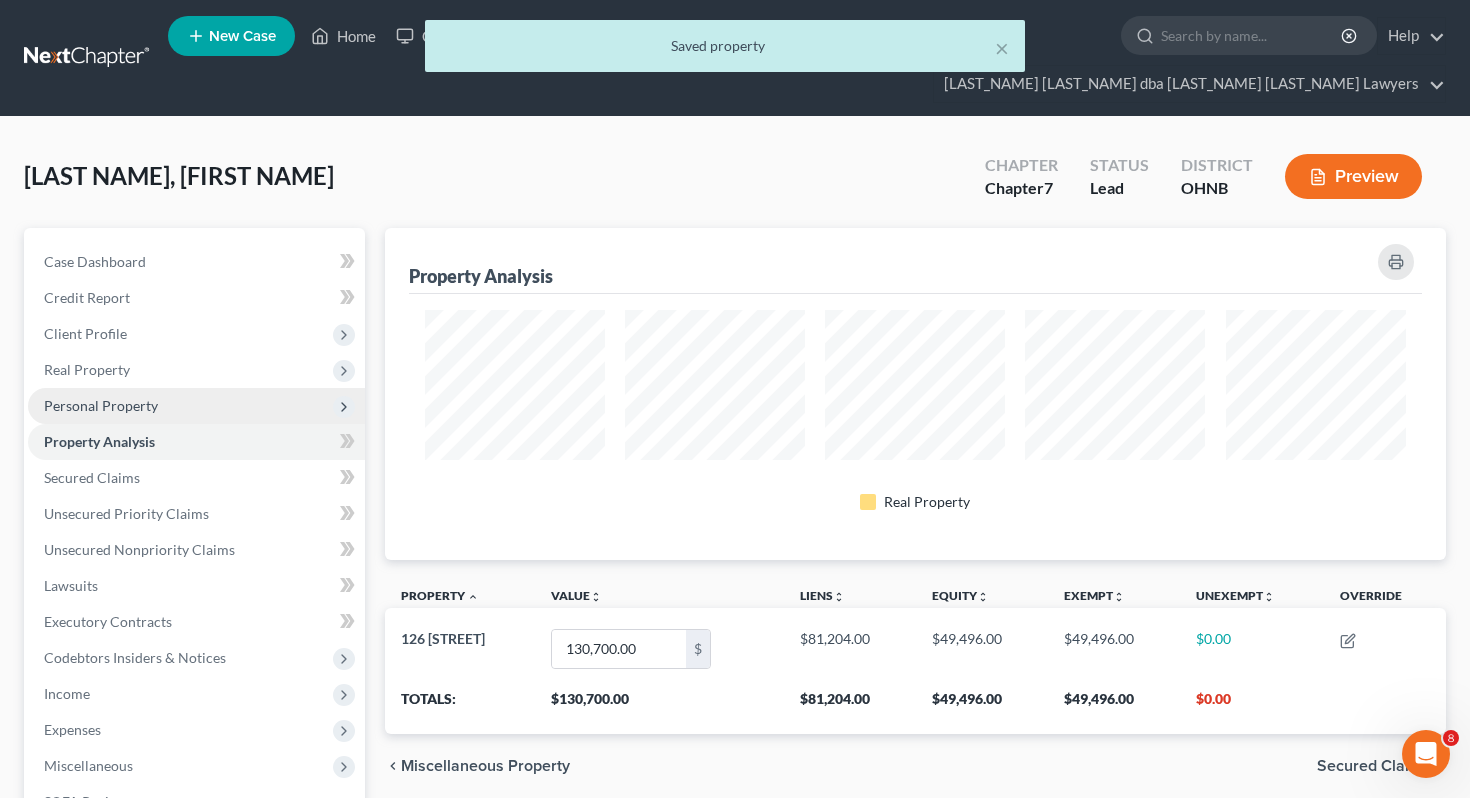 click on "Personal Property" at bounding box center (196, 406) 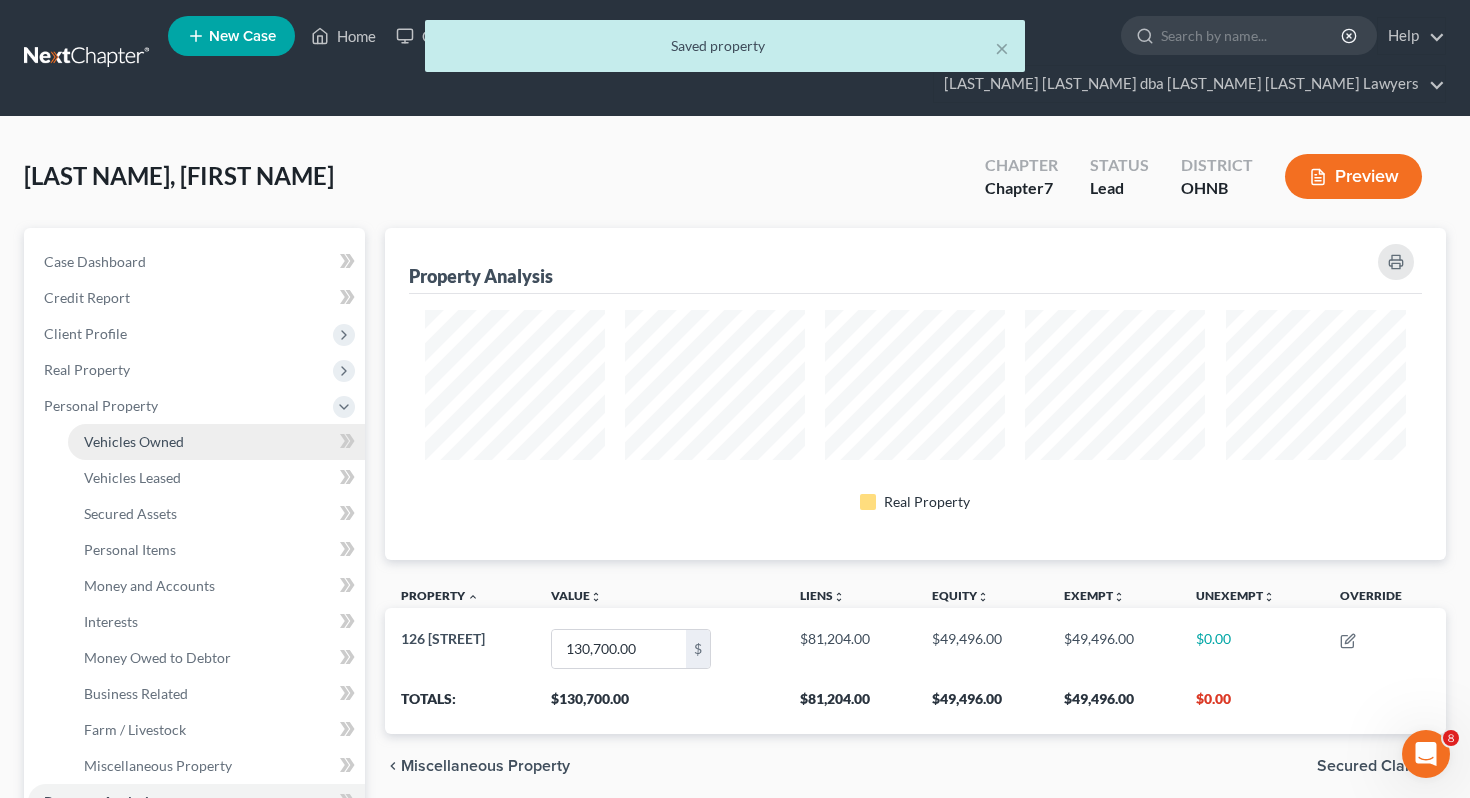 click on "Vehicles Owned" at bounding box center [216, 442] 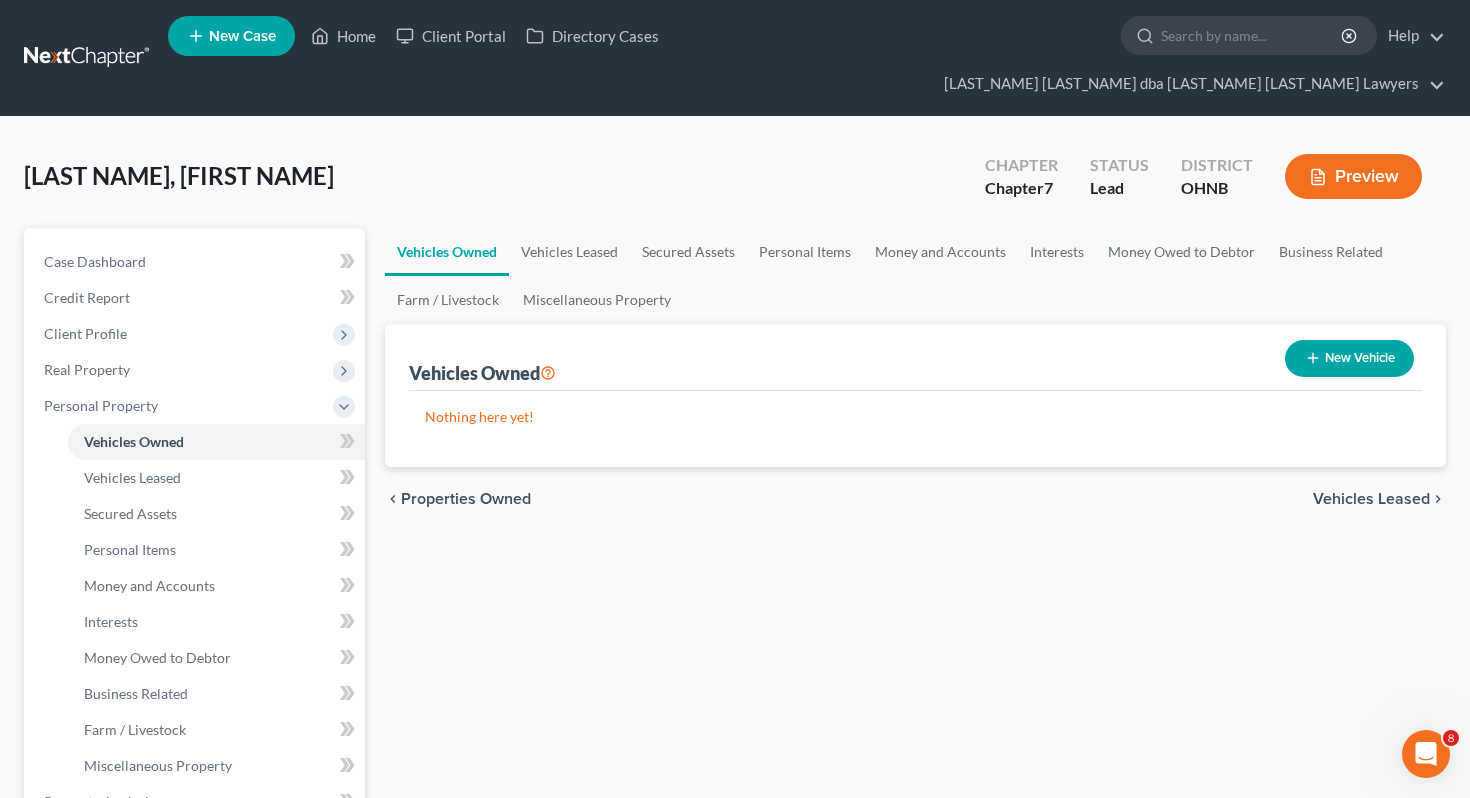 click on "New Vehicle" at bounding box center [1349, 358] 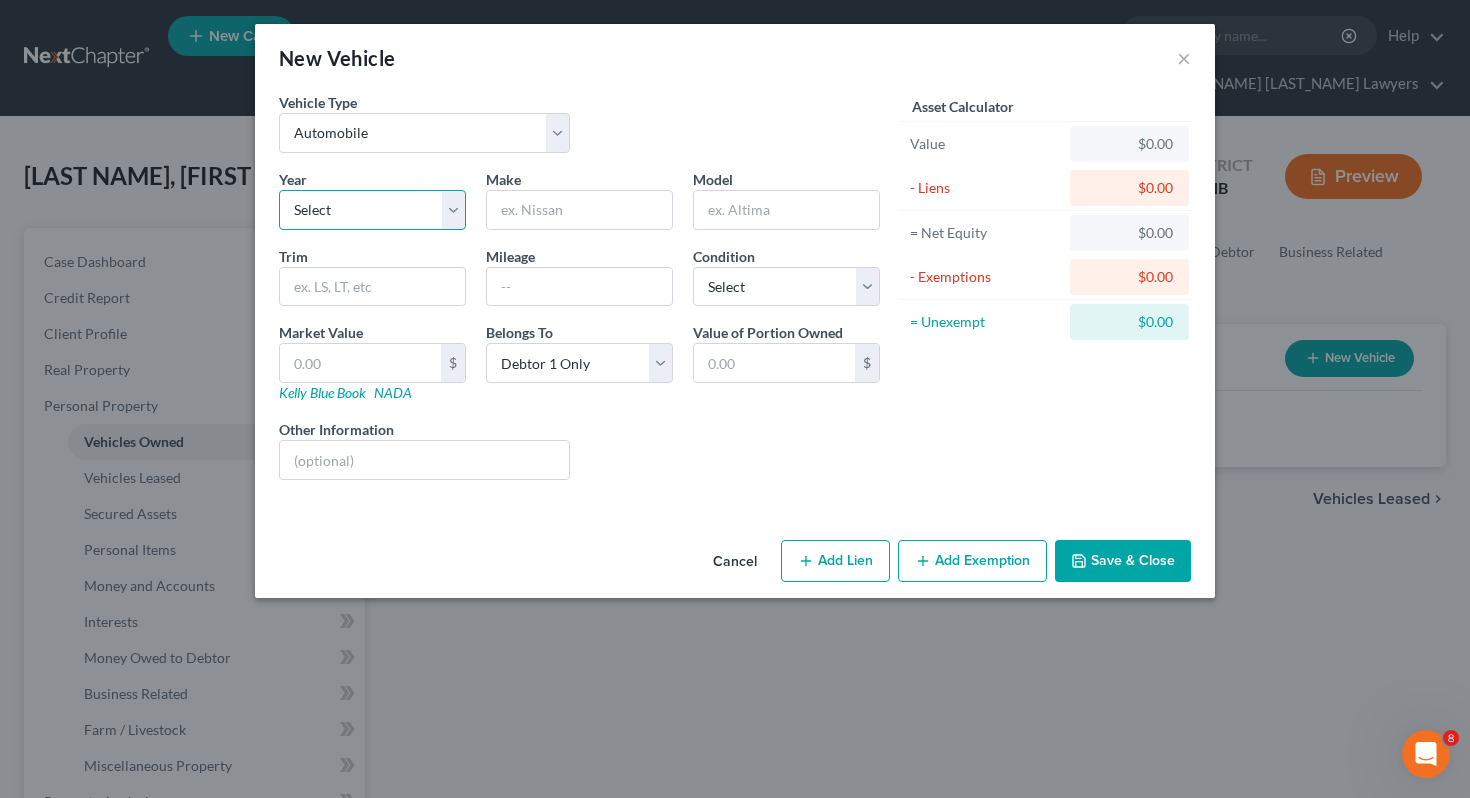 click on "Select 2026 2025 2024 2023 2022 2021 2020 2019 2018 2017 2016 2015 2014 2013 2012 2011 2010 2009 2008 2007 2006 2005 2004 2003 2002 2001 2000 1999 1998 1997 1996 1995 1994 1993 1992 1991 1990 1989 1988 1987 1986 1985 1984 1983 1982 1981 1980 1979 1978 1977 1976 1975 1974 1973 1972 1971 1970 1969 1968 1967 1966 1965 1964 1963 1962 1961 1960 1959 1958 1957 1956 1955 1954 1953 1952 1951 1950 1949 1948 1947 1946 1945 1944 1943 1942 1941 1940 1939 1938 1937 1936 1935 1934 1933 1932 1931 1930 1929 1928 1927 1926 1925 1924 1923 1922 1921 1920 1919 1918 1917 1916 1915 1914 1913 1912 1911 1910 1909 1908 1907 1906 1905 1904 1903 1902 1901" at bounding box center (372, 210) 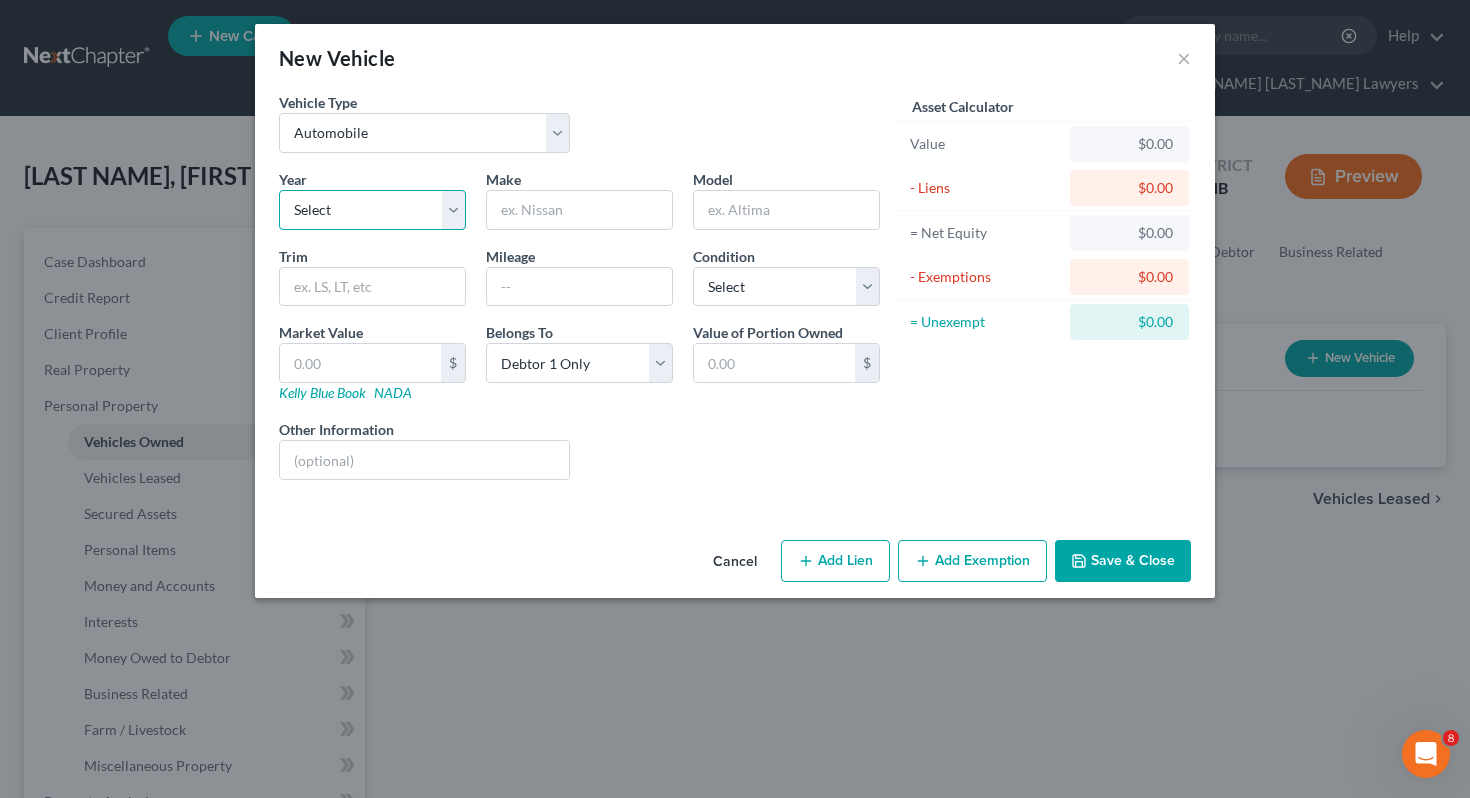 select on "12" 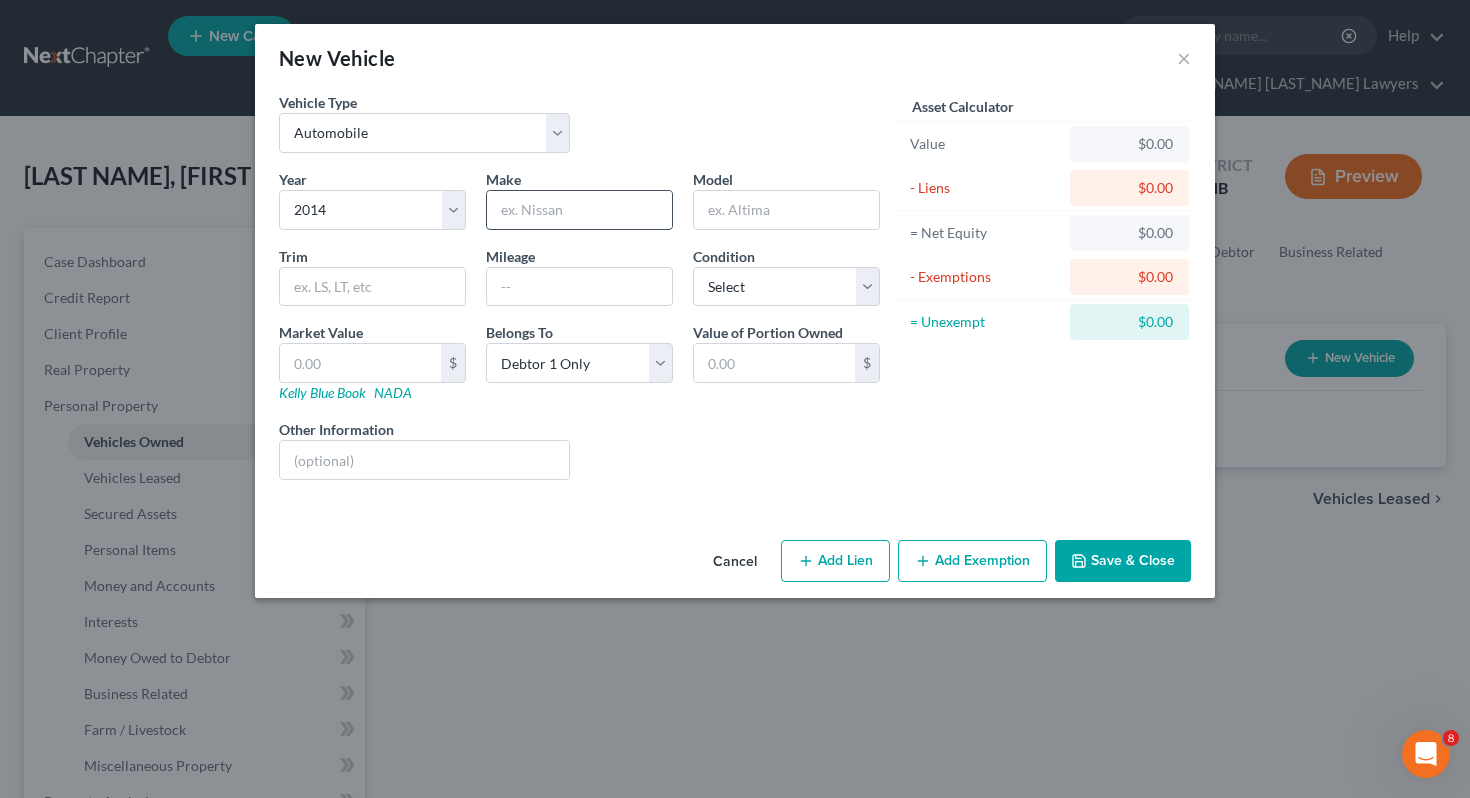 click at bounding box center [579, 210] 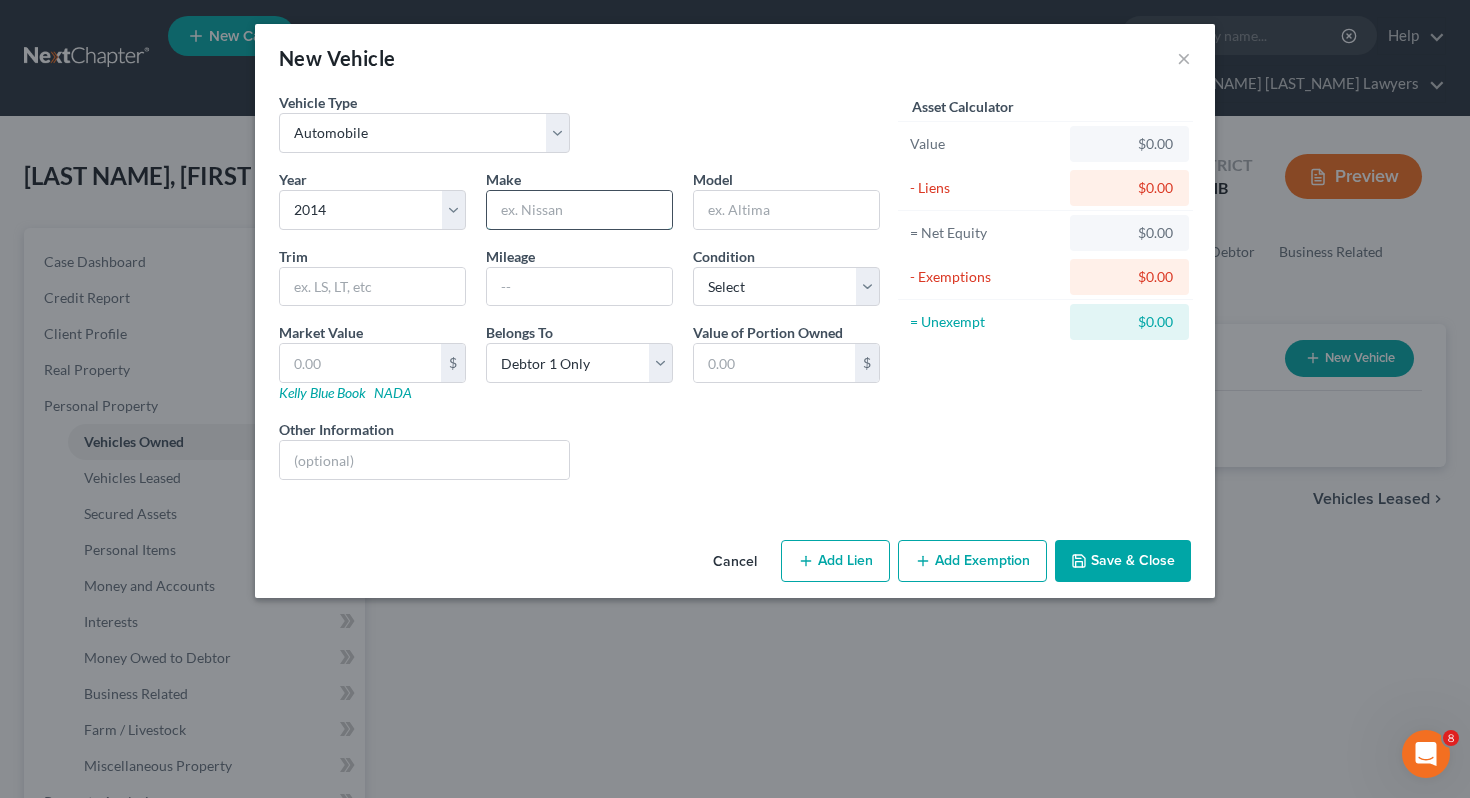 type on "Ford" 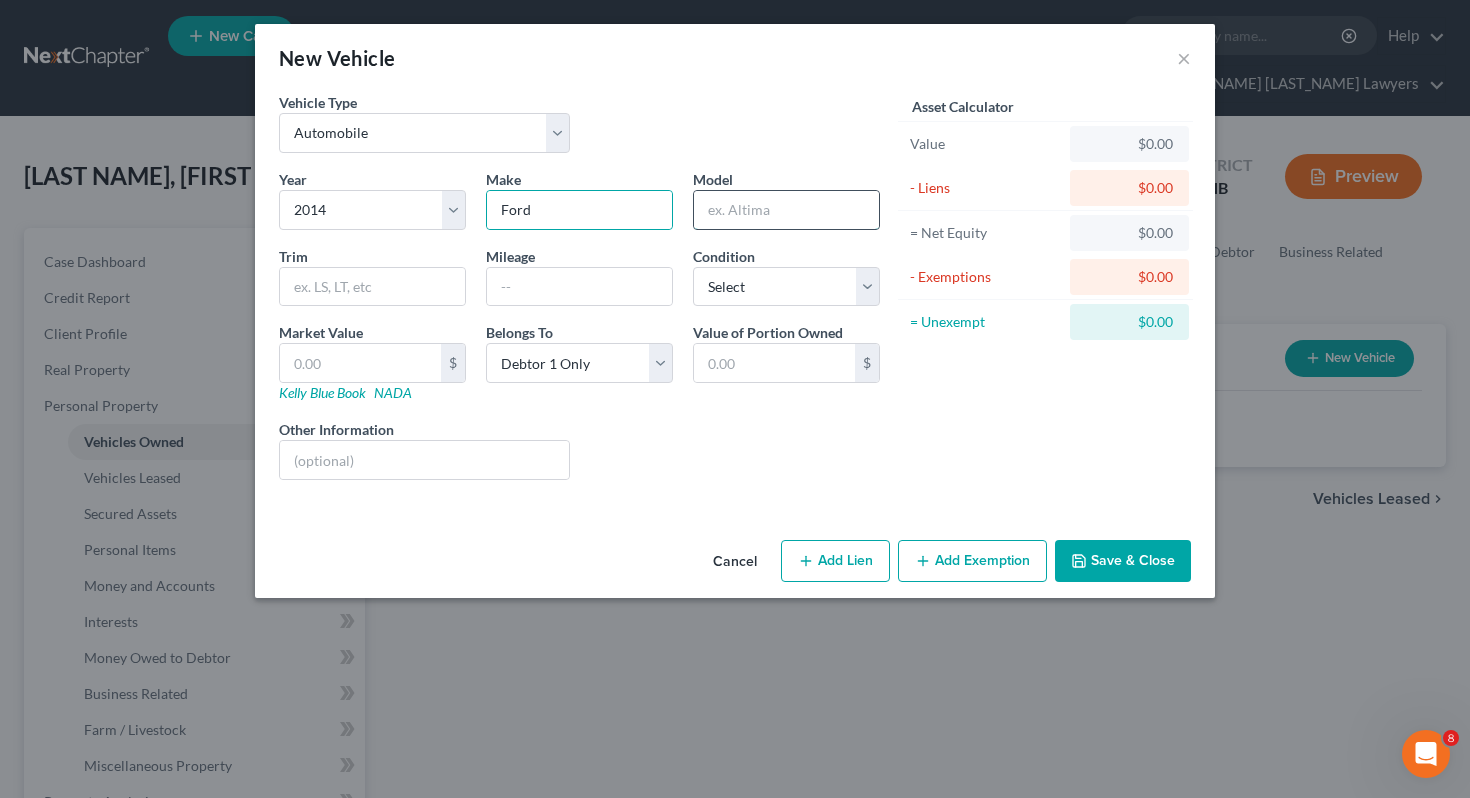 click at bounding box center [786, 210] 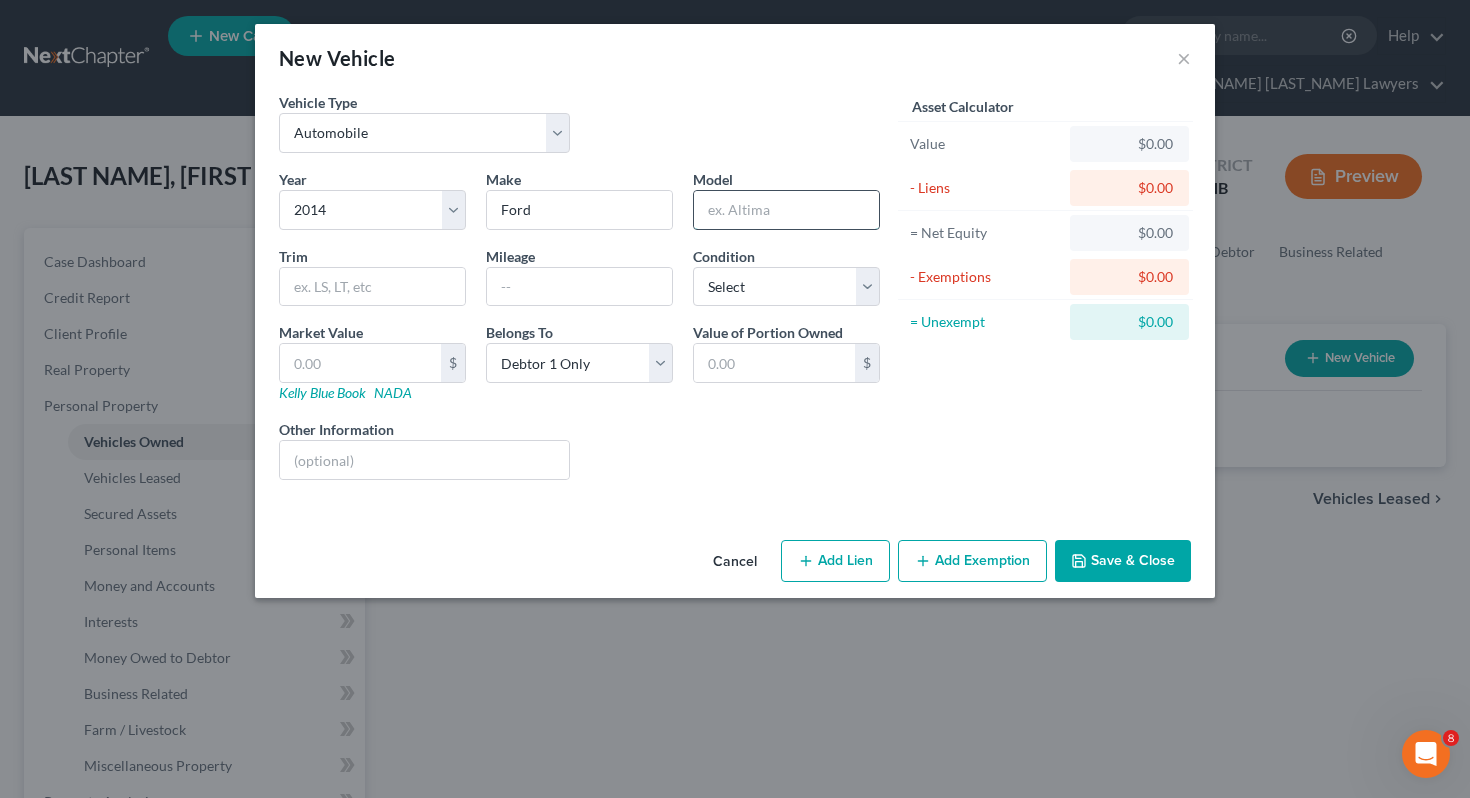type on "f" 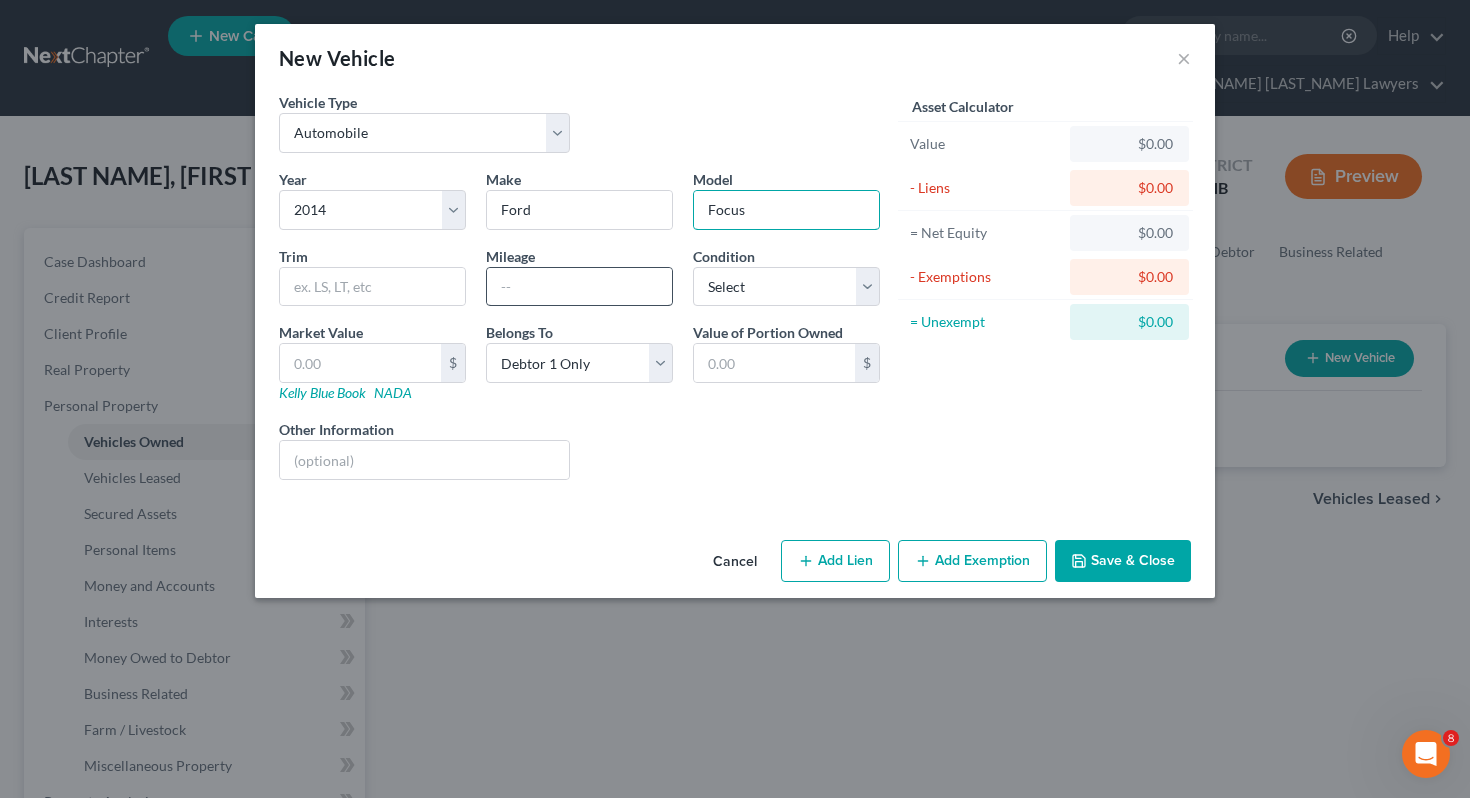 type on "Focus" 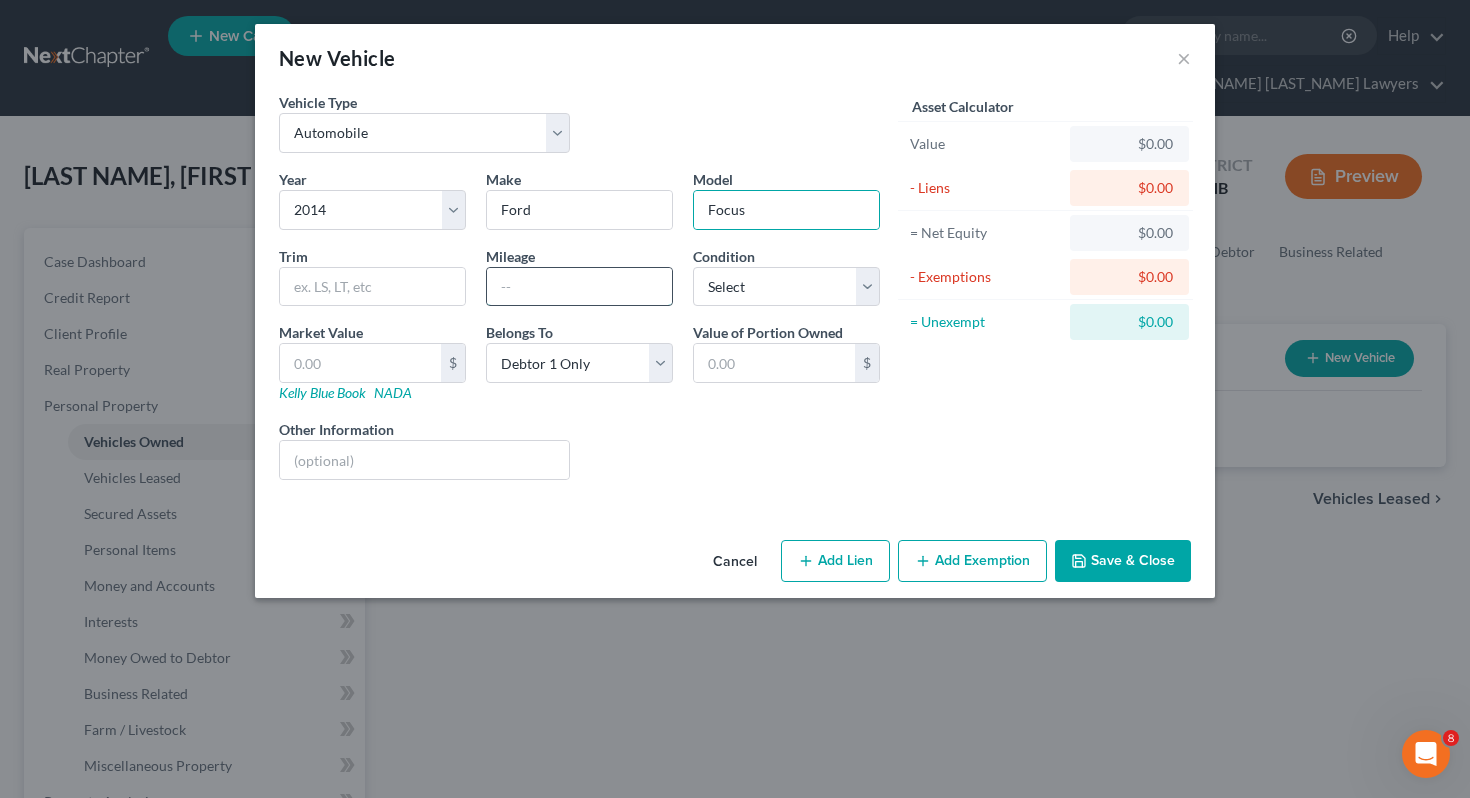 click at bounding box center [579, 287] 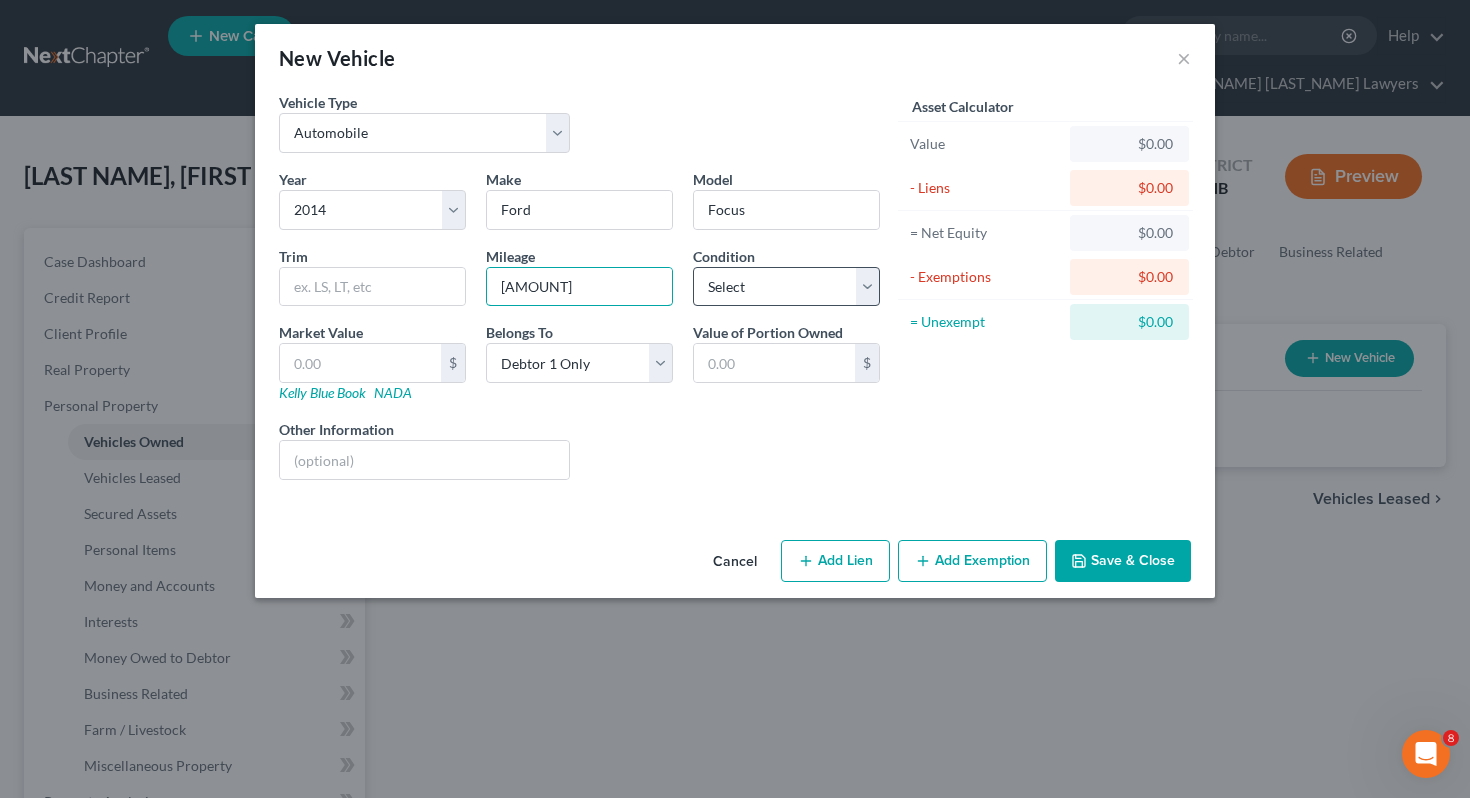 type on "[AMOUNT]" 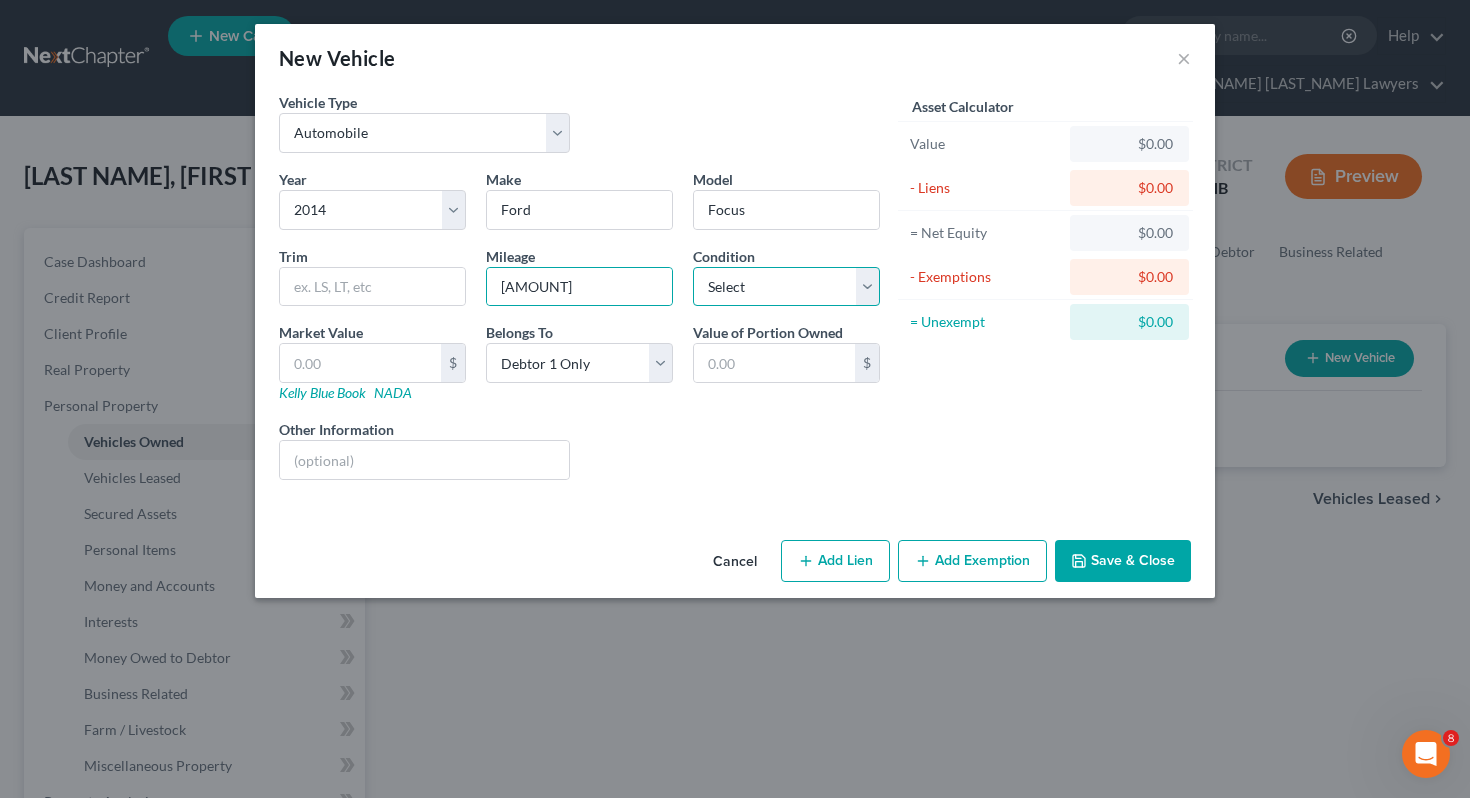 click on "Select Excellent Very Good Good Fair Poor" at bounding box center [786, 287] 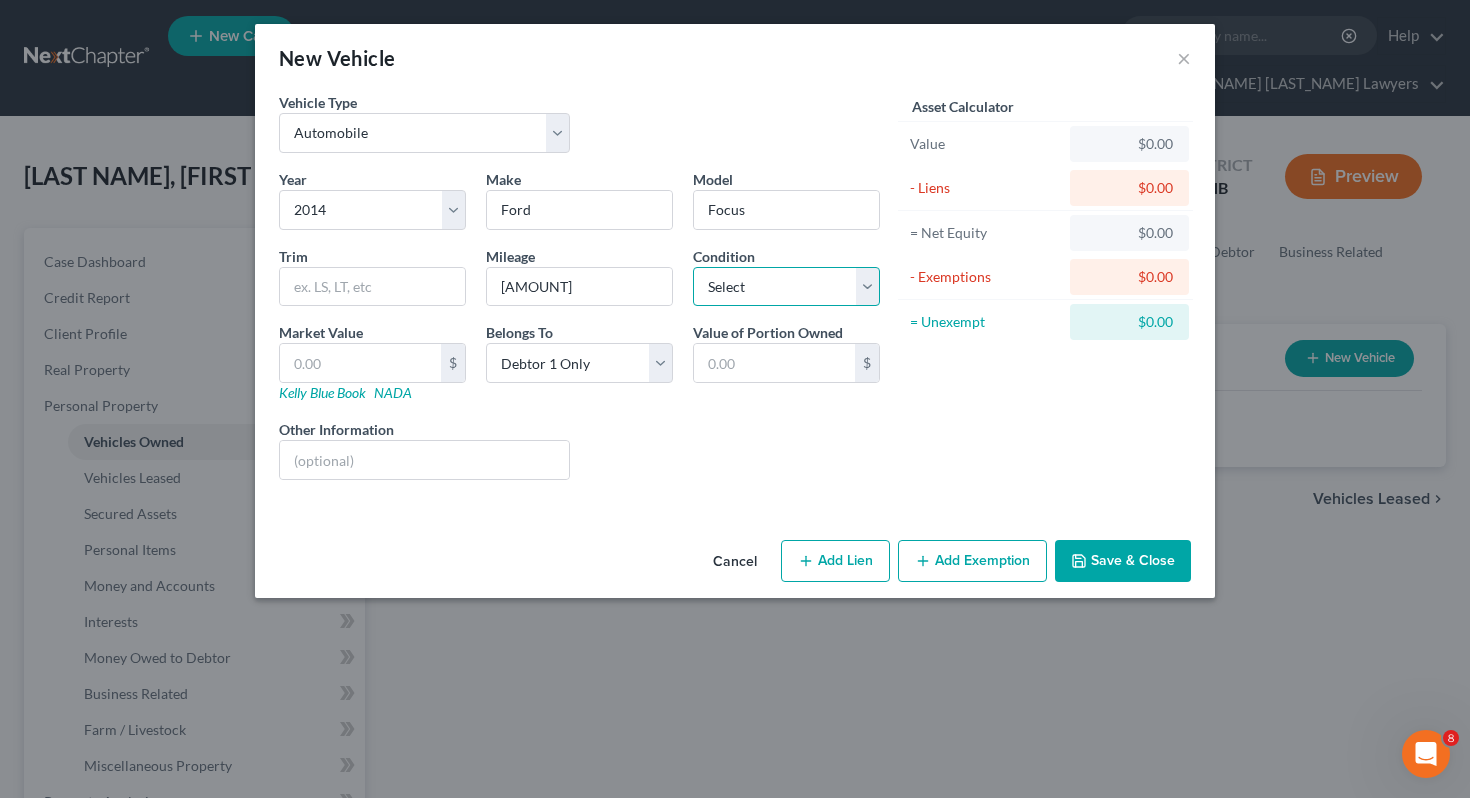 select on "4" 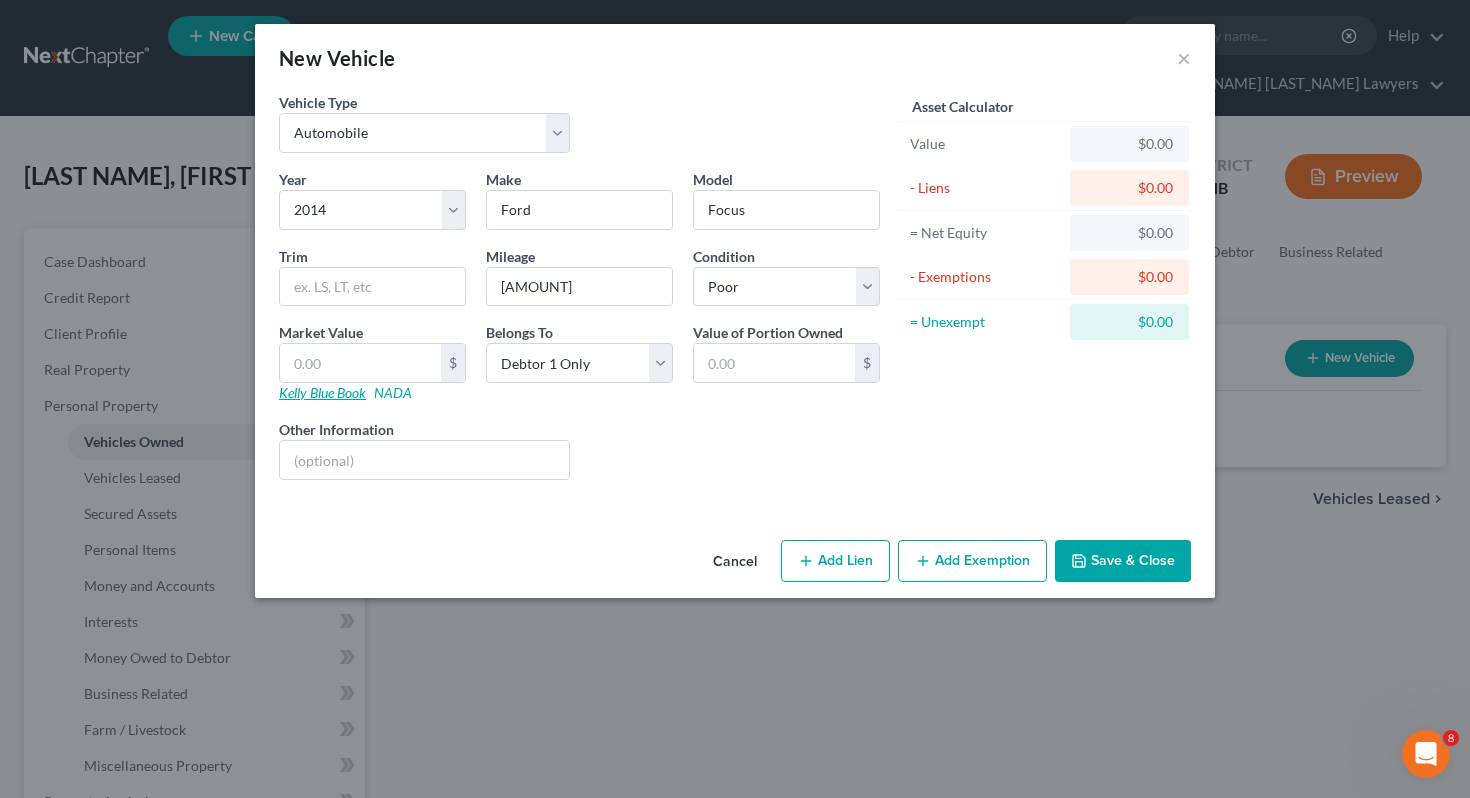 click on "Kelly Blue Book" at bounding box center [322, 392] 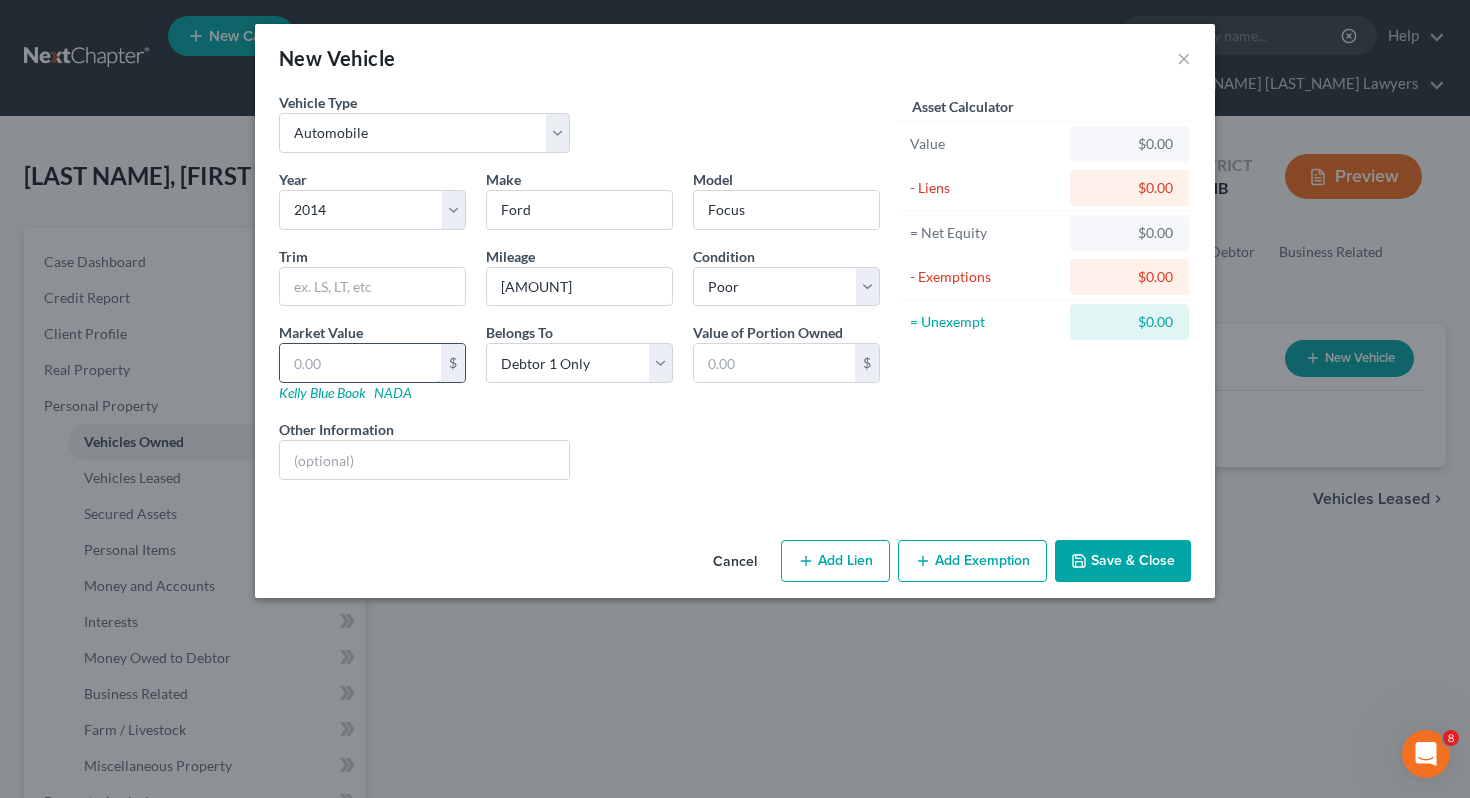 click at bounding box center [360, 363] 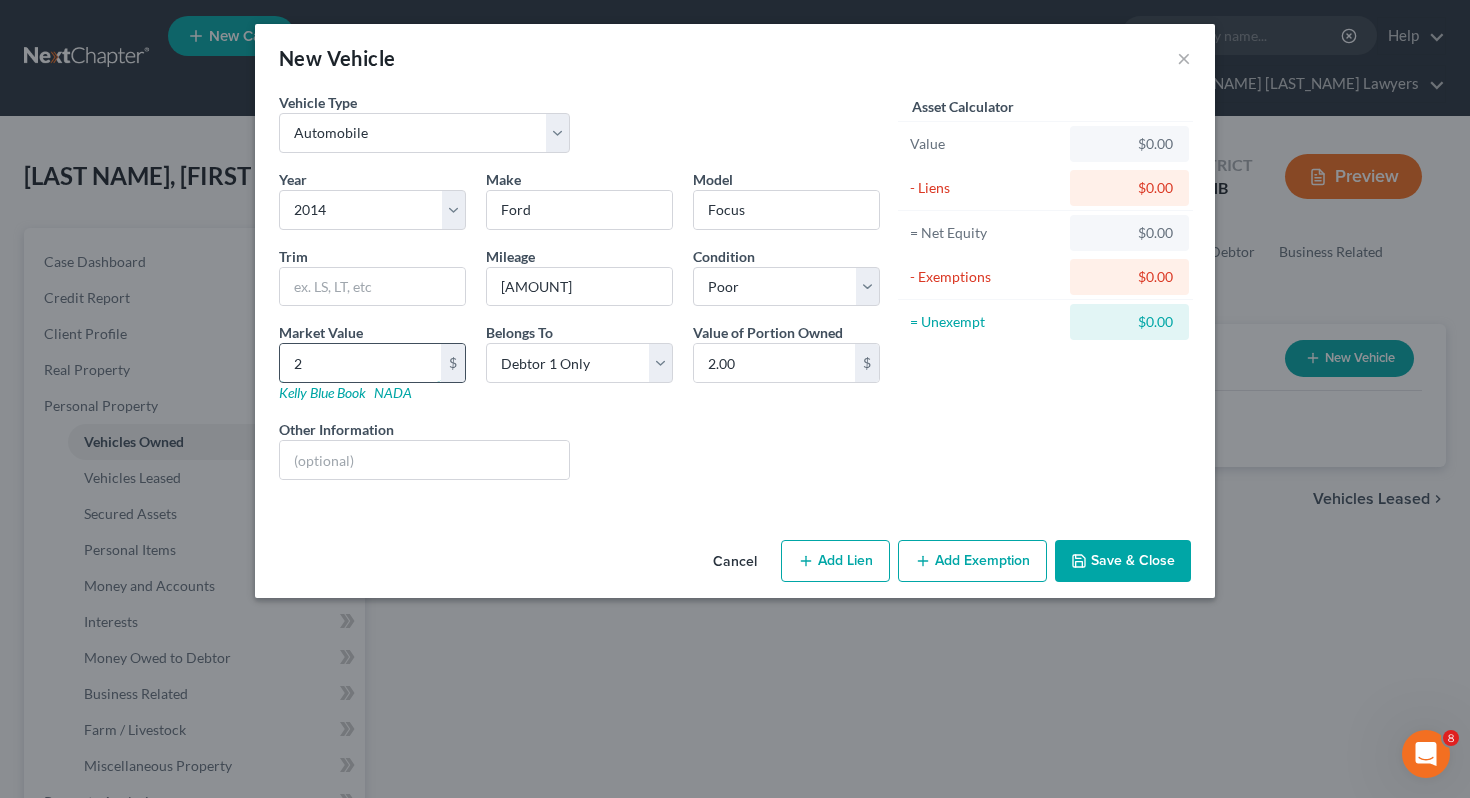type on "23" 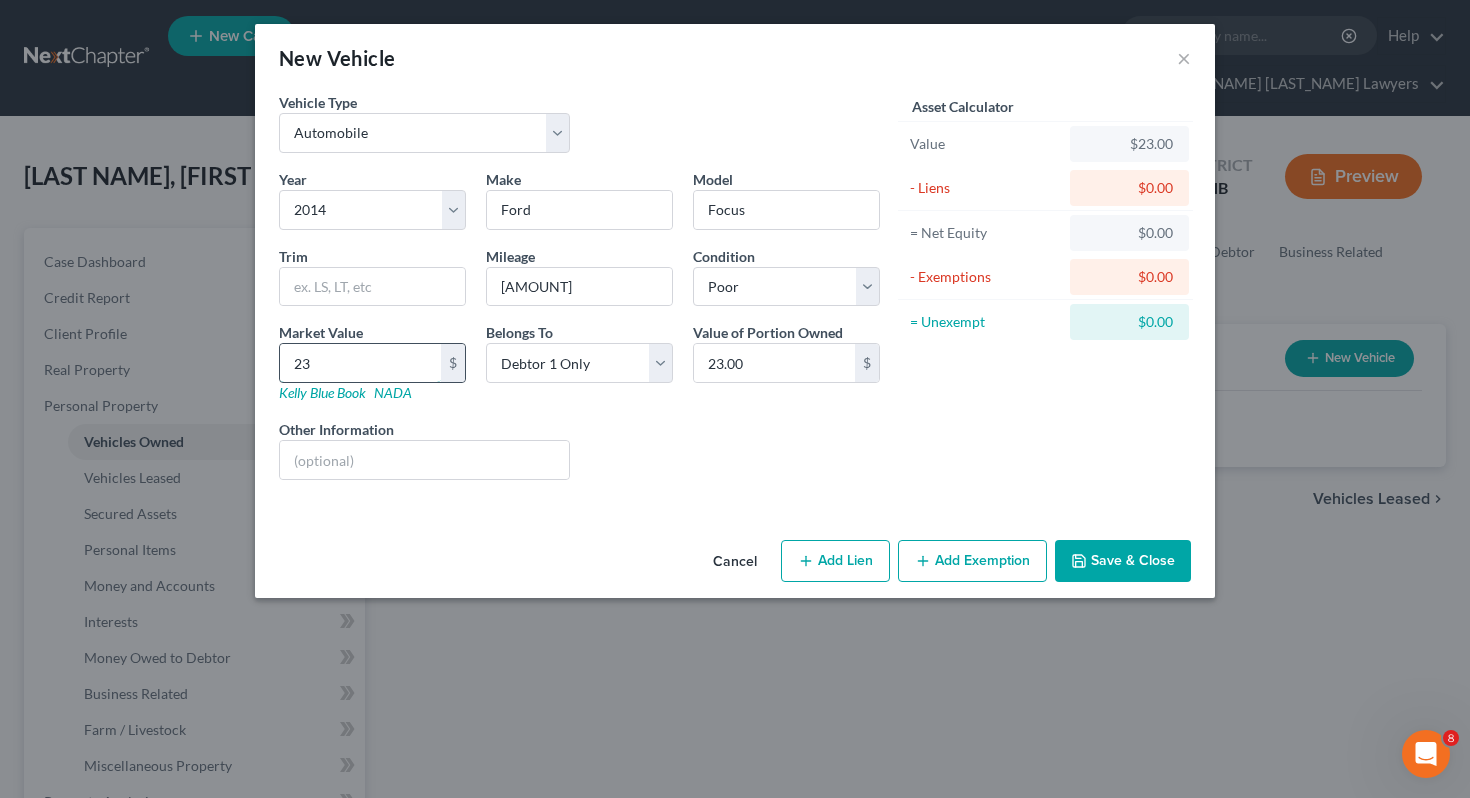 type on "235" 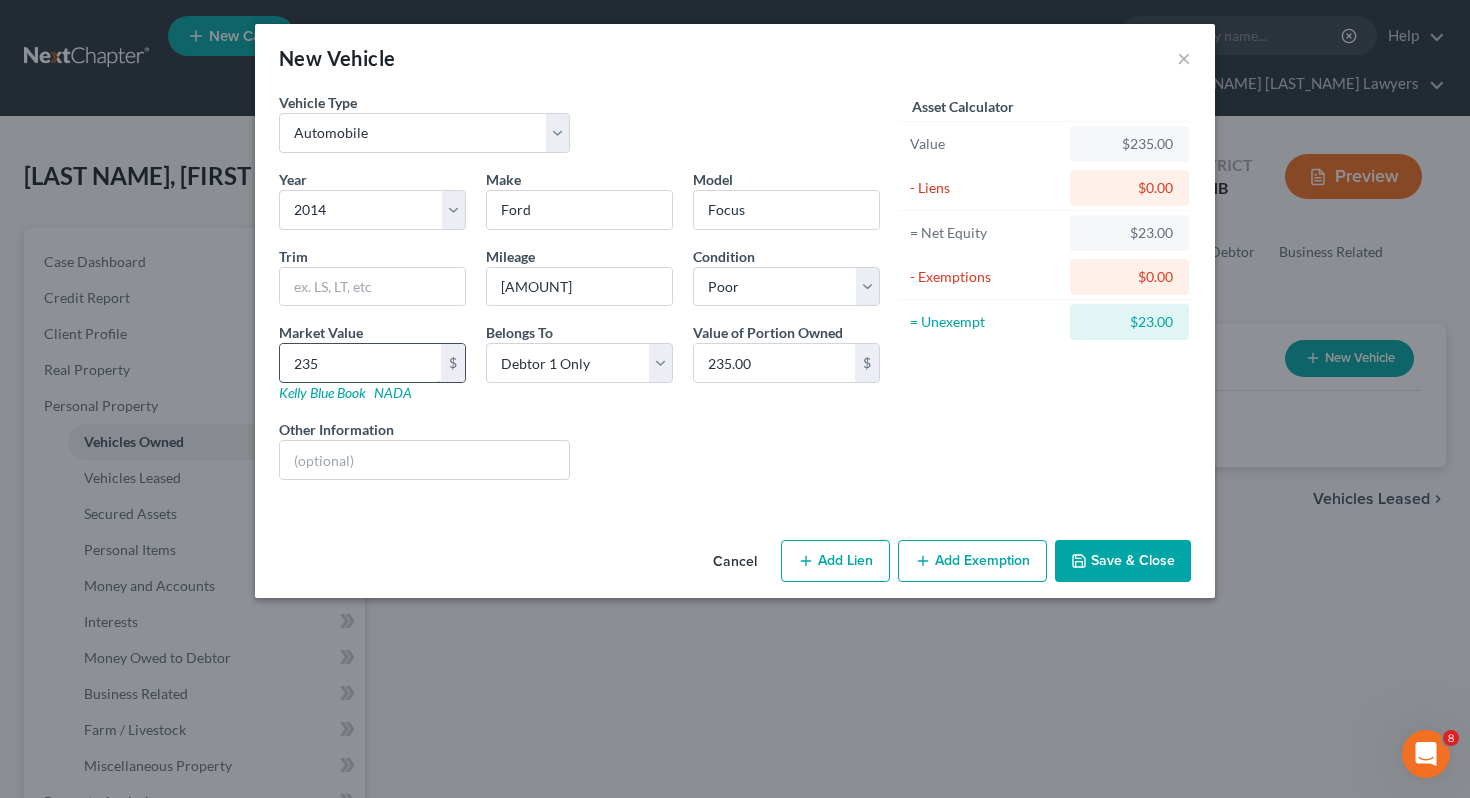 type on "2359" 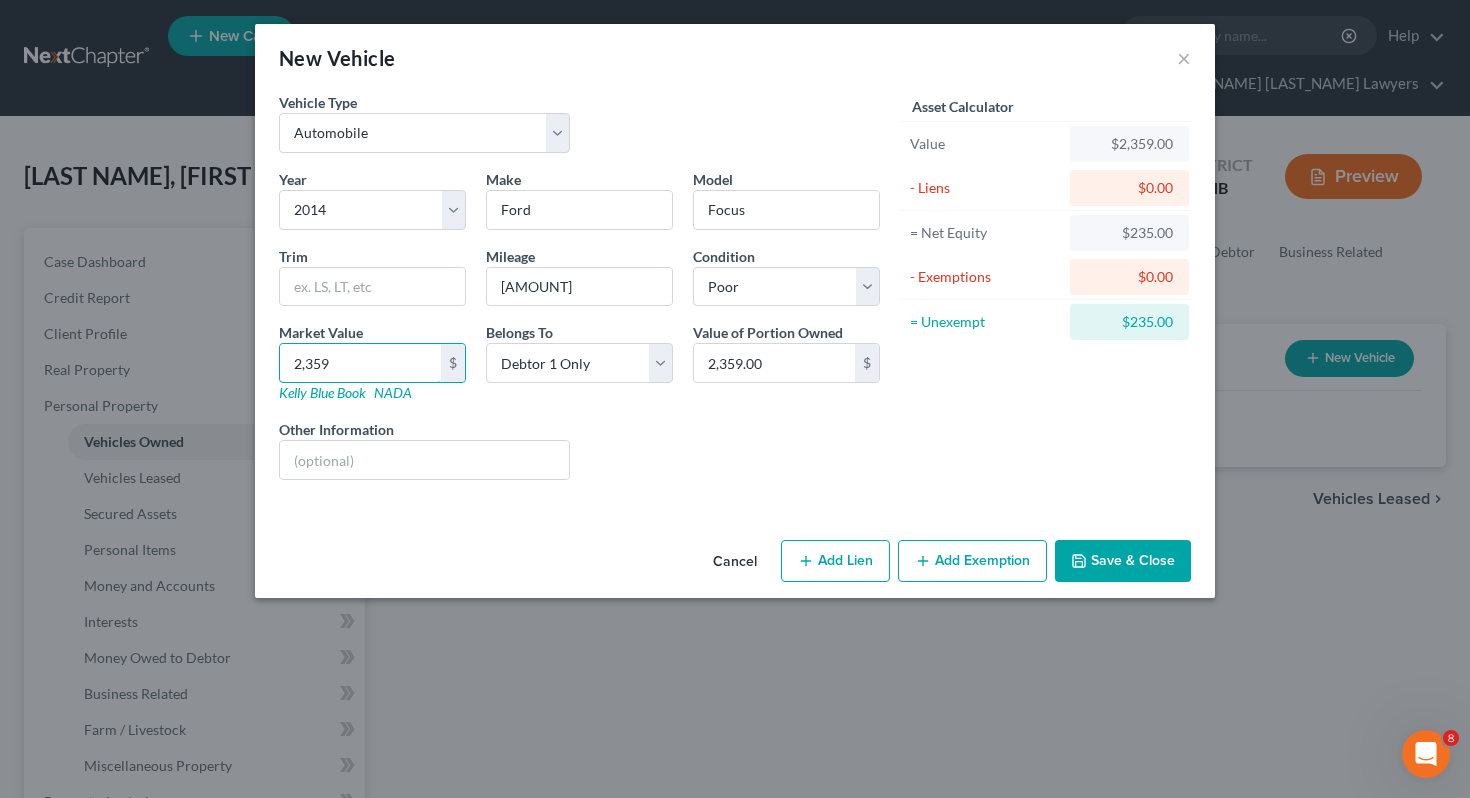 type on "2,359" 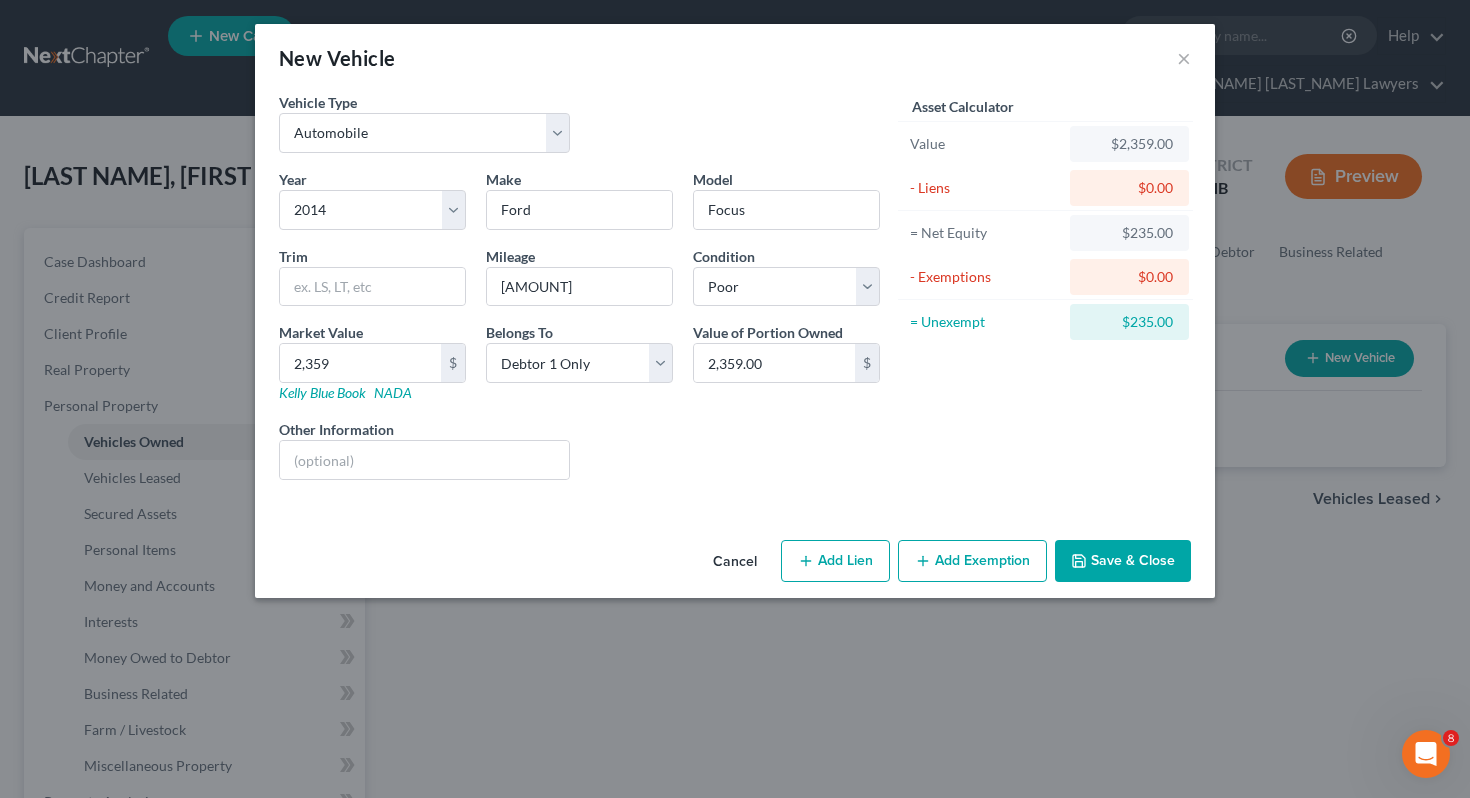 click on "Liens
Select" at bounding box center [735, 449] 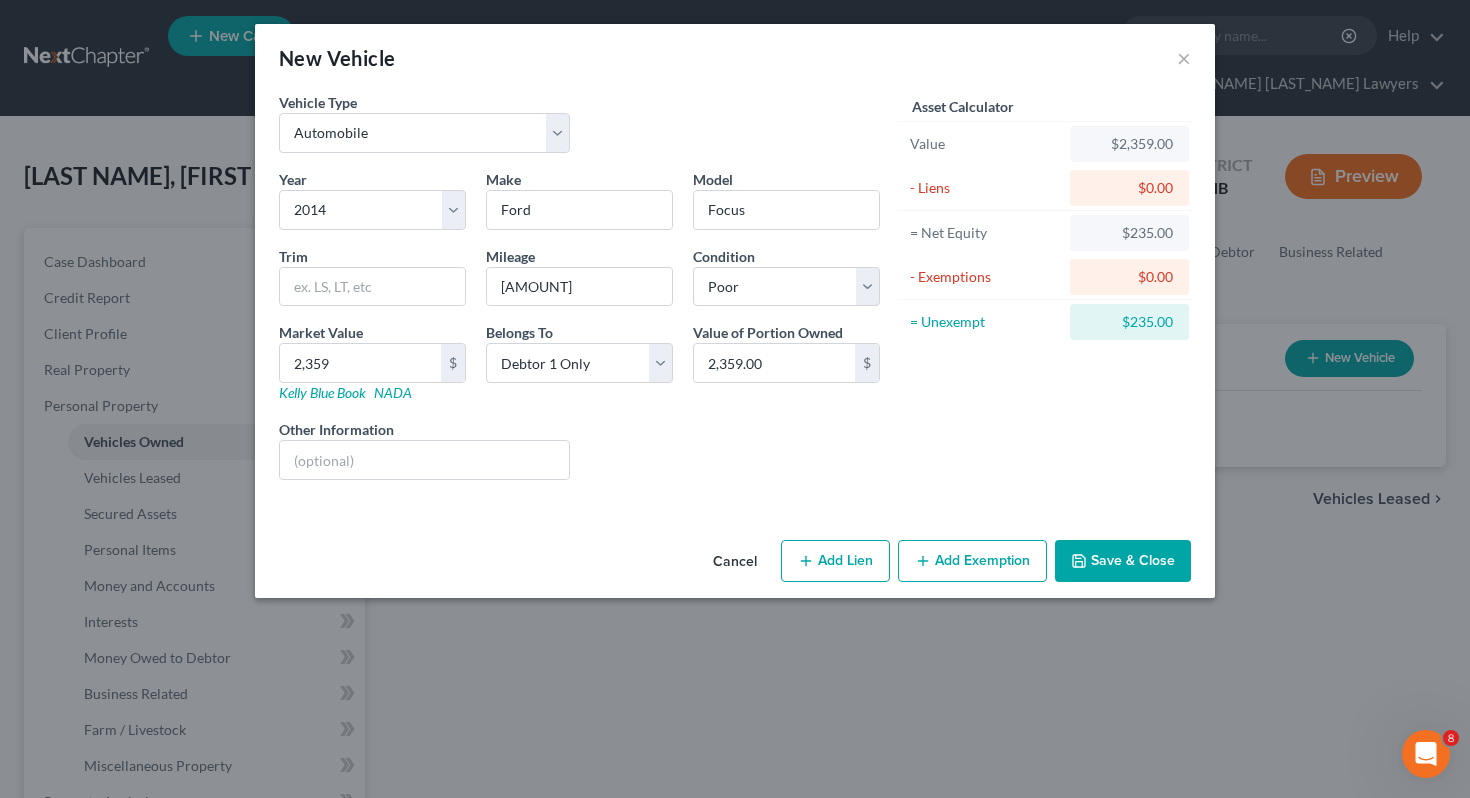 click on "Add Exemption" at bounding box center [972, 561] 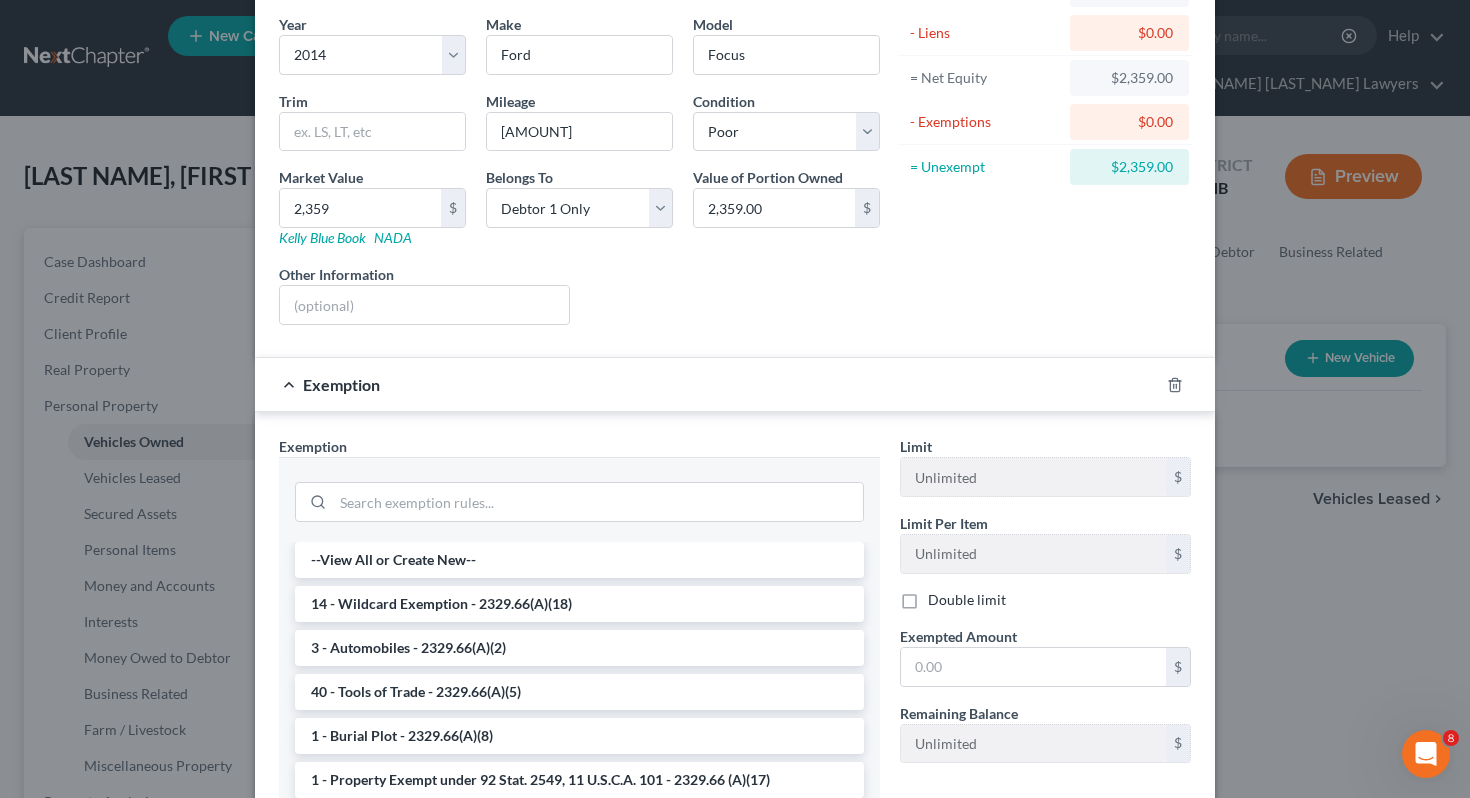 scroll, scrollTop: 328, scrollLeft: 0, axis: vertical 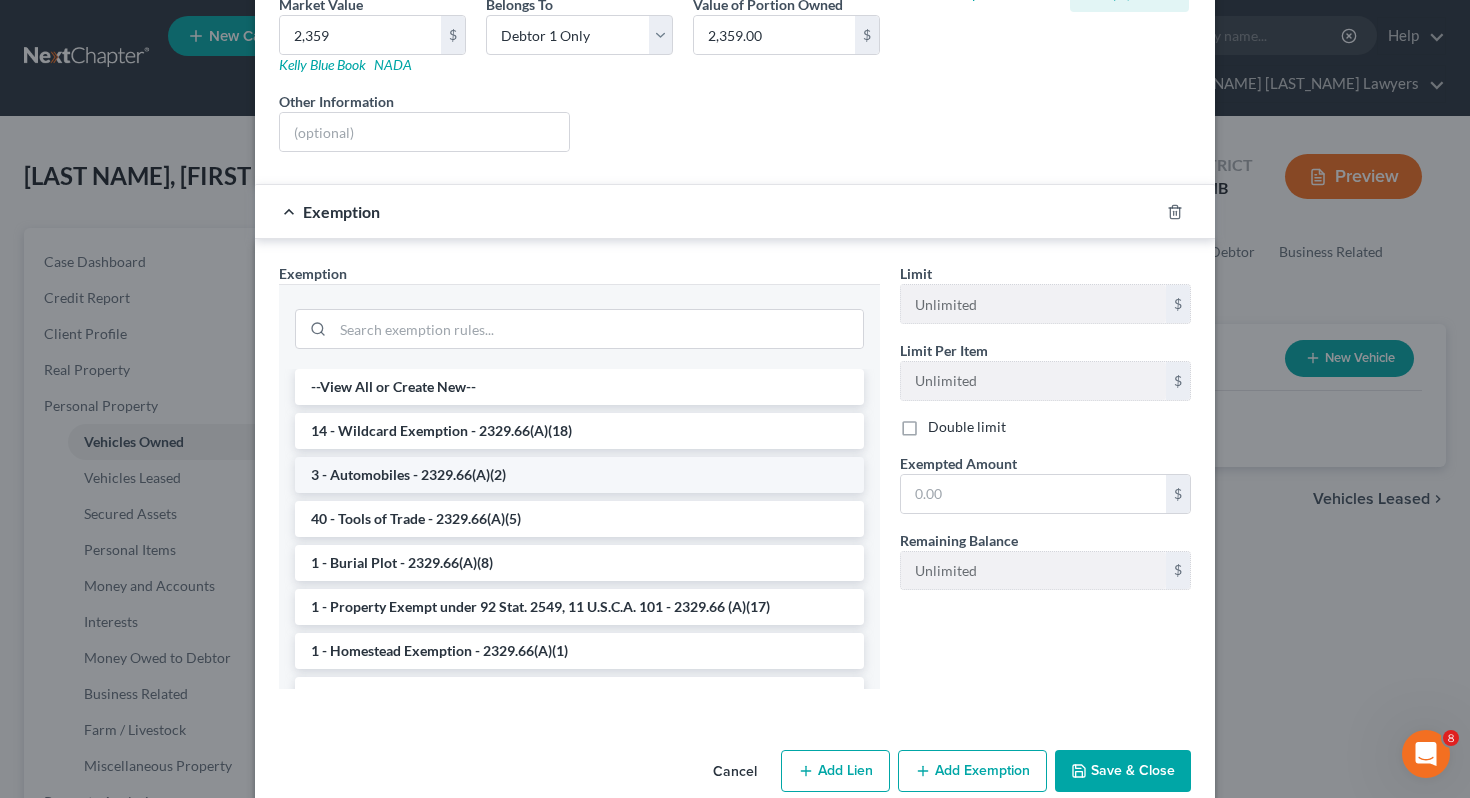 click on "3 - Automobiles - 2329.66(A)(2)" at bounding box center [579, 475] 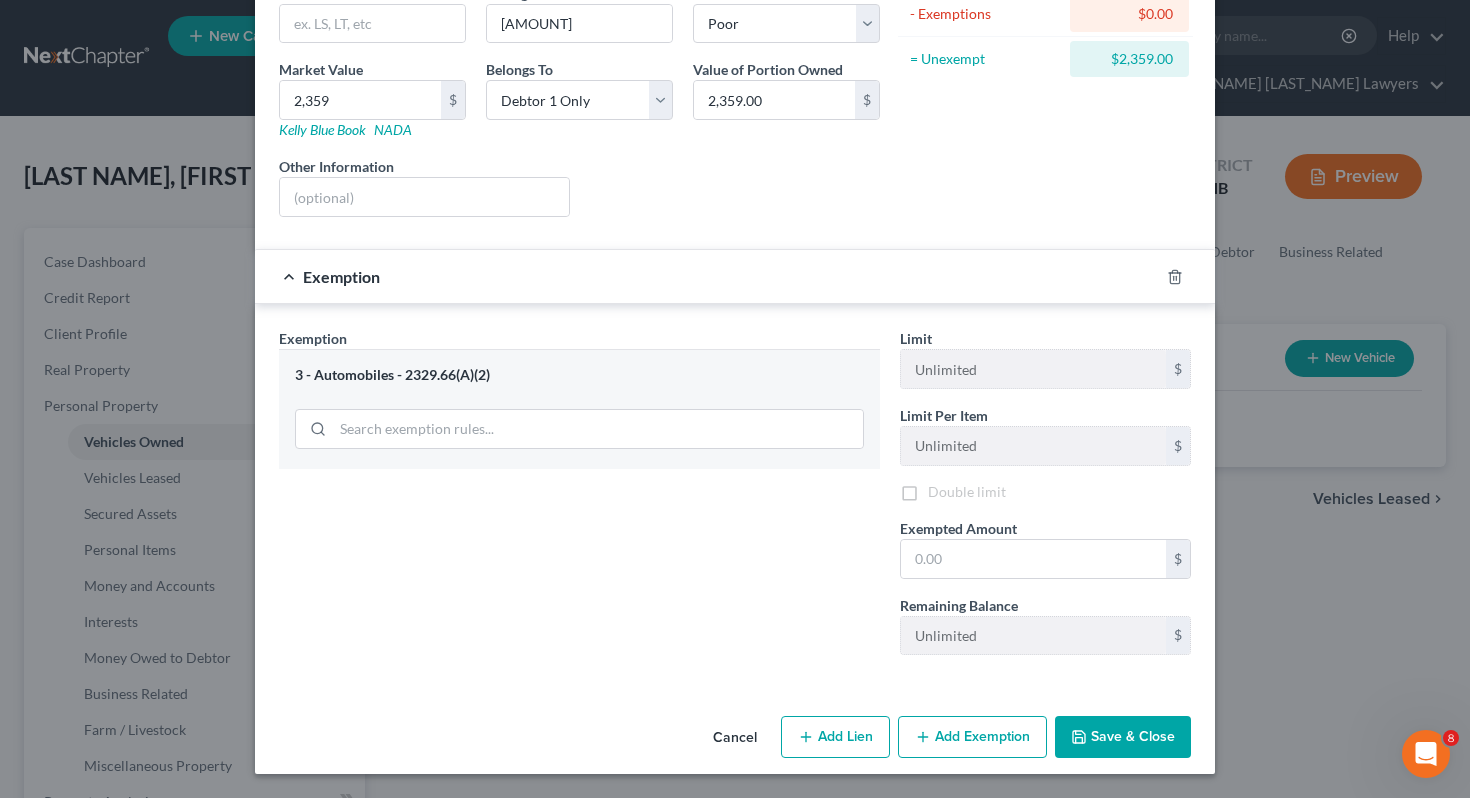 scroll, scrollTop: 266, scrollLeft: 0, axis: vertical 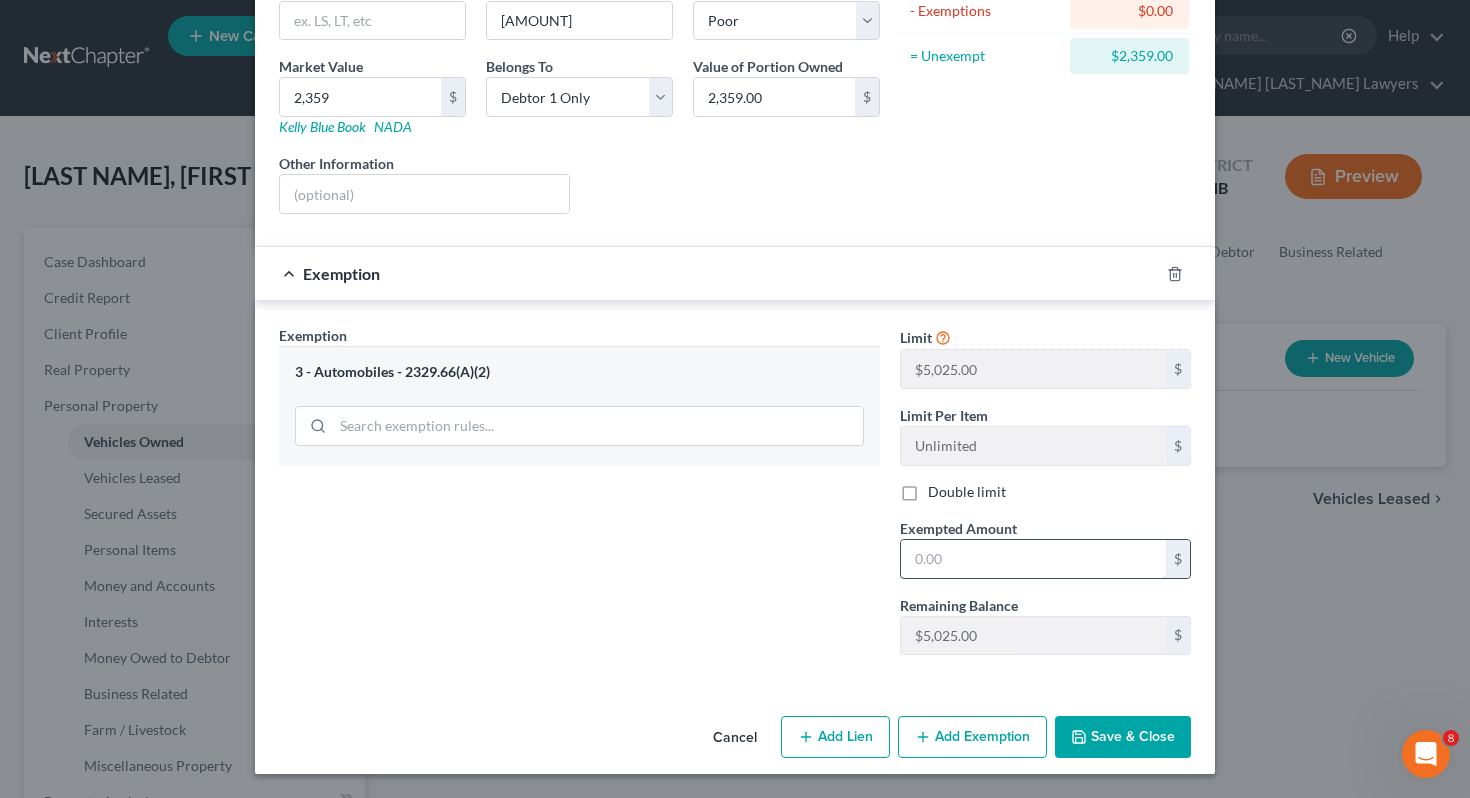click at bounding box center [1033, 559] 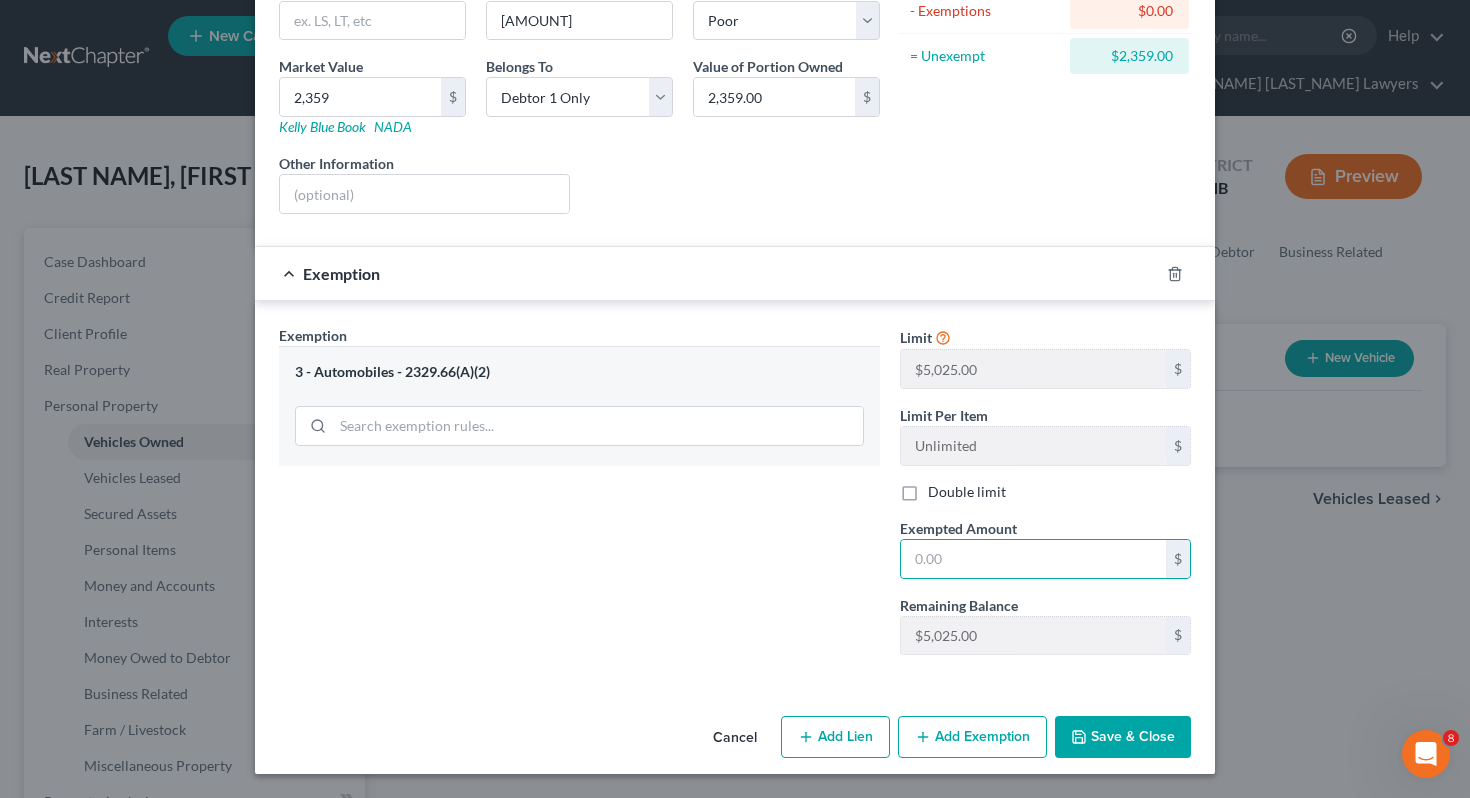 click on "3 - Automobiles - 2329.66(A)(2)" at bounding box center [579, 405] 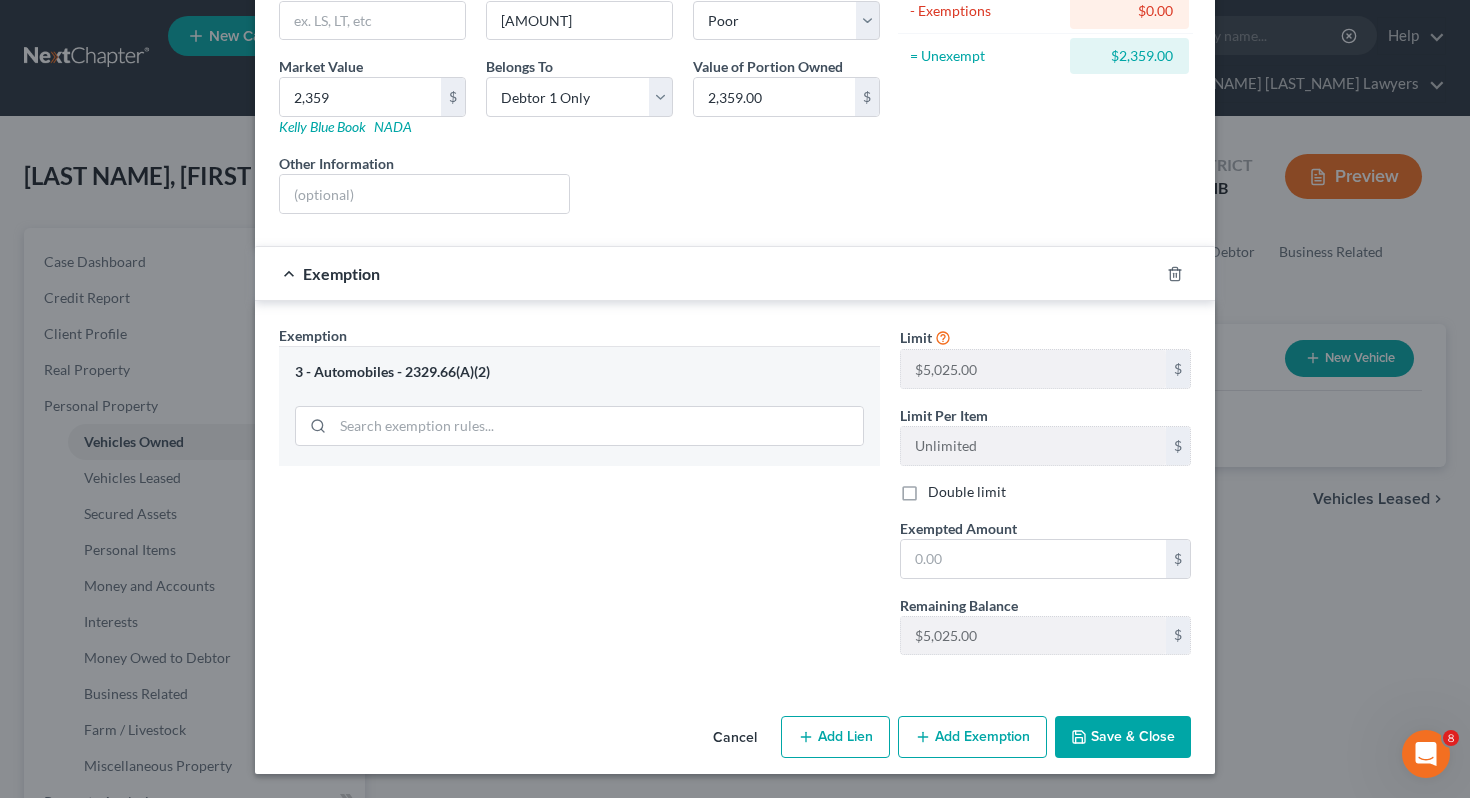click on "Exemption" at bounding box center [707, 273] 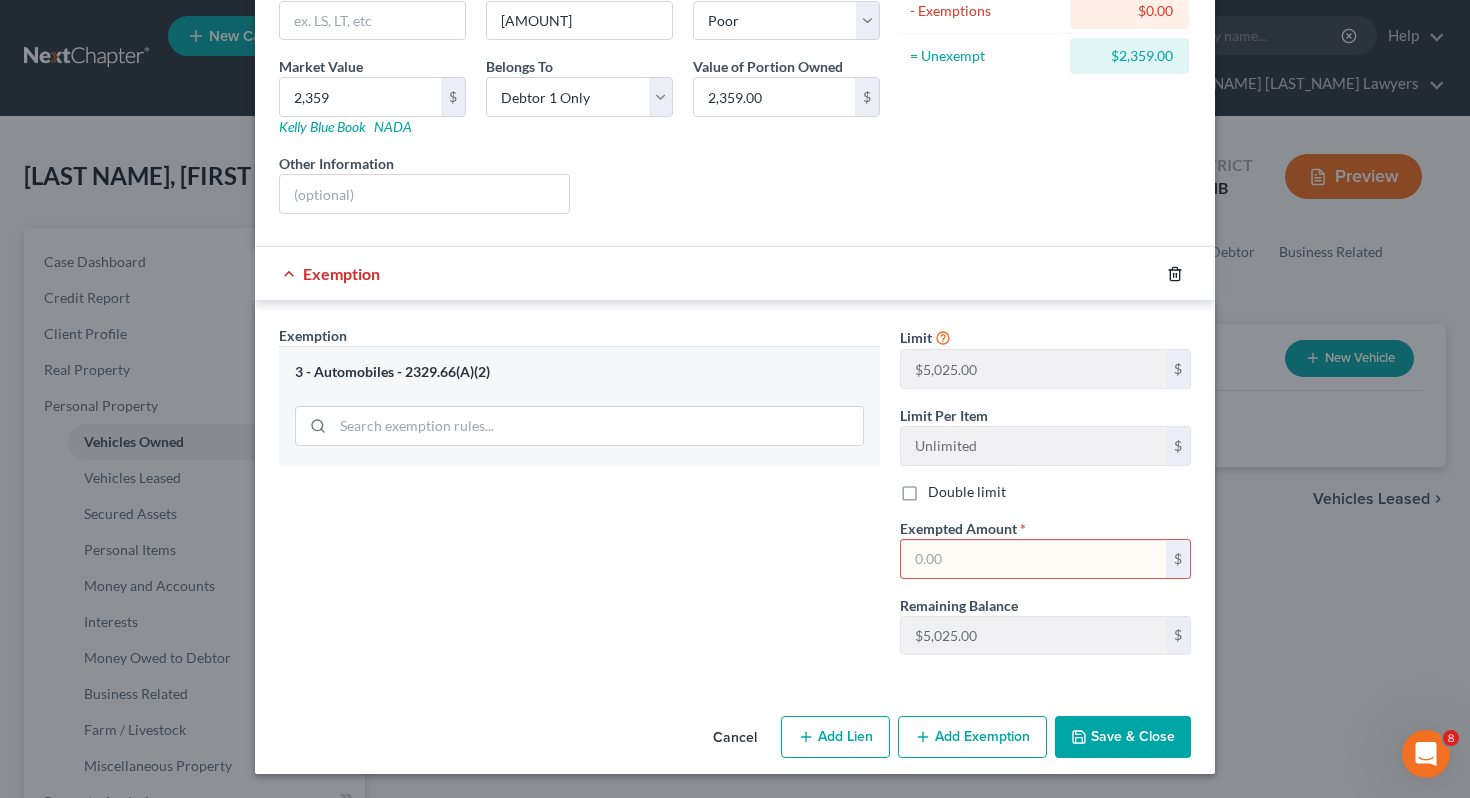 click 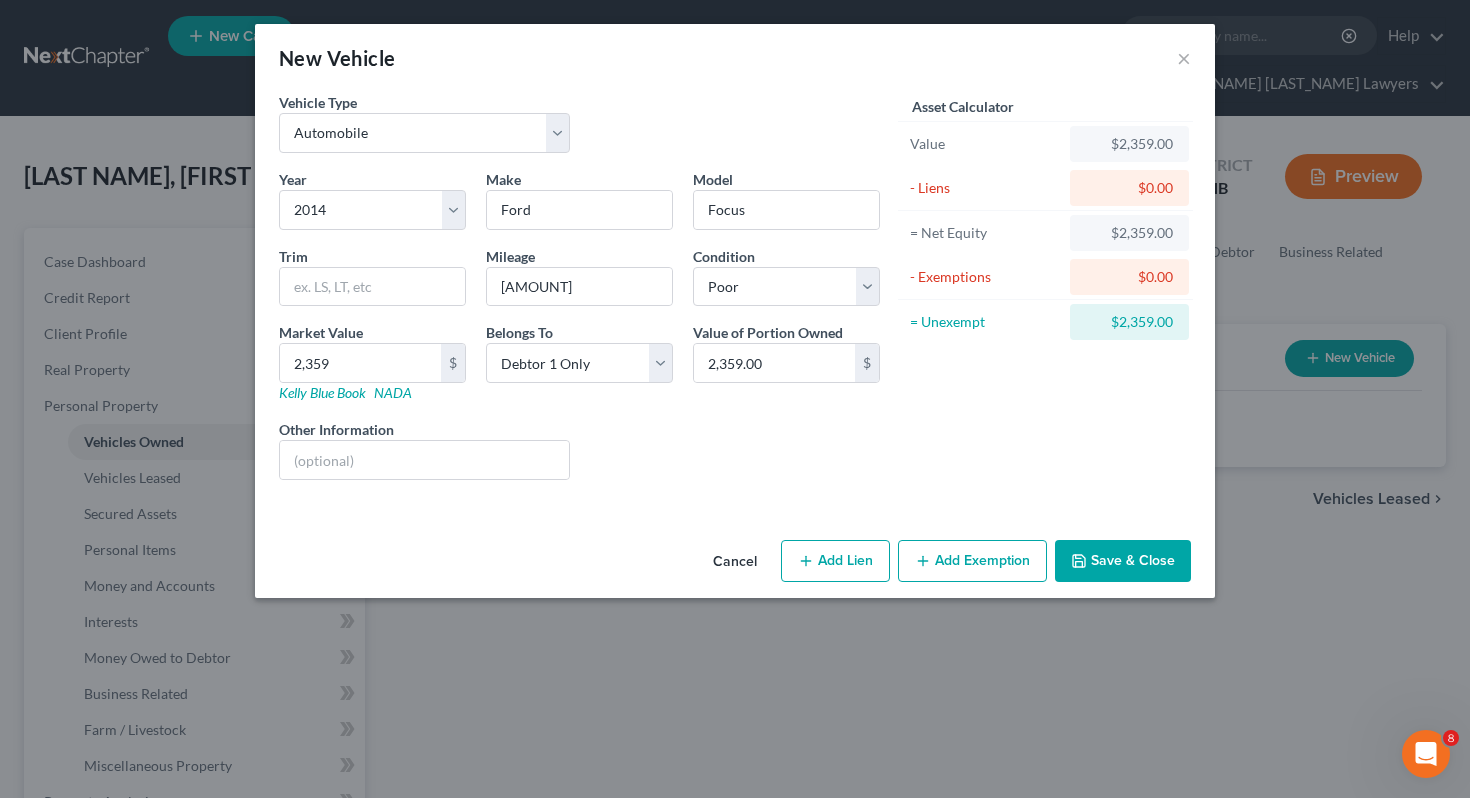 scroll, scrollTop: 0, scrollLeft: 0, axis: both 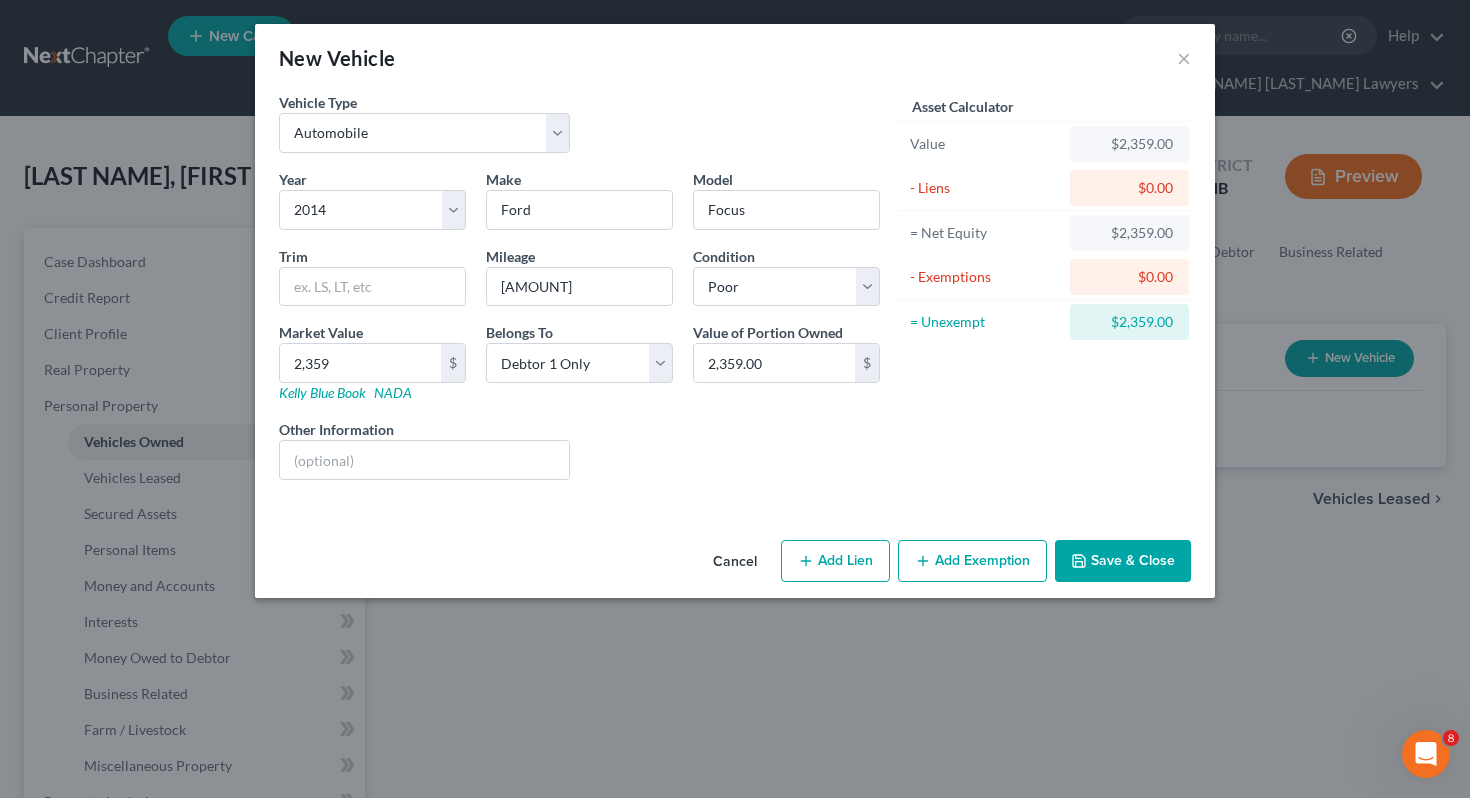 click on "Add Exemption" at bounding box center (972, 561) 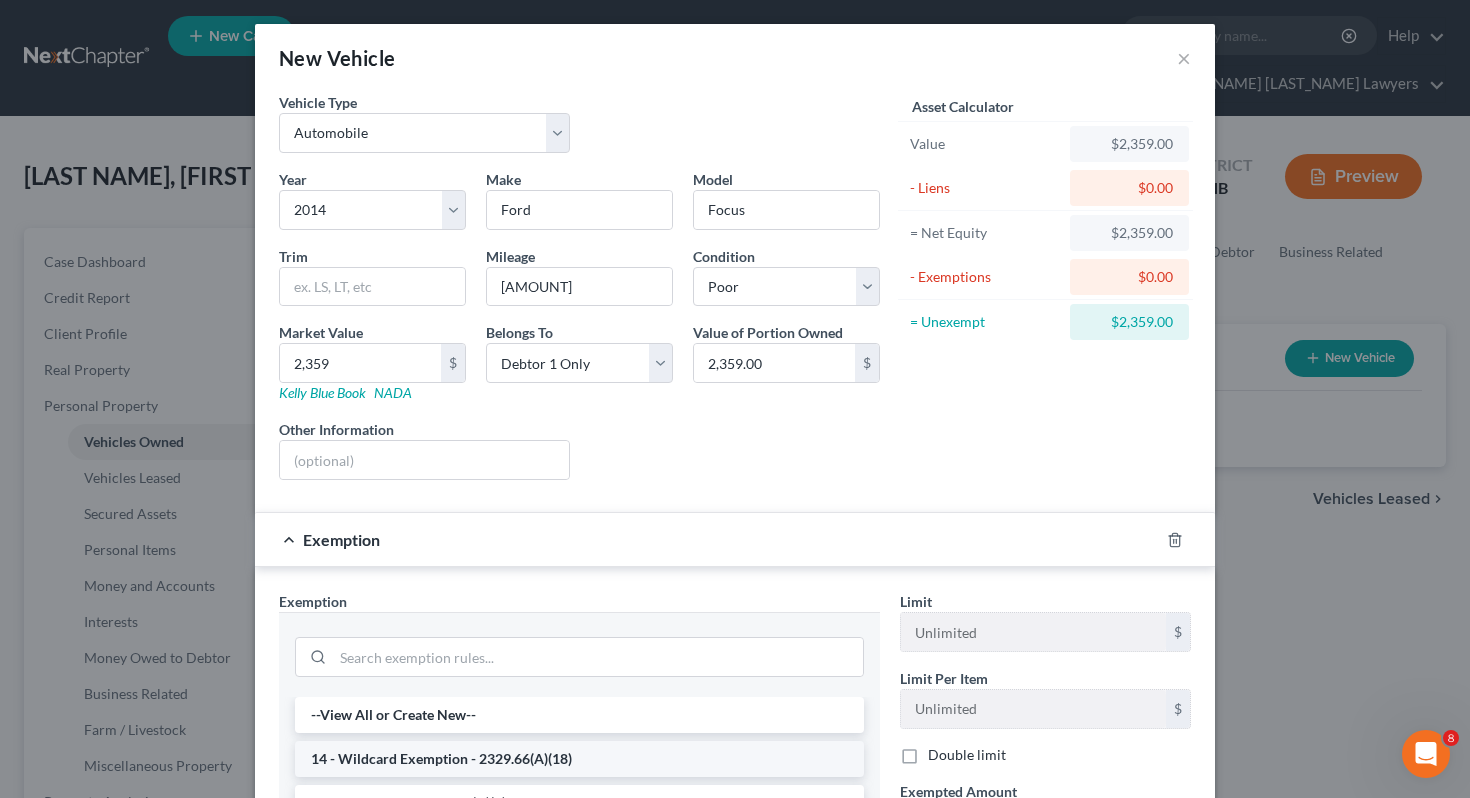 click on "14 - Wildcard Exemption  - 2329.66(A)(18)" at bounding box center [579, 759] 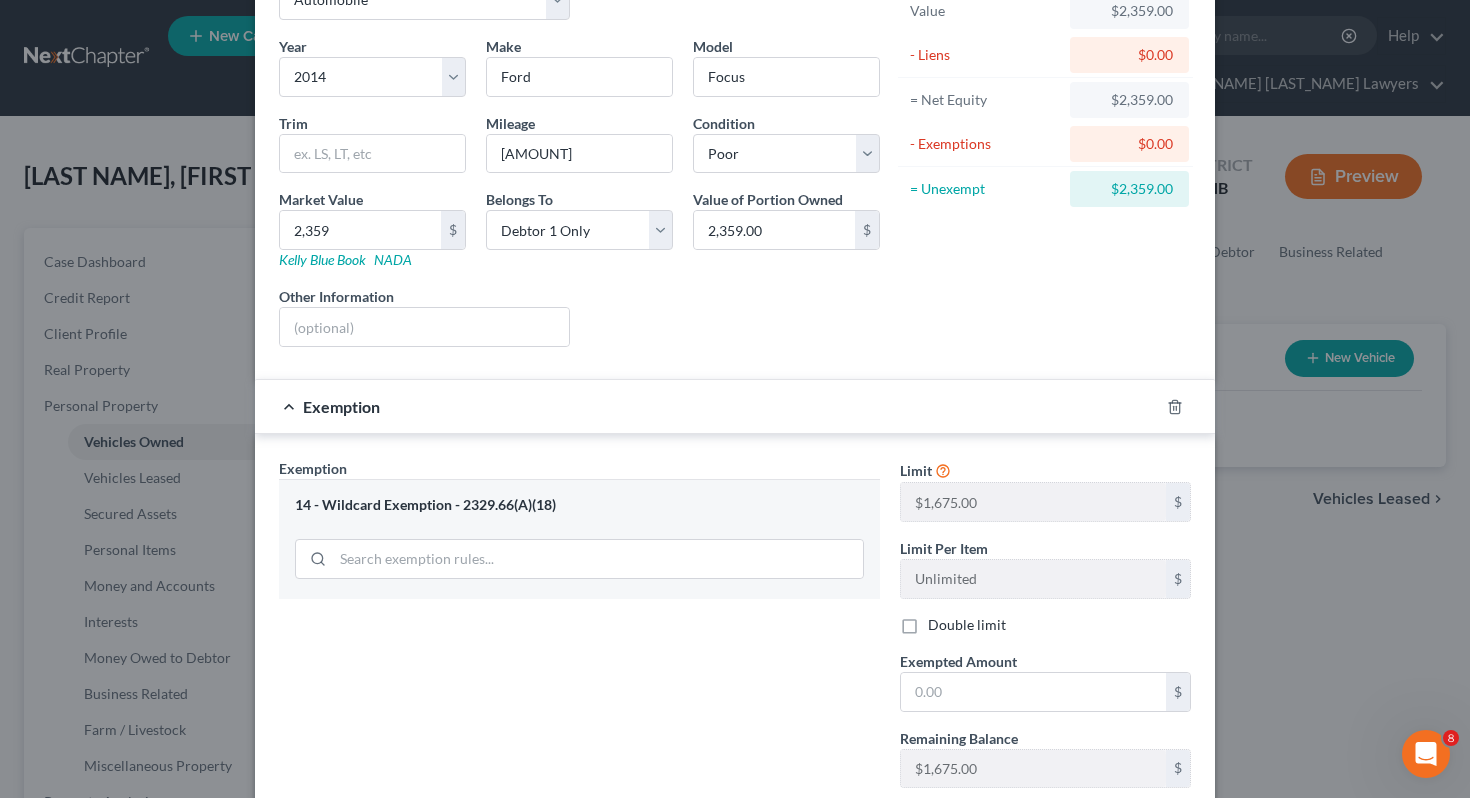 scroll, scrollTop: 135, scrollLeft: 0, axis: vertical 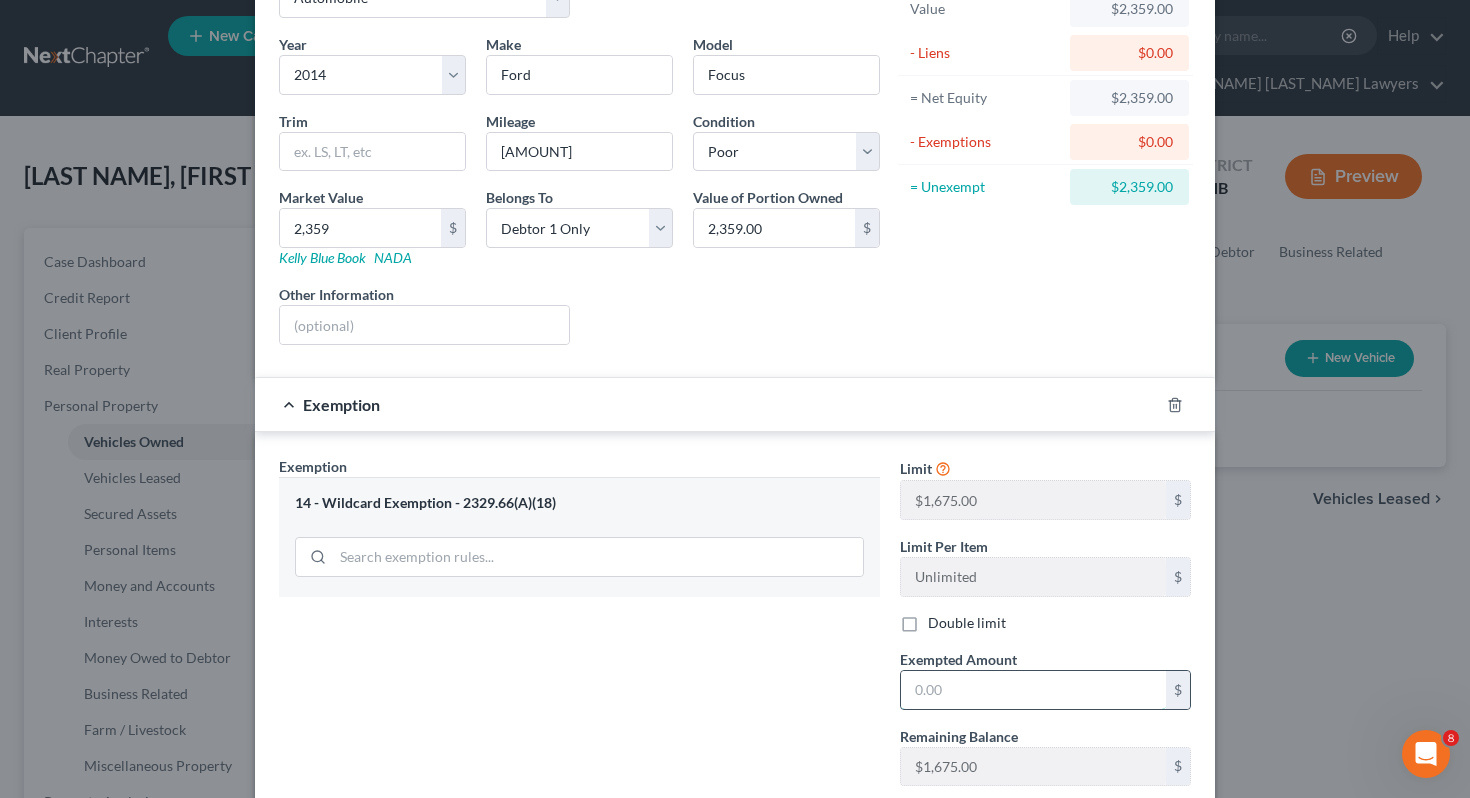 click at bounding box center [1033, 690] 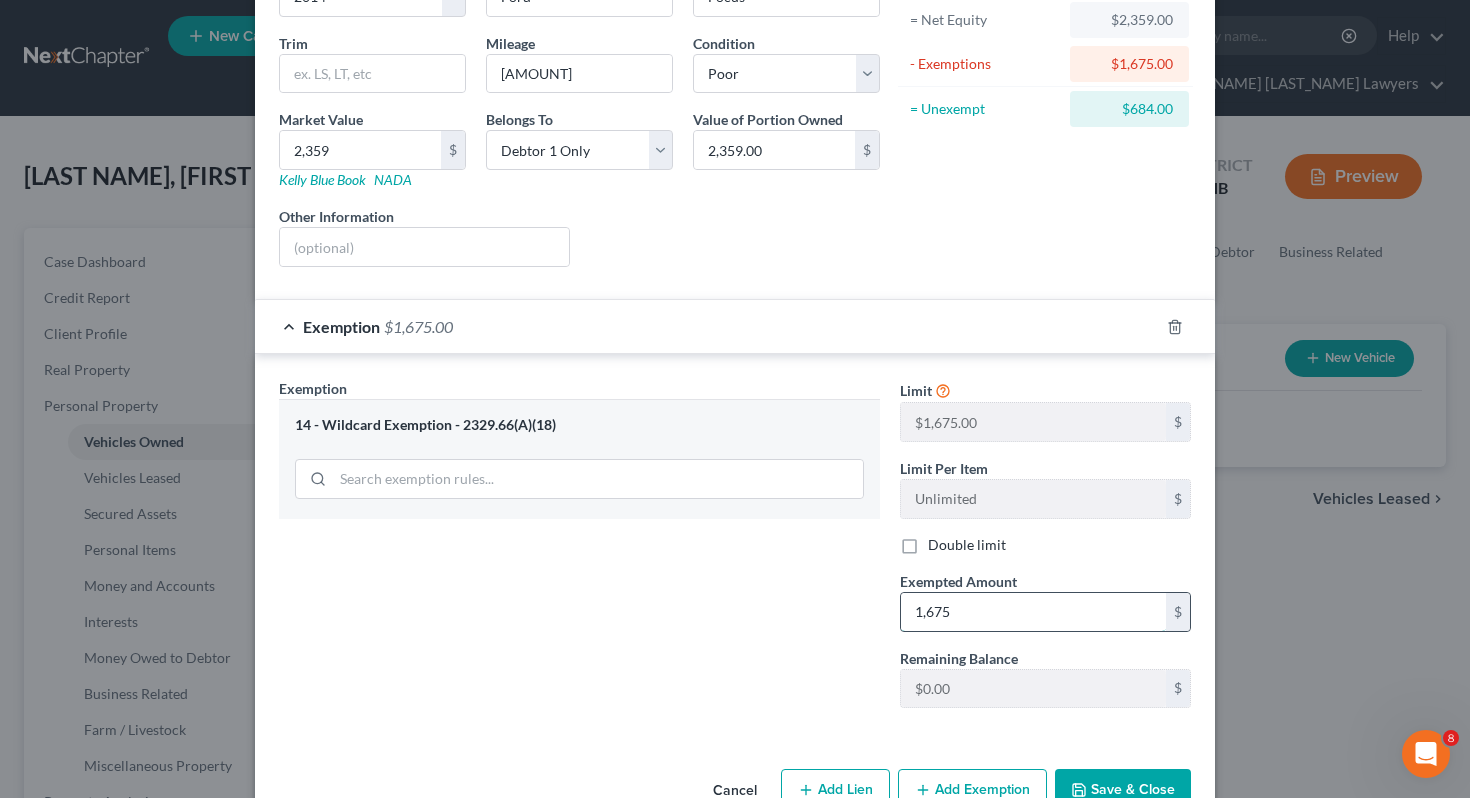 scroll, scrollTop: 266, scrollLeft: 0, axis: vertical 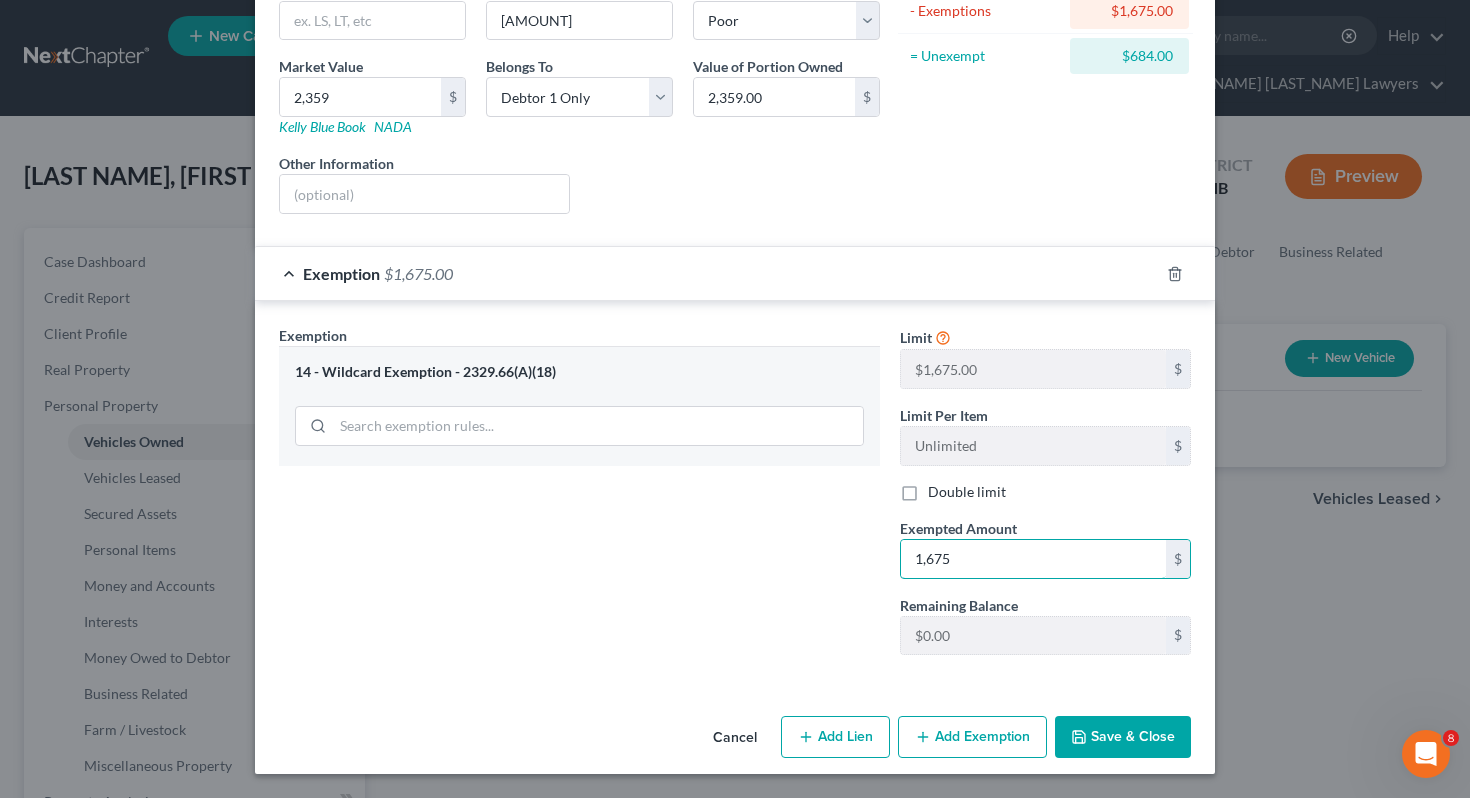 type on "1,675" 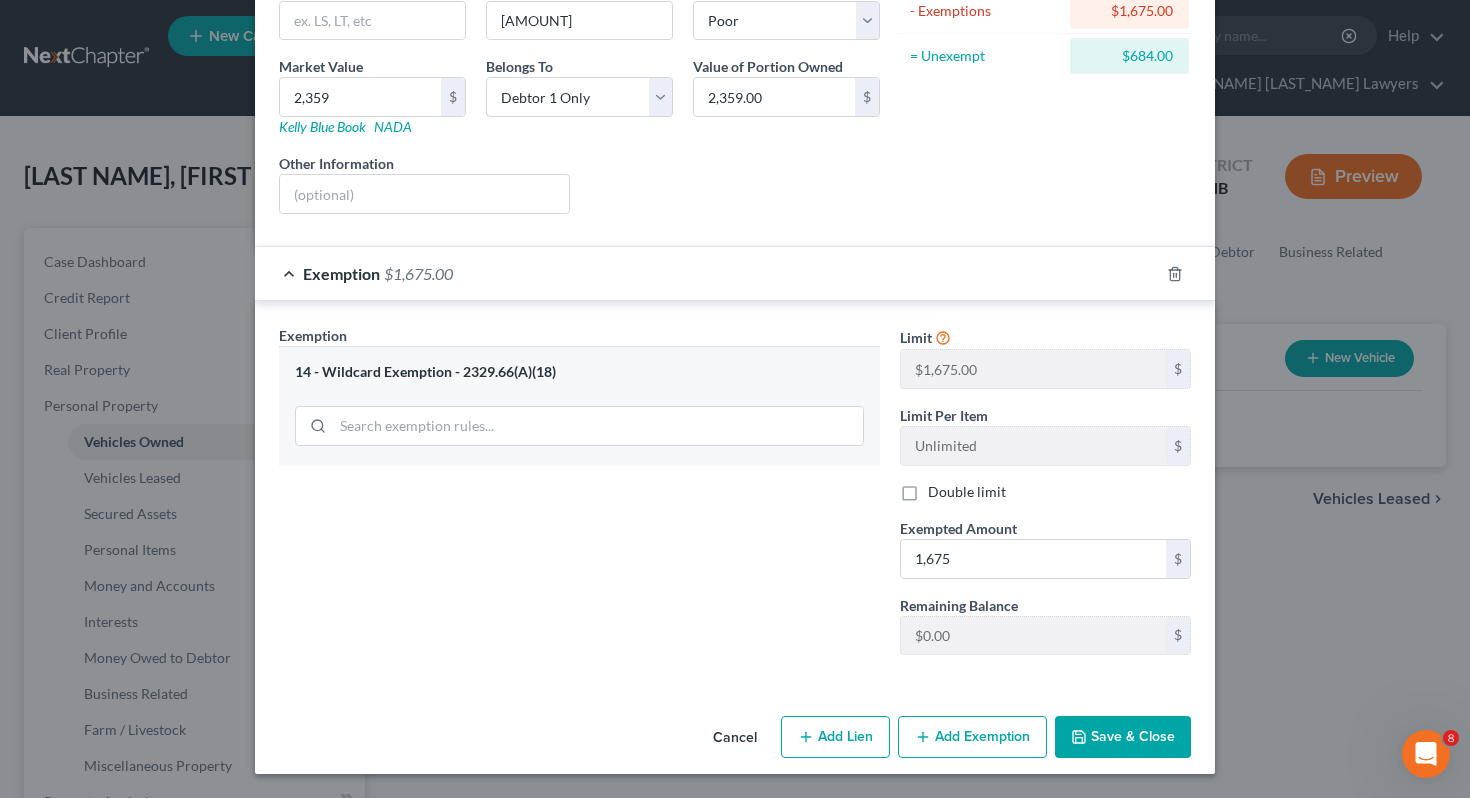 click on "Save & Close" at bounding box center (1123, 737) 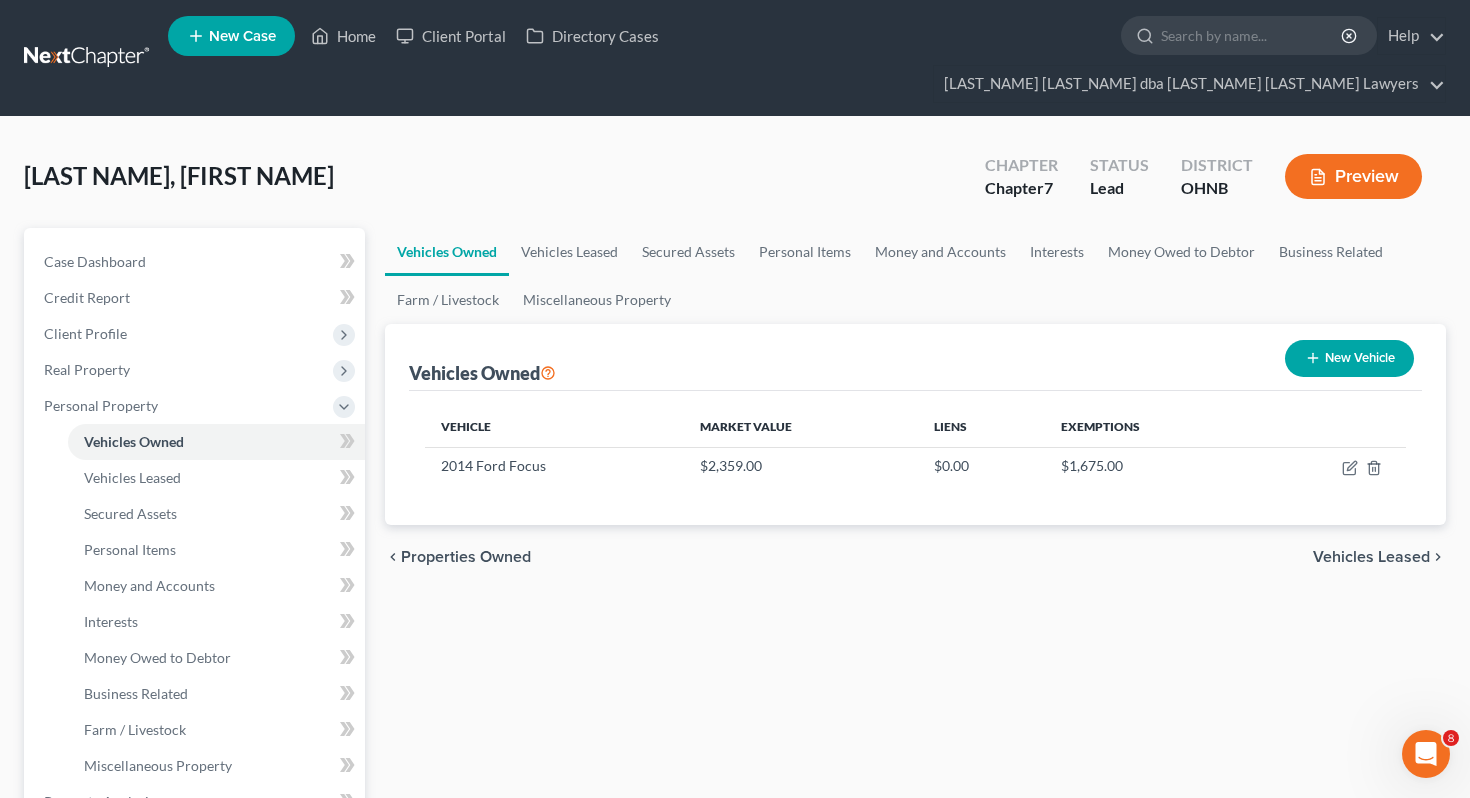 click on "New Vehicle" at bounding box center (1349, 358) 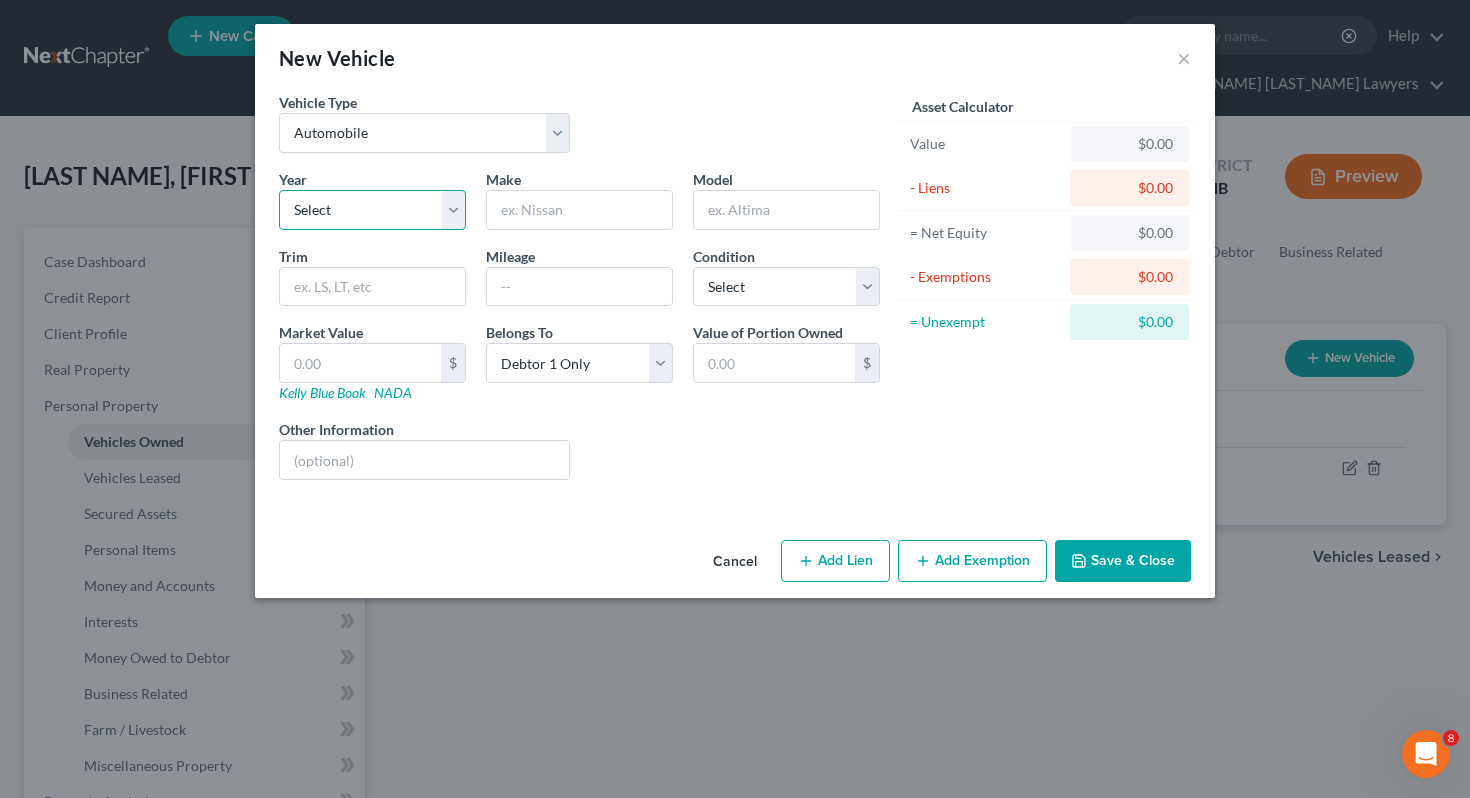 click on "Select 2026 2025 2024 2023 2022 2021 2020 2019 2018 2017 2016 2015 2014 2013 2012 2011 2010 2009 2008 2007 2006 2005 2004 2003 2002 2001 2000 1999 1998 1997 1996 1995 1994 1993 1992 1991 1990 1989 1988 1987 1986 1985 1984 1983 1982 1981 1980 1979 1978 1977 1976 1975 1974 1973 1972 1971 1970 1969 1968 1967 1966 1965 1964 1963 1962 1961 1960 1959 1958 1957 1956 1955 1954 1953 1952 1951 1950 1949 1948 1947 1946 1945 1944 1943 1942 1941 1940 1939 1938 1937 1936 1935 1934 1933 1932 1931 1930 1929 1928 1927 1926 1925 1924 1923 1922 1921 1920 1919 1918 1917 1916 1915 1914 1913 1912 1911 1910 1909 1908 1907 1906 1905 1904 1903 1902 1901" at bounding box center [372, 210] 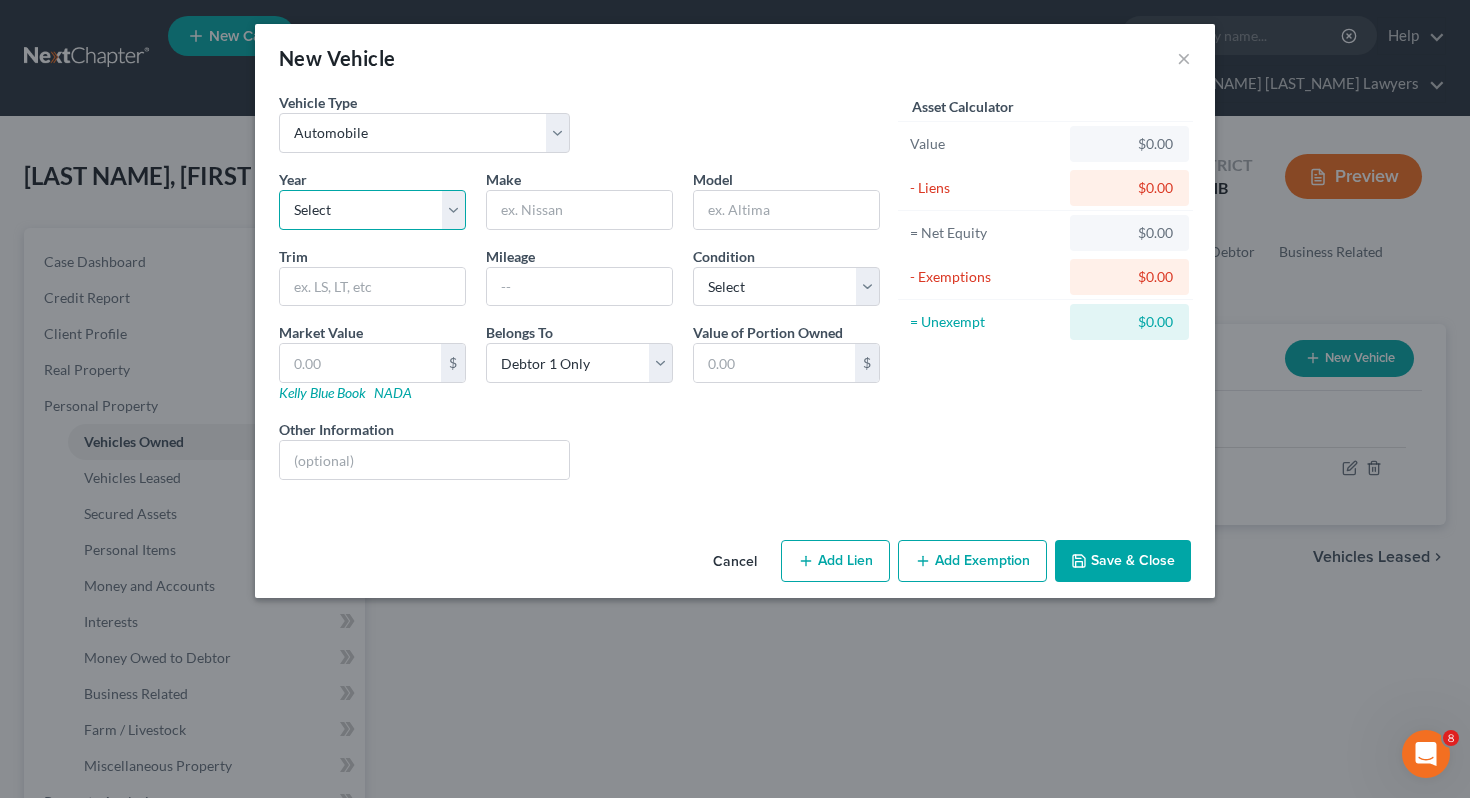 select on "9" 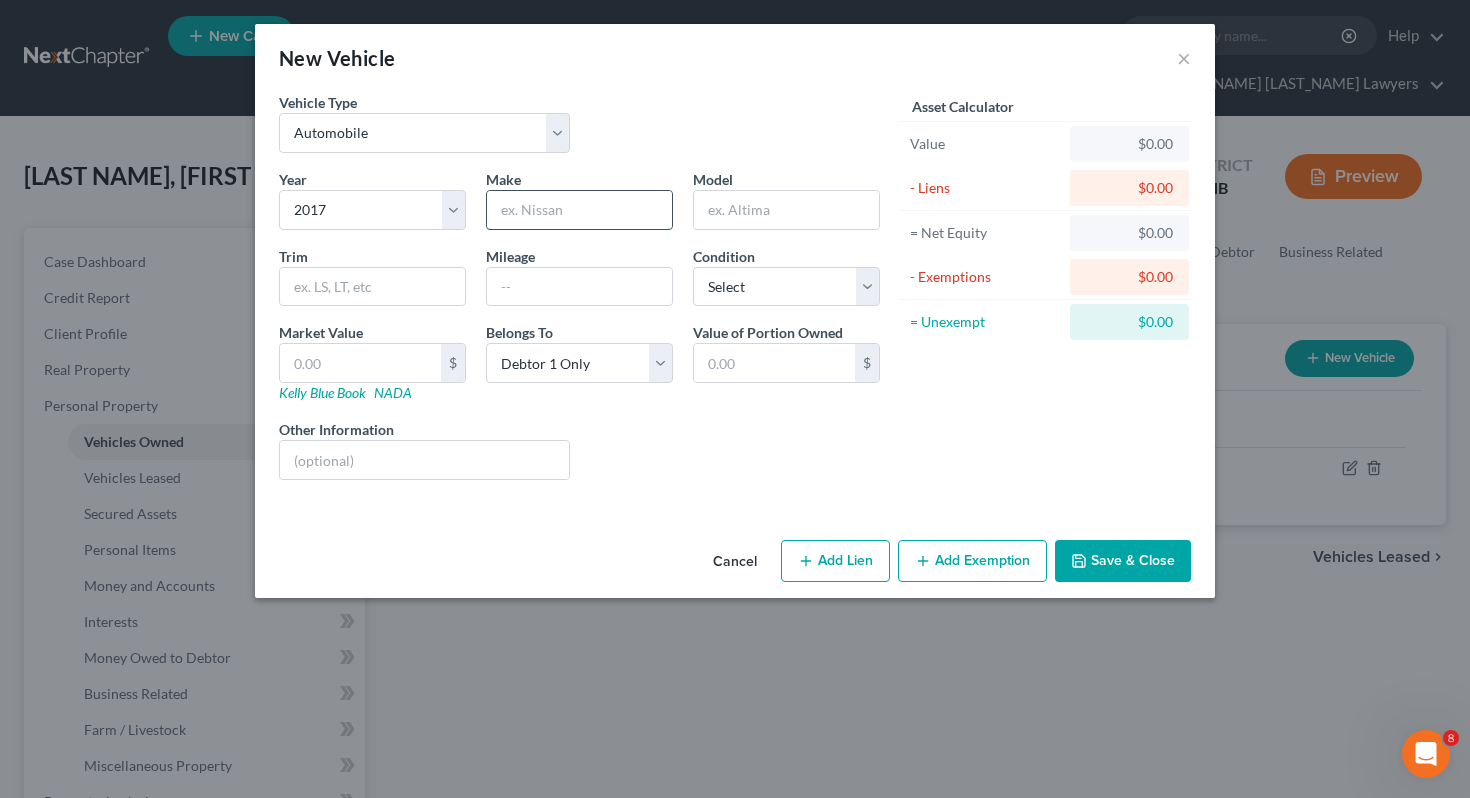 click at bounding box center (579, 210) 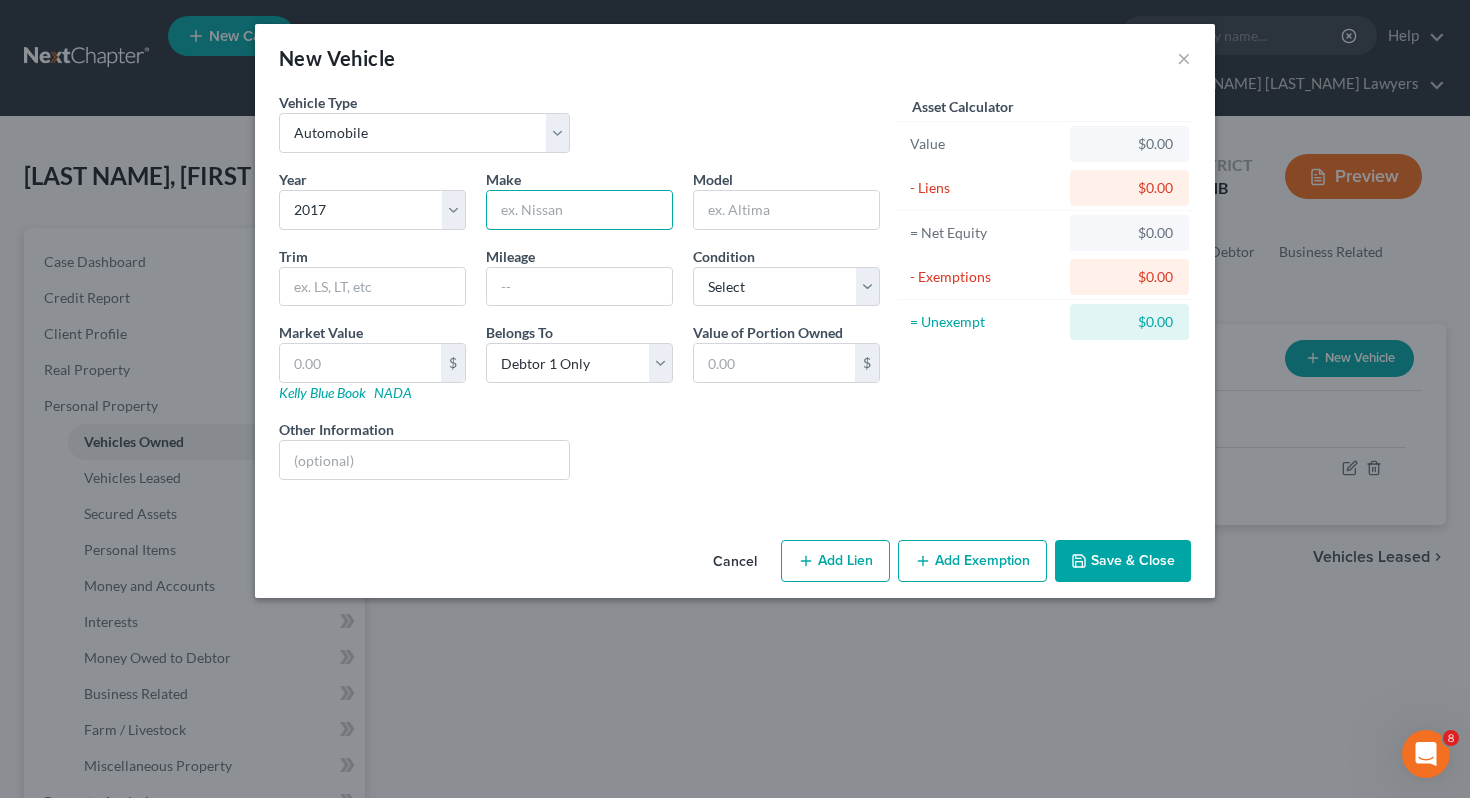 type on "Chevy" 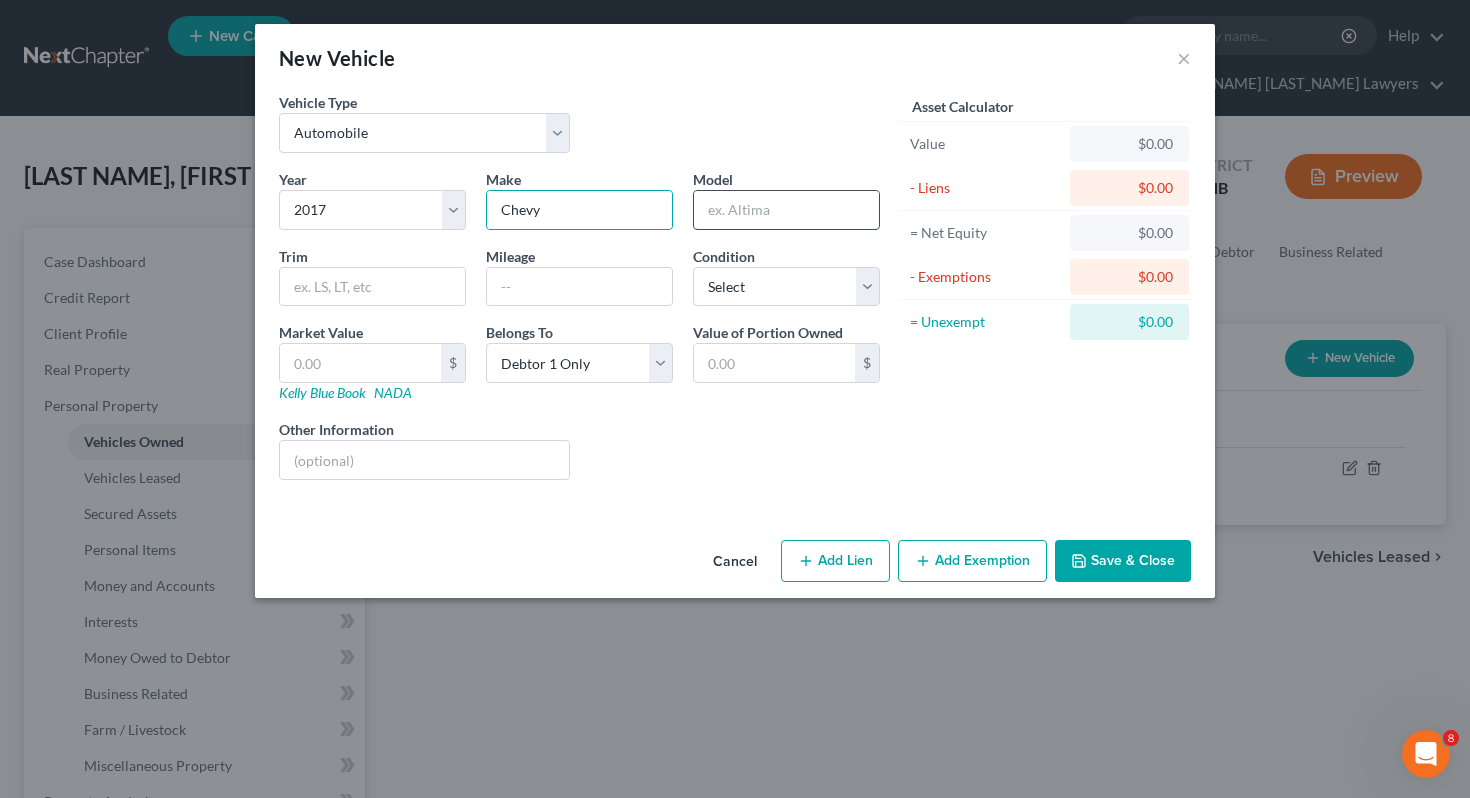 click at bounding box center (786, 210) 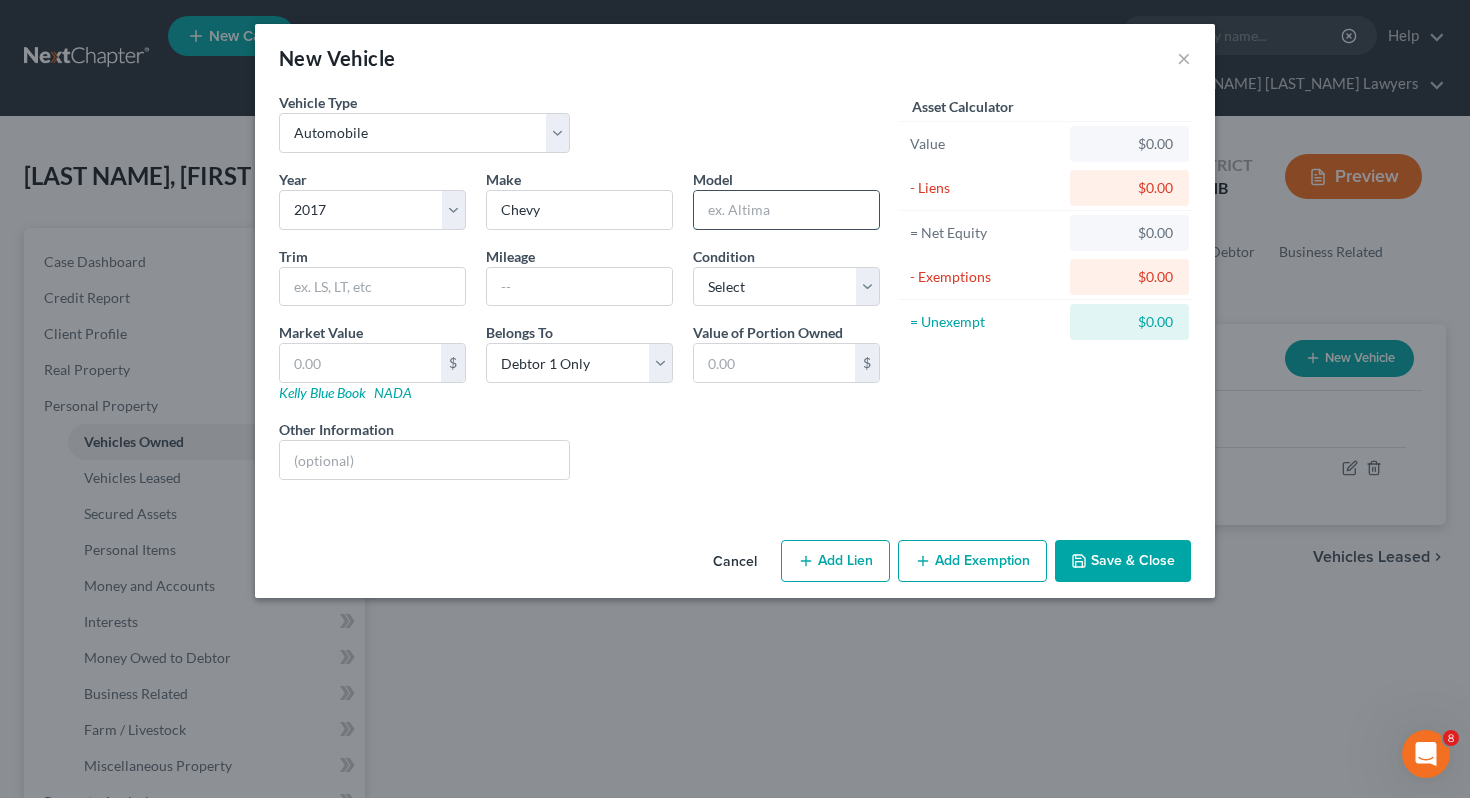 type on "c" 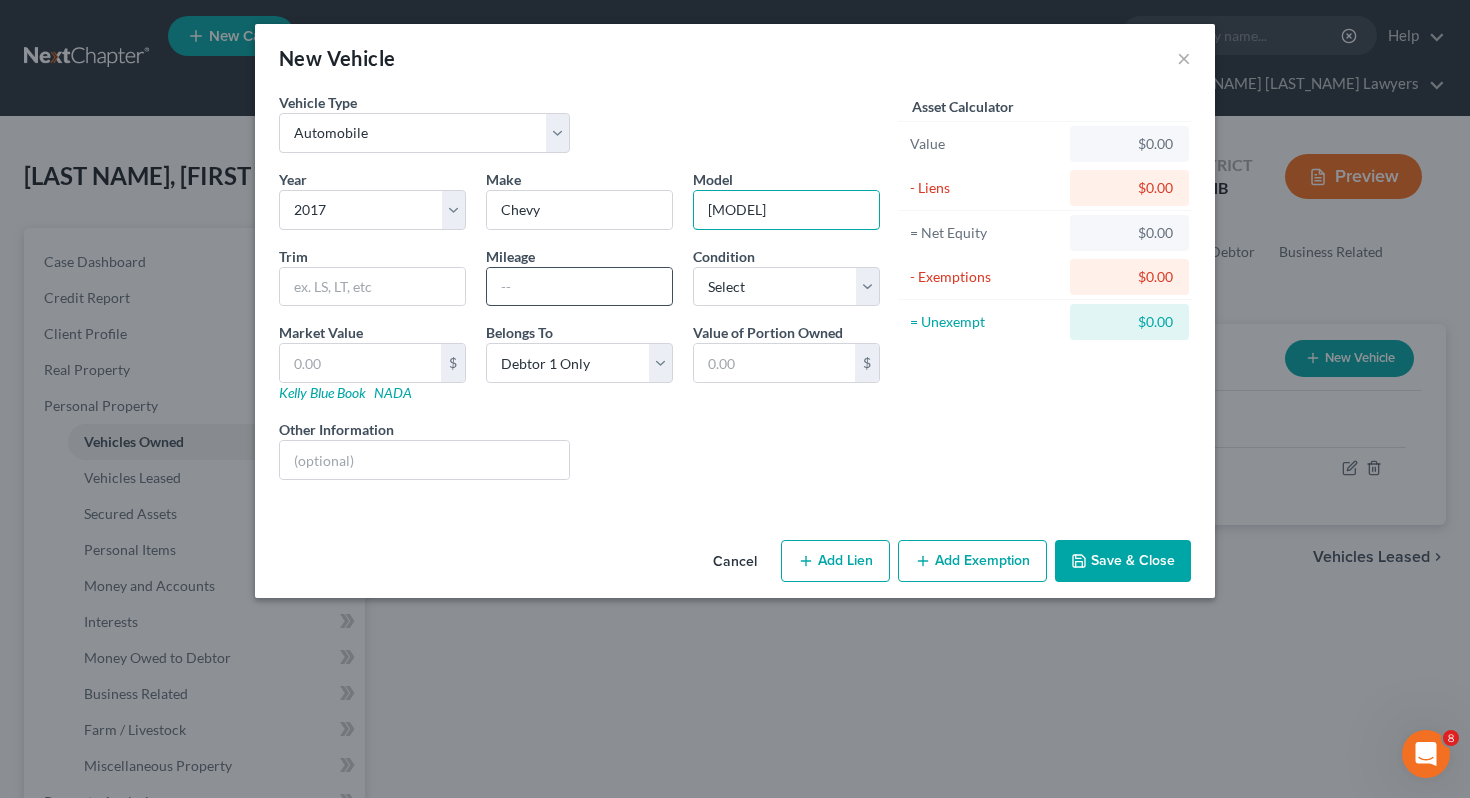 type on "[MODEL]" 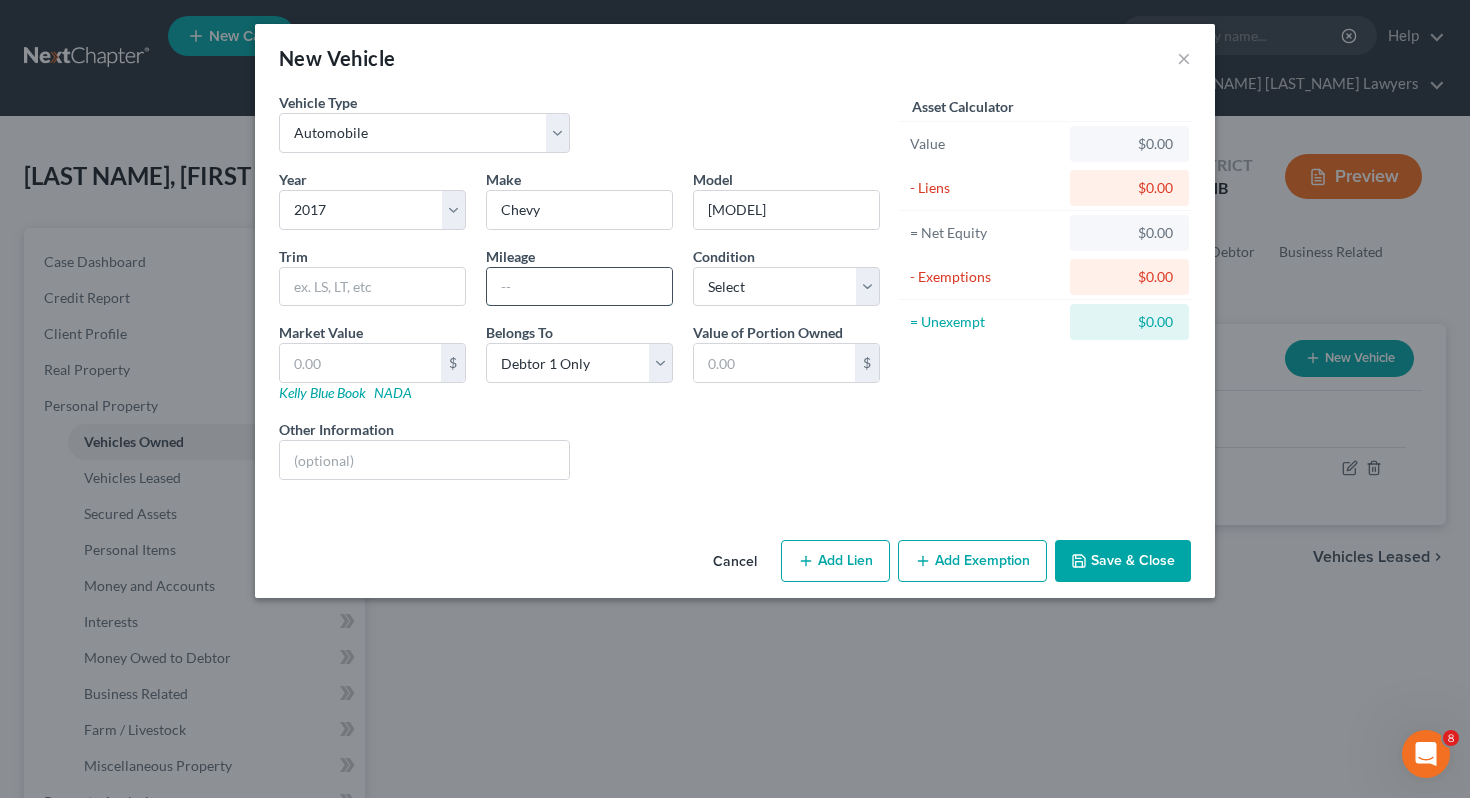 click at bounding box center (579, 287) 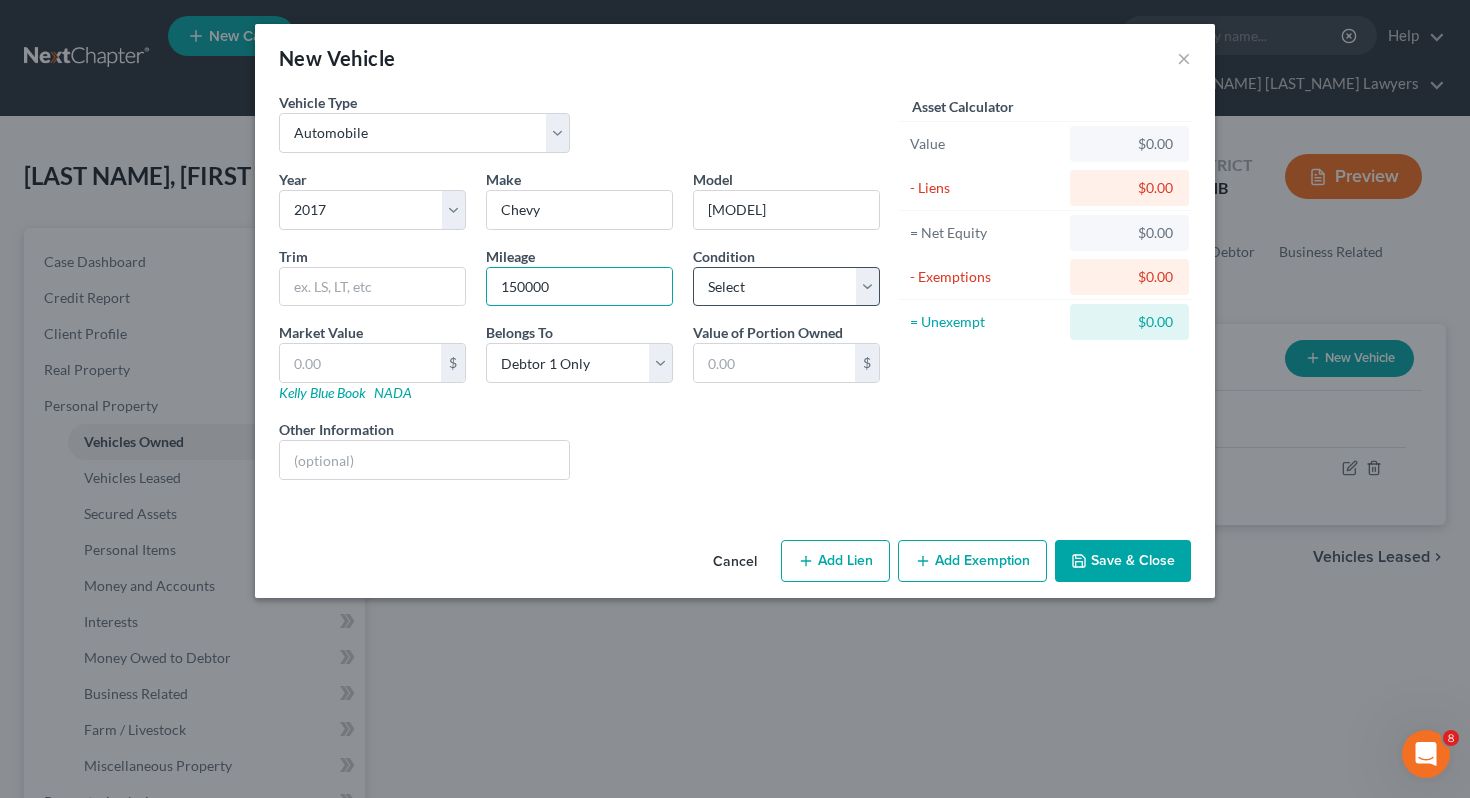 type on "150000" 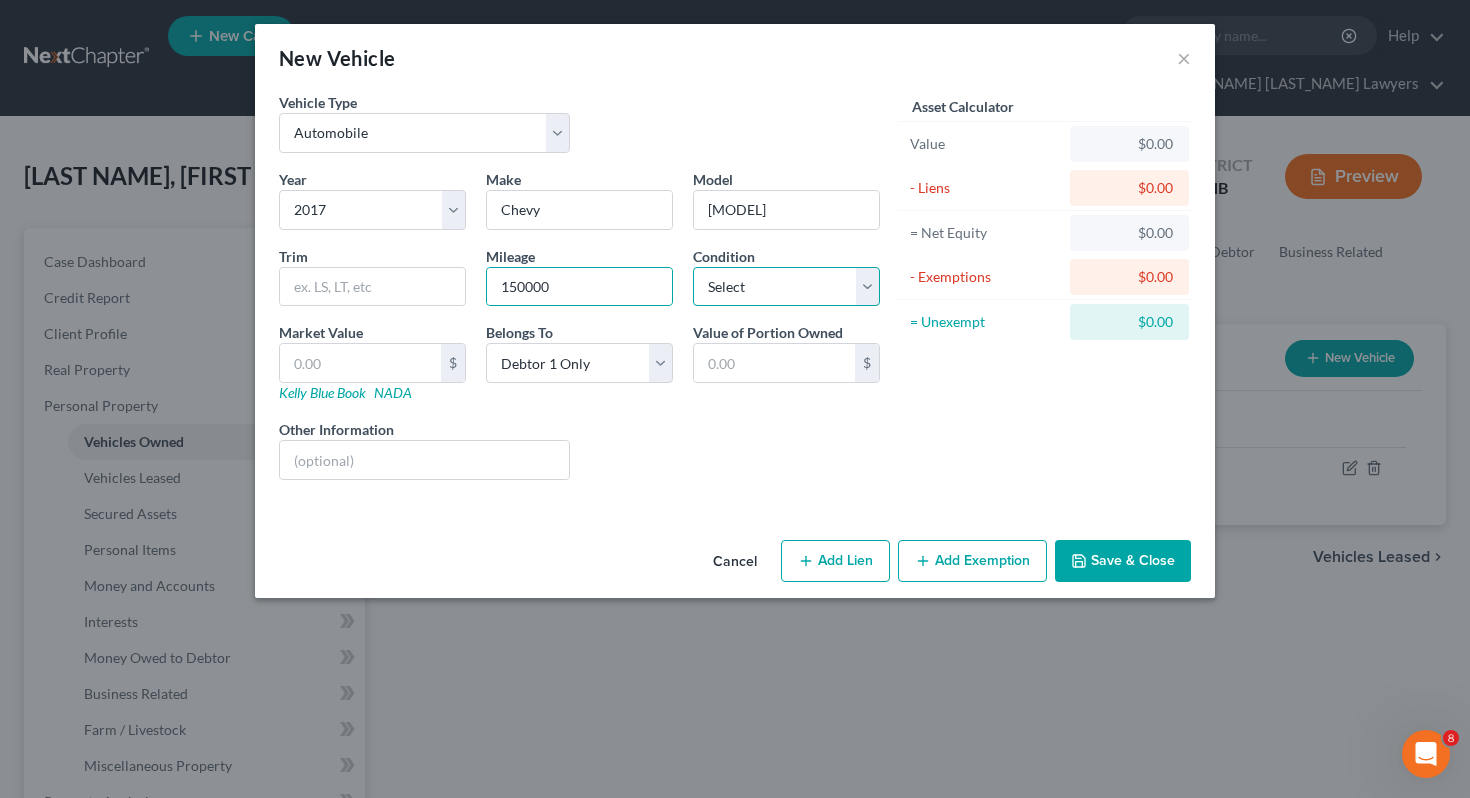 click on "Select Excellent Very Good Good Fair Poor" at bounding box center (786, 287) 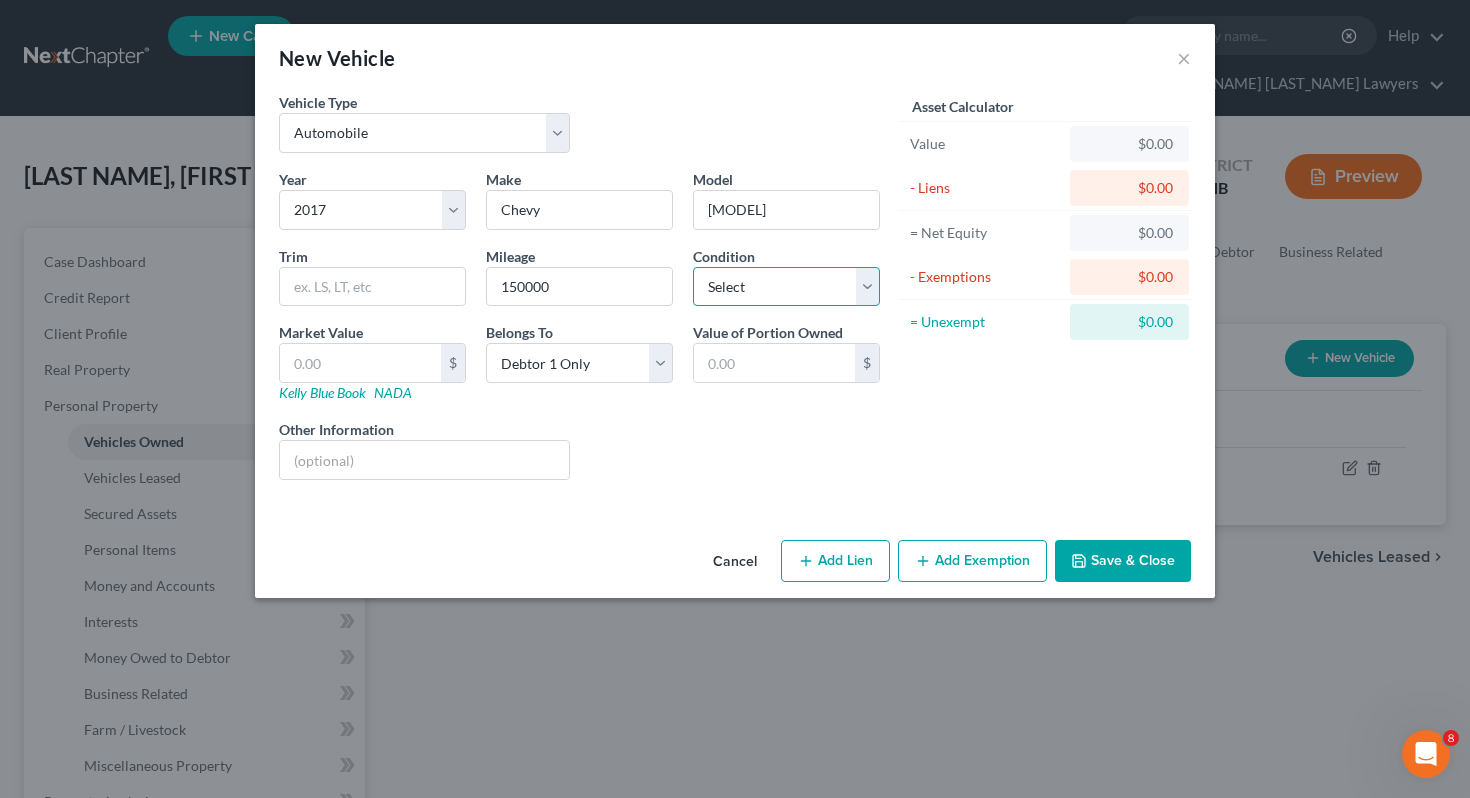 select on "3" 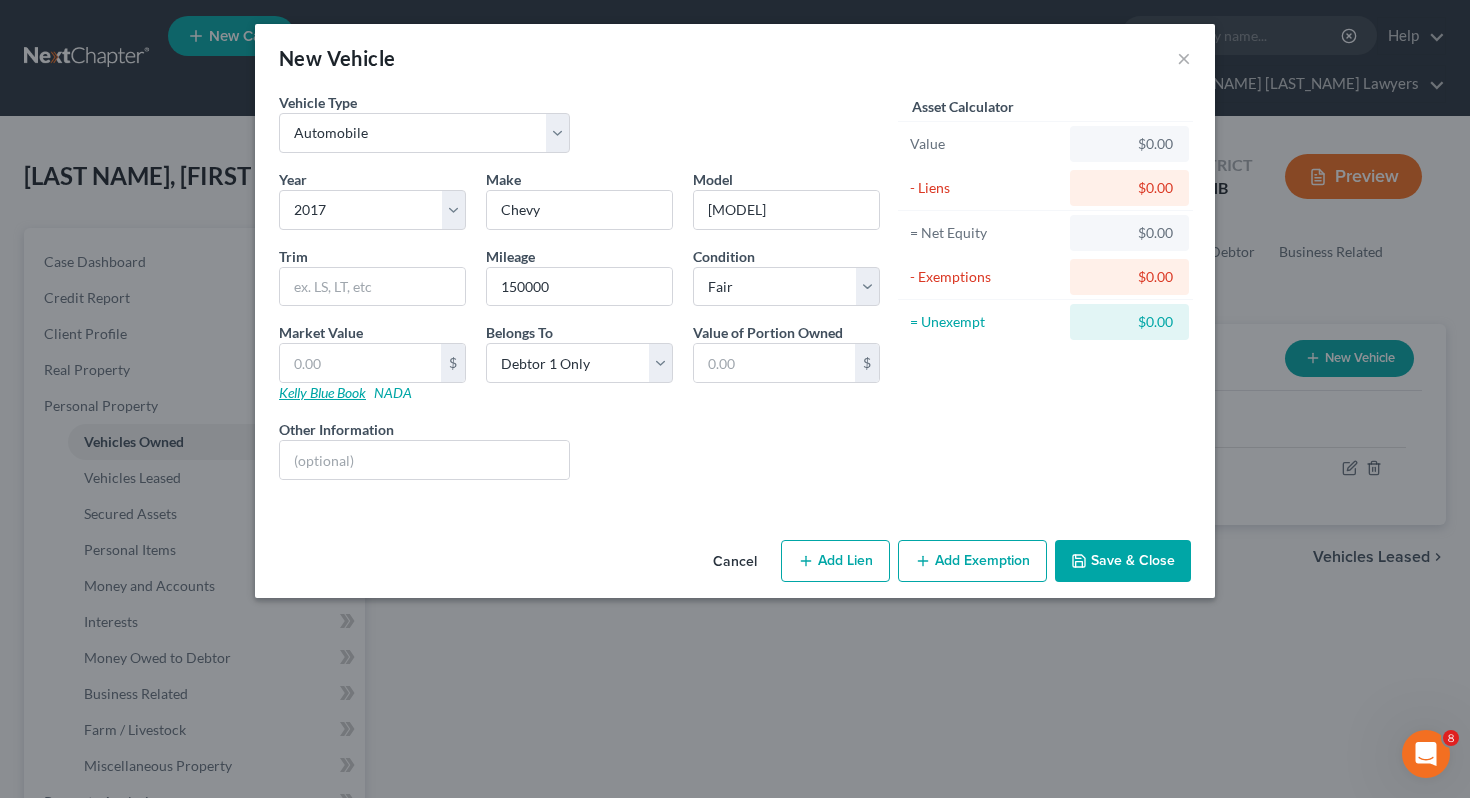 click on "Kelly Blue Book" at bounding box center (322, 392) 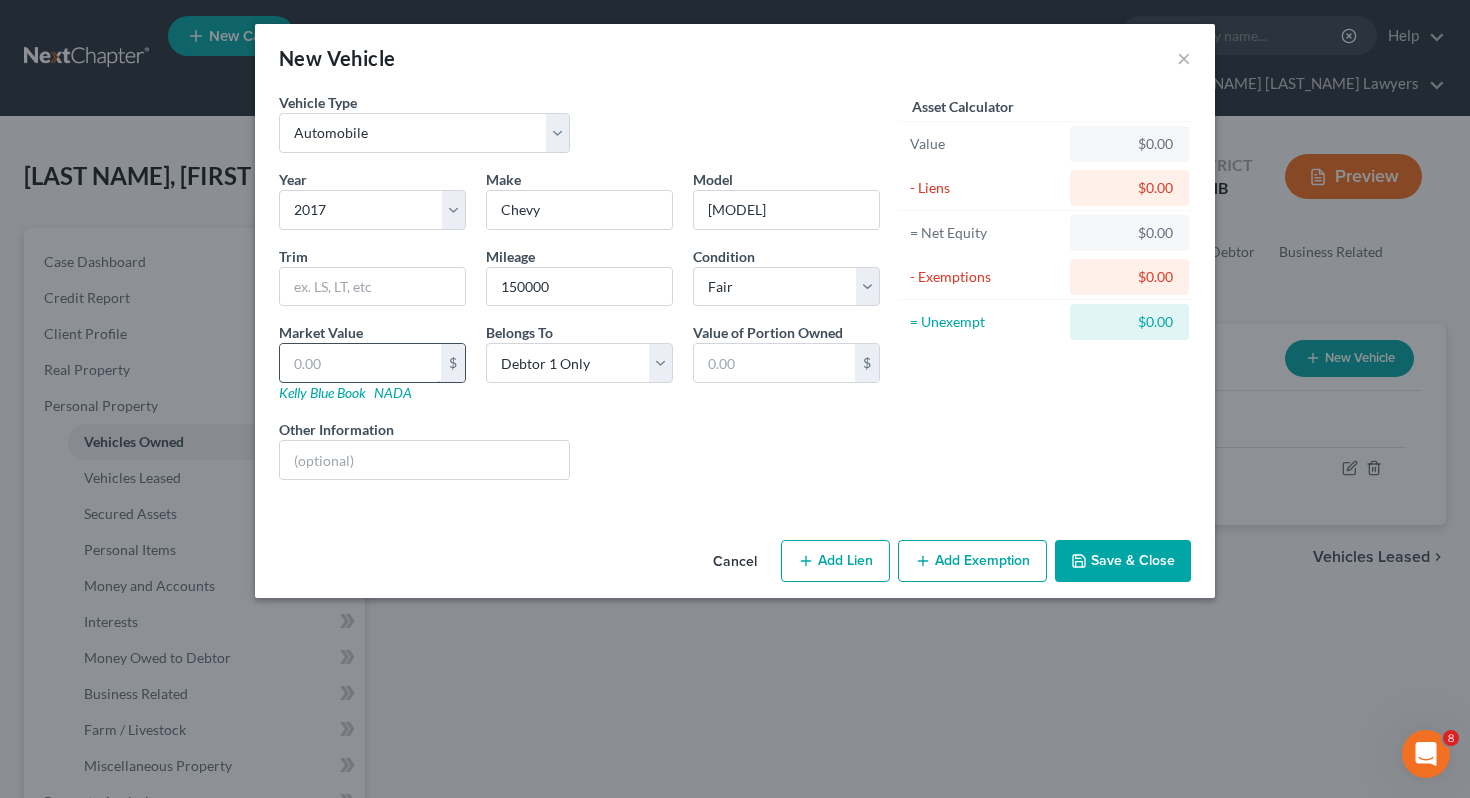 click at bounding box center (360, 363) 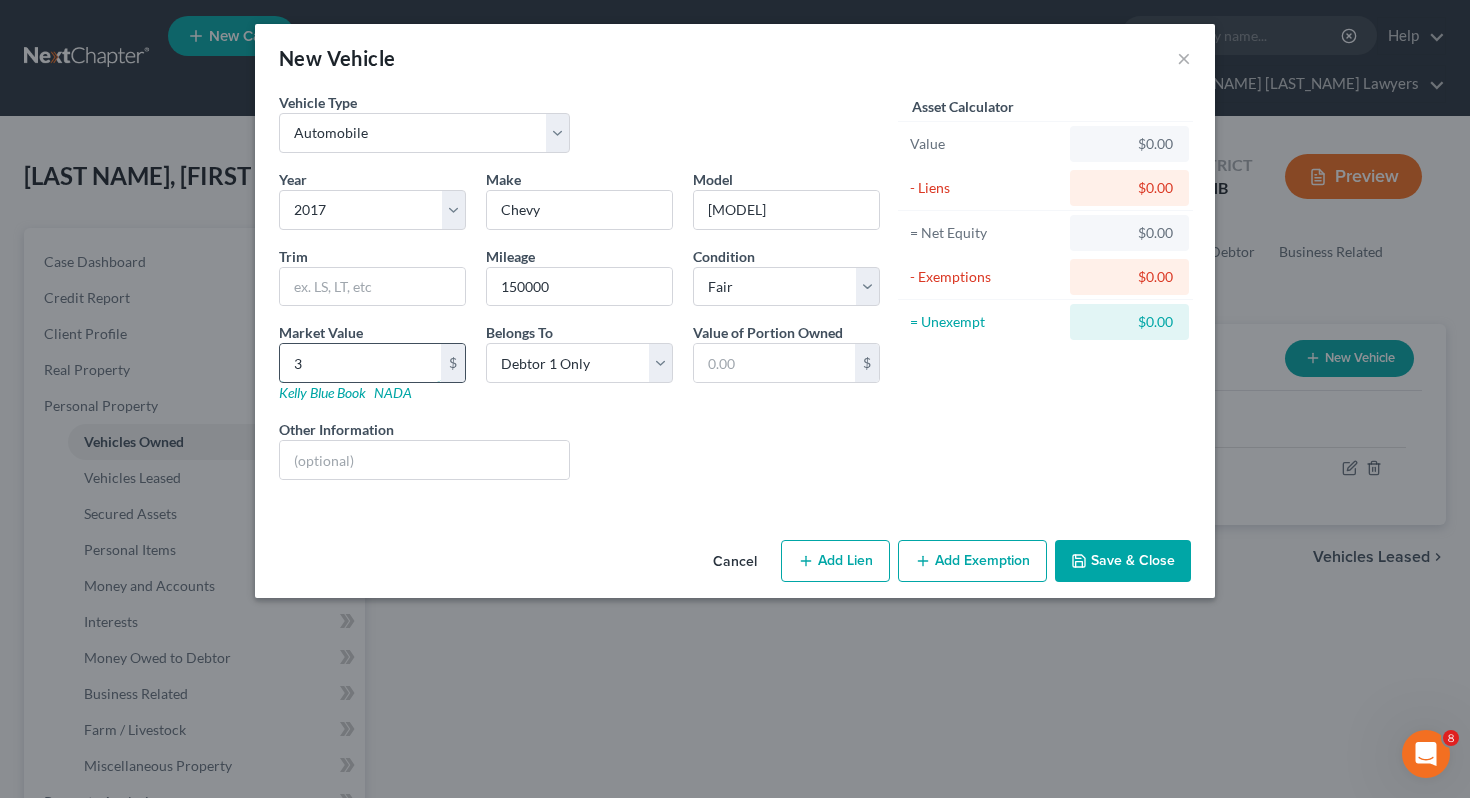 type on "32" 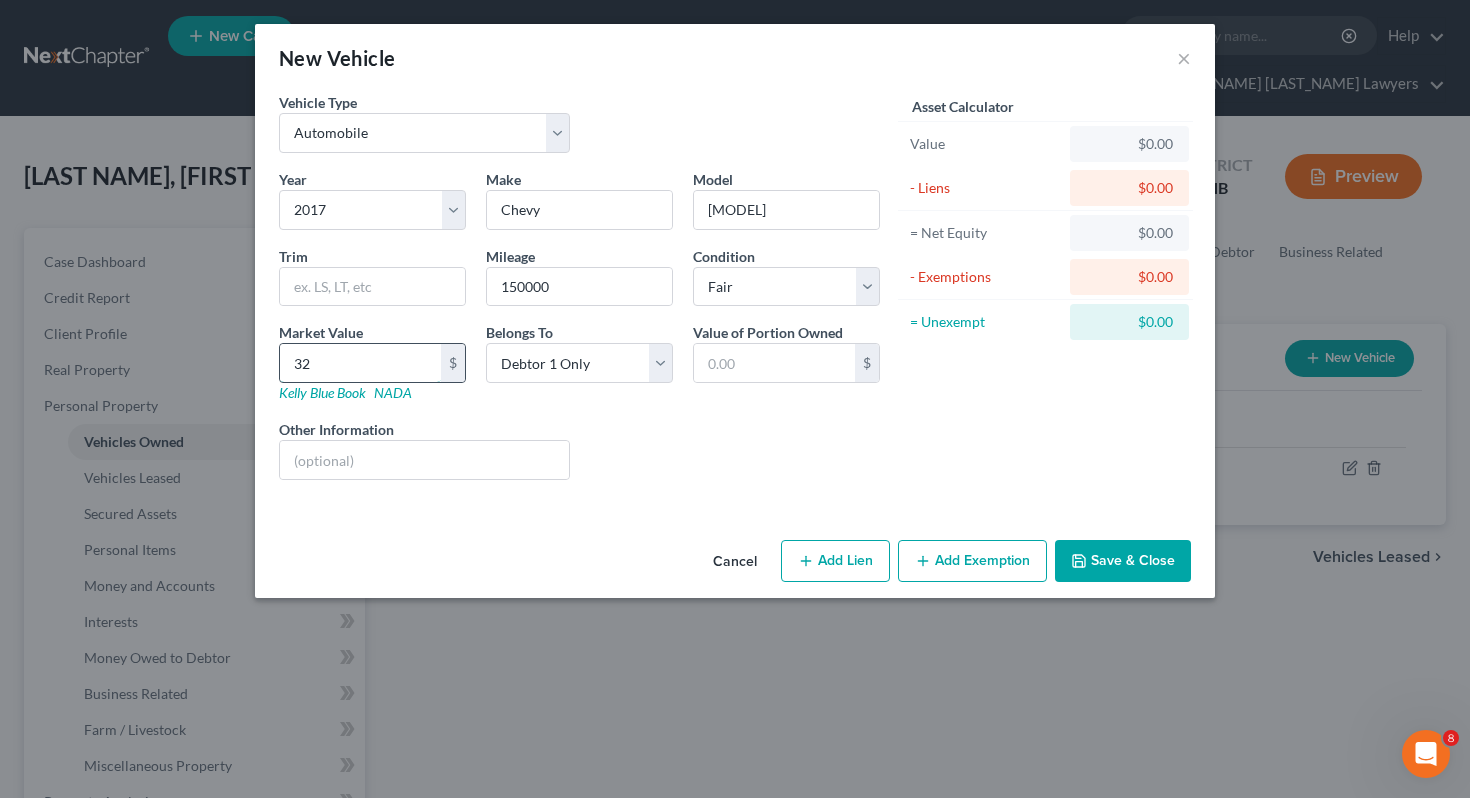 type on "32.00" 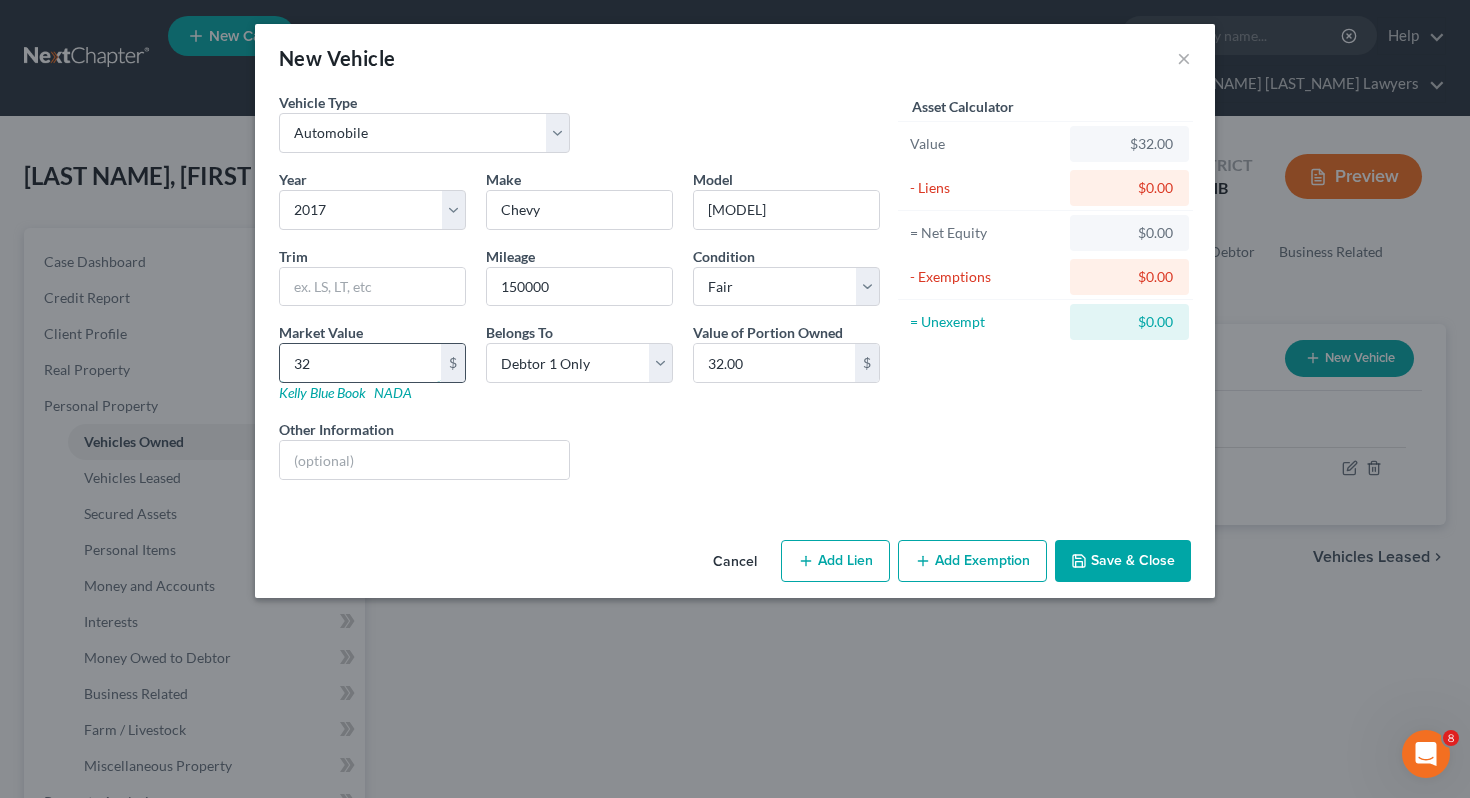 type on "325" 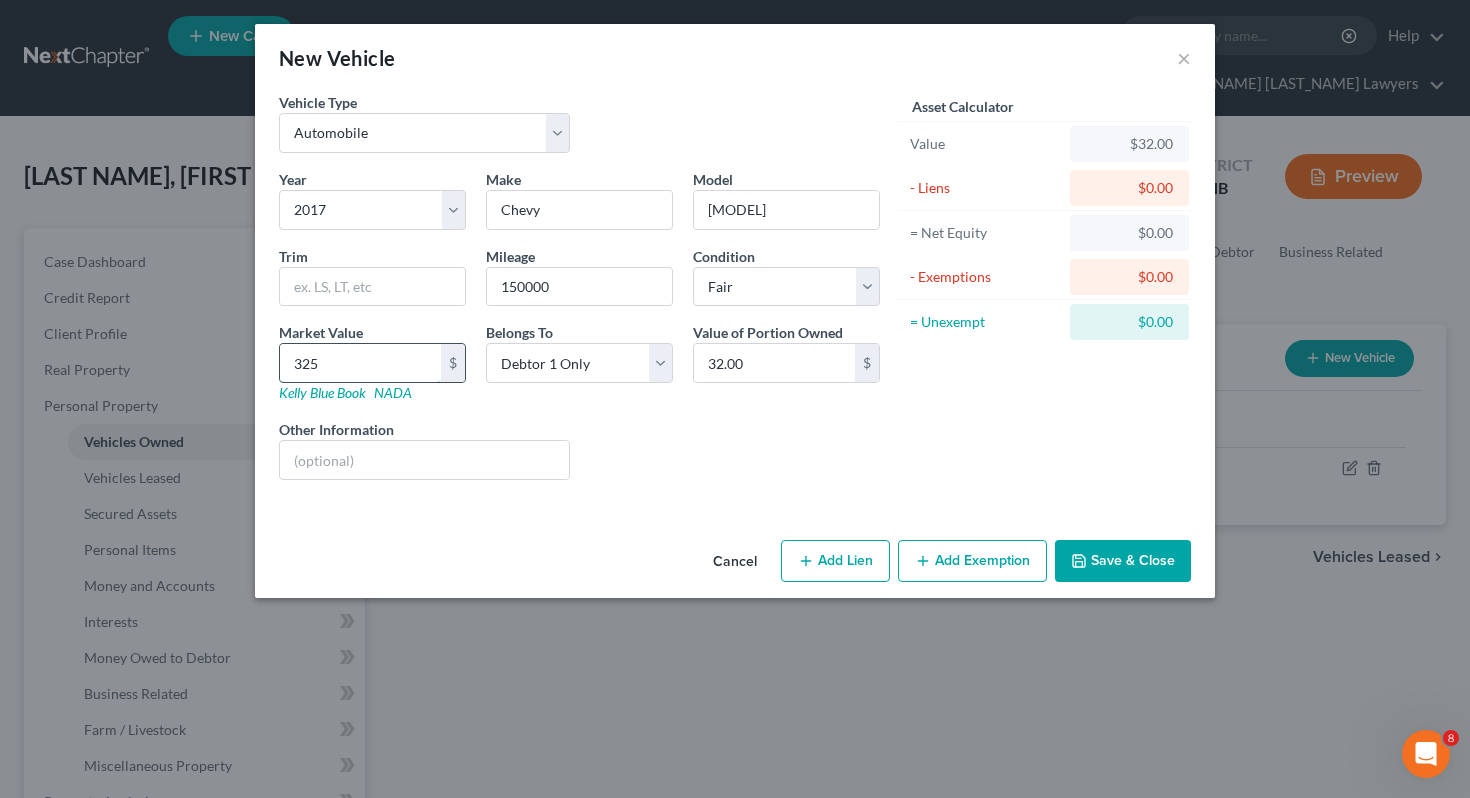 type on "325.00" 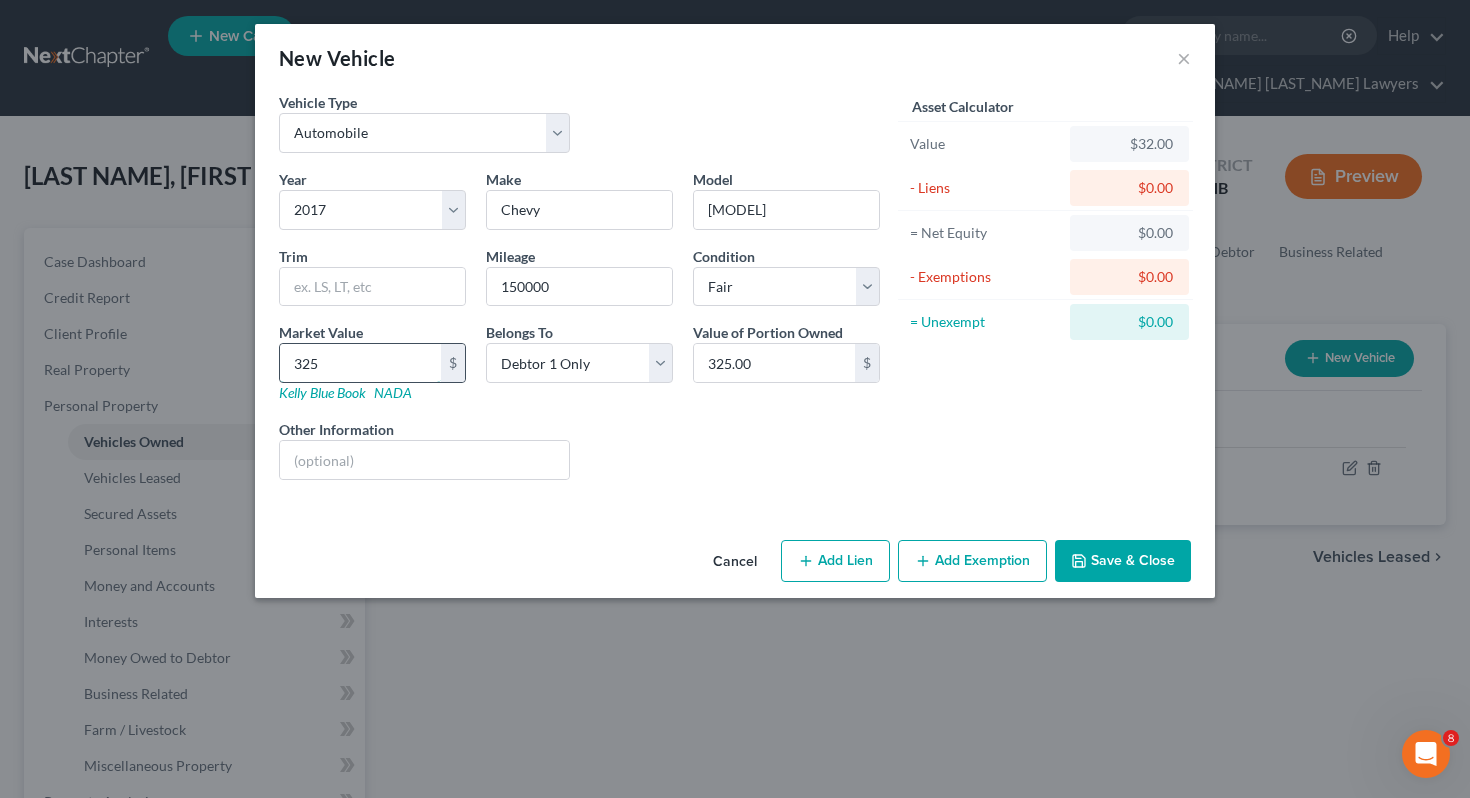 type on "3259" 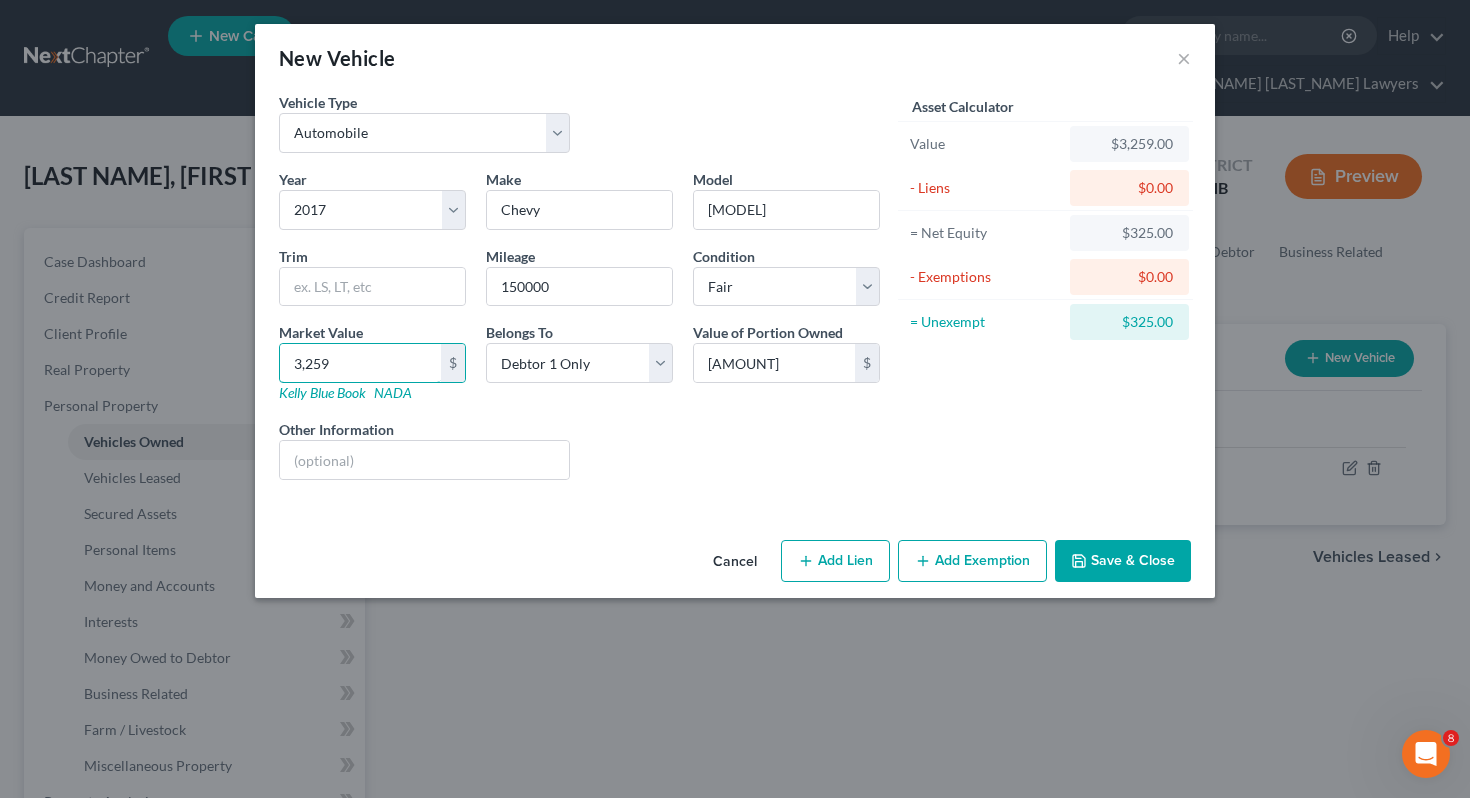 type on "3,259" 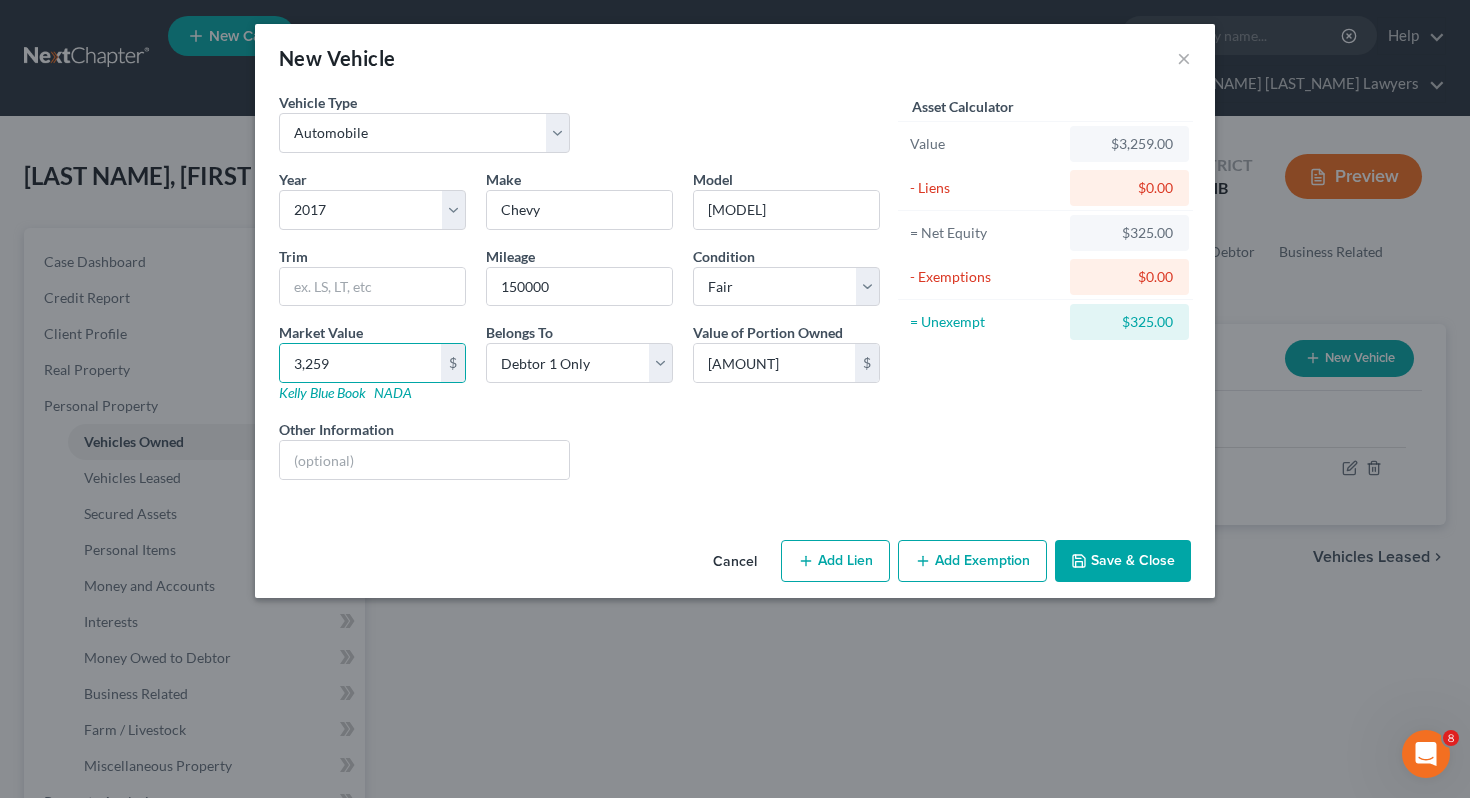 click on "Add Exemption" at bounding box center (972, 561) 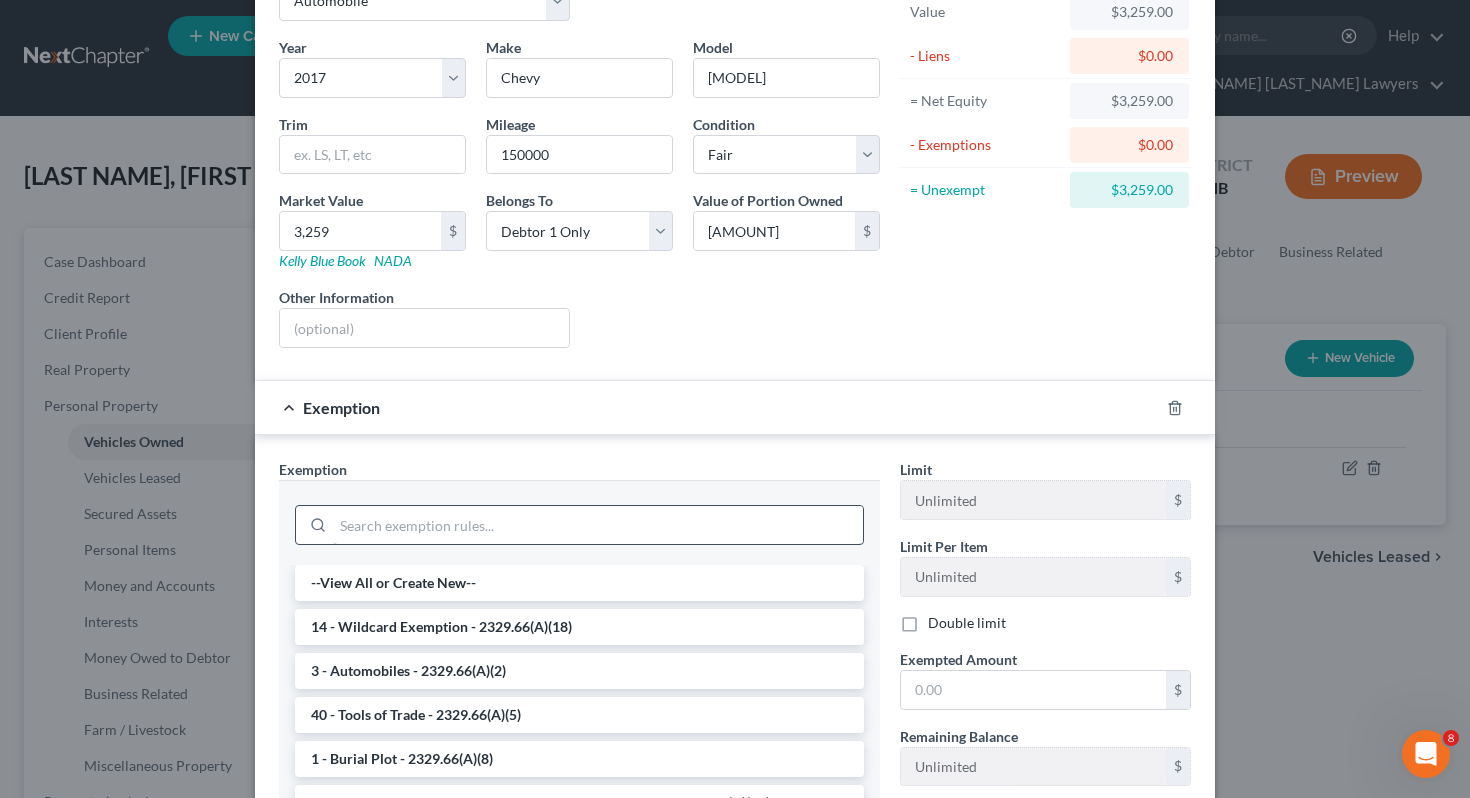 scroll, scrollTop: 142, scrollLeft: 0, axis: vertical 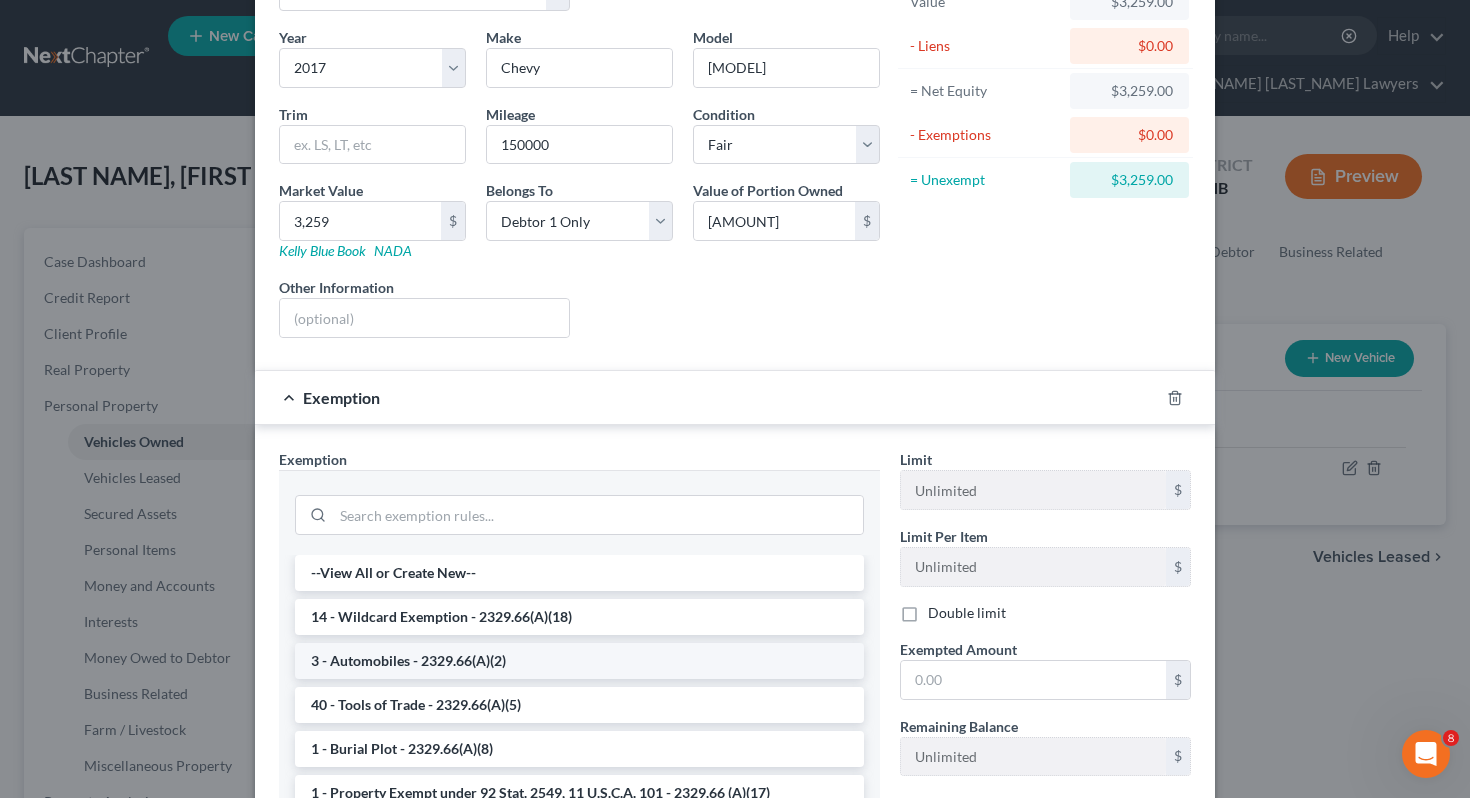 click on "3 - Automobiles - 2329.66(A)(2)" at bounding box center (579, 661) 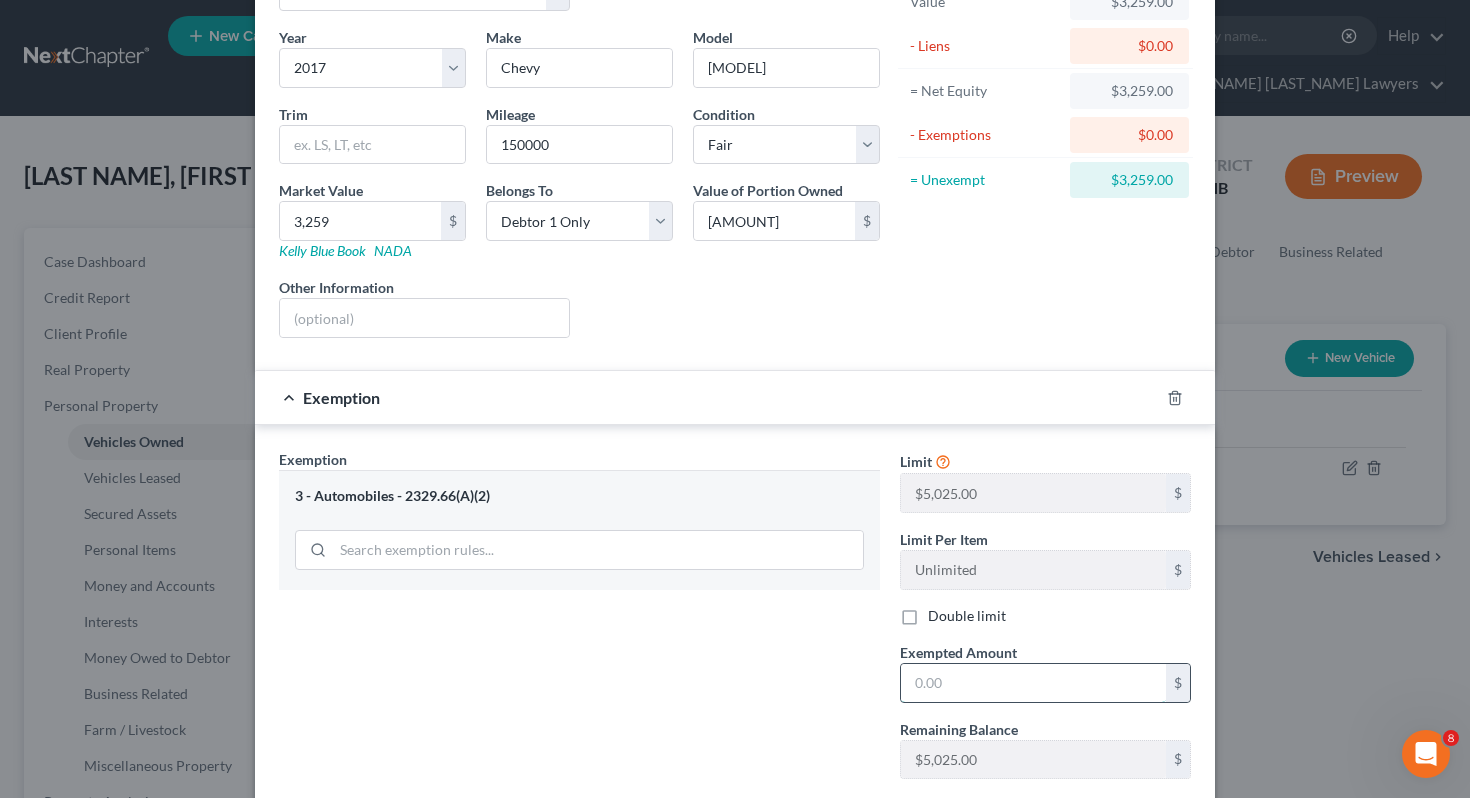 click at bounding box center (1033, 683) 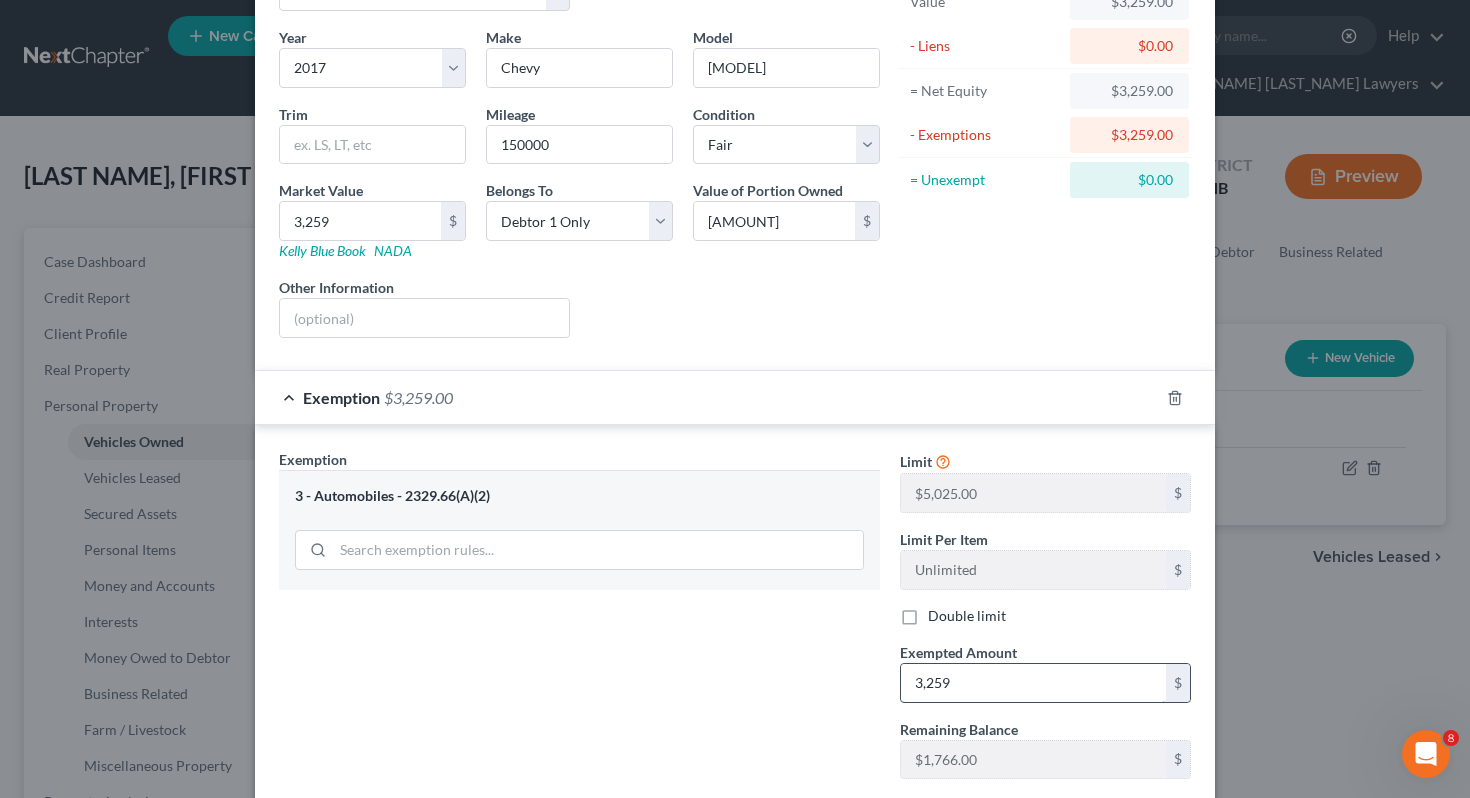 scroll, scrollTop: 266, scrollLeft: 0, axis: vertical 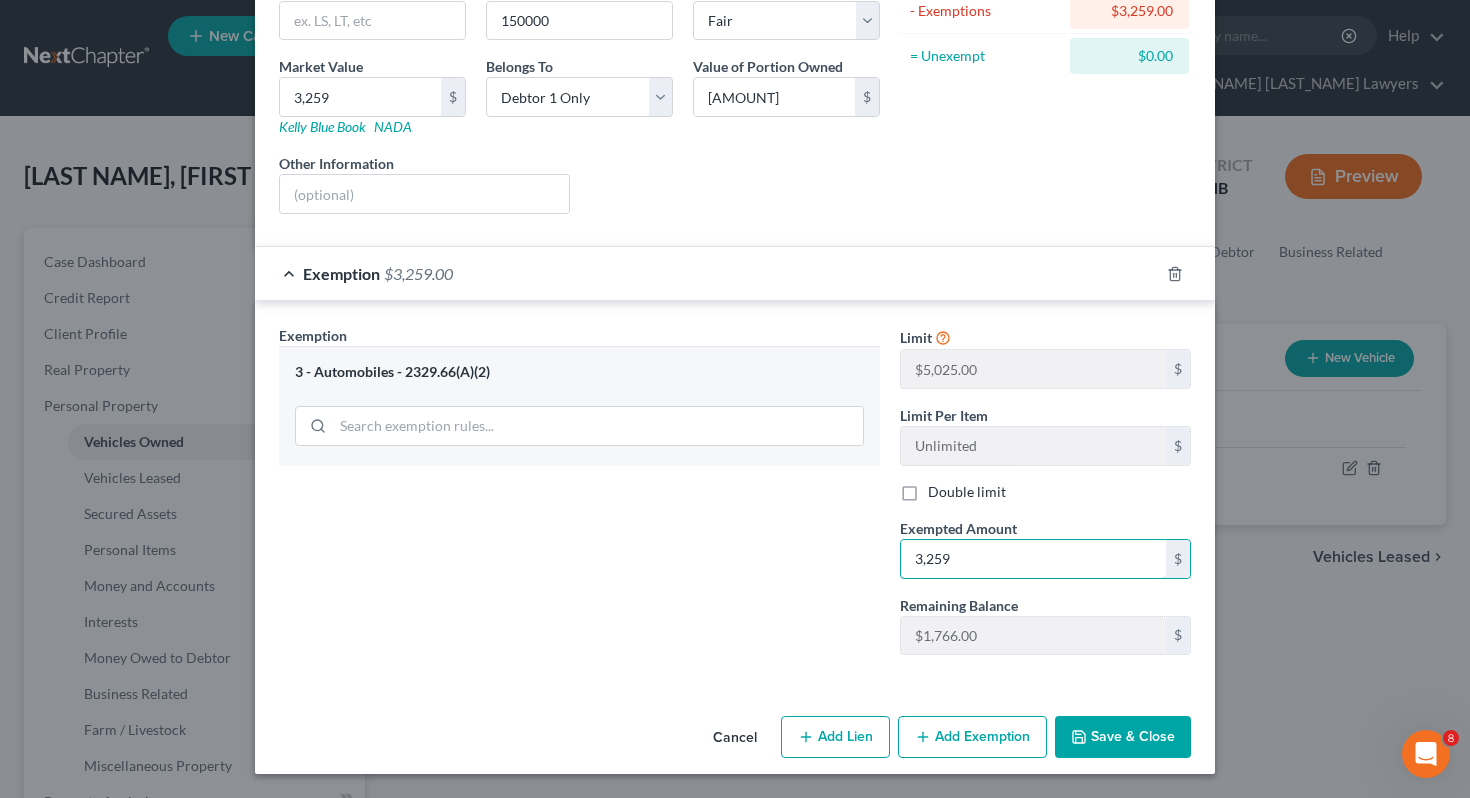 type on "3,259" 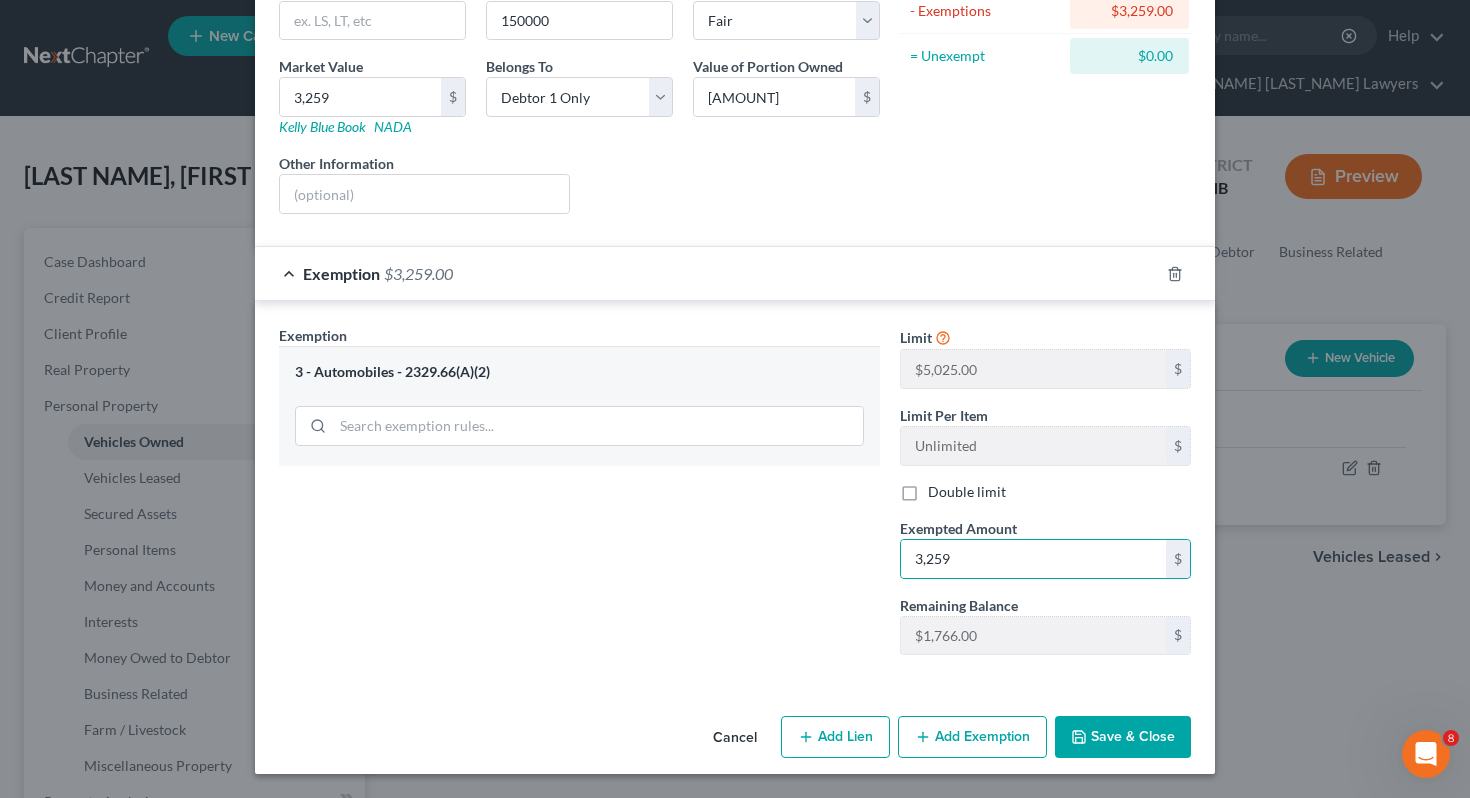 click on "Save & Close" at bounding box center (1123, 737) 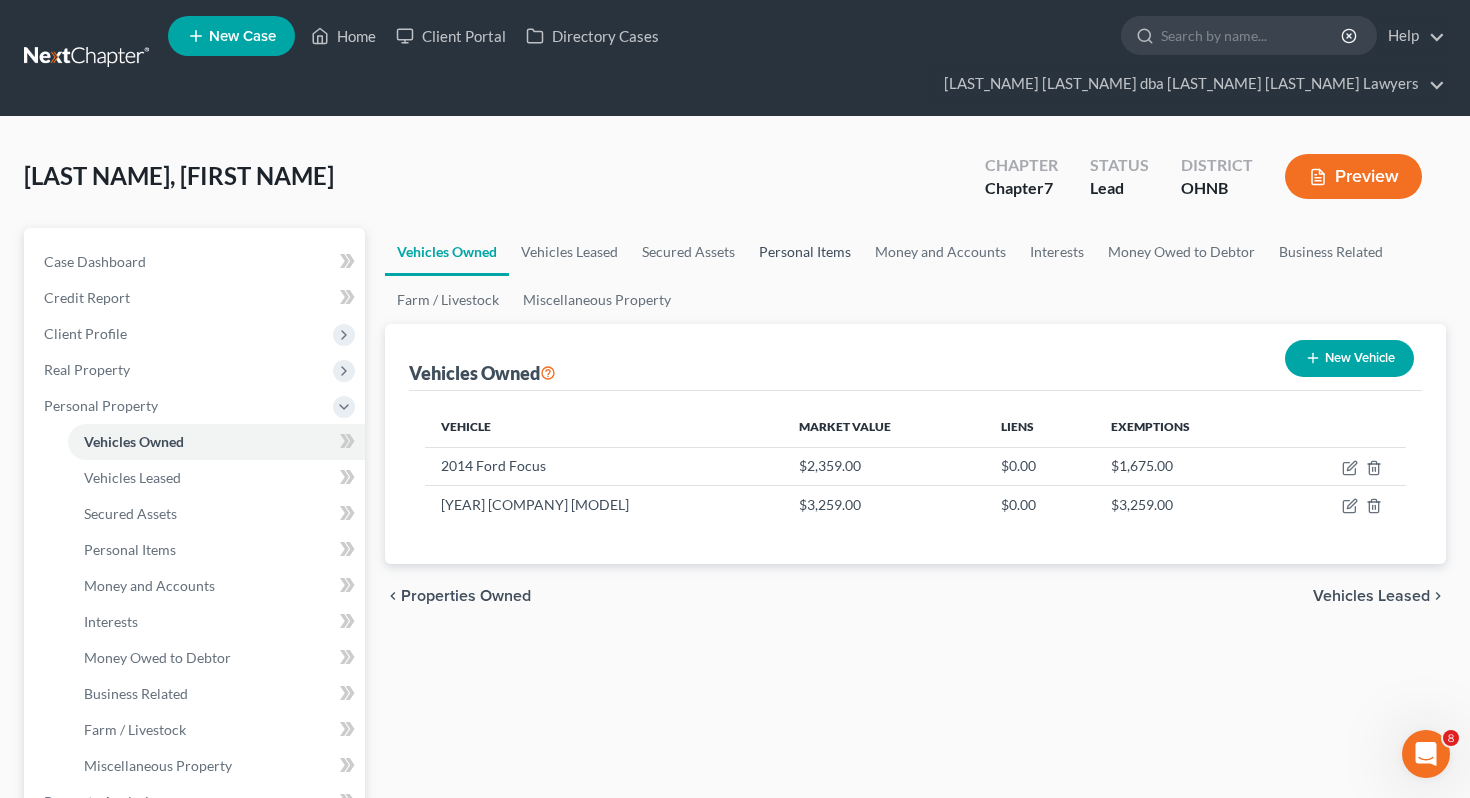 click on "Personal Items" at bounding box center [805, 252] 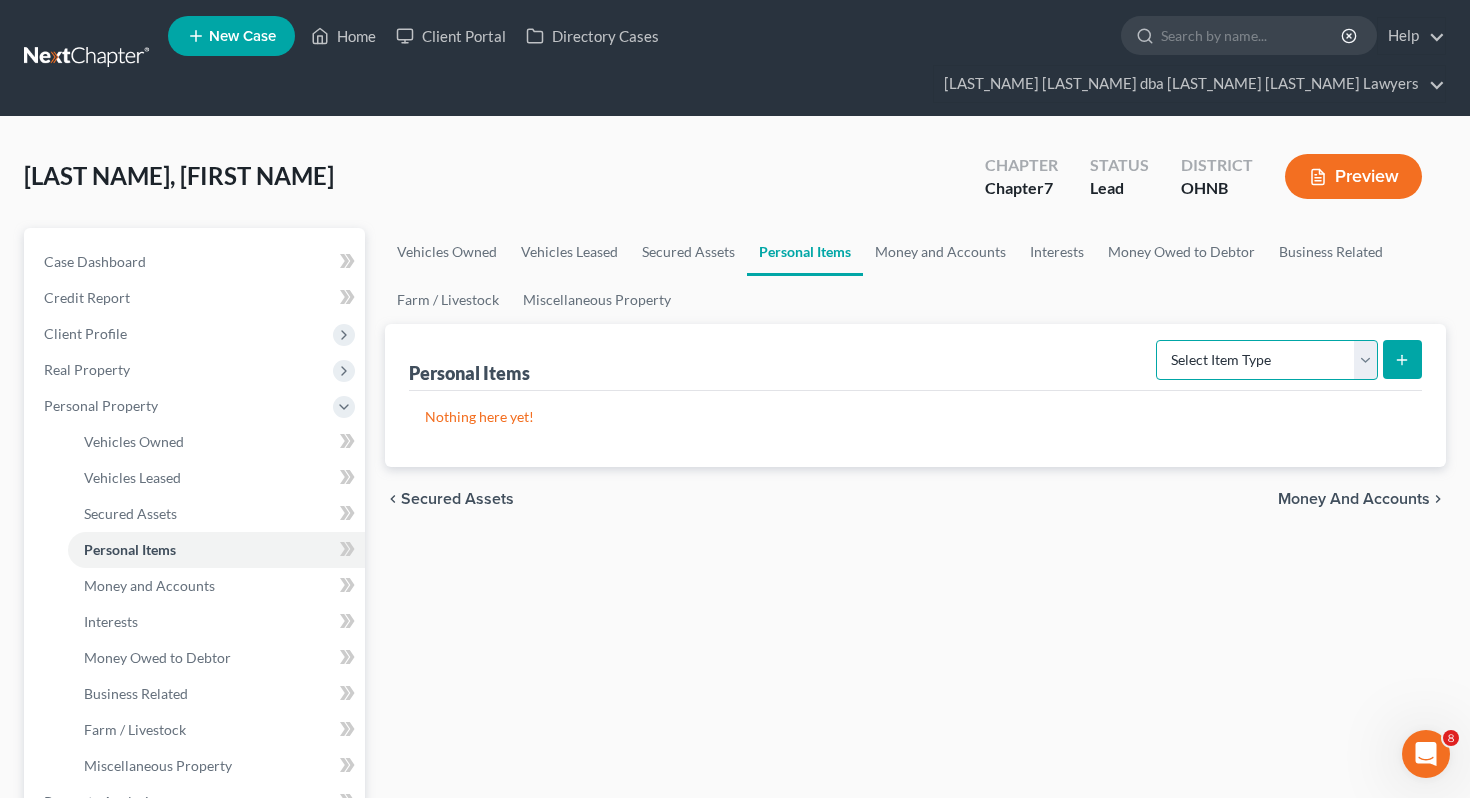click on "Select Item Type Clothing Collectibles Of Value Electronics Firearms Household Goods Jewelry Other Pet(s) Sports & Hobby Equipment" at bounding box center [1267, 360] 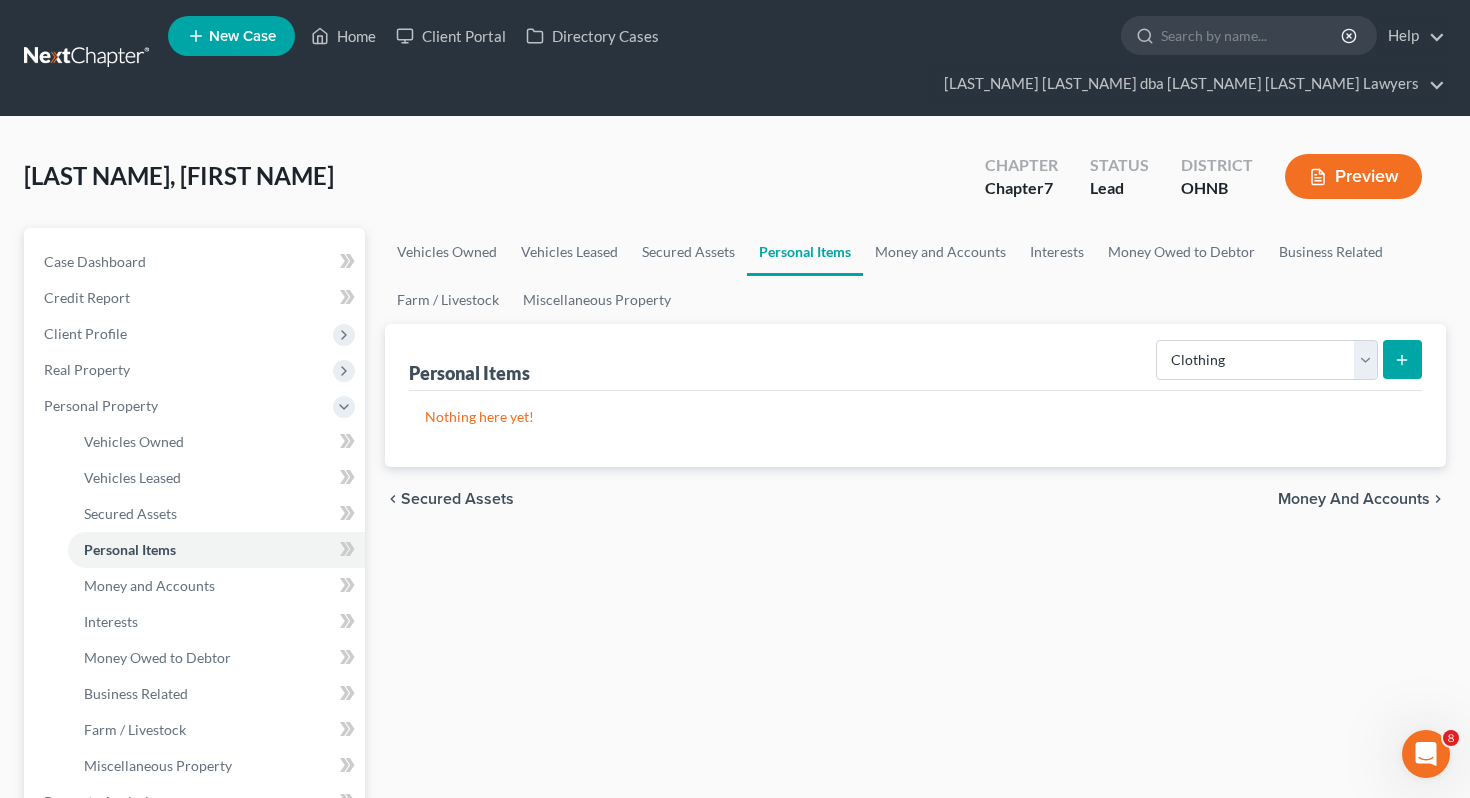click 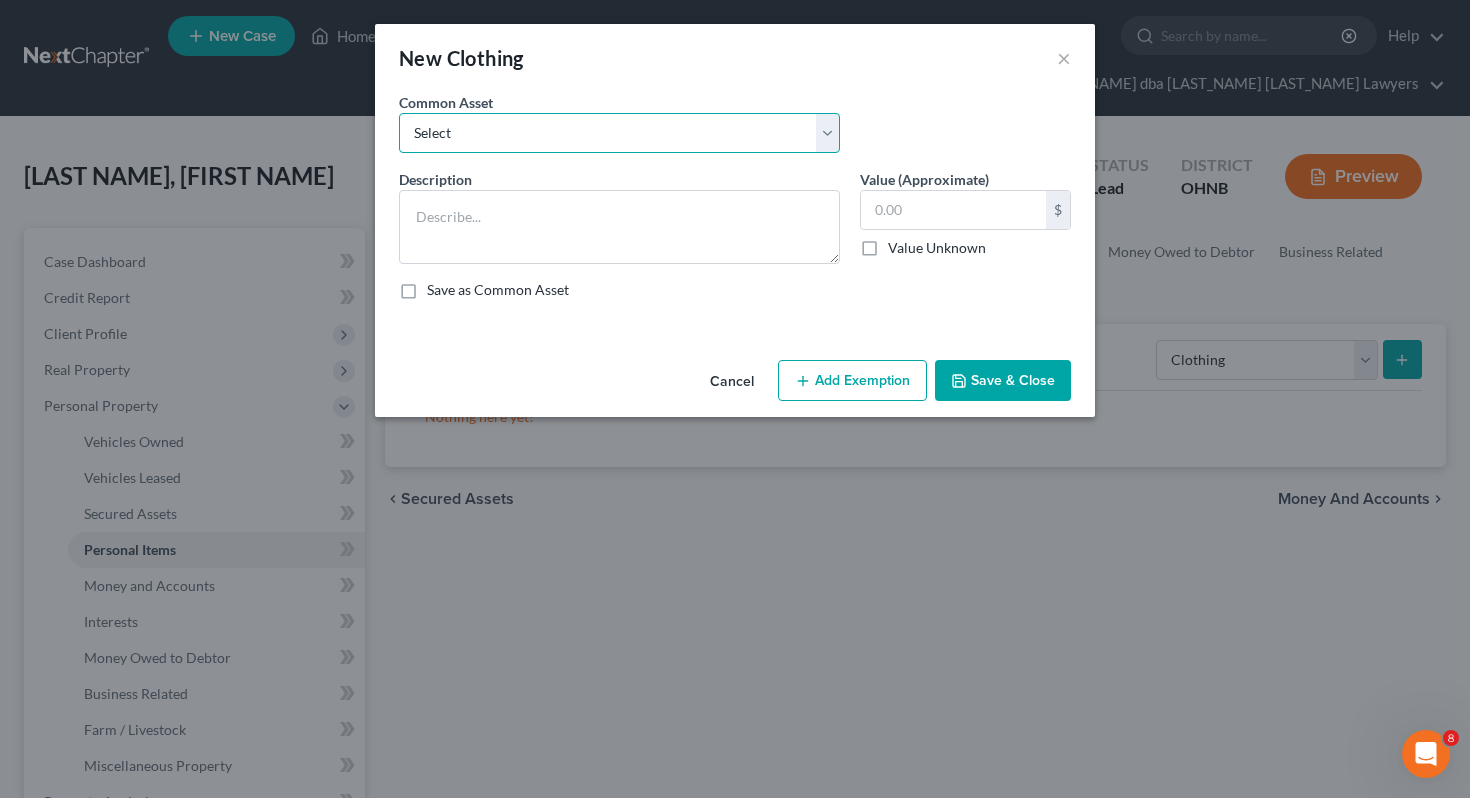 click on "Select Normal work & daily wearing apparel" at bounding box center [619, 133] 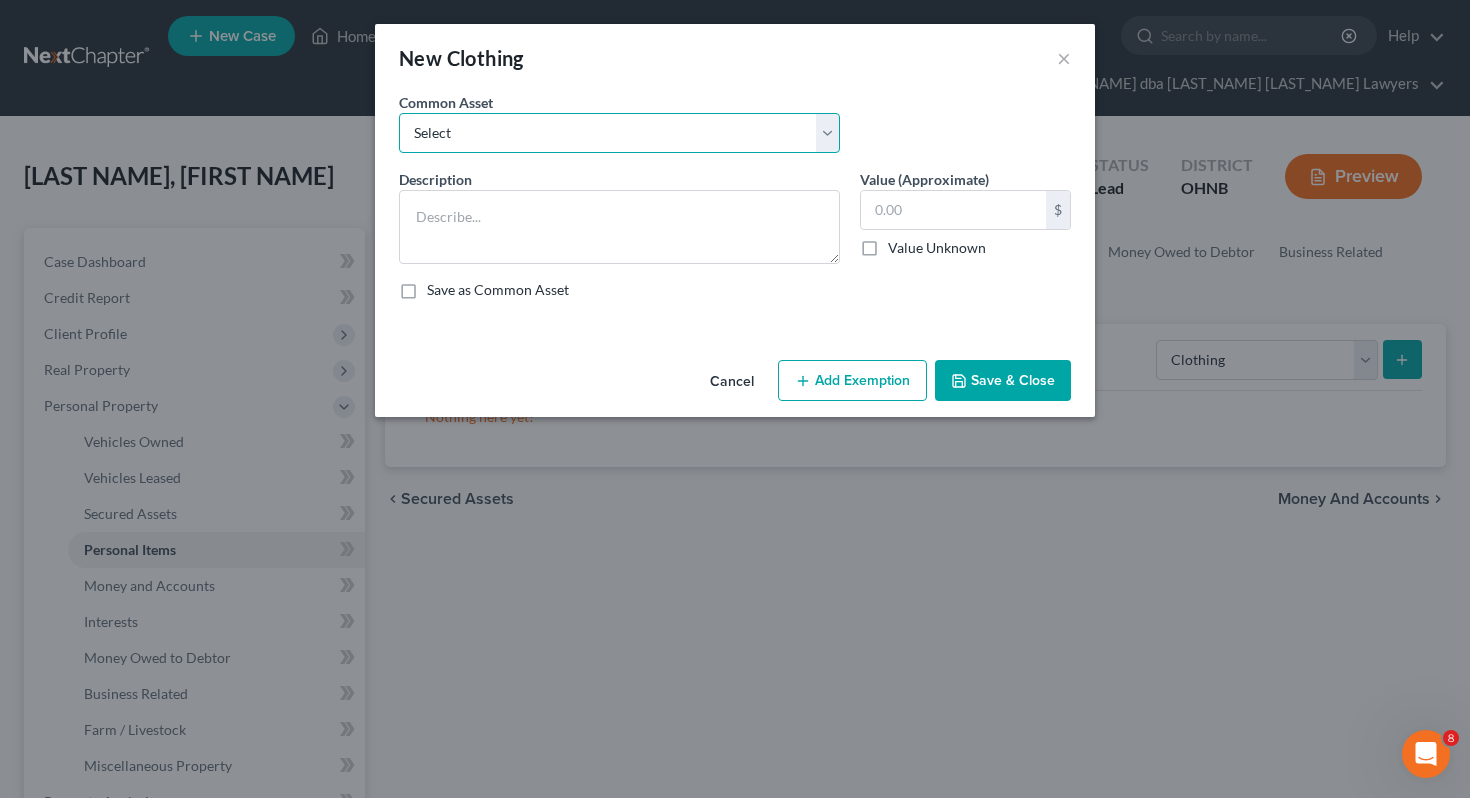select on "0" 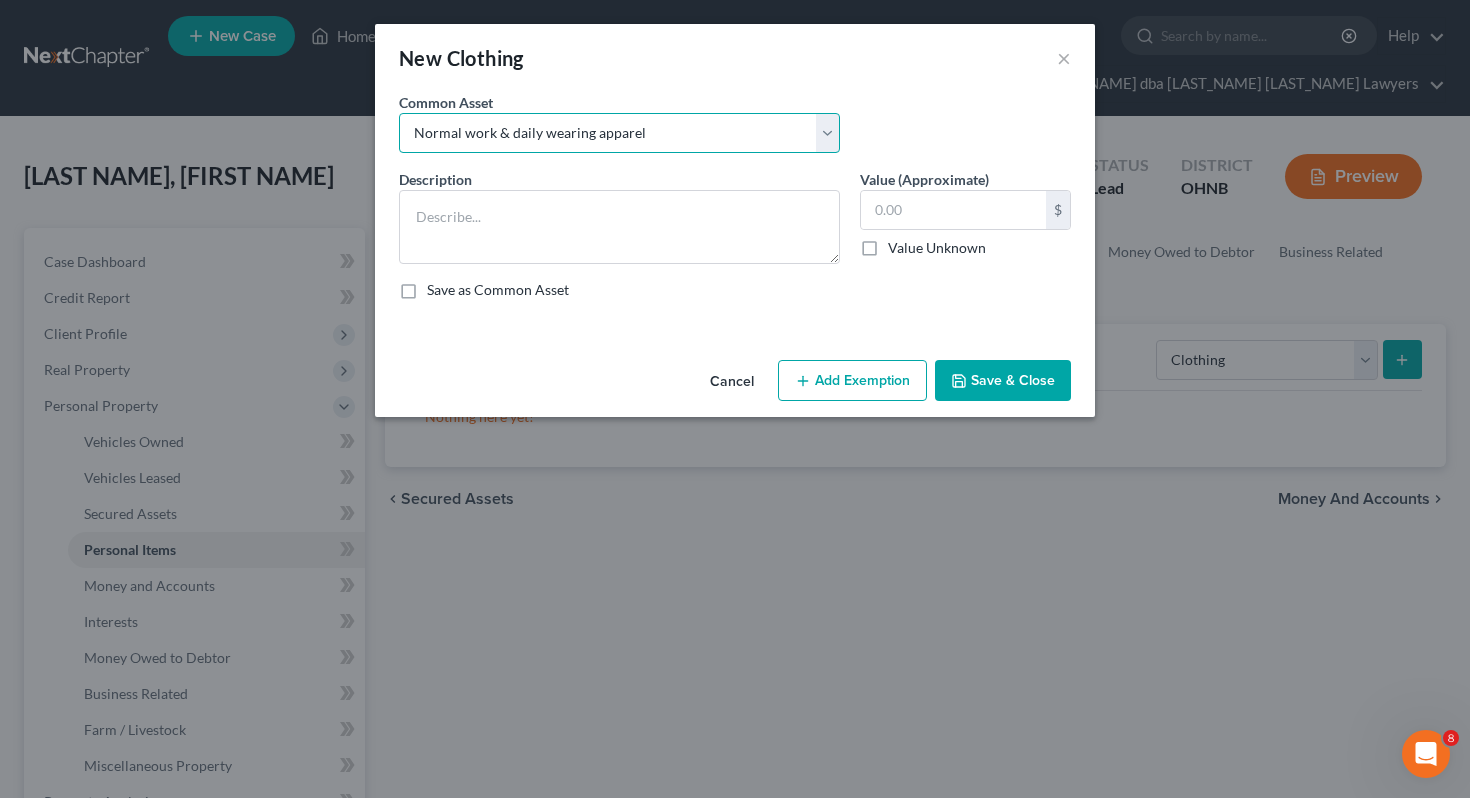type on "Normal work & daily wearing apparel" 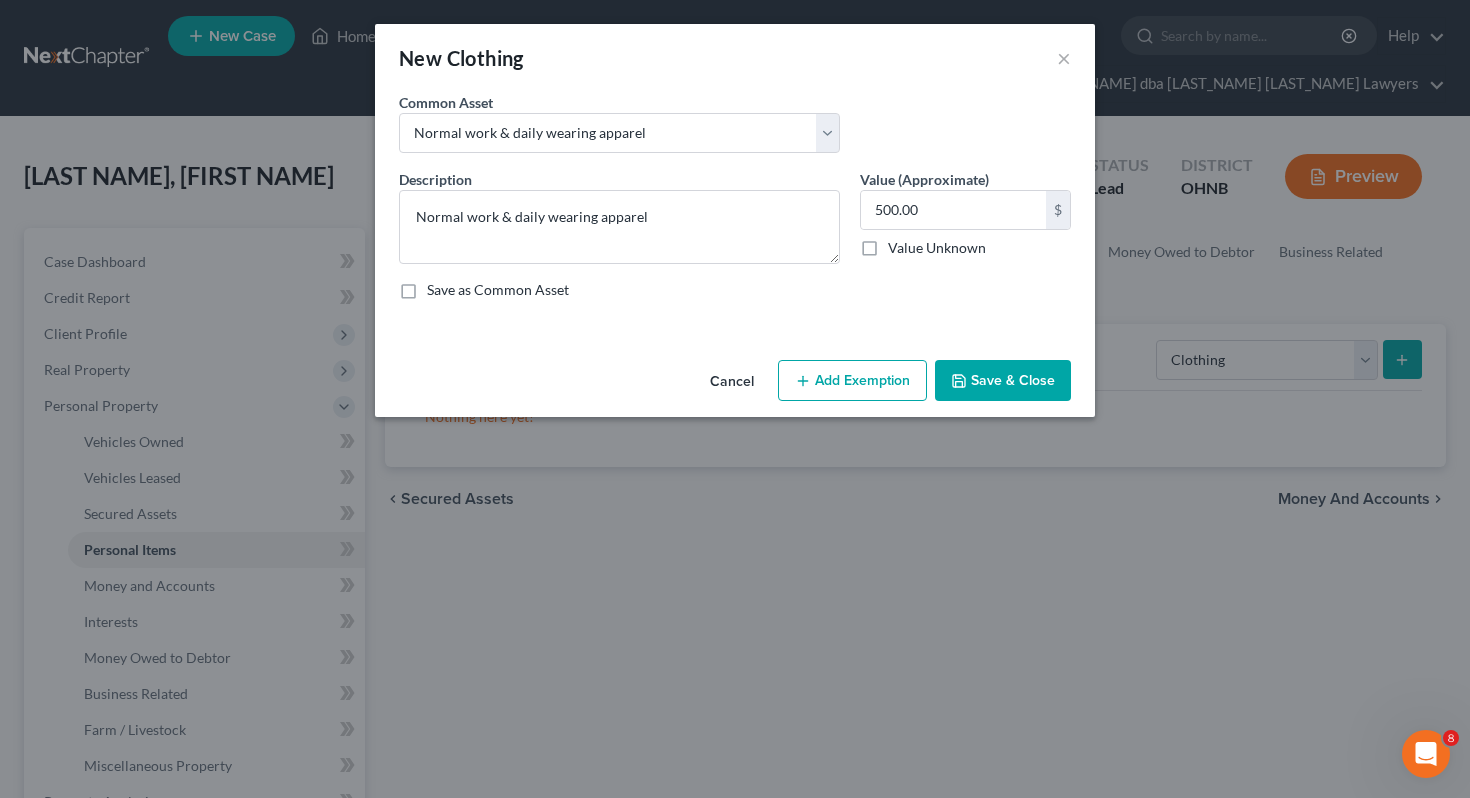 click on "Add Exemption" at bounding box center [852, 381] 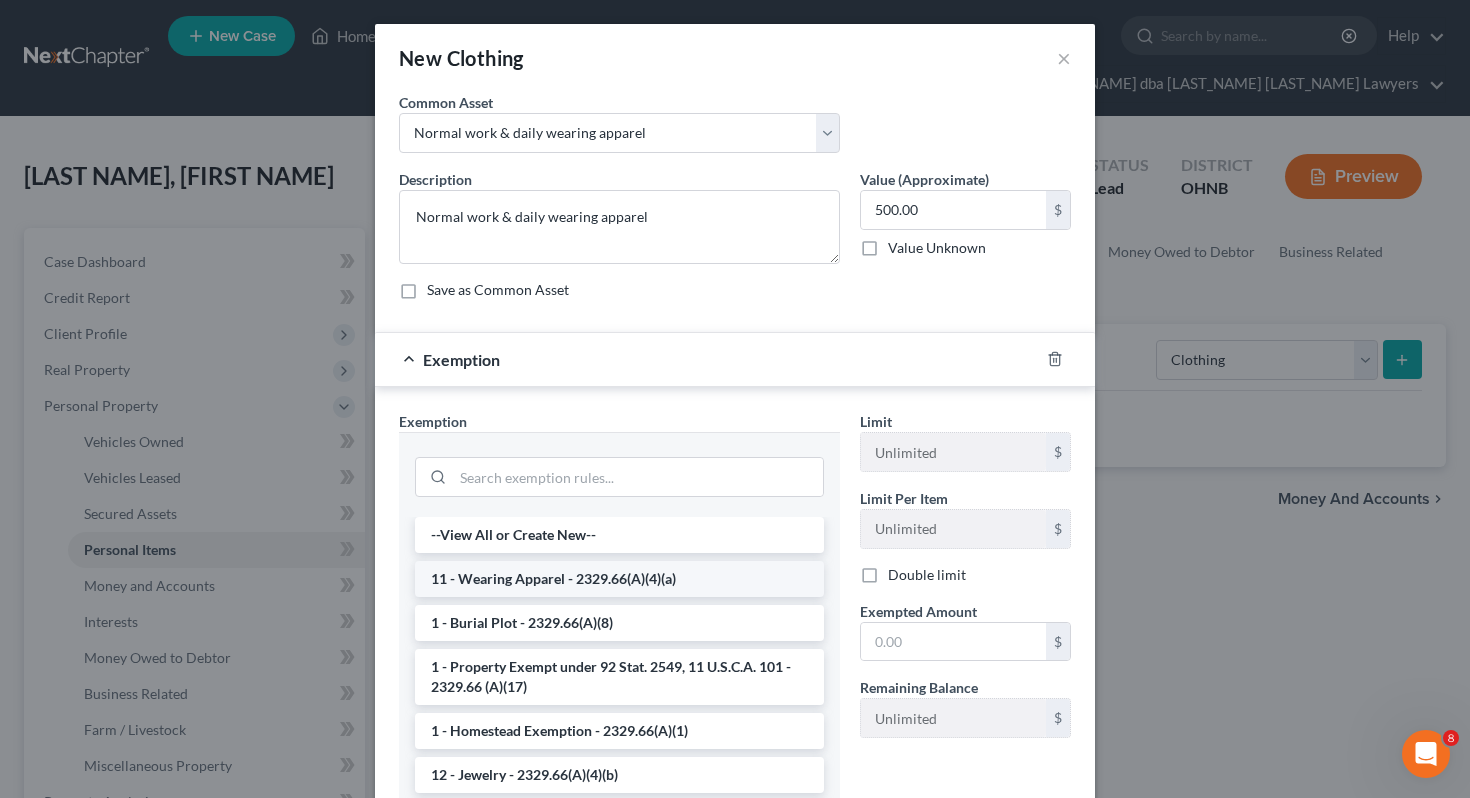 click on "11 - Wearing Apparel - 2329.66(A)(4)(a)" at bounding box center [619, 579] 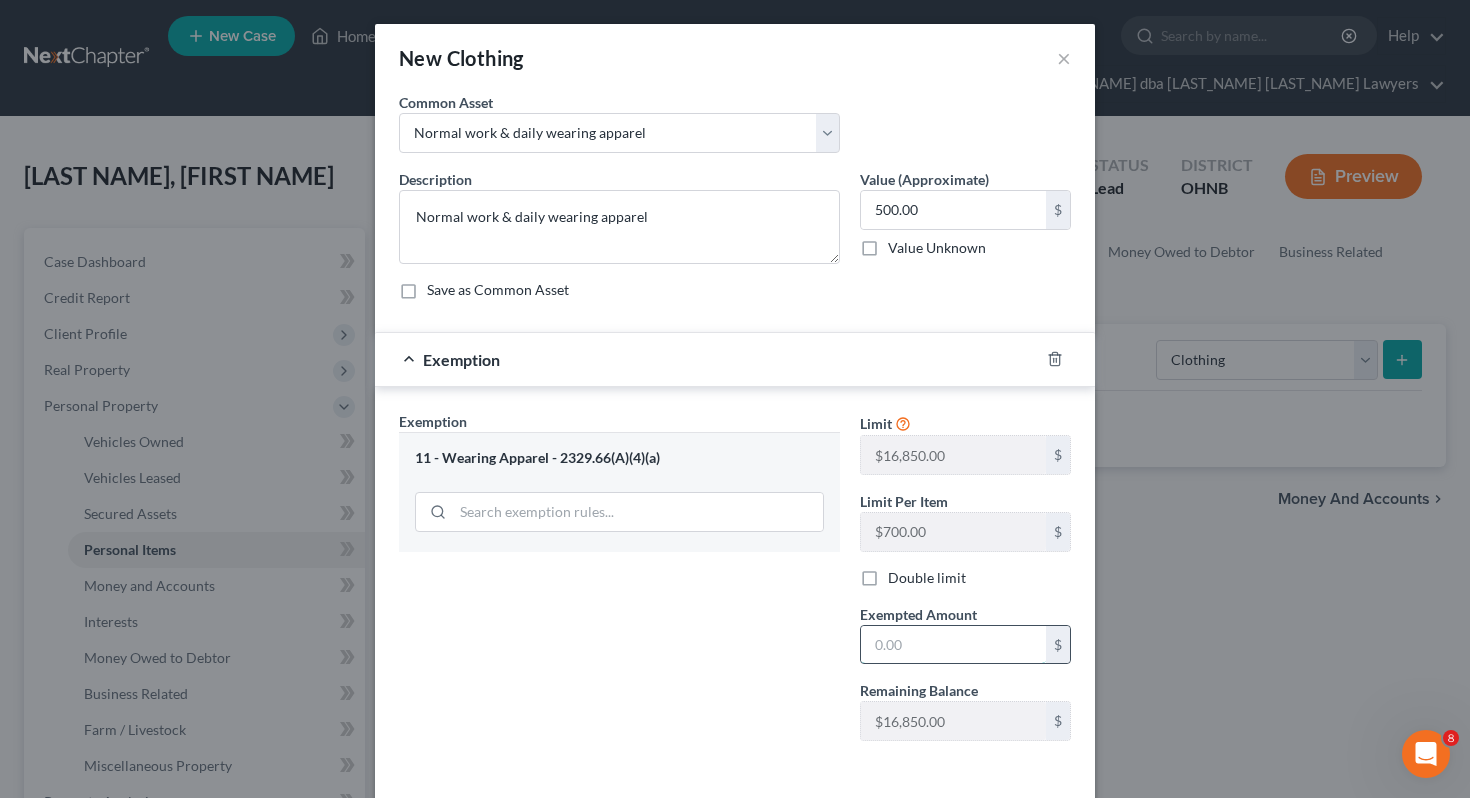 click at bounding box center [953, 645] 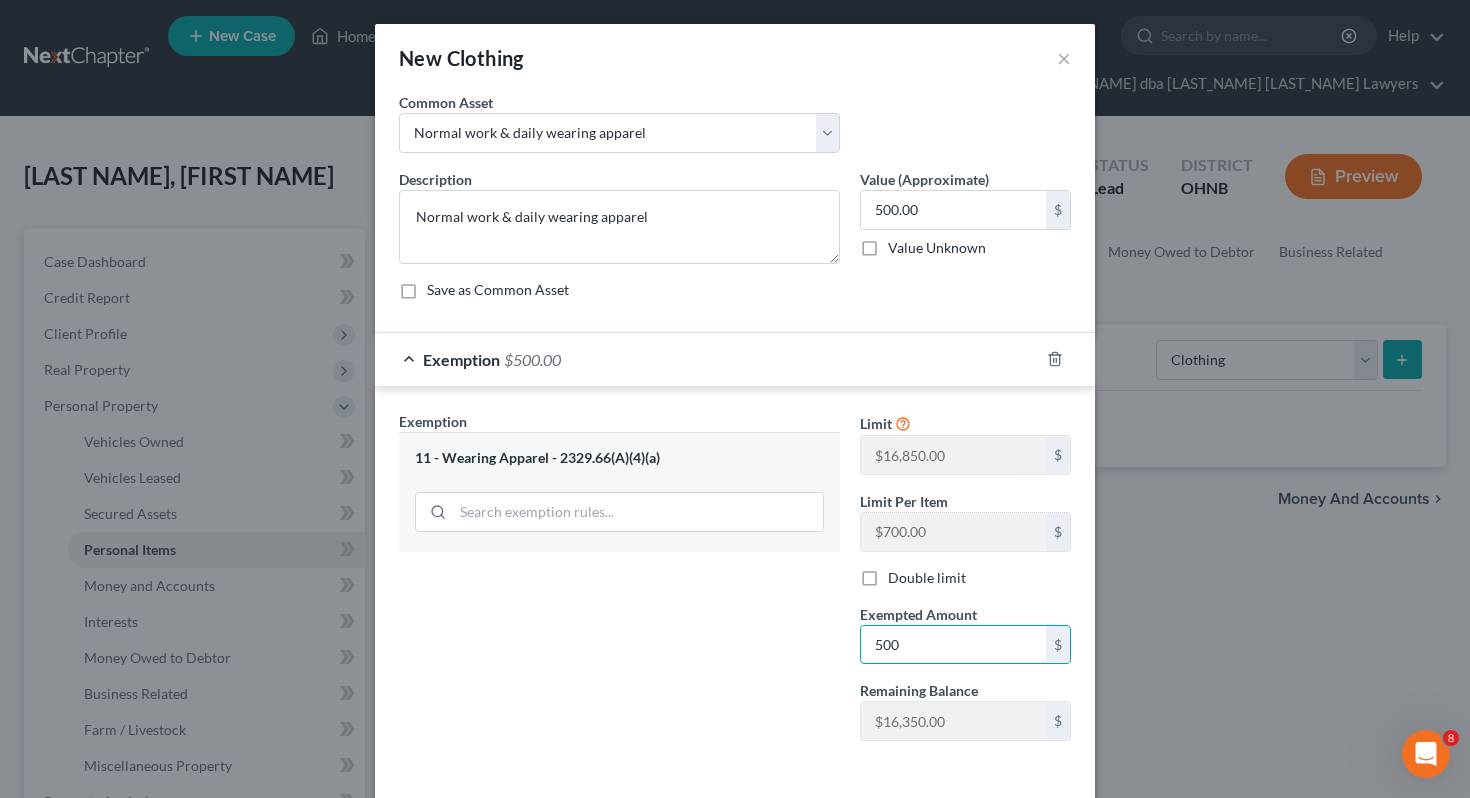 type on "500" 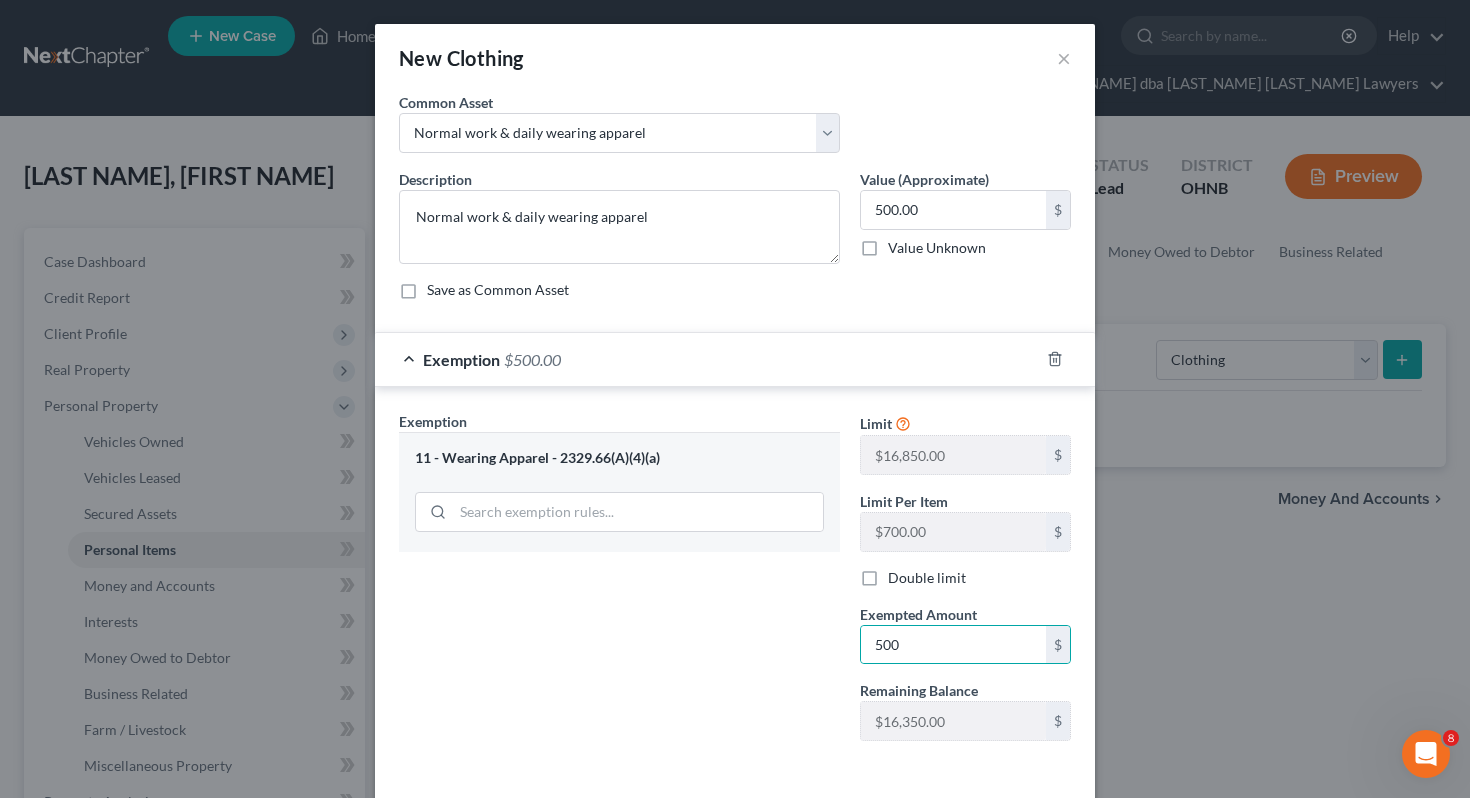 click on "Exemption Set must be selected for CA.
Exemption
*
11 - Wearing Apparel - 2329.66(A)(4)(a)" at bounding box center [619, 584] 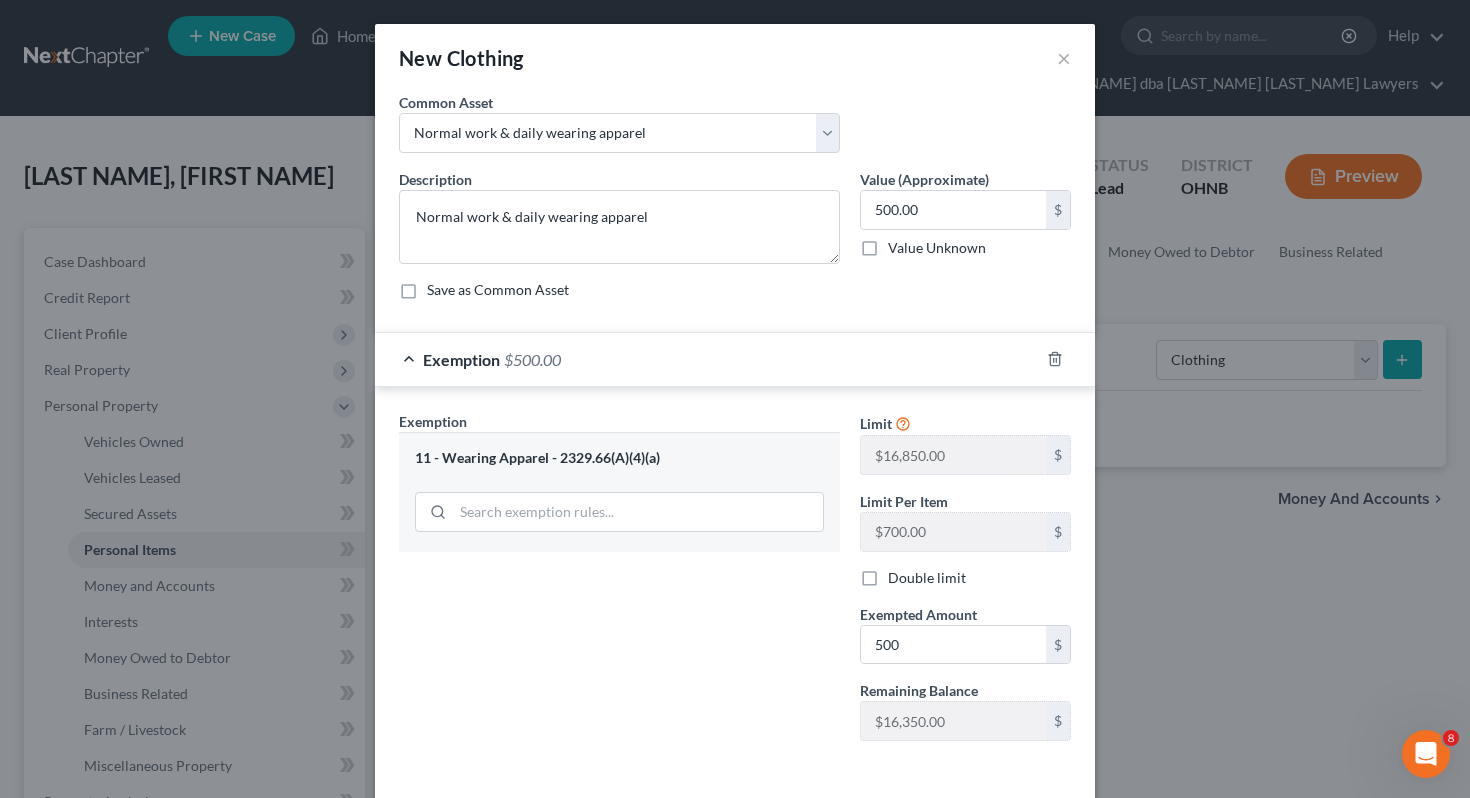 scroll, scrollTop: 86, scrollLeft: 0, axis: vertical 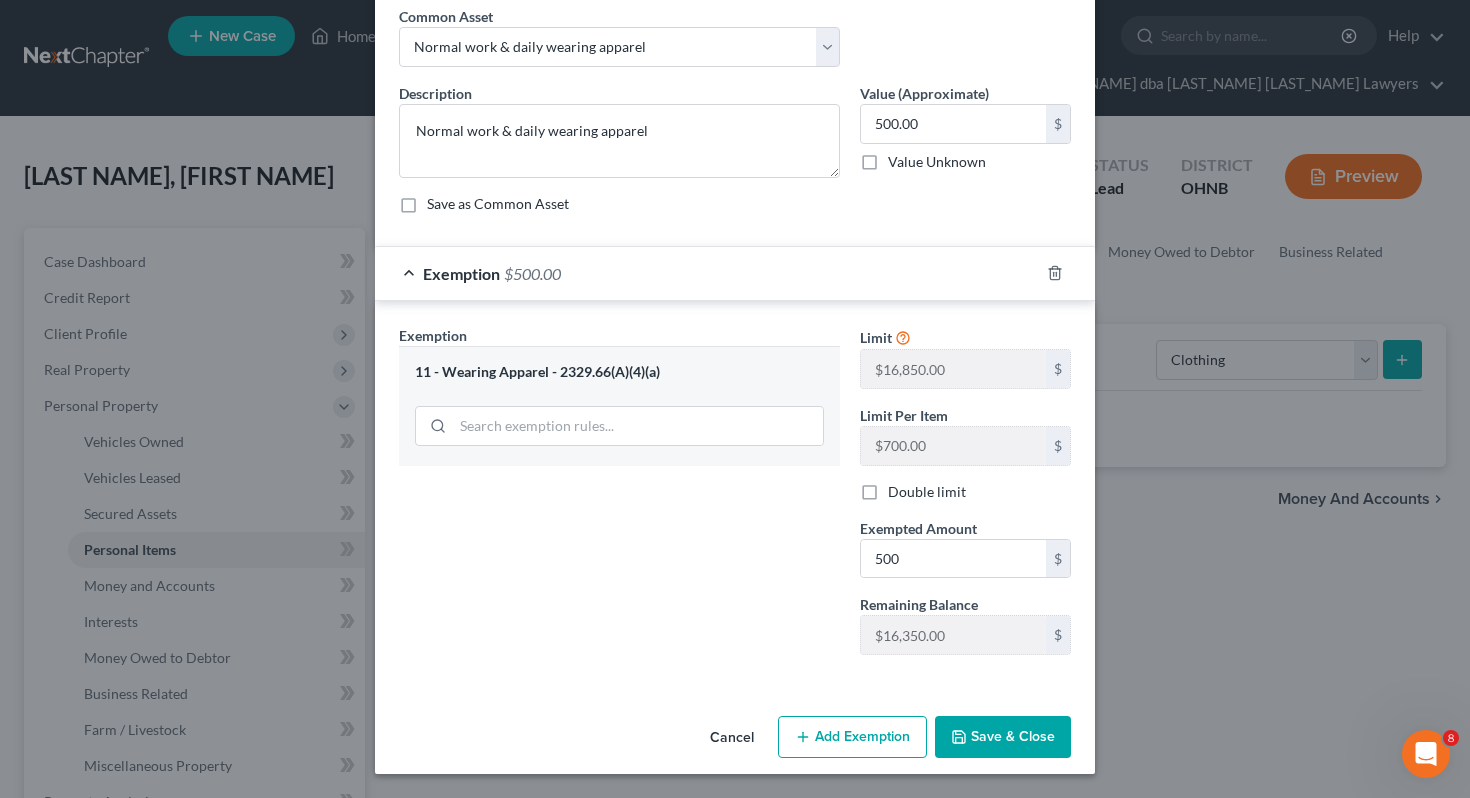 click on "Save & Close" at bounding box center (1003, 737) 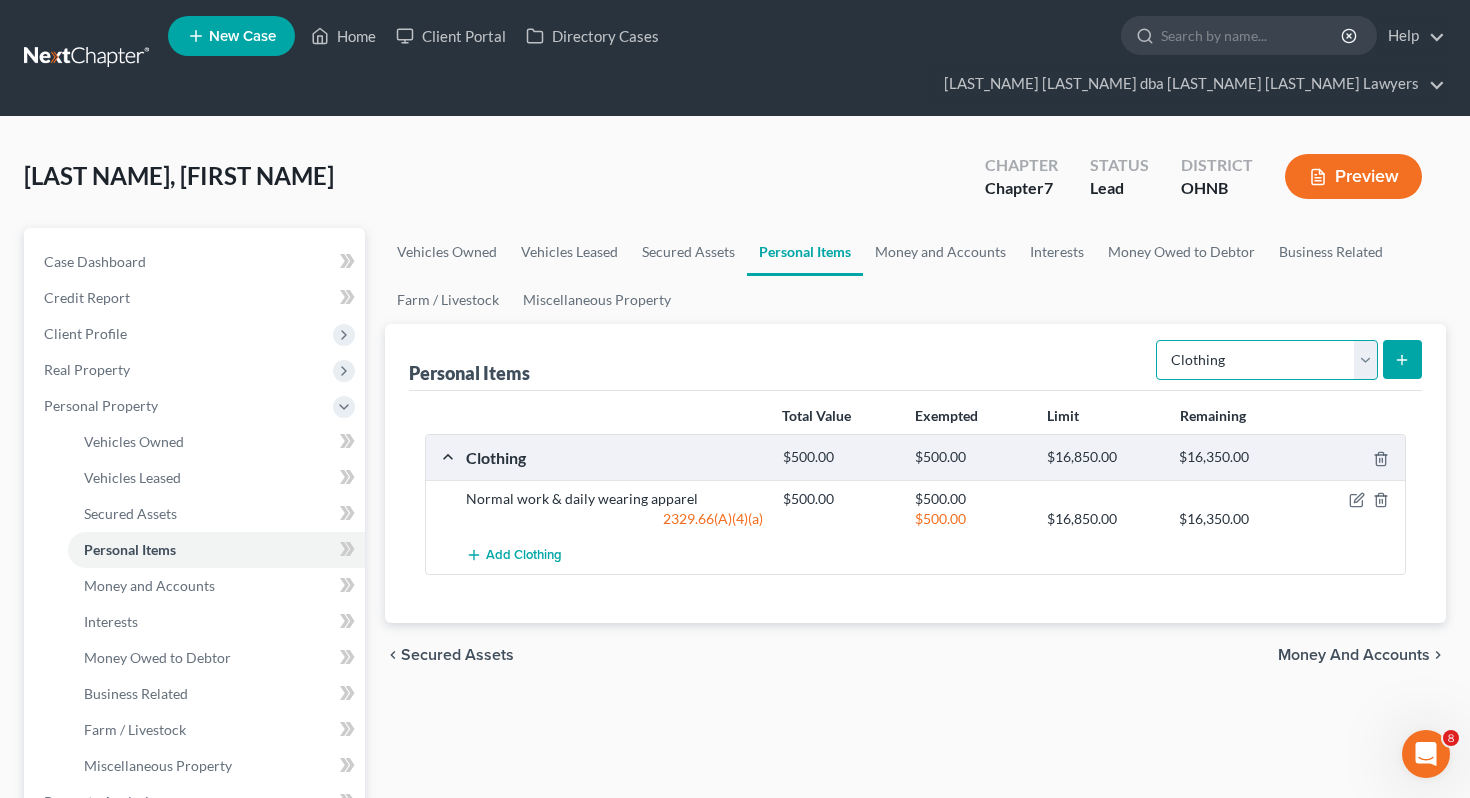 click on "Select Item Type Clothing Collectibles Of Value Electronics Firearms Household Goods Jewelry Other Pet(s) Sports & Hobby Equipment" at bounding box center (1267, 360) 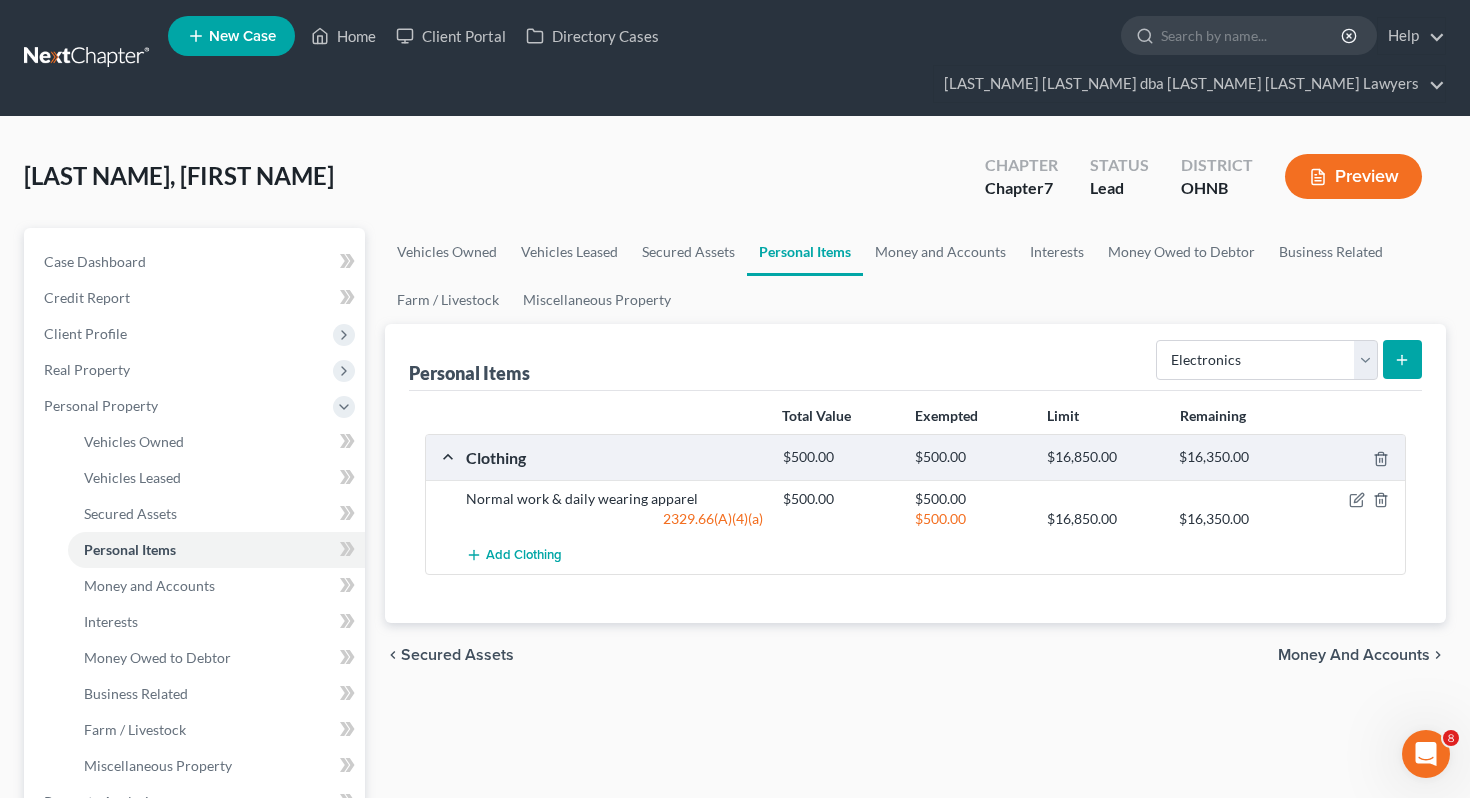 click 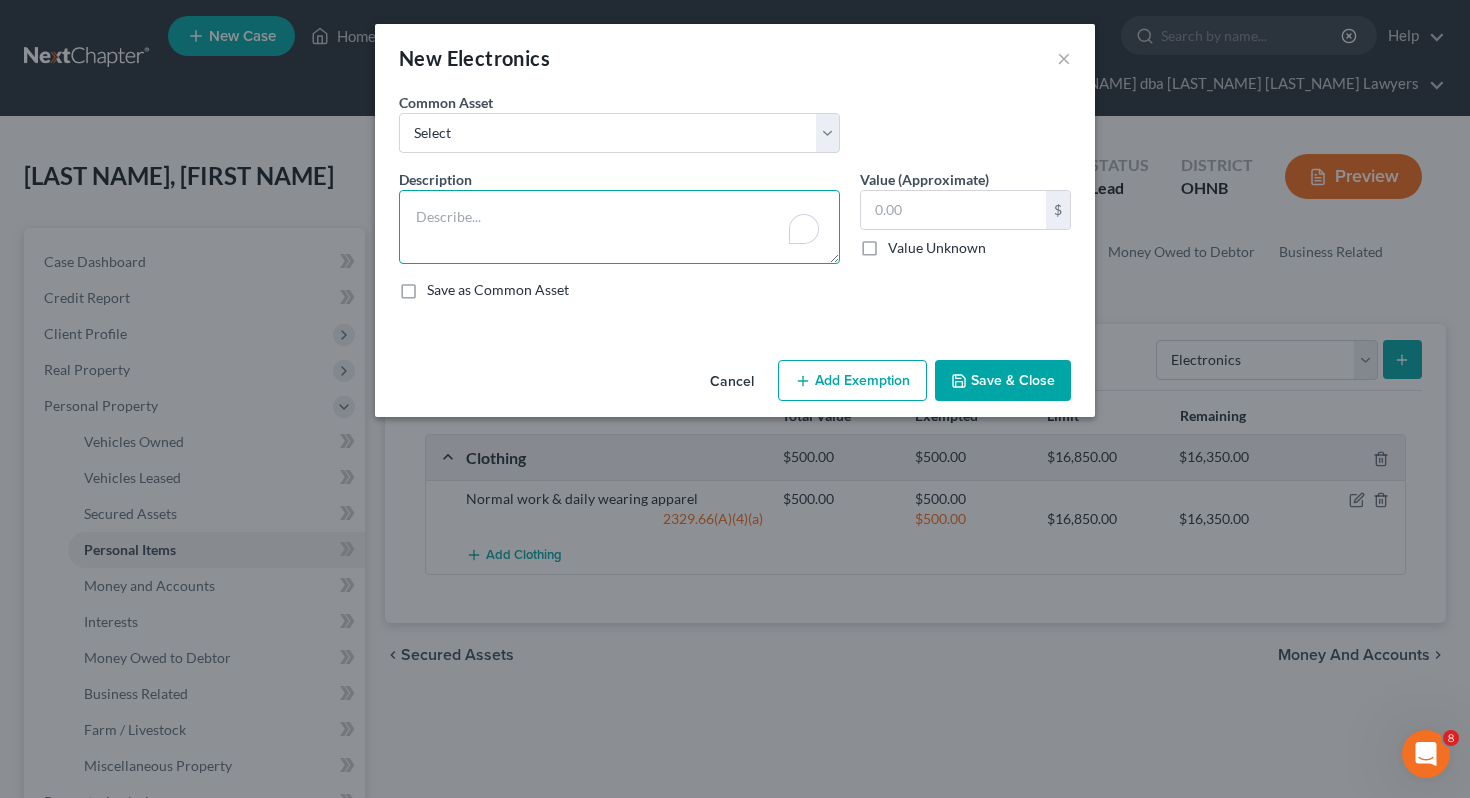 click at bounding box center (619, 227) 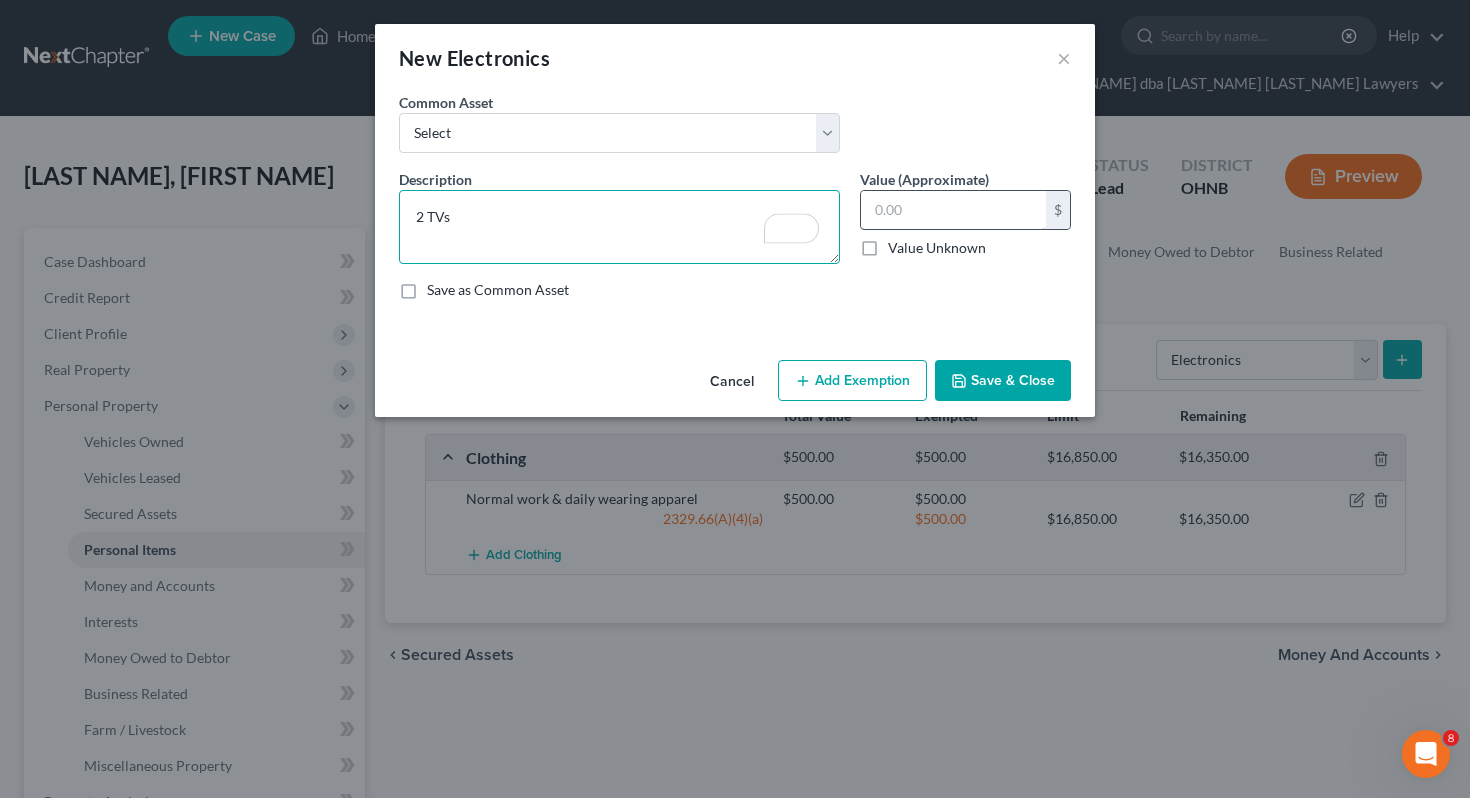 type on "2 TVs" 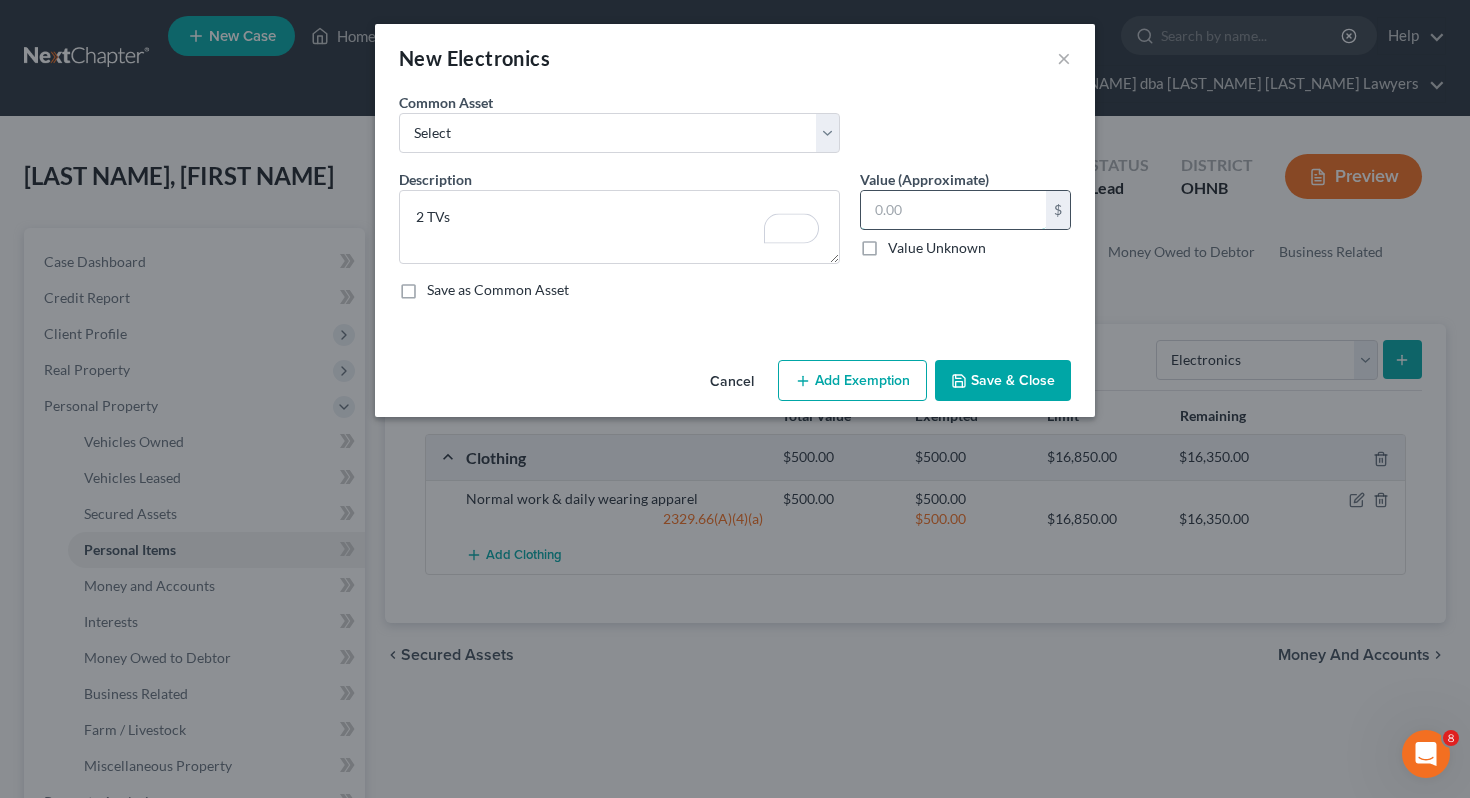 click at bounding box center (953, 210) 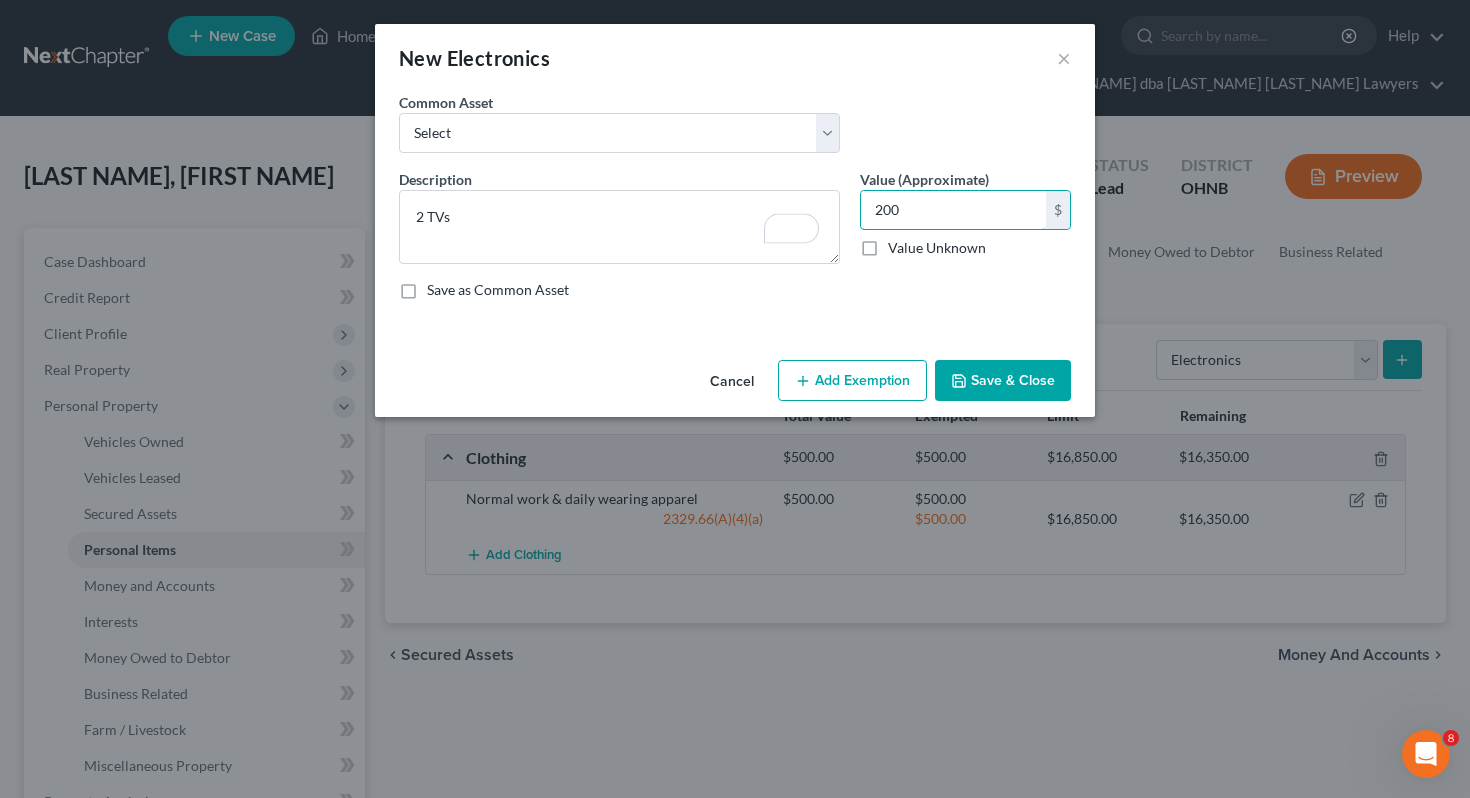 type on "200" 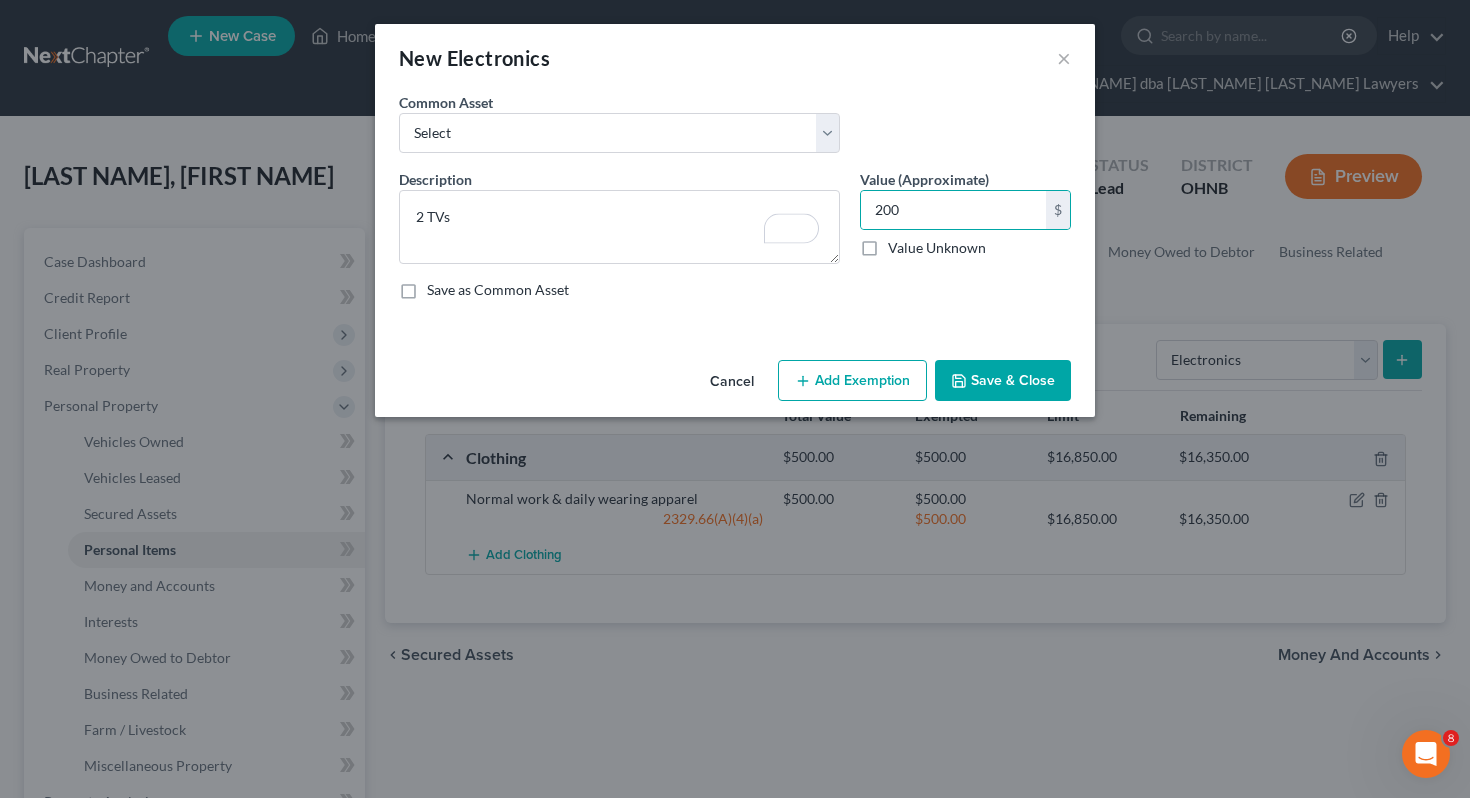 click on "Add Exemption" at bounding box center (852, 381) 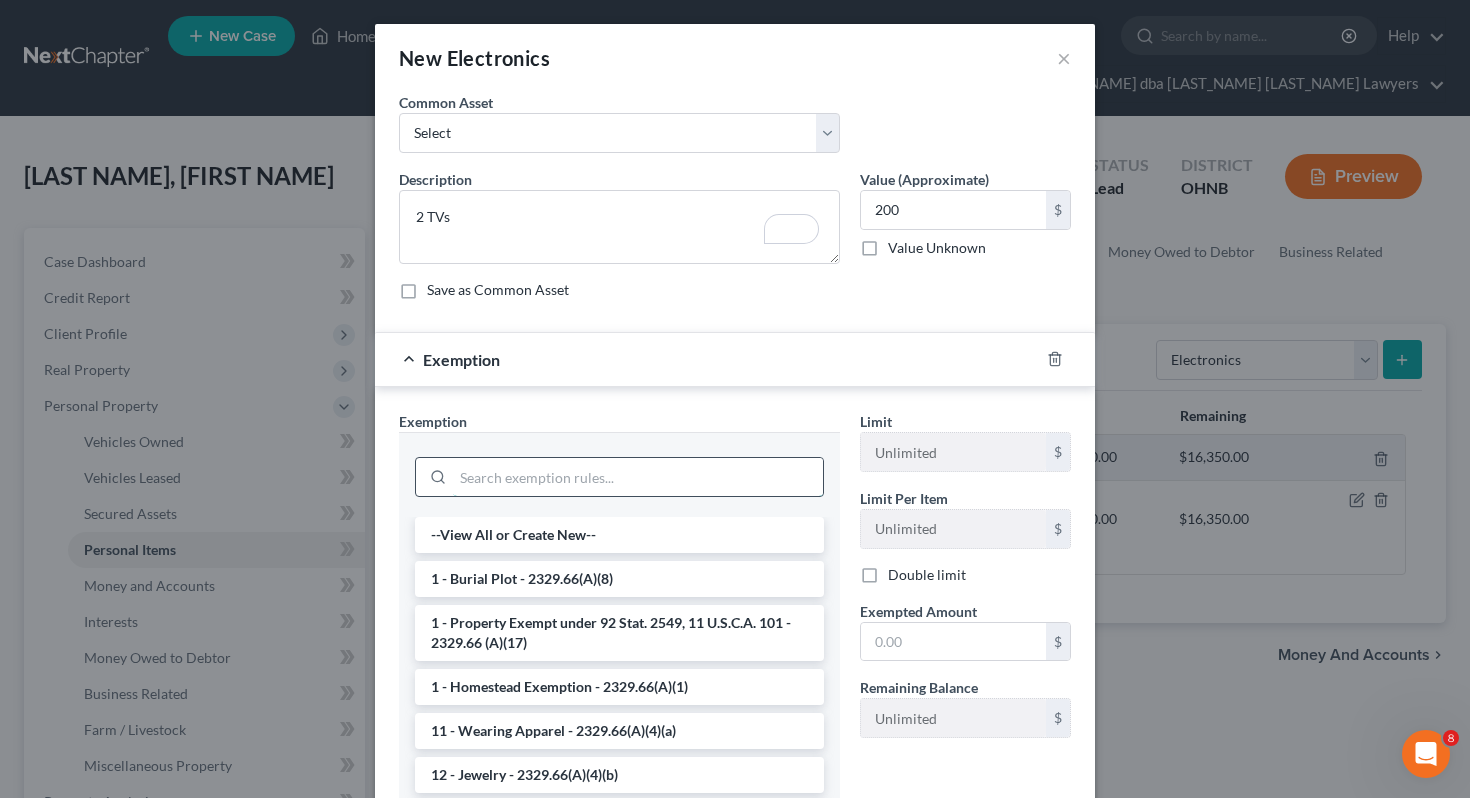 click at bounding box center [638, 477] 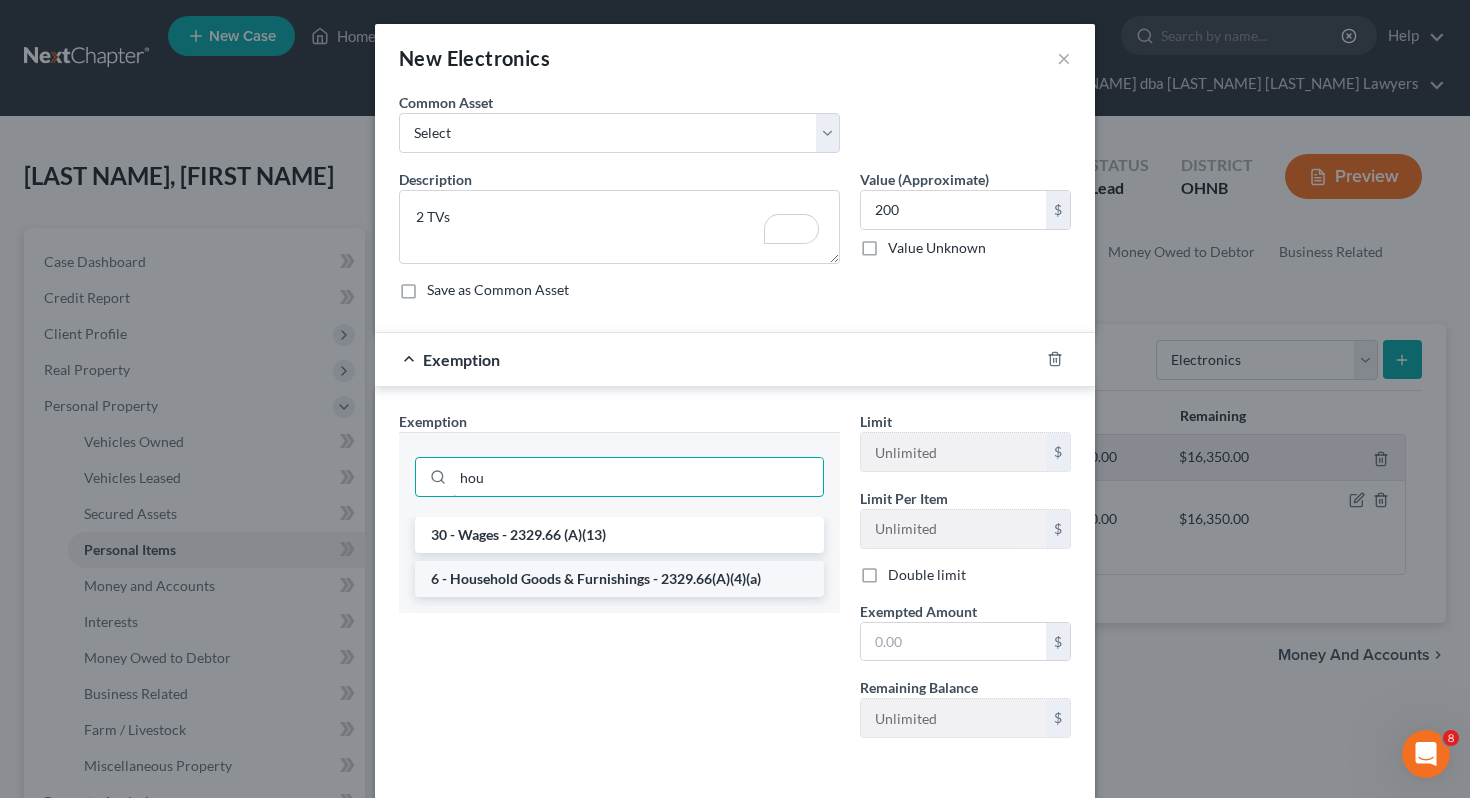 type on "hou" 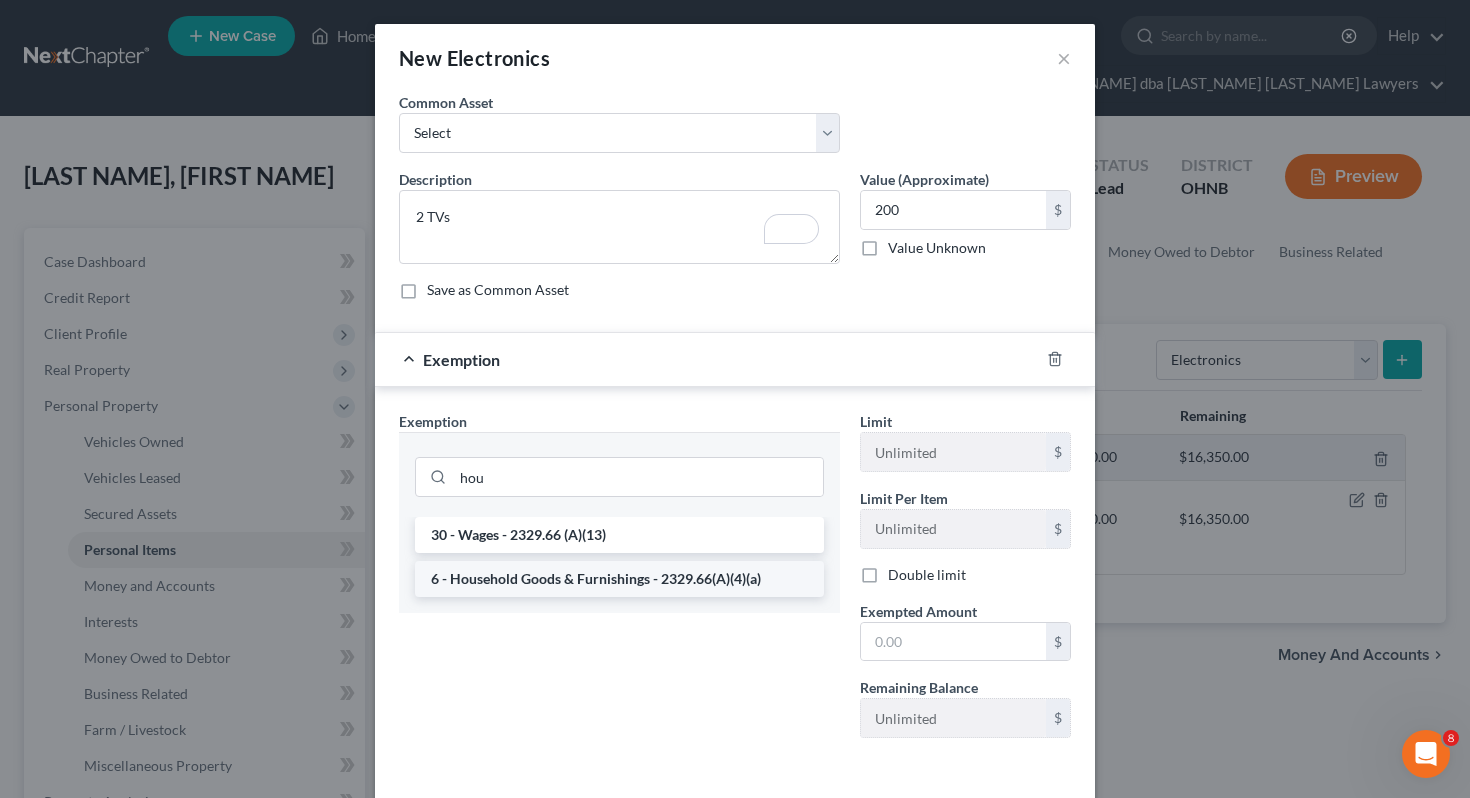 click on "6 - Household Goods & Furnishings - 2329.66(A)(4)(a)" at bounding box center [619, 579] 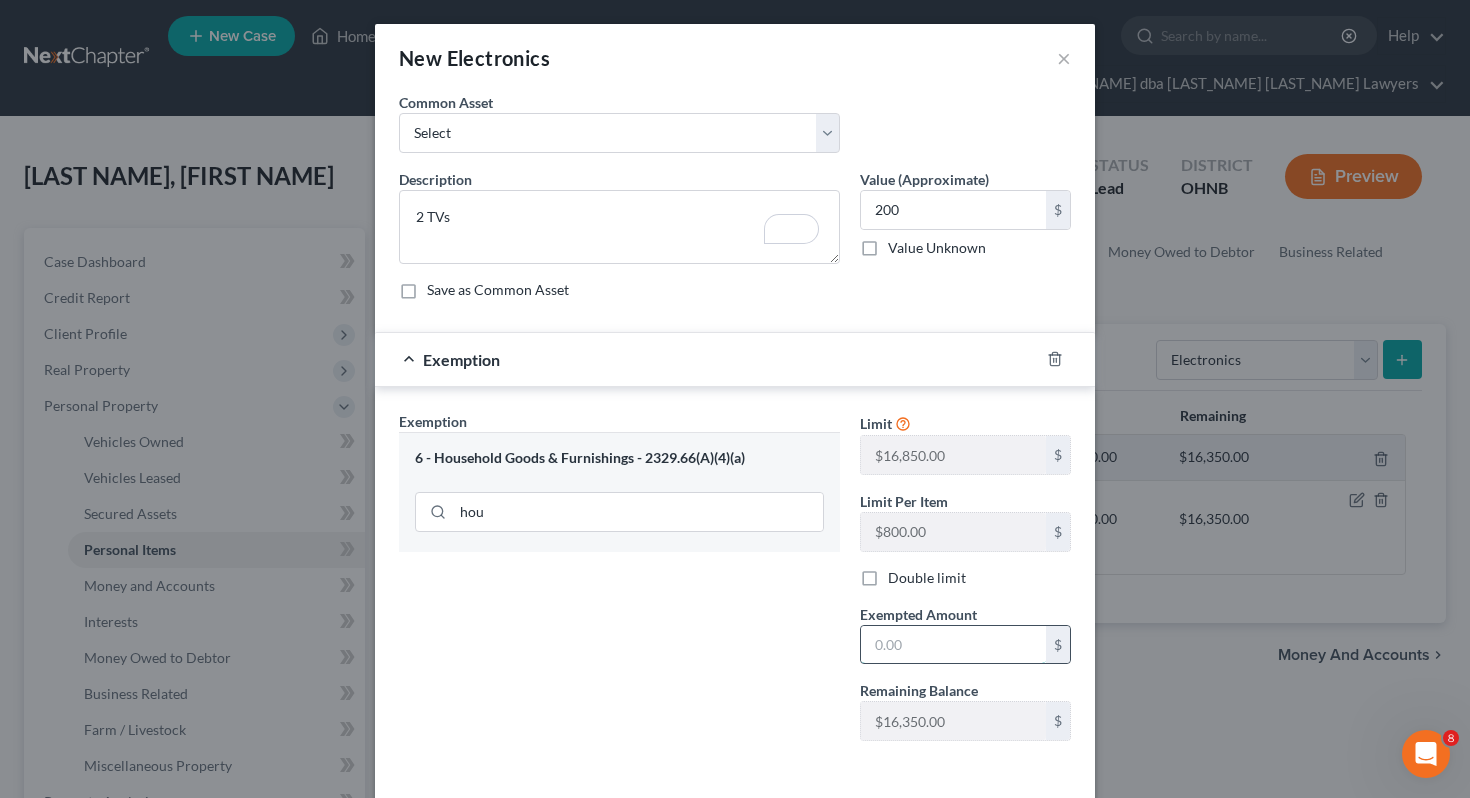 click at bounding box center (953, 645) 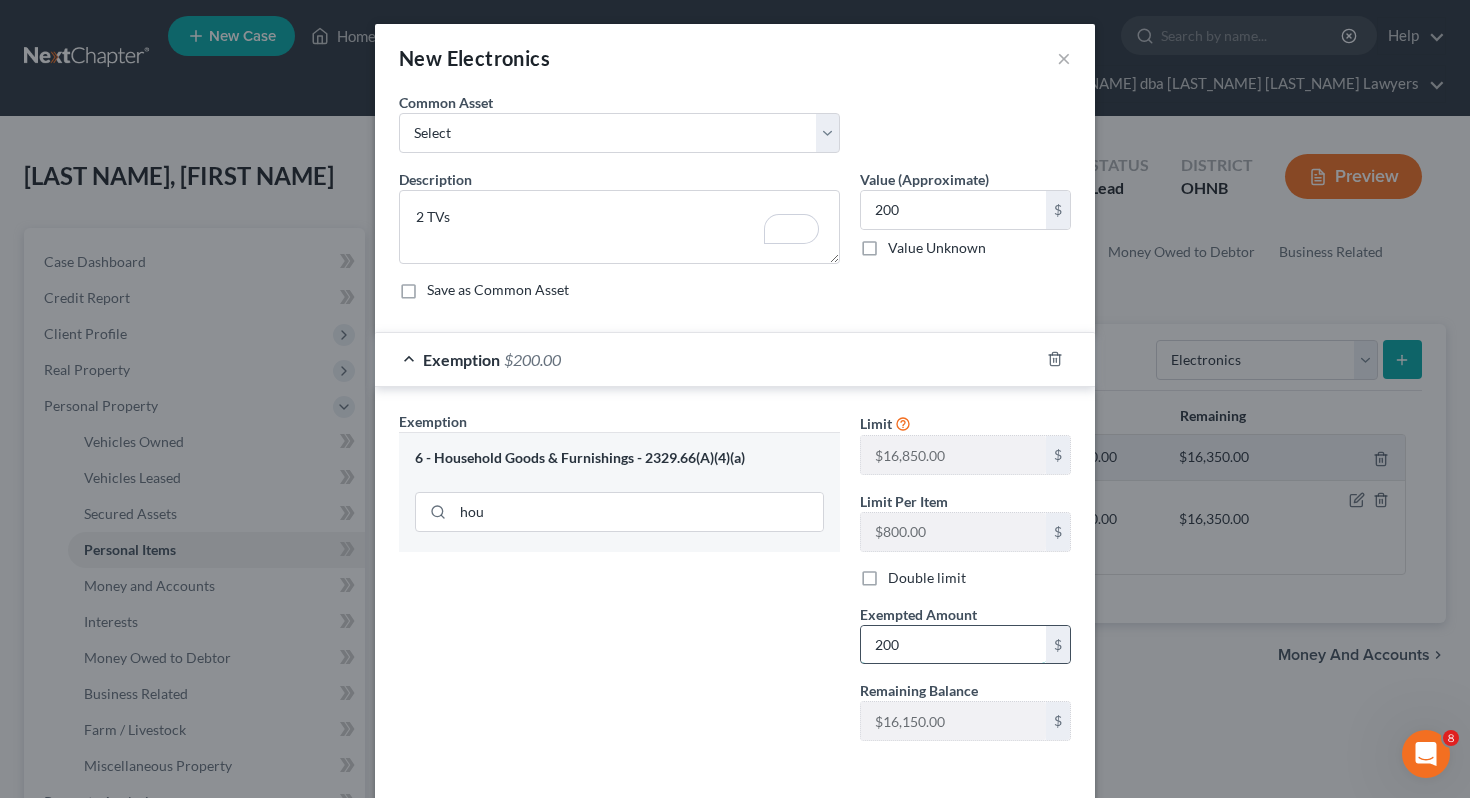scroll, scrollTop: 86, scrollLeft: 0, axis: vertical 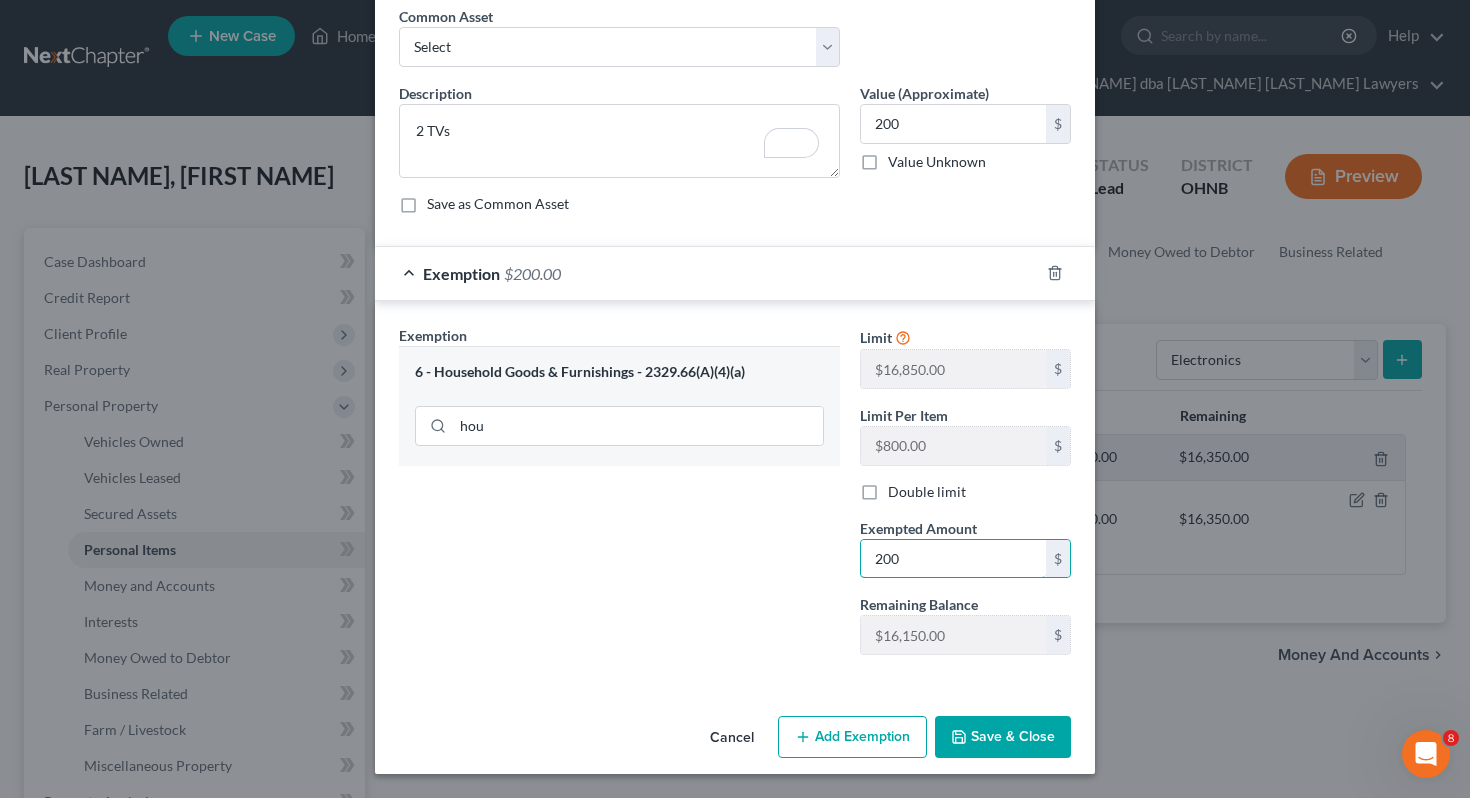type on "200" 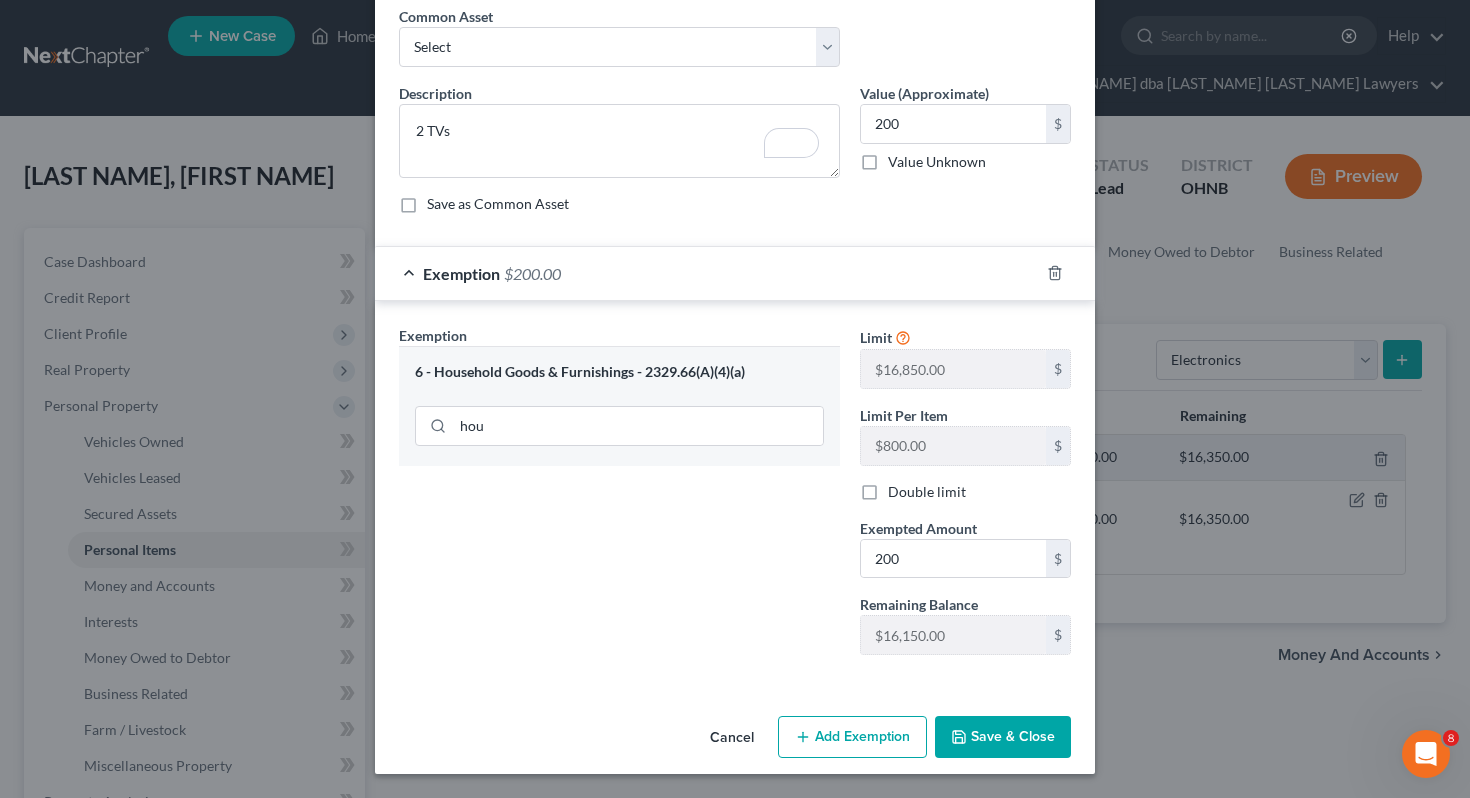 click on "Exemption Set must be selected for CA.
Exemption
*
6 - Household Goods & Furnishings - [PRICE](A)(4)(a) hou" at bounding box center [619, 498] 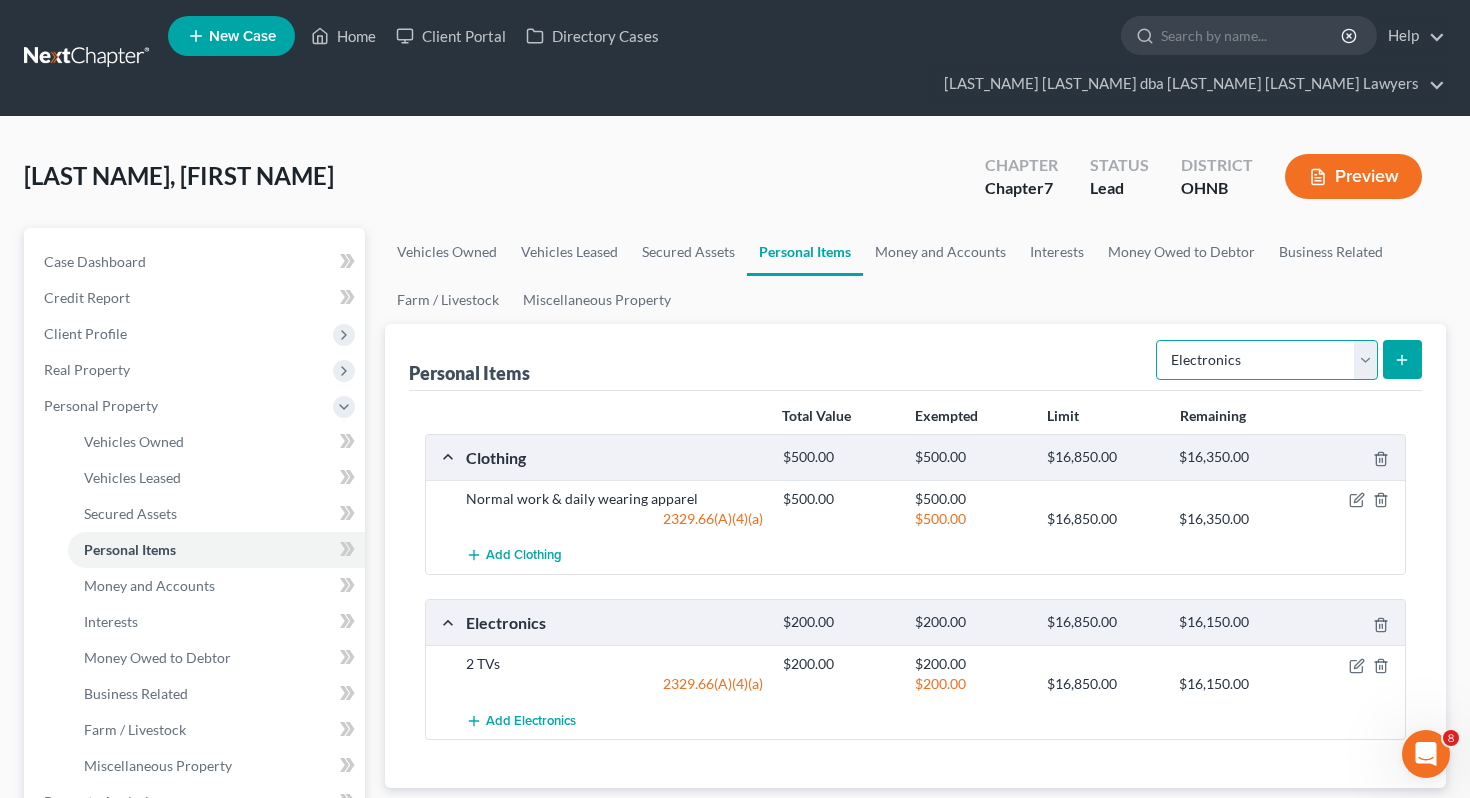 click on "Select Item Type Clothing Collectibles Of Value Electronics Firearms Household Goods Jewelry Other Pet(s) Sports & Hobby Equipment" at bounding box center [1267, 360] 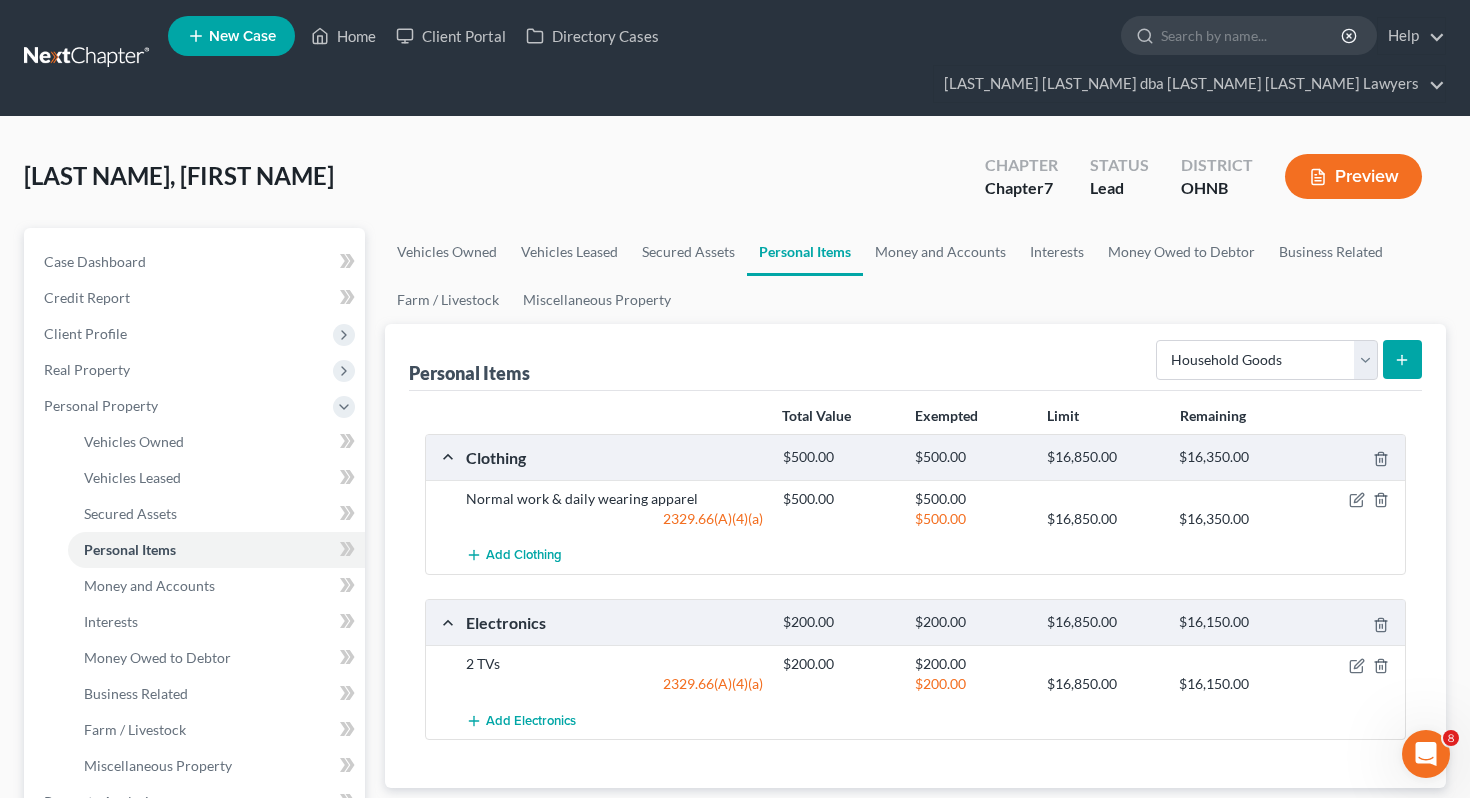 click at bounding box center [1402, 359] 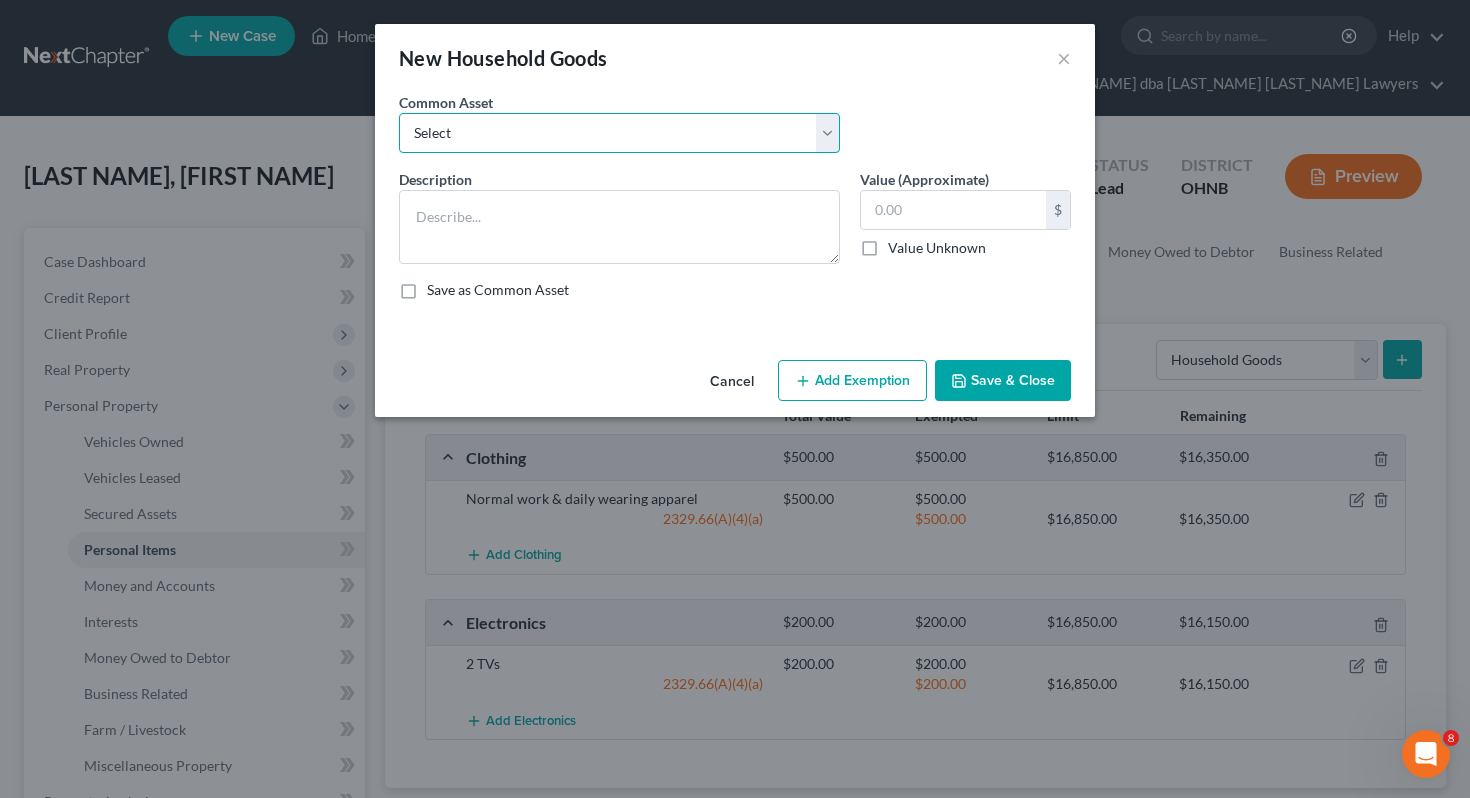click on "Select Household goods including but not limited to: Kitchen table & chairs, dishes, utensils, fridge, stove, couch, chairs, coffee & end tables, lamps, beds, dressers, & linens. Household goods including but not limited to: Kitchen table & chairs, dishes, utensils, fridge, stove, couch, chairs, coffee & end tables, lamps, beds, dressers, & linens. Household goods including but not limited to: Kitchen table & chairs, dishes, utensils, fridge, stove, couch, chairs, coffee & end tables, lamps, beds, dressers, & linens. Household goods including but not limited to: Kitchen table & chairs, dishes, utensils, fridge, stove, couch, chairs, coffee & end tables, lamps, beds, dressers, & linens. Household goods including but not limited to: Kitchen table & chairs, dishes, utensils, fridge, stove, couch, chairs, coffee & end tables, lamps, beds, dressers, & linens." at bounding box center [619, 133] 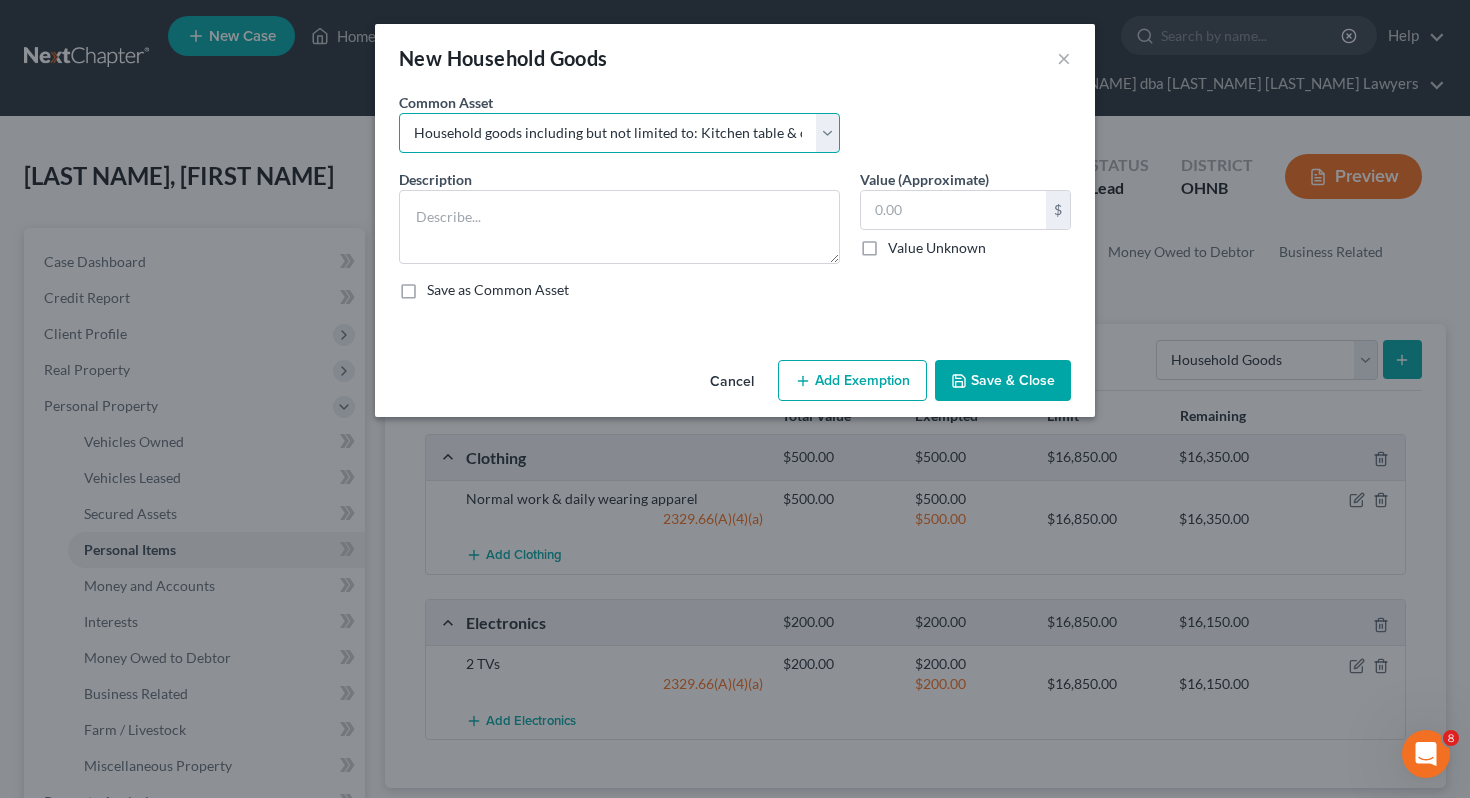 type on "Household goods including but not limited to: Kitchen table & chairs, dishes, utensils, fridge, stove, couch, chairs, coffee & end tables, lamps, beds, dressers, & linens." 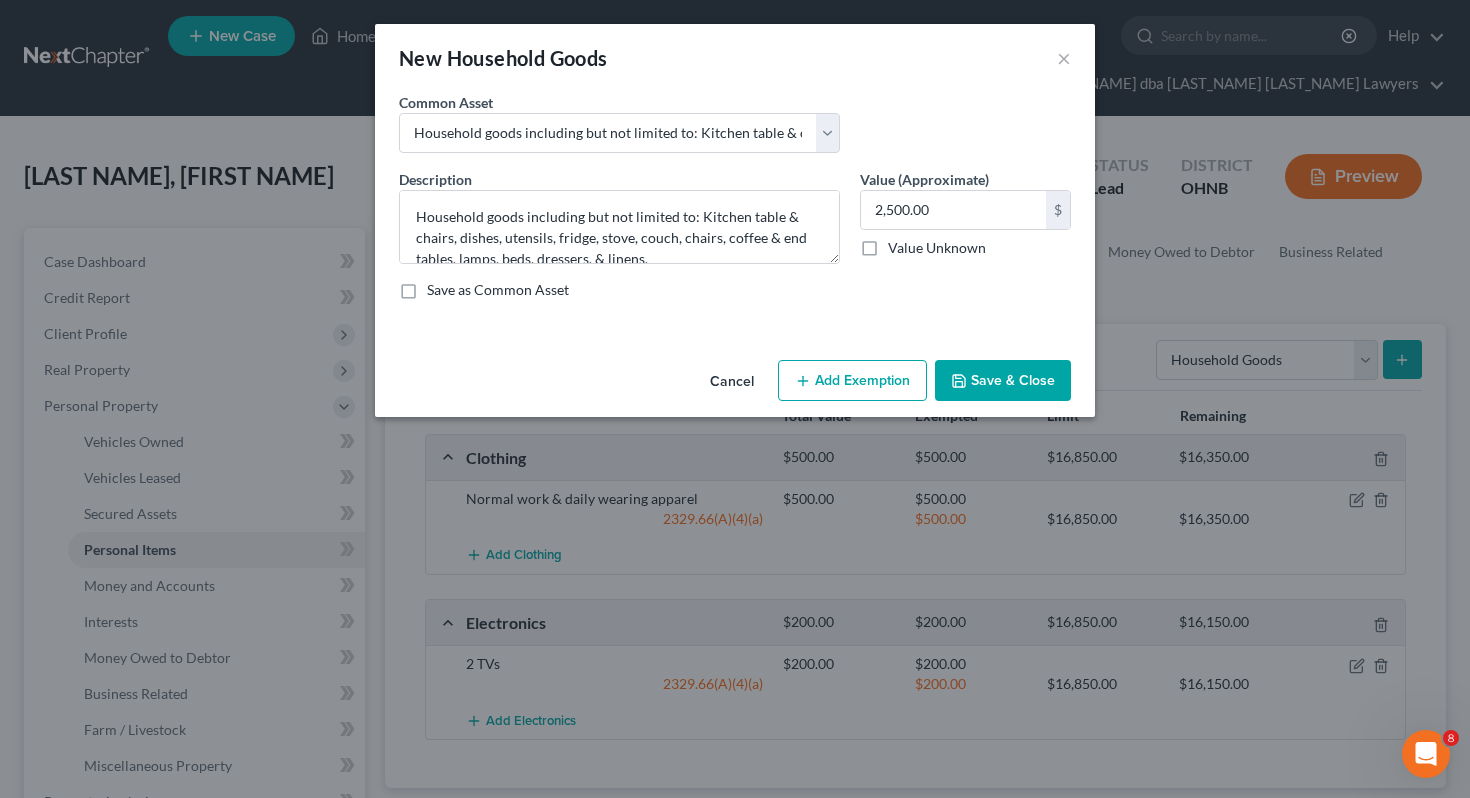 click on "Add Exemption" at bounding box center [852, 381] 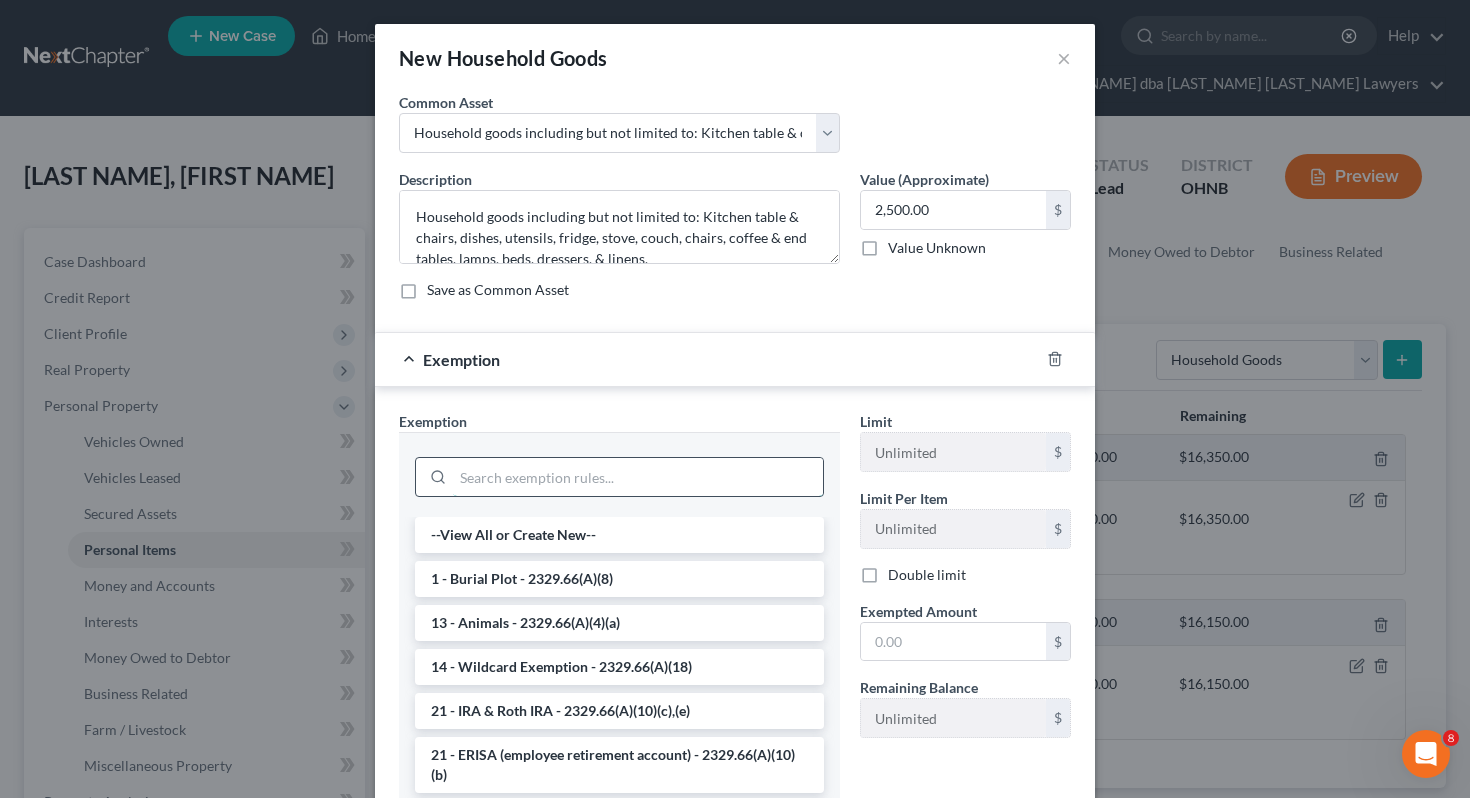 click at bounding box center (638, 477) 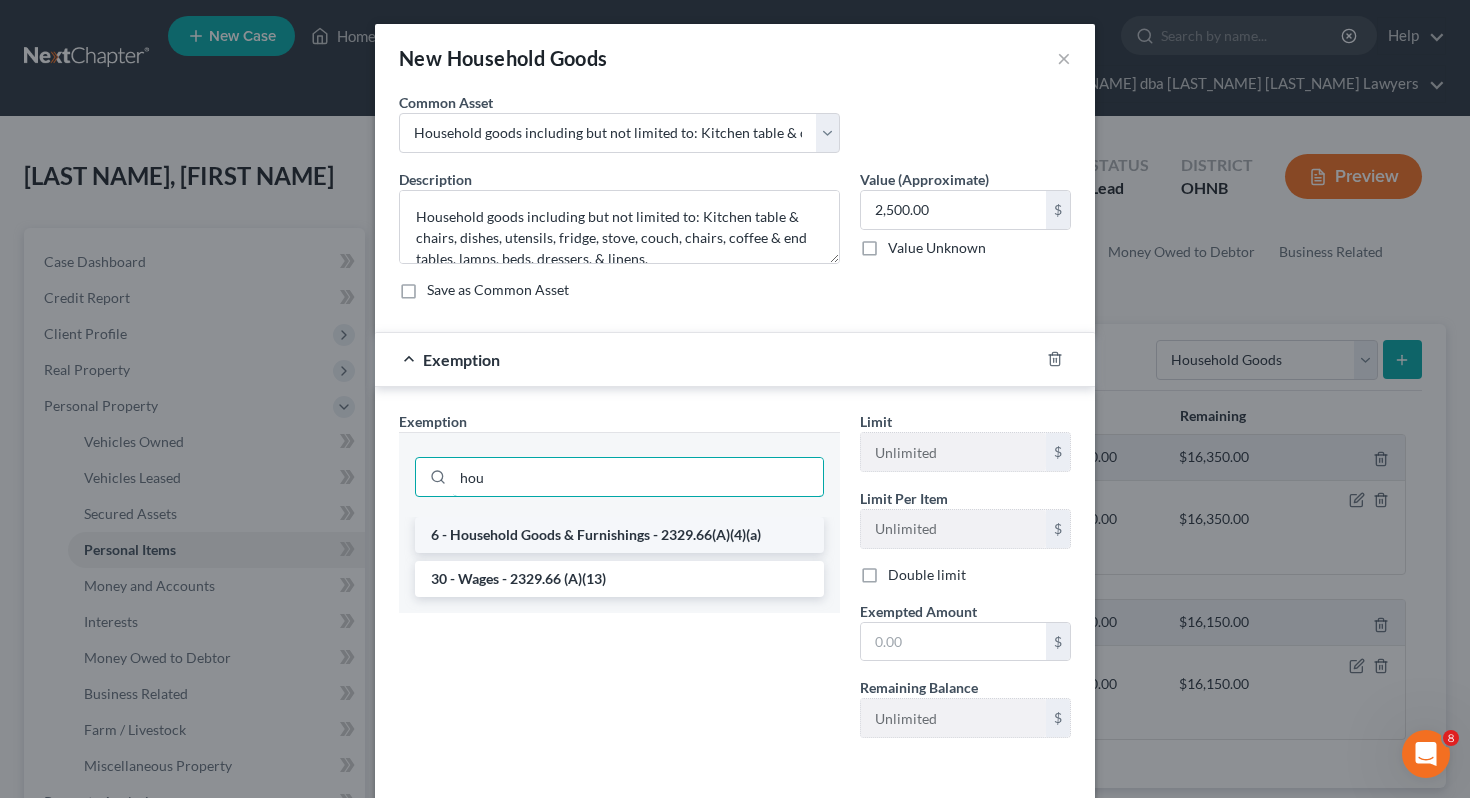 type on "hou" 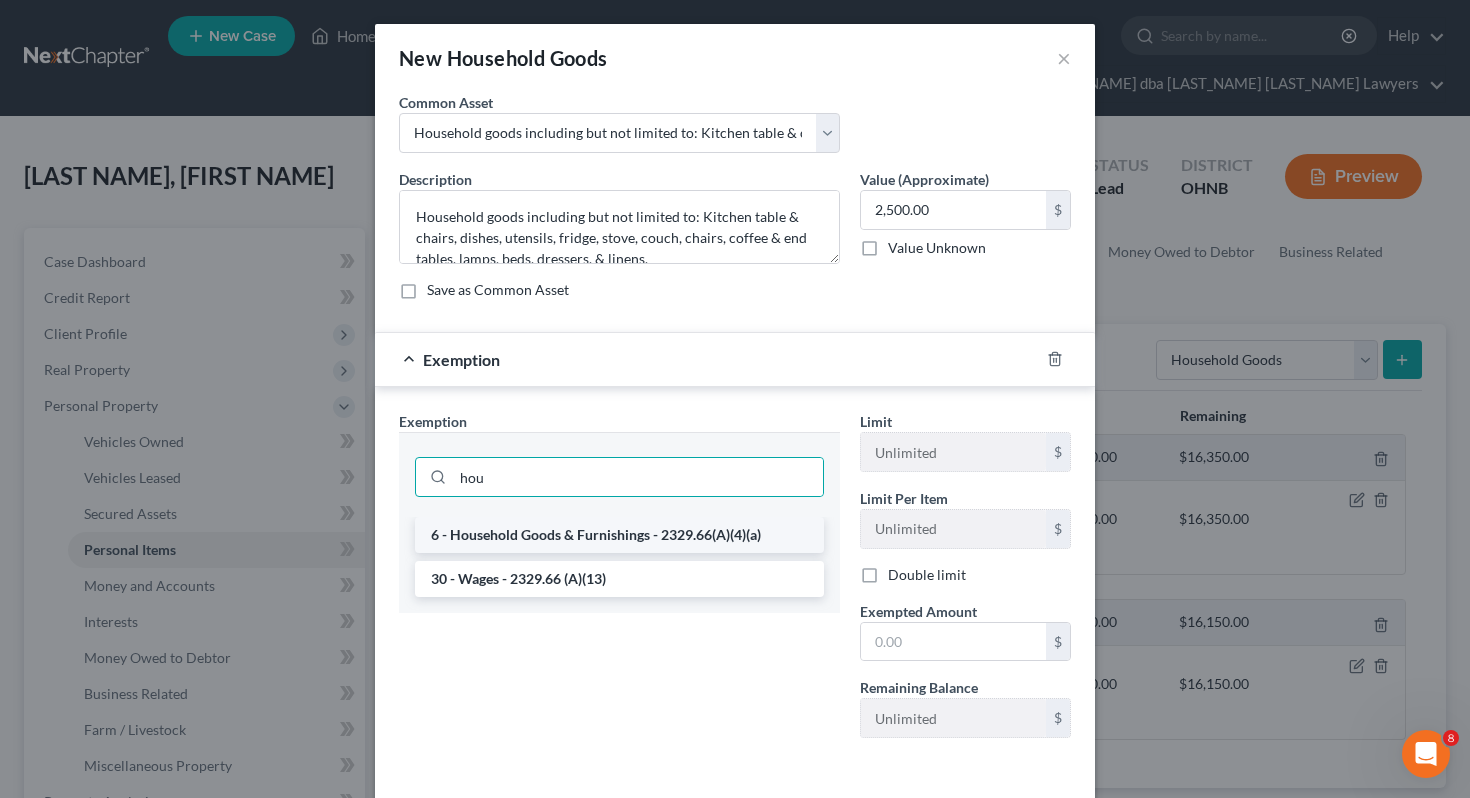 click on "6 - Household Goods & Furnishings - 2329.66(A)(4)(a)" at bounding box center (619, 535) 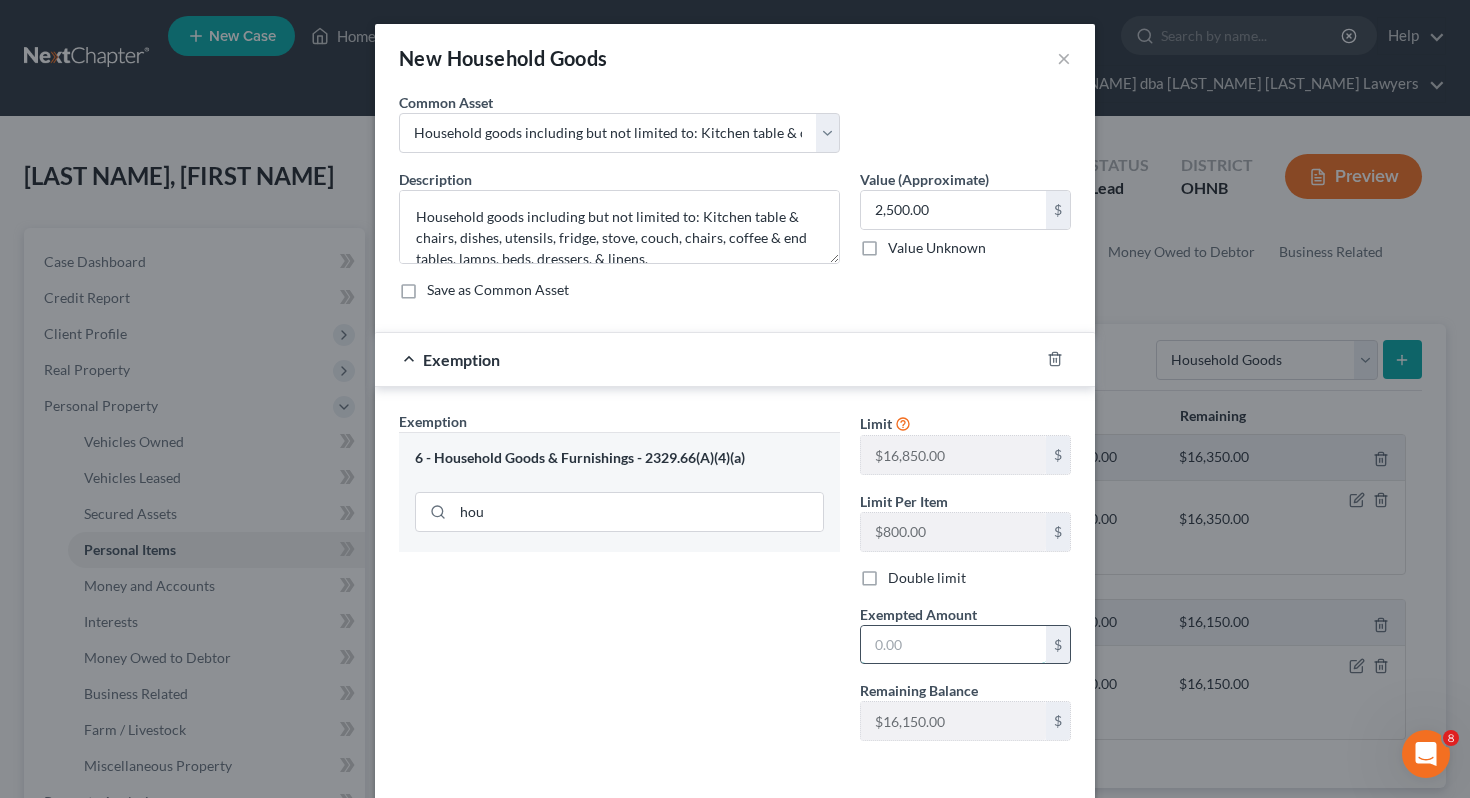 click at bounding box center [953, 645] 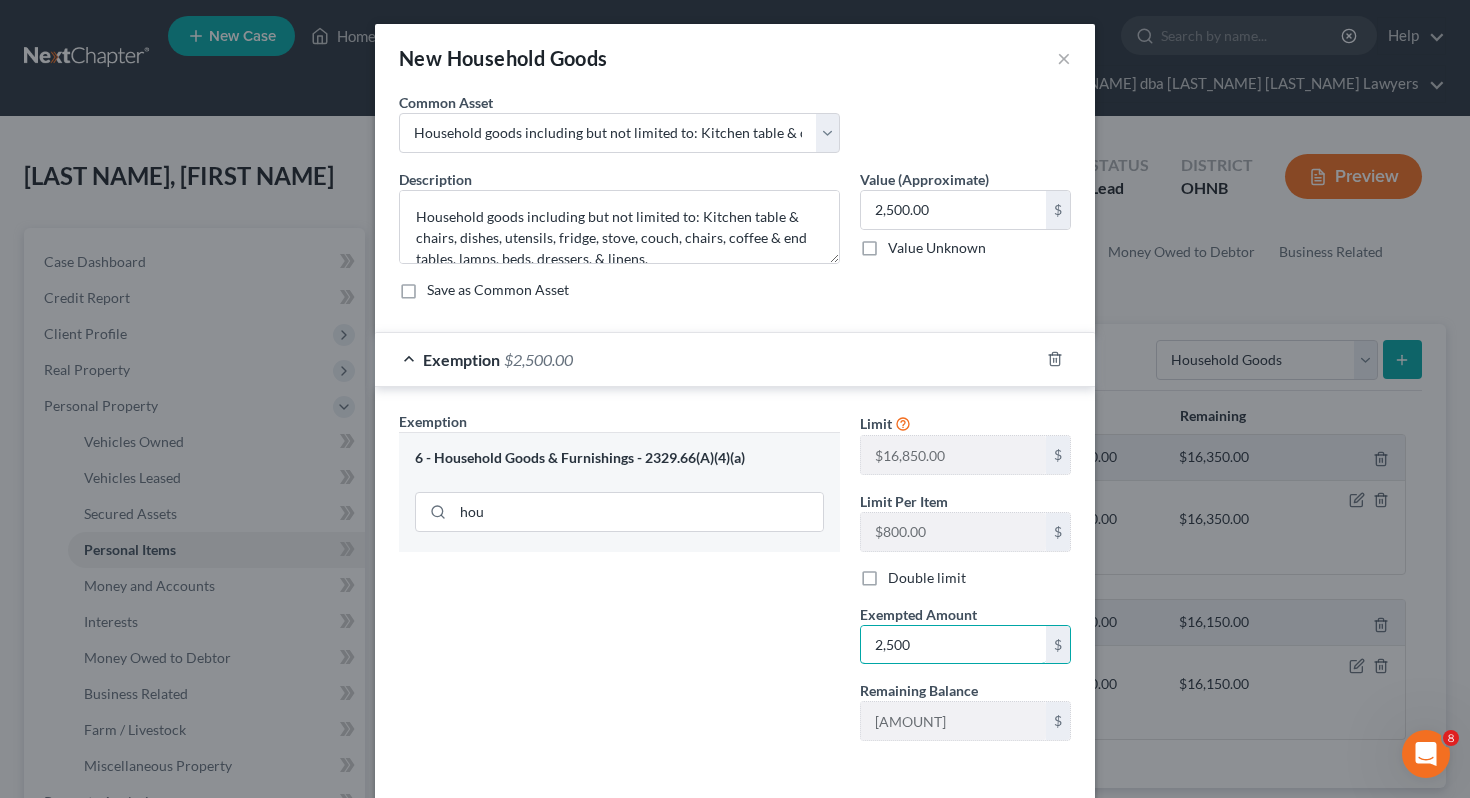 type on "2,500" 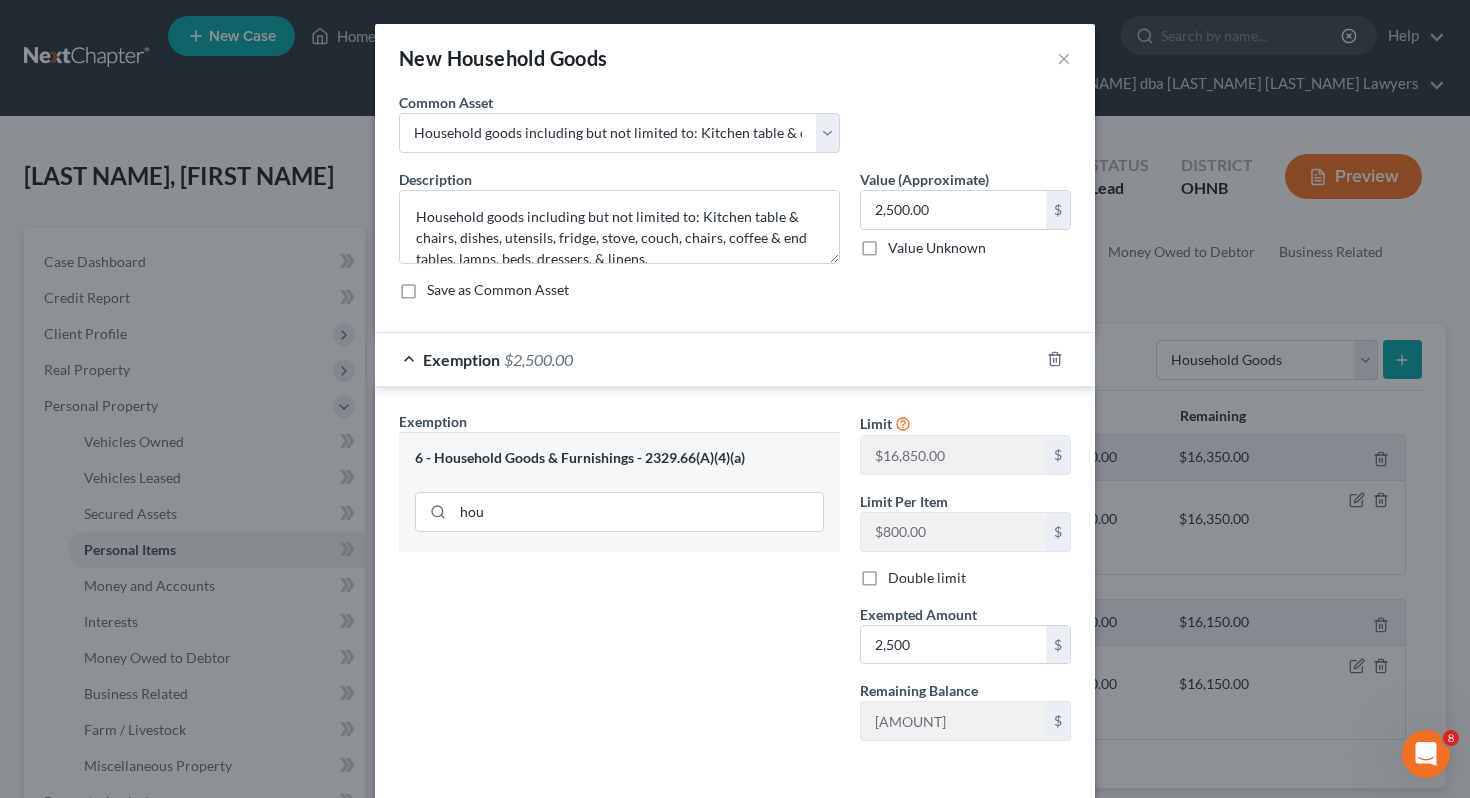 click on "Exemption Set must be selected for CA.
Exemption
*
6 - Household Goods & Furnishings - [PRICE](A)(4)(a) hou" at bounding box center [619, 584] 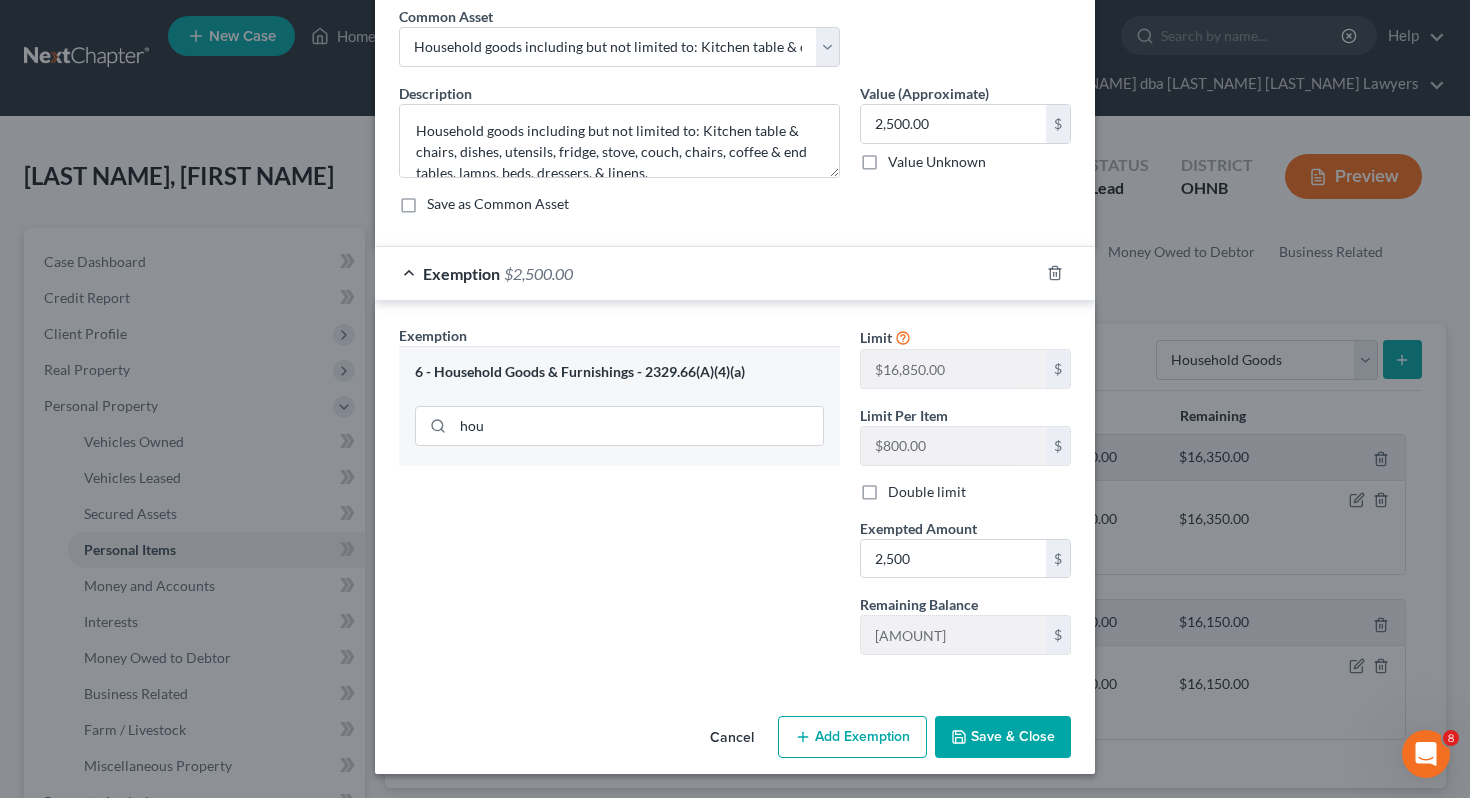 click on "Save & Close" at bounding box center [1003, 737] 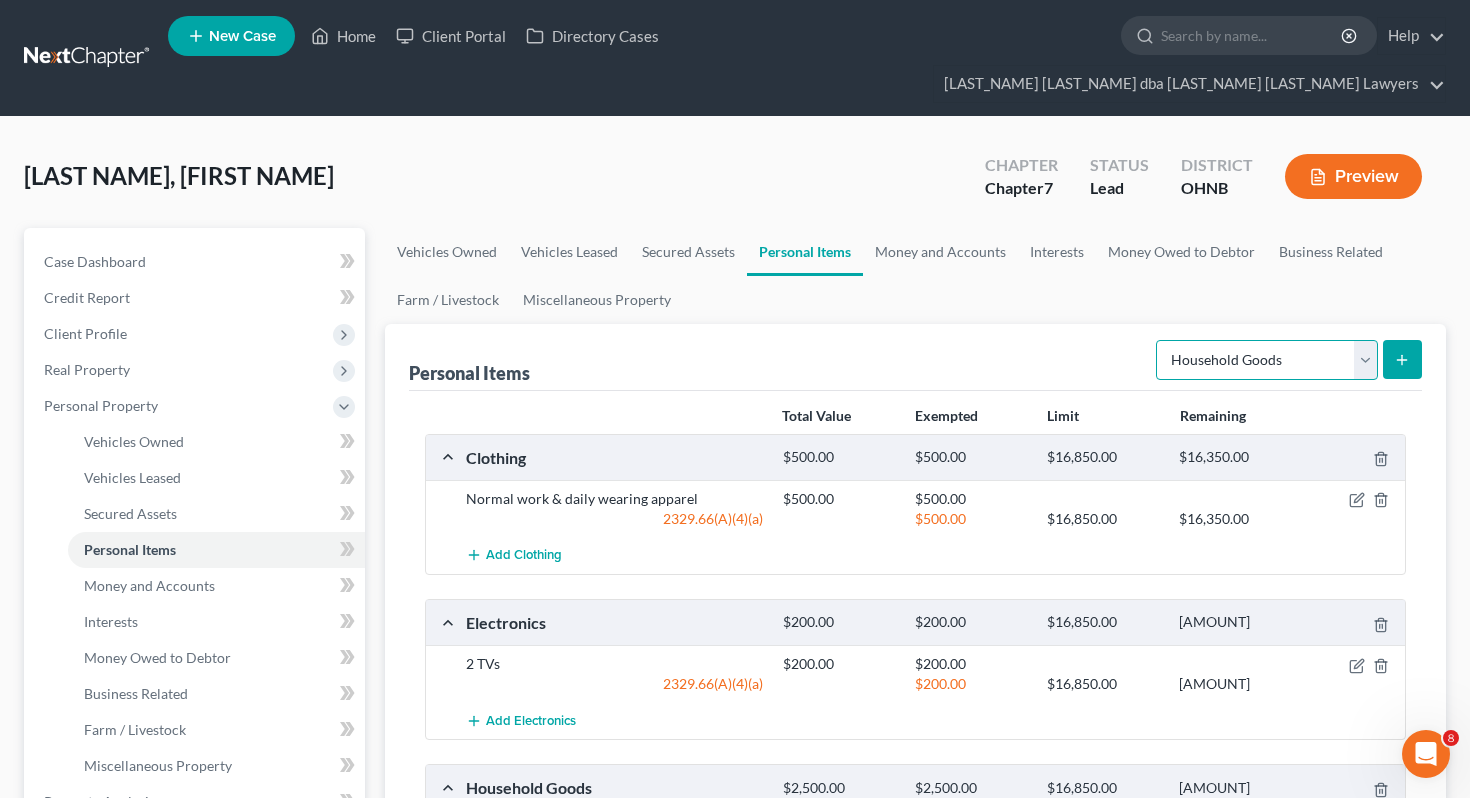 click on "Select Item Type Clothing Collectibles Of Value Electronics Firearms Household Goods Jewelry Other Pet(s) Sports & Hobby Equipment" at bounding box center (1267, 360) 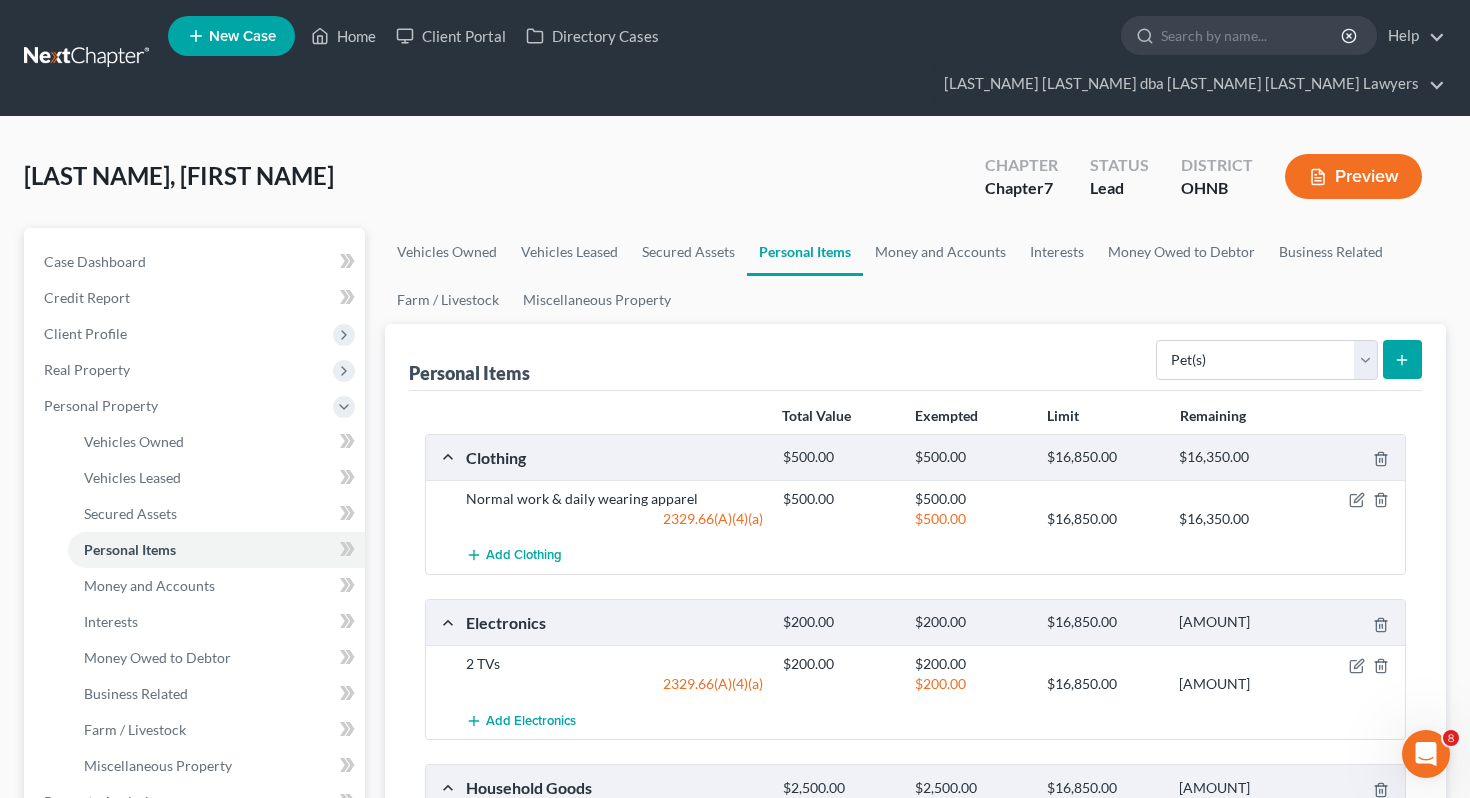 click at bounding box center (1402, 359) 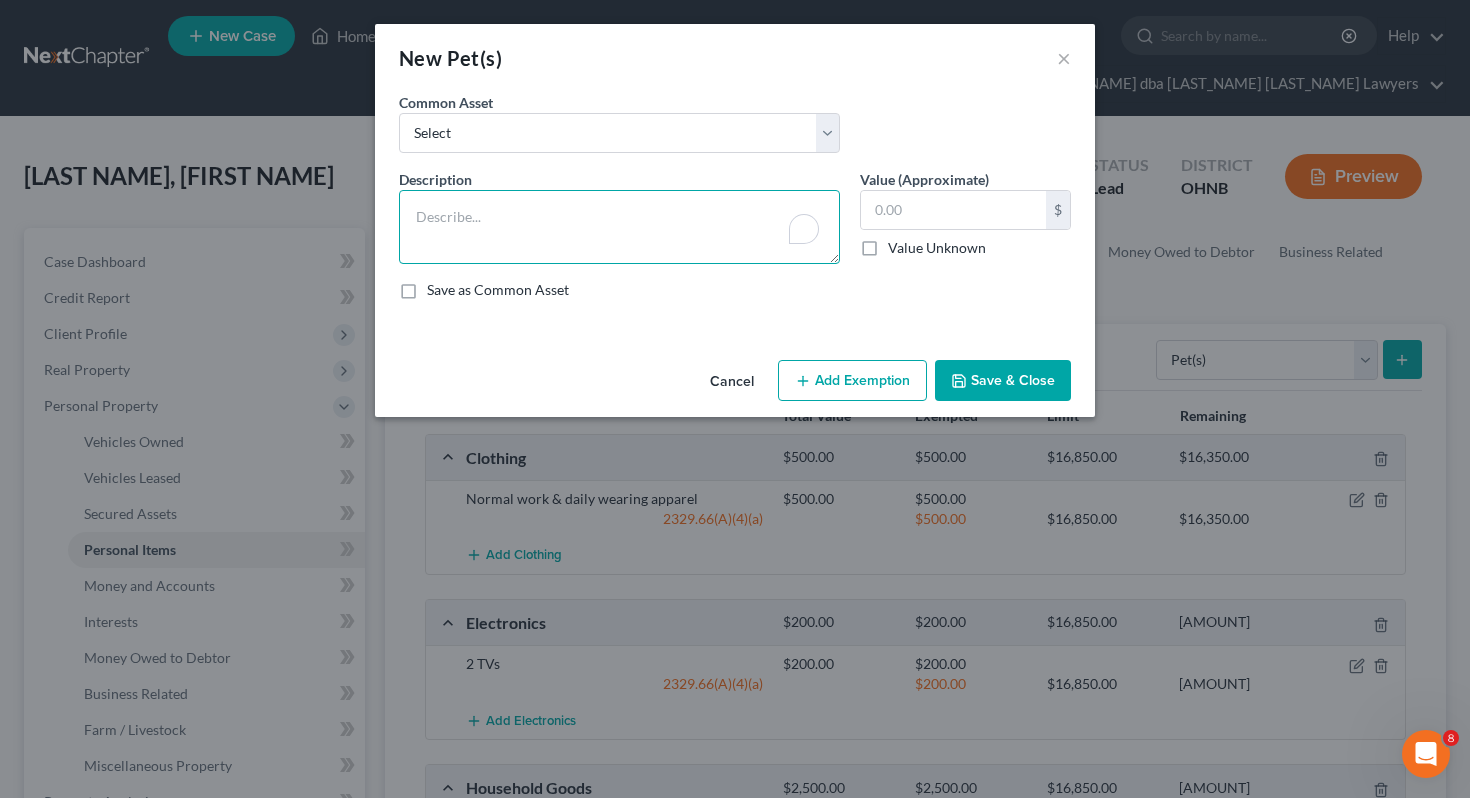 click at bounding box center (619, 227) 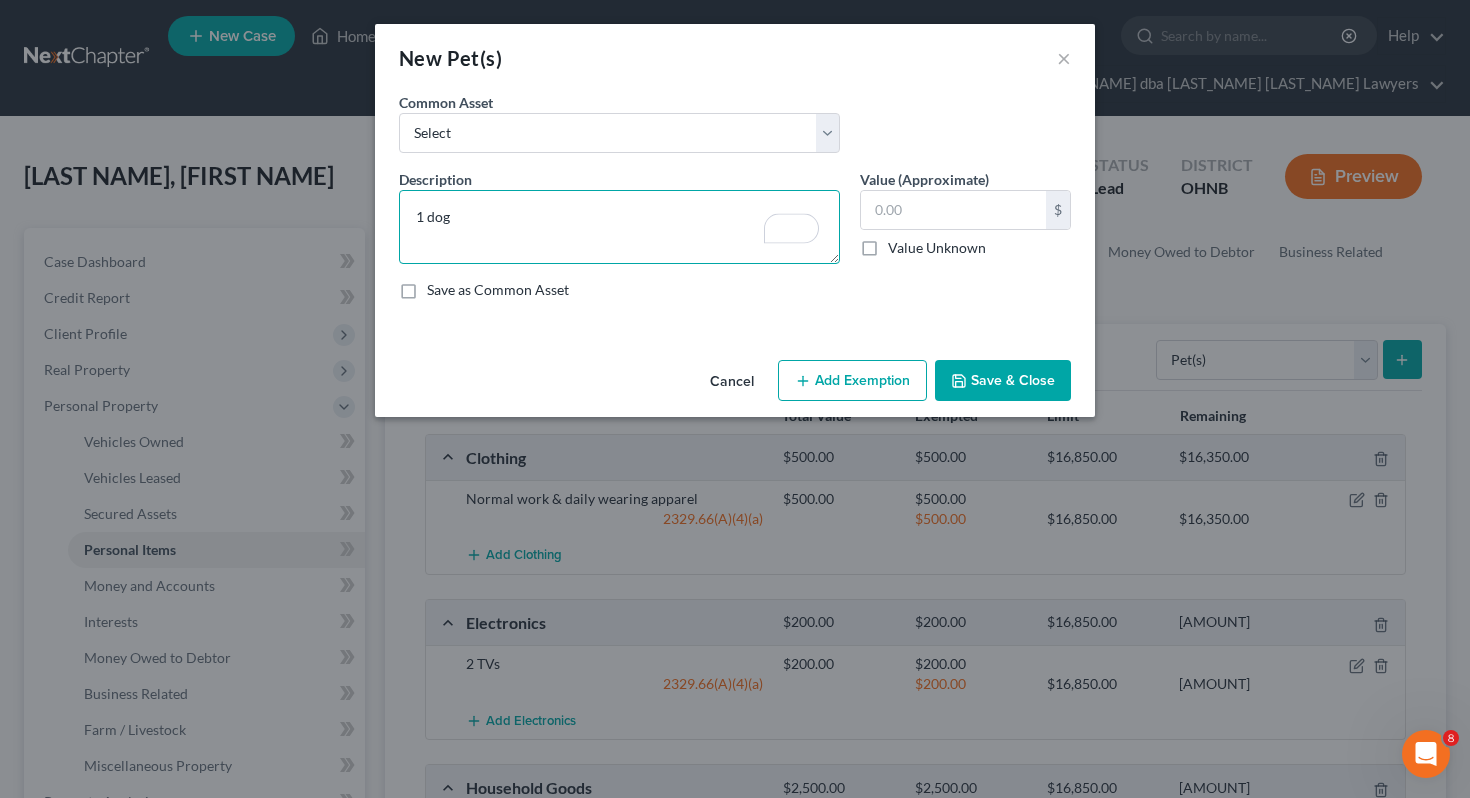 type on "1 dog" 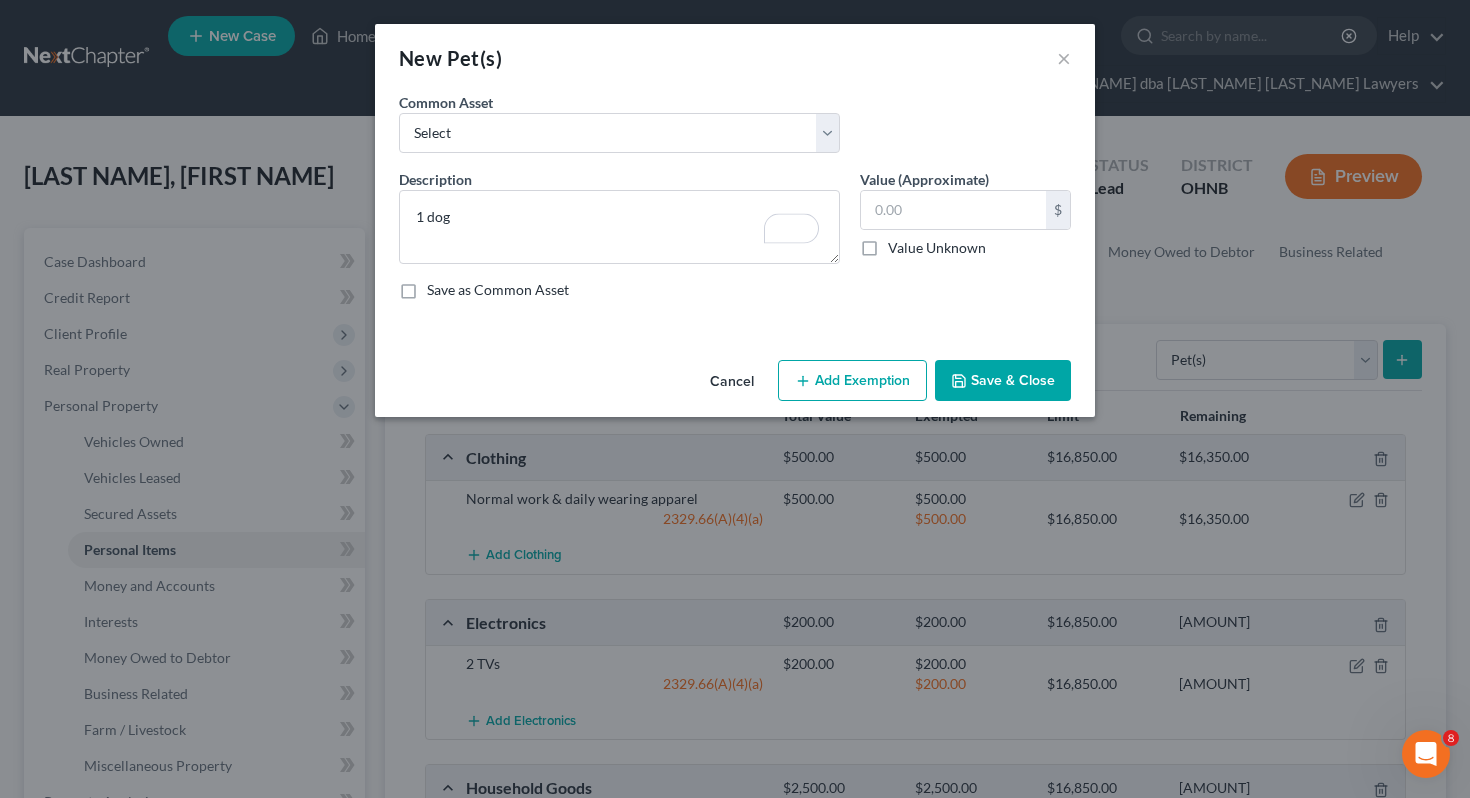 click on "Value Unknown" at bounding box center (937, 248) 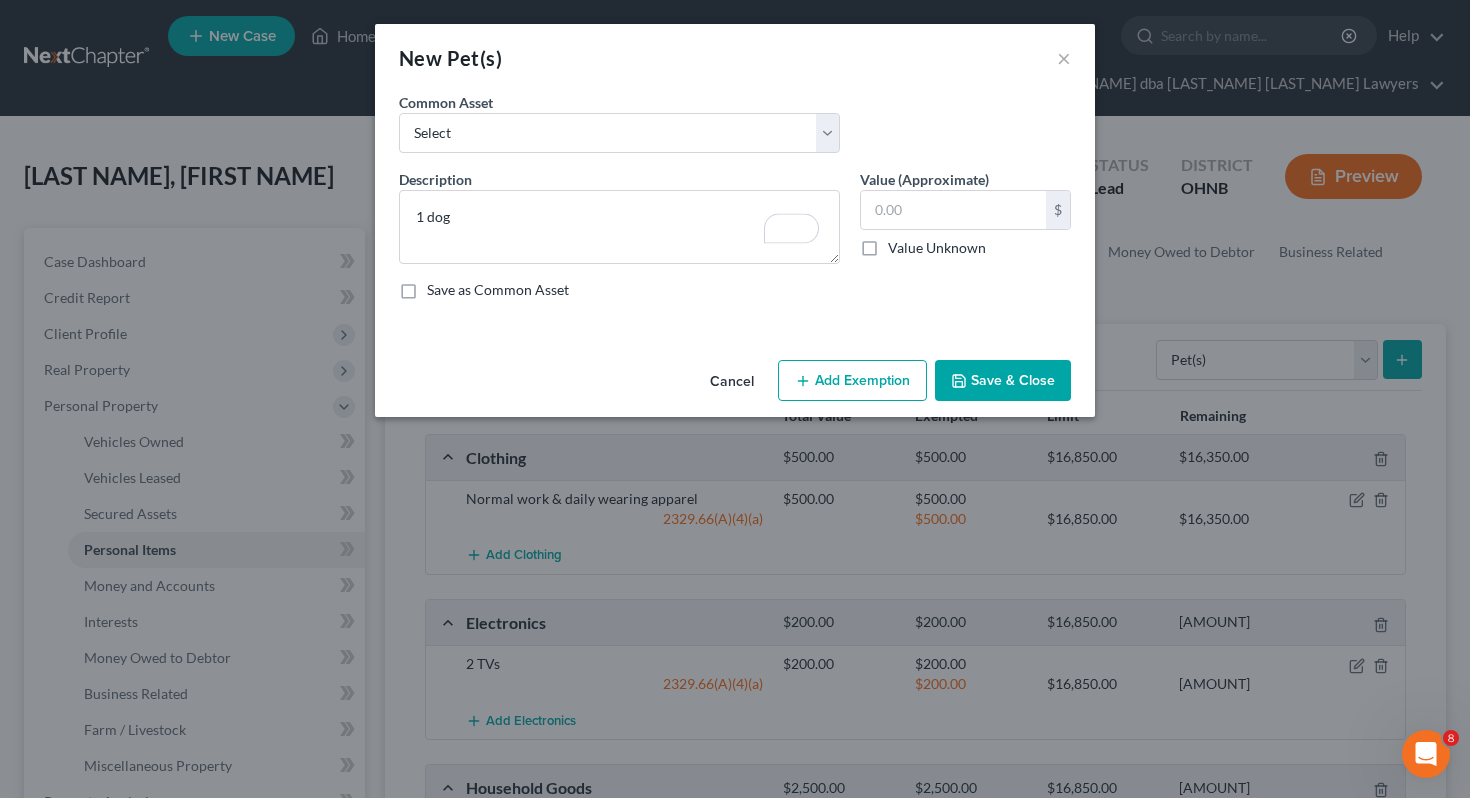 click on "Value Unknown" at bounding box center (902, 244) 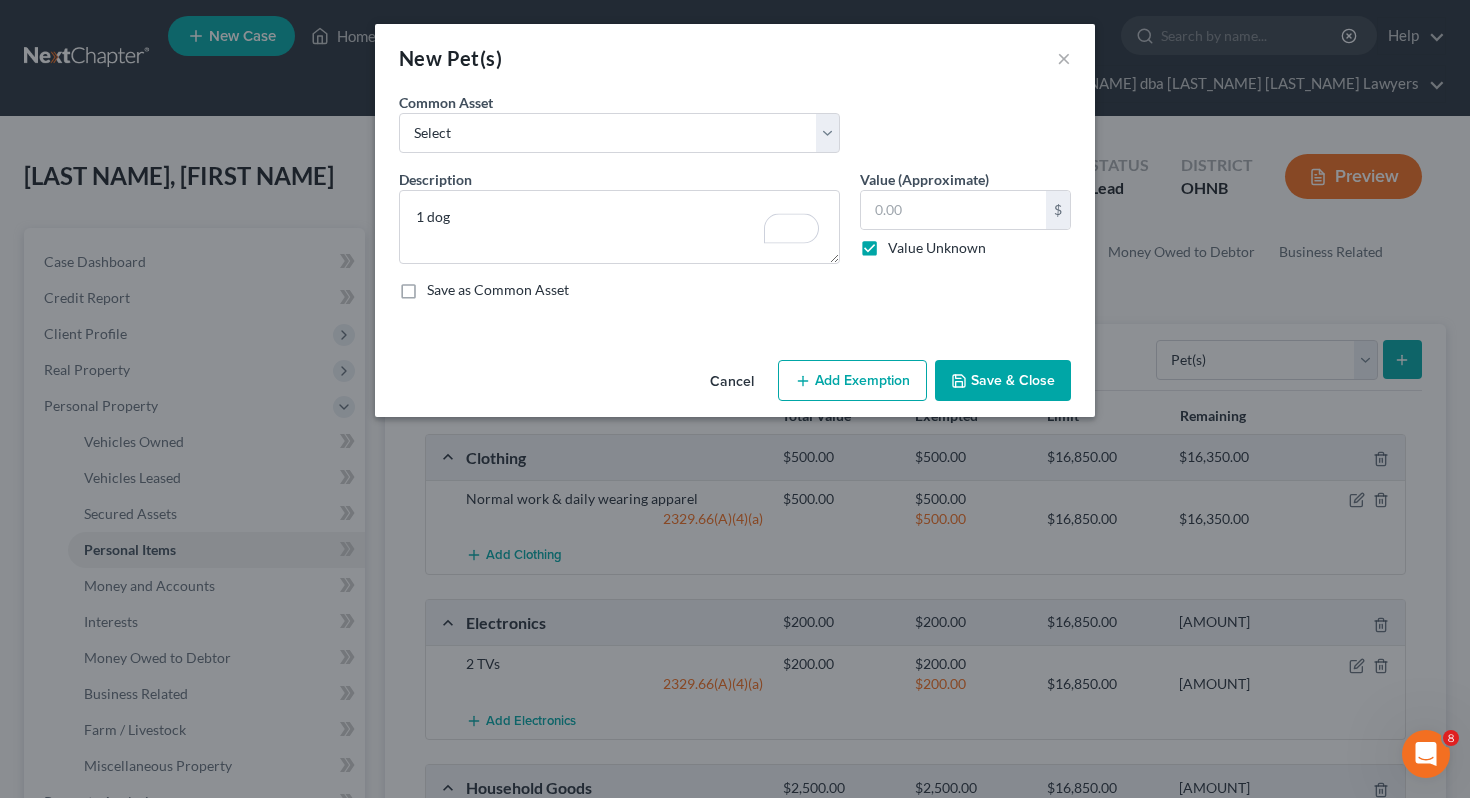 type on "0.00" 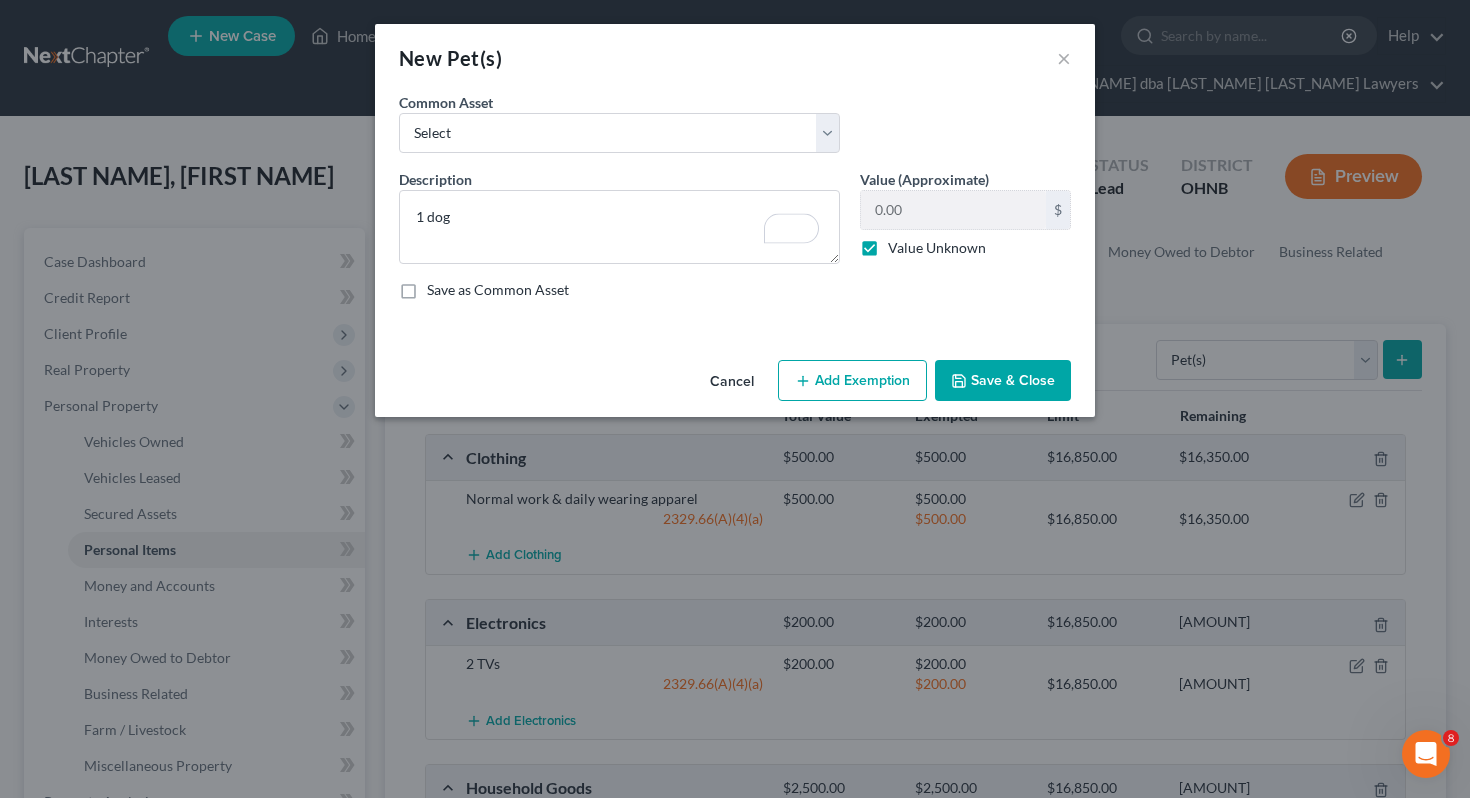 click on "Save & Close" at bounding box center [1003, 381] 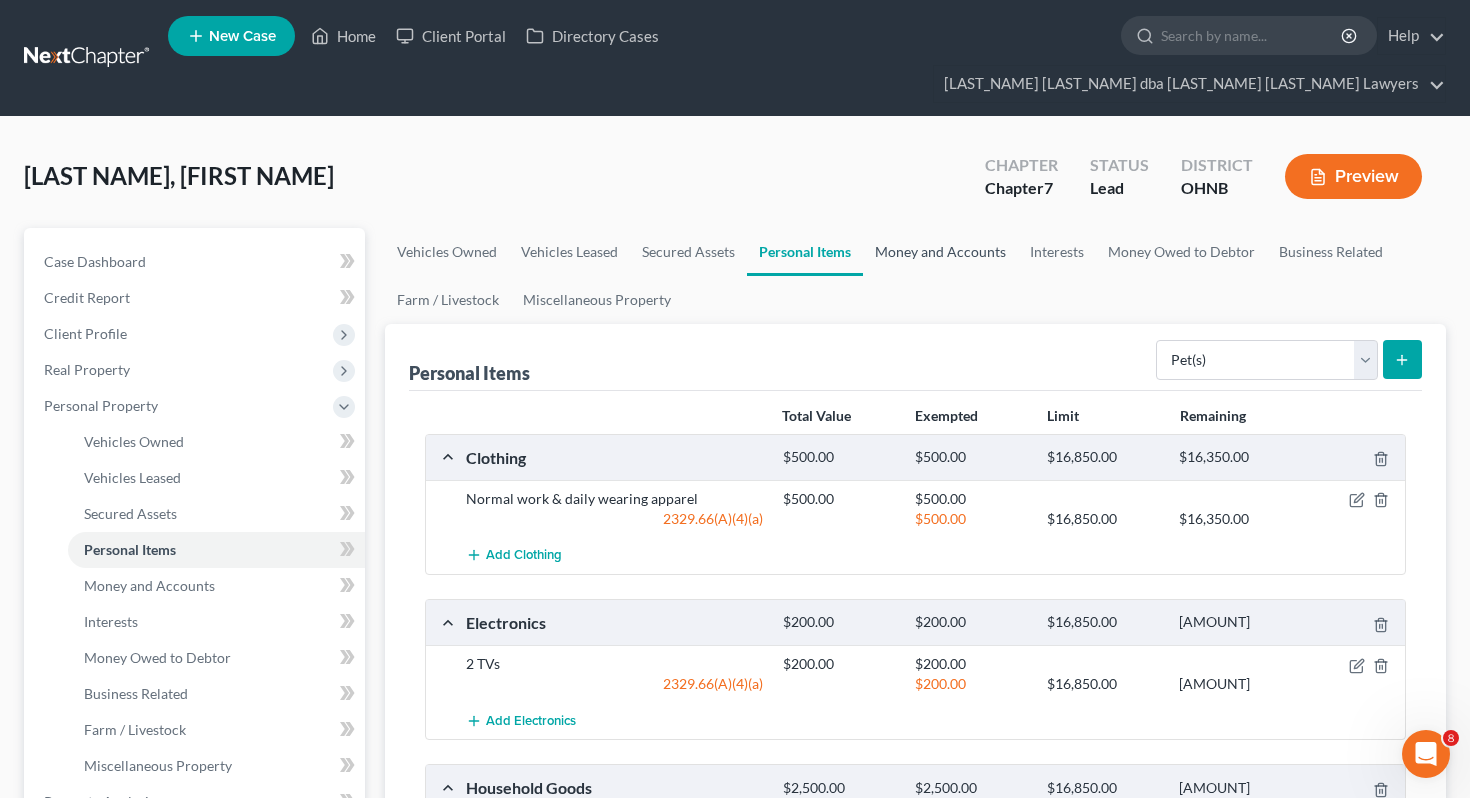 click on "Money and Accounts" at bounding box center [940, 252] 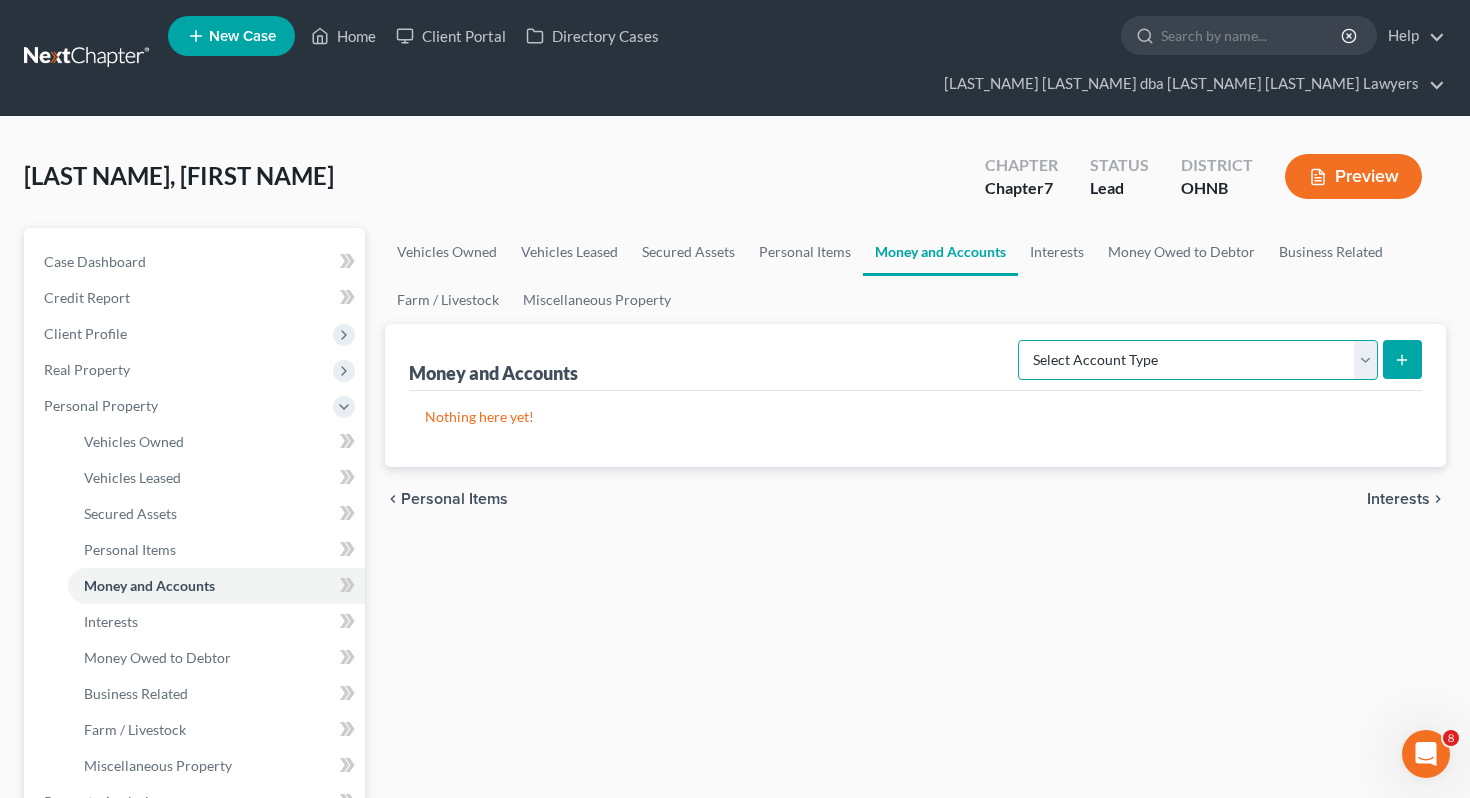 click on "Select Account Type Brokerage Cash on Hand Certificates of Deposit Checking Account Money Market Other (Credit Union, Health Savings Account, etc) Safe Deposit Box Savings Account Security Deposits or Prepayments" at bounding box center (1198, 360) 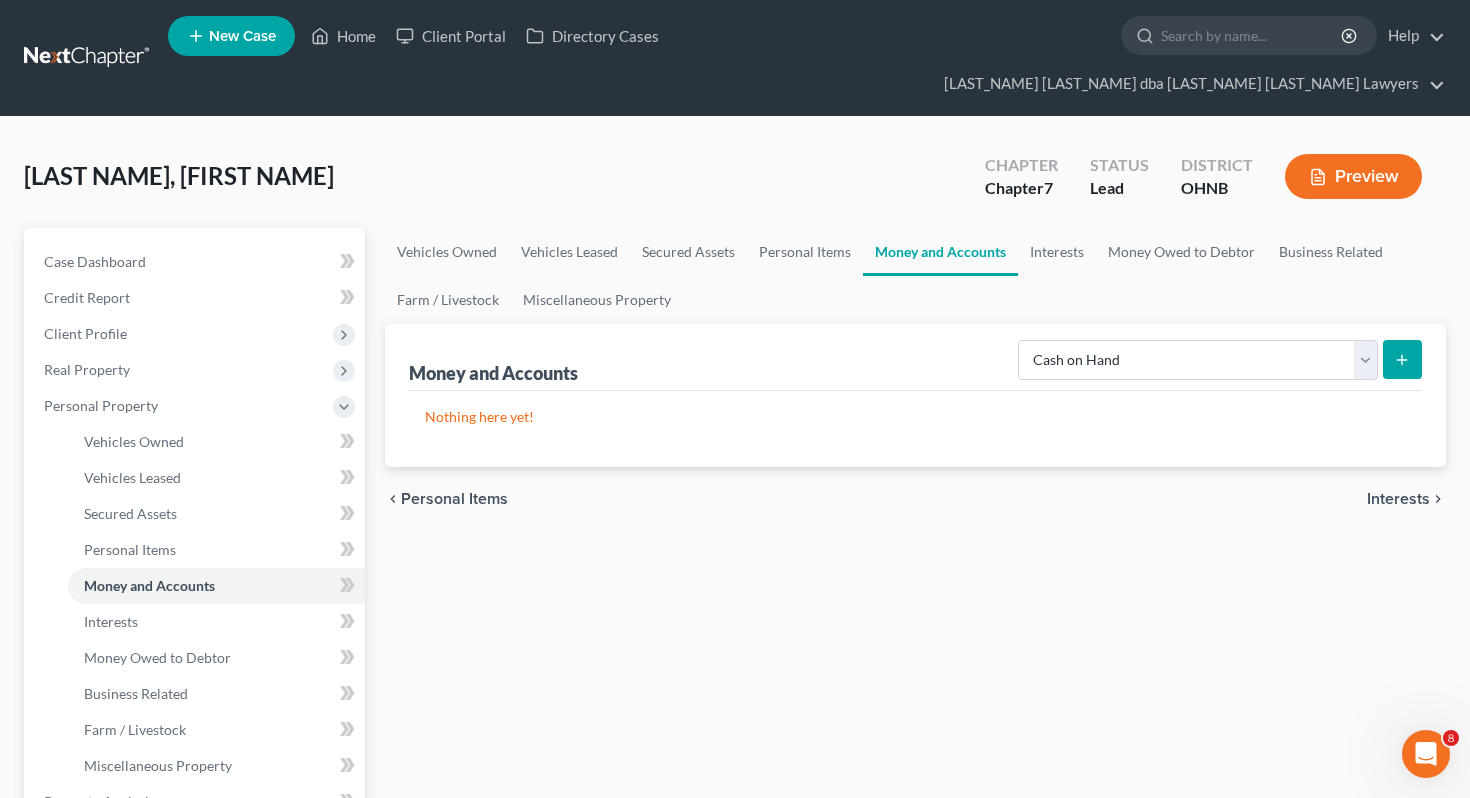 click 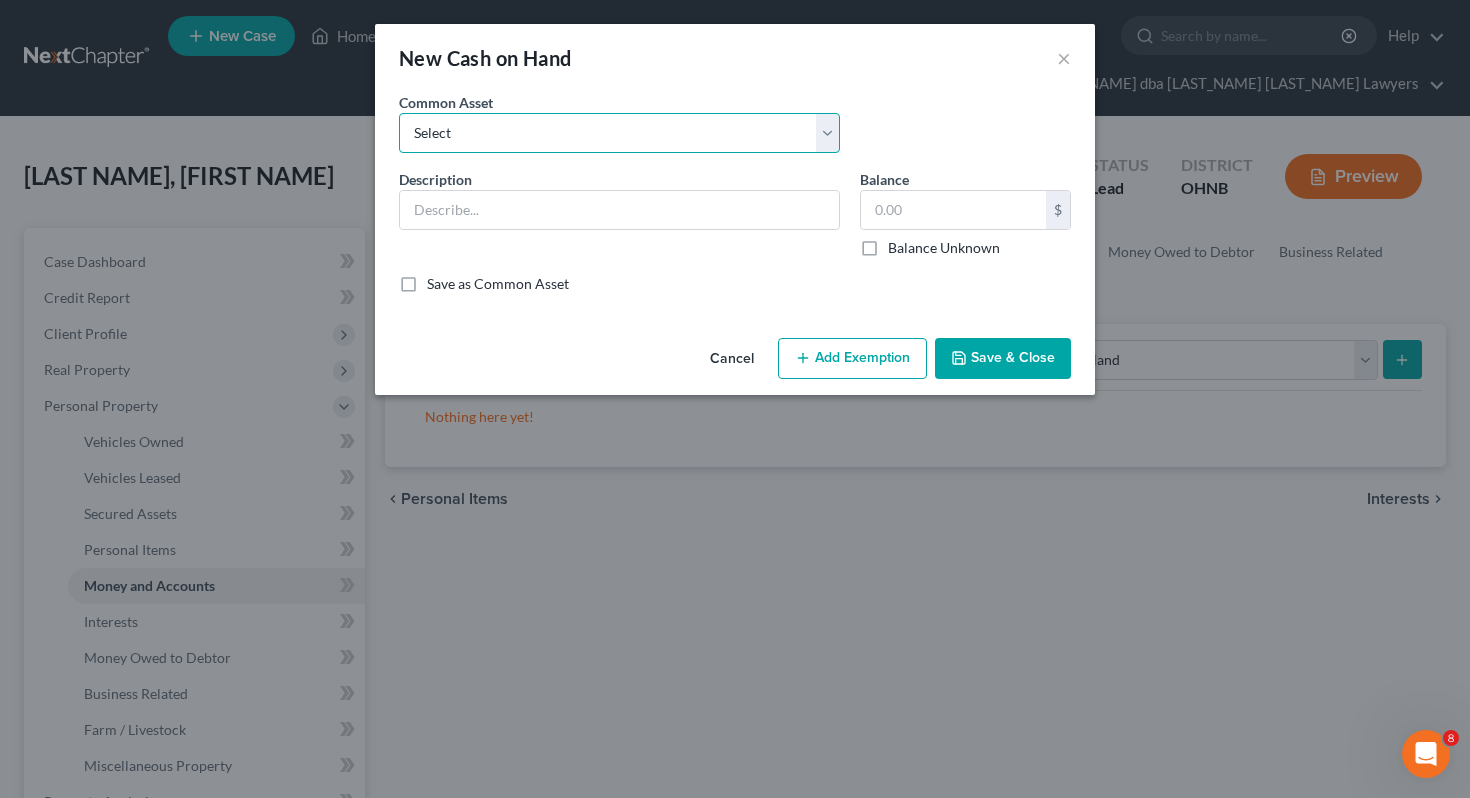 click on "Select Cash on hand, day of filing" at bounding box center (619, 133) 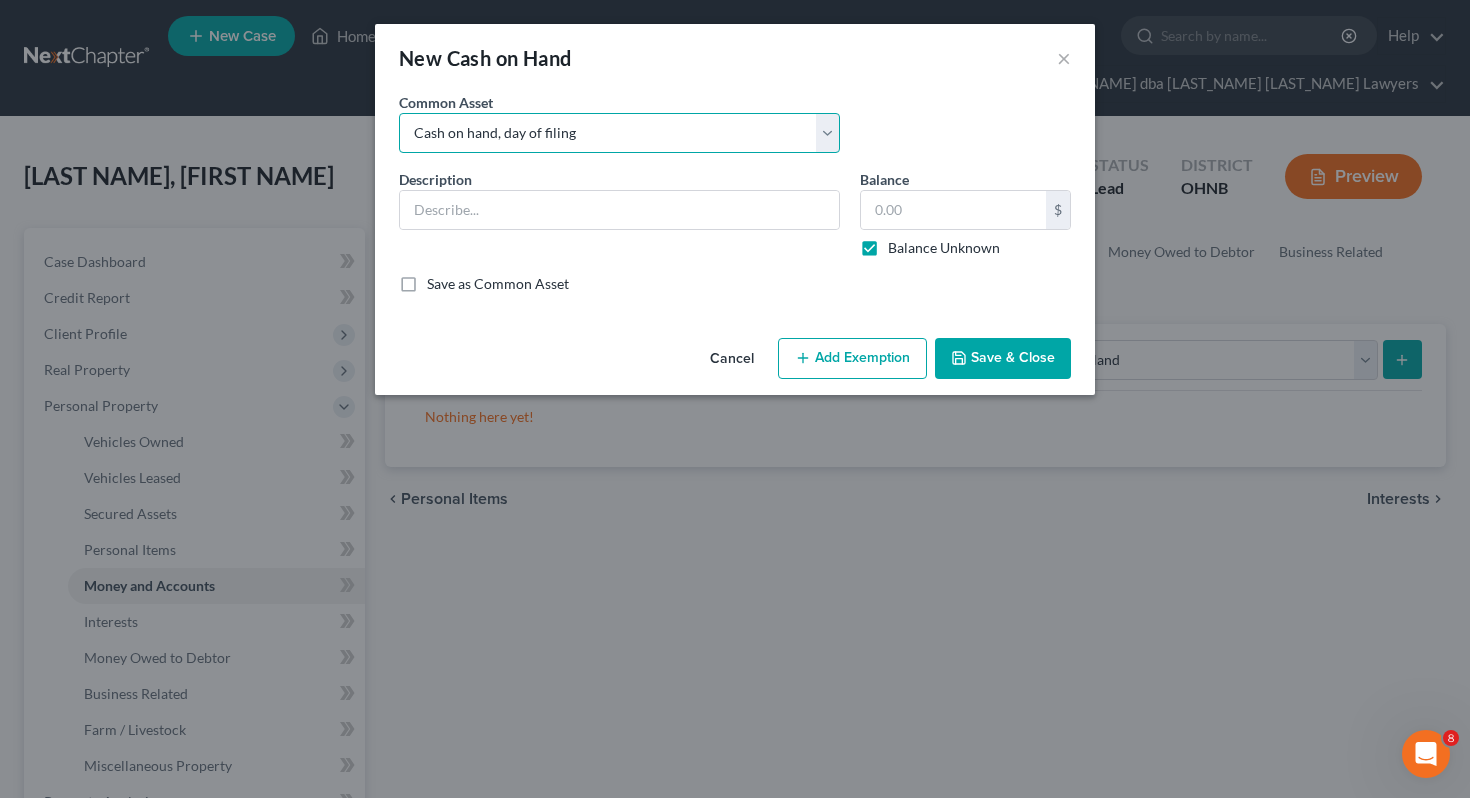 type on "Cash on hand, day of filing" 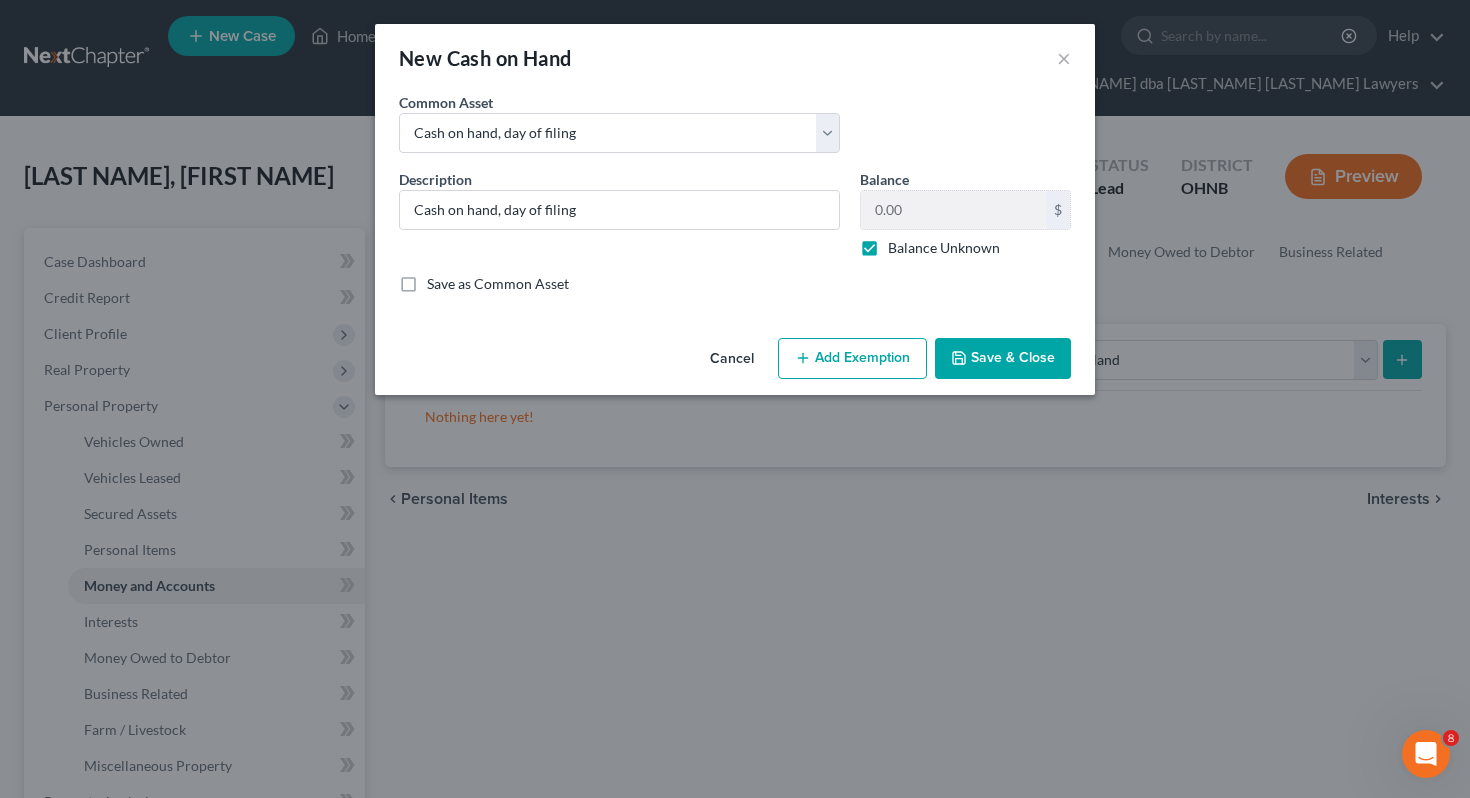 click on "Save & Close" at bounding box center (1003, 359) 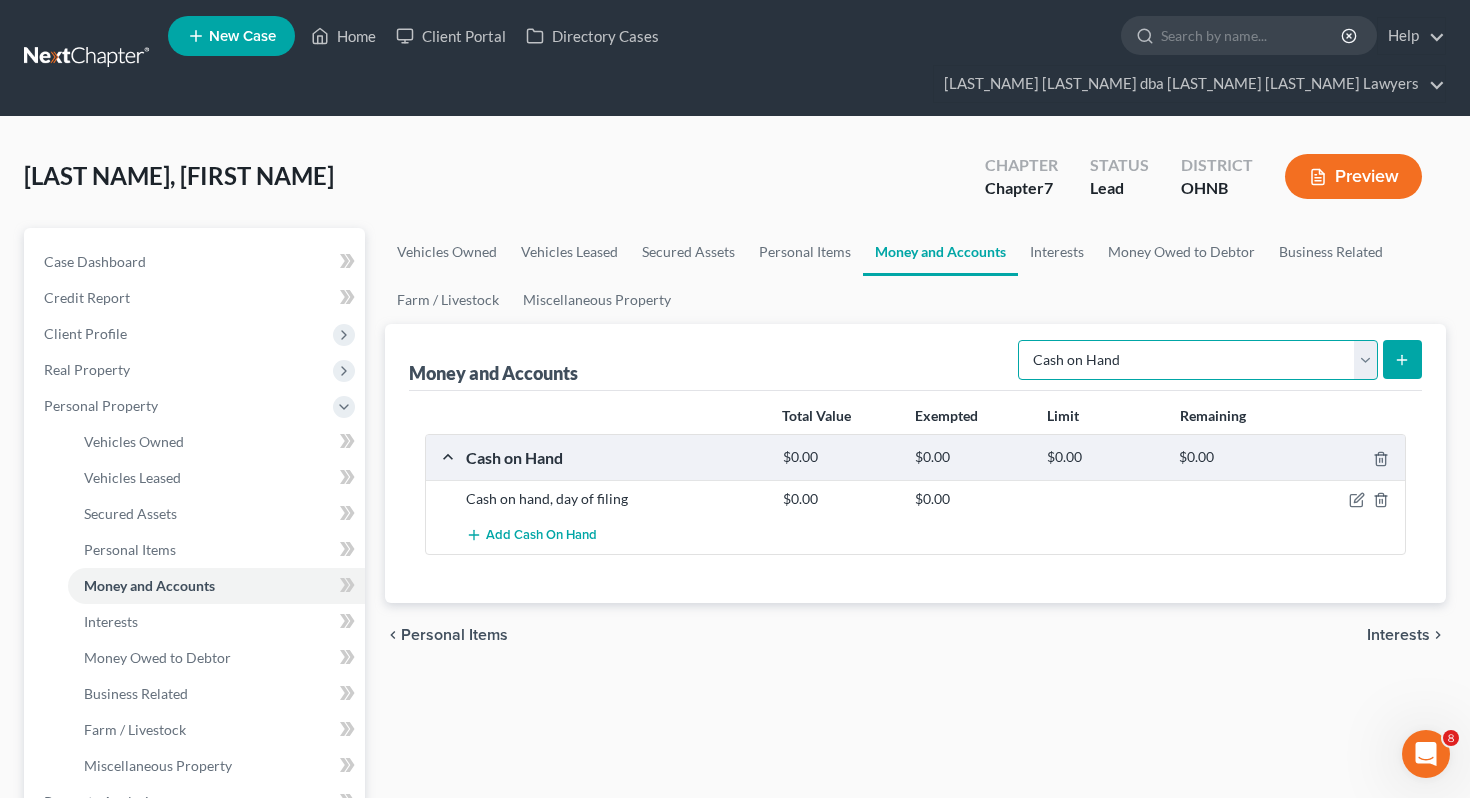 click on "Select Account Type Brokerage Cash on Hand Certificates of Deposit Checking Account Money Market Other (Credit Union, Health Savings Account, etc) Safe Deposit Box Savings Account Security Deposits or Prepayments" at bounding box center (1198, 360) 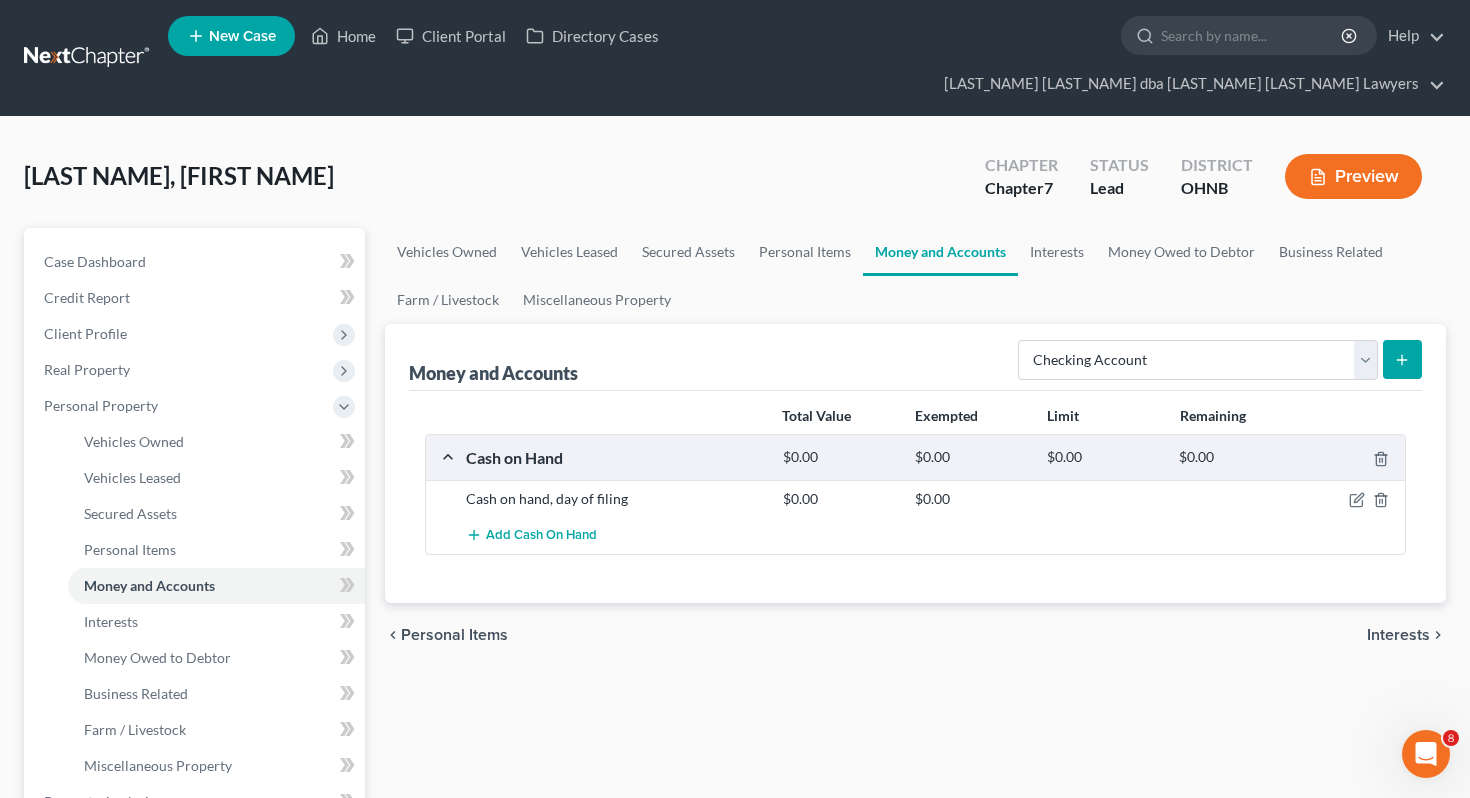 click at bounding box center (1402, 359) 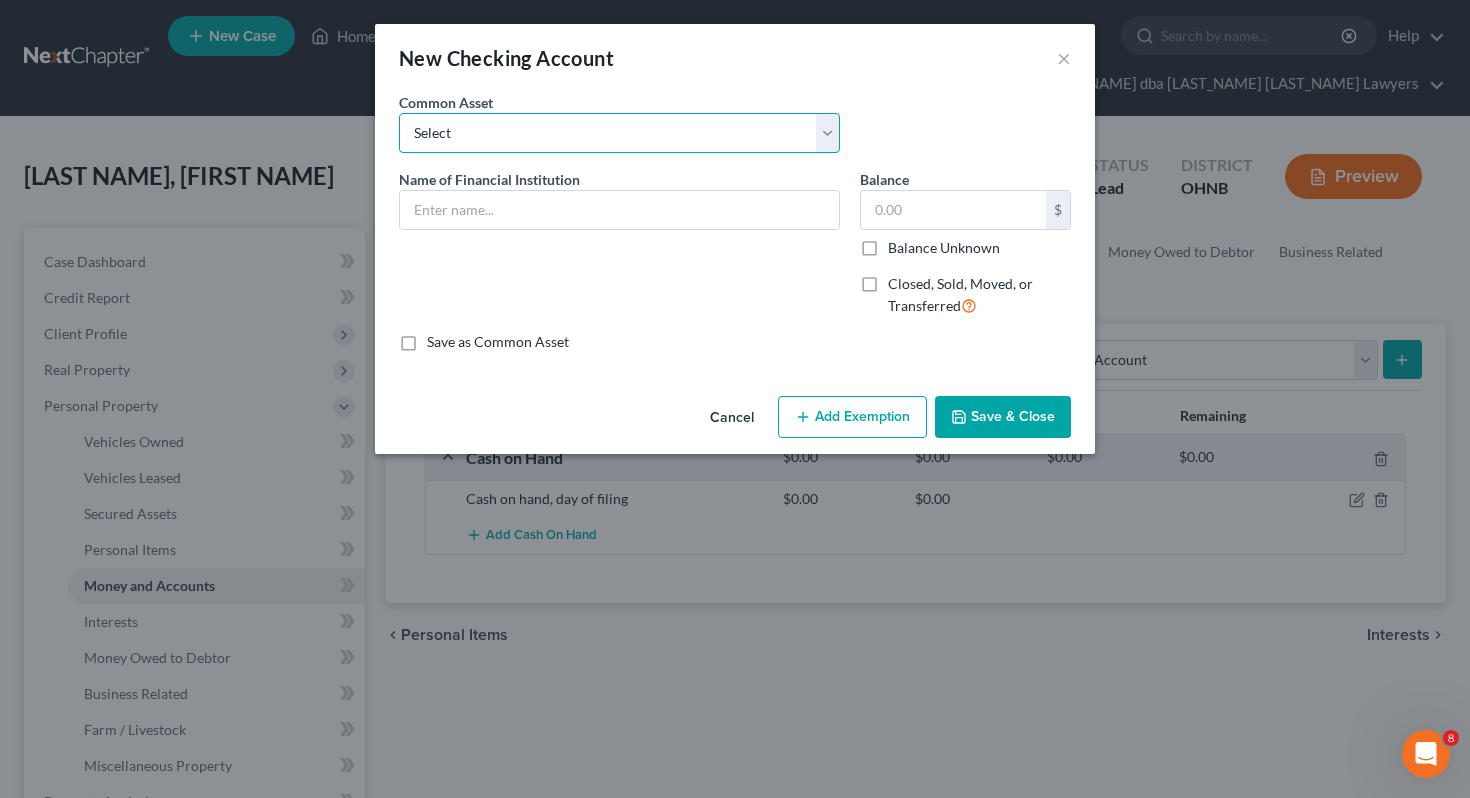 click on "Select ***NEED NAME OF BANK*** Huntington Bank Fifth Third Firelands Federal Credit Union Vactionland FCU Commodore Perry FCU Key Bank PNC Huntington Bank Woodforest National Bank Key Bank Civista Erie Community Federal Credit Union First National Bank Premier Bank Materion Partners Federal Credit Union Sun Federal Credit Union Civista (Business)" at bounding box center (619, 133) 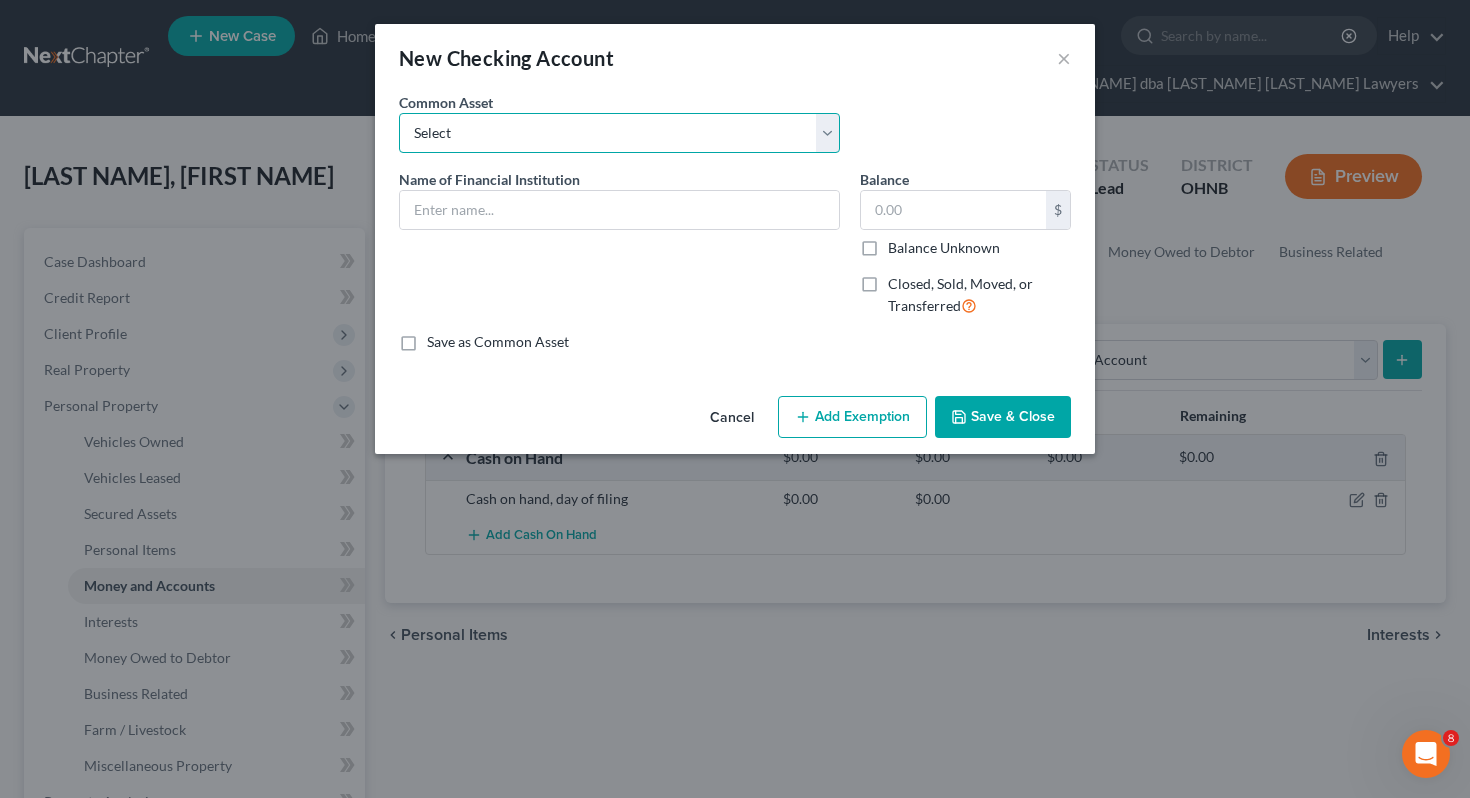 select on "1" 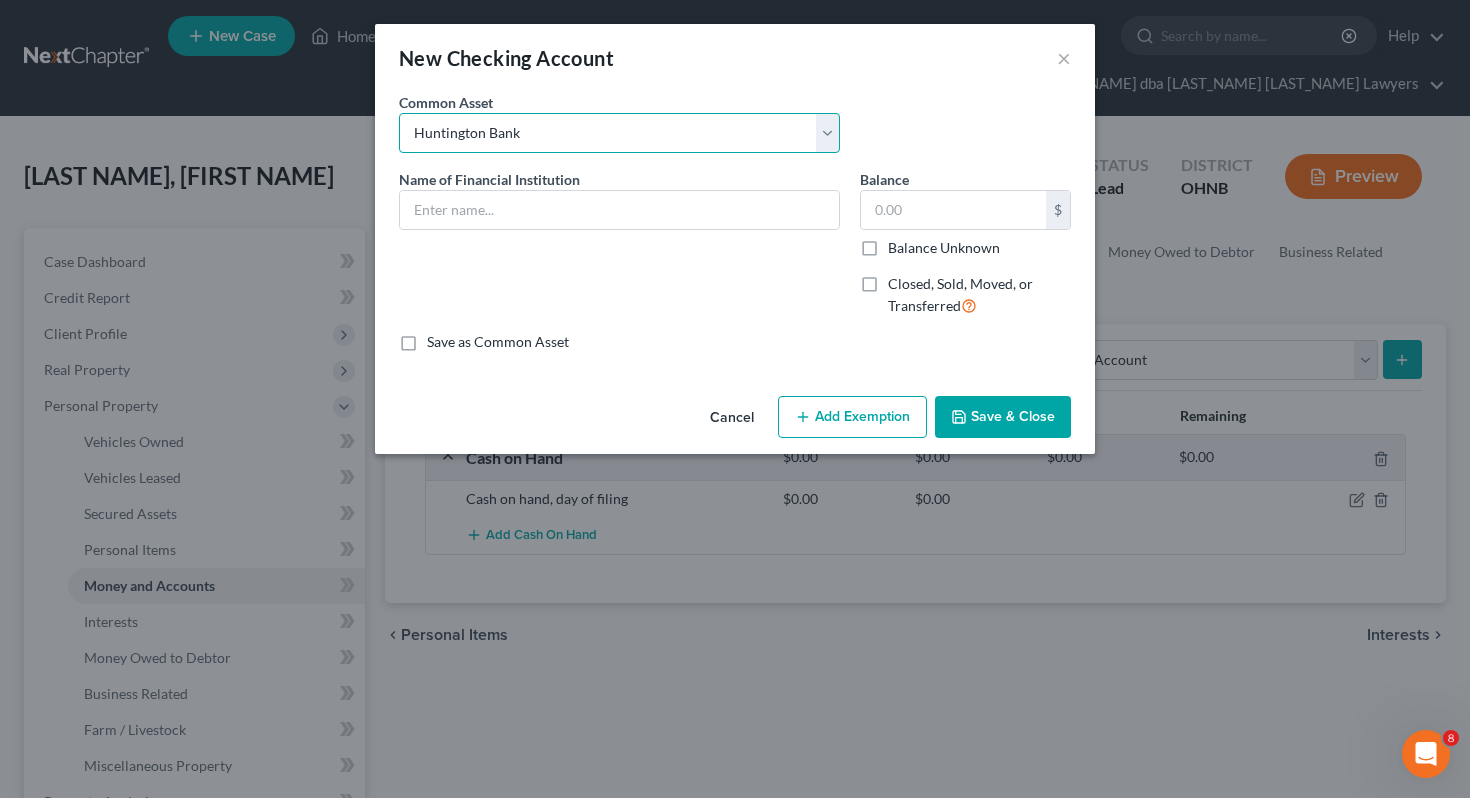 type on "Huntington Bank" 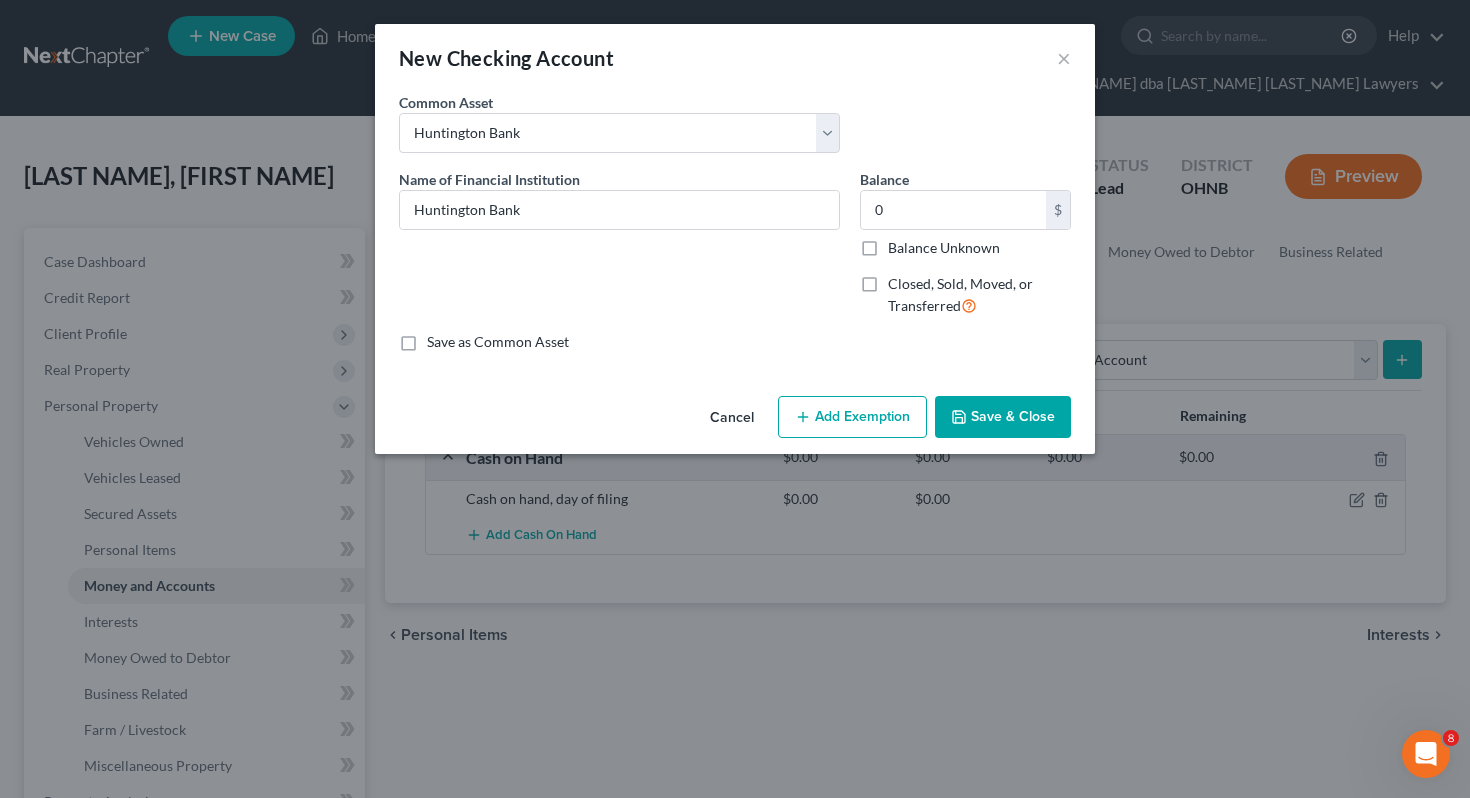 click on "Balance Unknown" at bounding box center (944, 248) 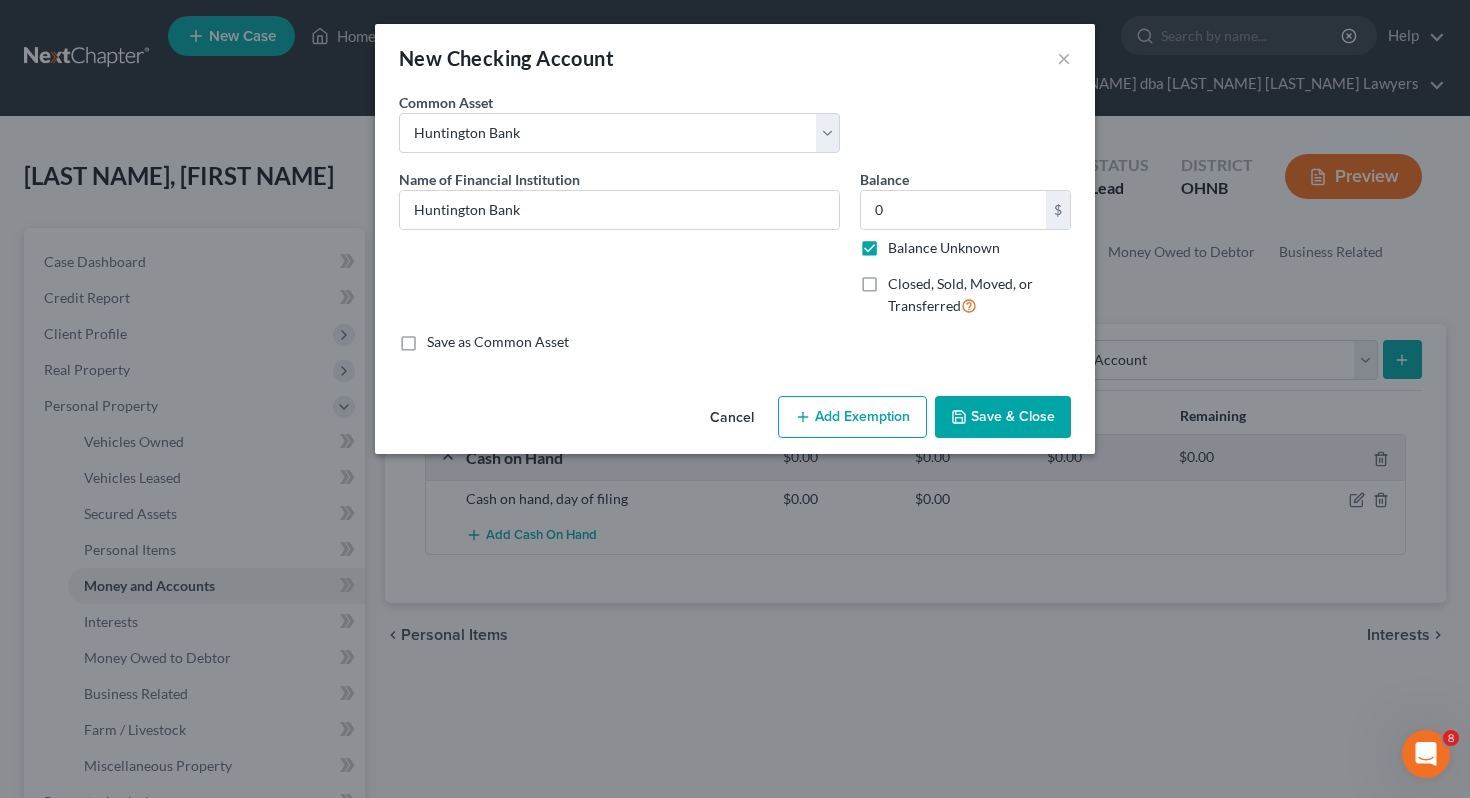 type on "0.00" 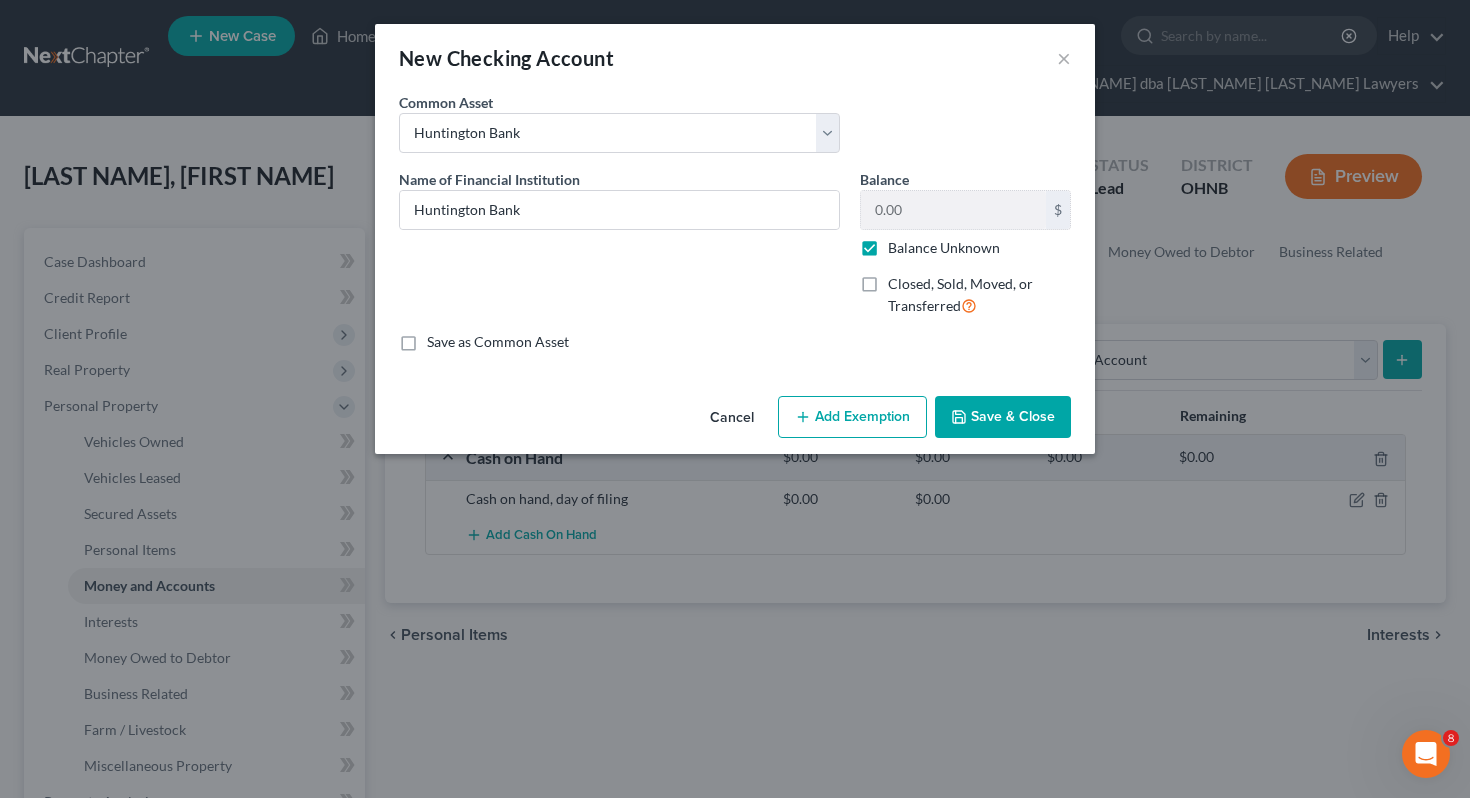 click on "Save & Close" at bounding box center (1003, 417) 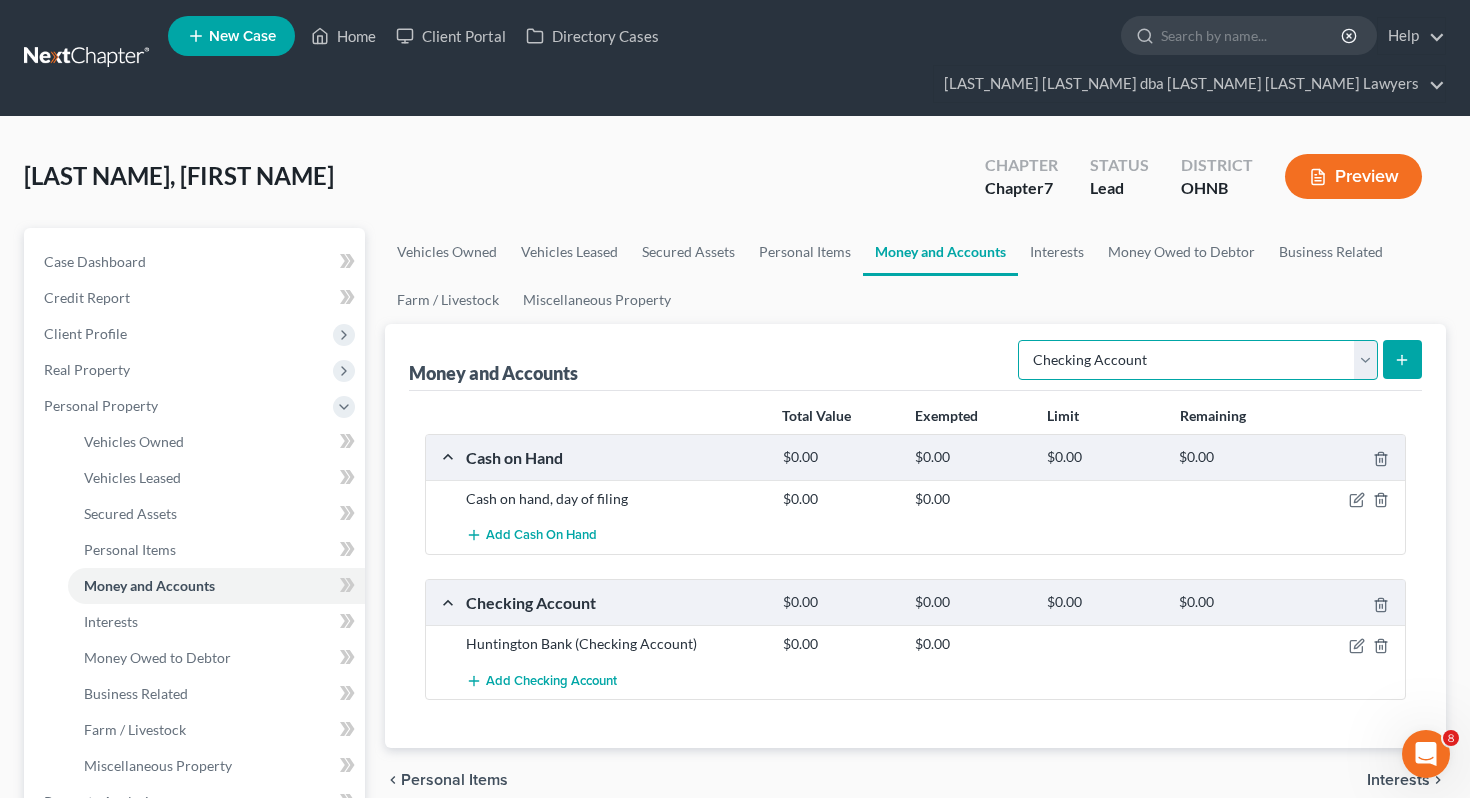 click on "Select Account Type Brokerage Cash on Hand Certificates of Deposit Checking Account Money Market Other (Credit Union, Health Savings Account, etc) Safe Deposit Box Savings Account Security Deposits or Prepayments" at bounding box center [1198, 360] 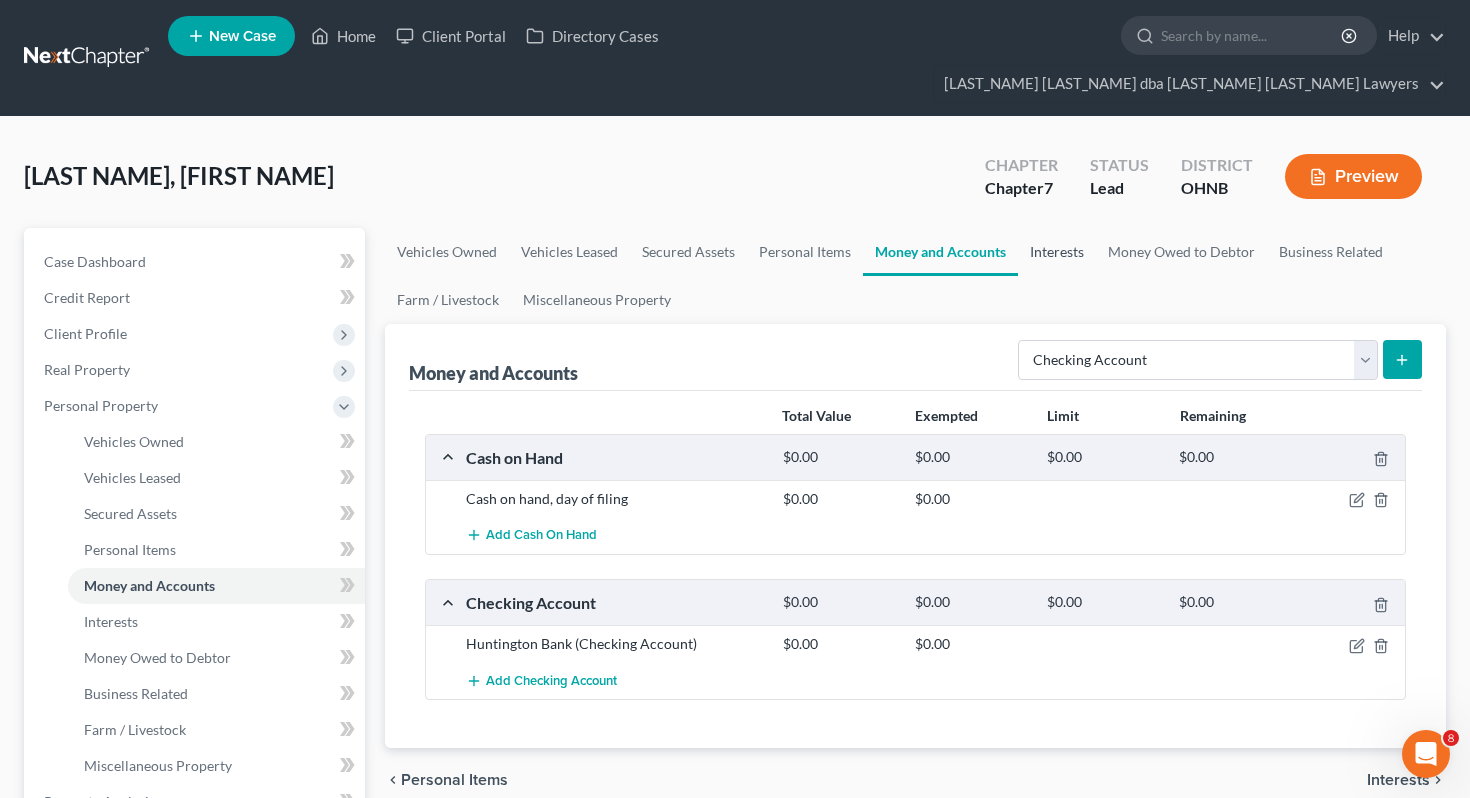 click on "Interests" at bounding box center (1057, 252) 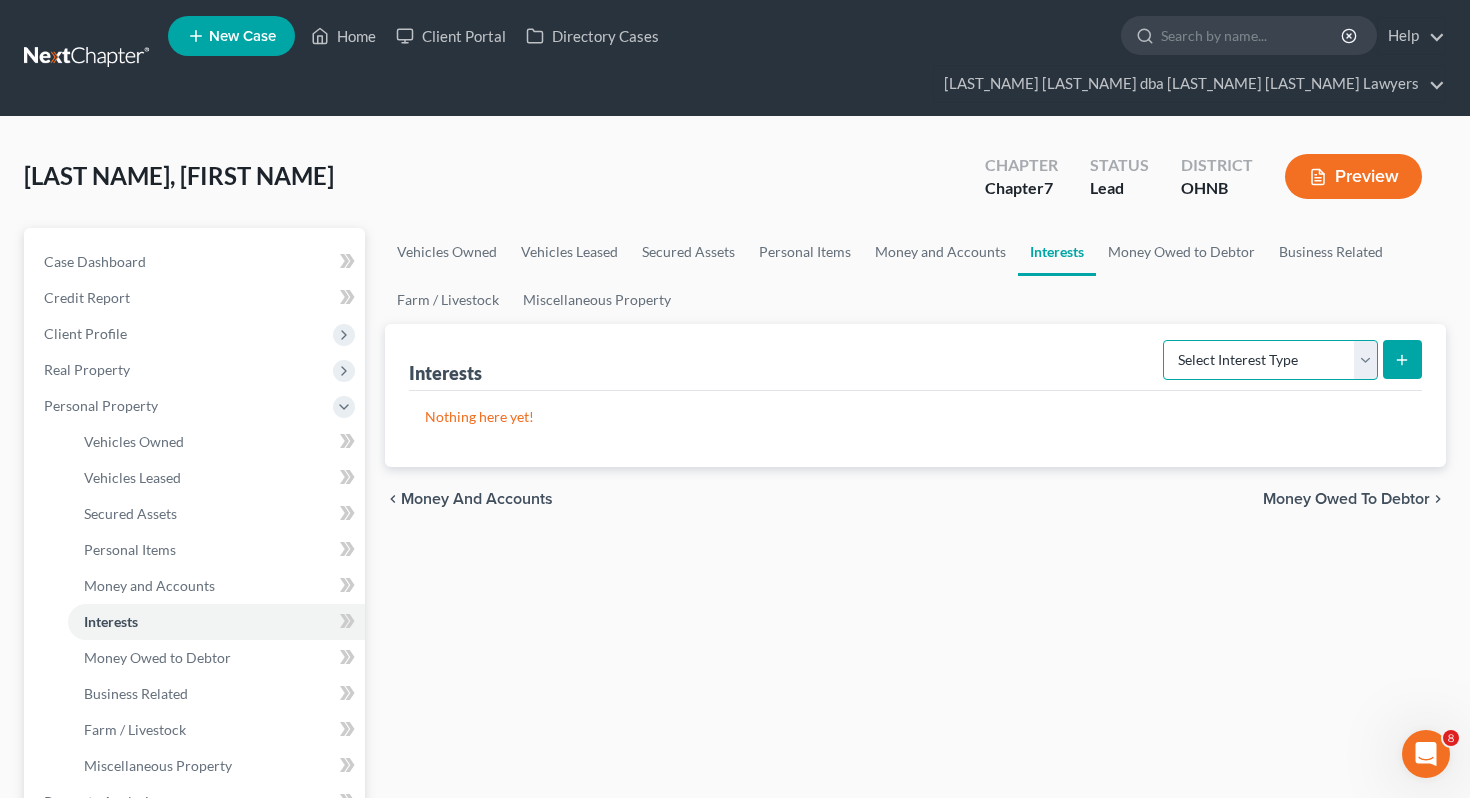 click on "Select Interest Type 401K Annuity Bond Education IRA Government Bond Government Pension Plan Incorporated Business IRA Joint Venture (Active) Joint Venture (Inactive) Keogh Mutual Fund Other Retirement Plan Partnership (Active) Partnership (Inactive) Pension Plan Stock Term Life Insurance Unincorporated Business Whole Life Insurance" at bounding box center [1270, 360] 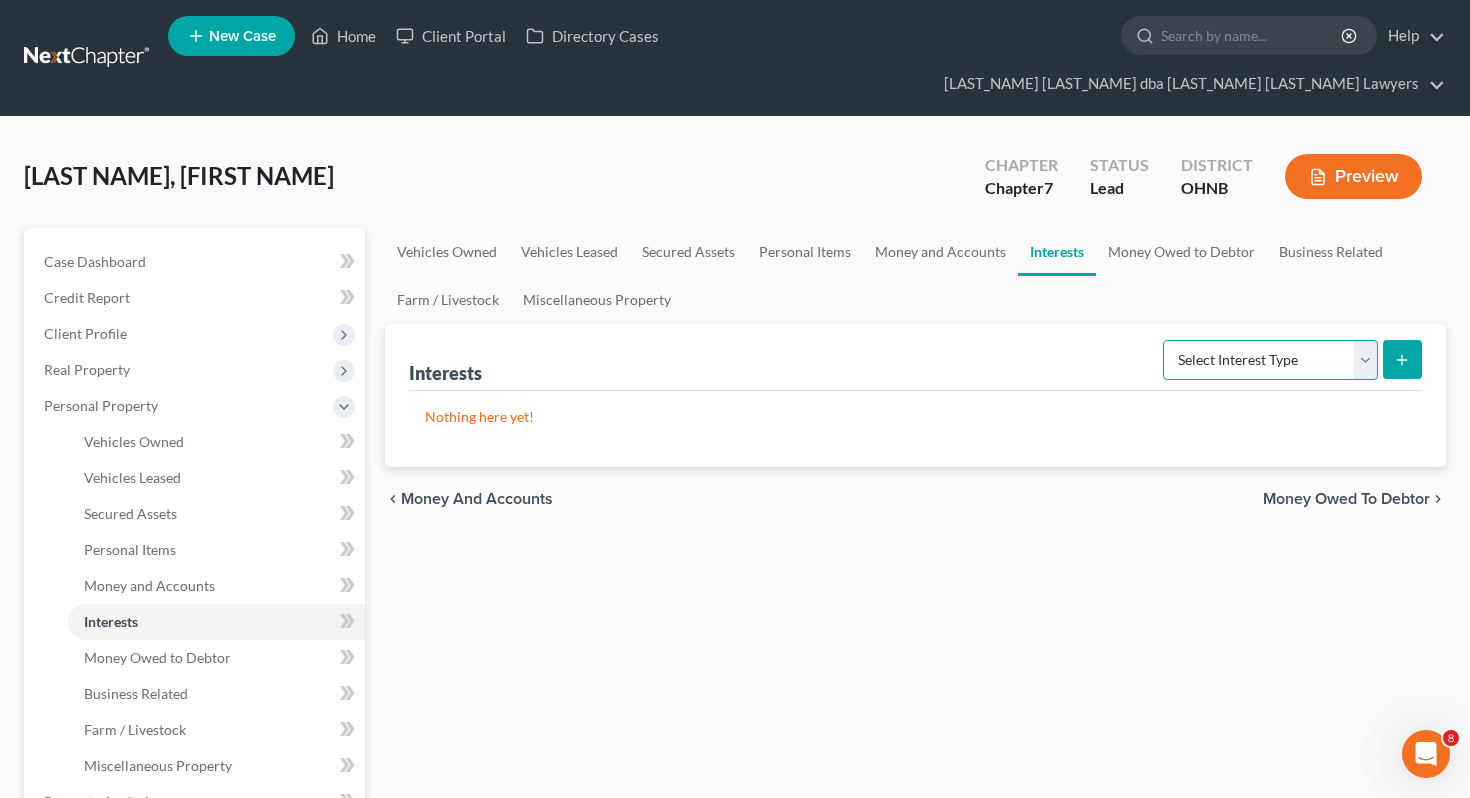 select on "401k" 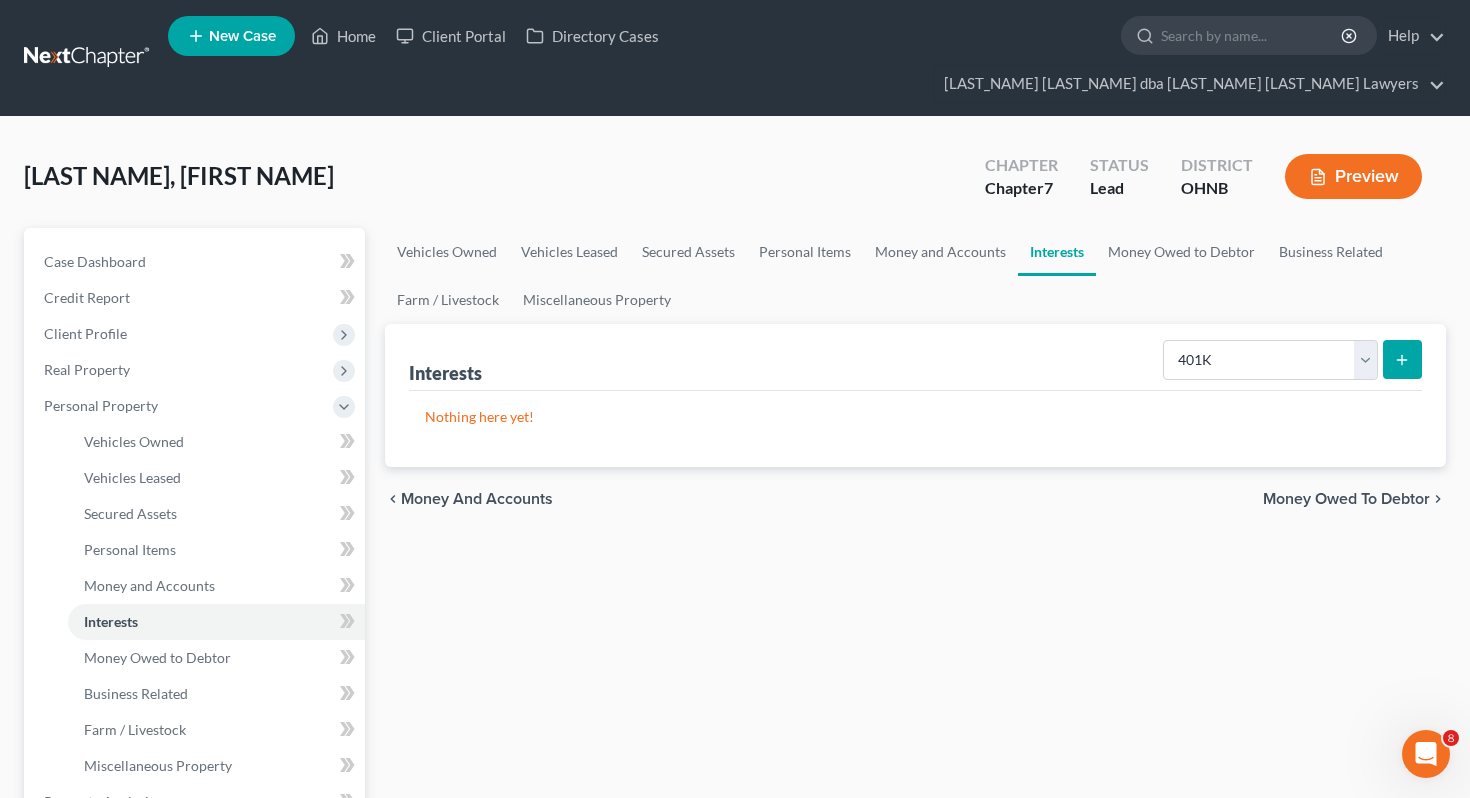 click on "Select Interest Type 401K Annuity Bond Education IRA Government Bond Government Pension Plan Incorporated Business IRA Joint Venture (Active) Joint Venture (Inactive) Keogh Mutual Fund Other Retirement Plan Partnership (Active) Partnership (Inactive) Pension Plan Stock Term Life Insurance Unincorporated Business Whole Life Insurance" at bounding box center [1292, 360] 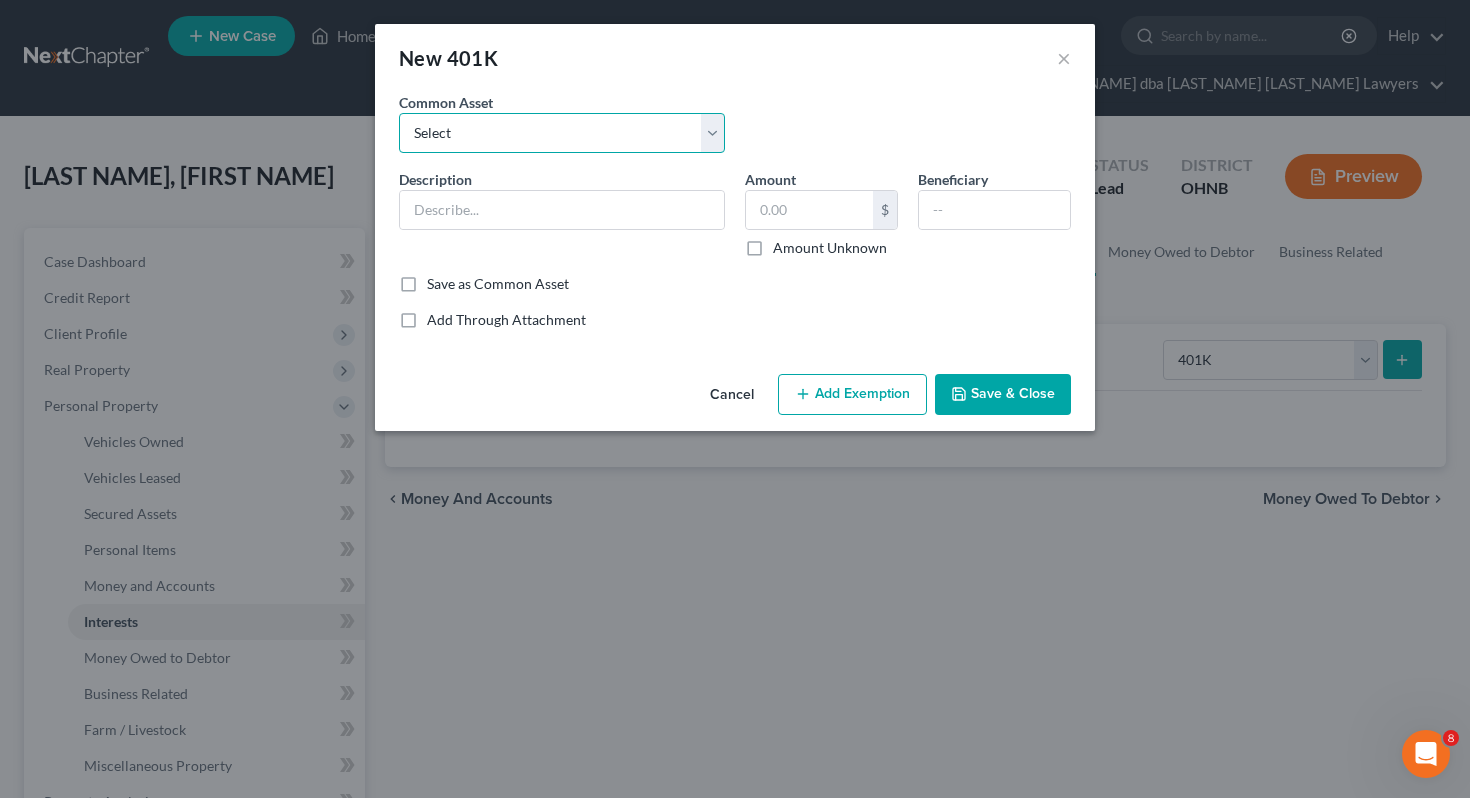 click on "Select 401 K Plan of Lehigh Hanson" at bounding box center [562, 133] 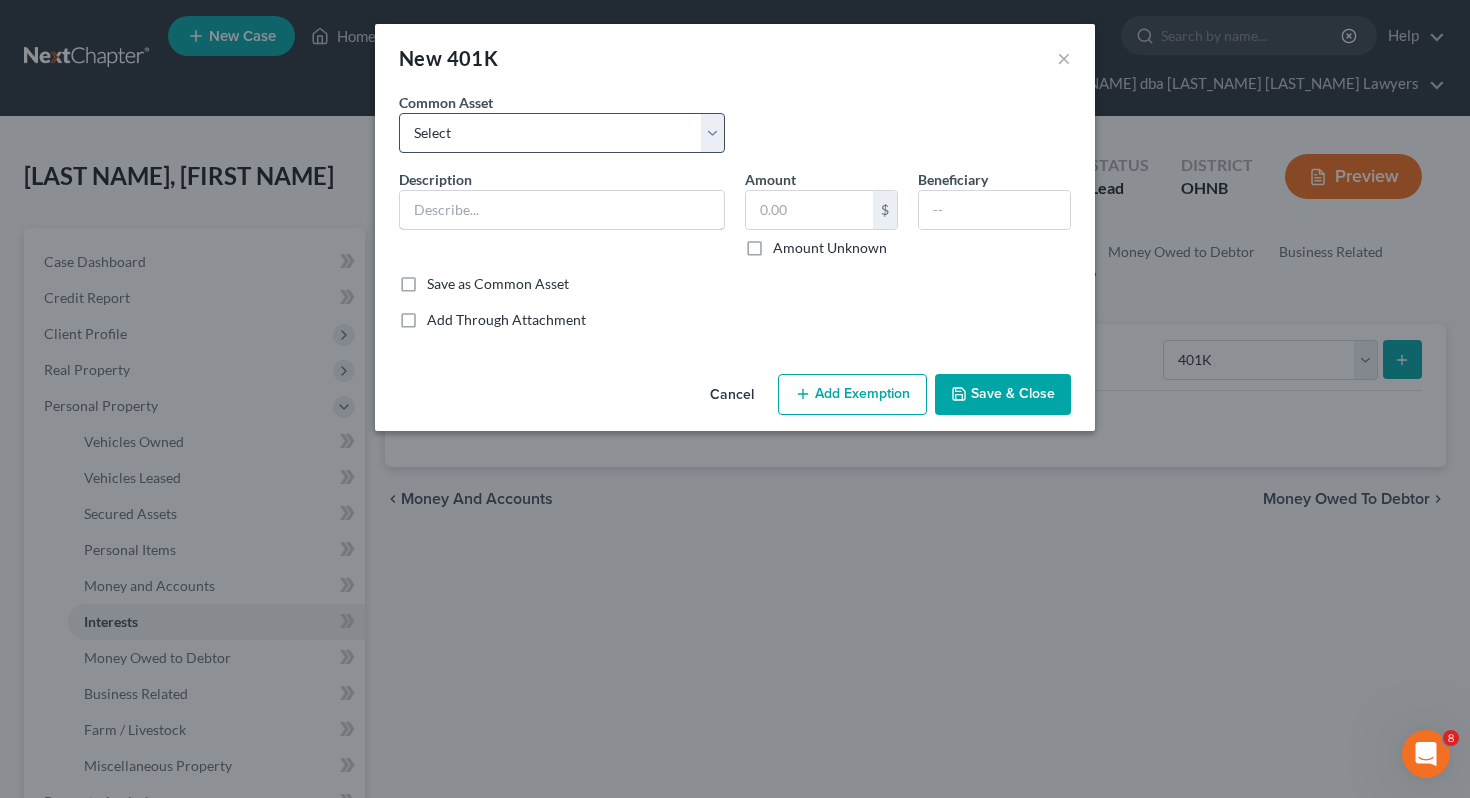click at bounding box center [562, 210] 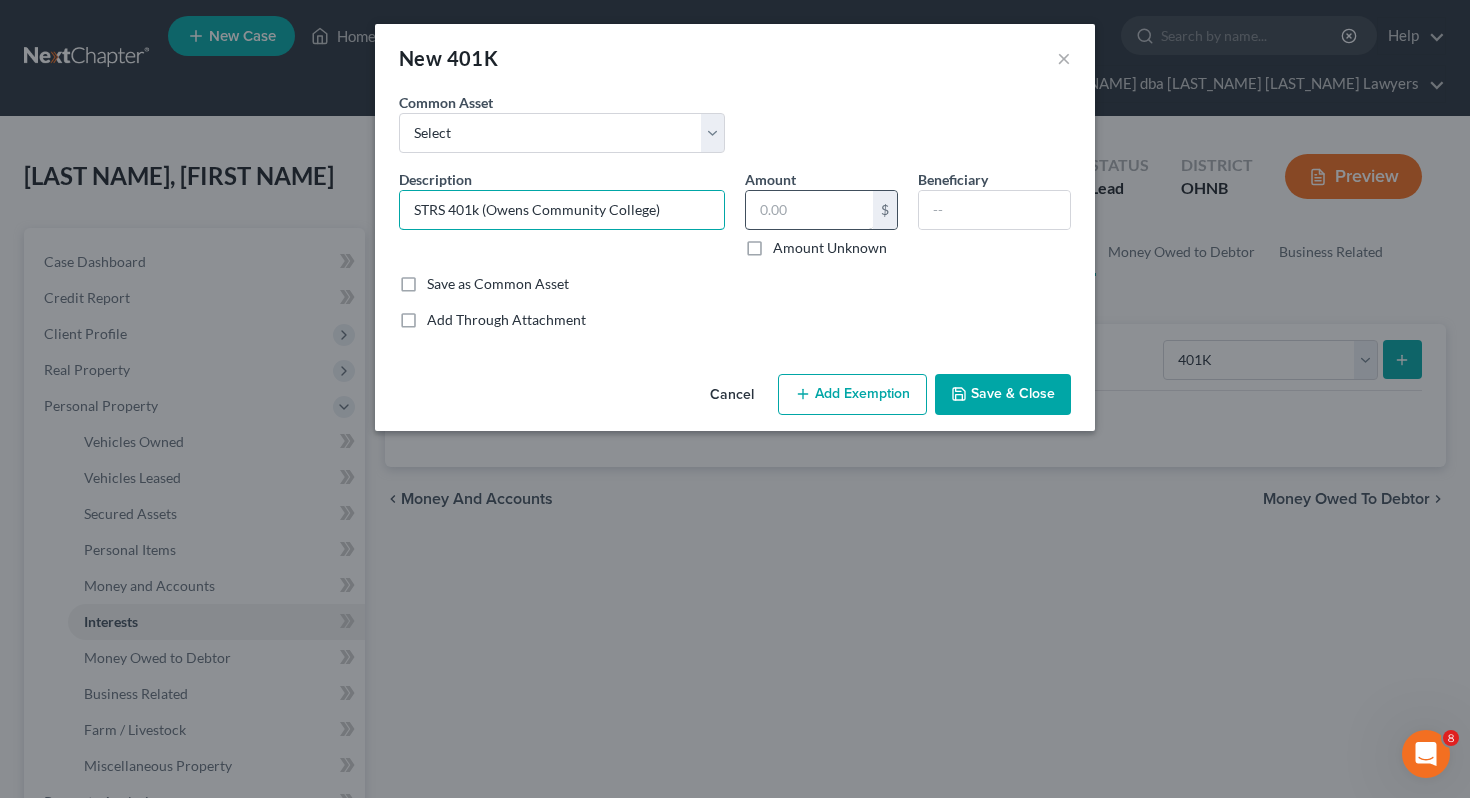 type on "STRS 401k (Owens Community College)" 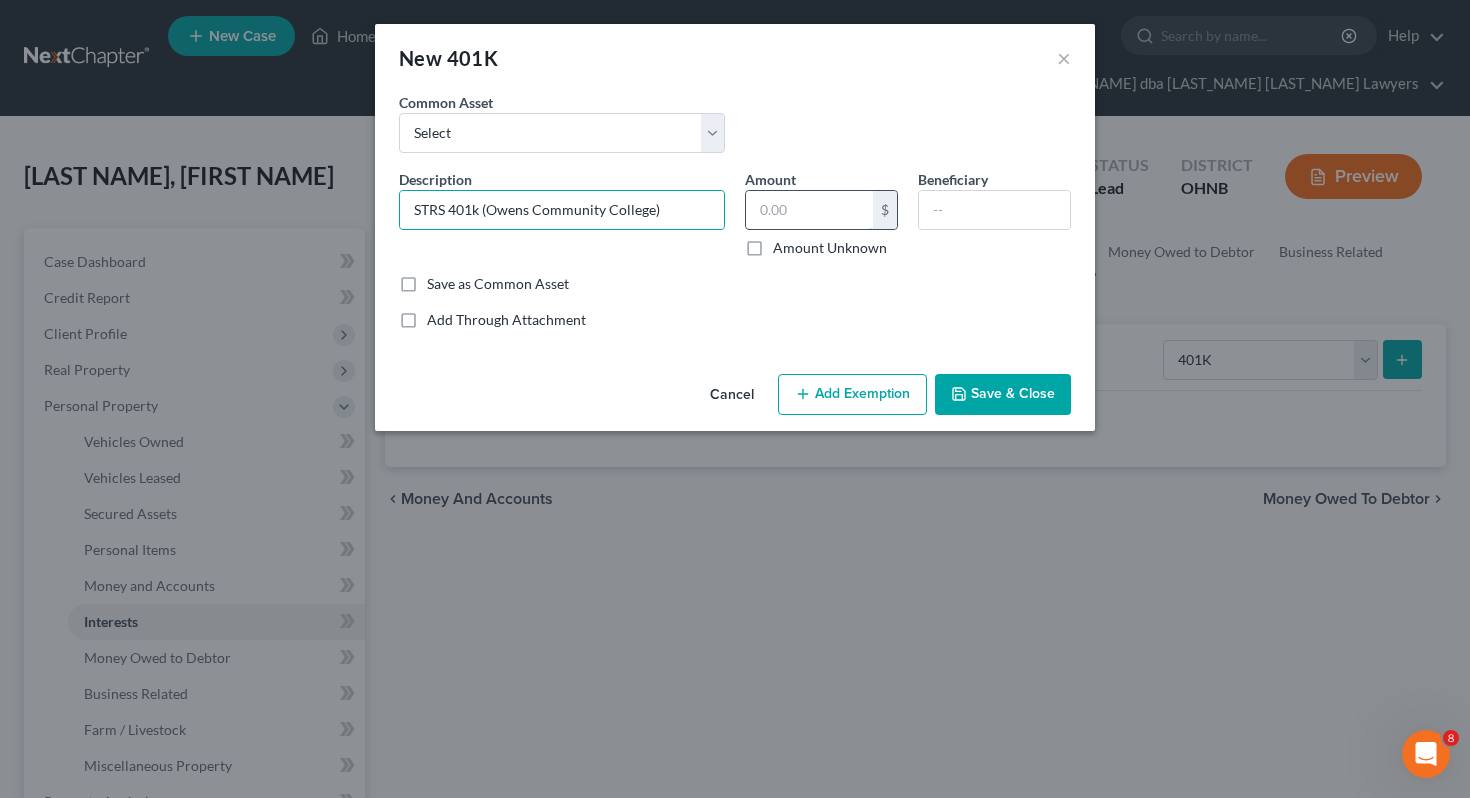 click at bounding box center (809, 210) 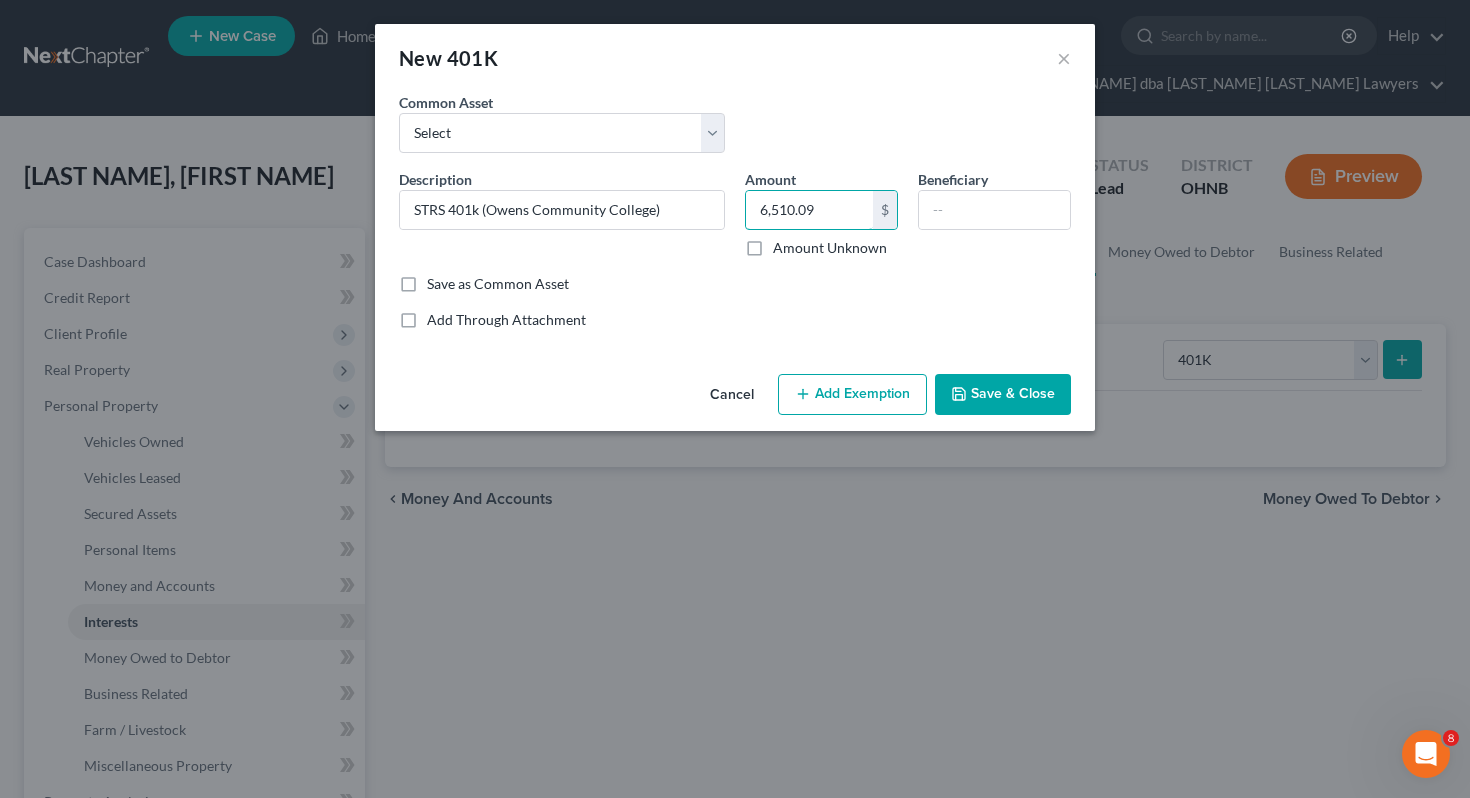 type on "6,510.09" 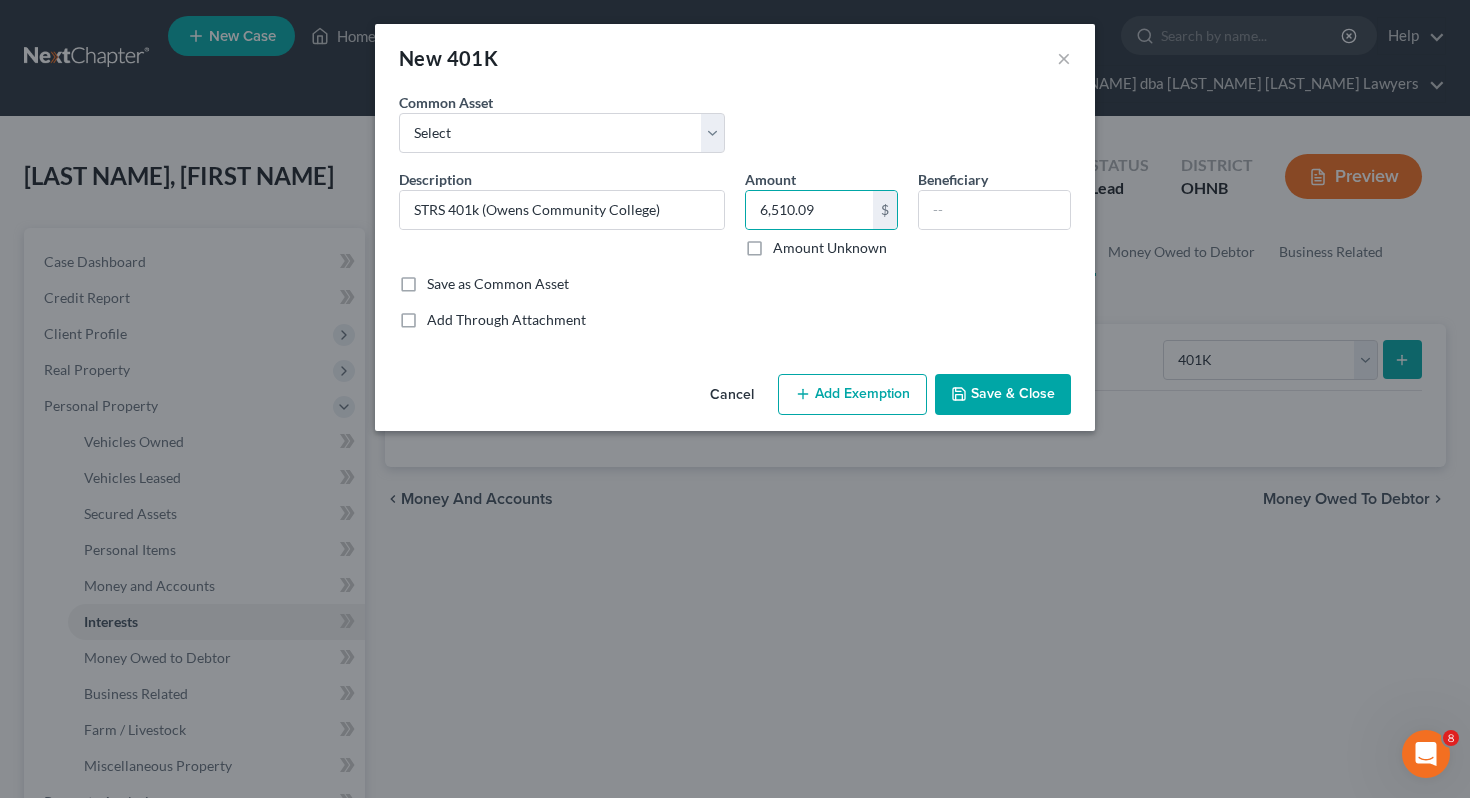 click on "Add Exemption" at bounding box center [852, 395] 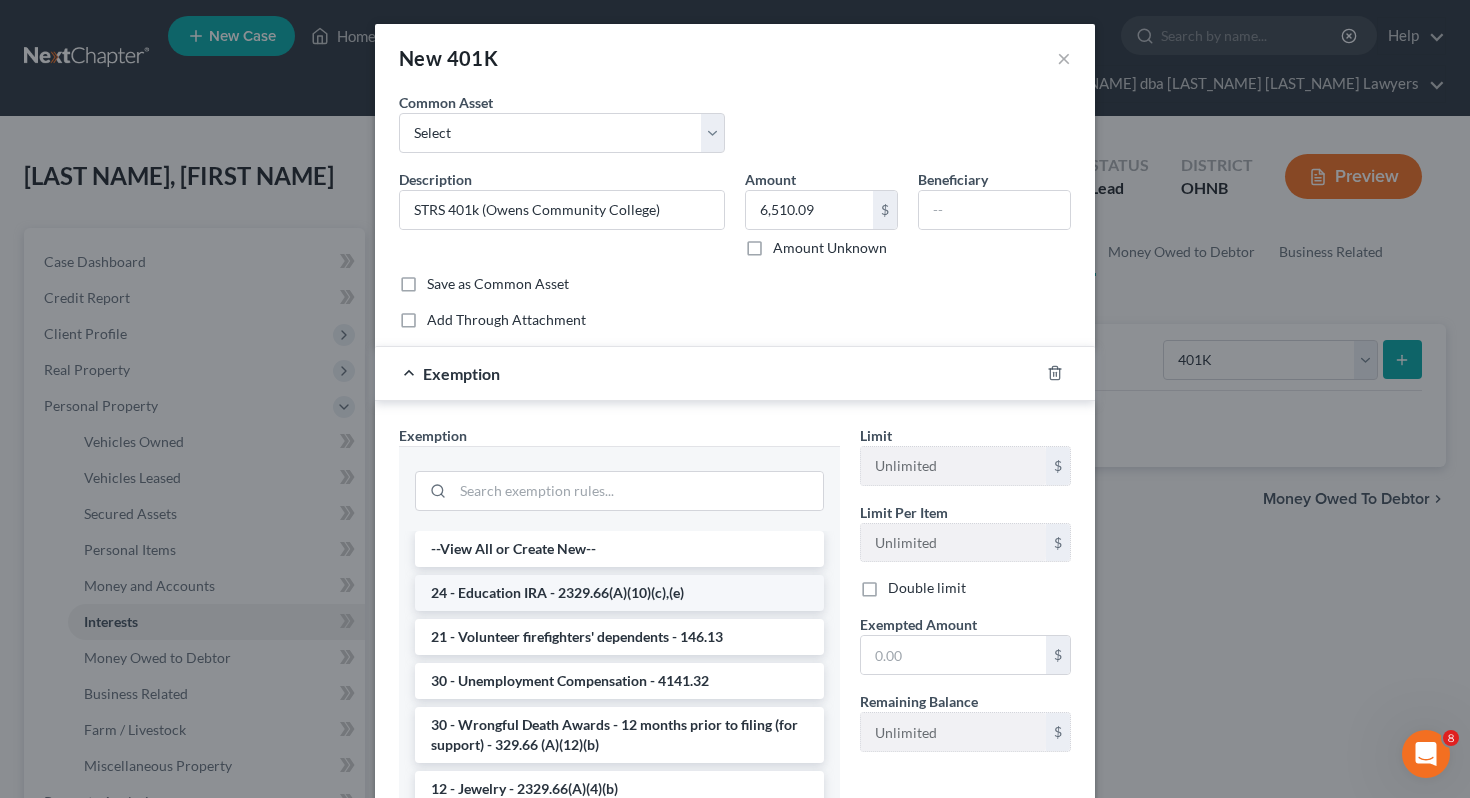 click on "24 - Education IRA - 2329.66(A)(10)(c),(e)" at bounding box center [619, 593] 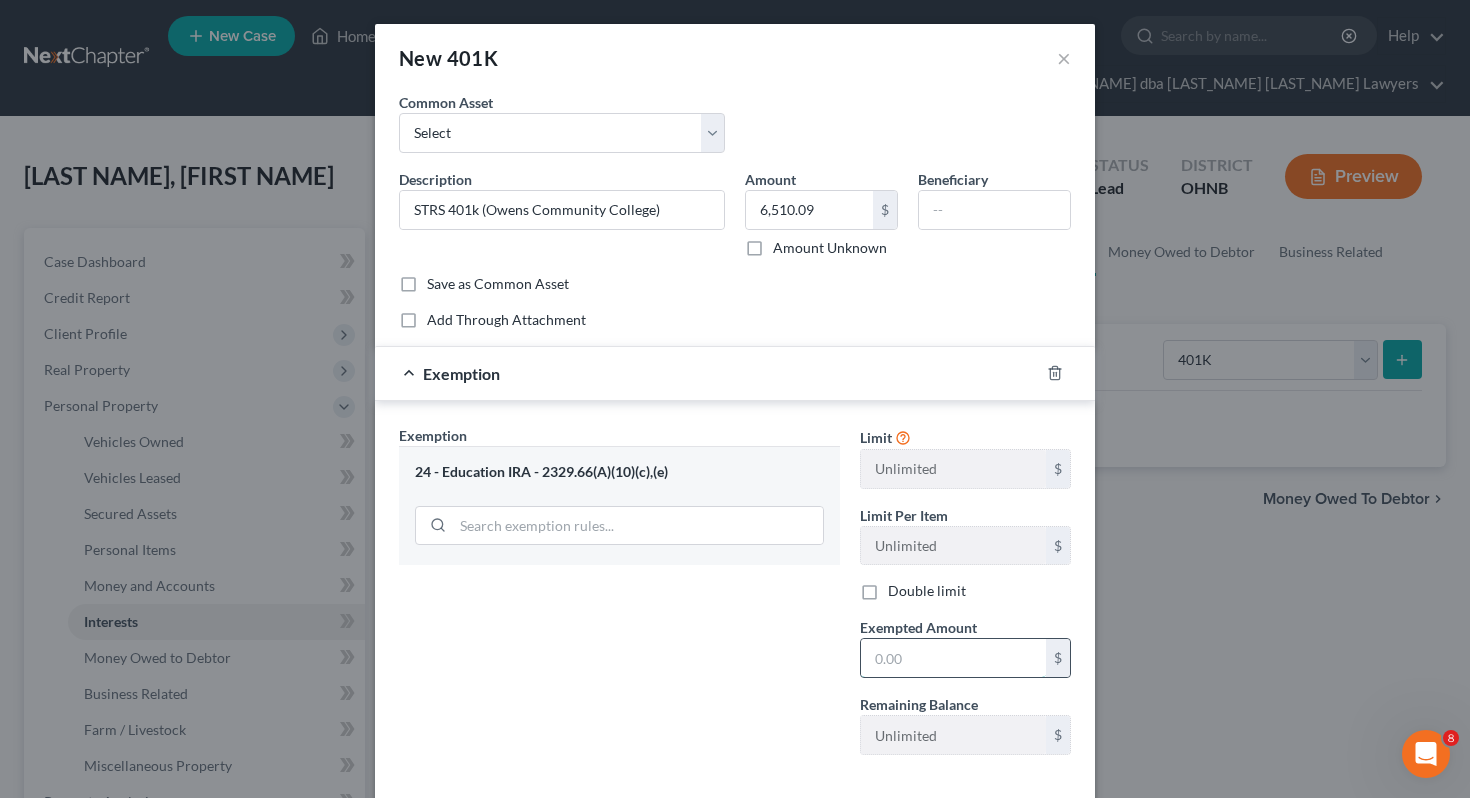 click at bounding box center [953, 658] 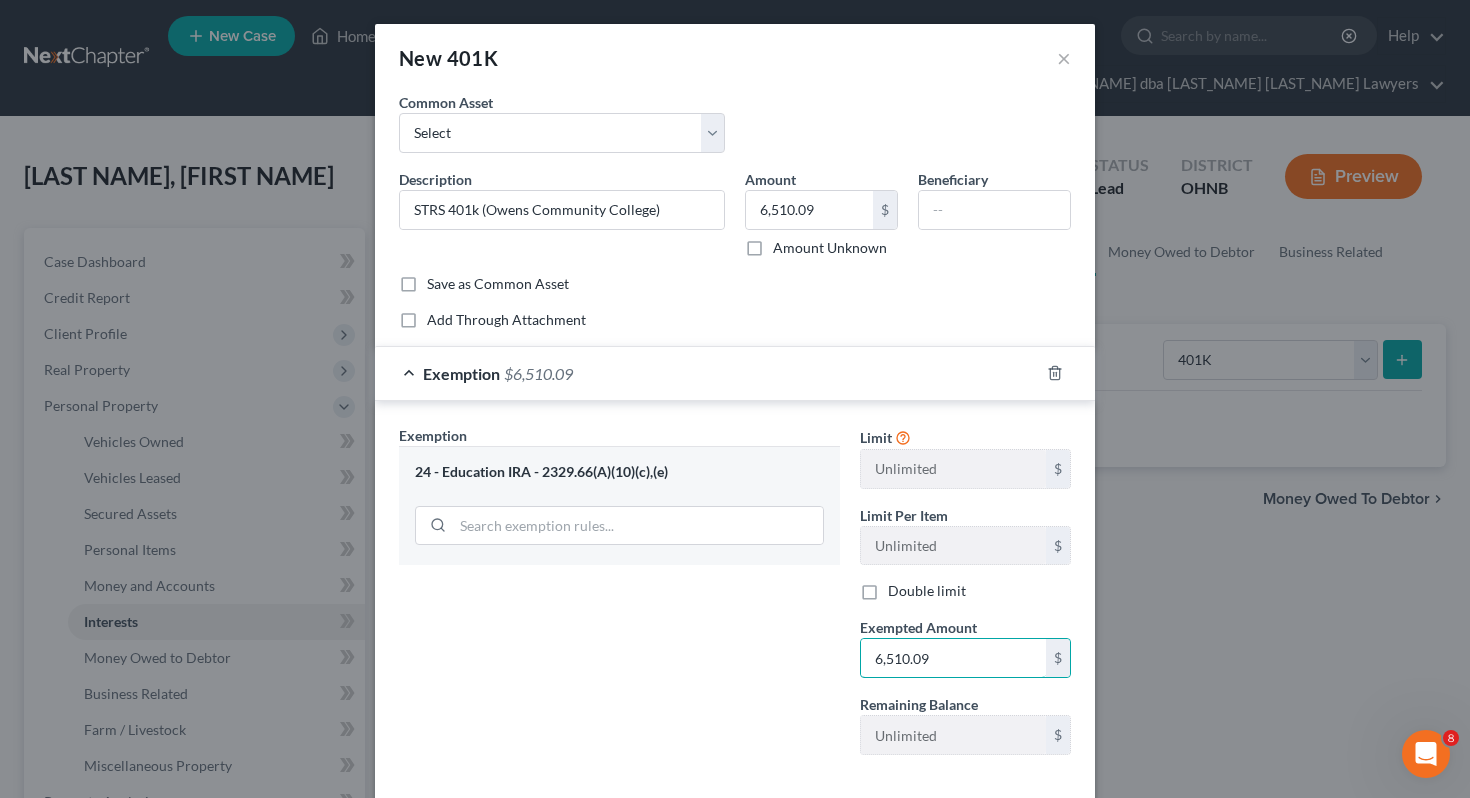 scroll, scrollTop: 99, scrollLeft: 0, axis: vertical 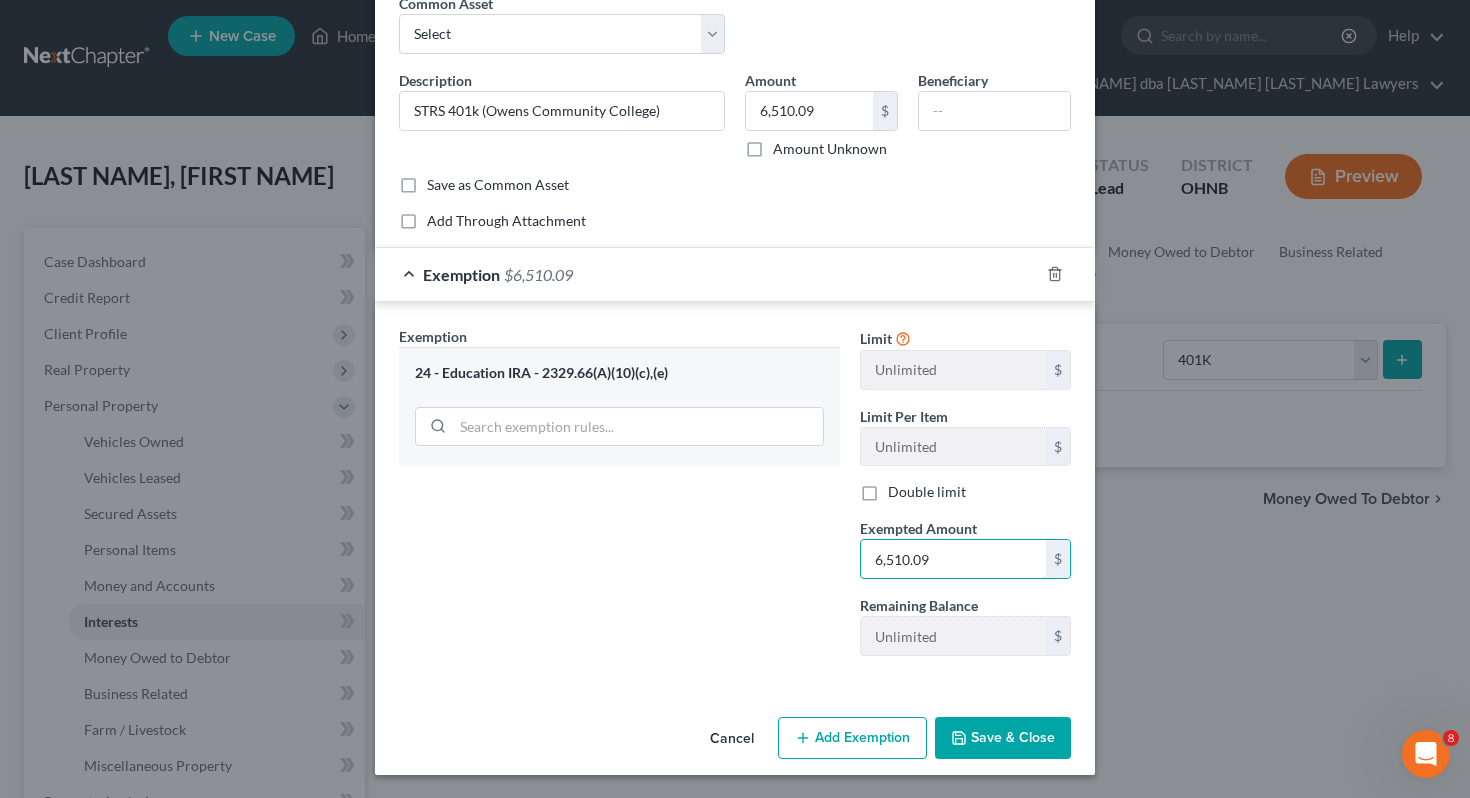 type on "6,510.09" 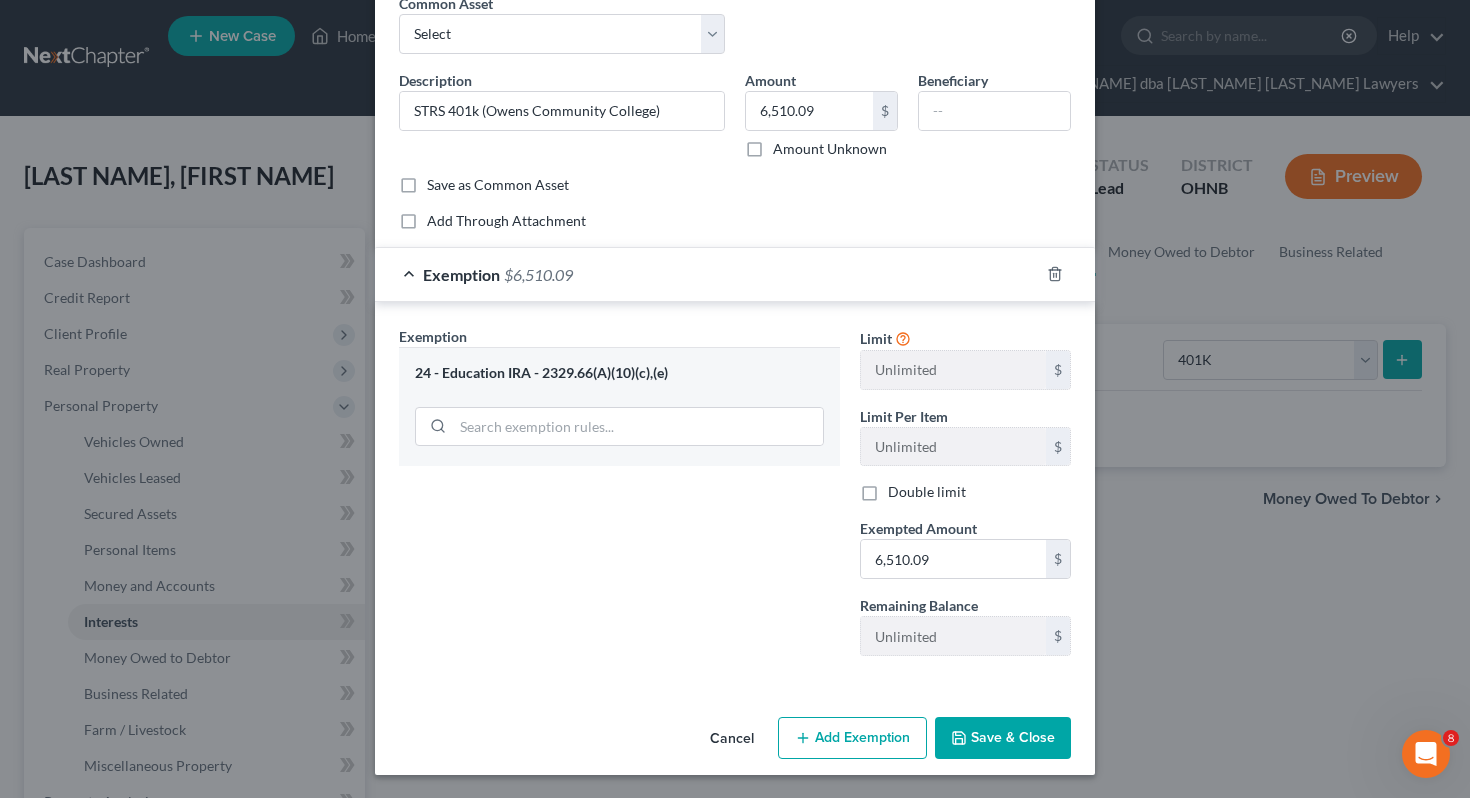 click on "Save & Close" at bounding box center (1003, 738) 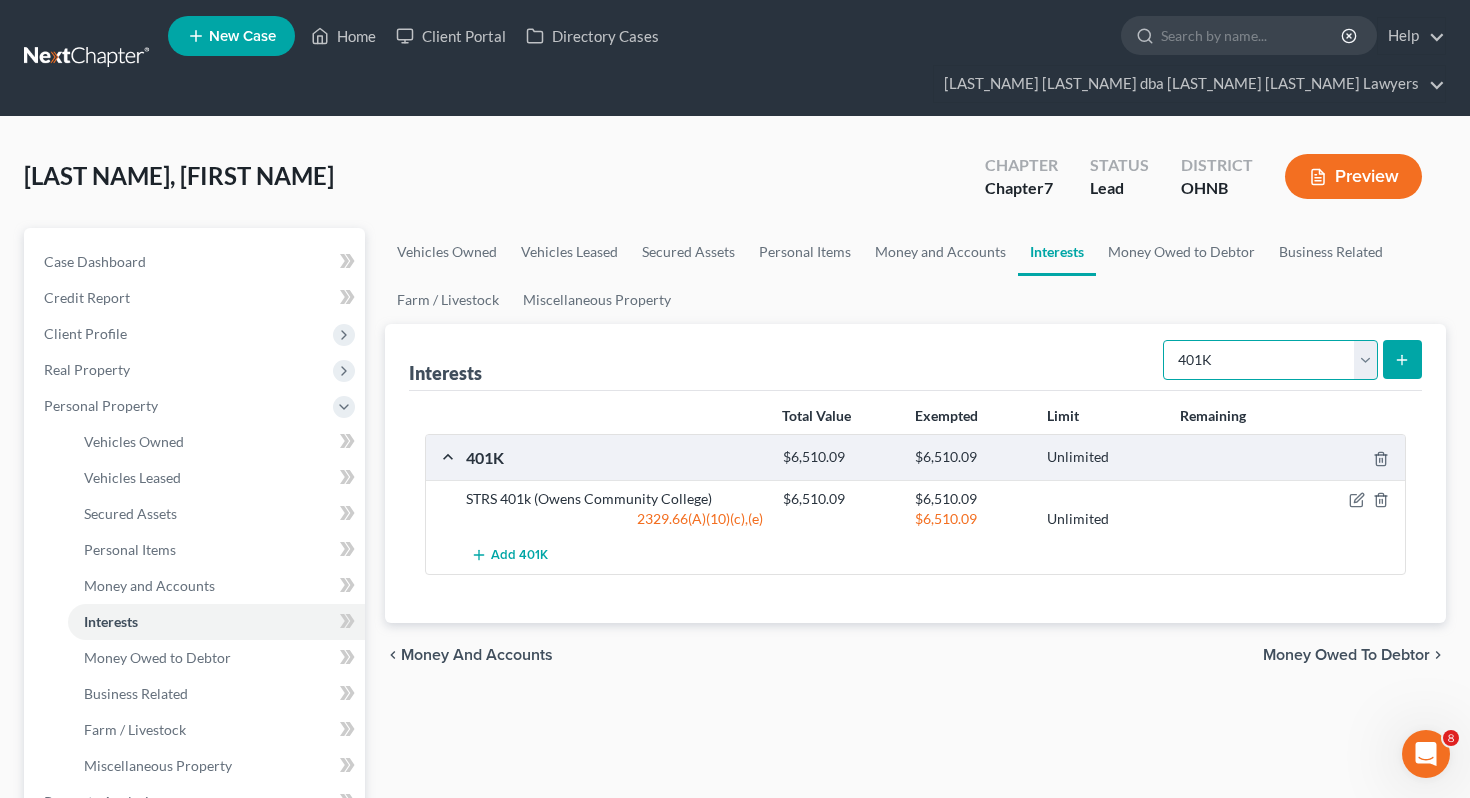 click on "Select Interest Type 401K Annuity Bond Education IRA Government Bond Government Pension Plan Incorporated Business IRA Joint Venture (Active) Joint Venture (Inactive) Keogh Mutual Fund Other Retirement Plan Partnership (Active) Partnership (Inactive) Pension Plan Stock Term Life Insurance Unincorporated Business Whole Life Insurance" at bounding box center (1270, 360) 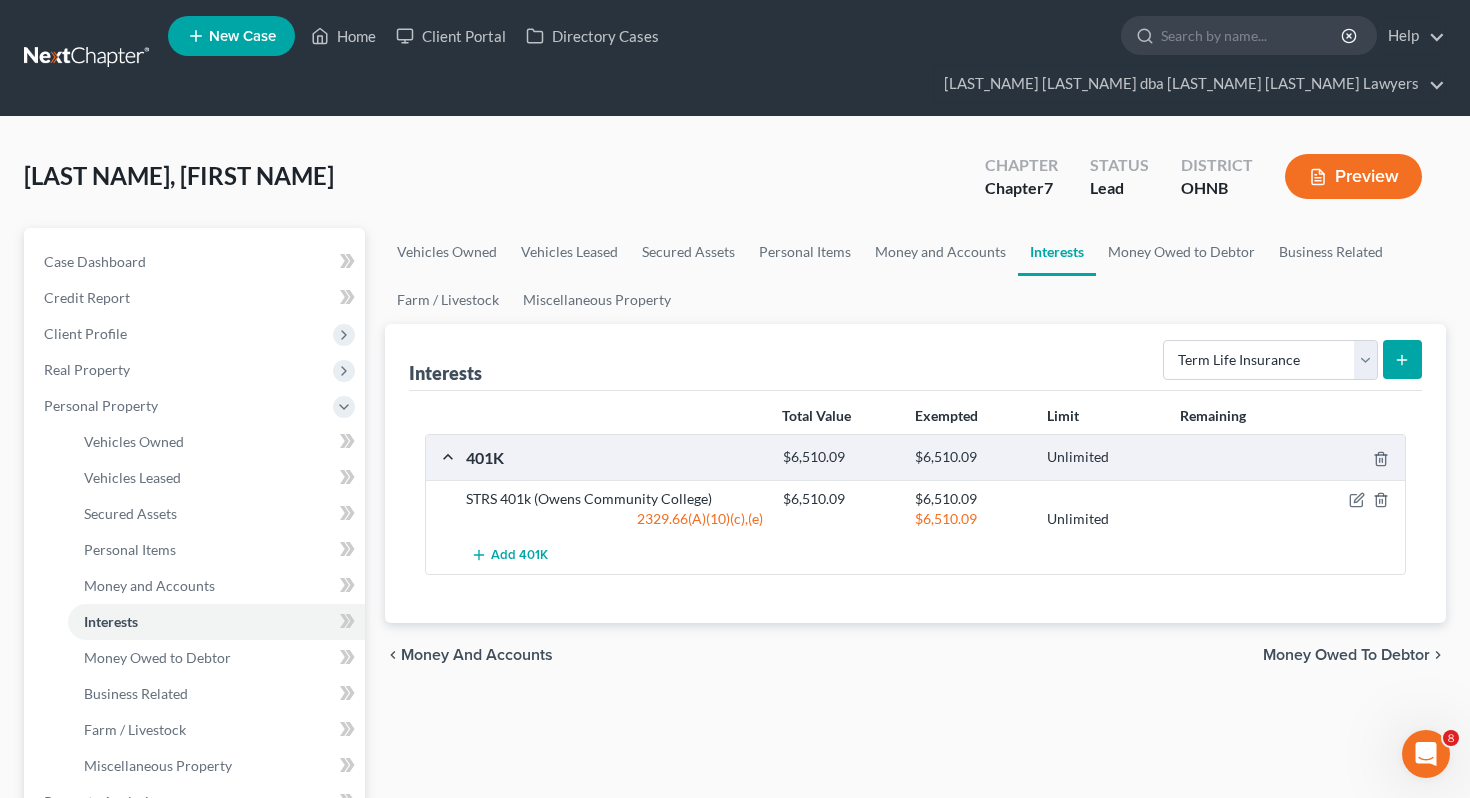 click at bounding box center [1402, 359] 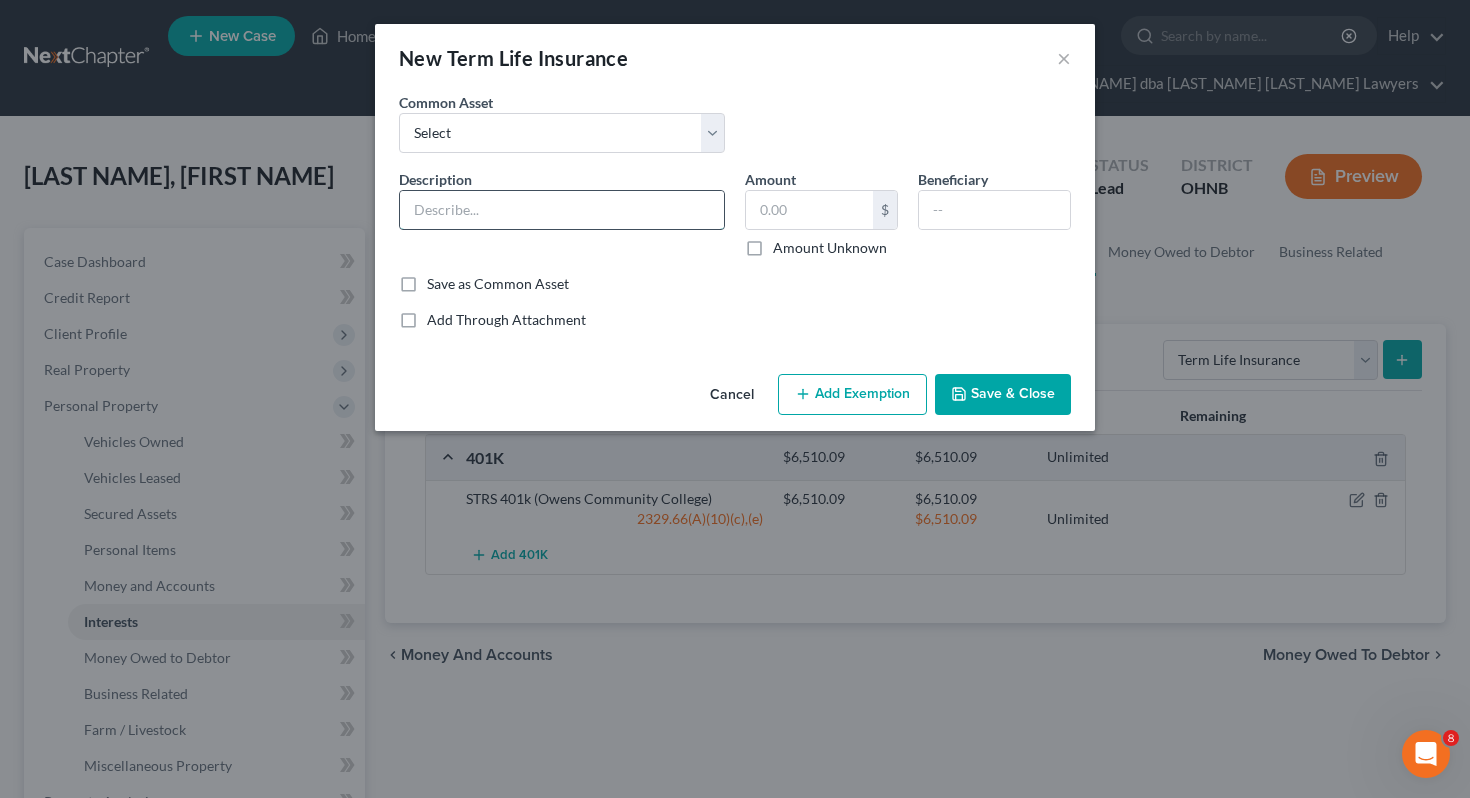 click at bounding box center (562, 210) 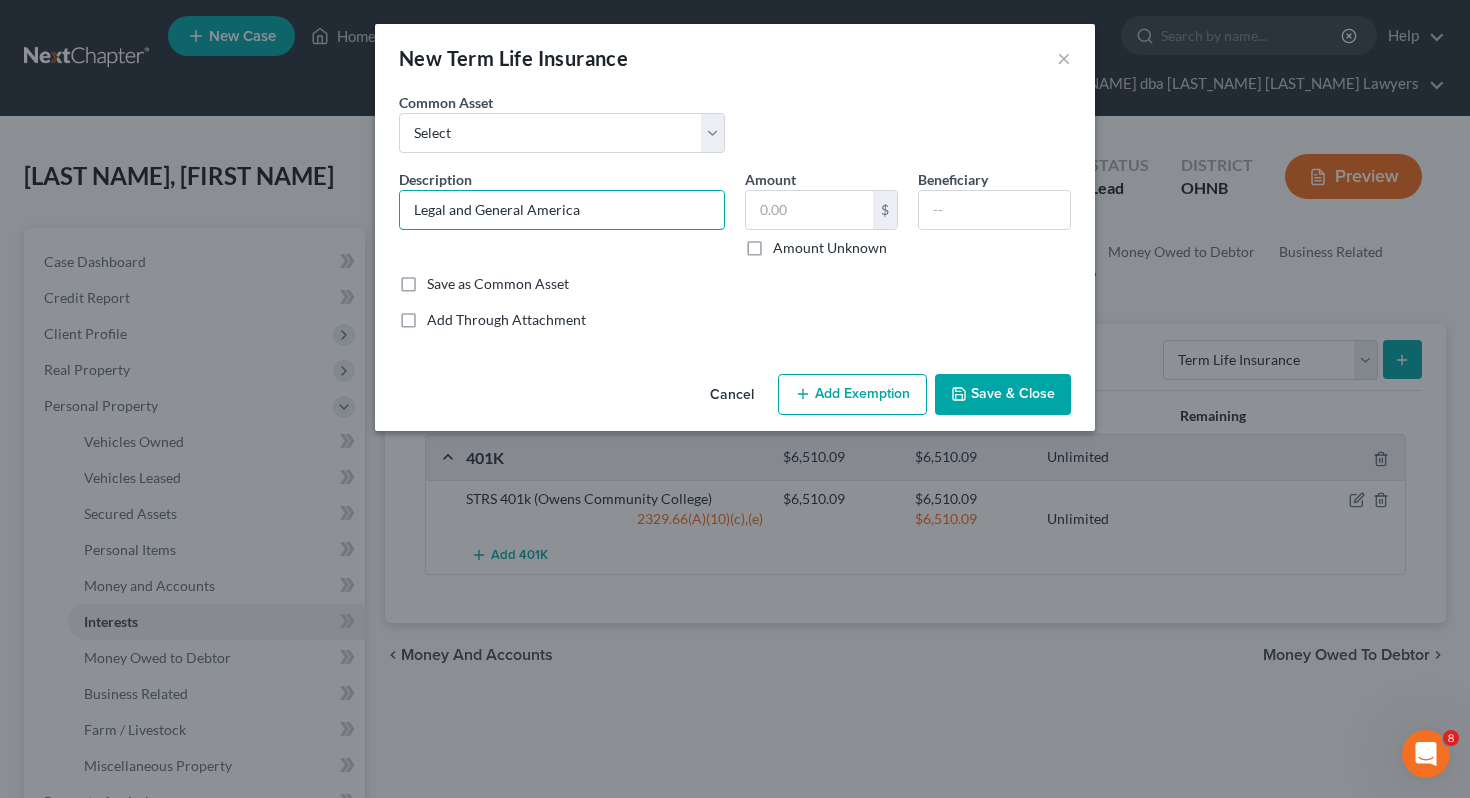 type on "Legal and General America" 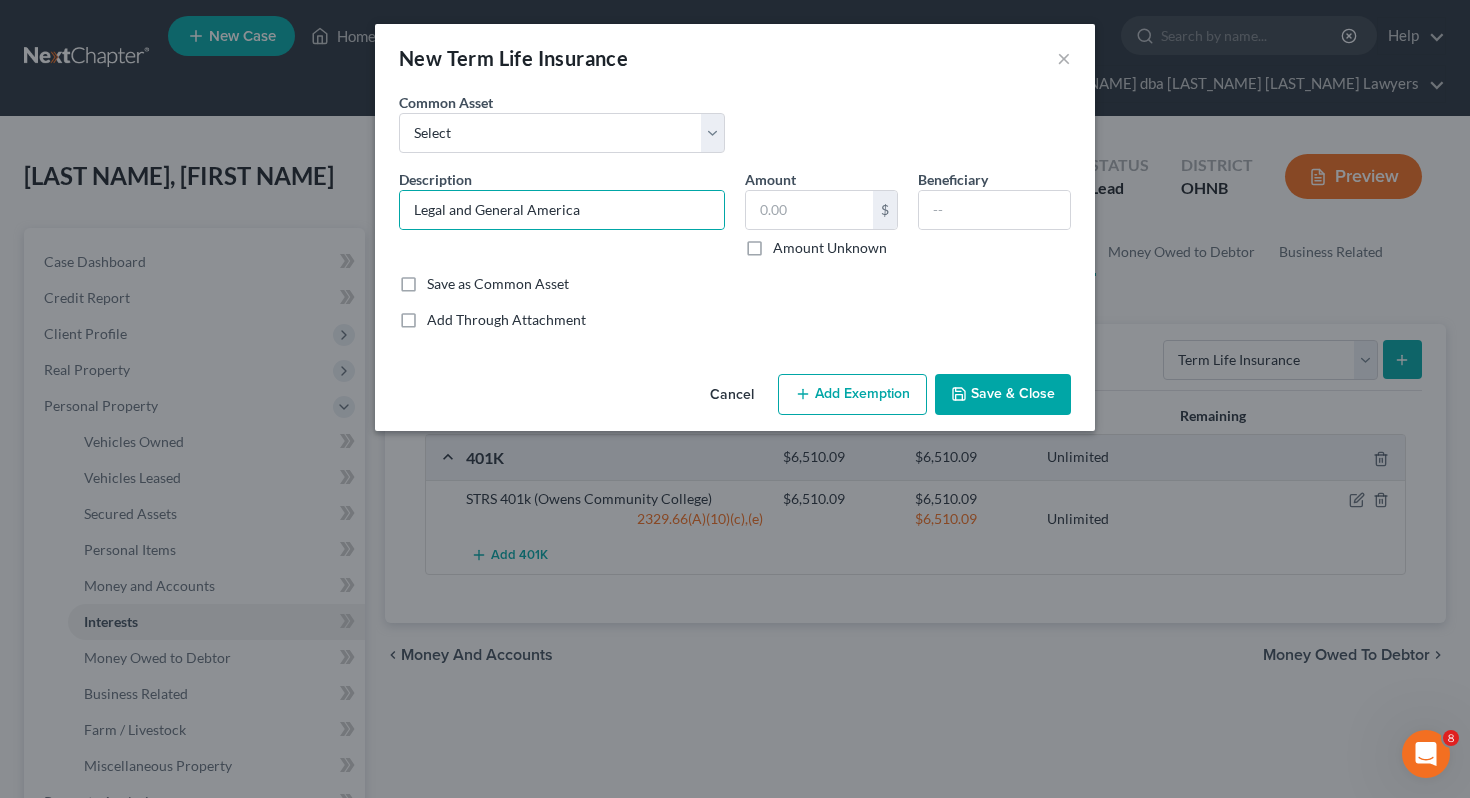 click on "Description
*
Legal and General America Amount $ Amount Unknown Beneficiary" at bounding box center (735, 221) 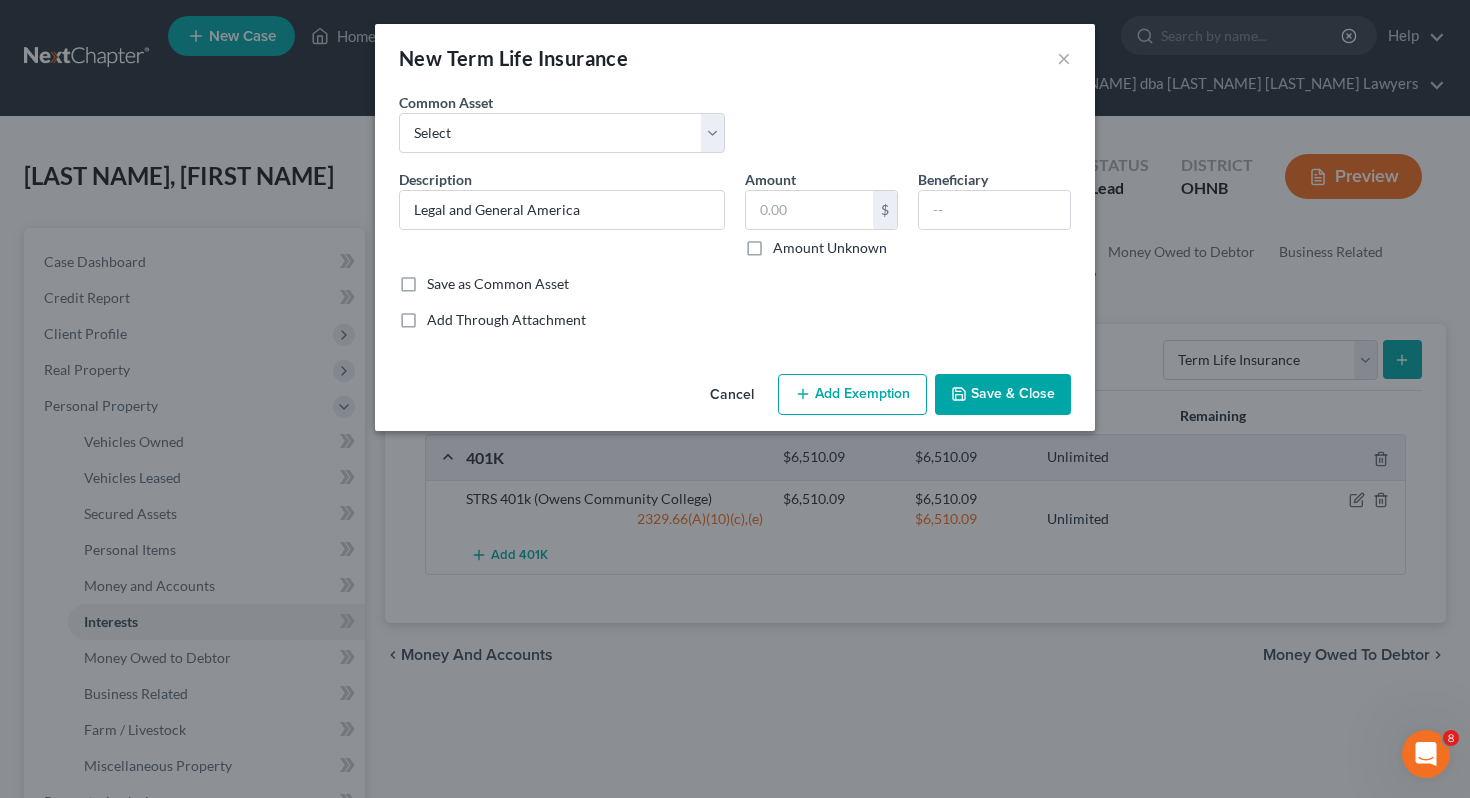 click on "Amount Unknown" at bounding box center [830, 248] 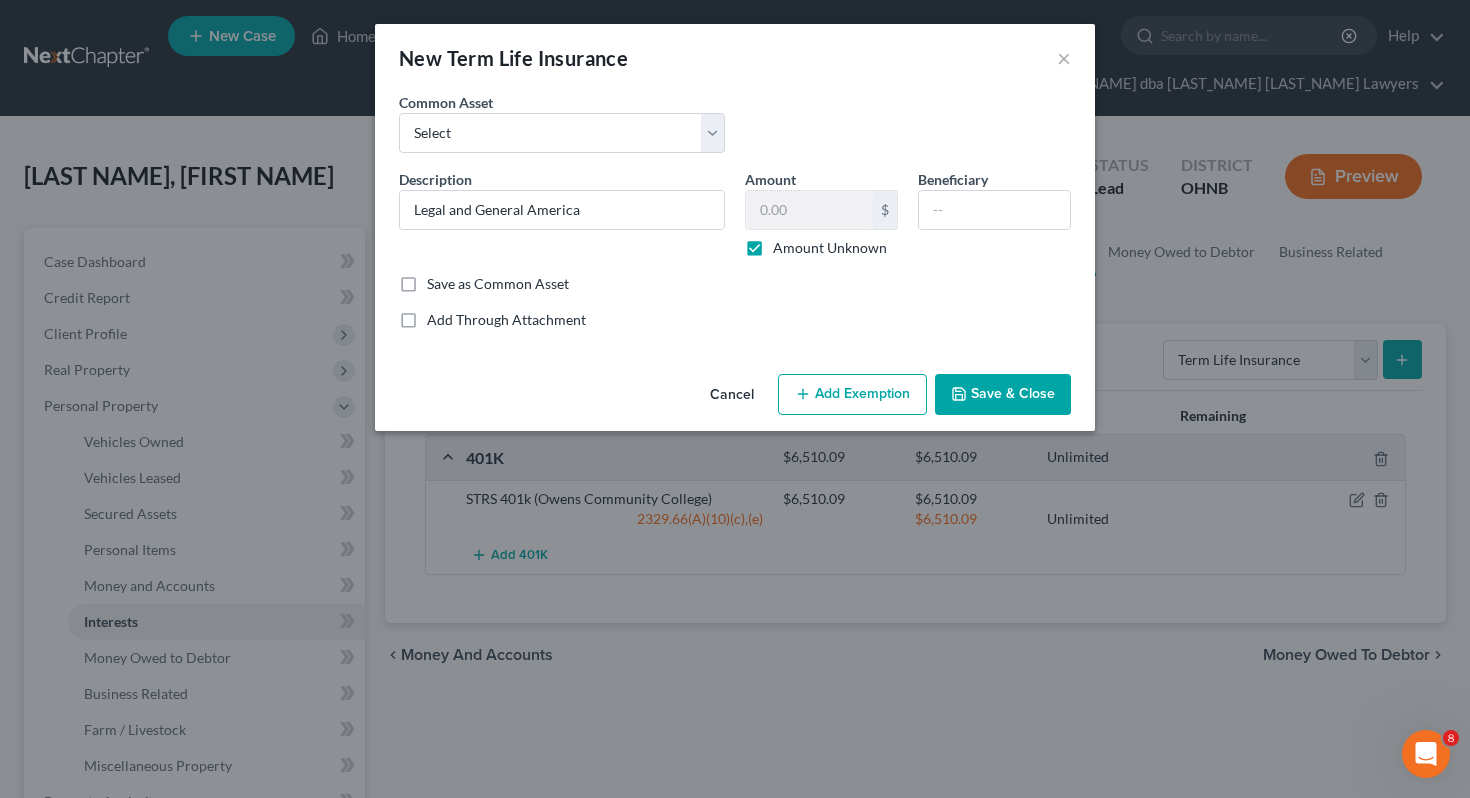 click on "Save & Close" at bounding box center (1003, 395) 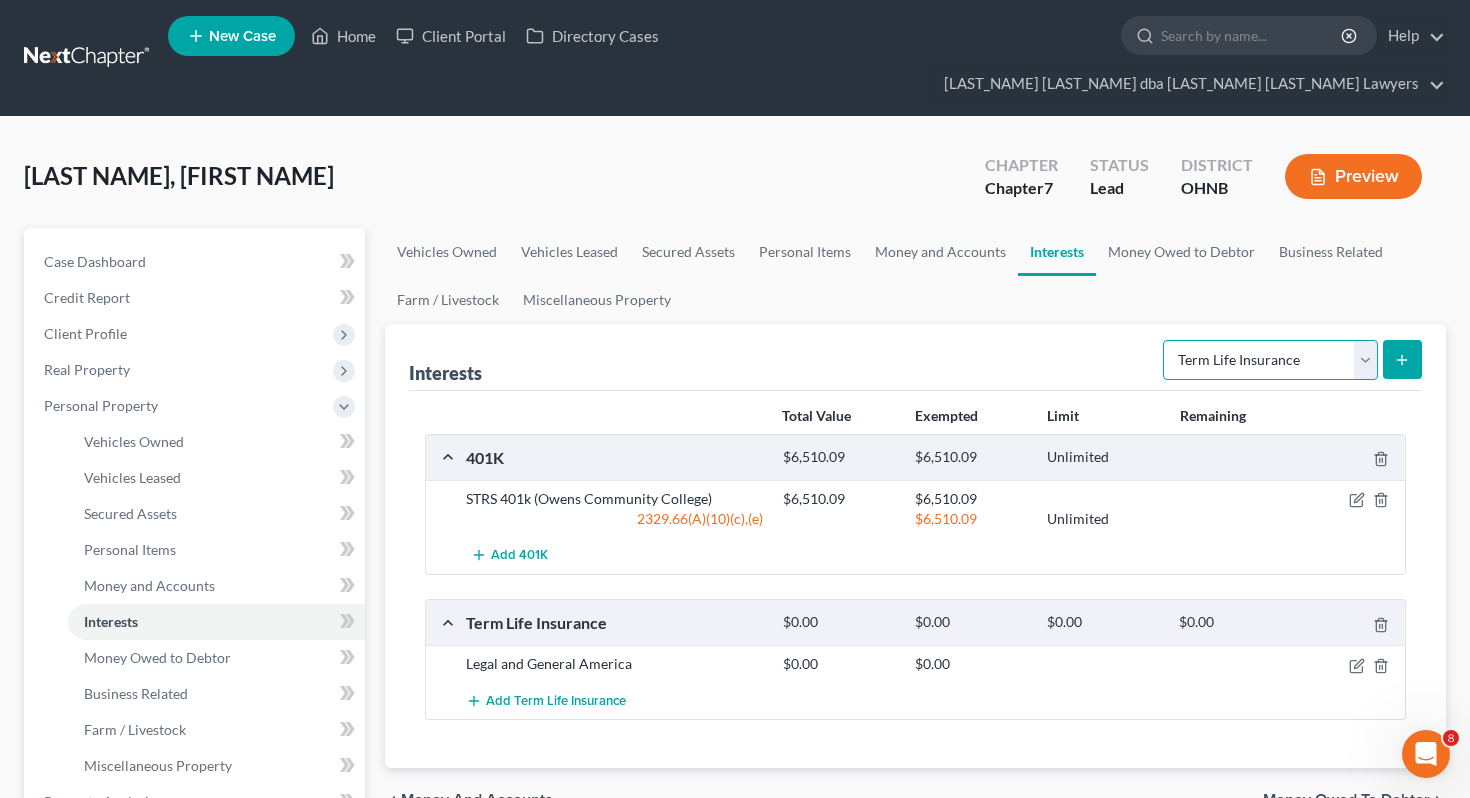 click on "Select Interest Type 401K Annuity Bond Education IRA Government Bond Government Pension Plan Incorporated Business IRA Joint Venture (Active) Joint Venture (Inactive) Keogh Mutual Fund Other Retirement Plan Partnership (Active) Partnership (Inactive) Pension Plan Stock Term Life Insurance Unincorporated Business Whole Life Insurance" at bounding box center [1270, 360] 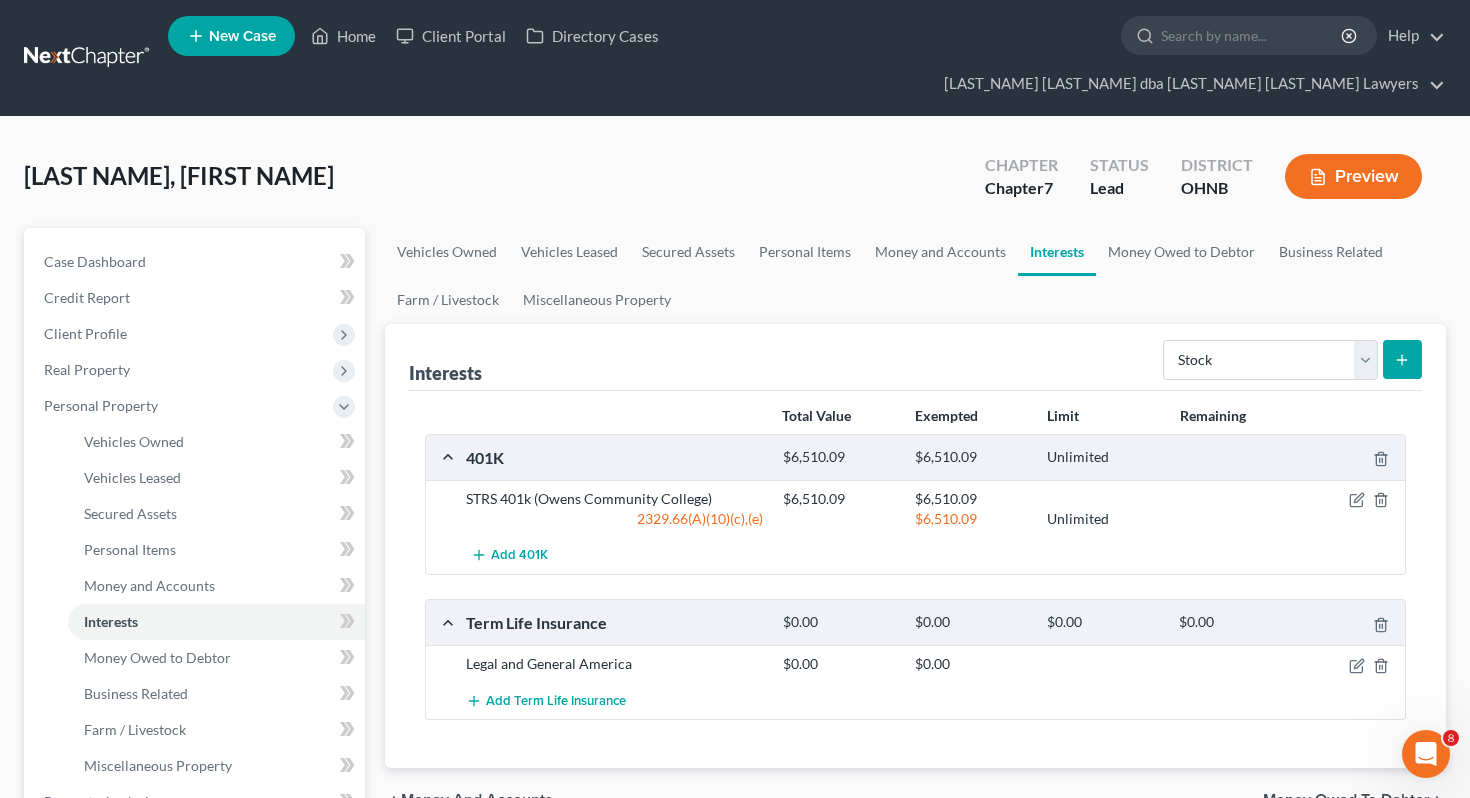 click 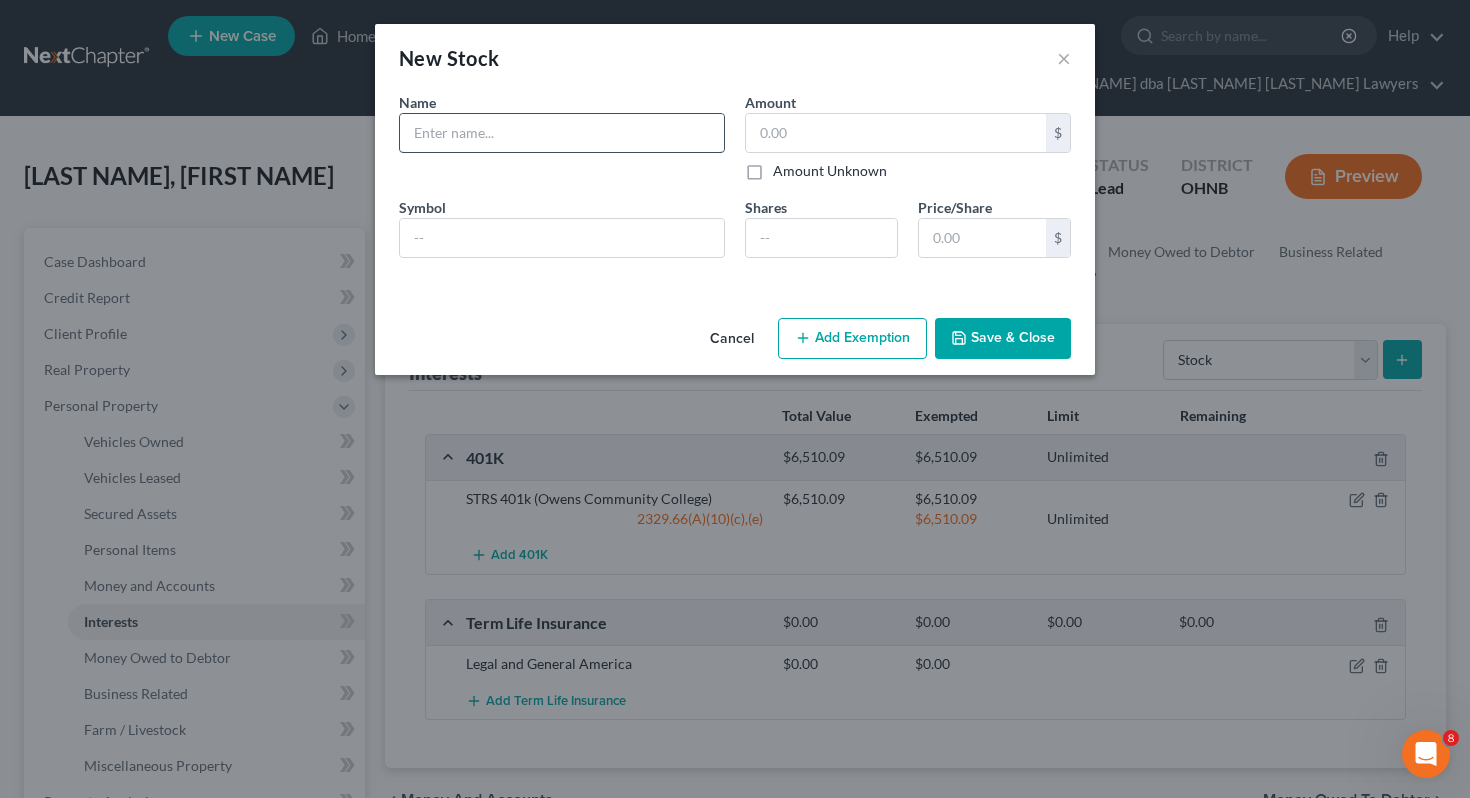 click at bounding box center (562, 133) 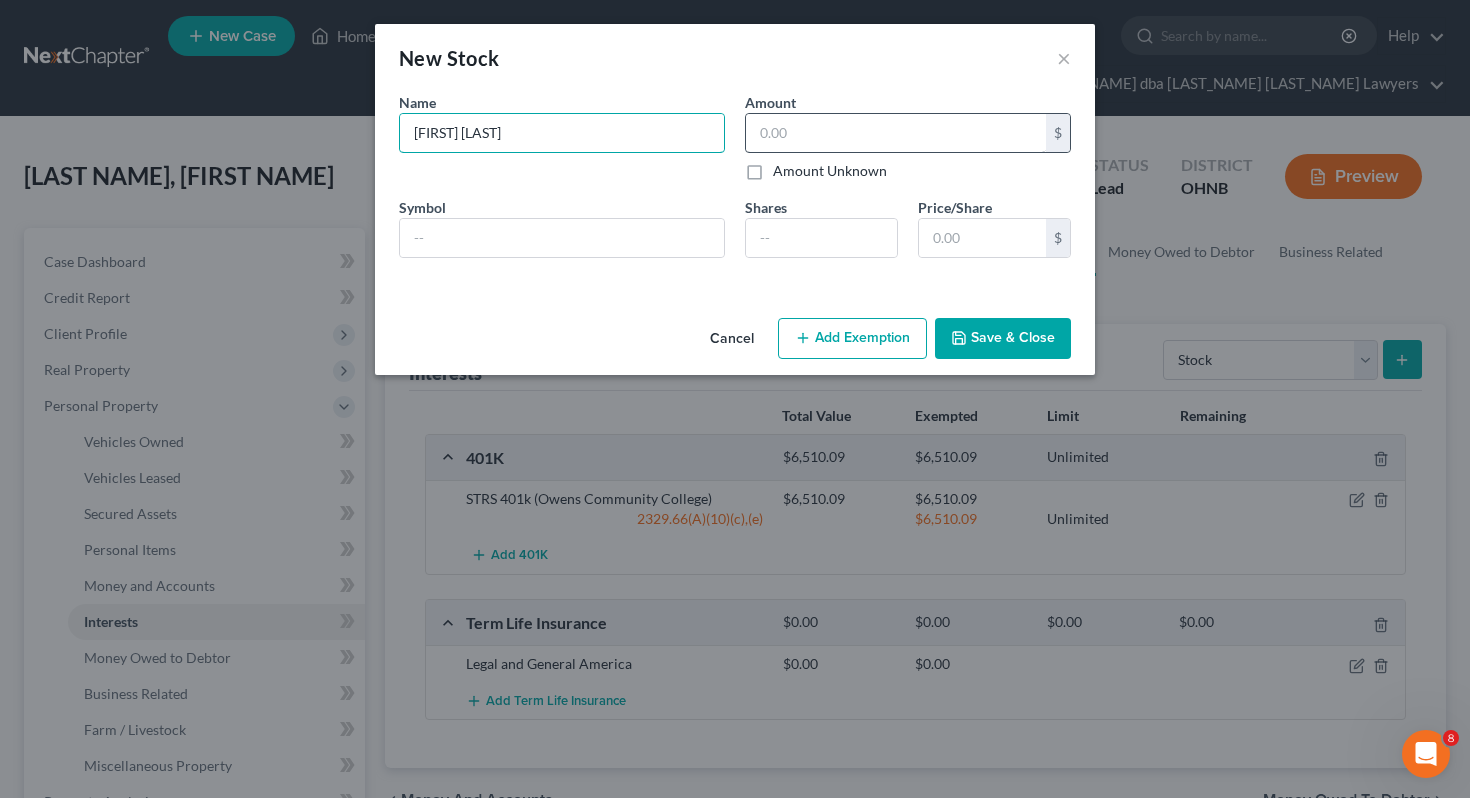 type on "[FIRST] [LAST]" 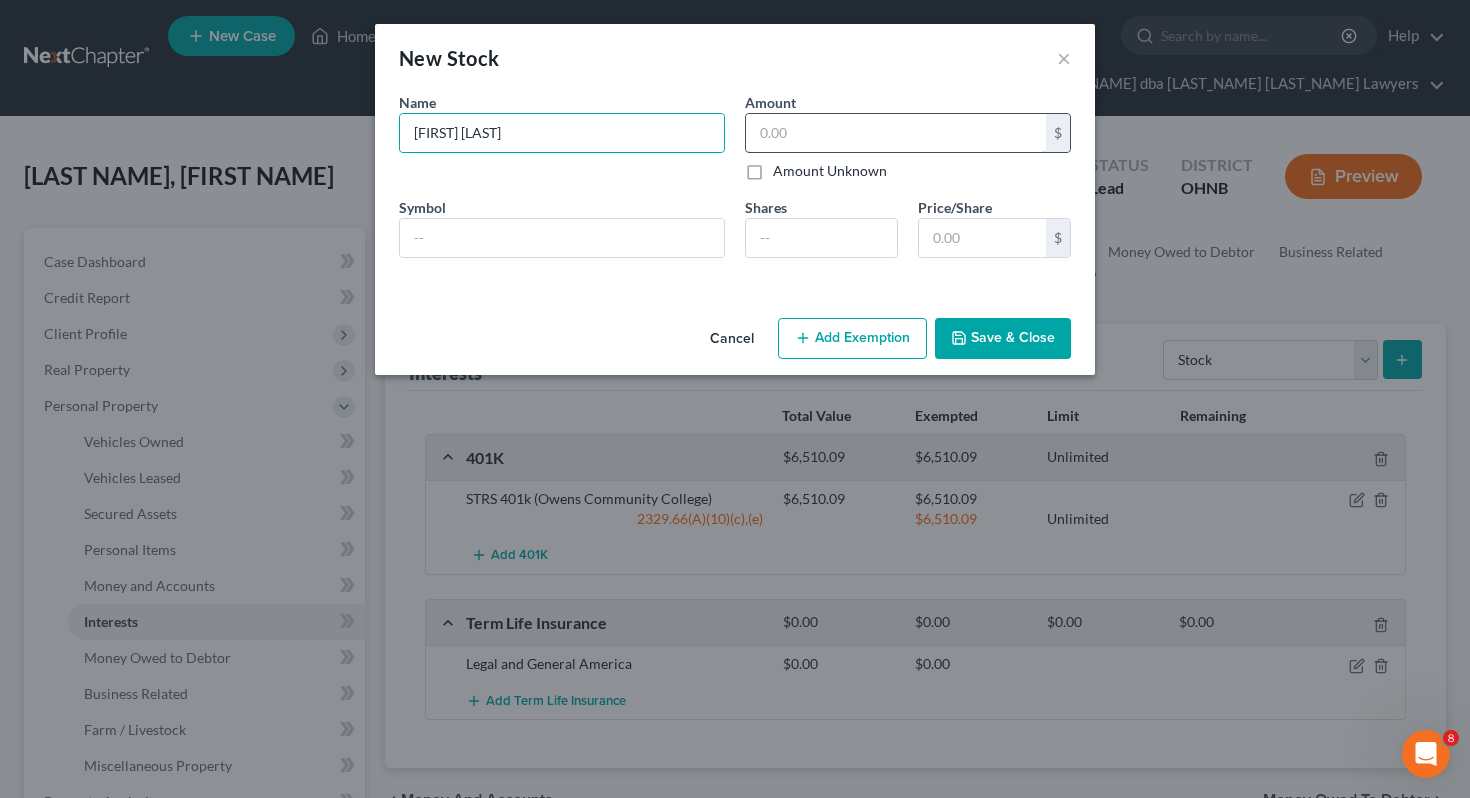 click at bounding box center [896, 133] 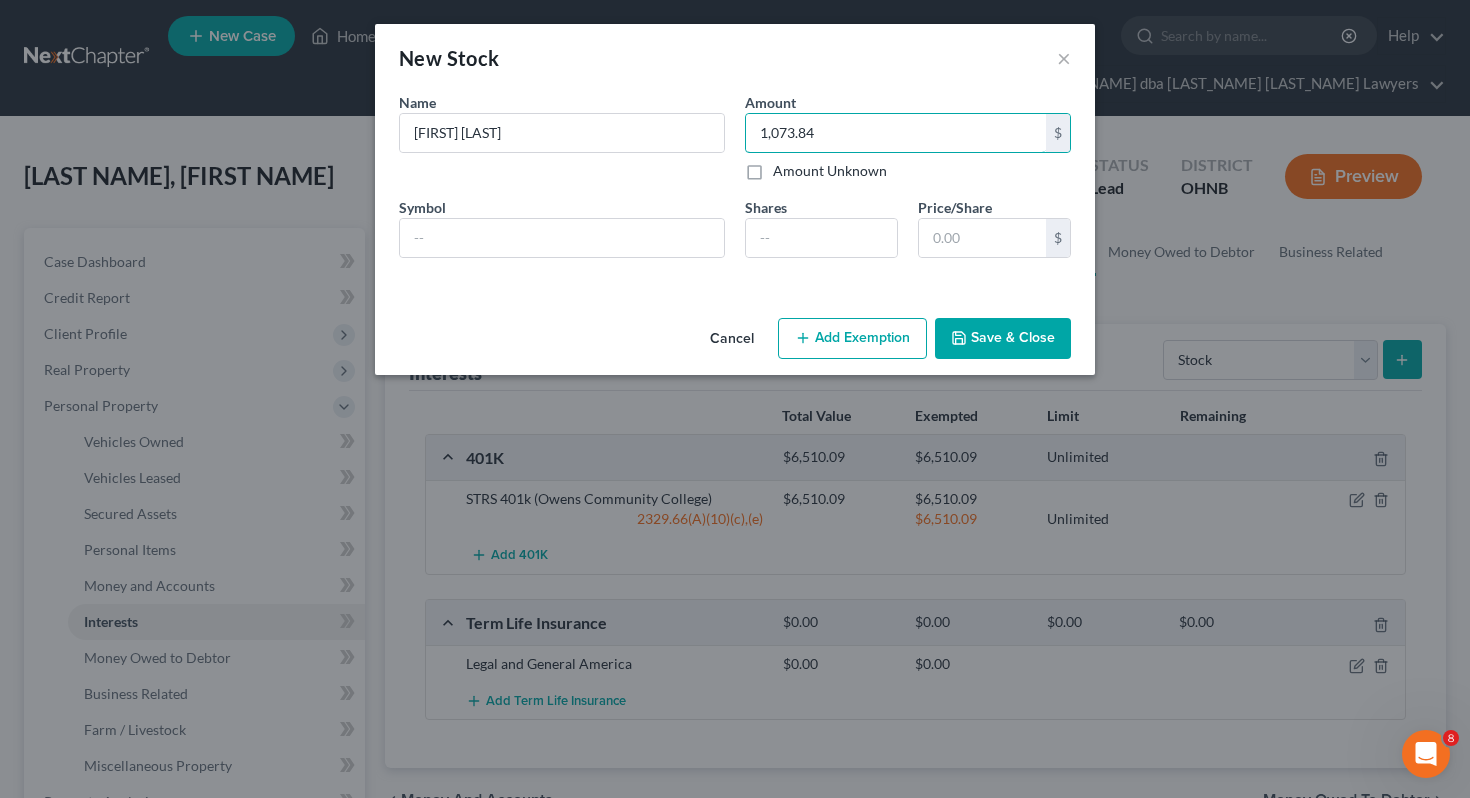 type on "1,073.84" 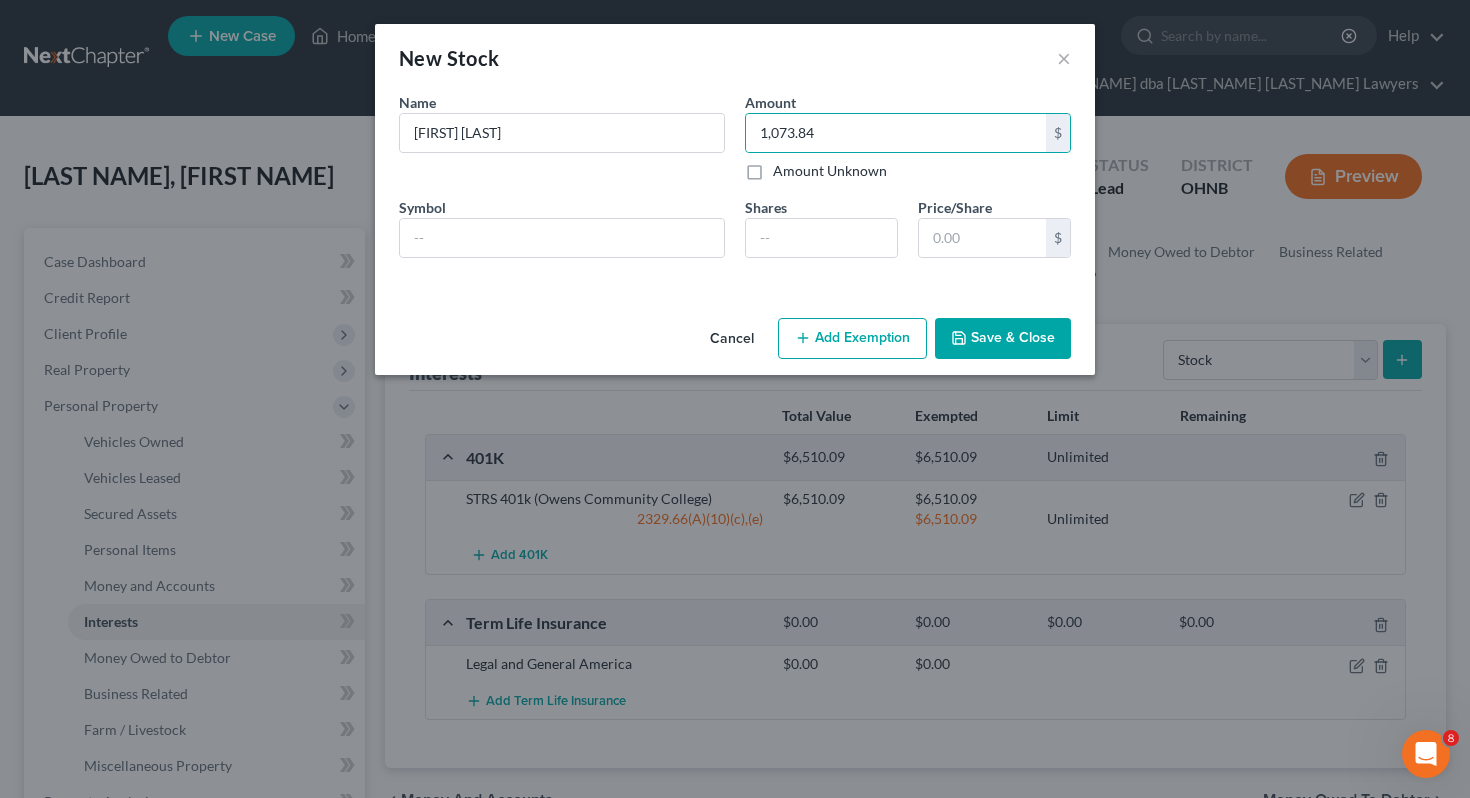 click on "Save & Close" at bounding box center [1003, 339] 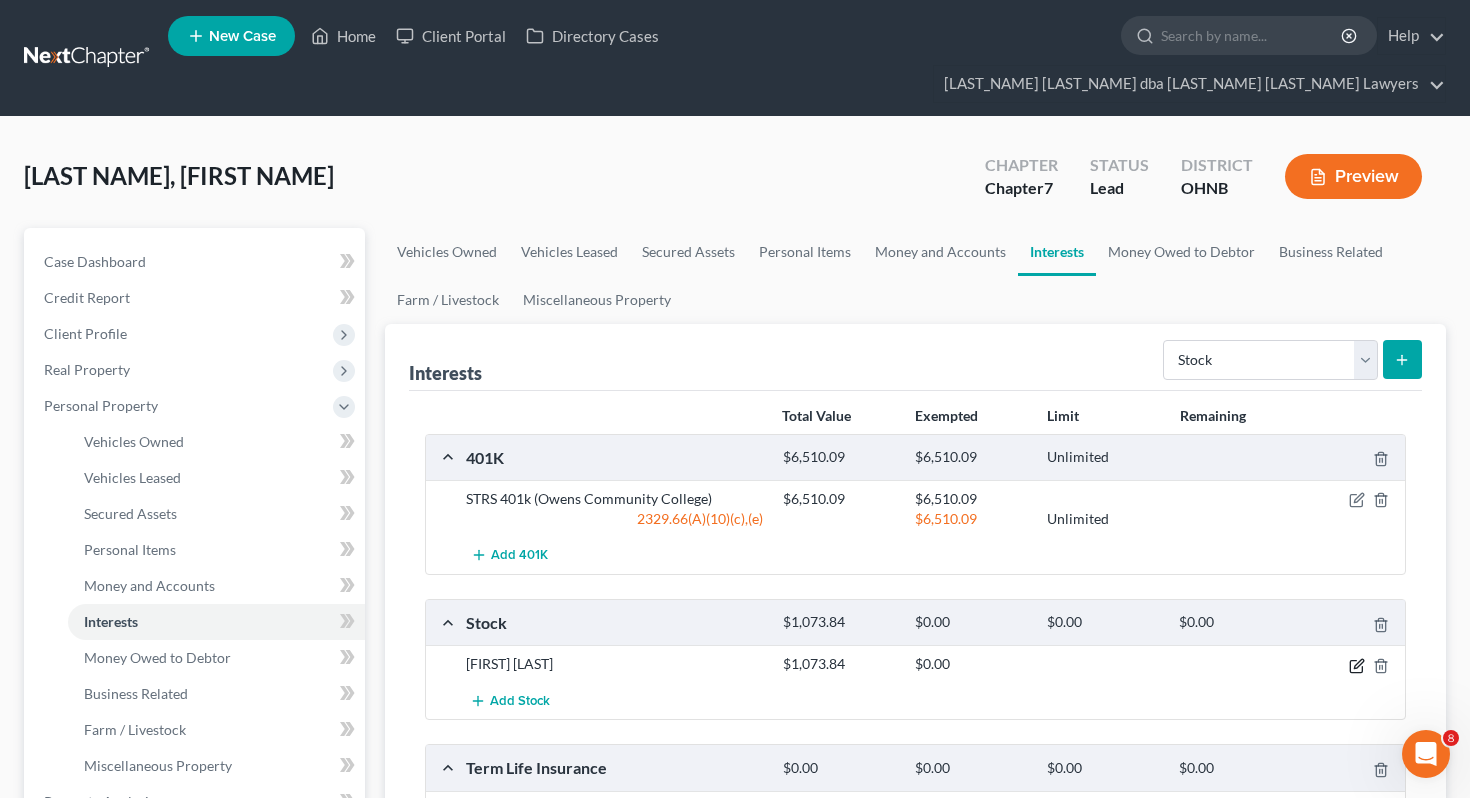 click 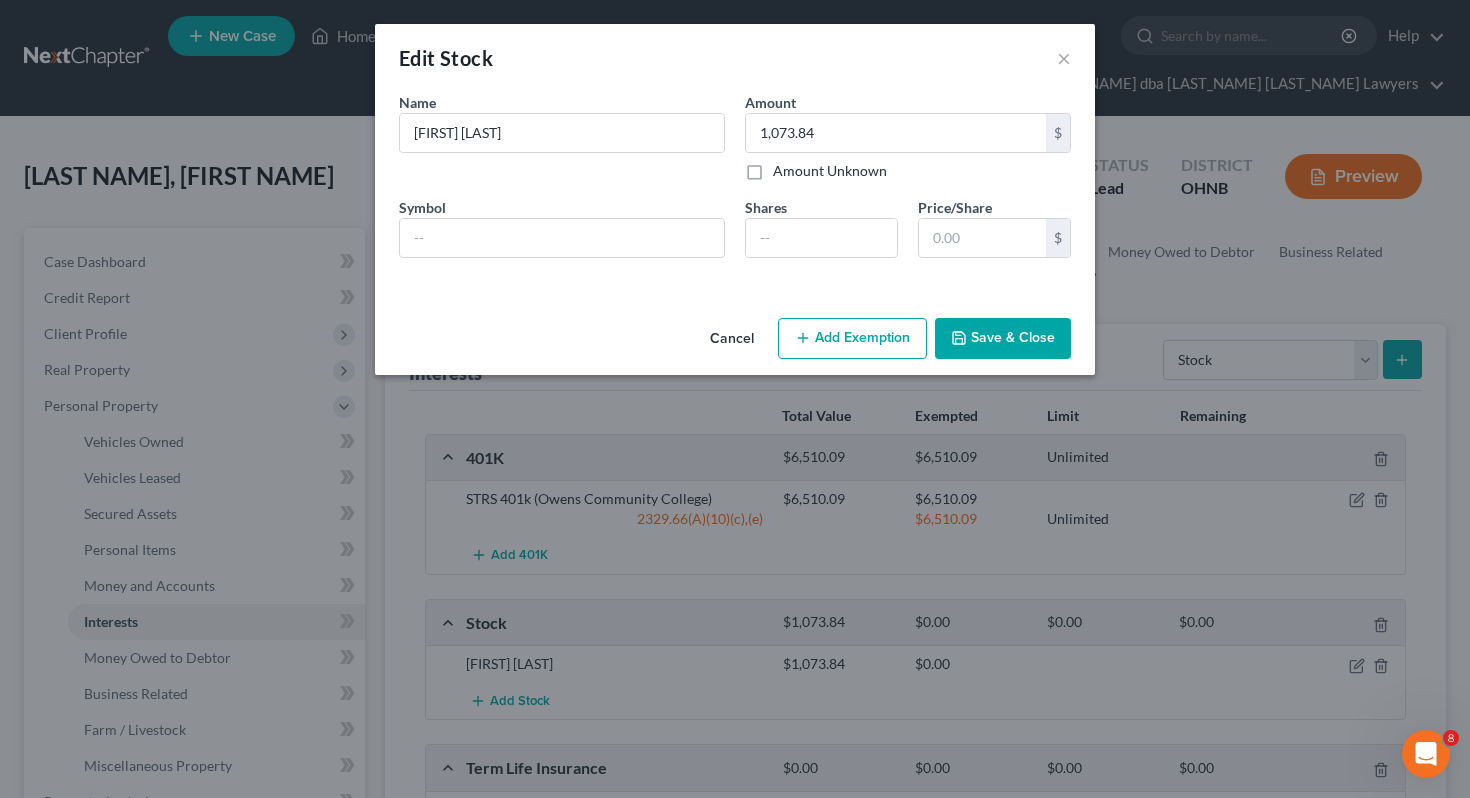 click on "Add Exemption" at bounding box center (852, 339) 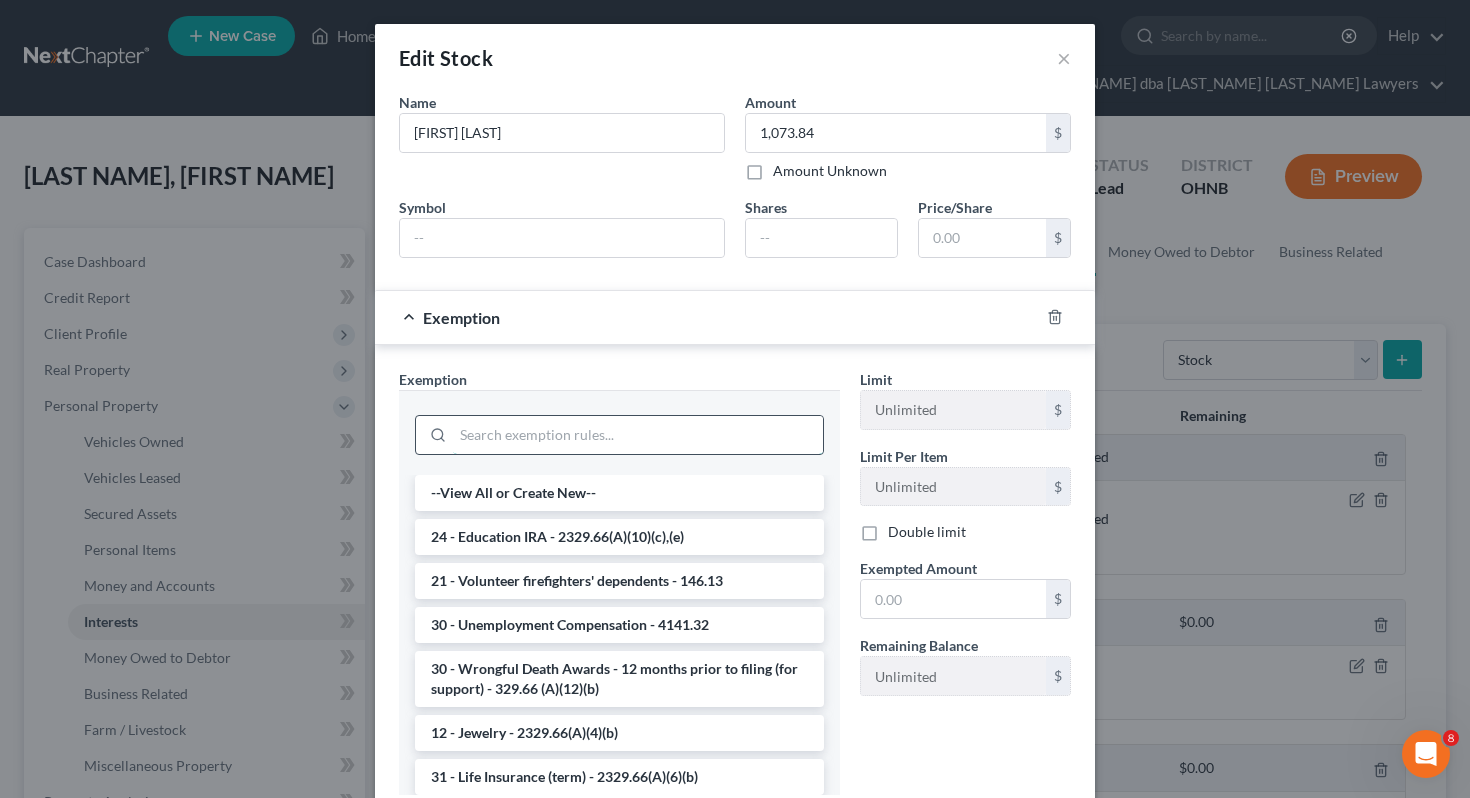 click at bounding box center (638, 435) 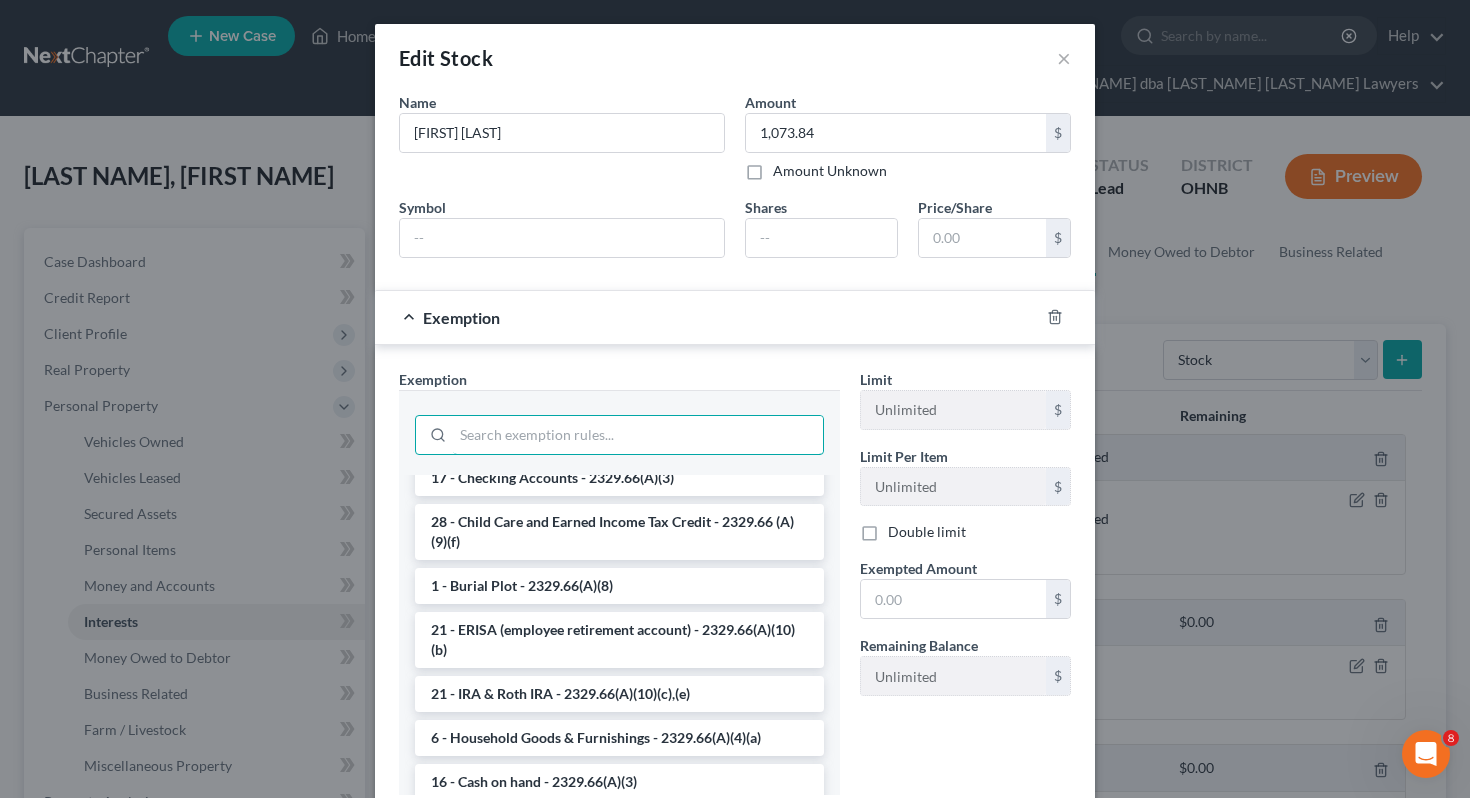 scroll, scrollTop: 2464, scrollLeft: 0, axis: vertical 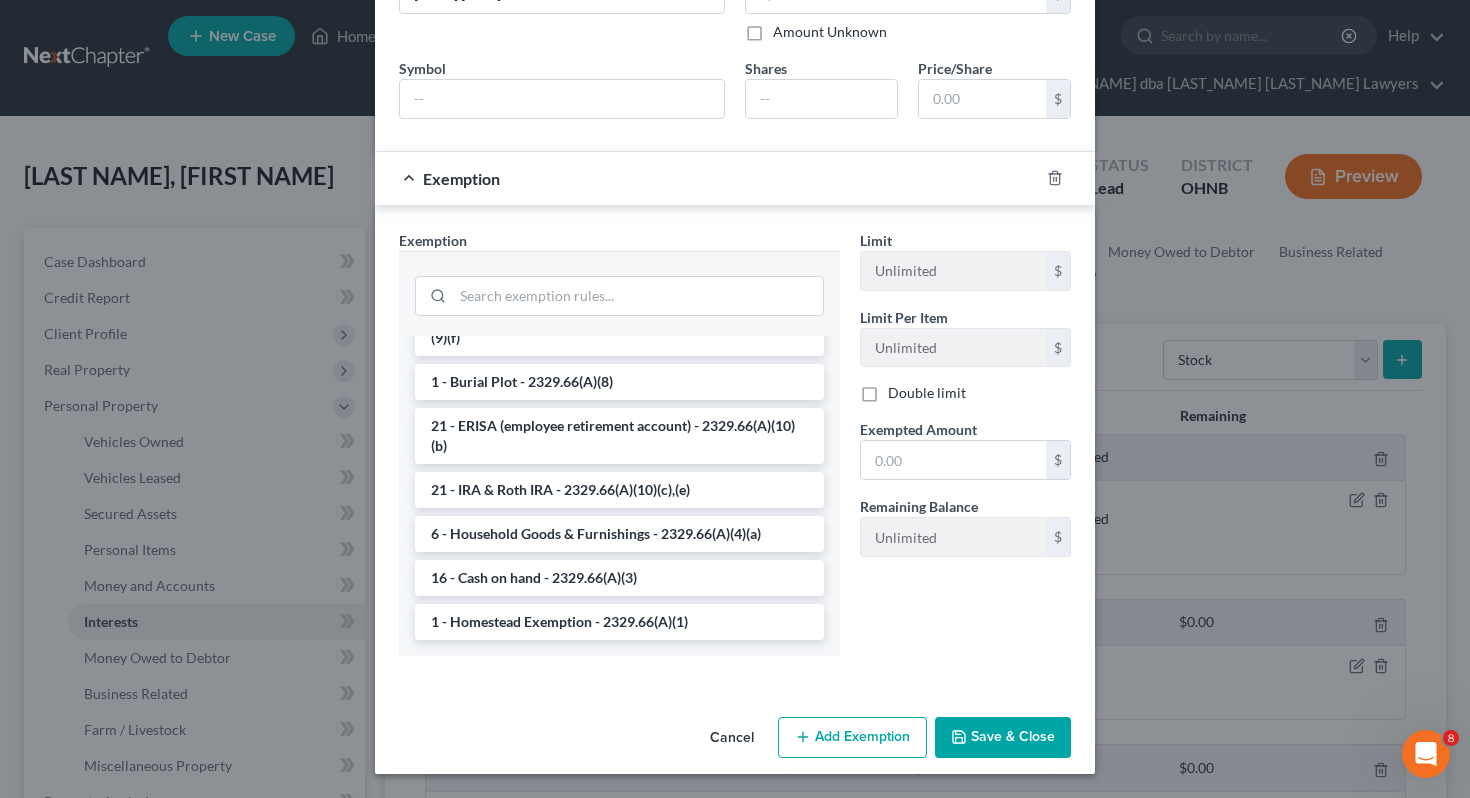 click on "Save & Close" at bounding box center [1003, 738] 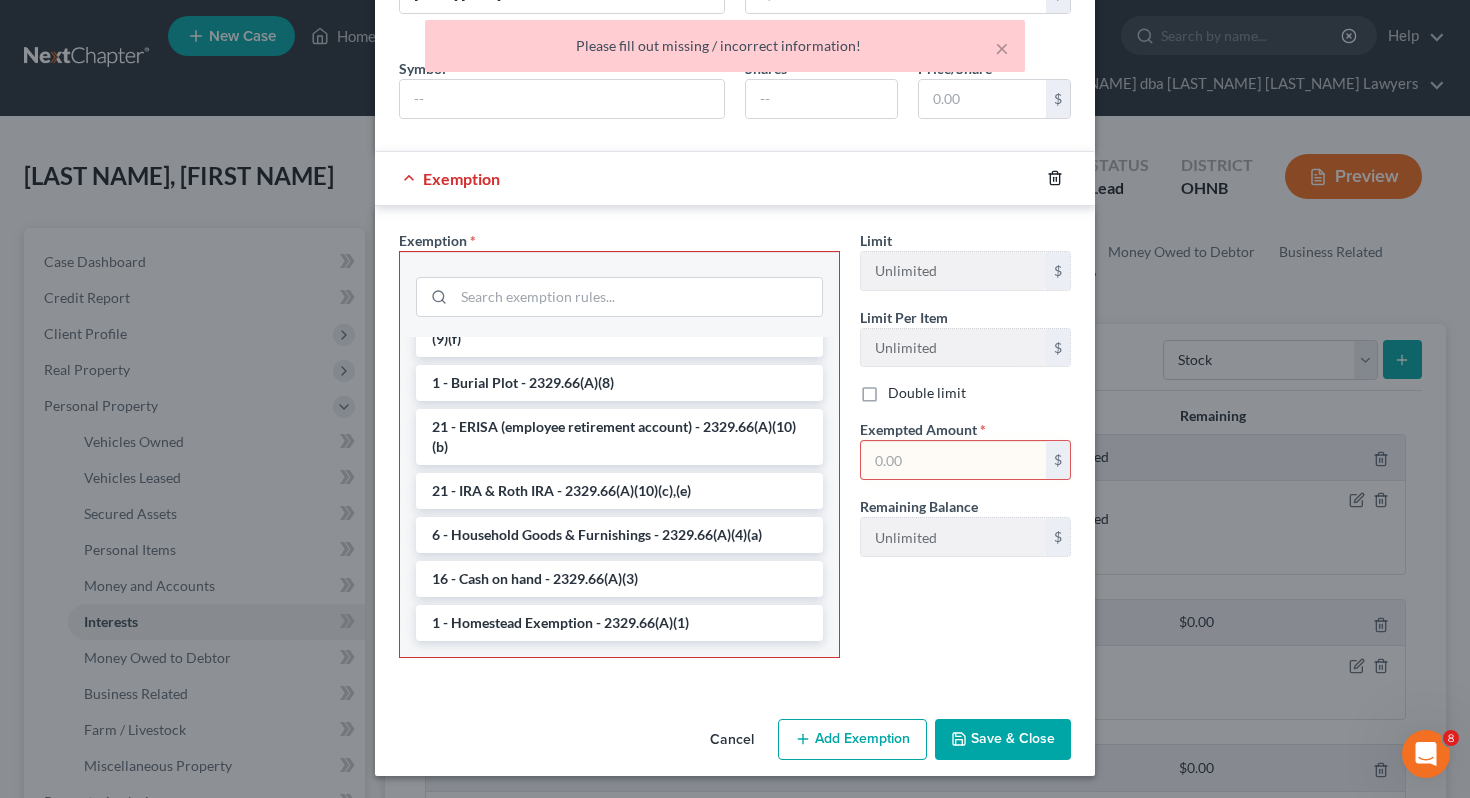 click 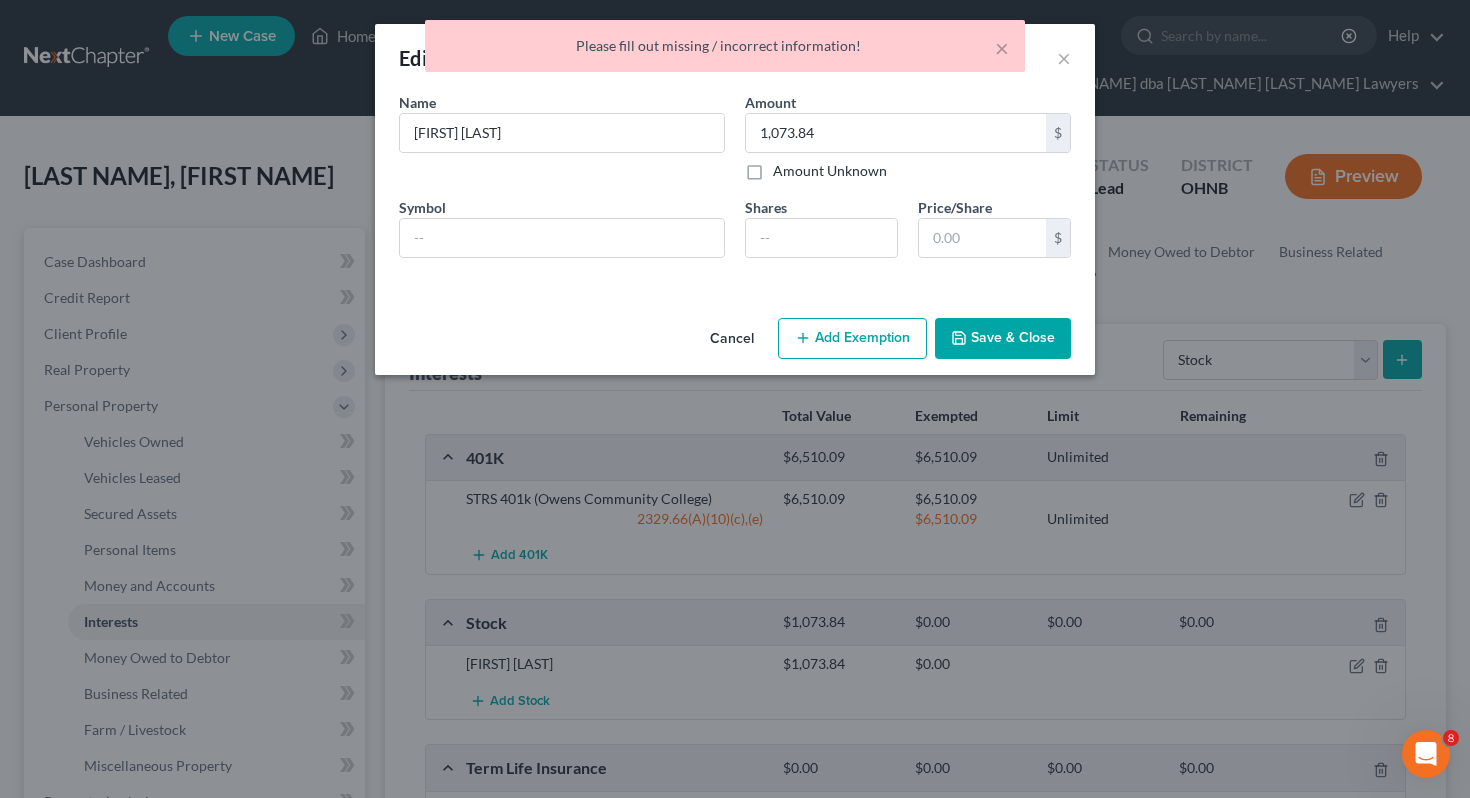 click on "Save & Close" at bounding box center [1003, 339] 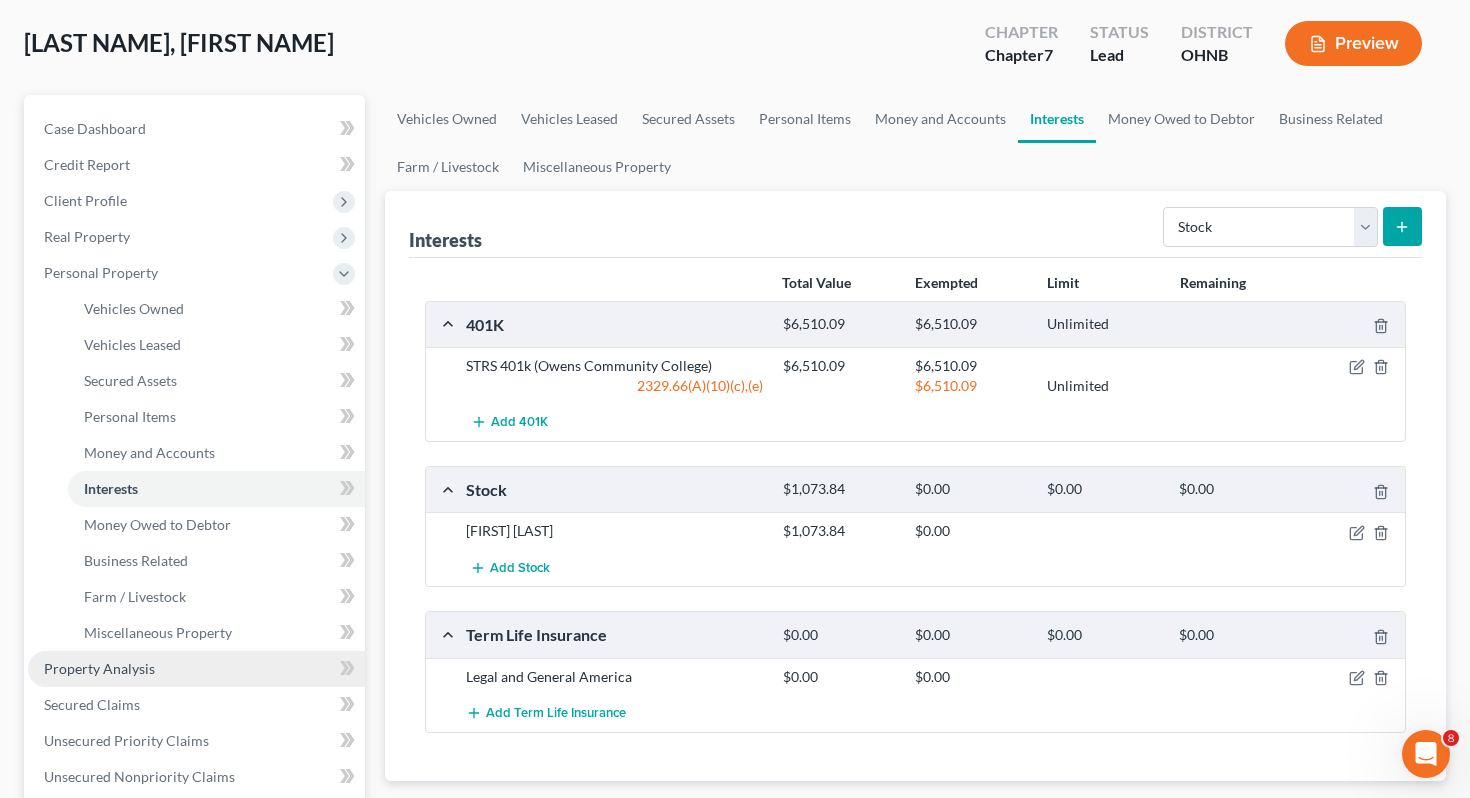 click on "Property Analysis" at bounding box center (196, 669) 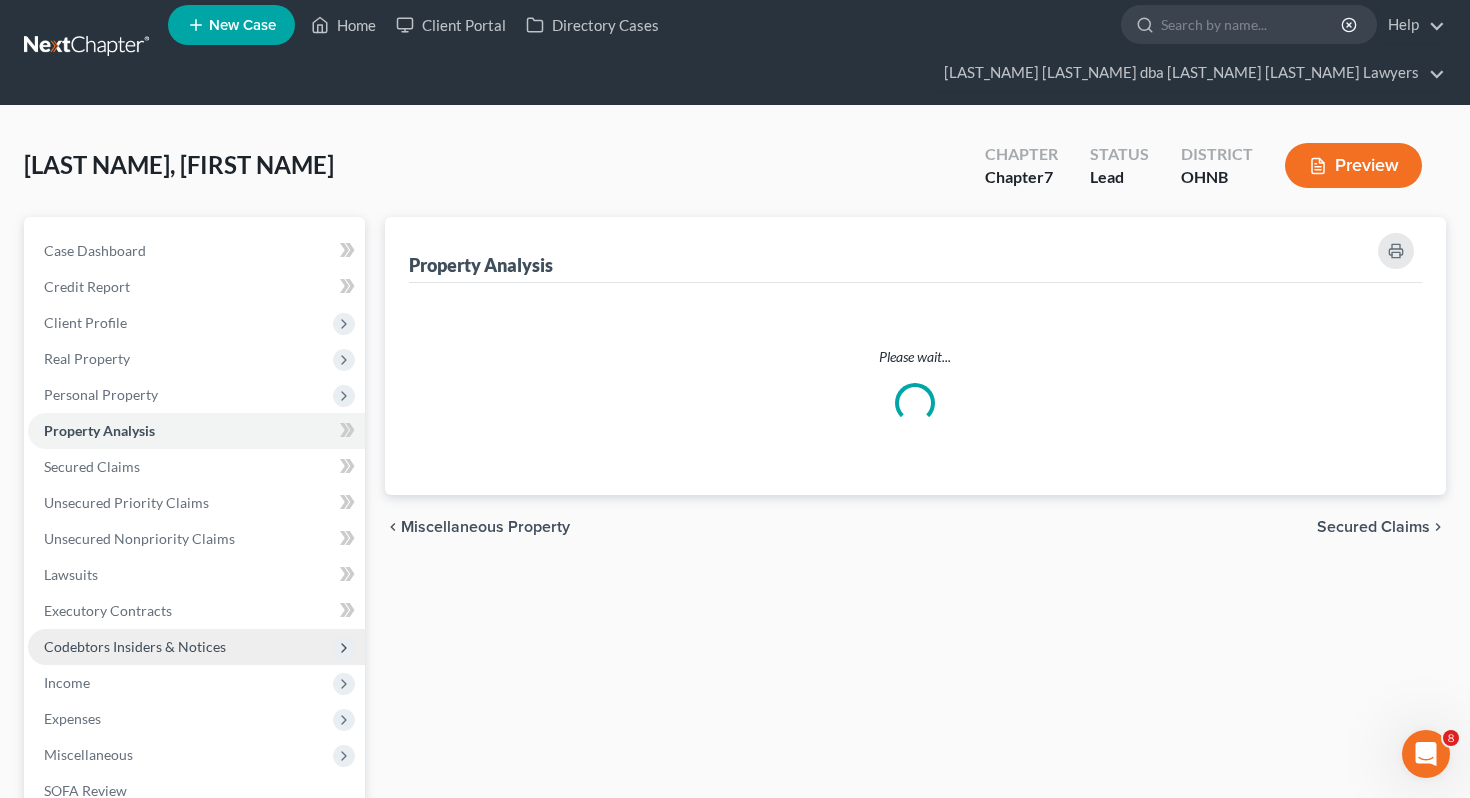 scroll, scrollTop: 0, scrollLeft: 0, axis: both 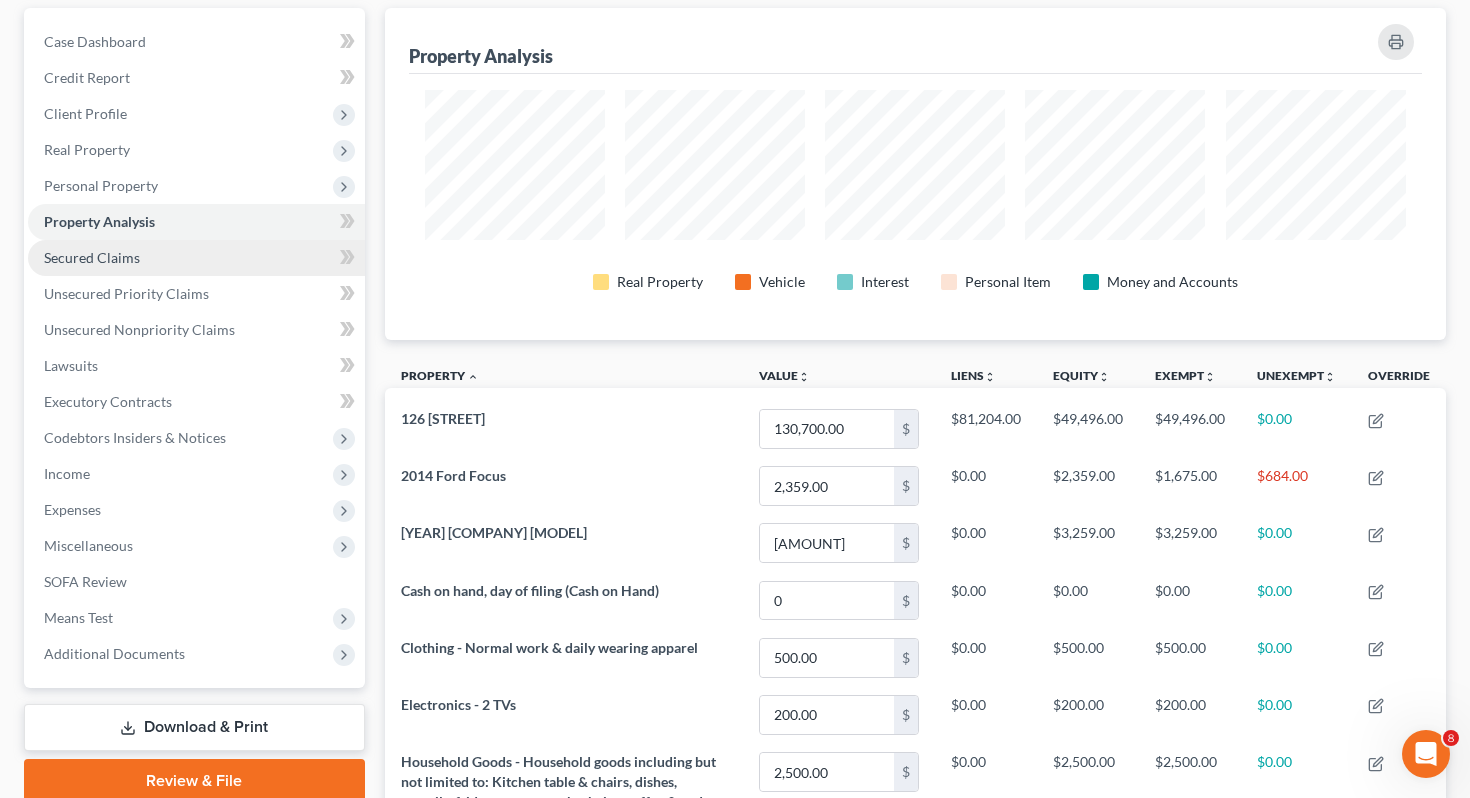 click on "Secured Claims" at bounding box center [196, 258] 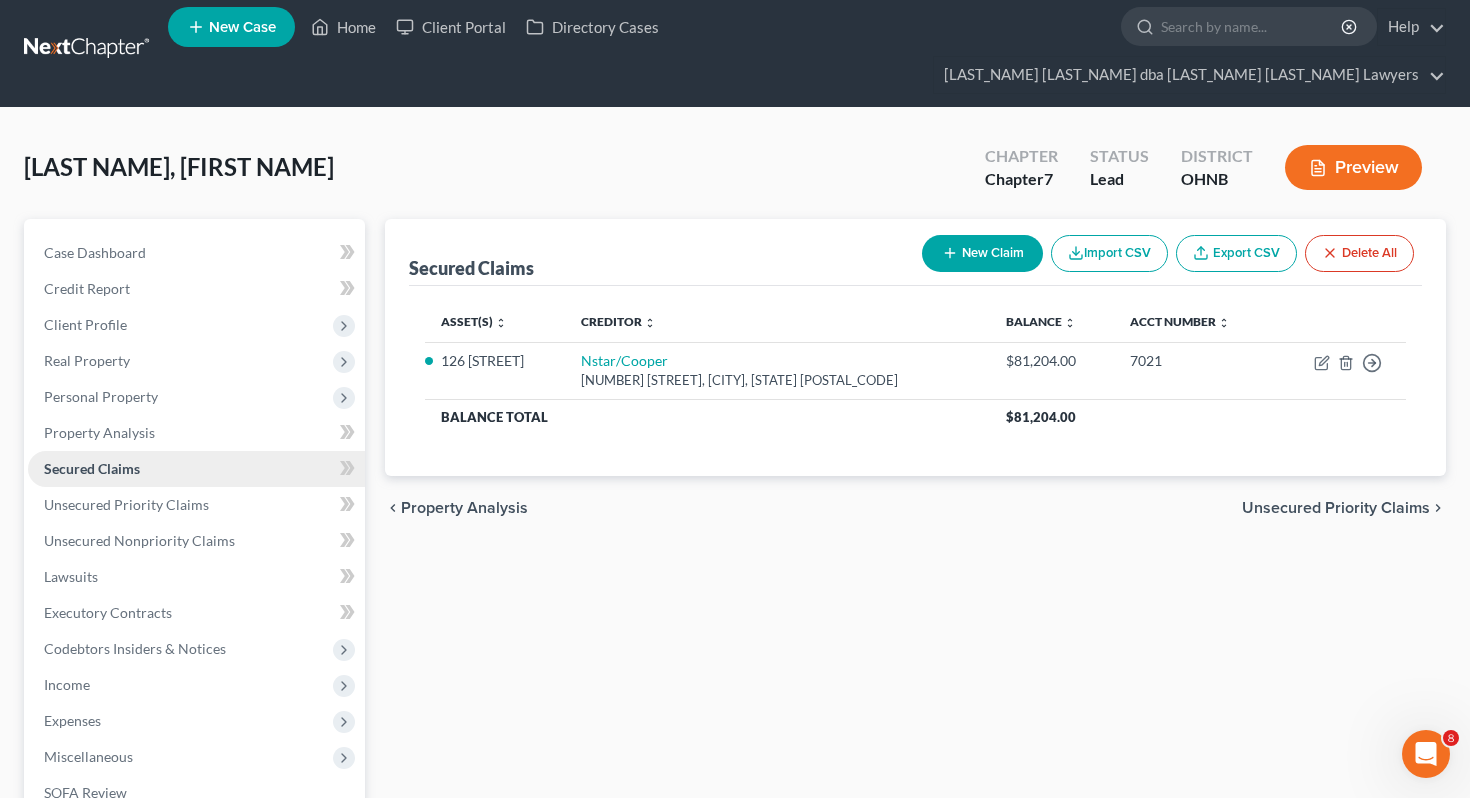 scroll, scrollTop: 0, scrollLeft: 0, axis: both 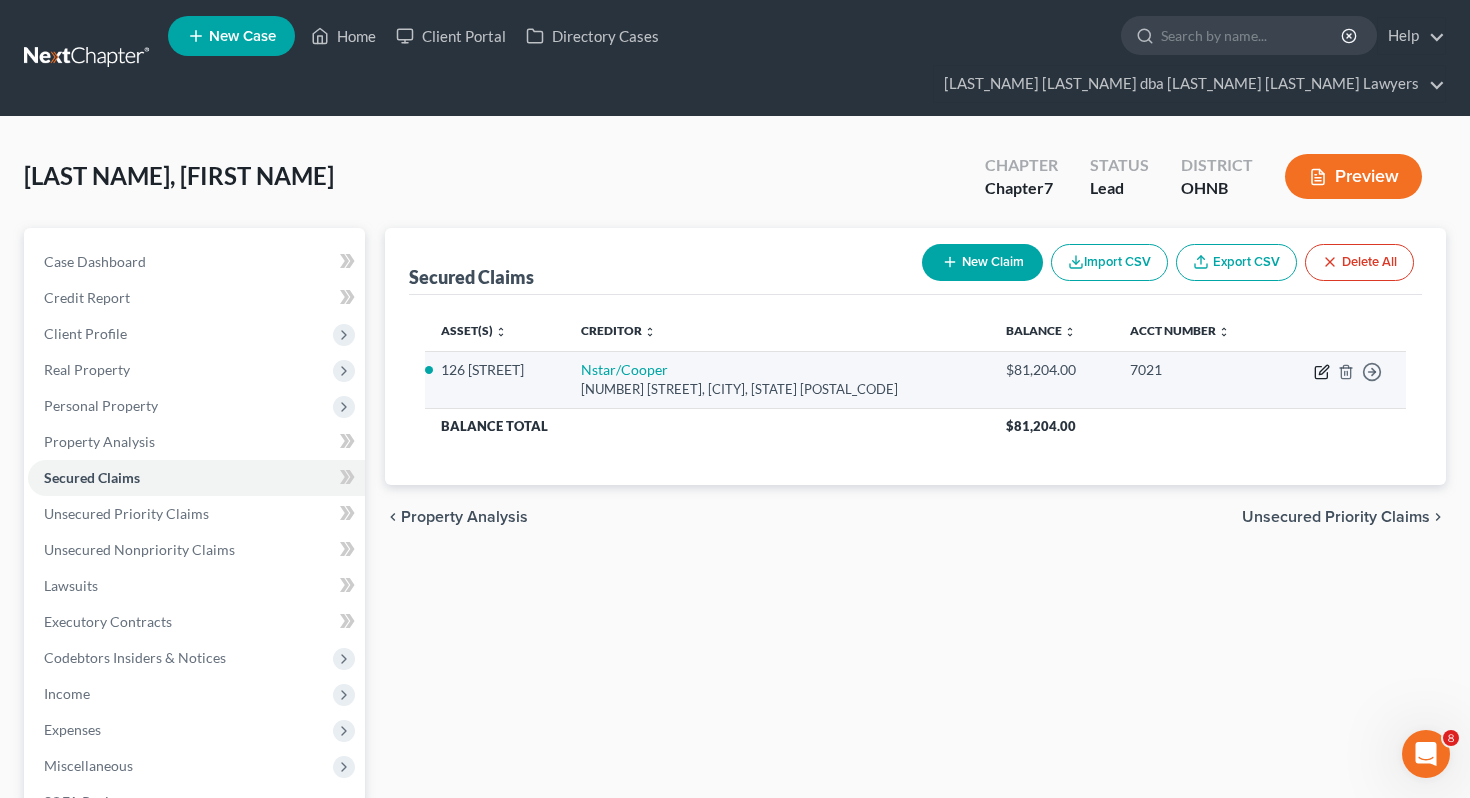 click 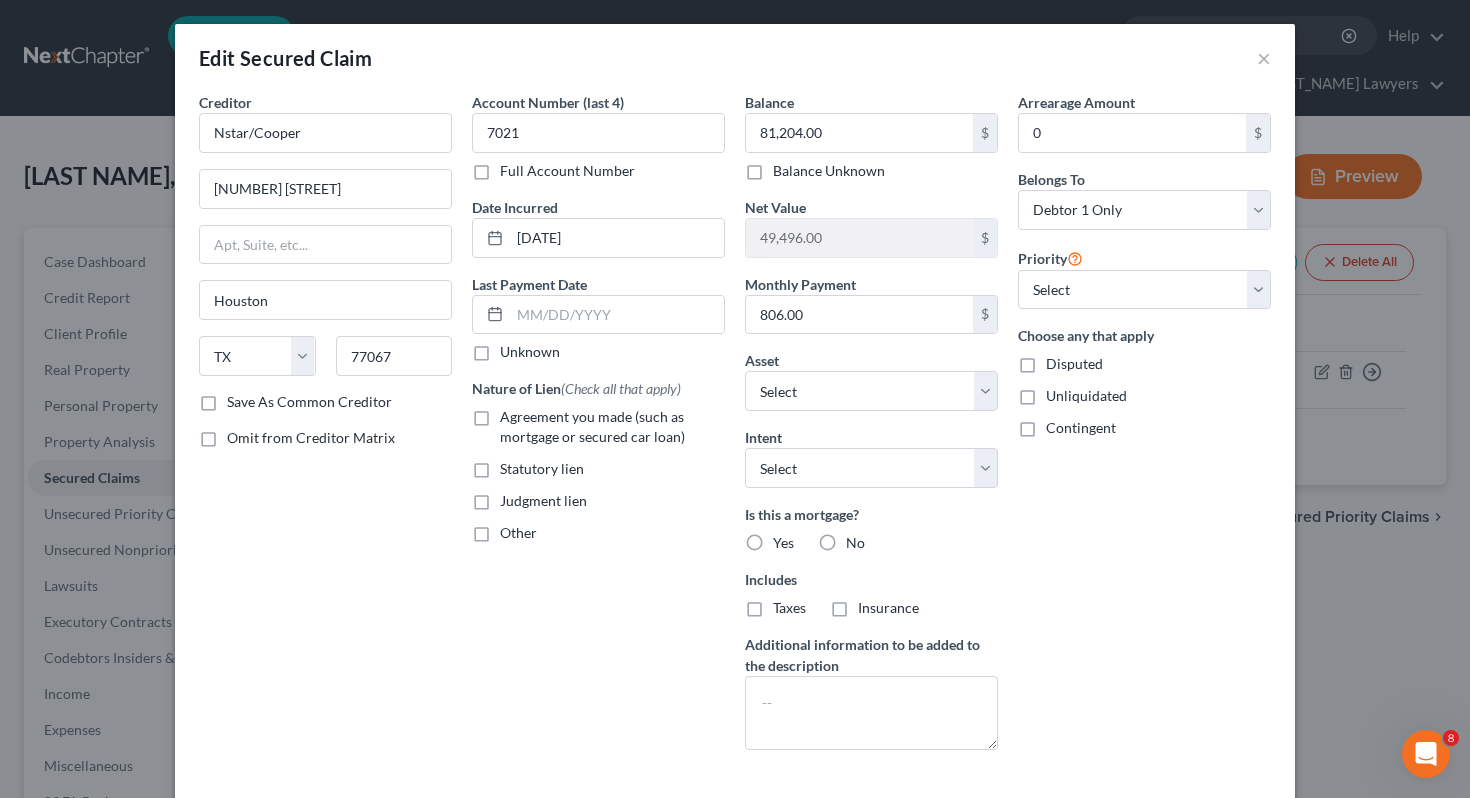 click on "Agreement you made (such as mortgage or secured car loan)" at bounding box center (592, 426) 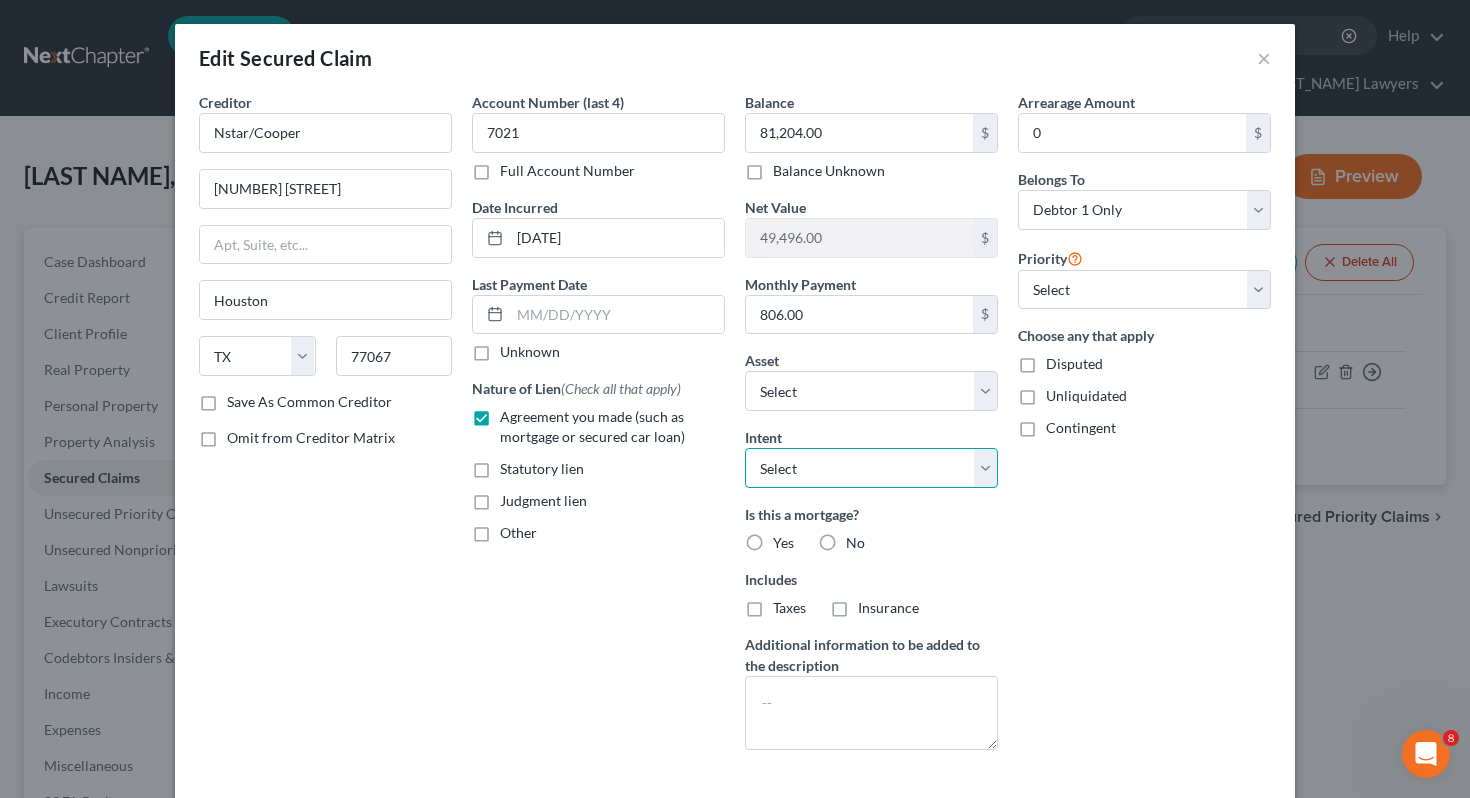 click on "Select Surrender Redeem Reaffirm Avoid Other" at bounding box center (871, 468) 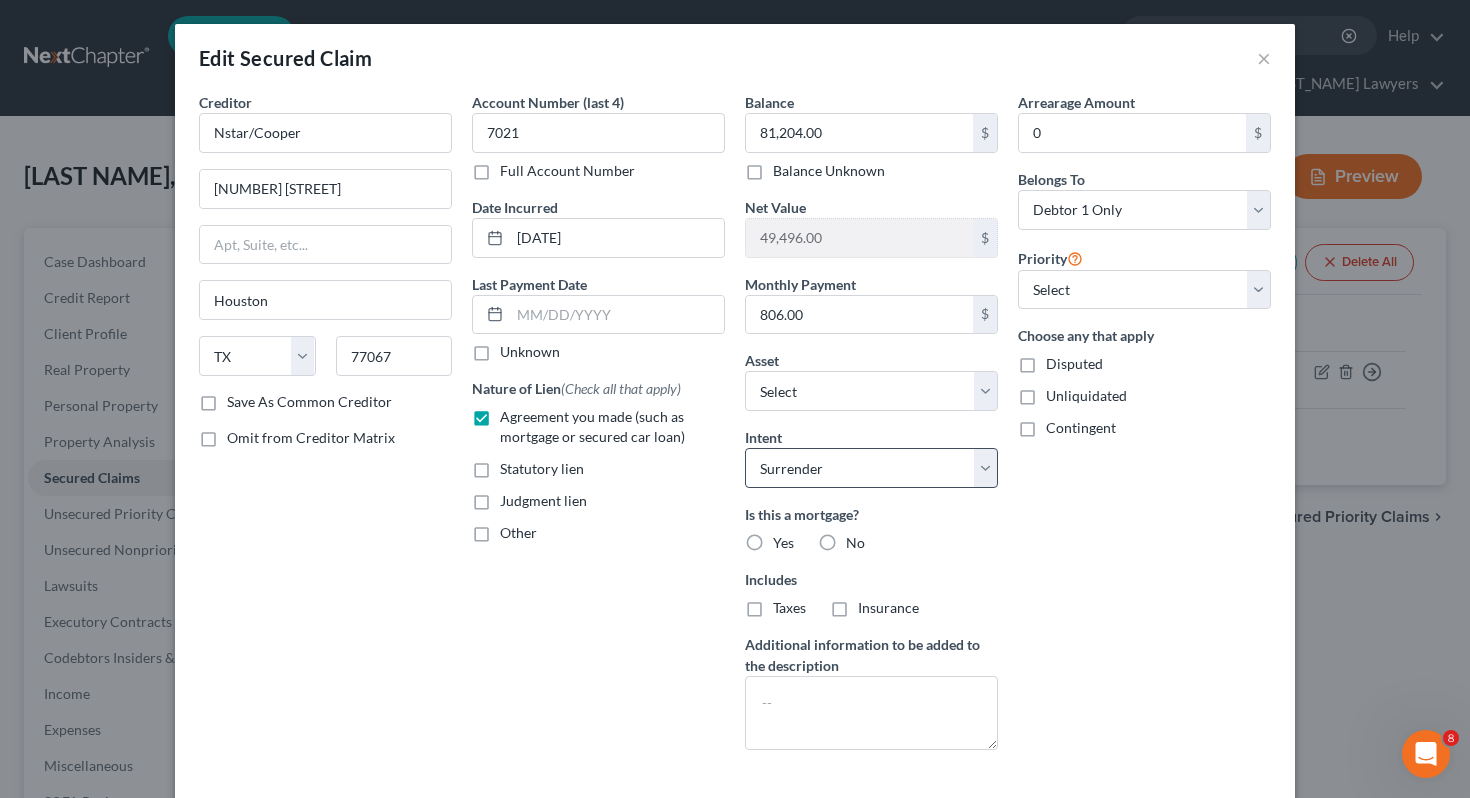 click on "Balance
[AMOUNT] $
Balance Unknown
Balance Undetermined
[AMOUNT] $
Balance Unknown
Net Value [AMOUNT] $ Monthly Payment [AMOUNT] $
Asset
*
Select Other Multiple Assets [NUMBER] [STREET] - $[AMOUNT] 2014 Ford Focus - $[AMOUNT] STRS 401k (Owens Community College) - $[AMOUNT] 2017 Chevy Cruze - $[AMOUNT] Clothing - Normal work & daily wearing apparel - $[AMOUNT] Electronics - 2 TVs - $[AMOUNT] Household Goods - Household goods including but not limited to: Kitchen table & chairs, dishes, utensils, fridge, stove, couch, chairs, coffee & end tables, lamps, beds, dressers, & linens. - $[AMOUNT] Huntington Bank (Checking Account) - $[AMOUNT] Pet(s) - 1 dog - $[AMOUNT] Cash on hand, day of filing (Cash on Hand) - $[AMOUNT] Legal and General America - $[AMOUNT] Robin Hood - $[AMOUNT]                      [NUMBER] [STREET] - $[AMOUNT]                      No matches found No matches found No matches found No matches found No matches found" at bounding box center [871, 429] 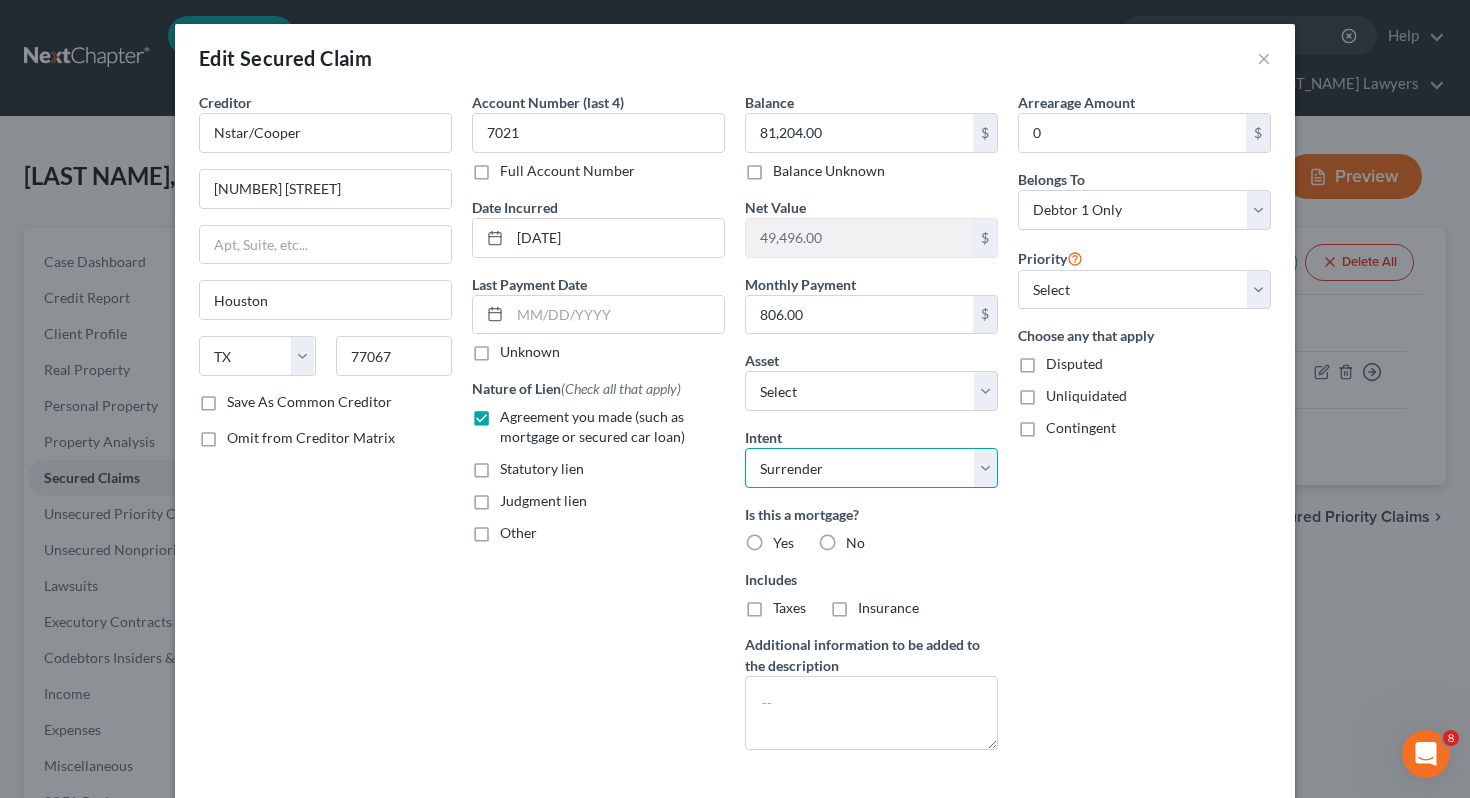 click on "Select Surrender Redeem Reaffirm Avoid Other" at bounding box center [871, 468] 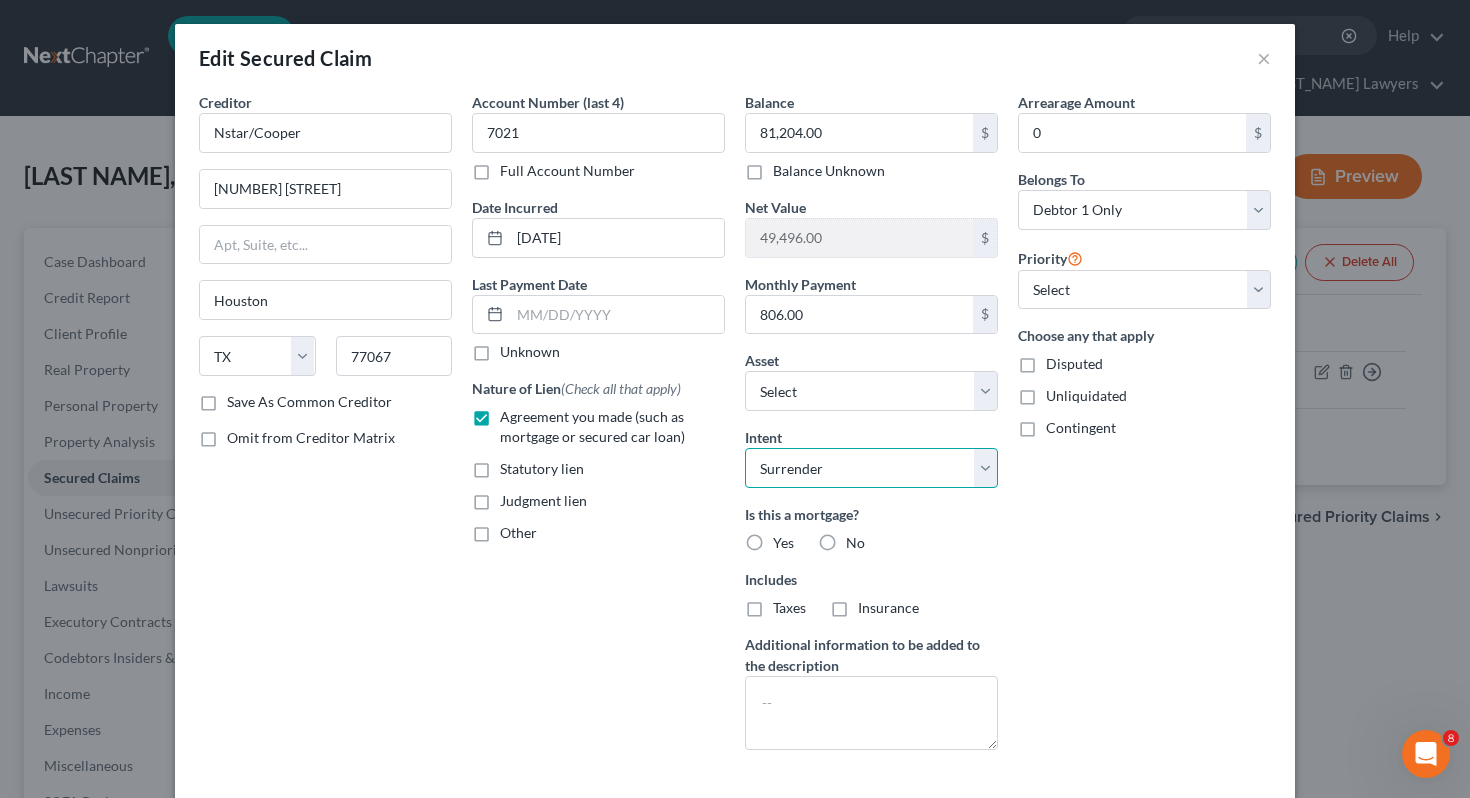 select on "2" 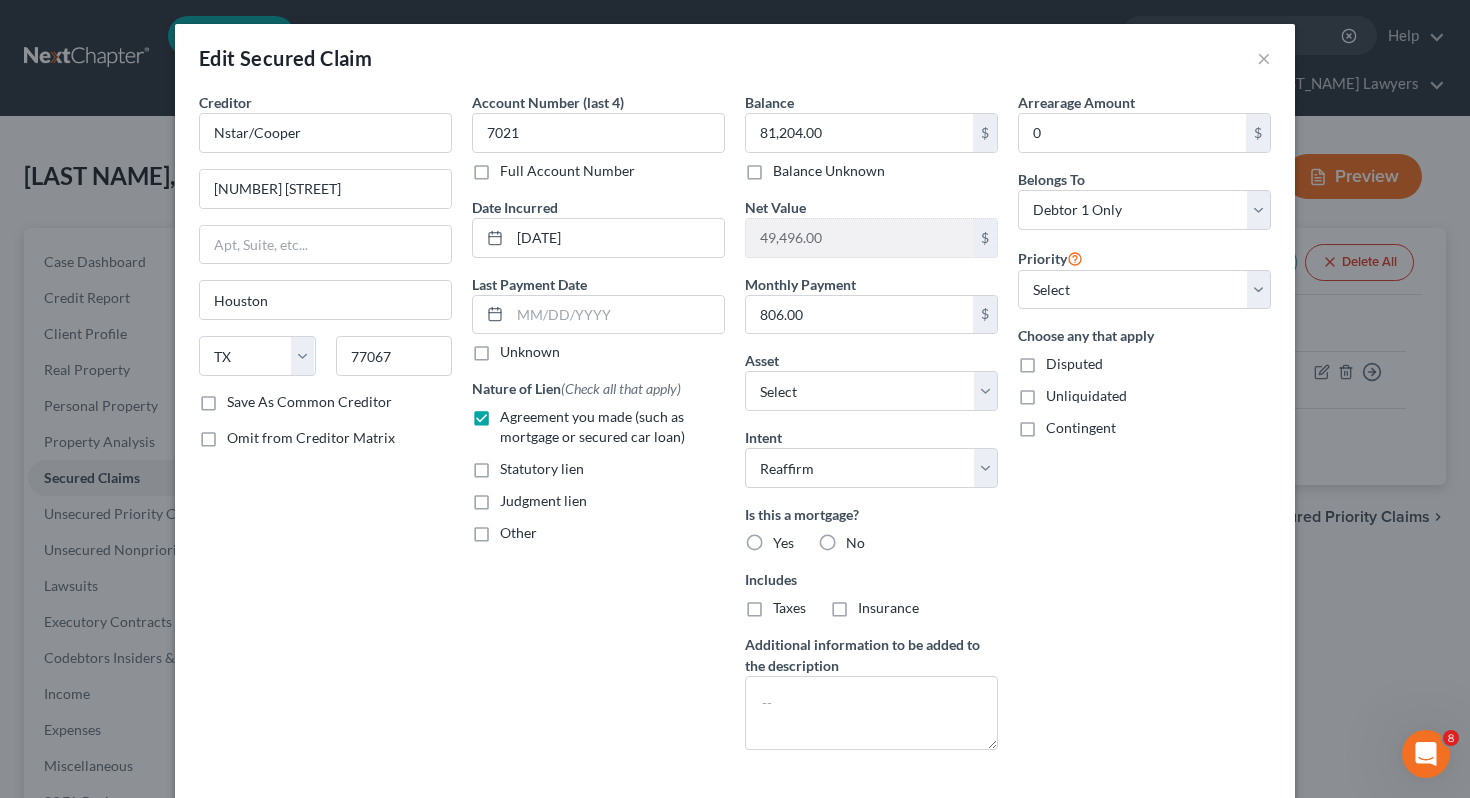 click on "Yes" at bounding box center (783, 542) 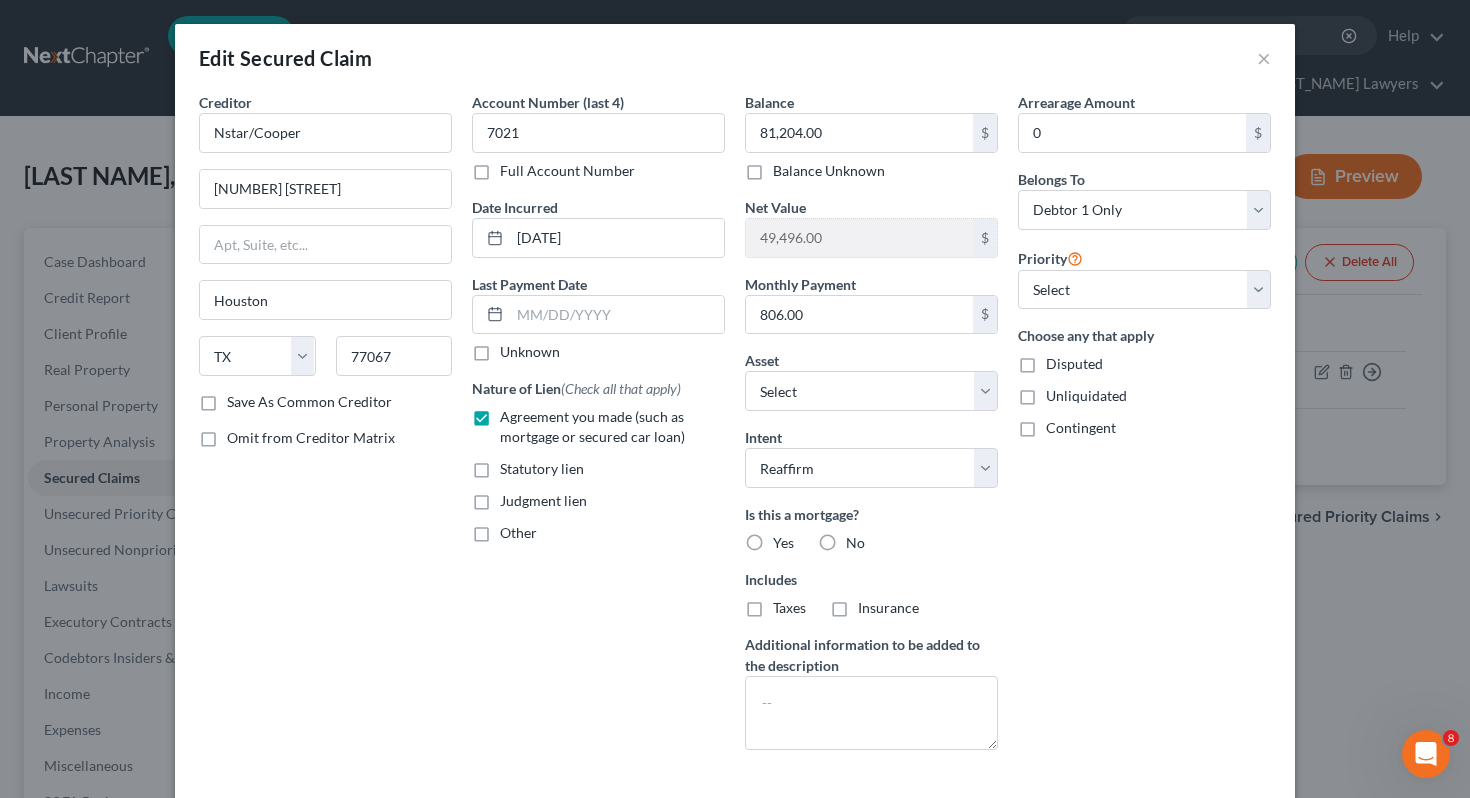 click on "Yes" at bounding box center (787, 539) 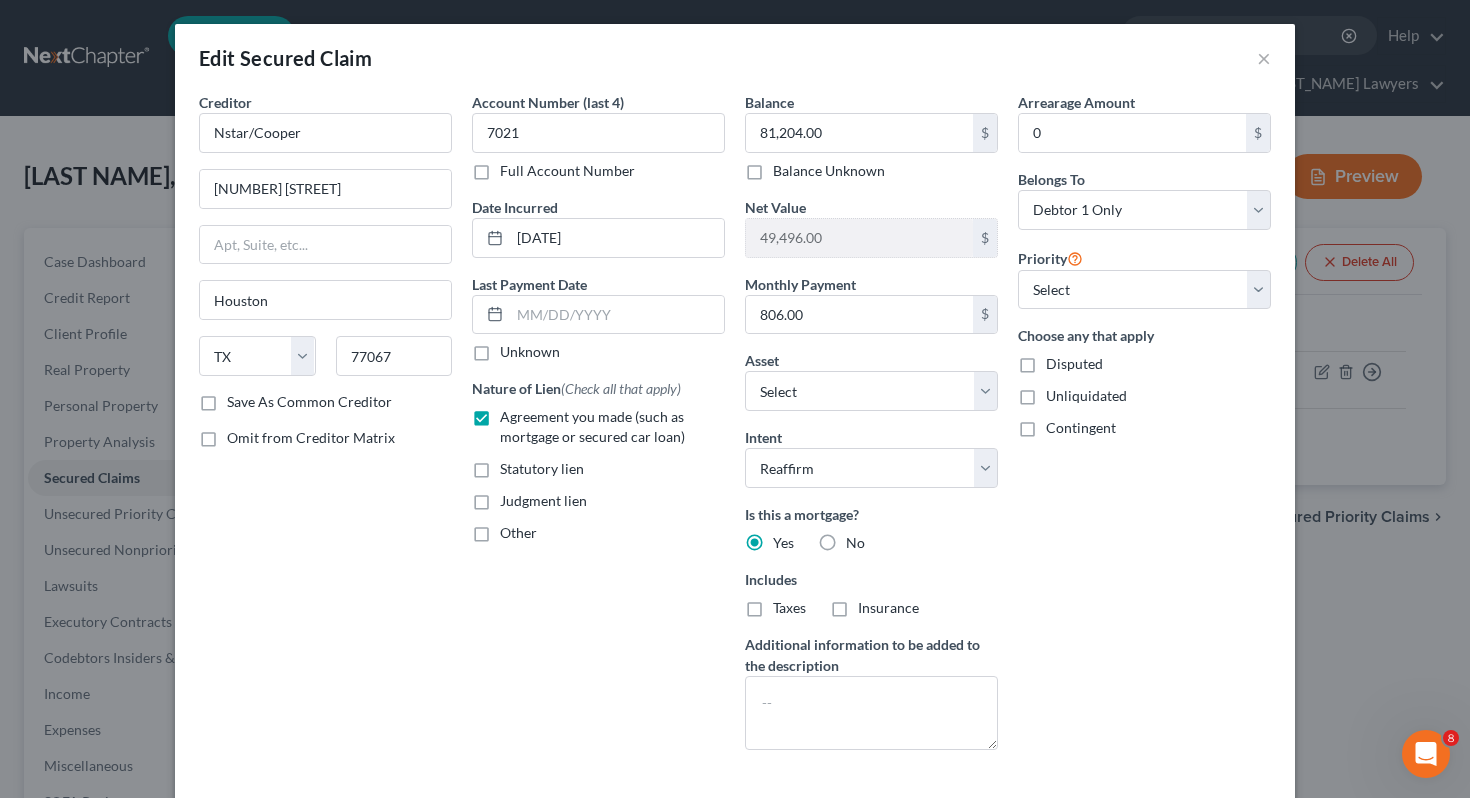 click on "Taxes" at bounding box center [789, 607] 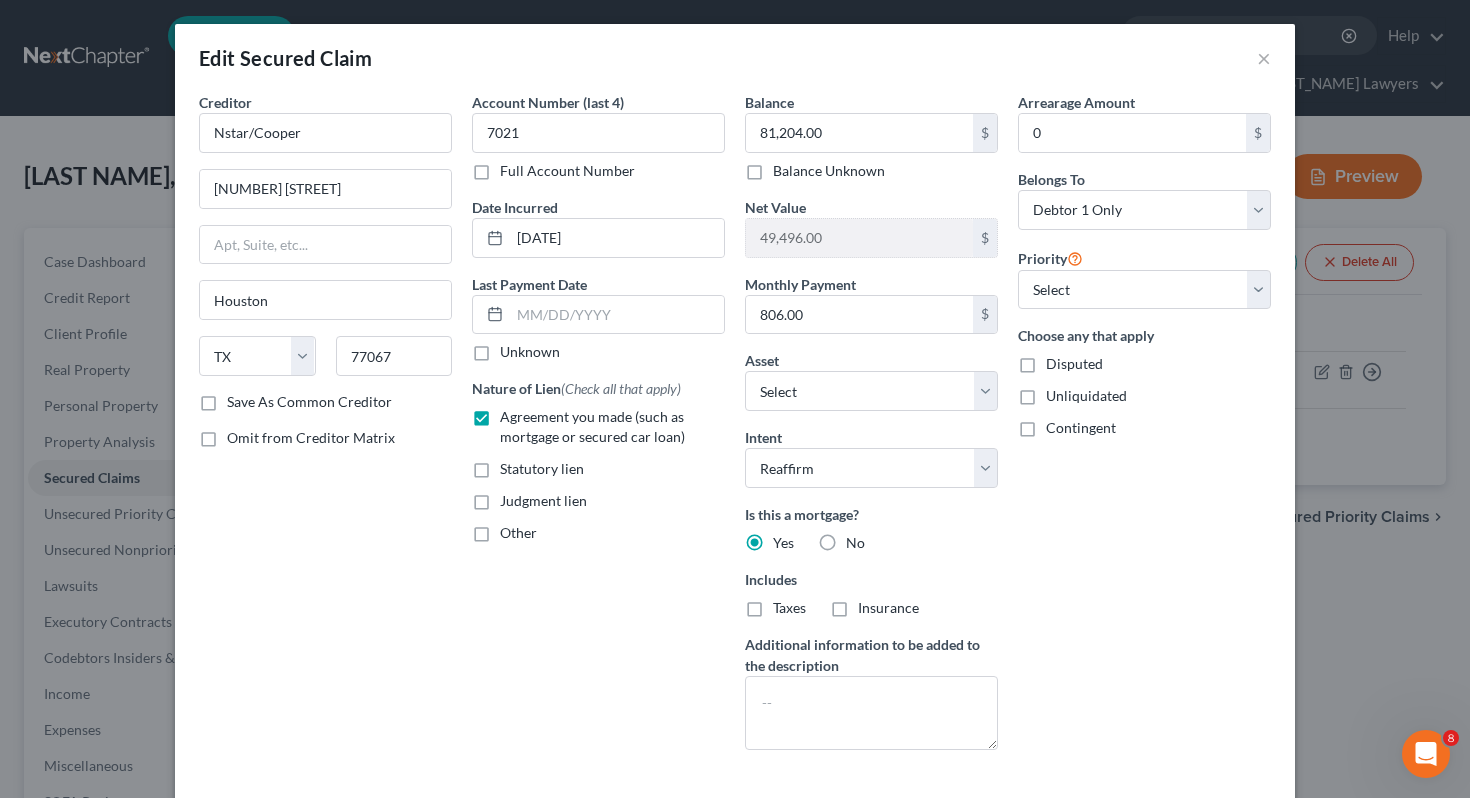 click on "Taxes" at bounding box center [787, 604] 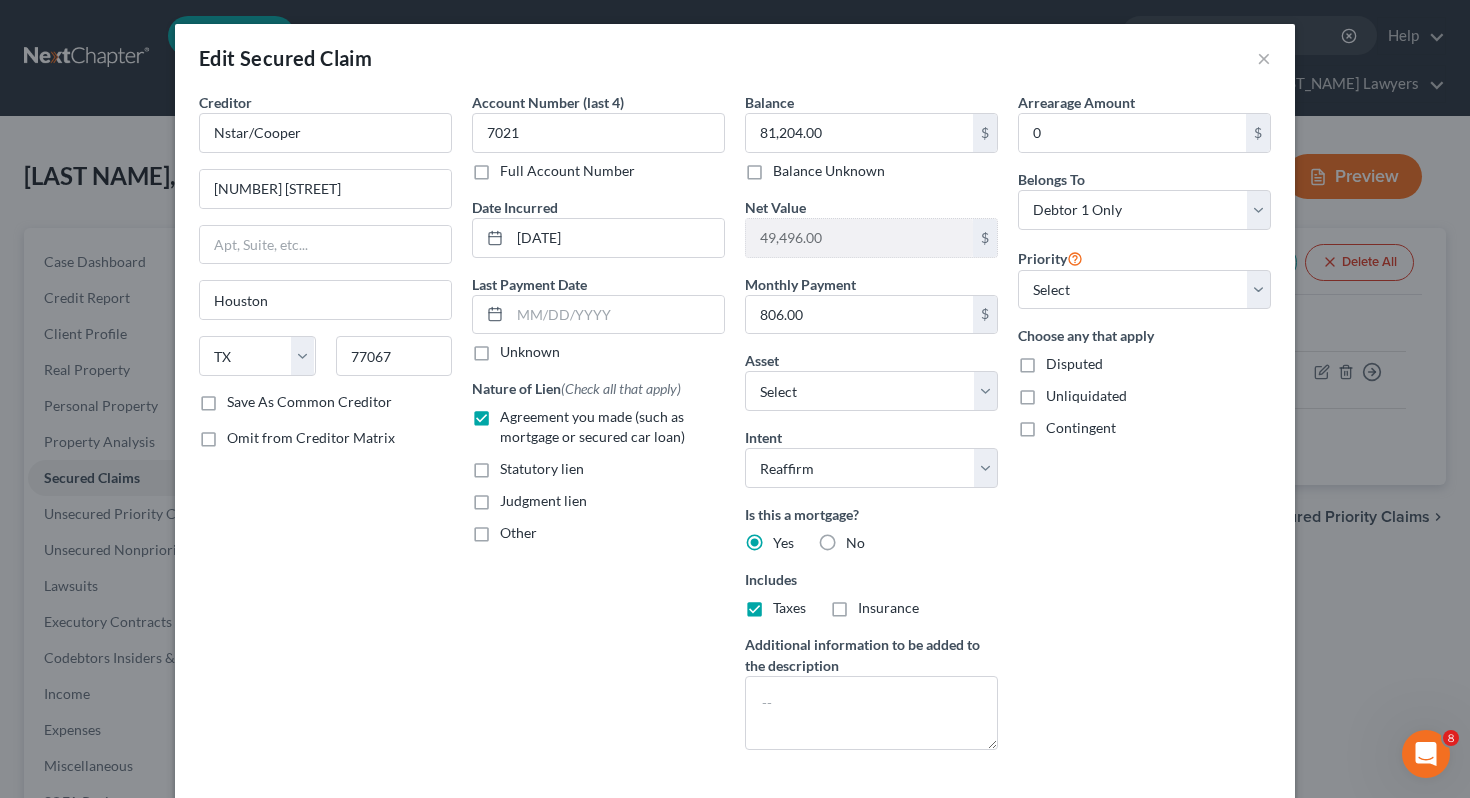 click on "Insurance" at bounding box center (888, 607) 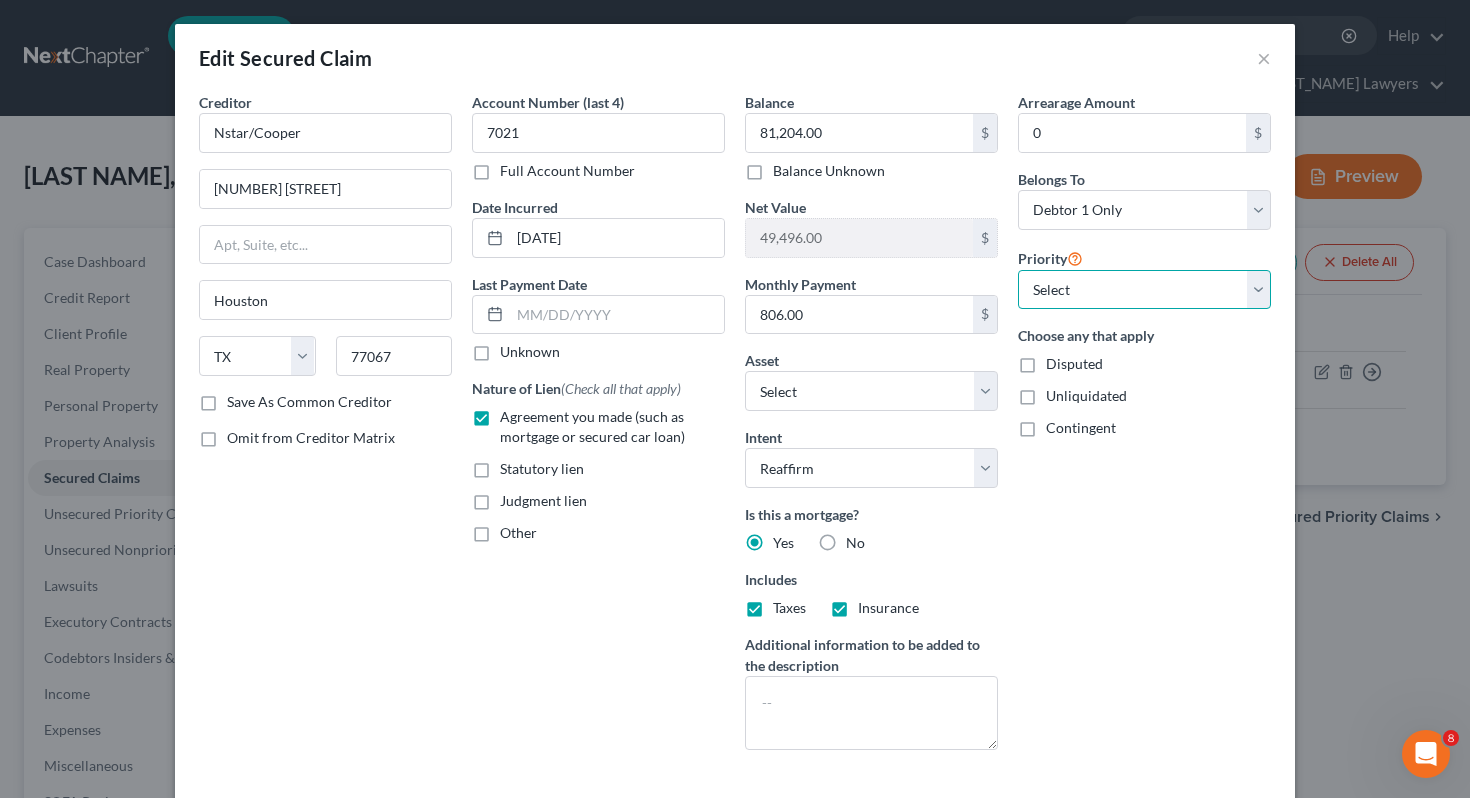 click on "Select 1st 2nd 3rd 4th 5th 6th 7th 8th 9th 10th 11th 12th 13th 14th 15th 16th 17th 18th 19th 20th 21th 22th 23th 24th 25th 26th 27th 28th 29th 30th" at bounding box center [1144, 290] 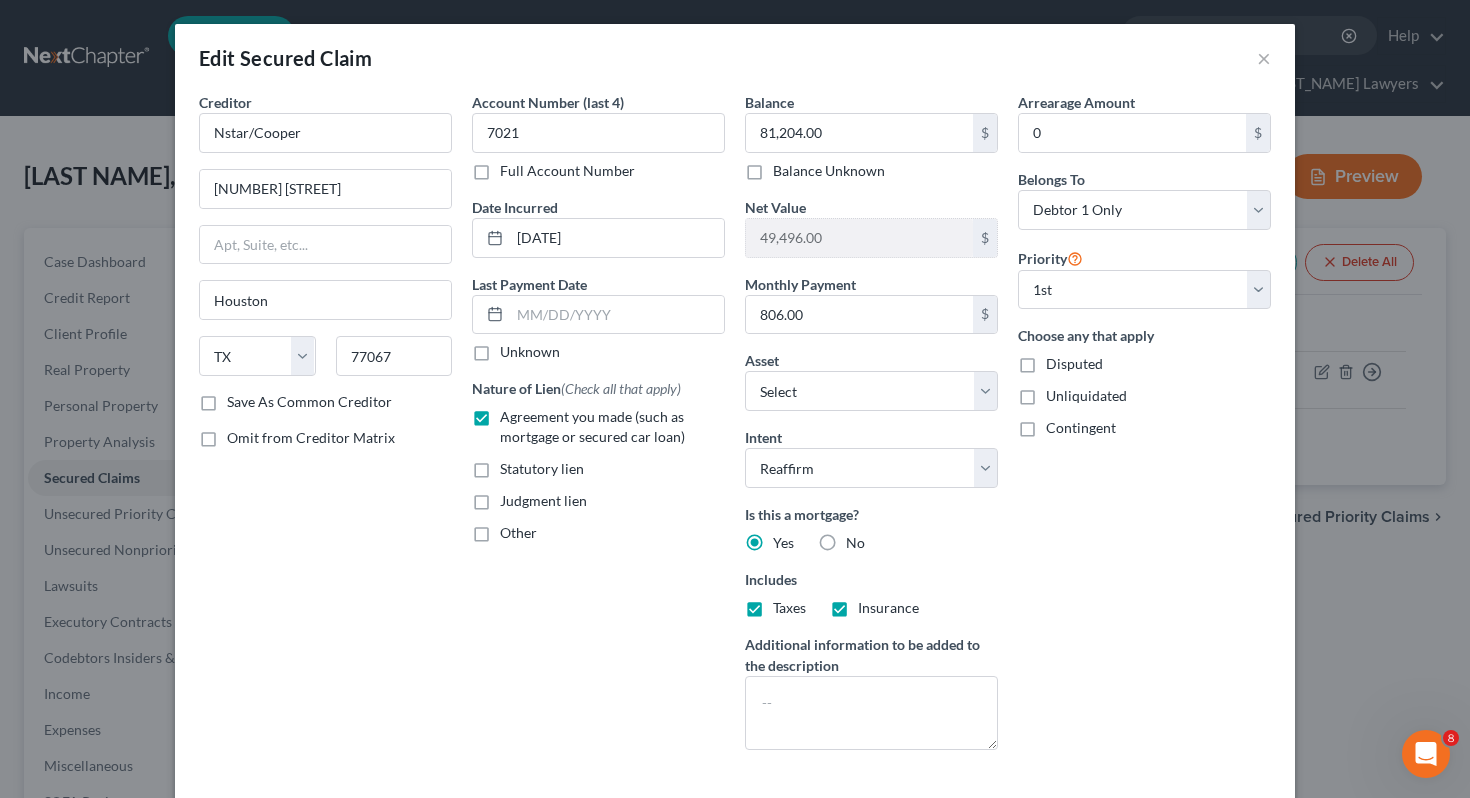 click on "Arrearage Amount 0 $
Belongs To
*
Select Debtor 1 Only Debtor 2 Only Debtor 1 And Debtor 2 Only At Least One Of The Debtors And Another Community Property Priority  Select 1st 2nd 3rd 4th 5th 6th 7th 8th 9th 10th 11th 12th 13th 14th 15th 16th 17th 18th 19th 20th 21th 22th 23th 24th 25th 26th 27th 28th 29th 30th Choose any that apply Disputed Unliquidated Contingent" at bounding box center [1144, 429] 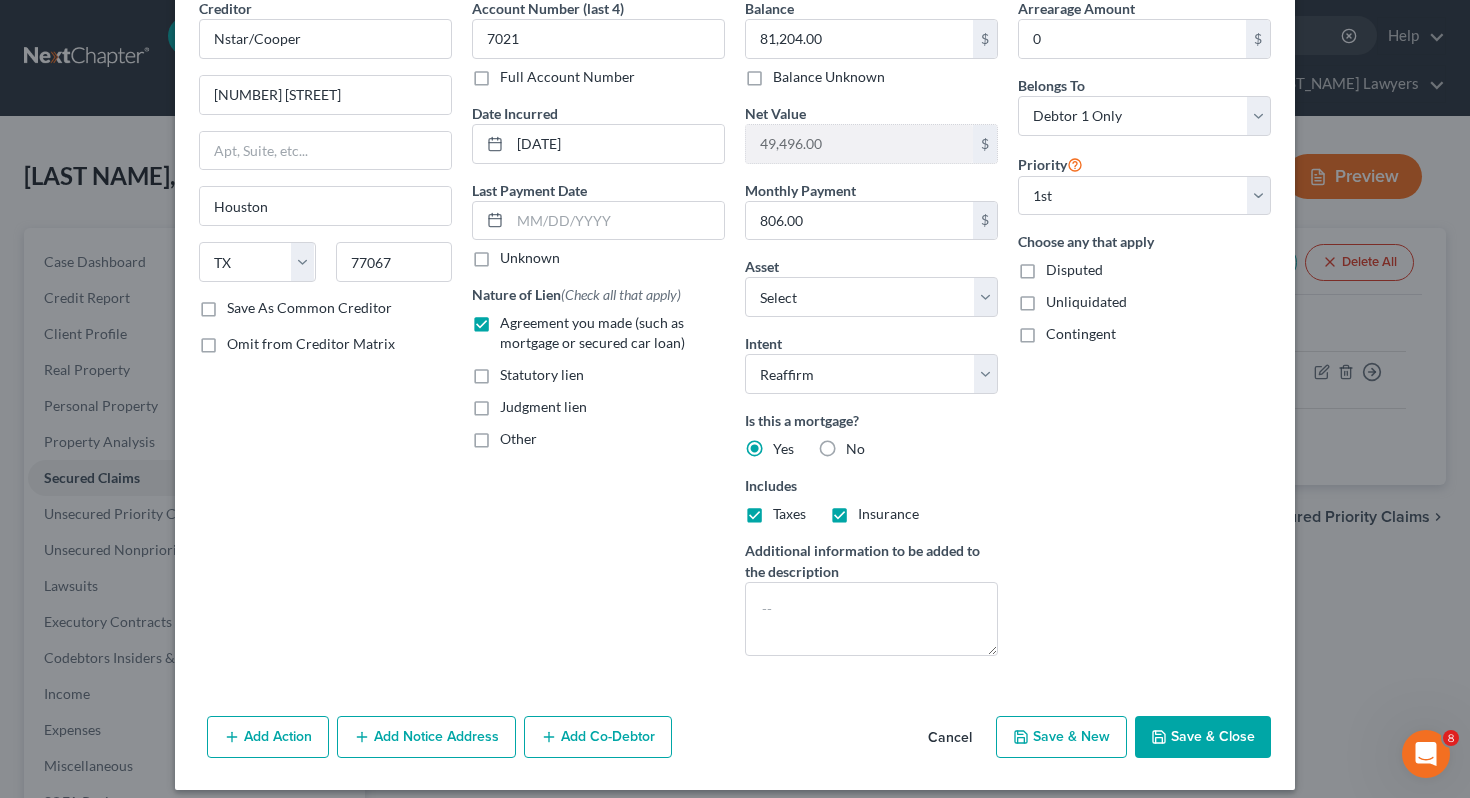 scroll, scrollTop: 109, scrollLeft: 0, axis: vertical 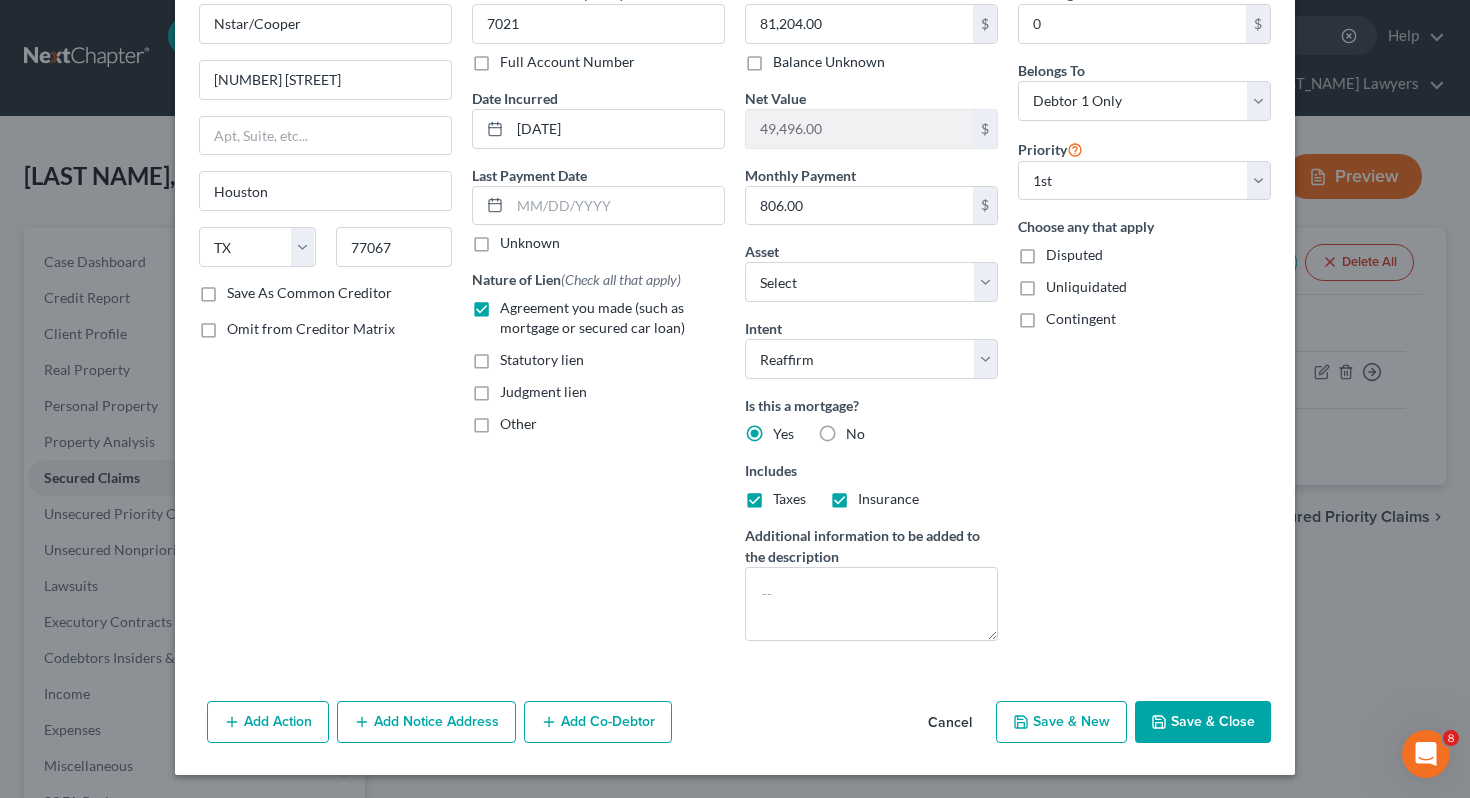 click on "Save & Close" at bounding box center [1203, 722] 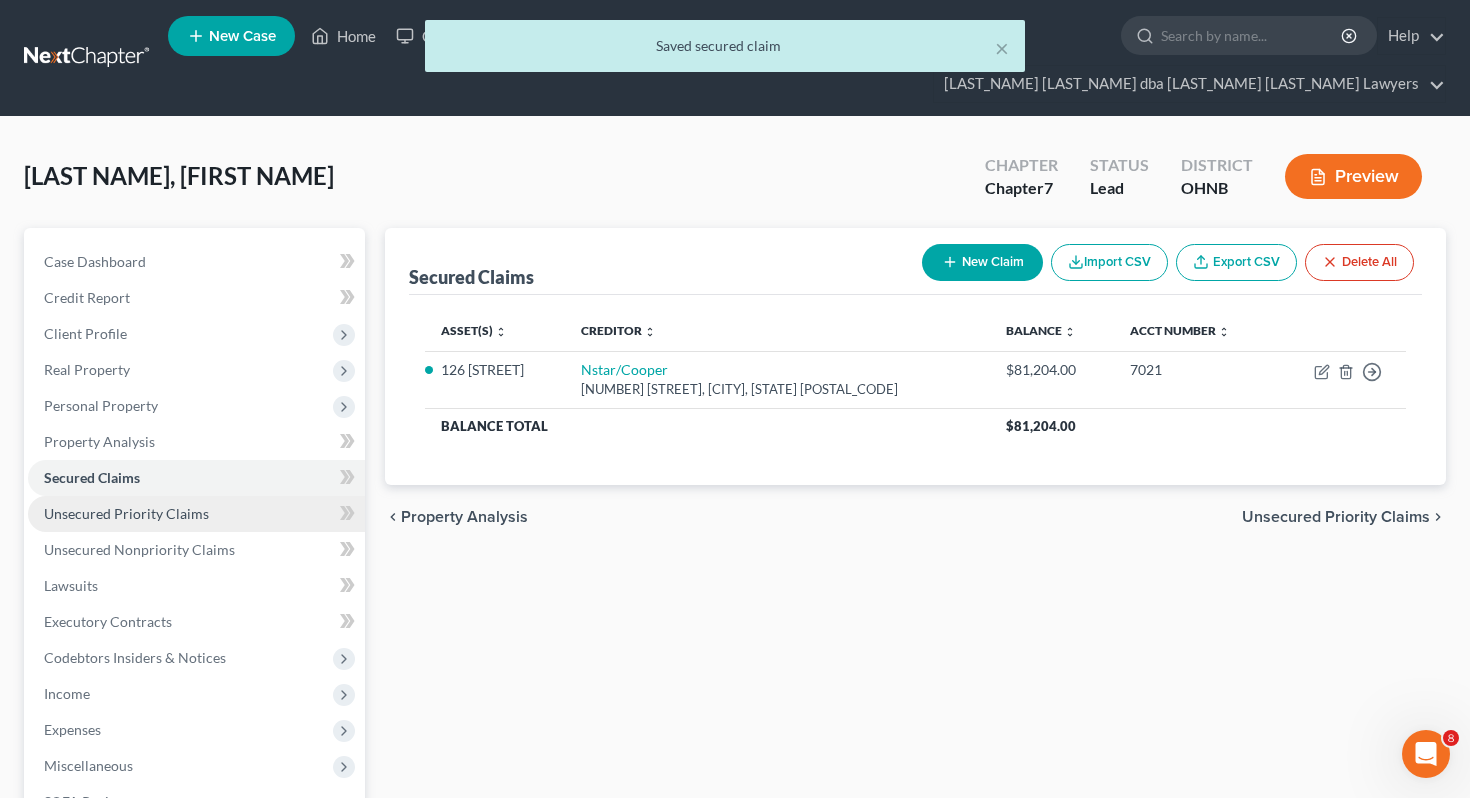 click on "Unsecured Priority Claims" at bounding box center [196, 514] 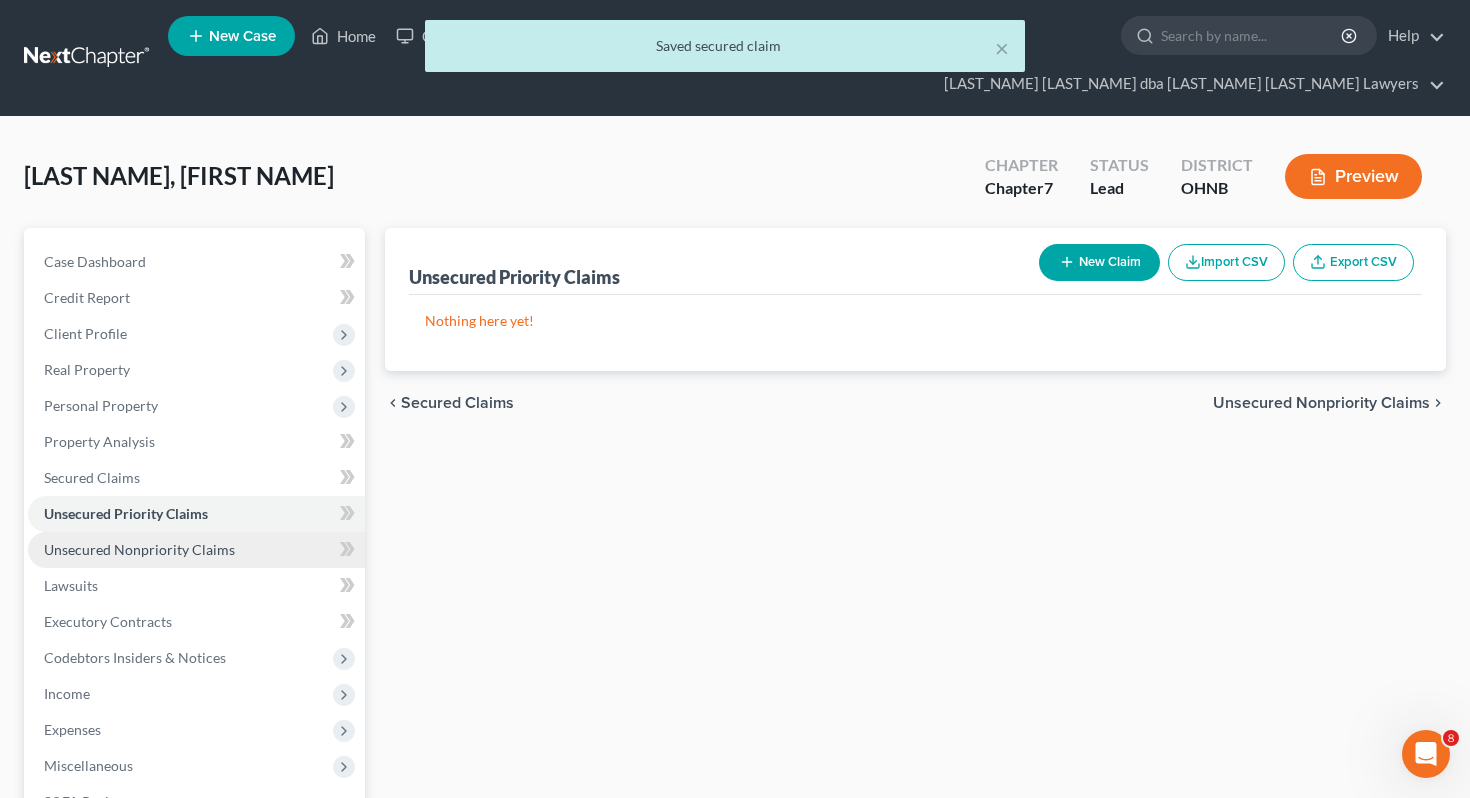 click on "Unsecured Nonpriority Claims" at bounding box center [139, 549] 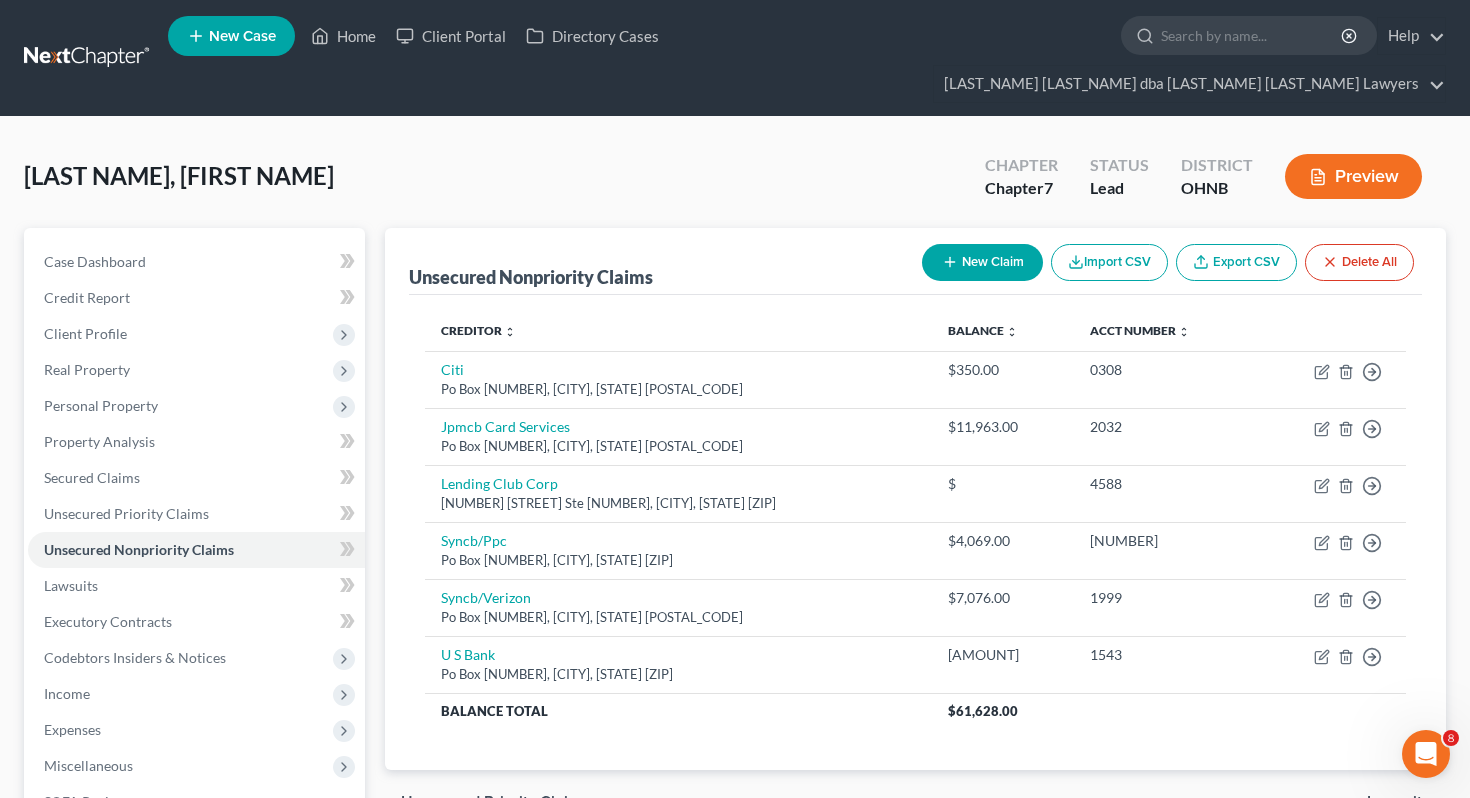 click on "New Claim" at bounding box center [982, 262] 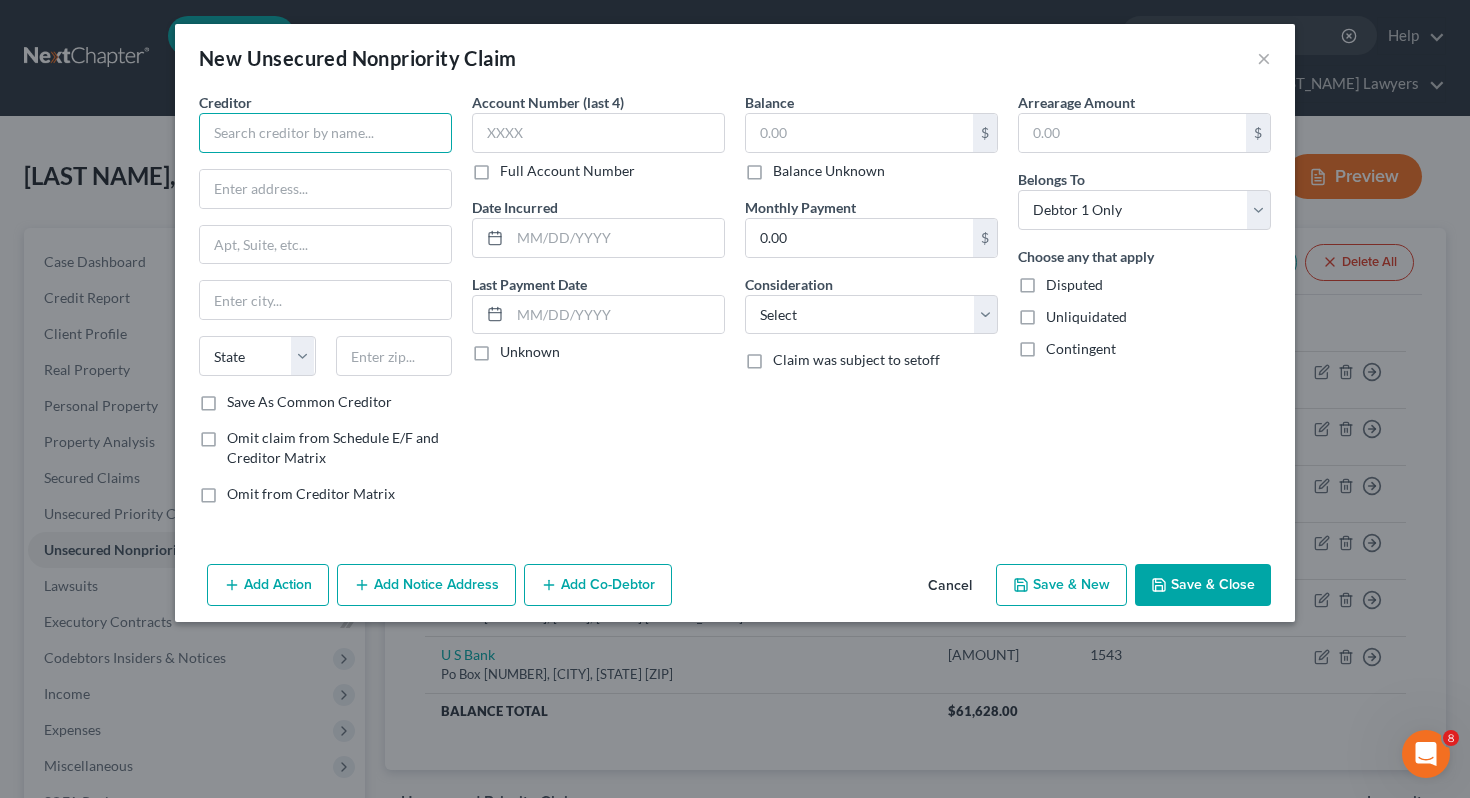 click at bounding box center (325, 133) 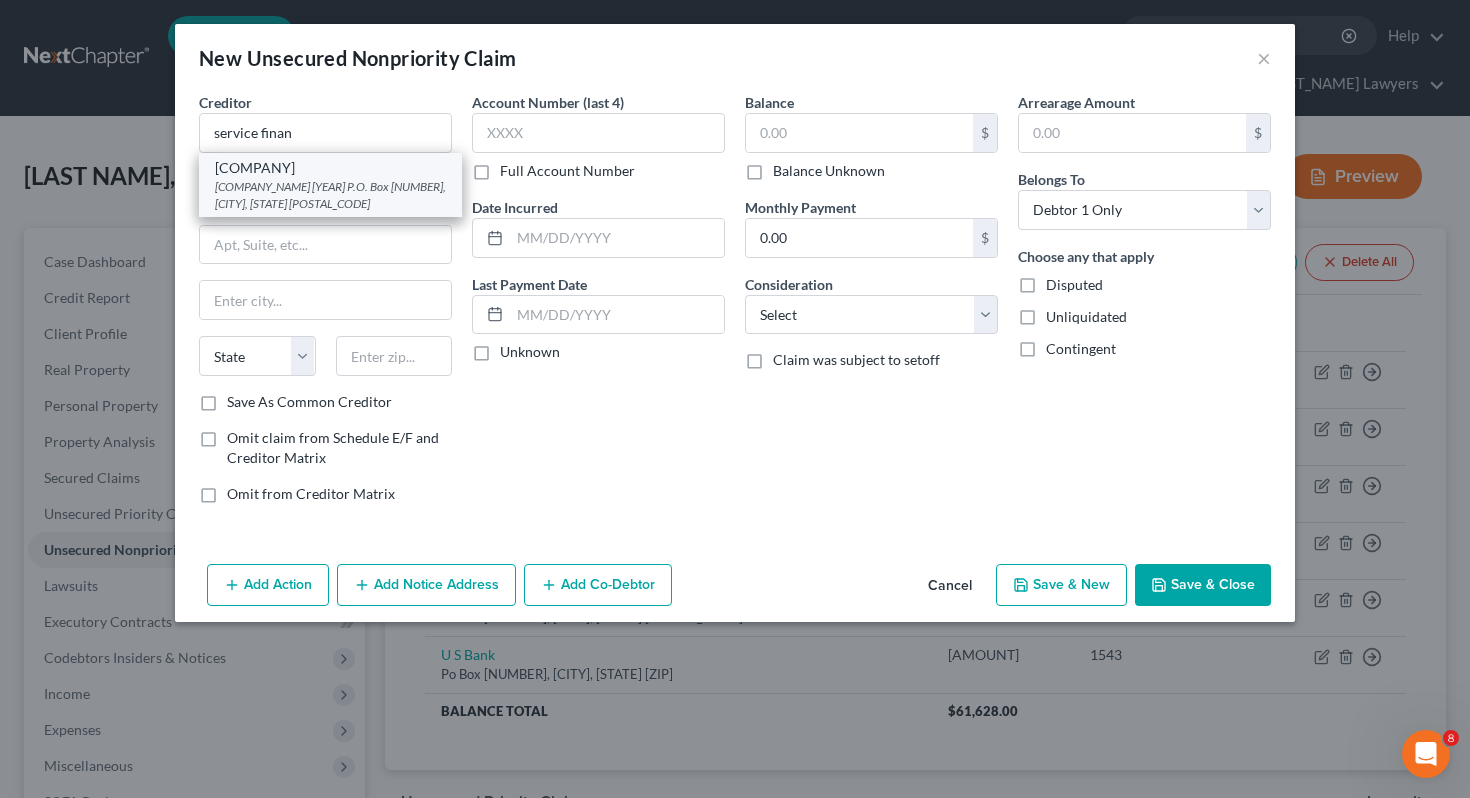 click on "[COMPANY_NAME] [YEAR] P.O. Box [NUMBER], [CITY], [STATE] [POSTAL_CODE]" at bounding box center [330, 195] 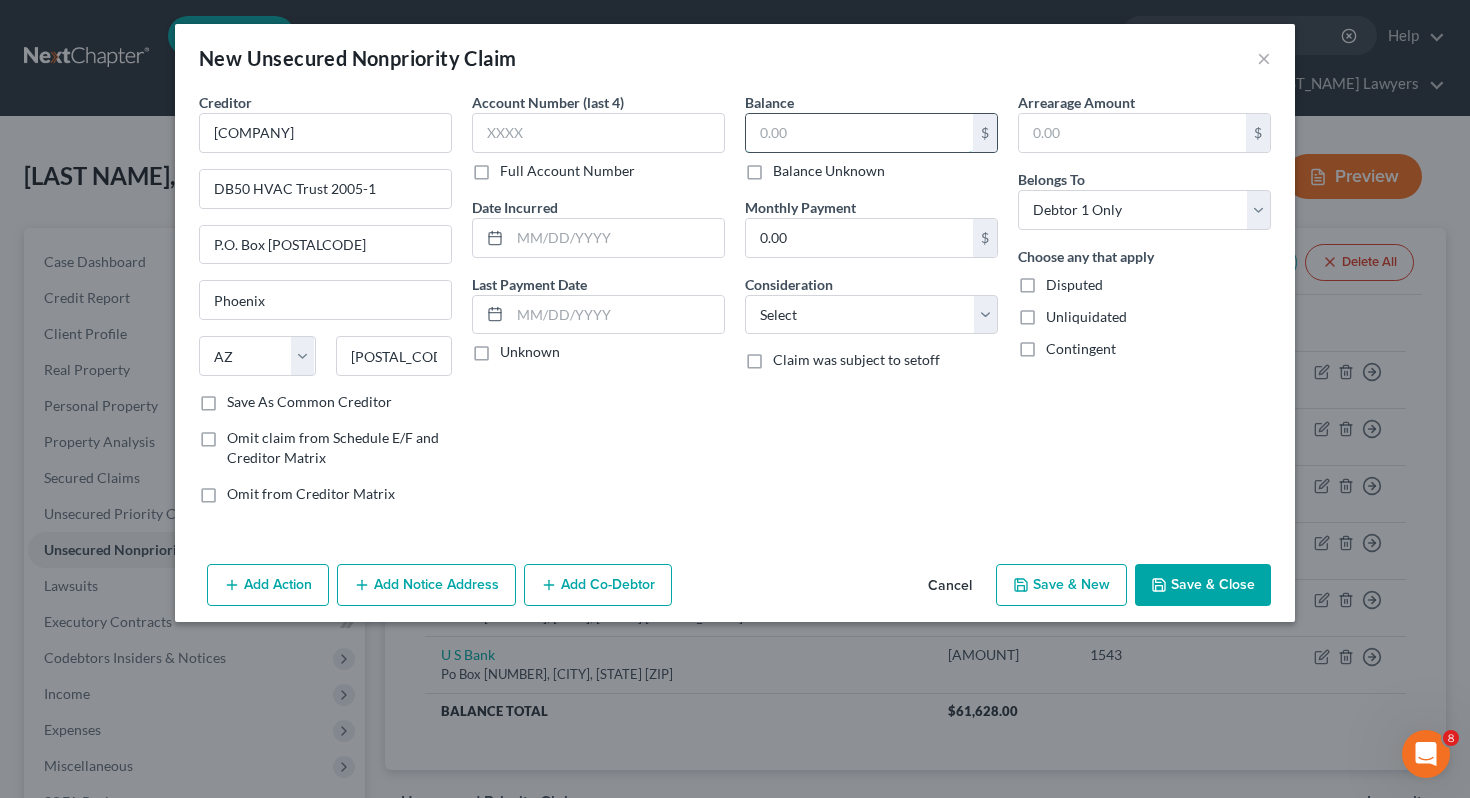 click at bounding box center [859, 133] 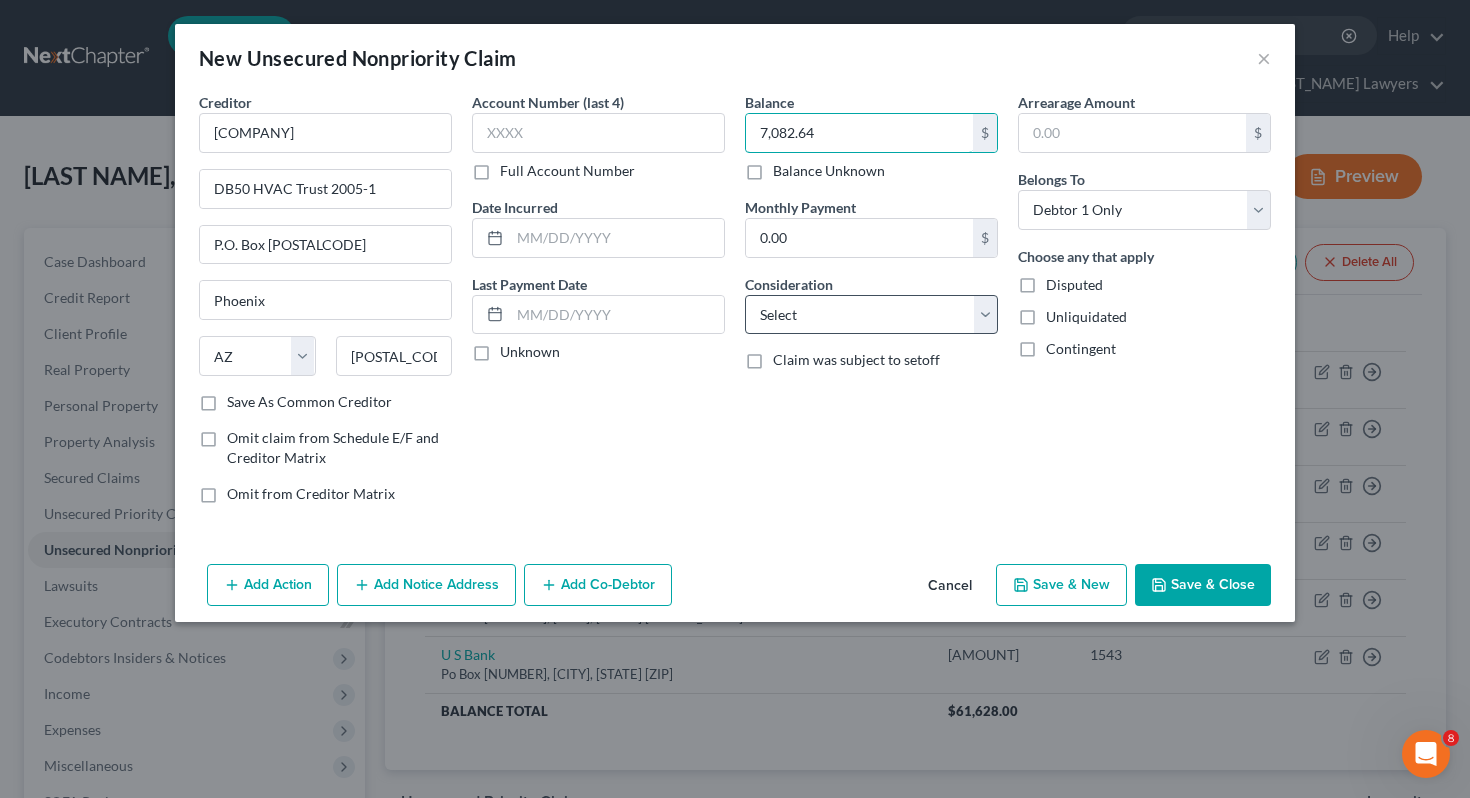 type on "7,082.64" 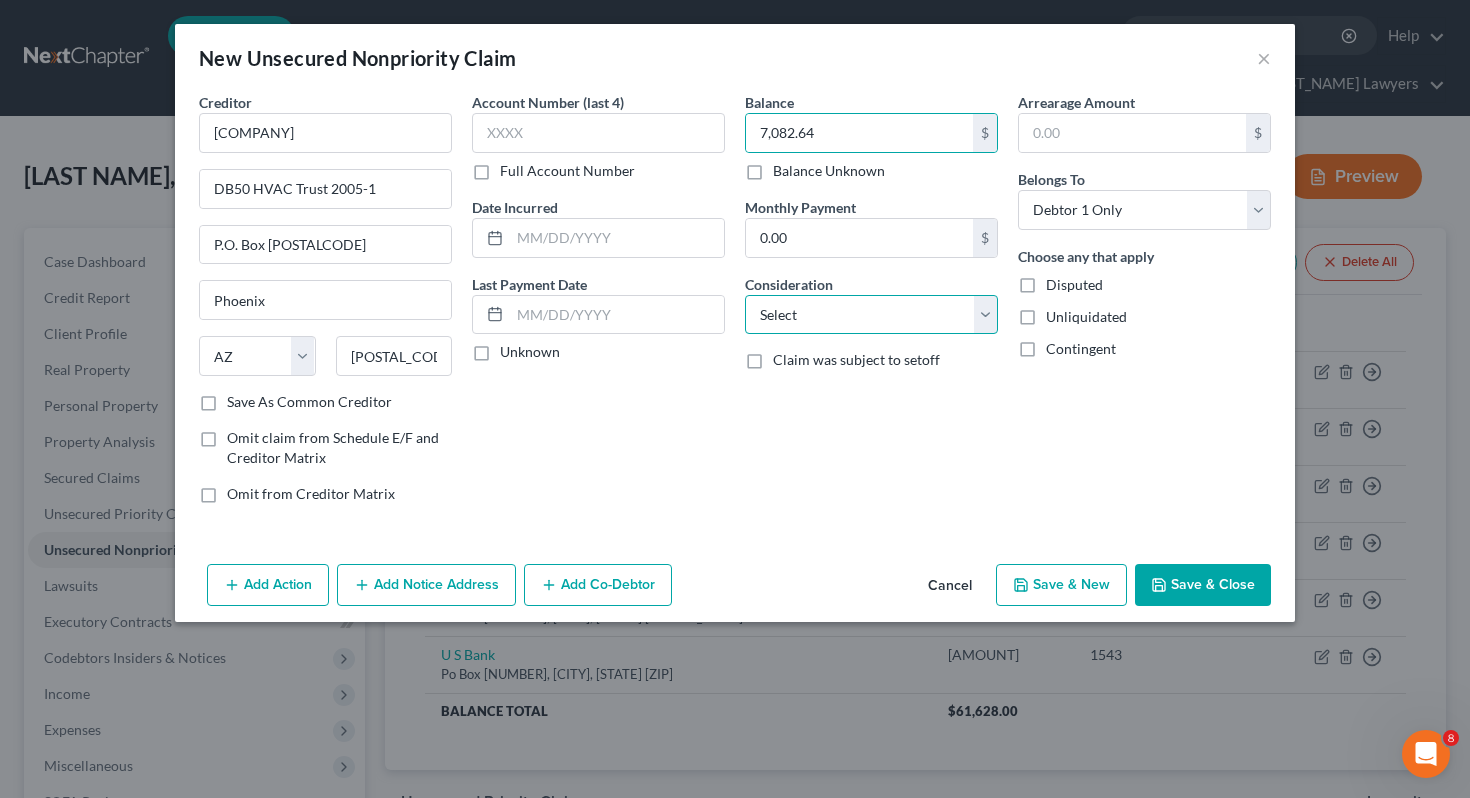 click on "Select Cable / Satellite Services Collection Agency Credit Card Debt Debt Counseling / Attorneys Deficiency Balance Domestic Support Obligations Home / Car Repairs Income Taxes Judgment Liens Medical Services Monies Loaned / Advanced Mortgage Obligation From Divorce Or Separation Obligation To Pensions Other Overdrawn Bank Account Promised To Help Pay Creditors Student Loans Suppliers And Vendors Telephone / Internet Services Utility Services" at bounding box center (871, 315) 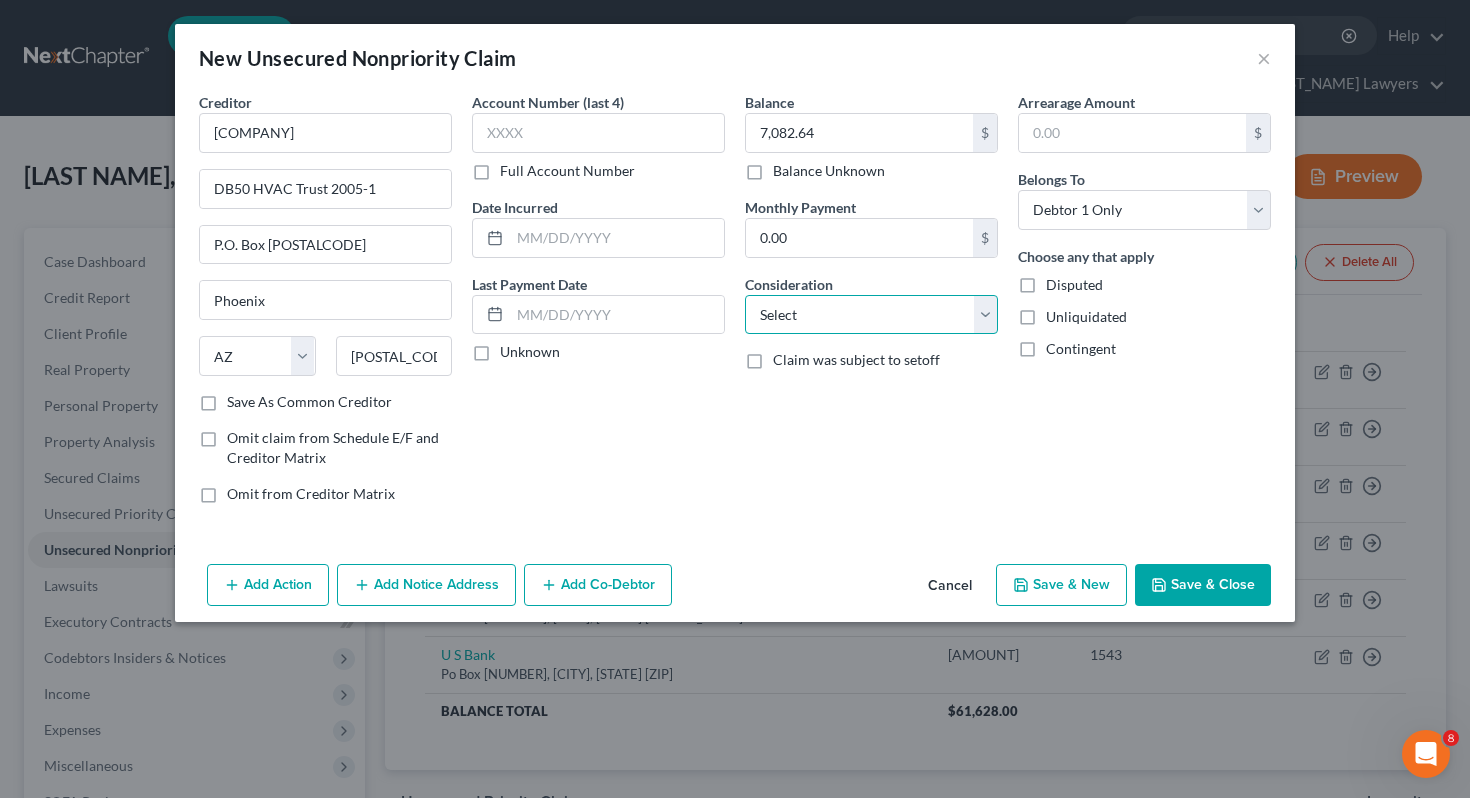 select on "1" 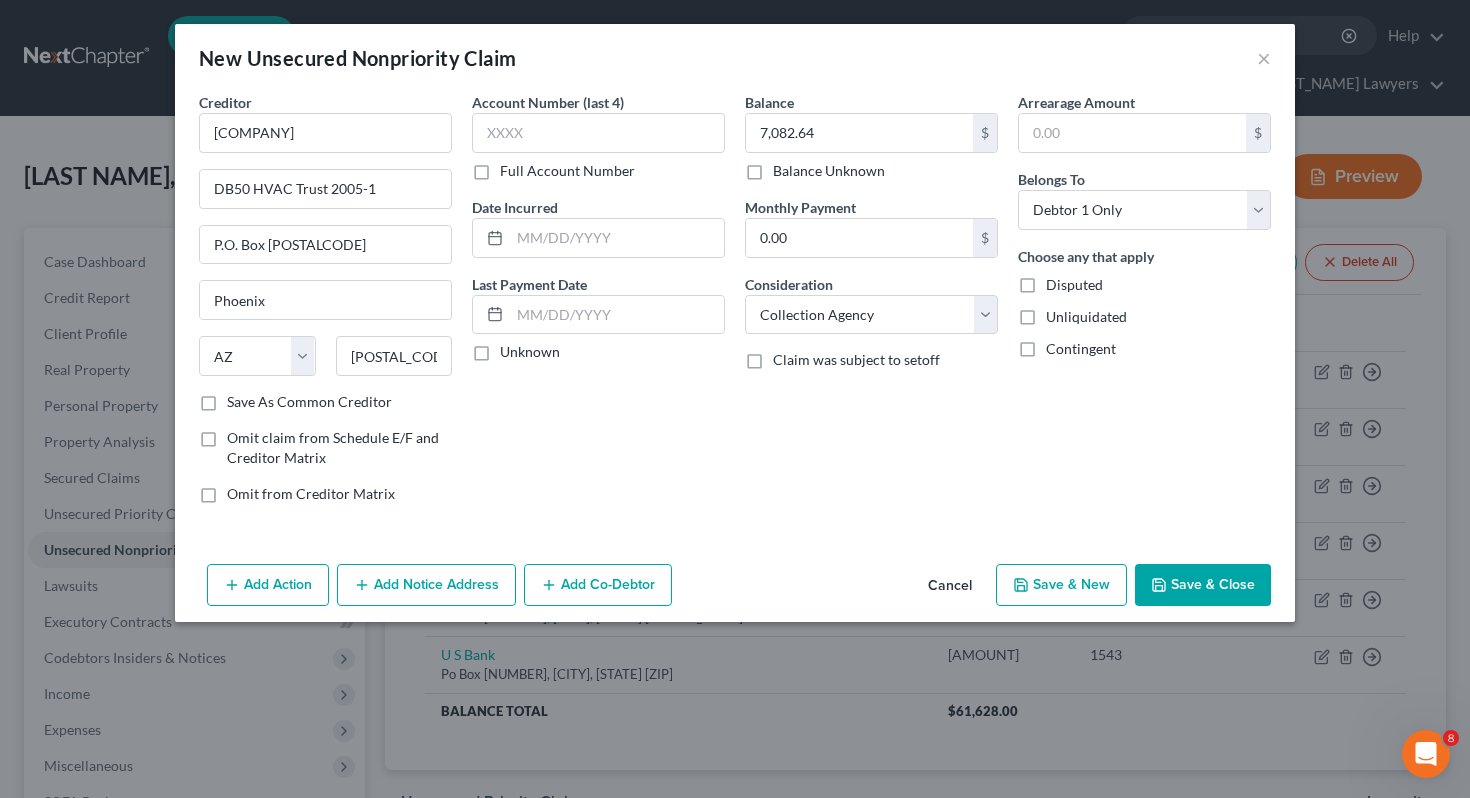 click on "Balance
7,082.64 $
Balance Unknown
Balance Undetermined
7,082.64 $
Balance Unknown
Monthly Payment 0.00 $ Consideration Select Cable / Satellite Services Collection Agency Credit Card Debt Debt Counseling / Attorneys Deficiency Balance Domestic Support Obligations Home / Car Repairs Income Taxes Judgment Liens Medical Services Monies Loaned / Advanced Mortgage Obligation From Divorce Or Separation Obligation To Pensions Other Overdrawn Bank Account Promised To Help Pay Creditors Student Loans Suppliers And Vendors Telephone / Internet Services Utility Services Claim was subject to setoff" at bounding box center (871, 306) 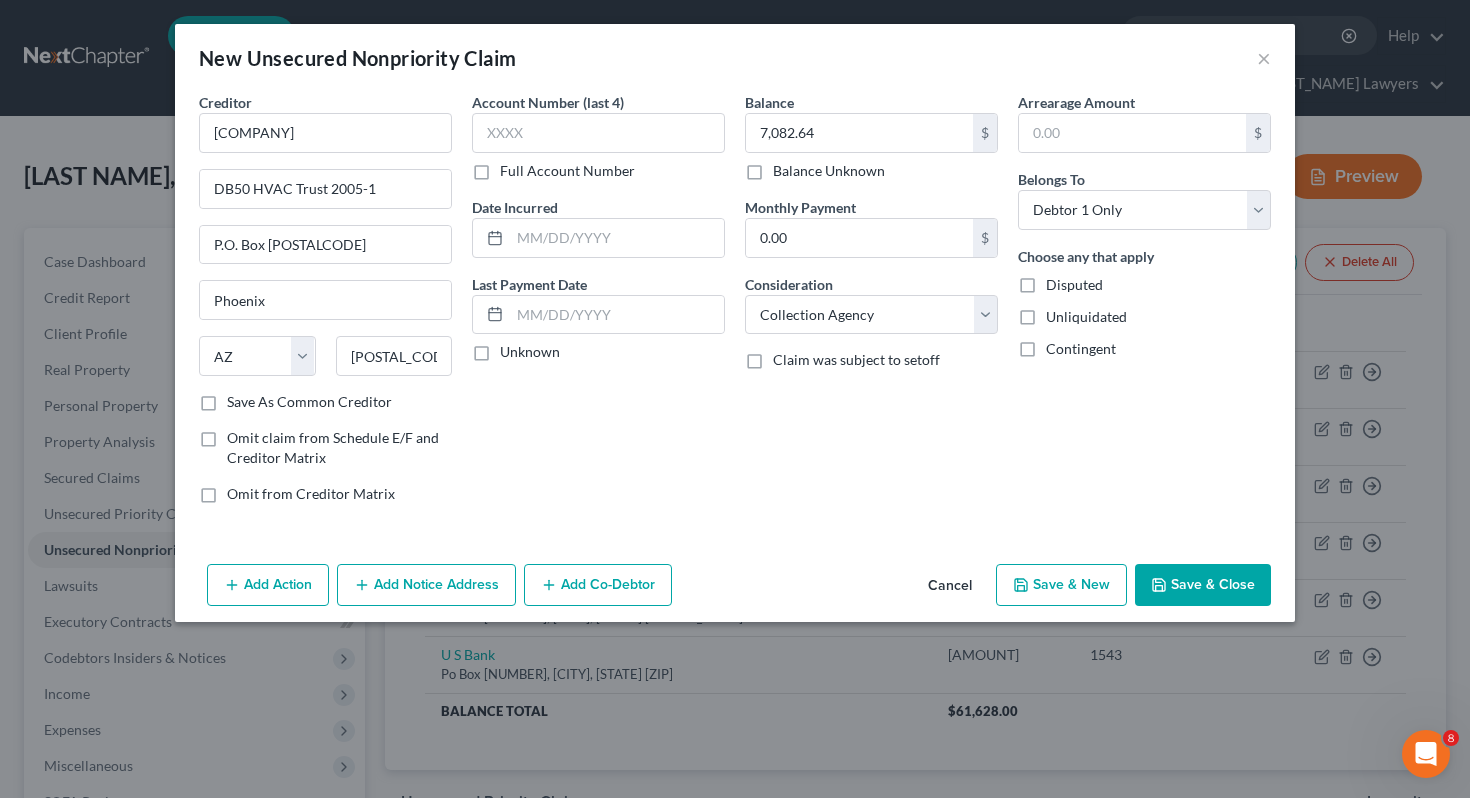 click on "Save & Close" at bounding box center [1203, 585] 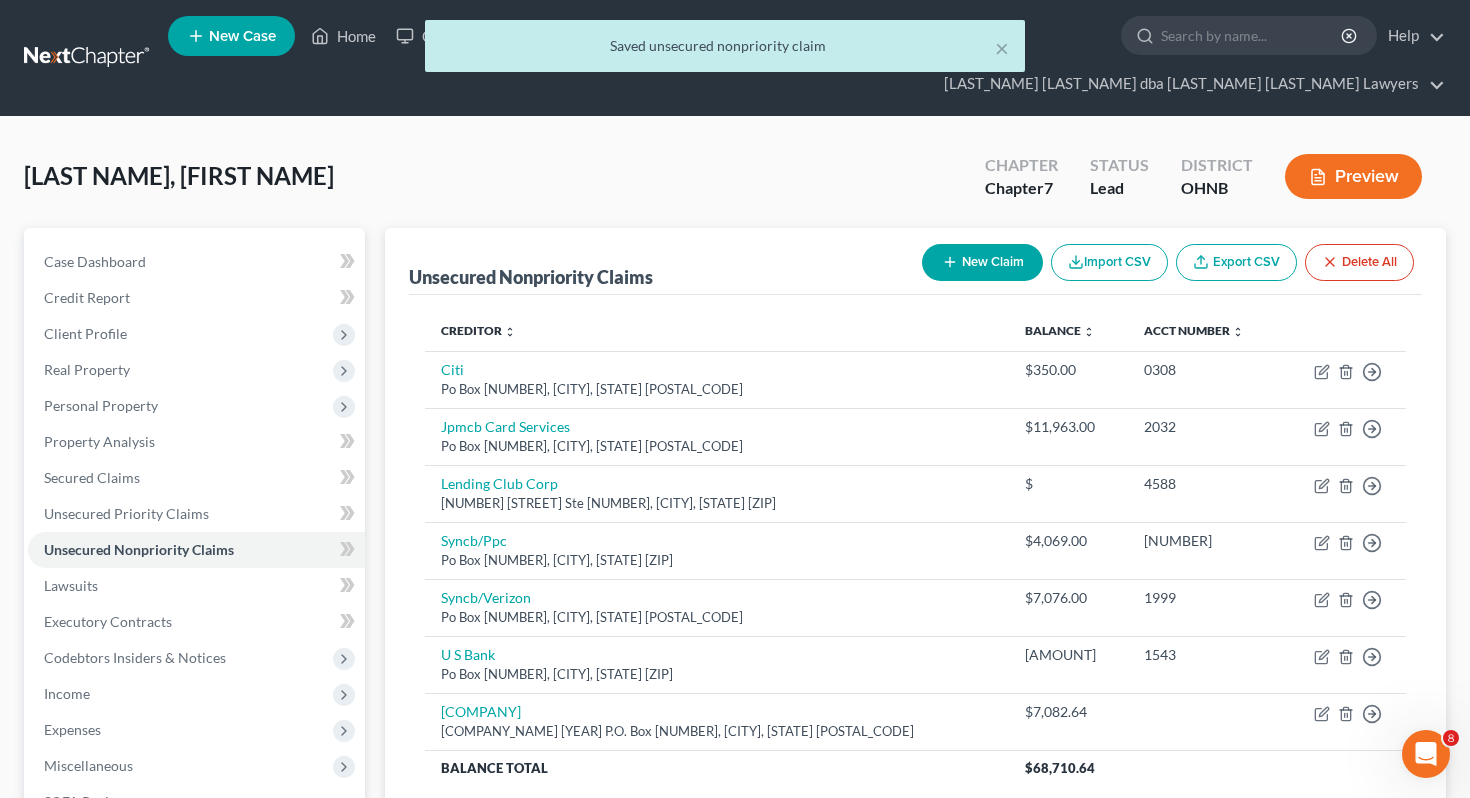 click on "New Claim" at bounding box center (982, 262) 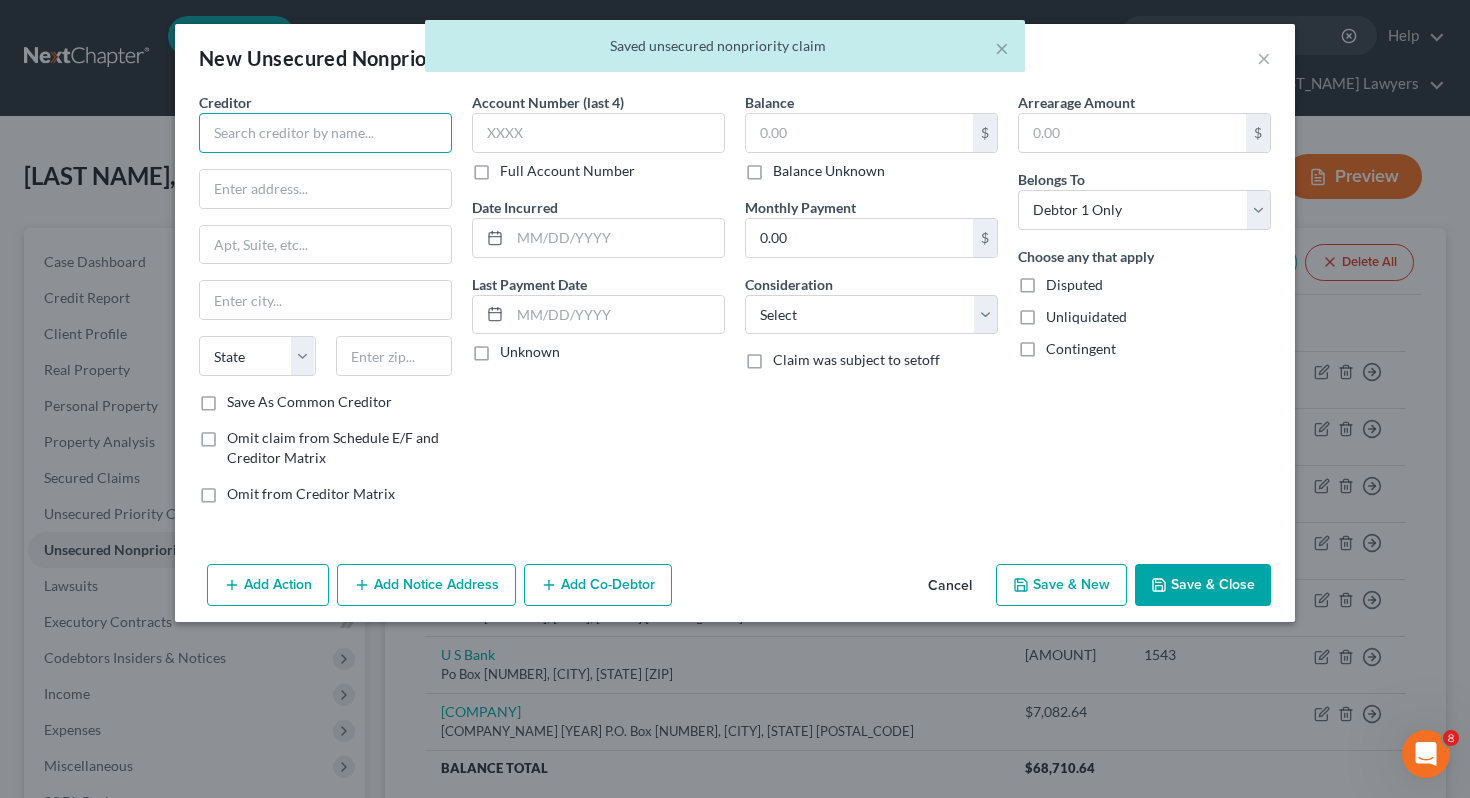 click at bounding box center (325, 133) 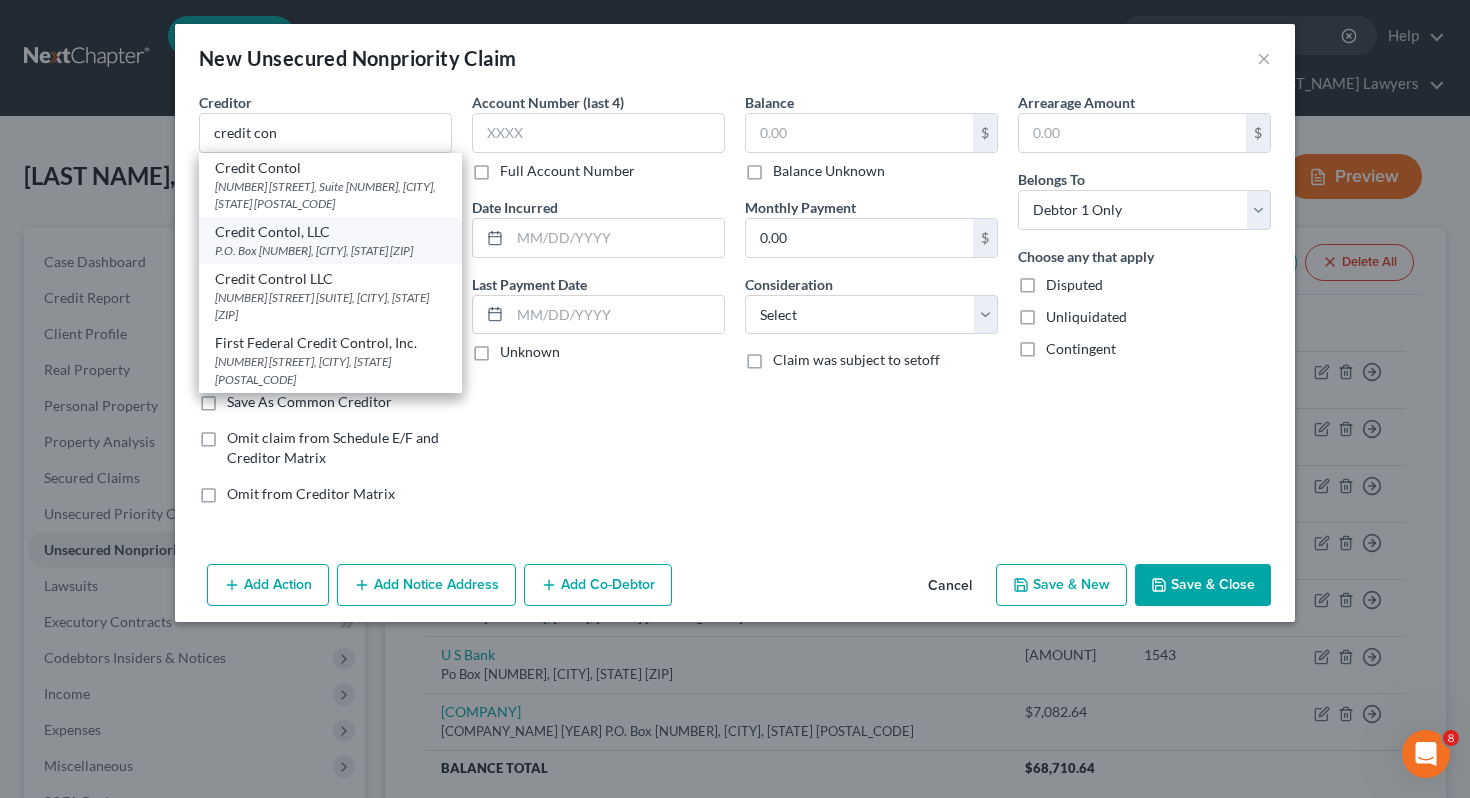 click on "Credit Contol, LLC" at bounding box center (330, 232) 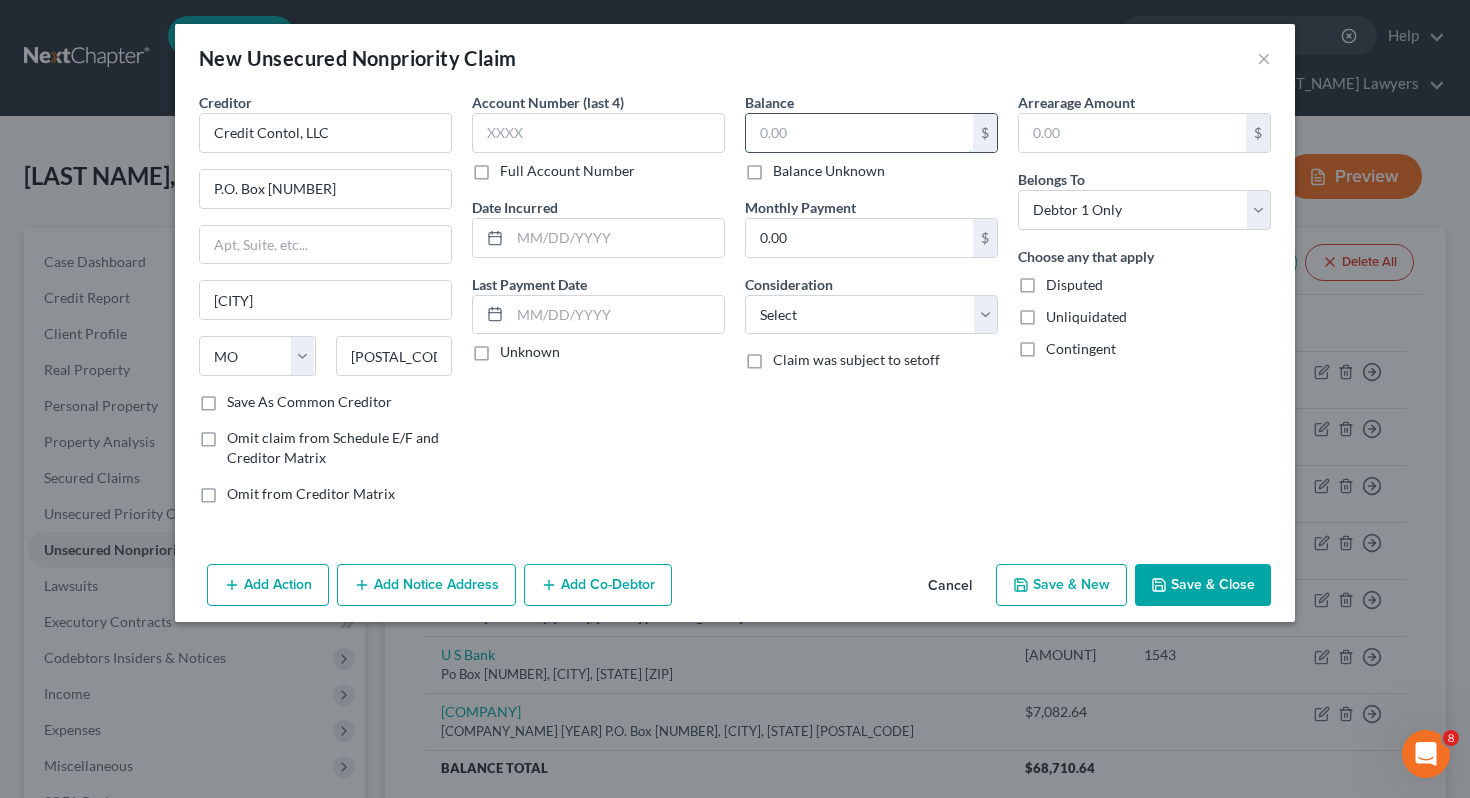 click at bounding box center (859, 133) 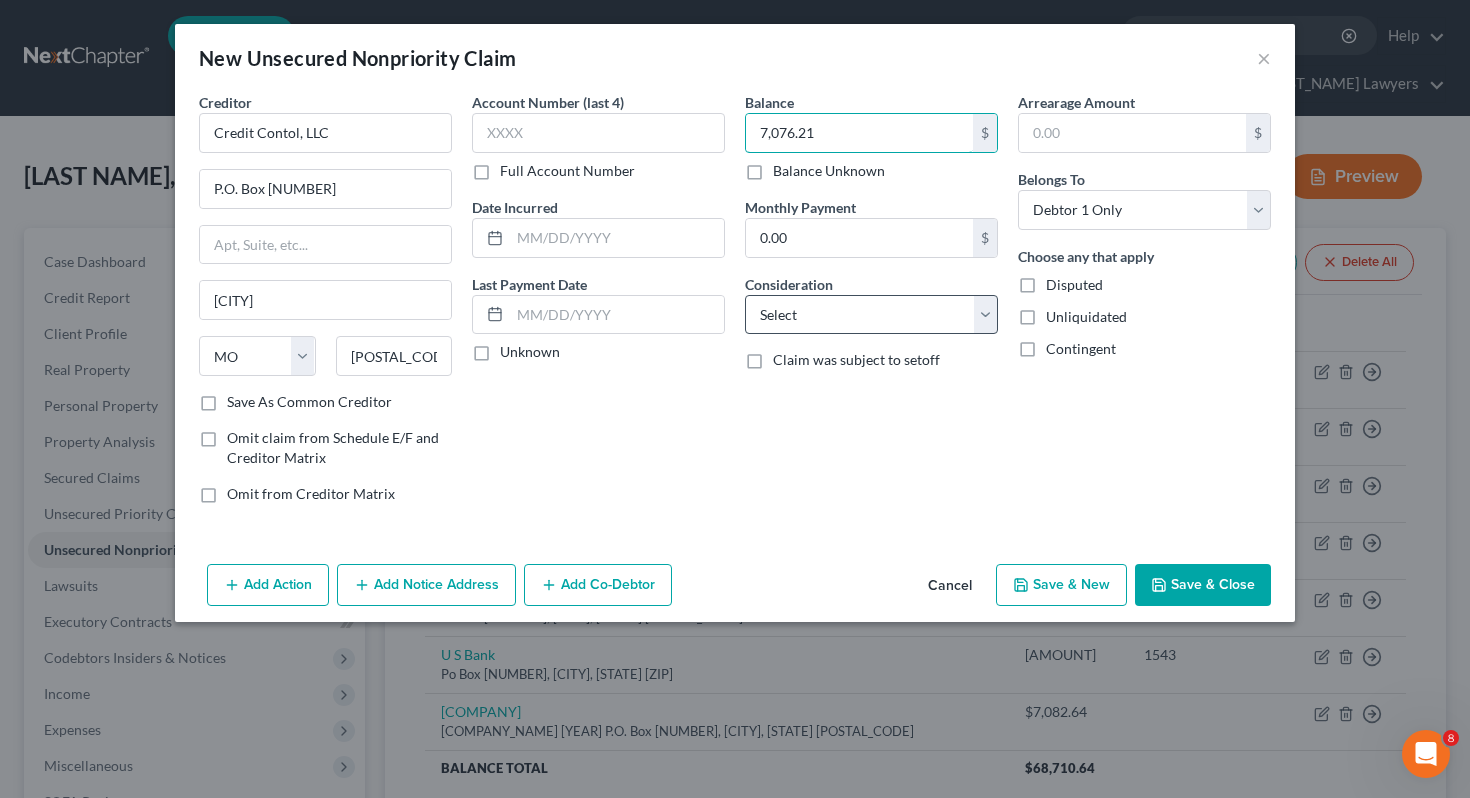 type on "7,076.21" 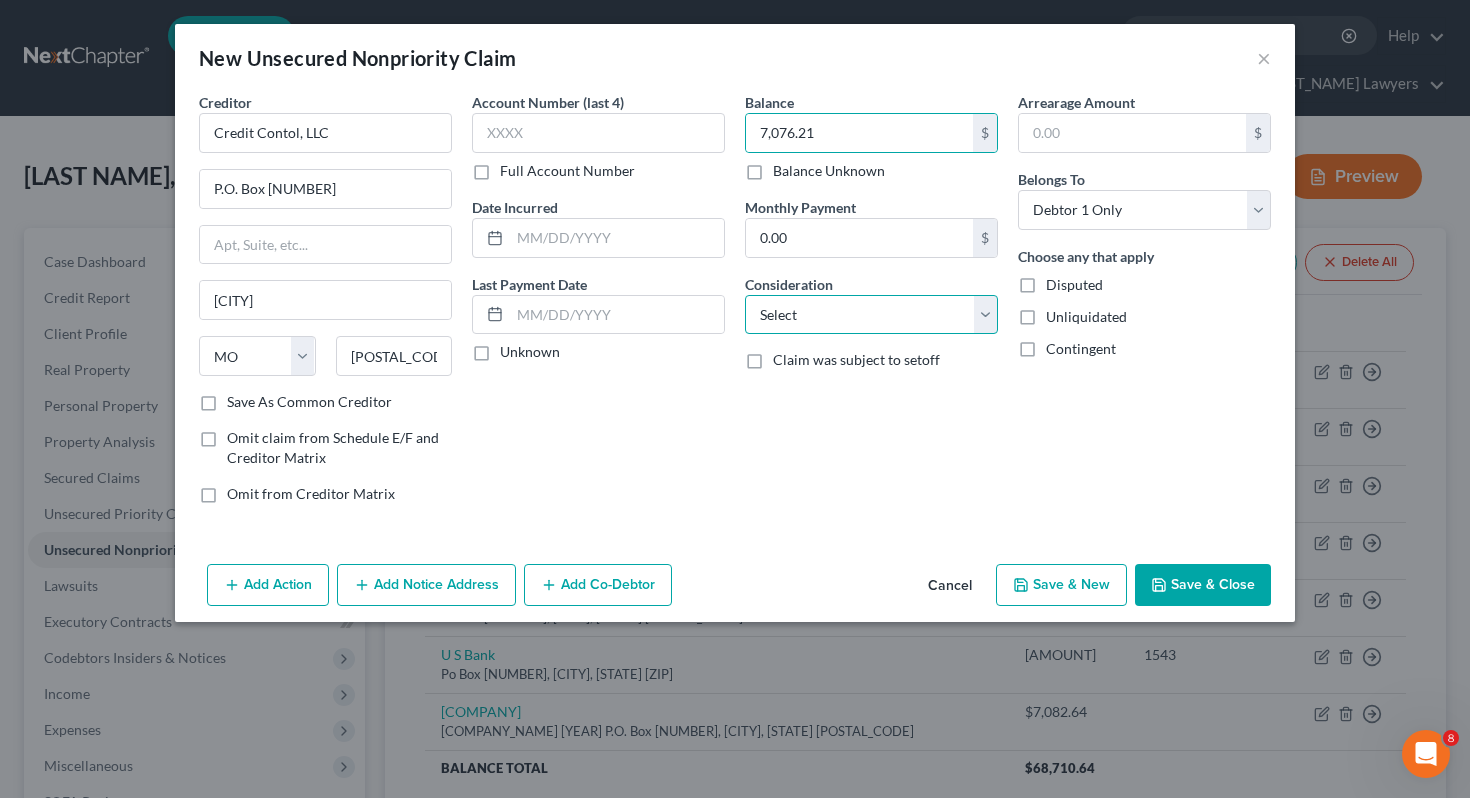 click on "Select Cable / Satellite Services Collection Agency Credit Card Debt Debt Counseling / Attorneys Deficiency Balance Domestic Support Obligations Home / Car Repairs Income Taxes Judgment Liens Medical Services Monies Loaned / Advanced Mortgage Obligation From Divorce Or Separation Obligation To Pensions Other Overdrawn Bank Account Promised To Help Pay Creditors Student Loans Suppliers And Vendors Telephone / Internet Services Utility Services" at bounding box center [871, 315] 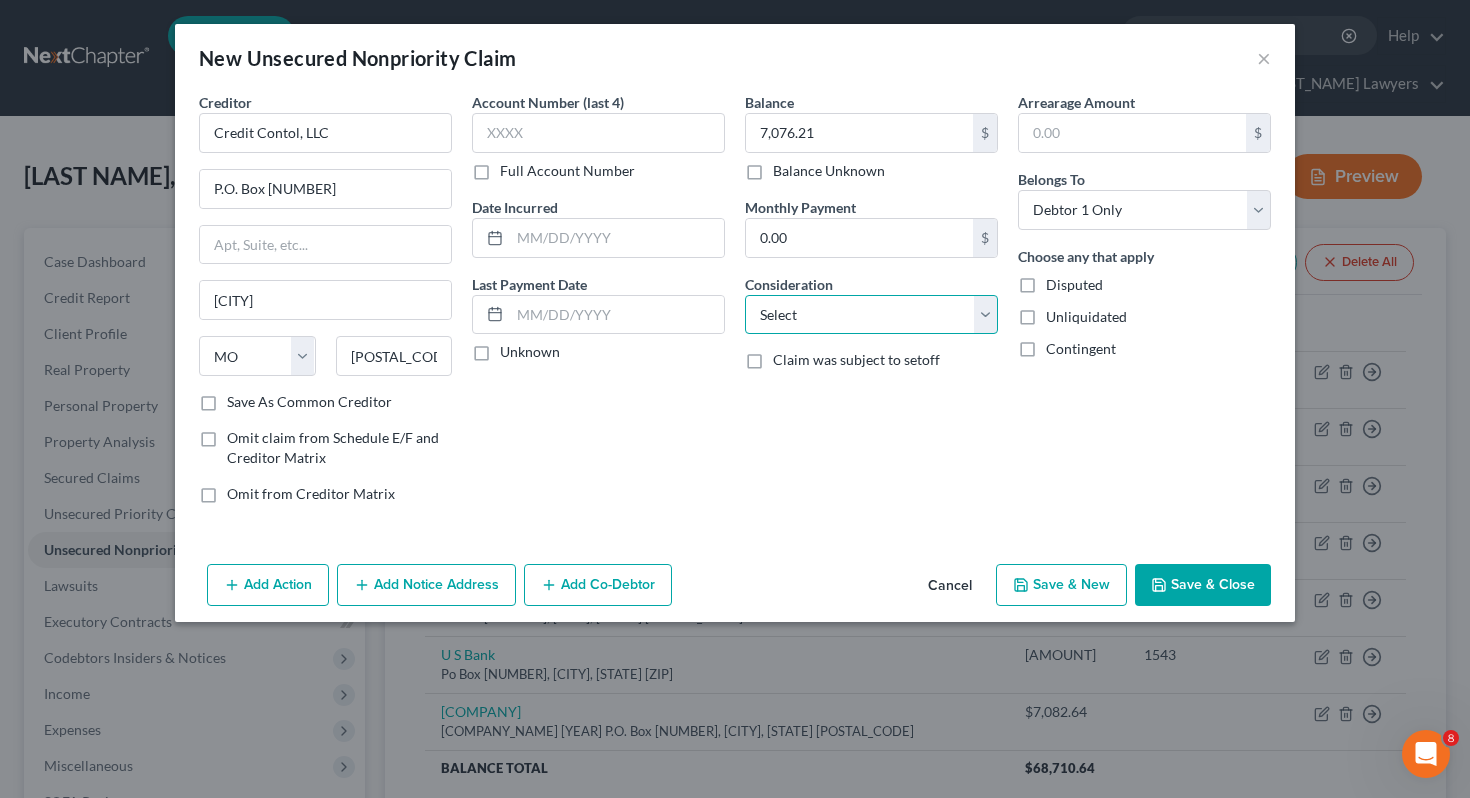 select on "1" 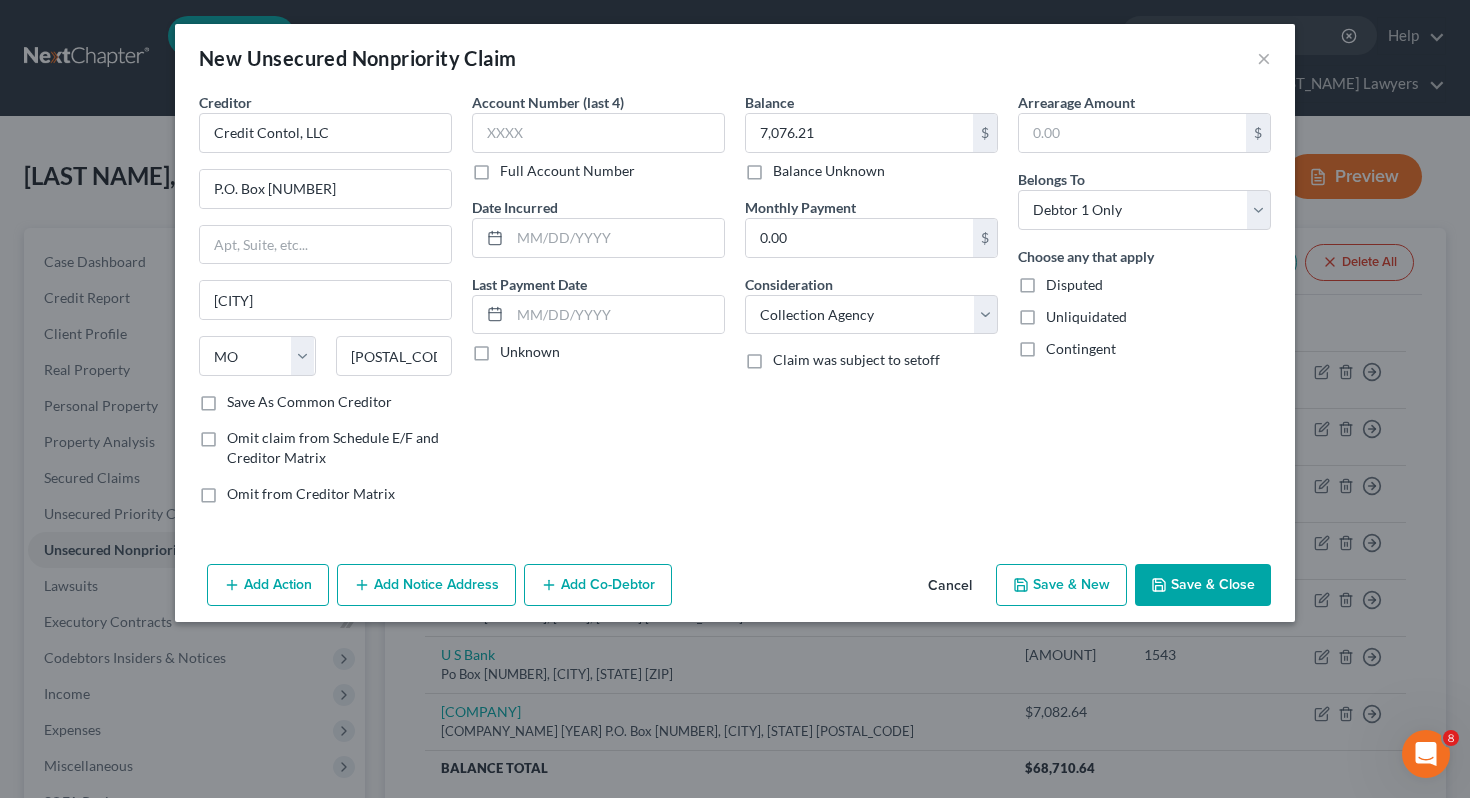 click on "Save & Close" at bounding box center [1203, 585] 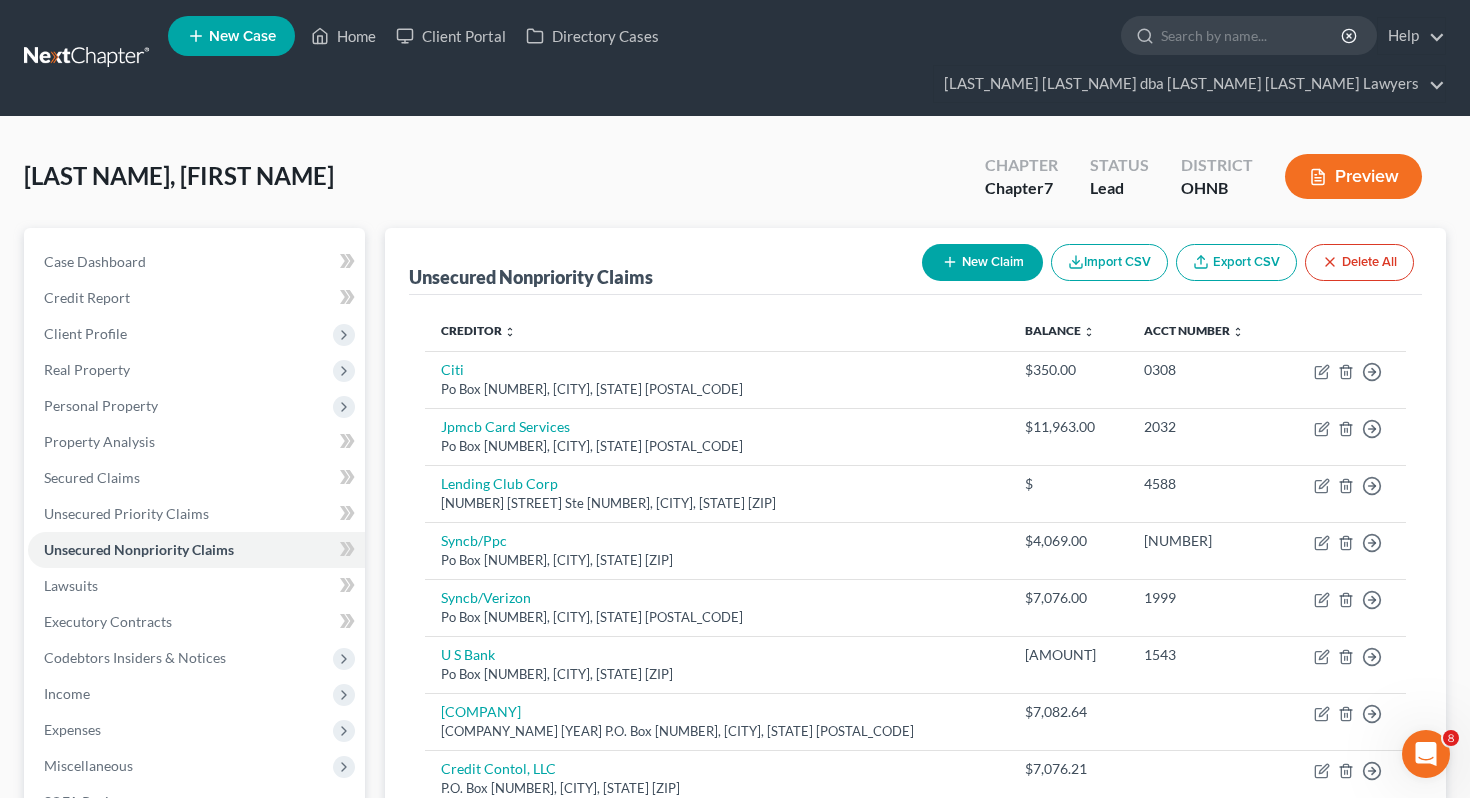 click on "New Claim" at bounding box center (982, 262) 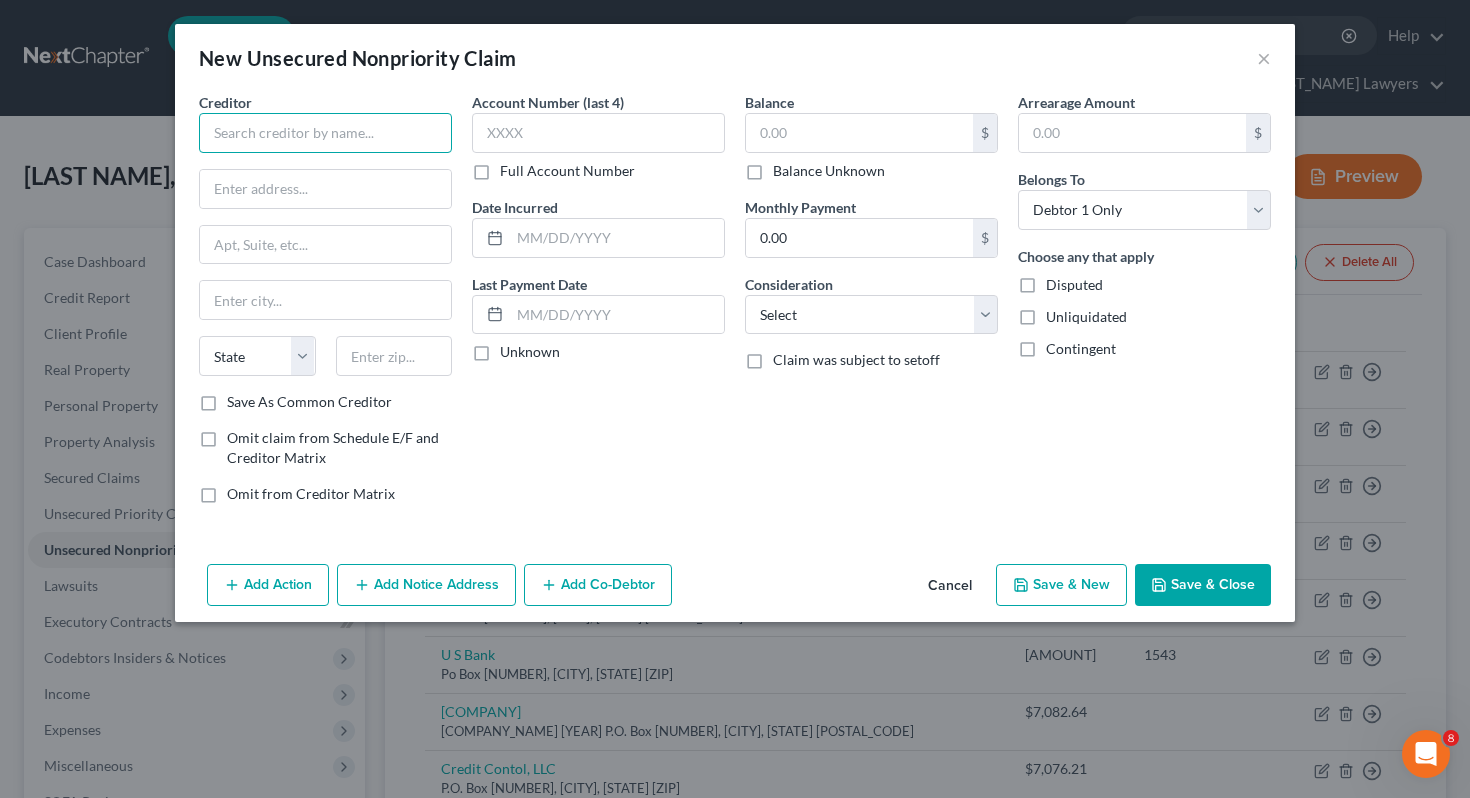 click at bounding box center [325, 133] 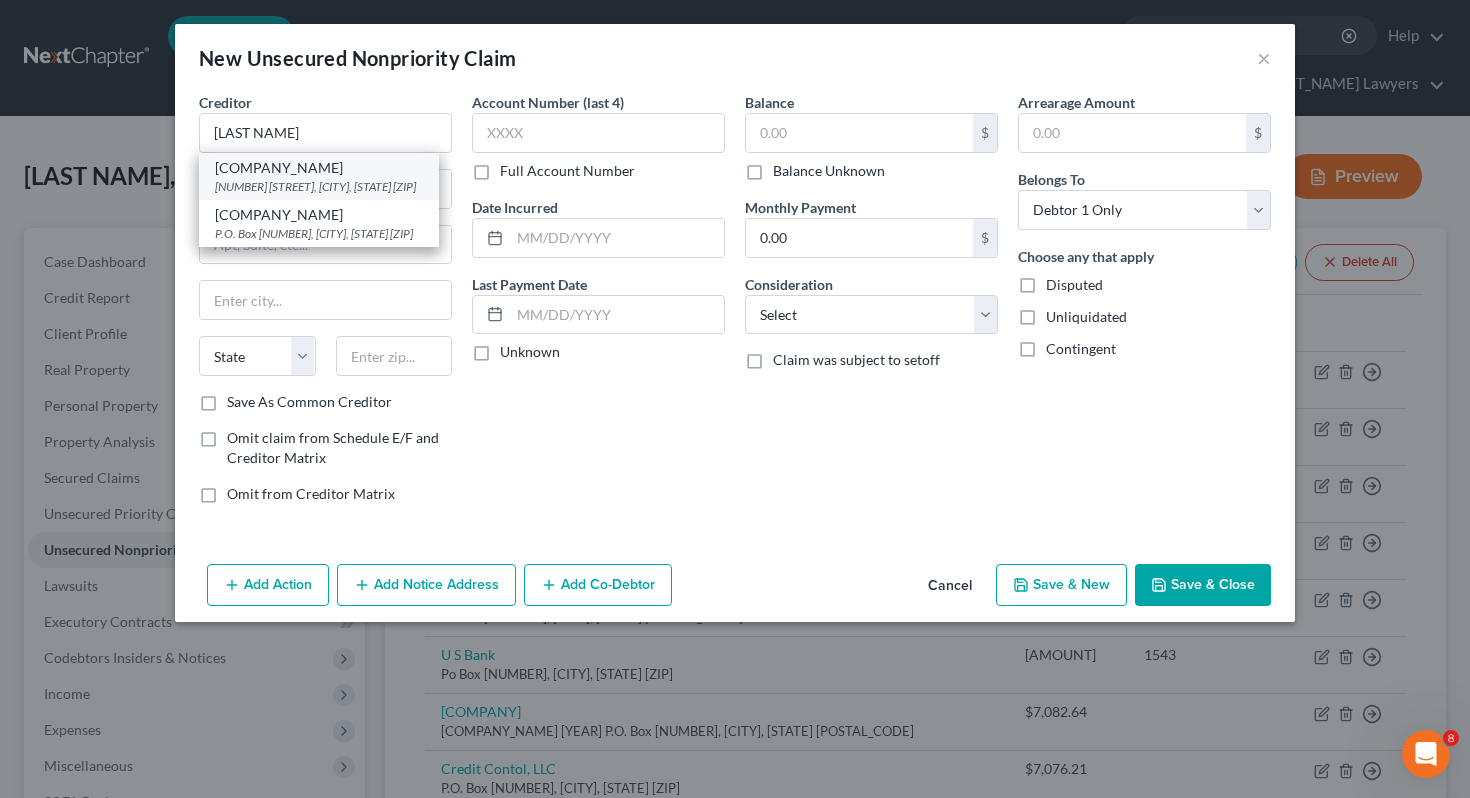 click on "[NUMBER] [STREET], [CITY], [STATE] [ZIP]" at bounding box center (319, 186) 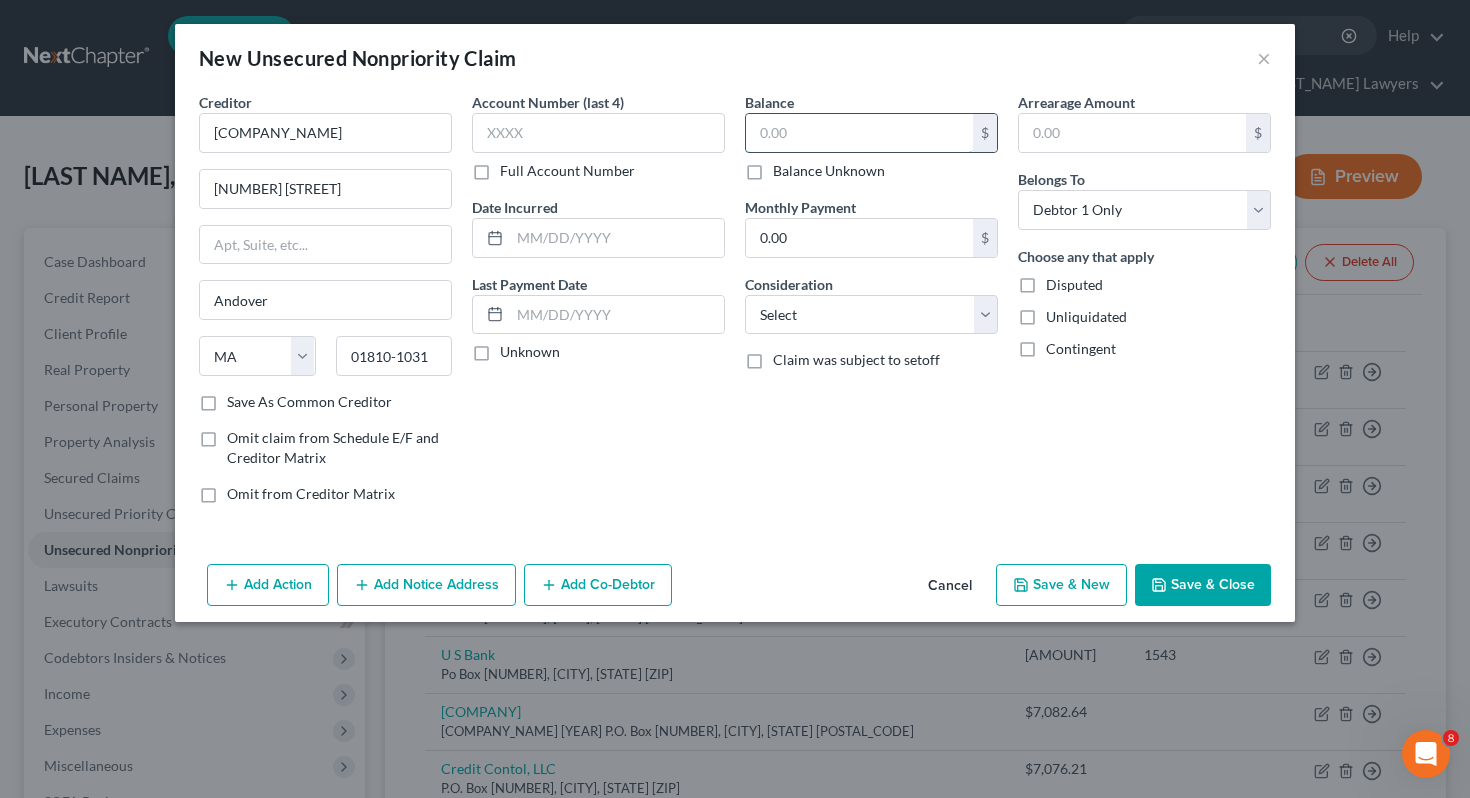 click at bounding box center [859, 133] 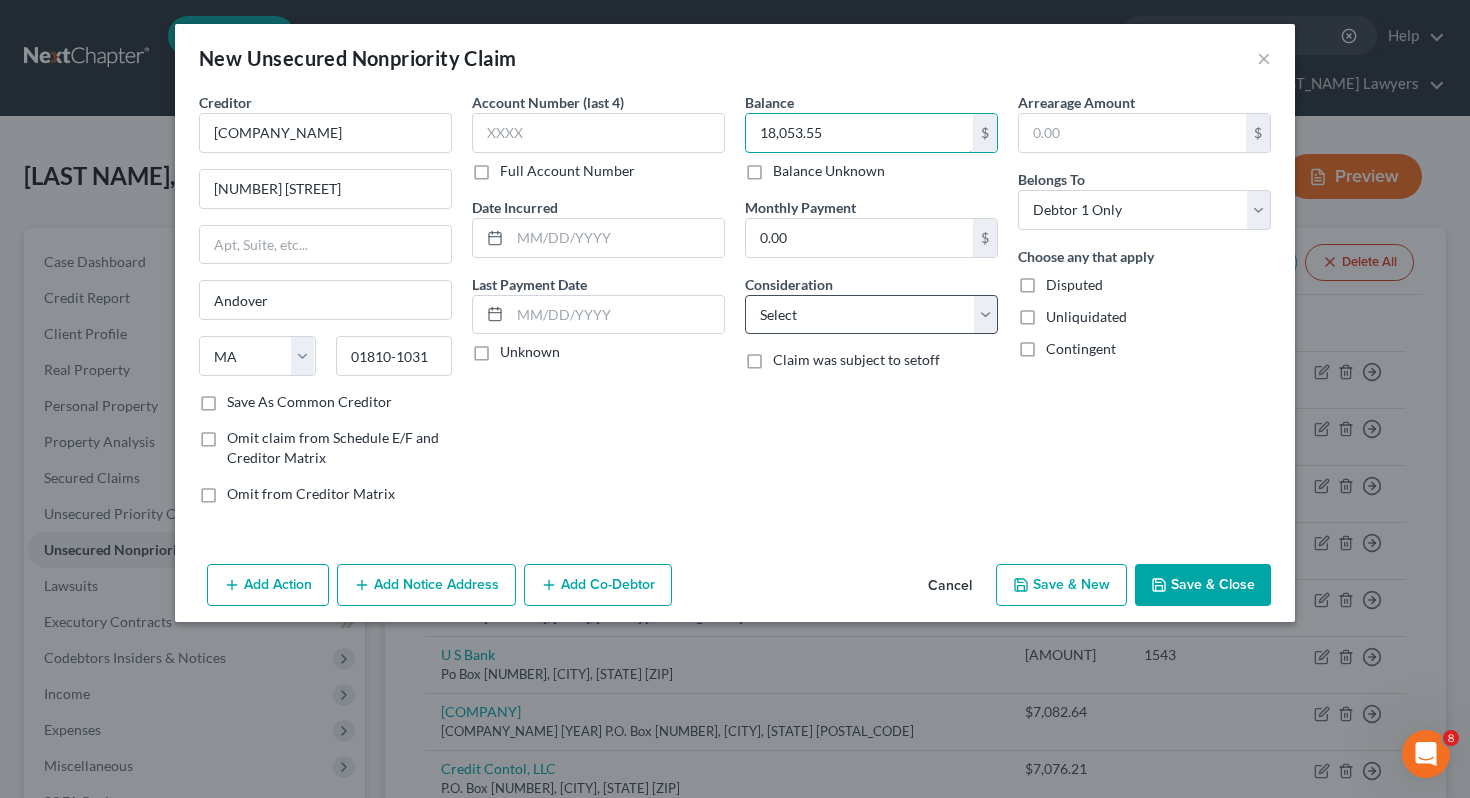 type on "18,053.55" 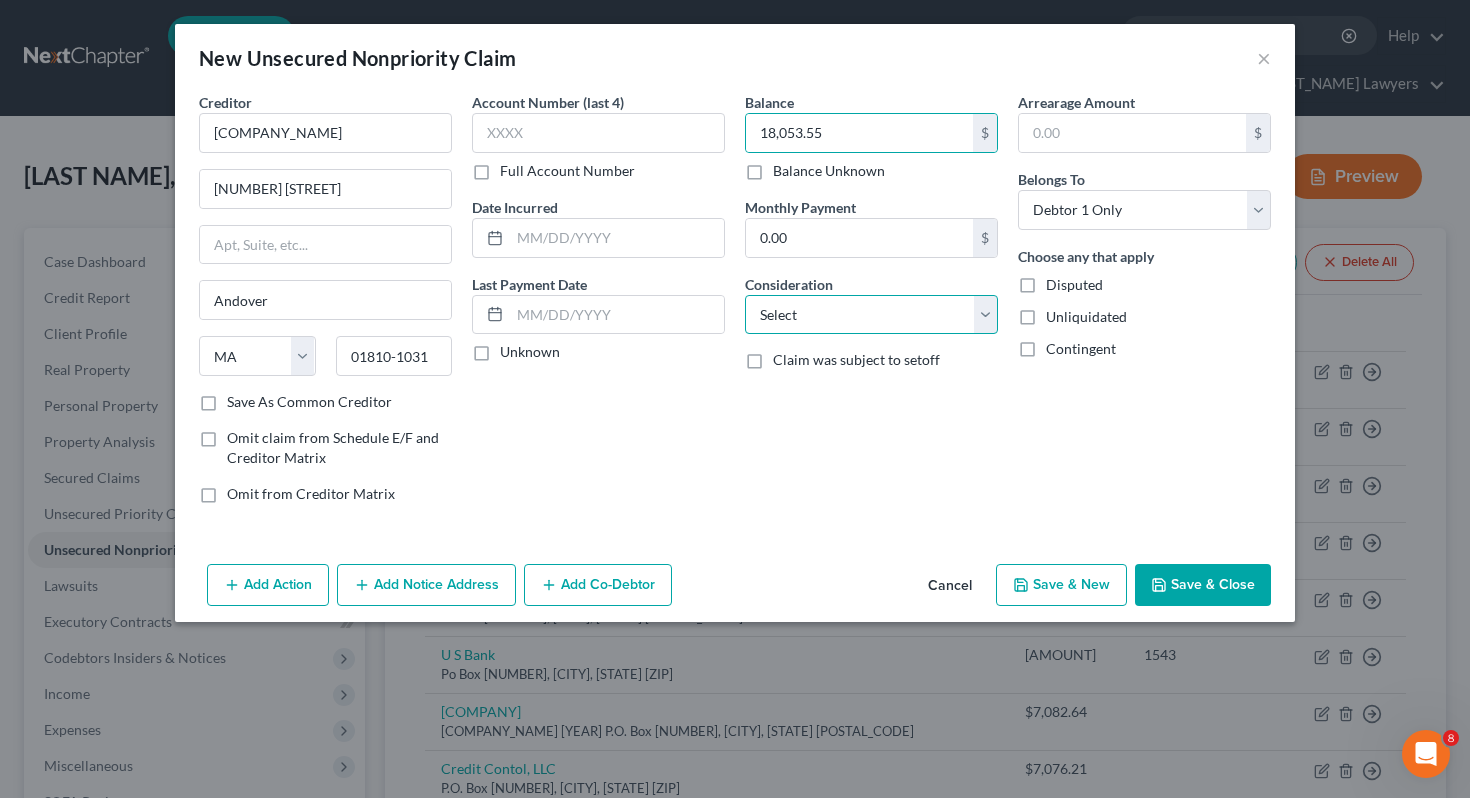 click on "Select Cable / Satellite Services Collection Agency Credit Card Debt Debt Counseling / Attorneys Deficiency Balance Domestic Support Obligations Home / Car Repairs Income Taxes Judgment Liens Medical Services Monies Loaned / Advanced Mortgage Obligation From Divorce Or Separation Obligation To Pensions Other Overdrawn Bank Account Promised To Help Pay Creditors Student Loans Suppliers And Vendors Telephone / Internet Services Utility Services" at bounding box center (871, 315) 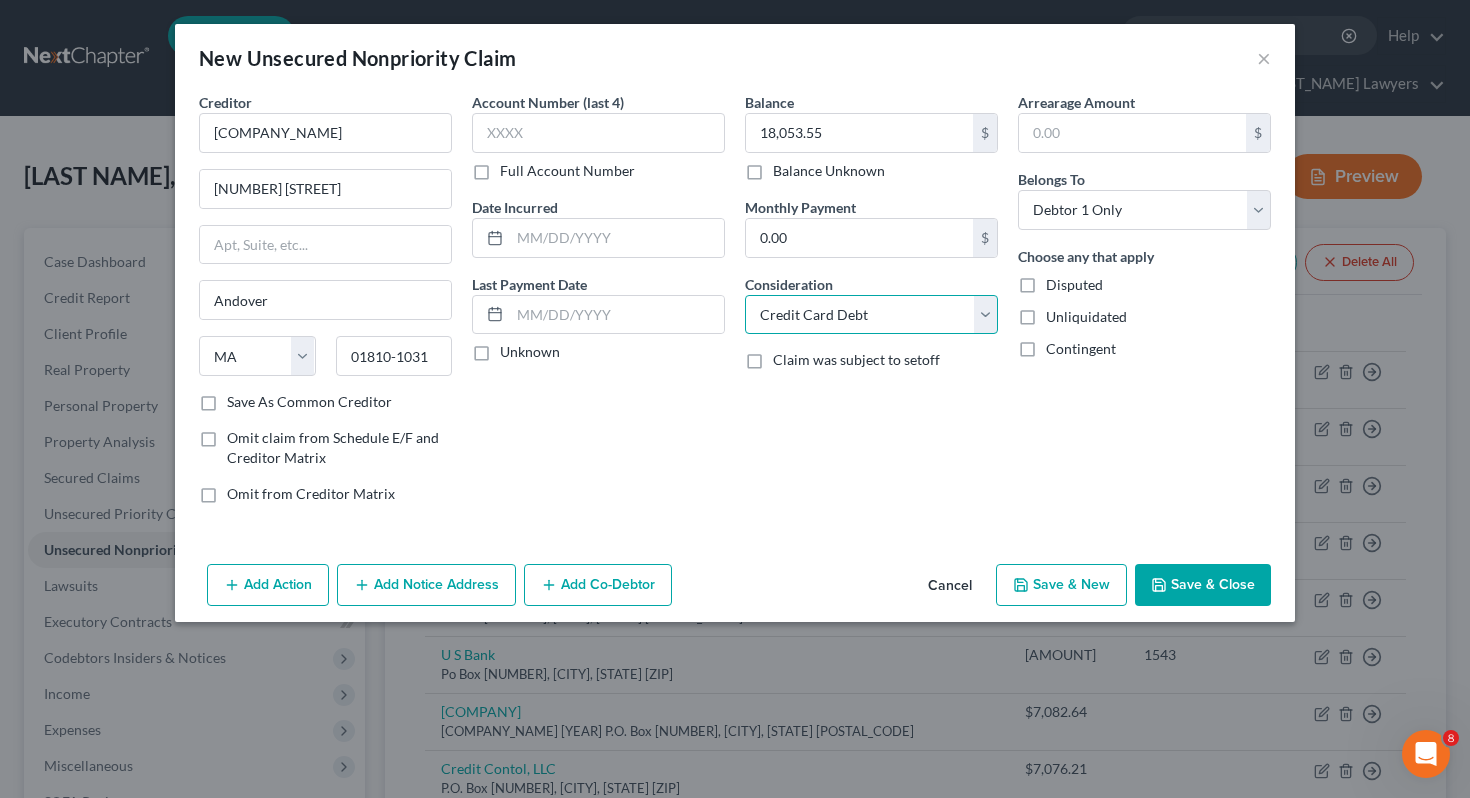 click on "Select Cable / Satellite Services Collection Agency Credit Card Debt Debt Counseling / Attorneys Deficiency Balance Domestic Support Obligations Home / Car Repairs Income Taxes Judgment Liens Medical Services Monies Loaned / Advanced Mortgage Obligation From Divorce Or Separation Obligation To Pensions Other Overdrawn Bank Account Promised To Help Pay Creditors Student Loans Suppliers And Vendors Telephone / Internet Services Utility Services" at bounding box center [871, 315] 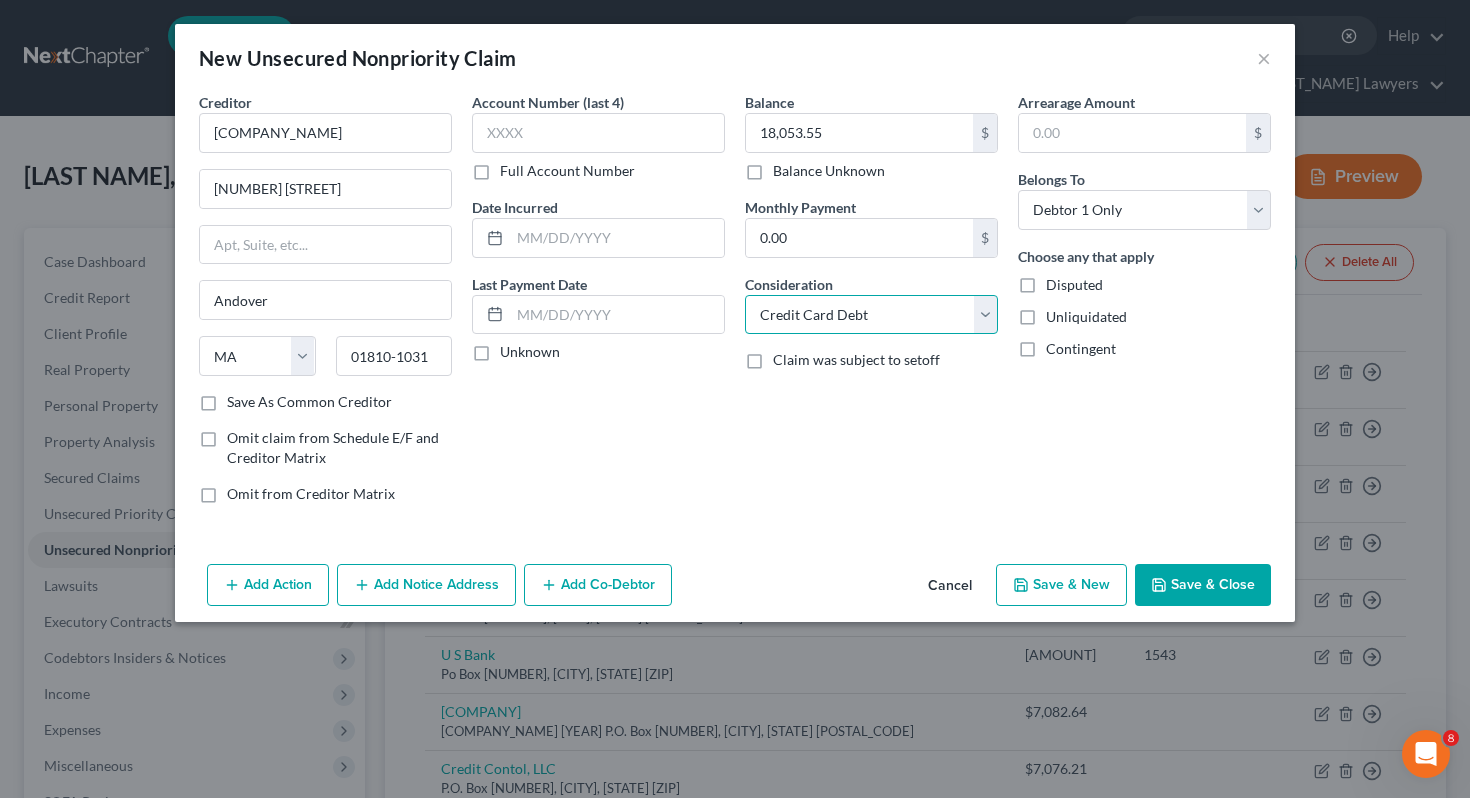 select on "1" 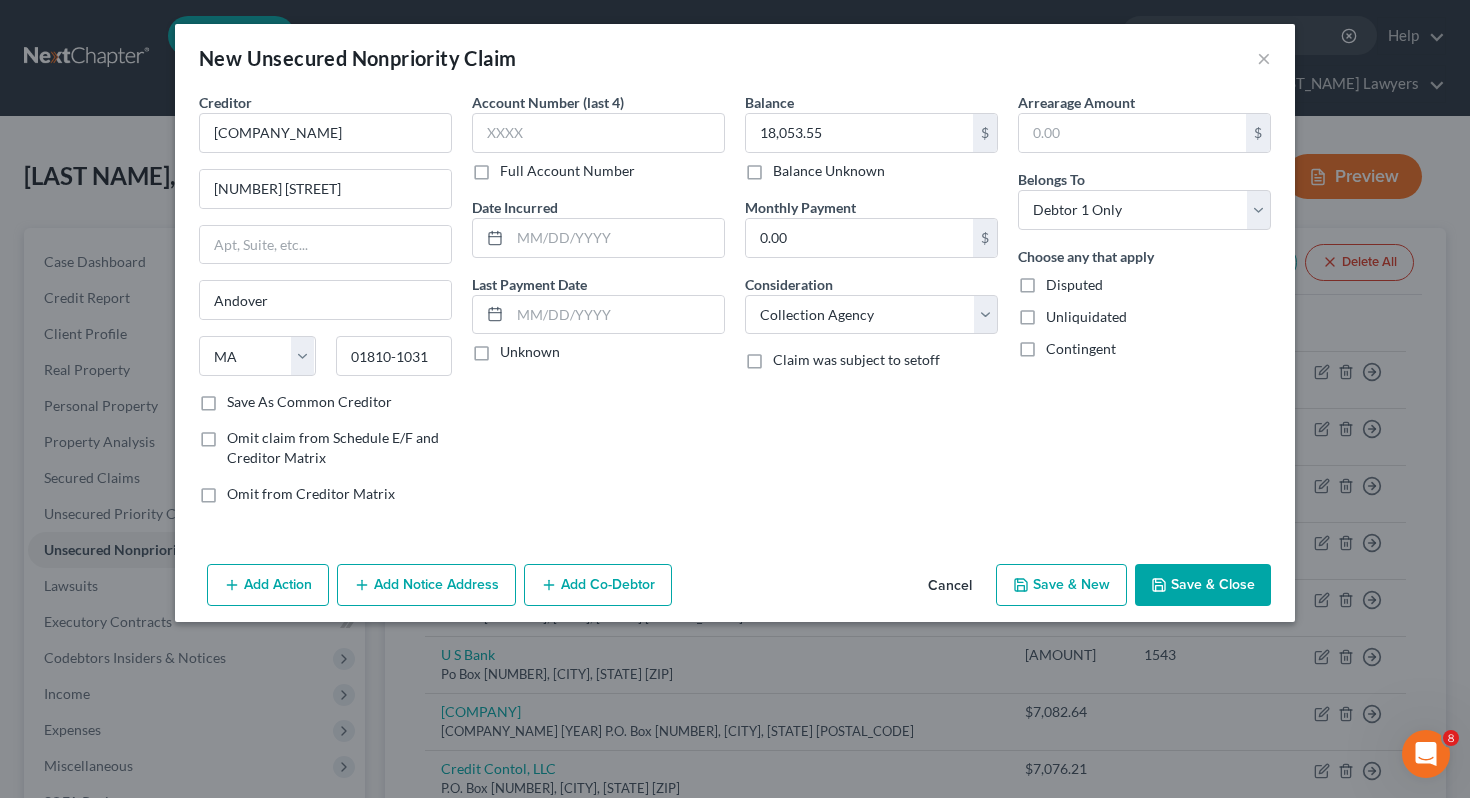 click on "Save & Close" at bounding box center (1203, 585) 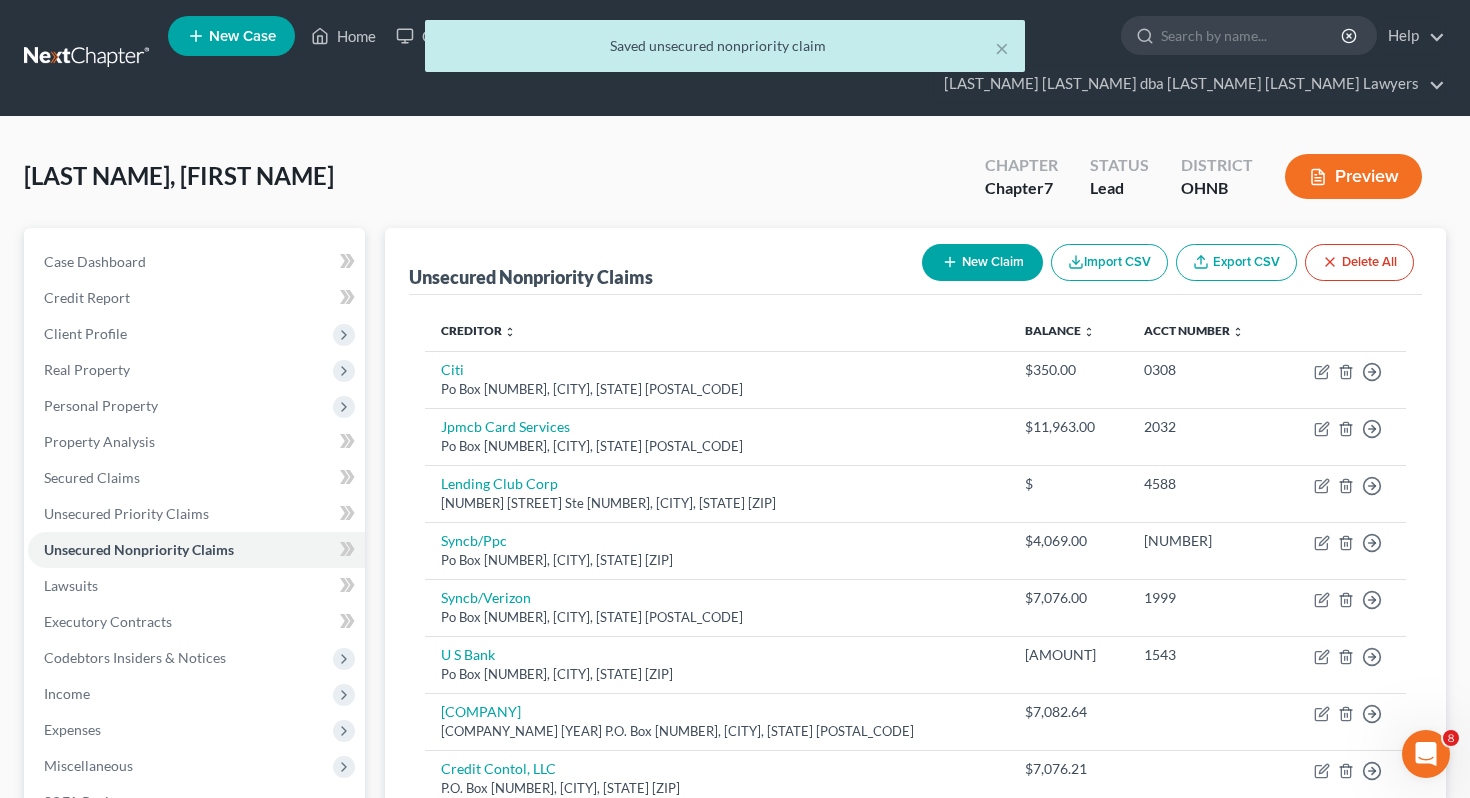 click on "New Claim" at bounding box center [982, 262] 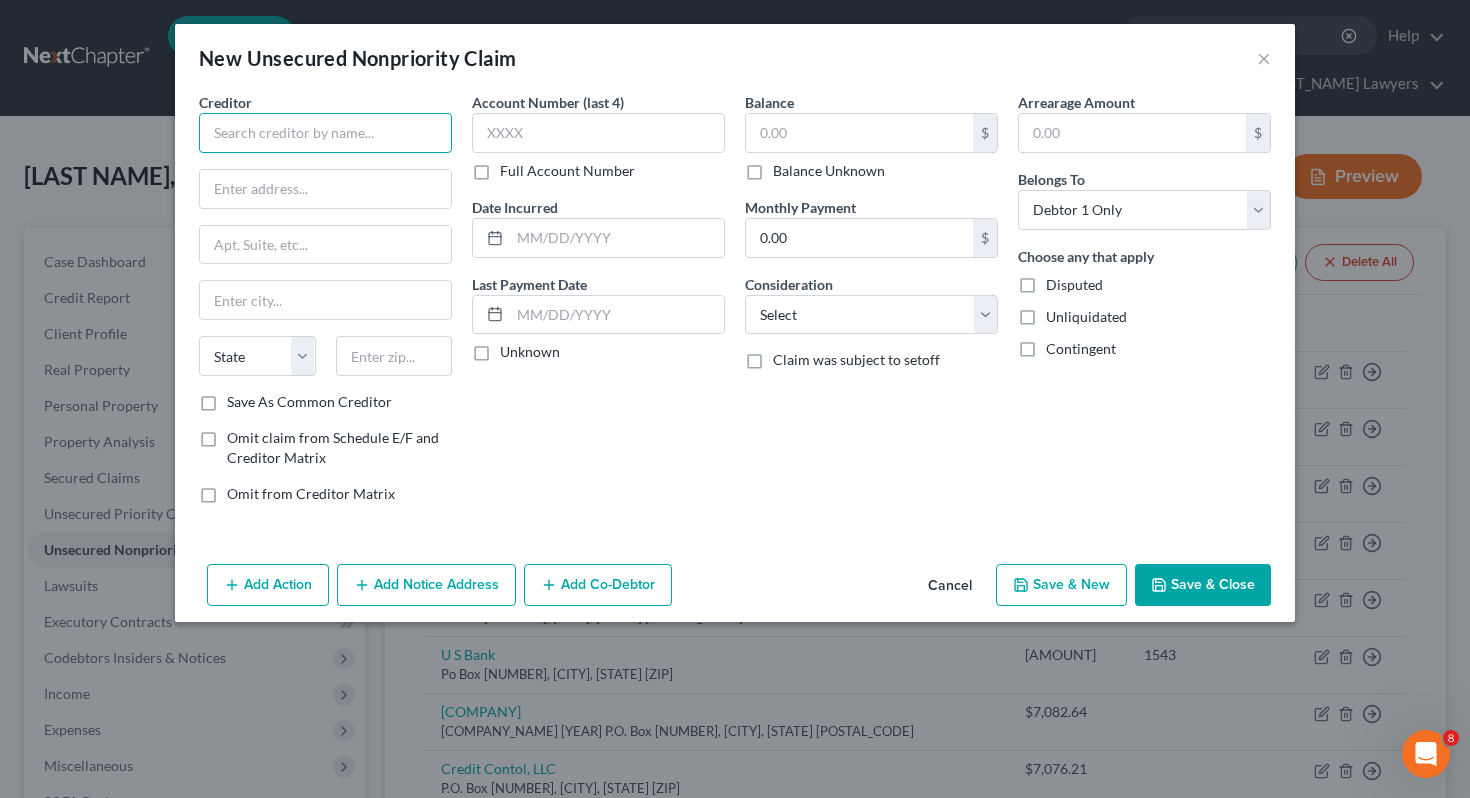 click at bounding box center (325, 133) 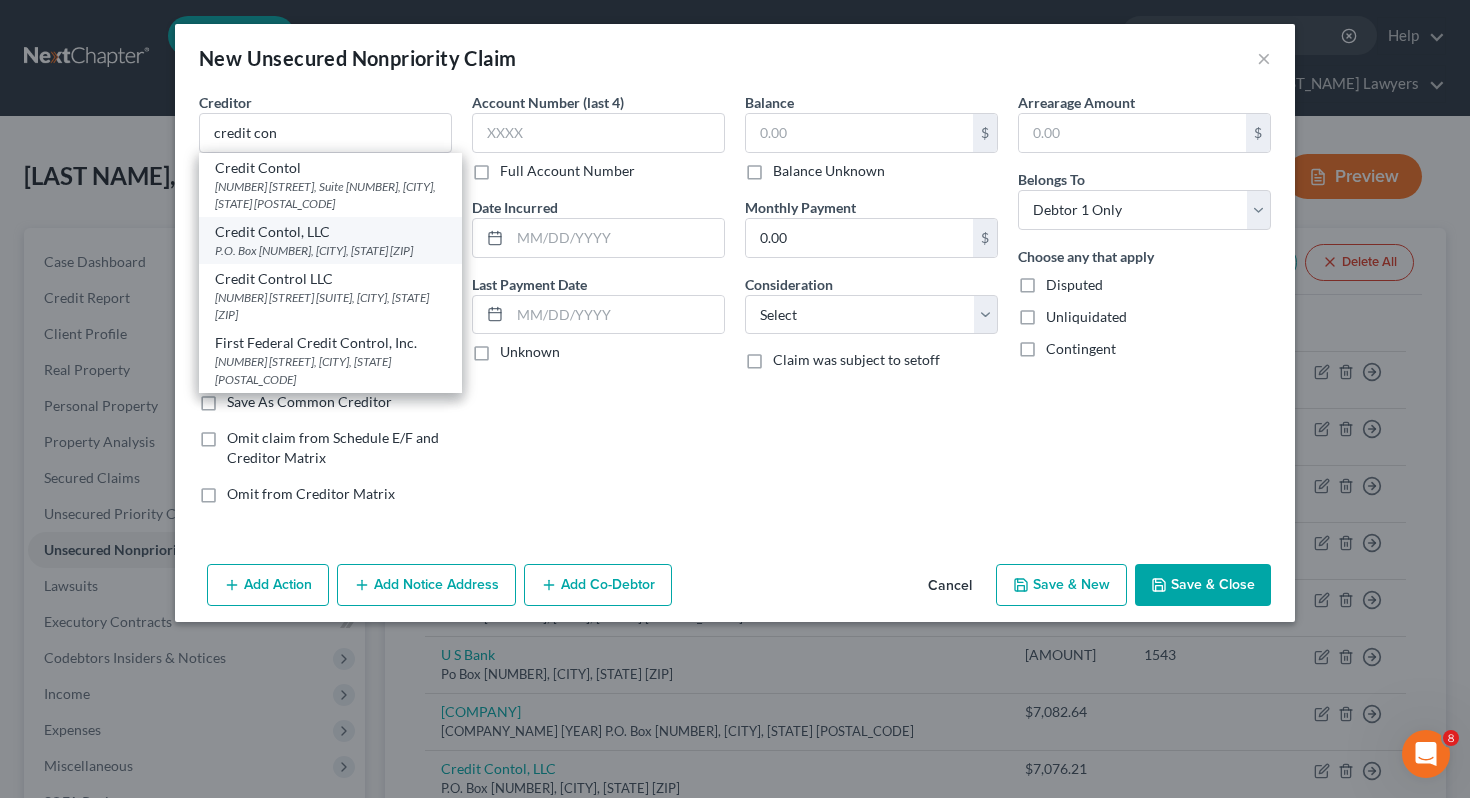 click on "P.O. Box [NUMBER], [CITY], [STATE] [ZIP]" at bounding box center (330, 250) 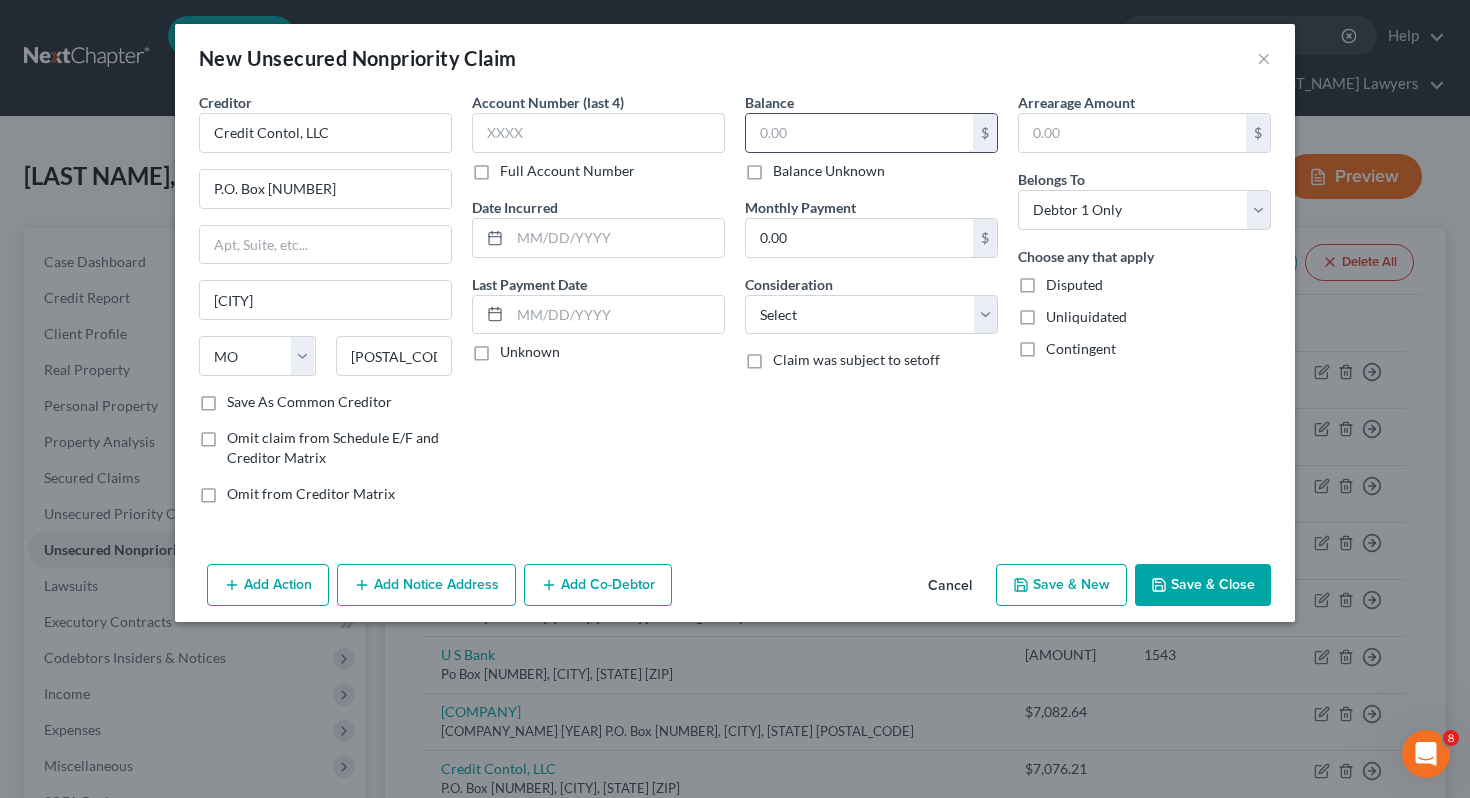 click at bounding box center [859, 133] 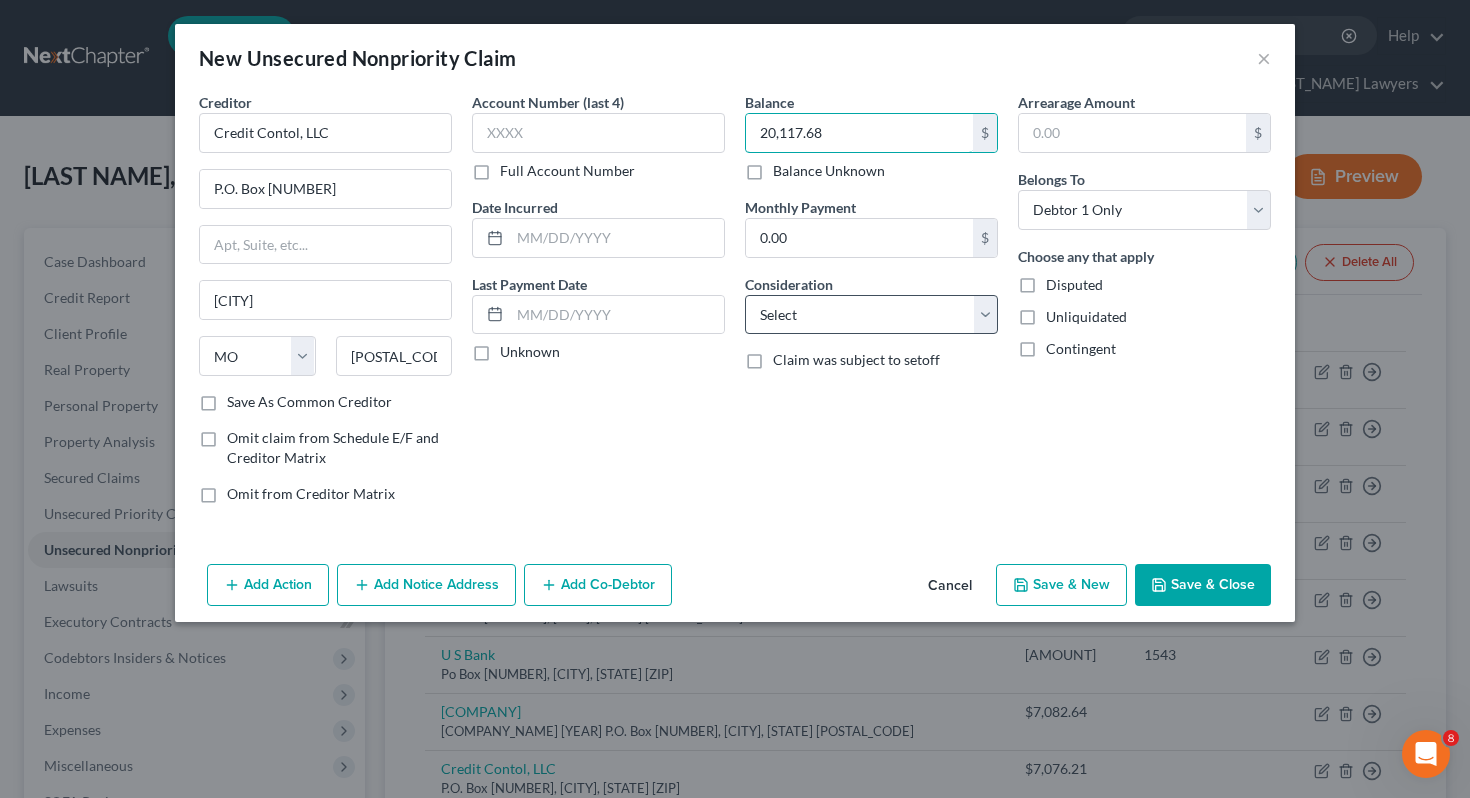 type on "20,117.68" 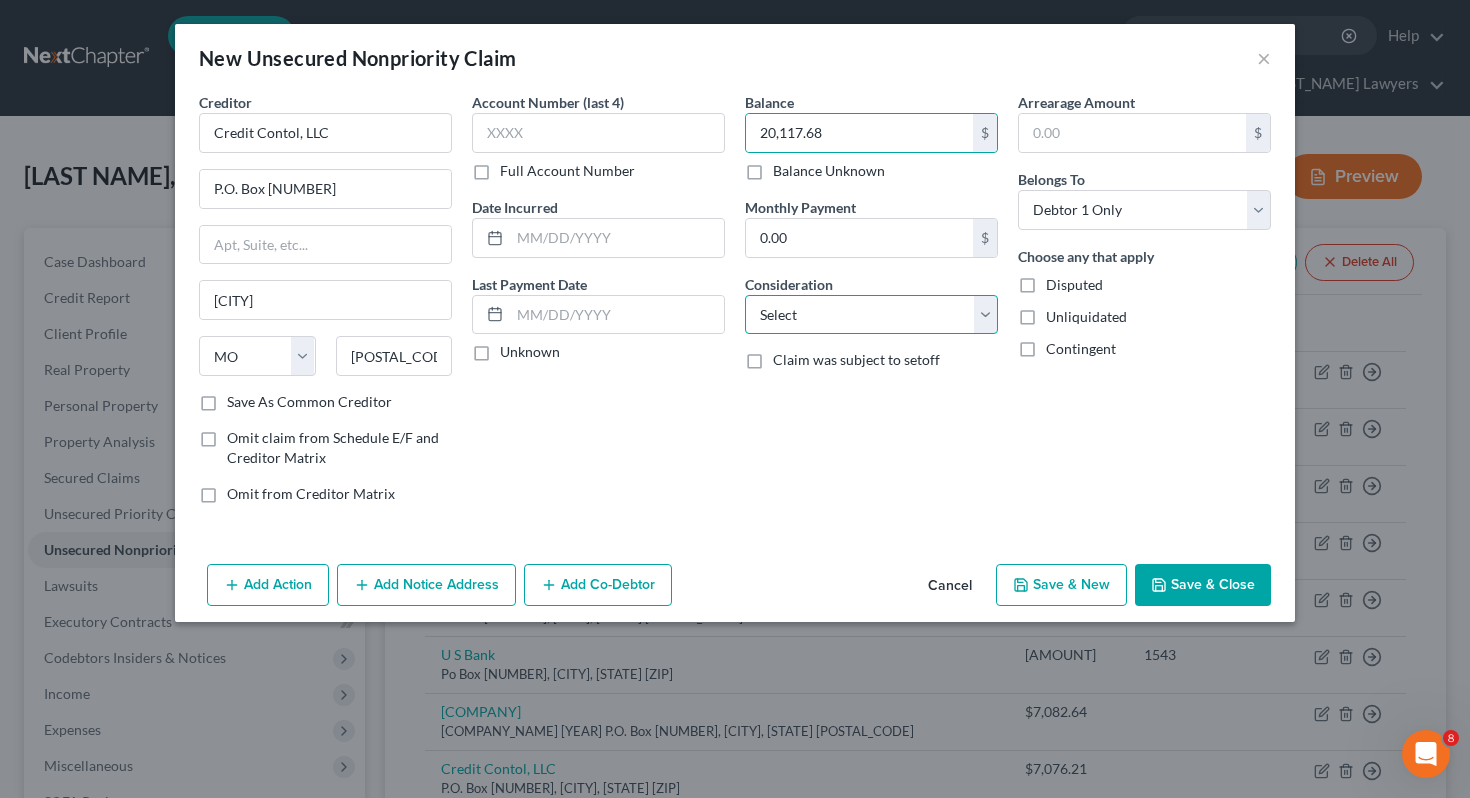 click on "Select Cable / Satellite Services Collection Agency Credit Card Debt Debt Counseling / Attorneys Deficiency Balance Domestic Support Obligations Home / Car Repairs Income Taxes Judgment Liens Medical Services Monies Loaned / Advanced Mortgage Obligation From Divorce Or Separation Obligation To Pensions Other Overdrawn Bank Account Promised To Help Pay Creditors Student Loans Suppliers And Vendors Telephone / Internet Services Utility Services" at bounding box center [871, 315] 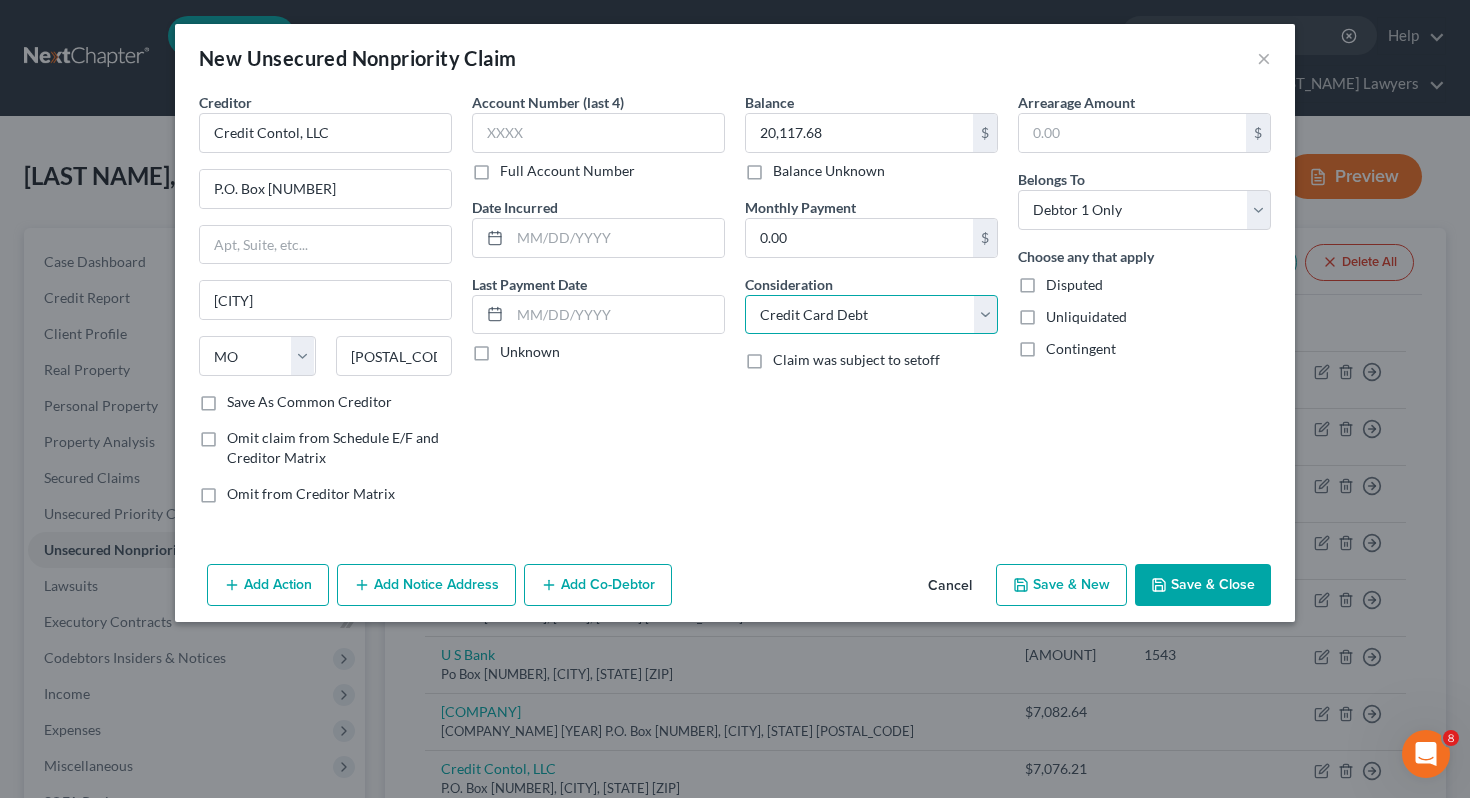 click on "Select Cable / Satellite Services Collection Agency Credit Card Debt Debt Counseling / Attorneys Deficiency Balance Domestic Support Obligations Home / Car Repairs Income Taxes Judgment Liens Medical Services Monies Loaned / Advanced Mortgage Obligation From Divorce Or Separation Obligation To Pensions Other Overdrawn Bank Account Promised To Help Pay Creditors Student Loans Suppliers And Vendors Telephone / Internet Services Utility Services" at bounding box center (871, 315) 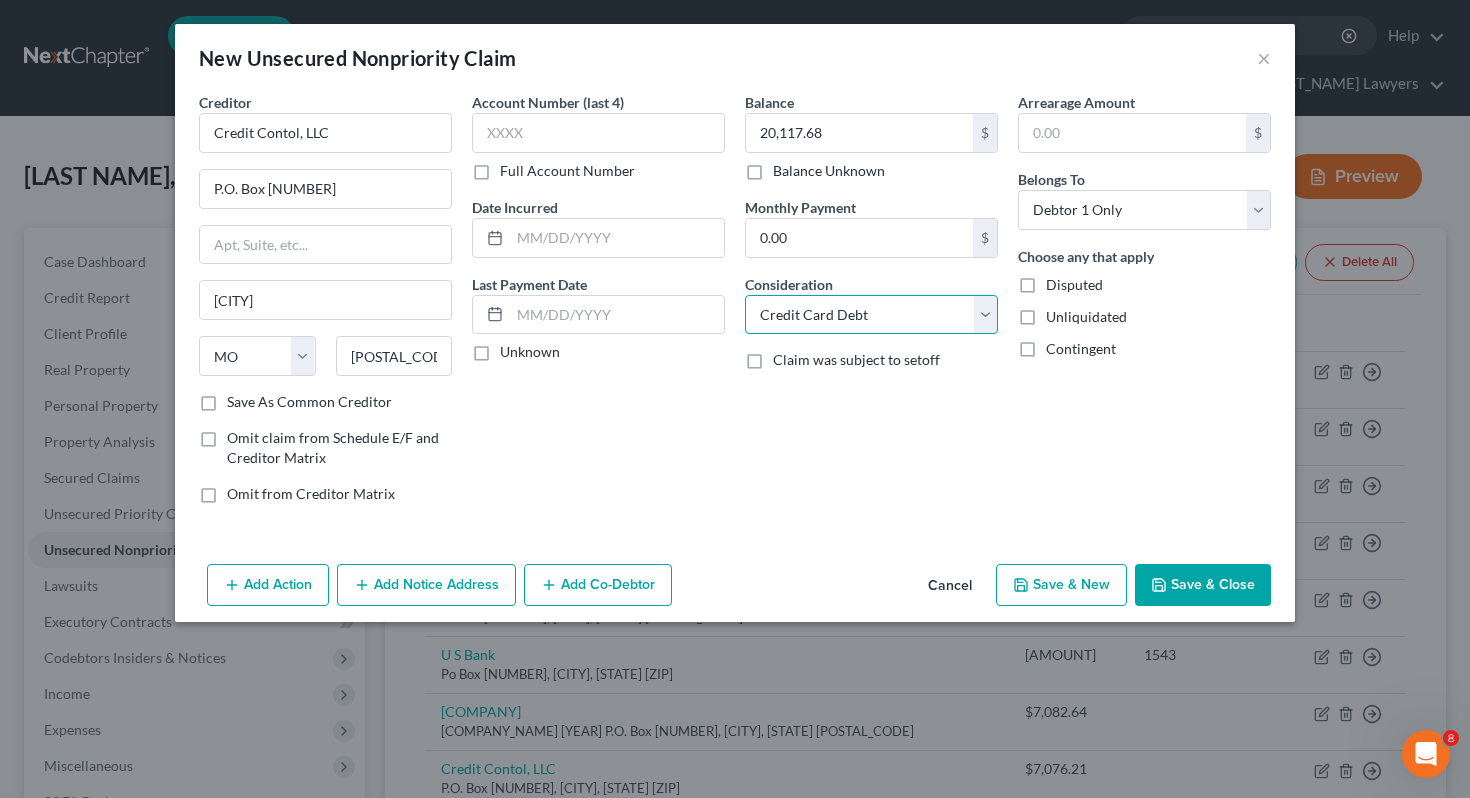 select on "1" 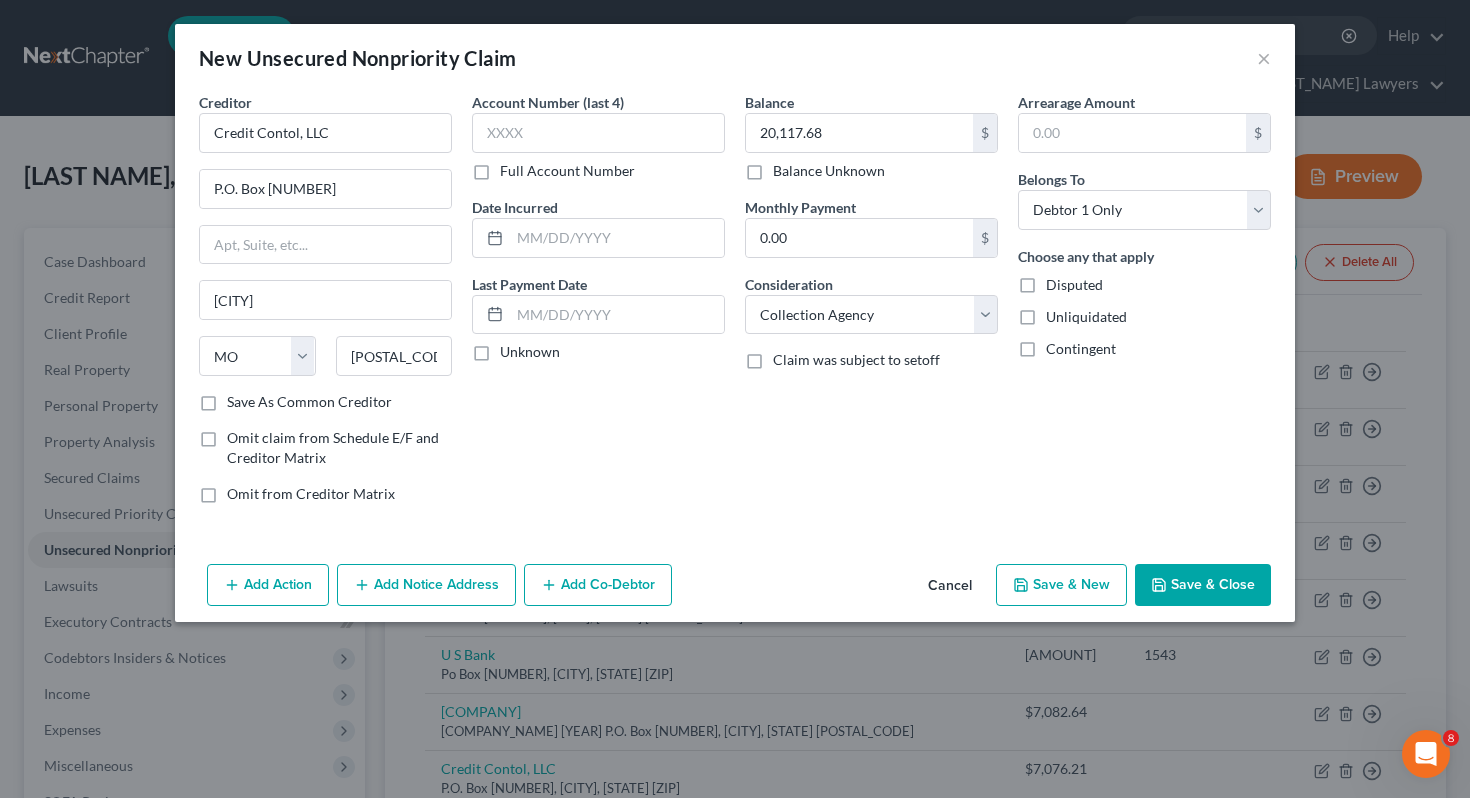 click on "Save & Close" at bounding box center (1203, 585) 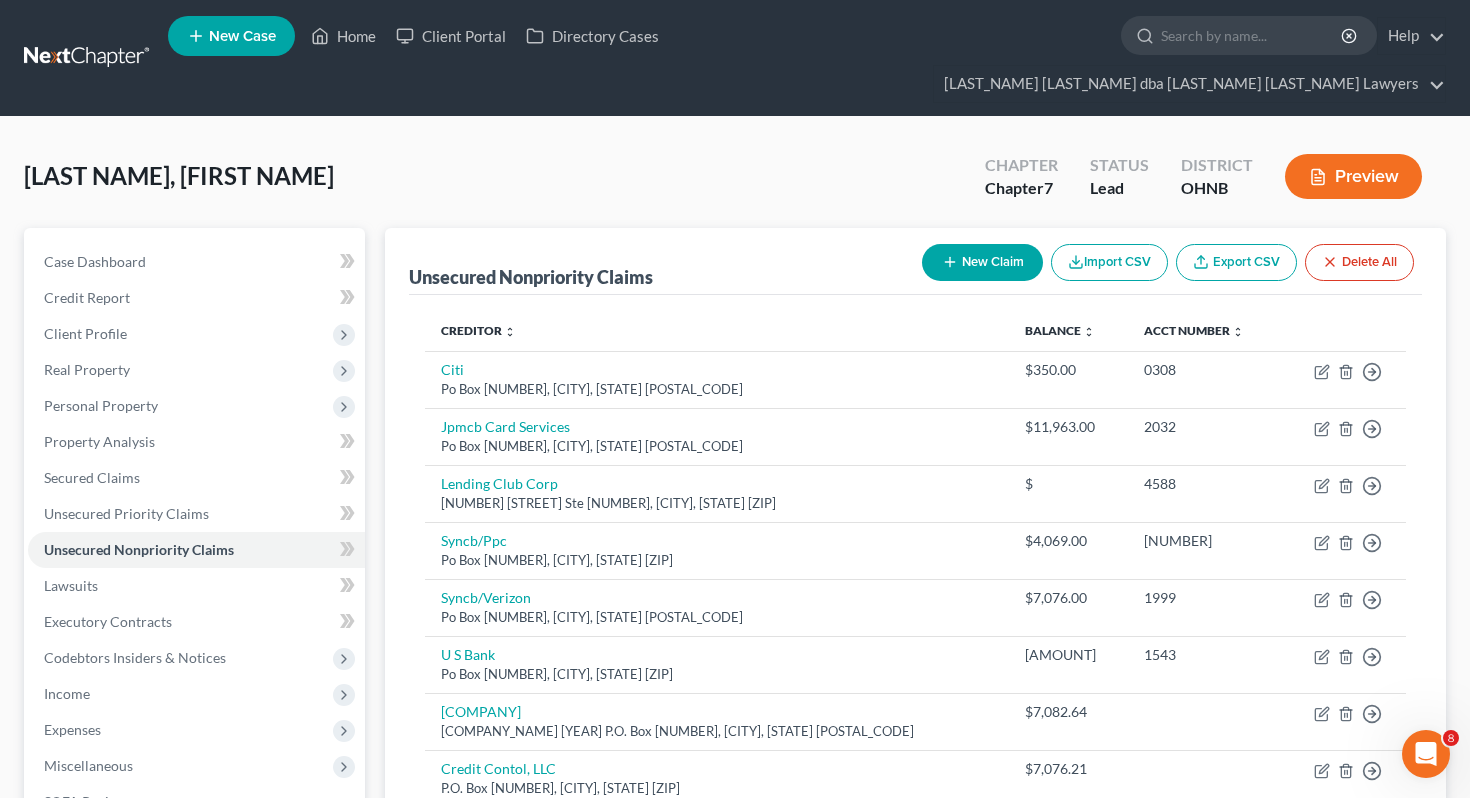 click on "New Claim" at bounding box center [982, 262] 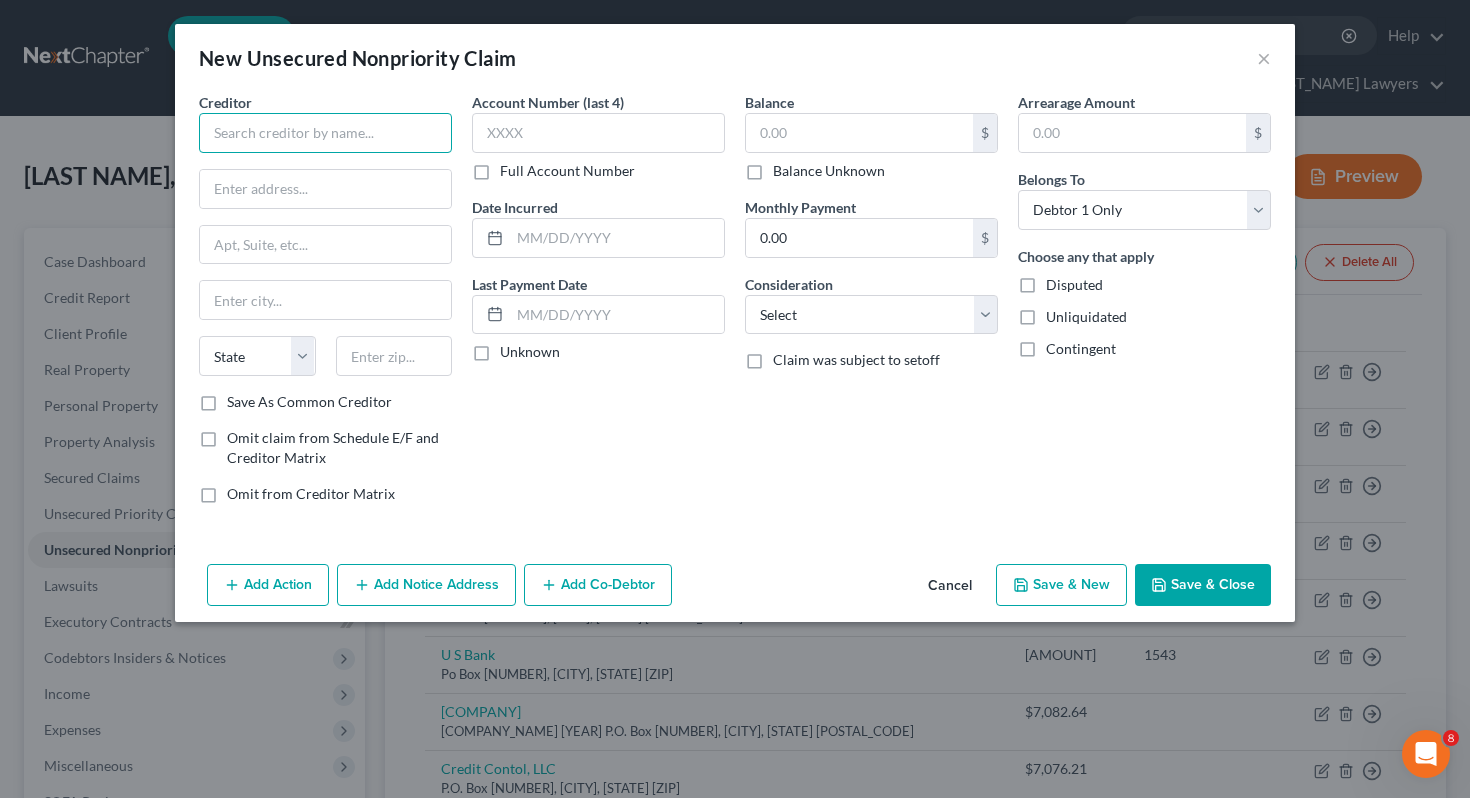 click at bounding box center (325, 133) 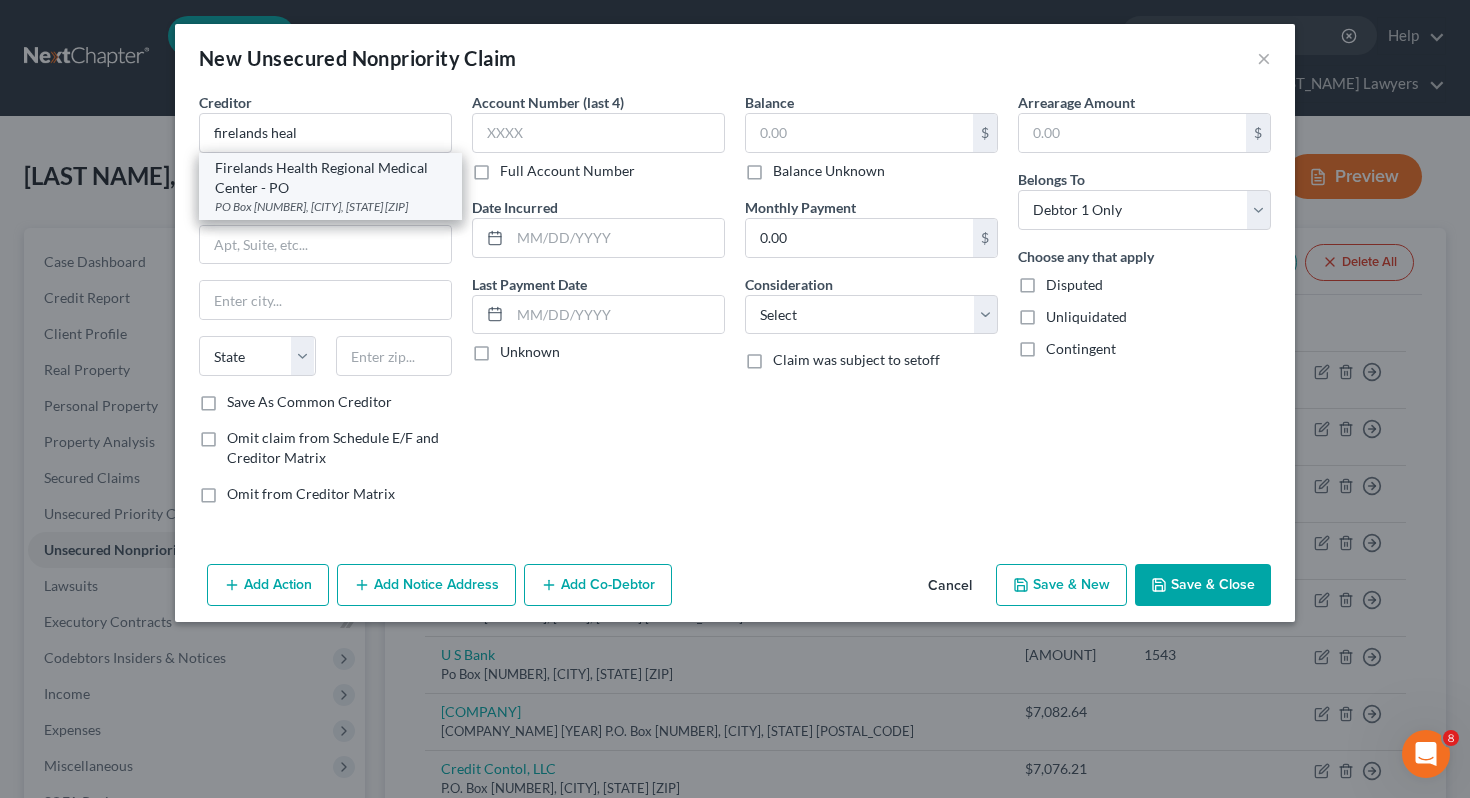 click on "Firelands Health Regional Medical Center - PO" at bounding box center (330, 178) 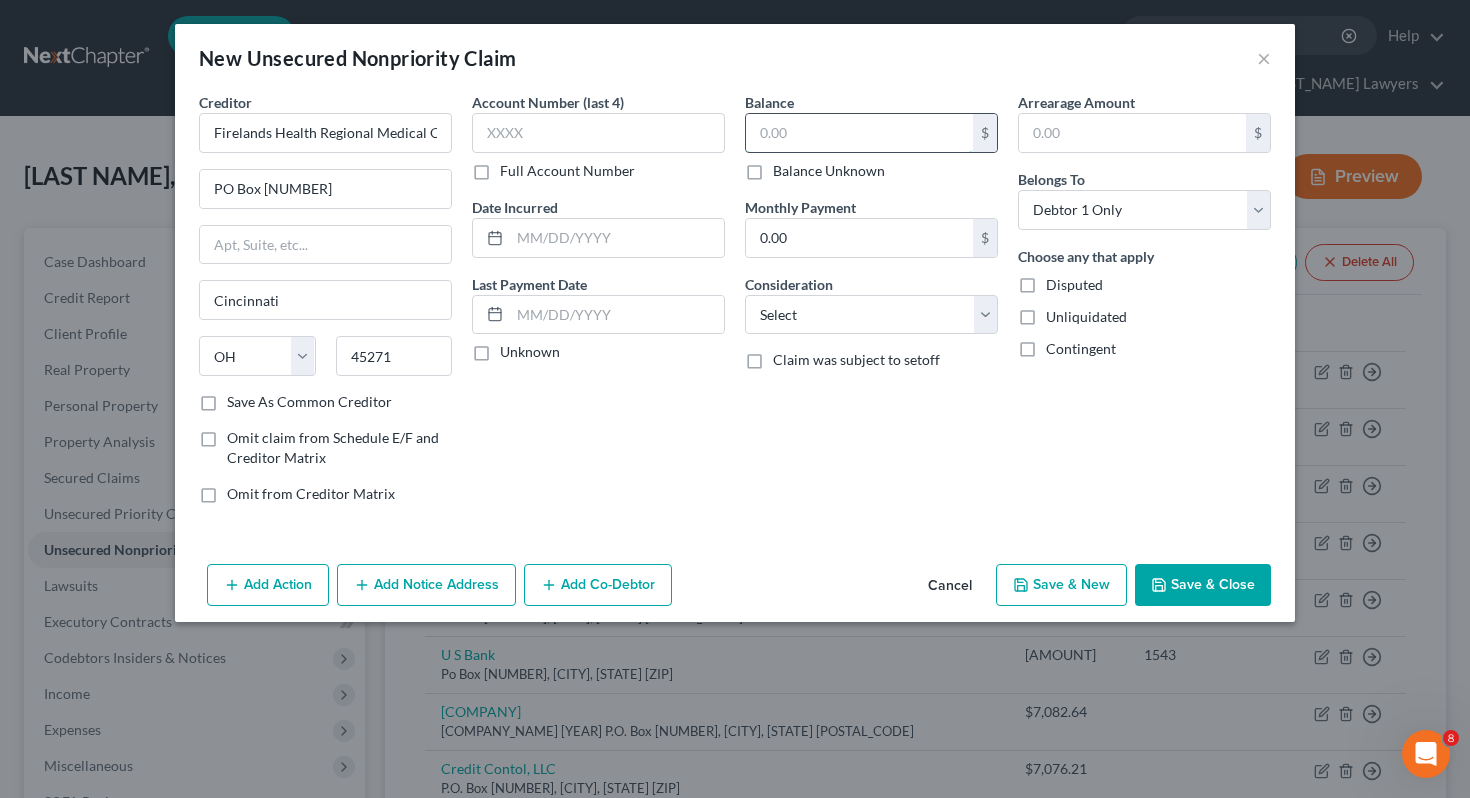 click at bounding box center [859, 133] 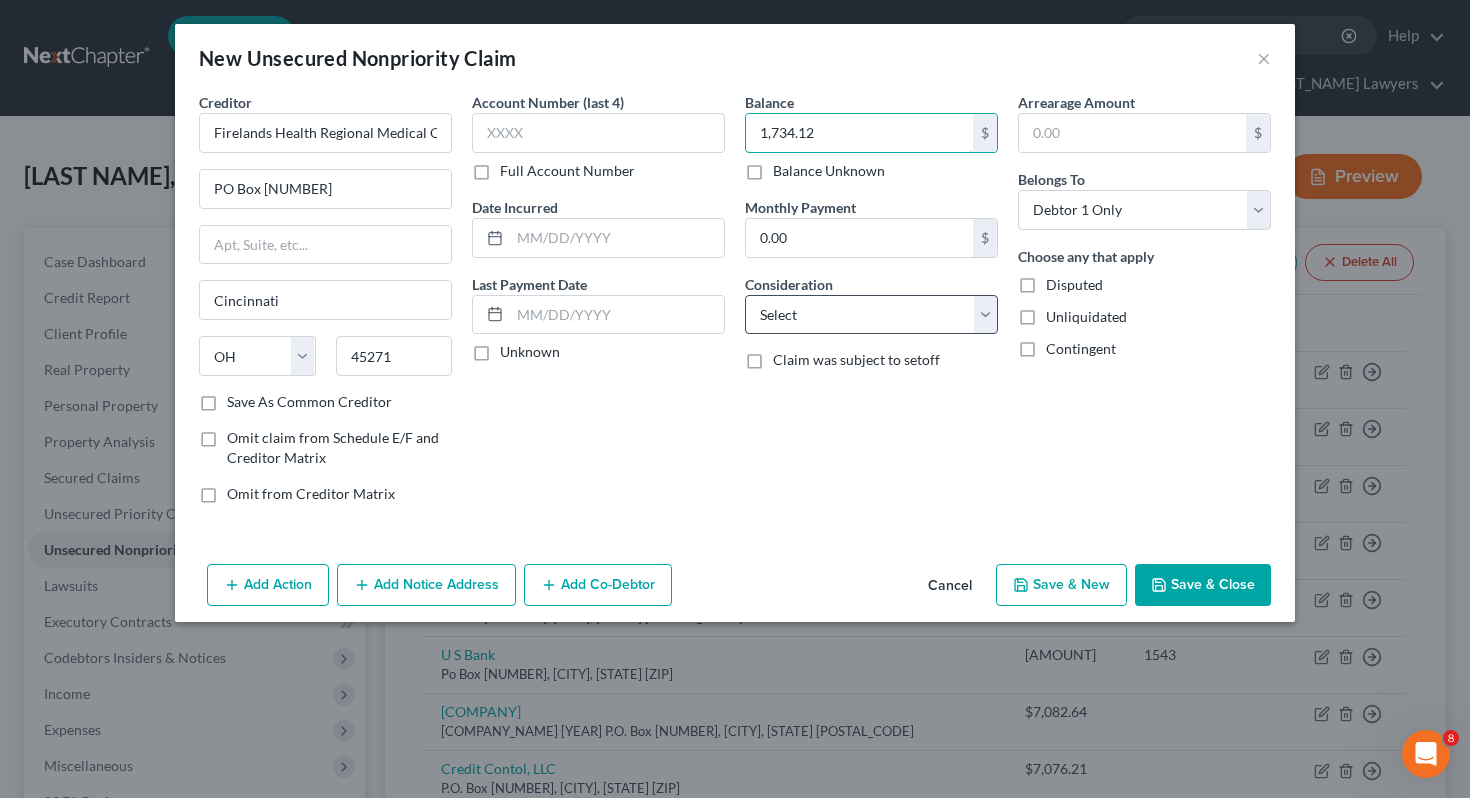 type on "1,734.12" 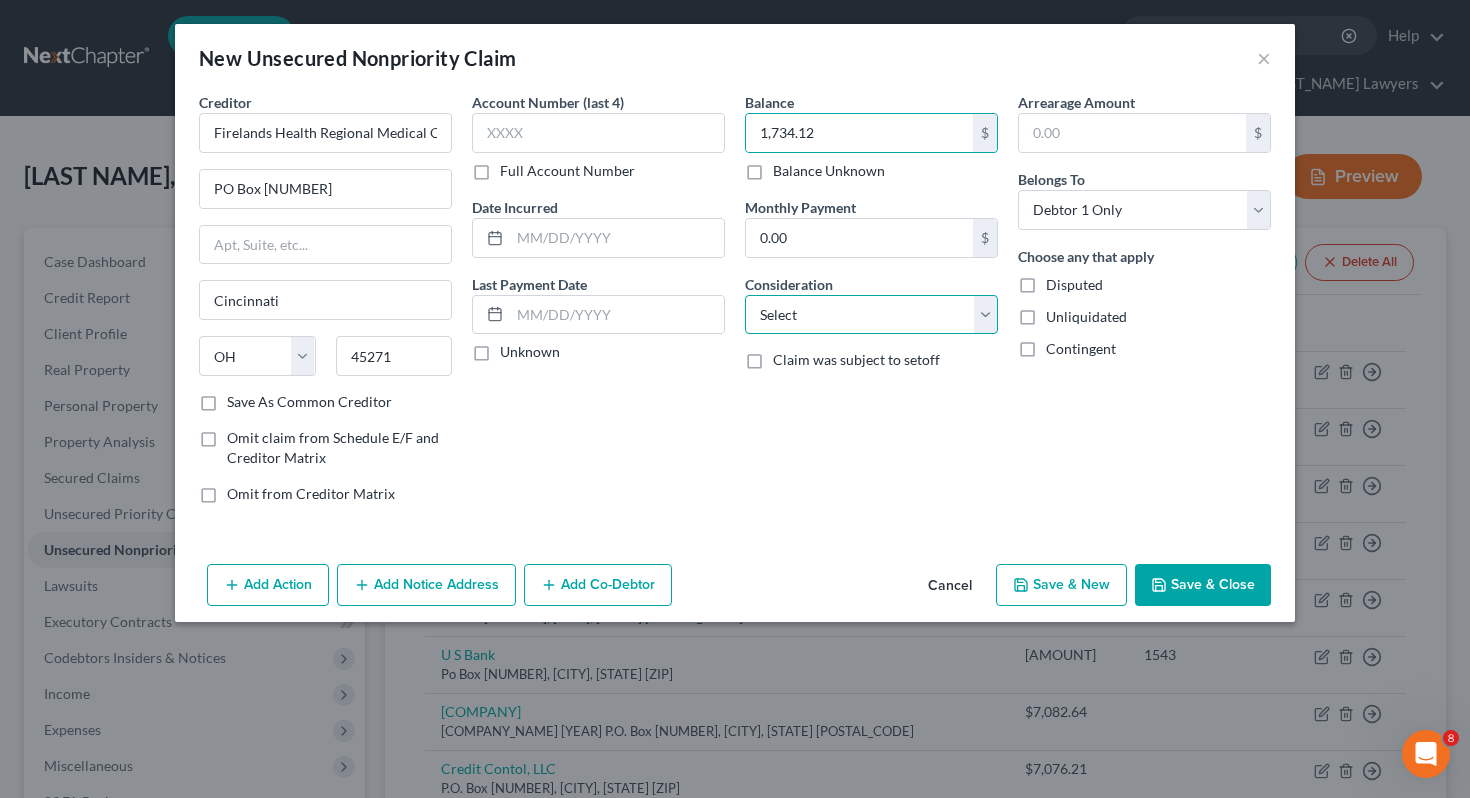 click on "Select Cable / Satellite Services Collection Agency Credit Card Debt Debt Counseling / Attorneys Deficiency Balance Domestic Support Obligations Home / Car Repairs Income Taxes Judgment Liens Medical Services Monies Loaned / Advanced Mortgage Obligation From Divorce Or Separation Obligation To Pensions Other Overdrawn Bank Account Promised To Help Pay Creditors Student Loans Suppliers And Vendors Telephone / Internet Services Utility Services" at bounding box center (871, 315) 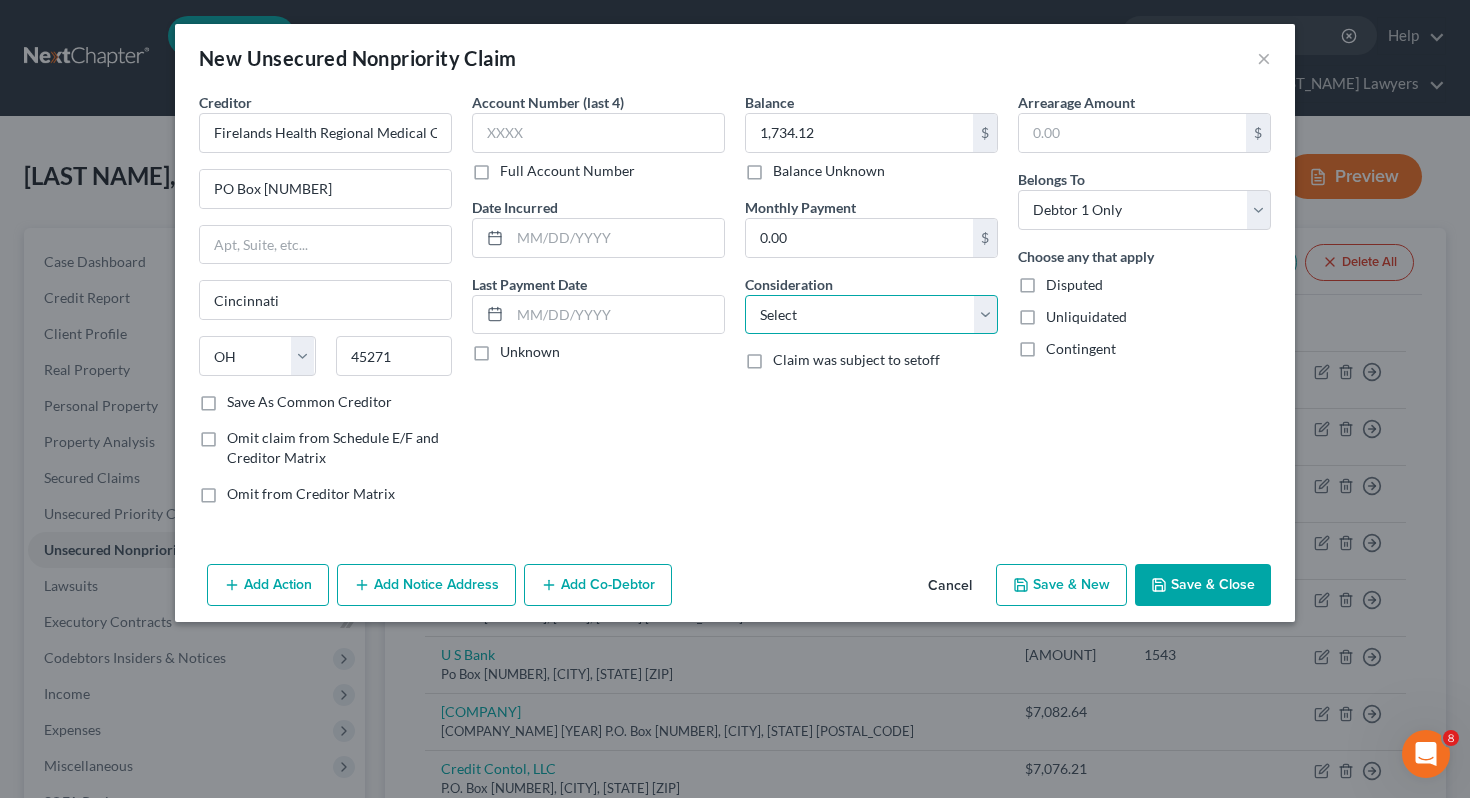select on "9" 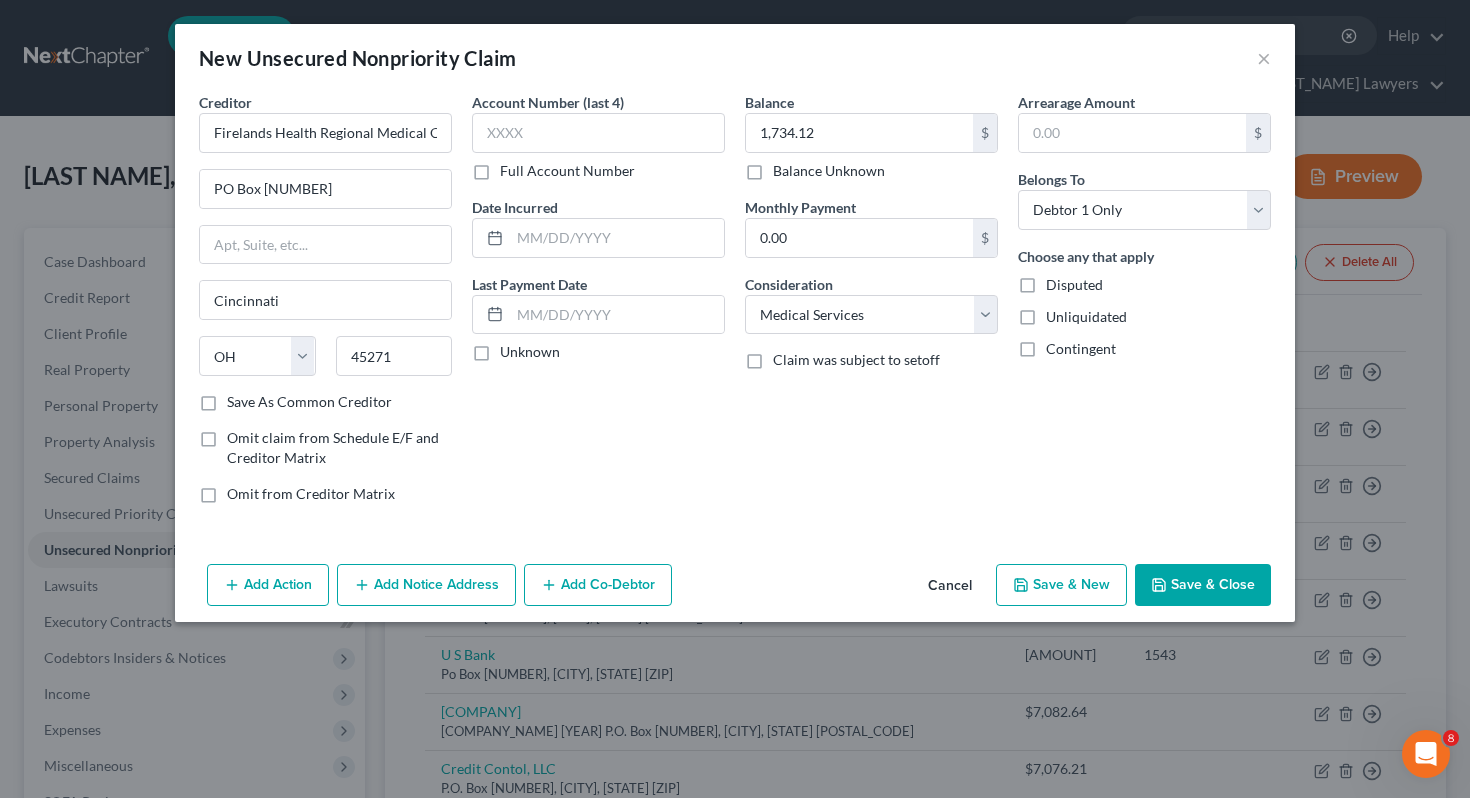 click on "Save & Close" at bounding box center [1203, 585] 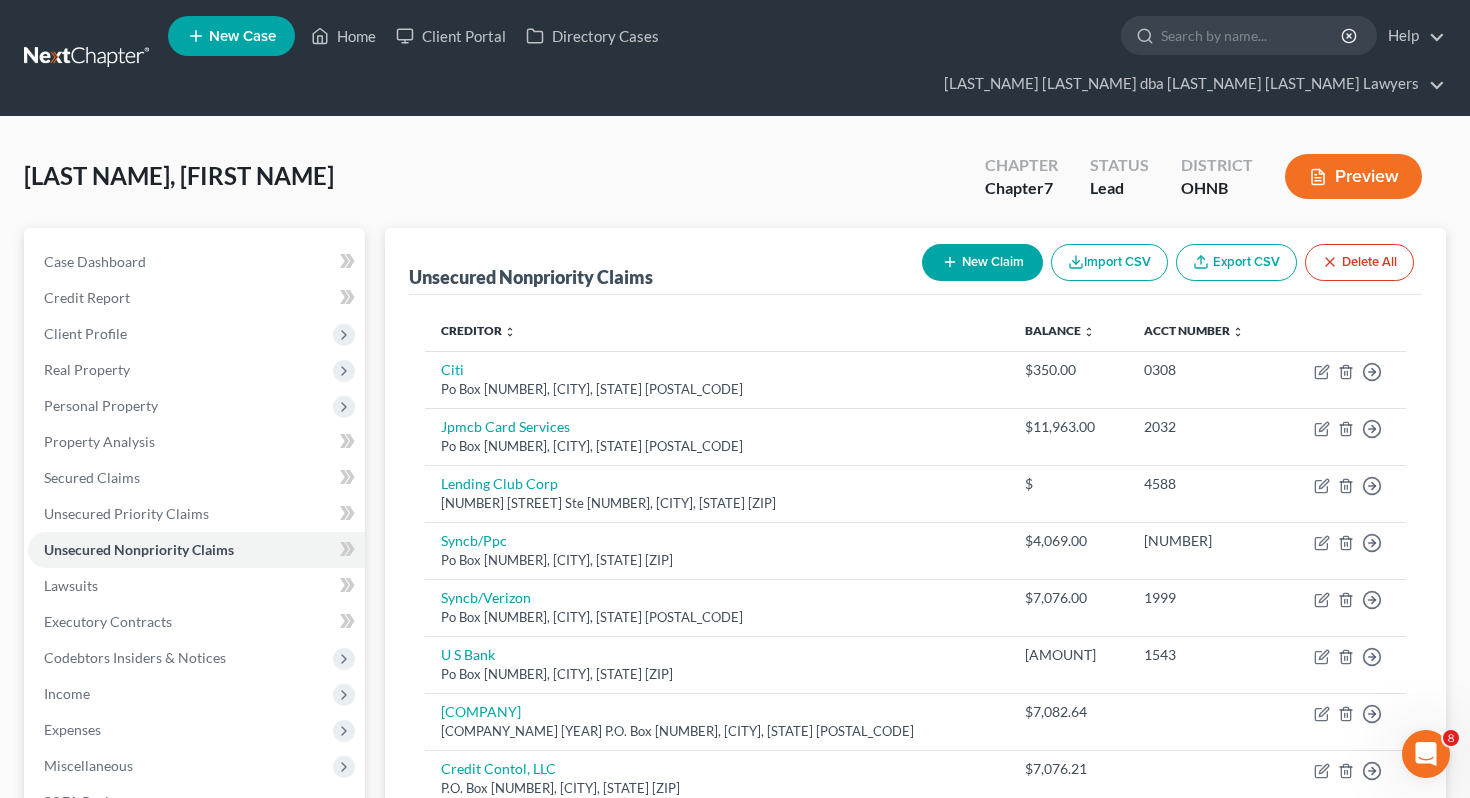click 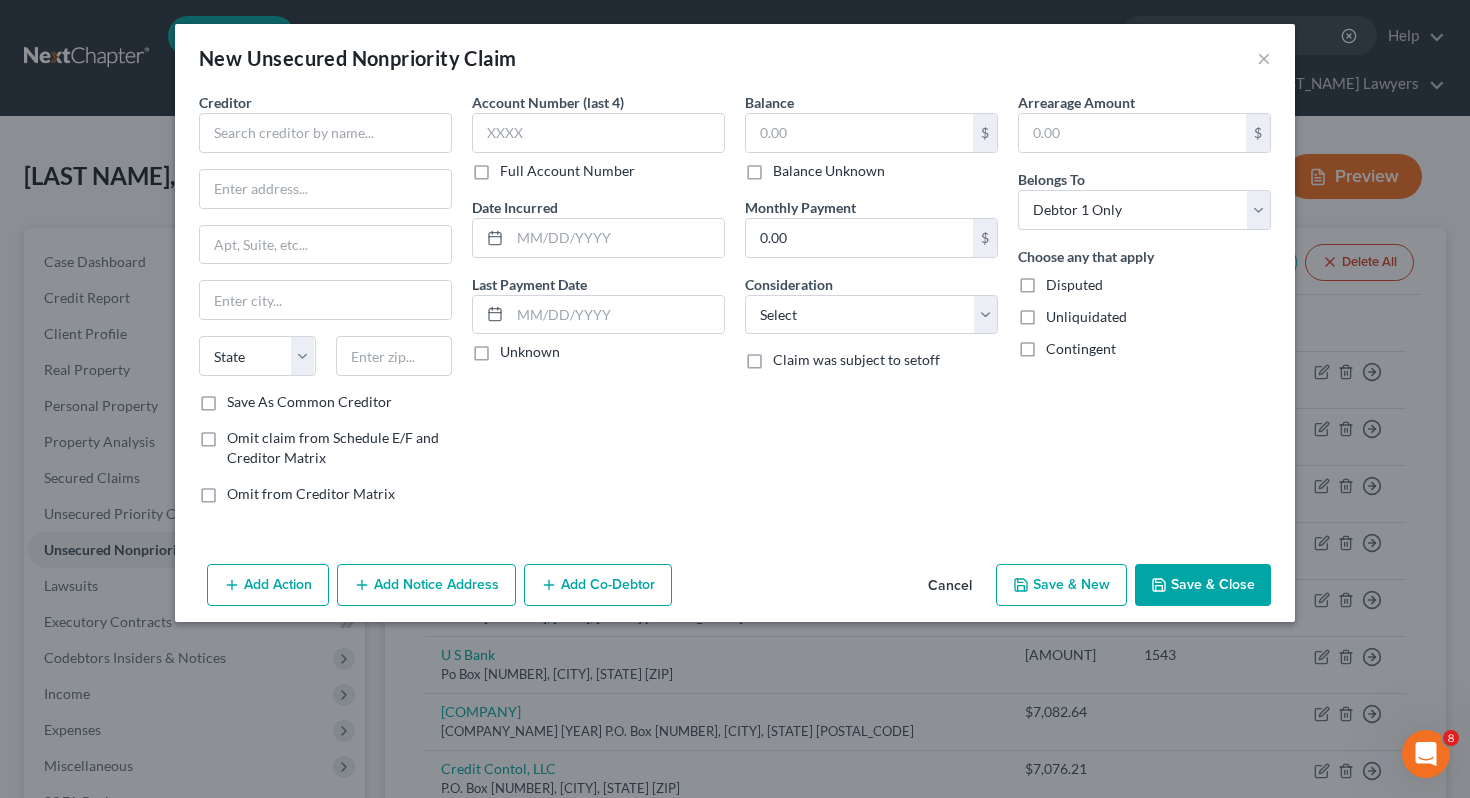 click on "New Unsecured Nonpriority Claim  ×" at bounding box center [735, 58] 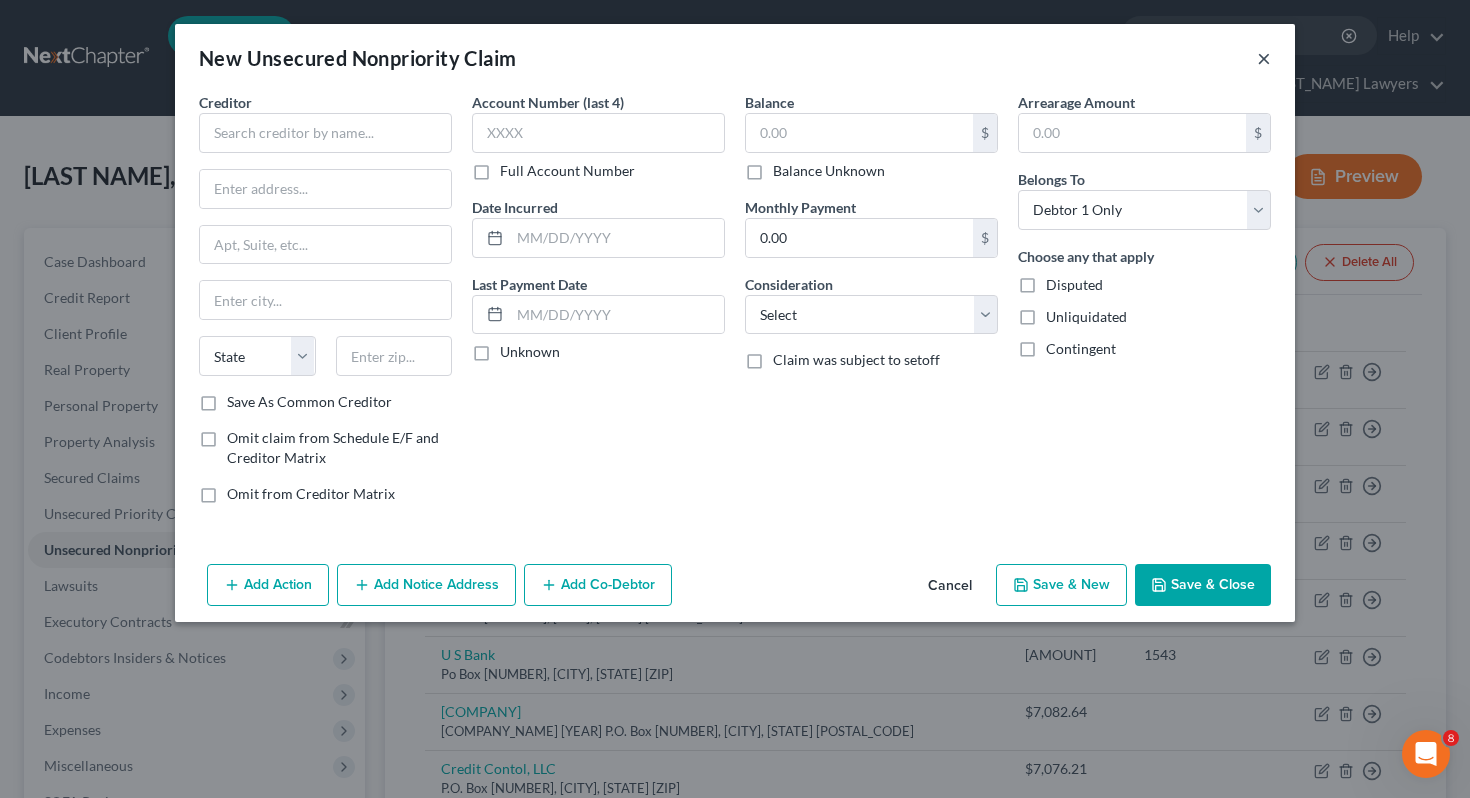 click on "×" at bounding box center [1264, 58] 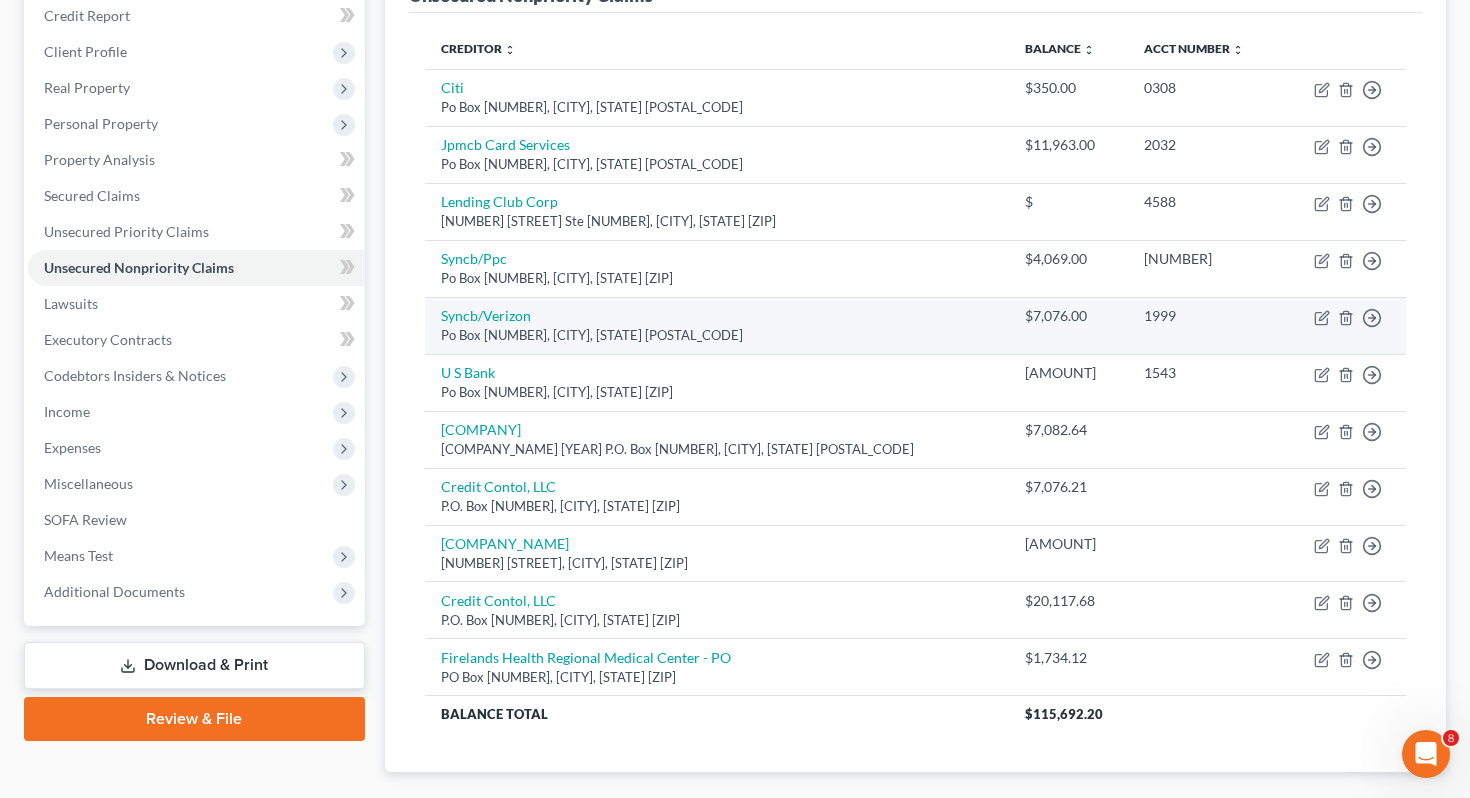 scroll, scrollTop: 359, scrollLeft: 0, axis: vertical 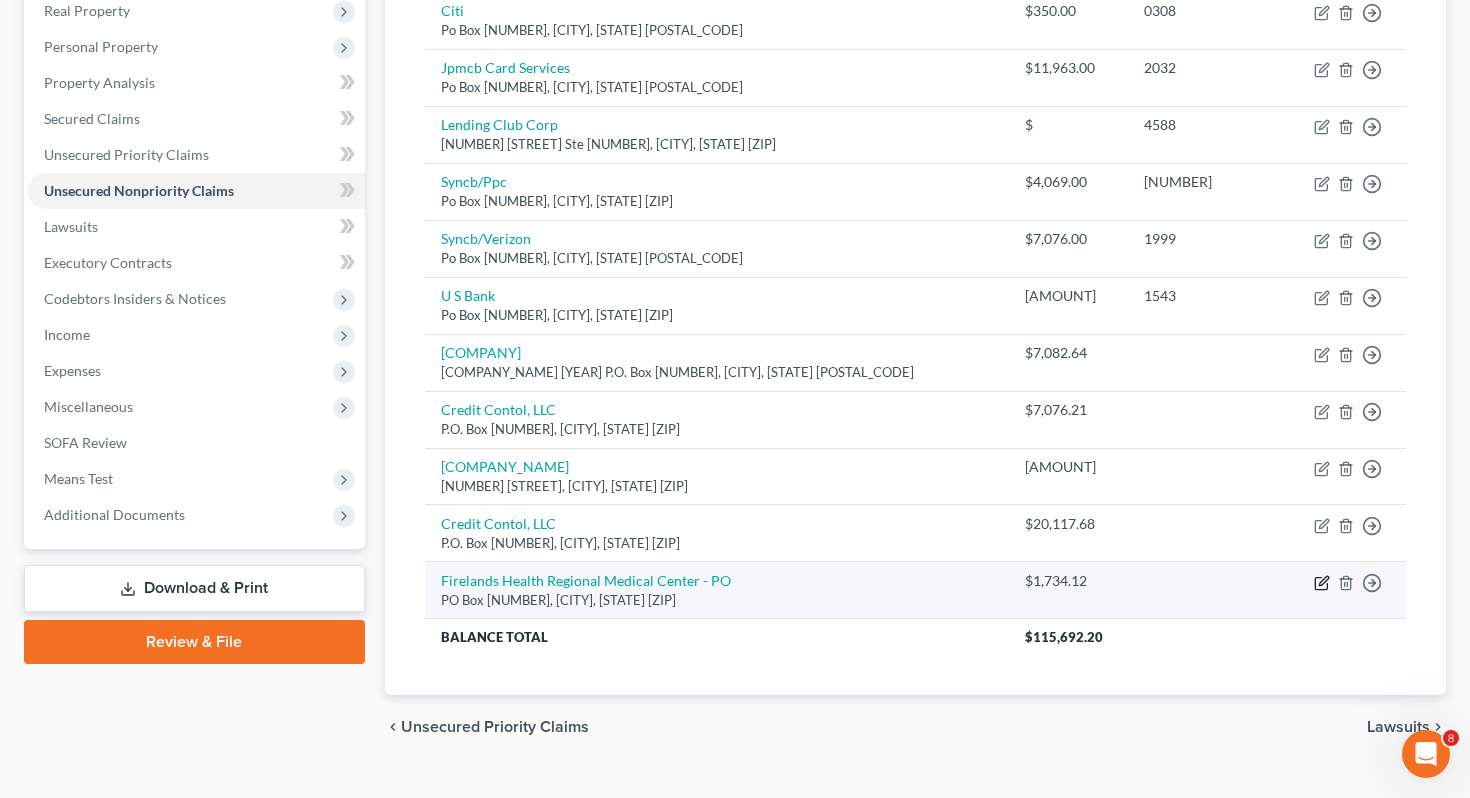 click 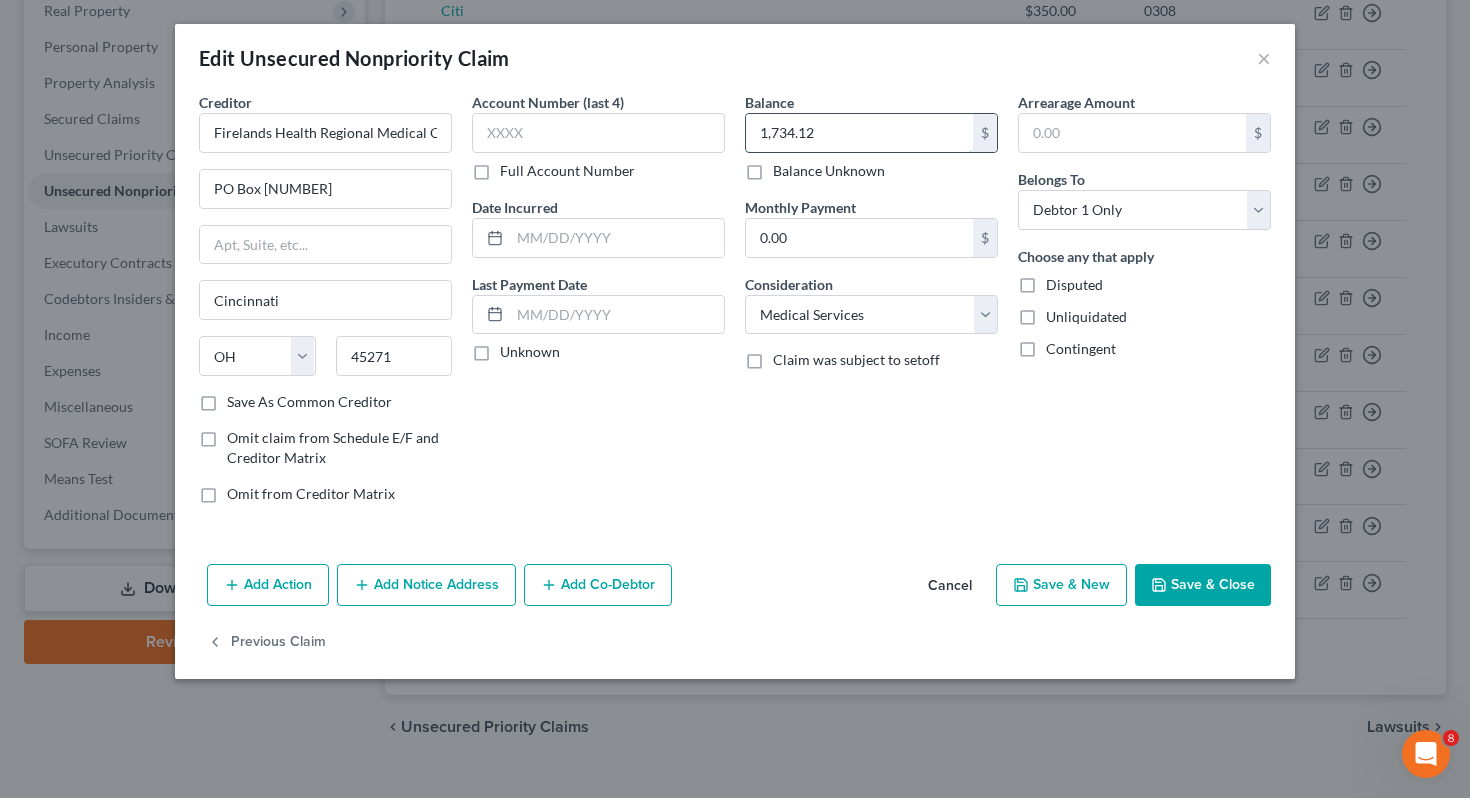 click on "1,734.12" at bounding box center [859, 133] 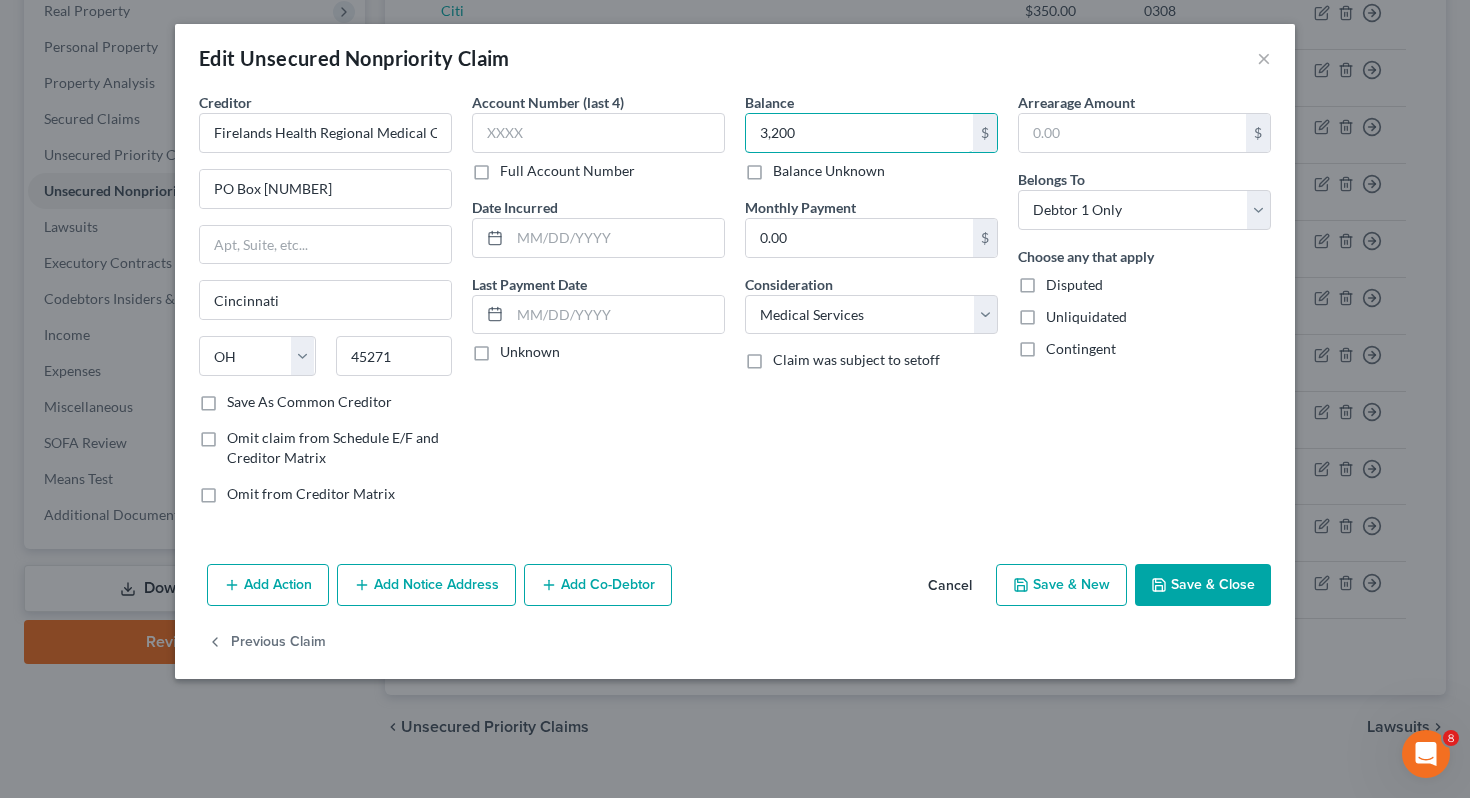 type on "3,200" 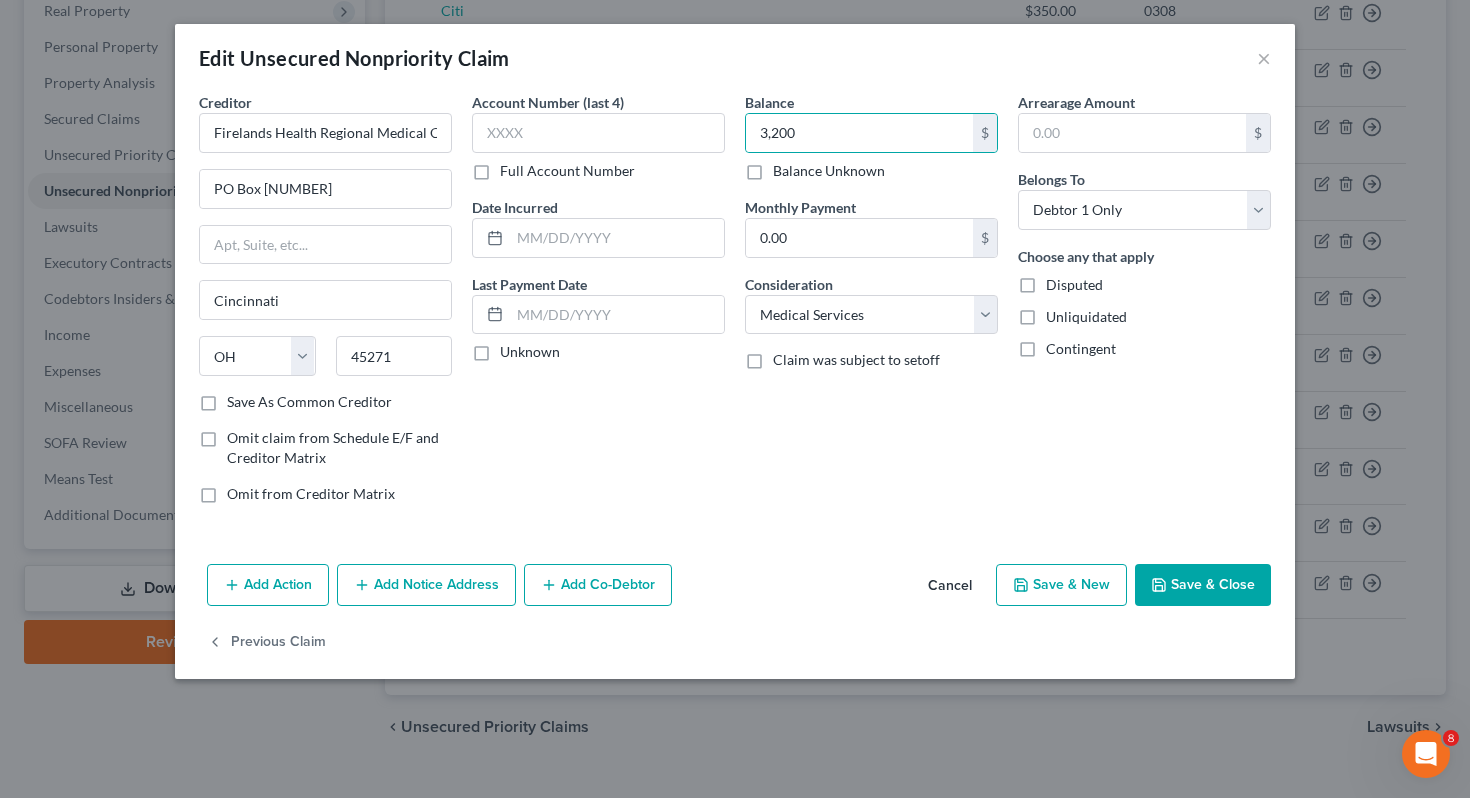 click on "Save & Close" at bounding box center [1203, 585] 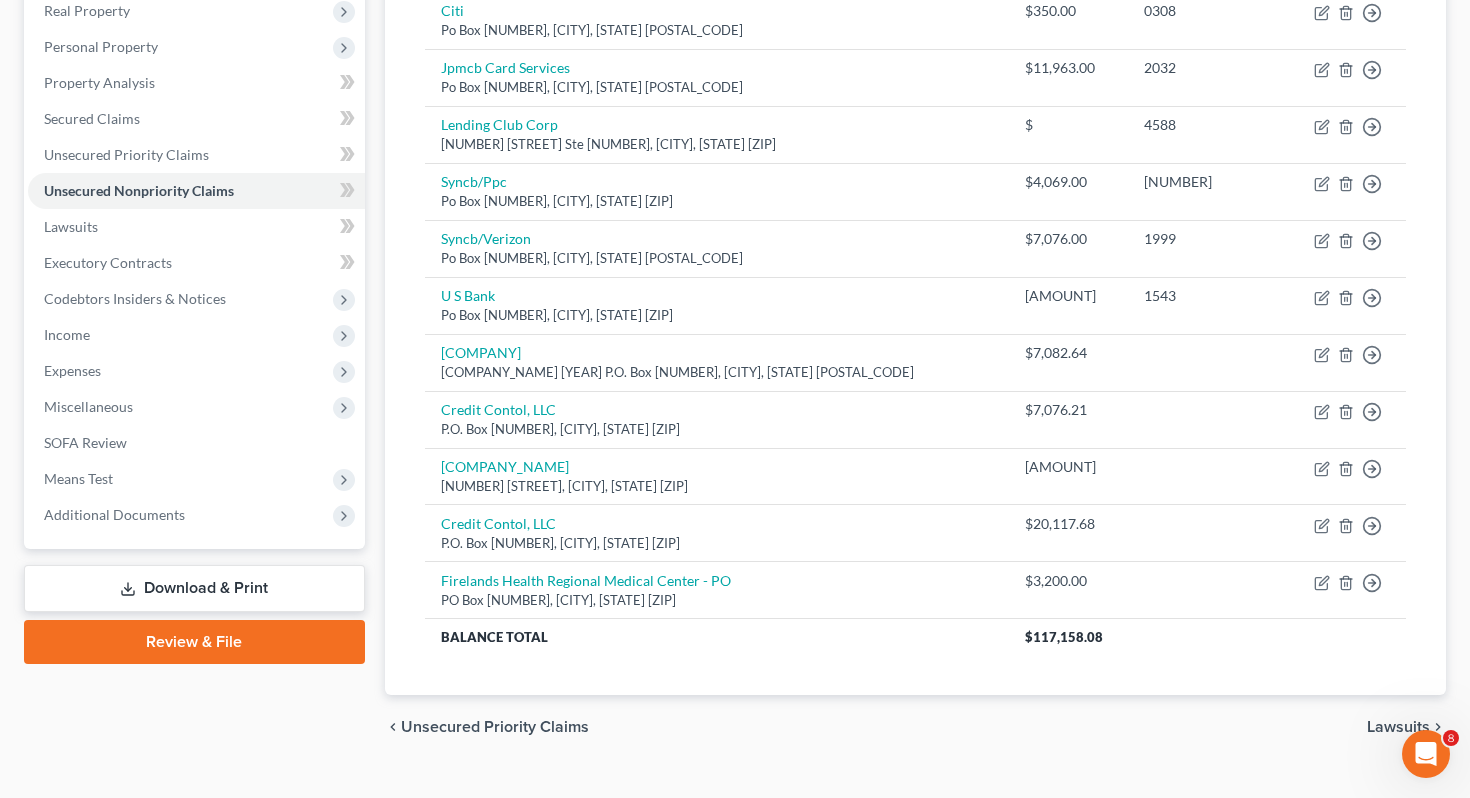 scroll, scrollTop: 0, scrollLeft: 0, axis: both 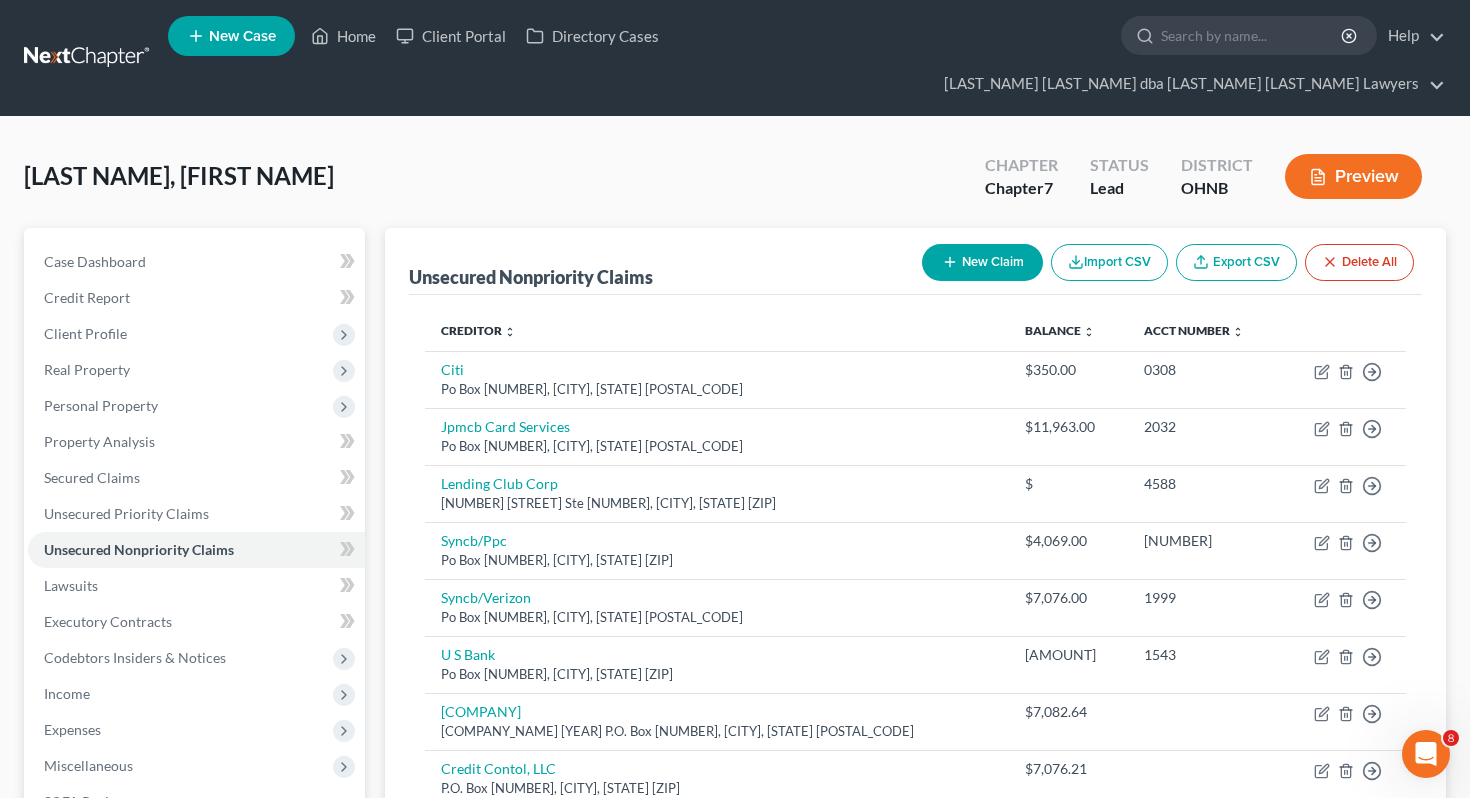 click on "New Claim" at bounding box center [982, 262] 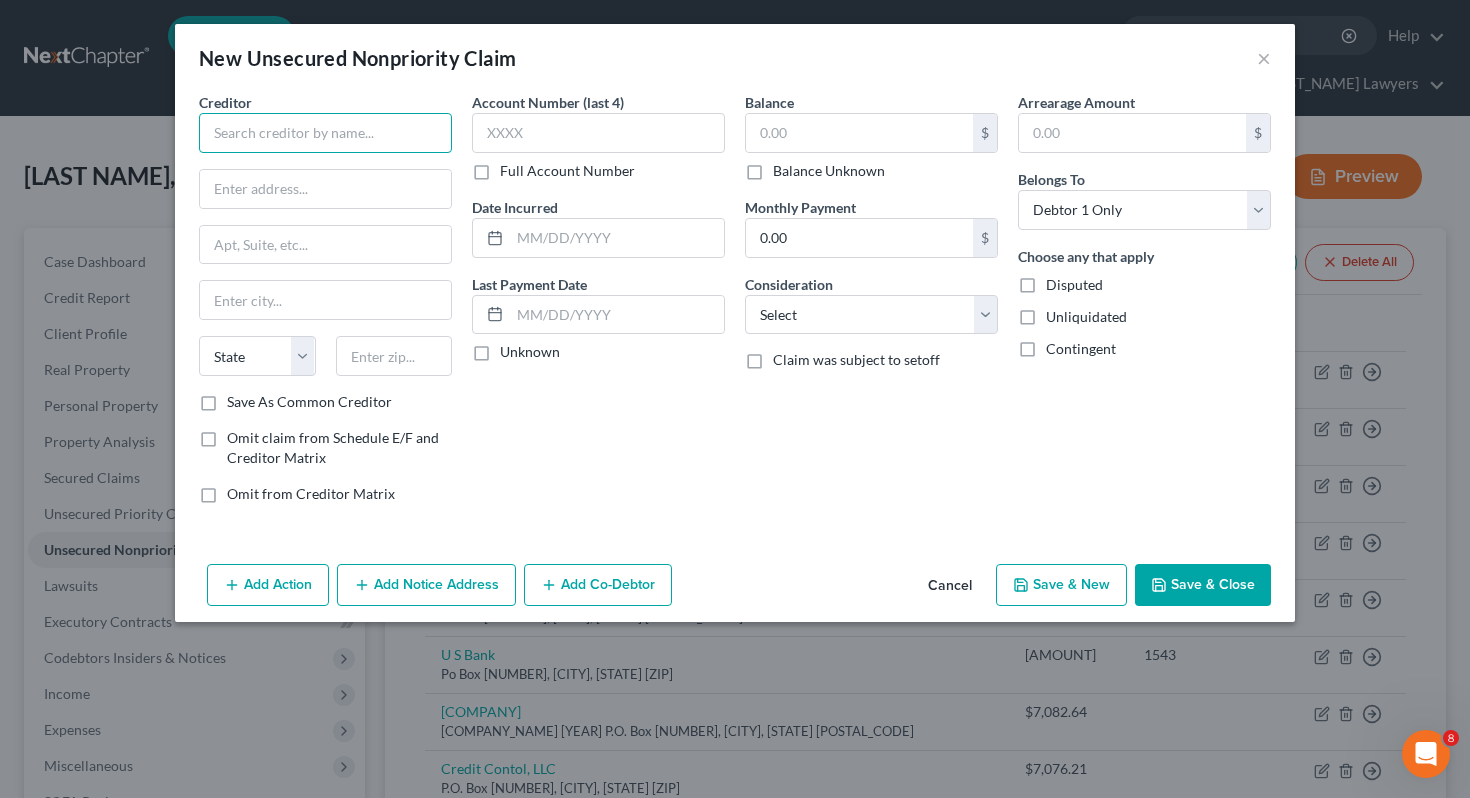 click at bounding box center (325, 133) 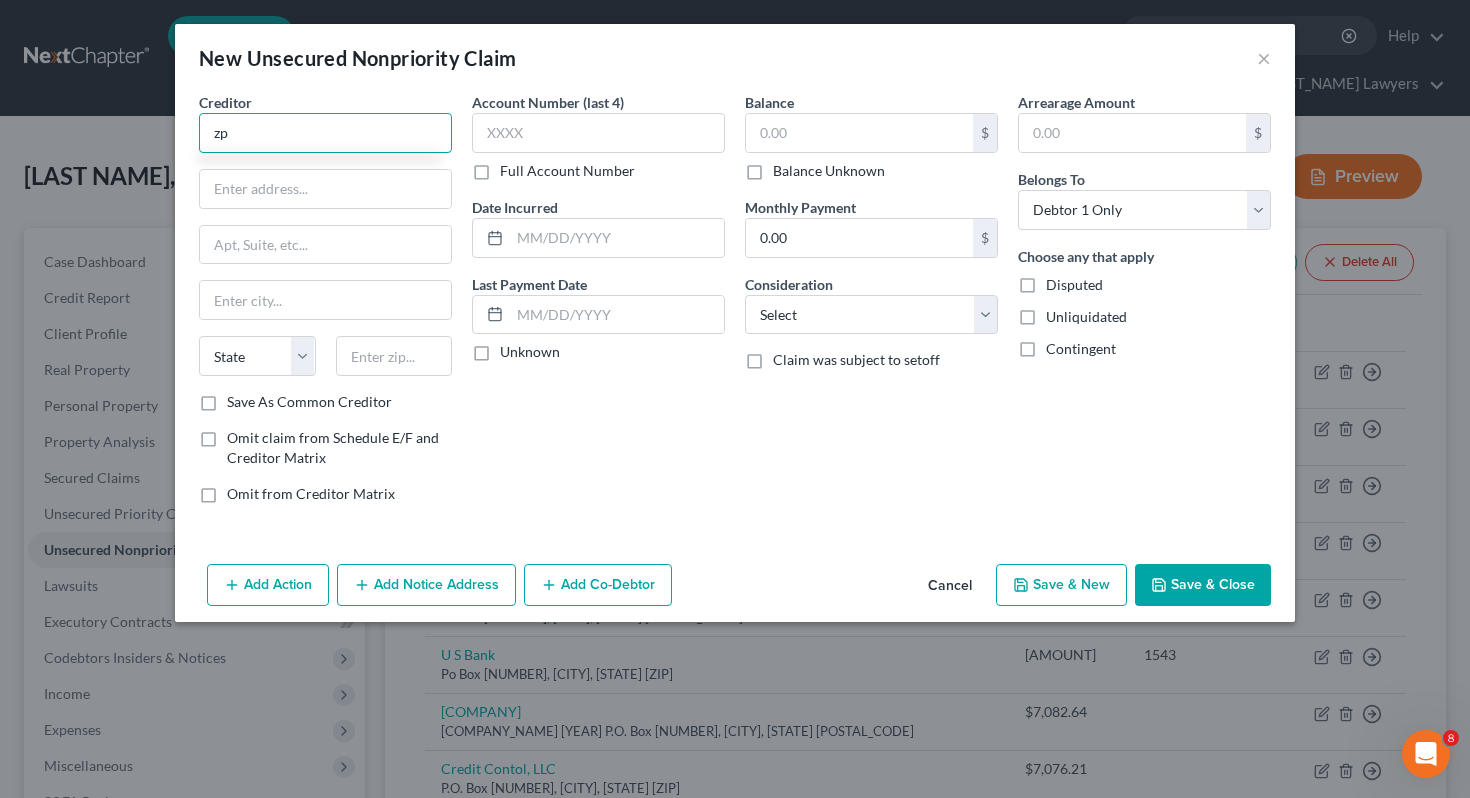type on "z" 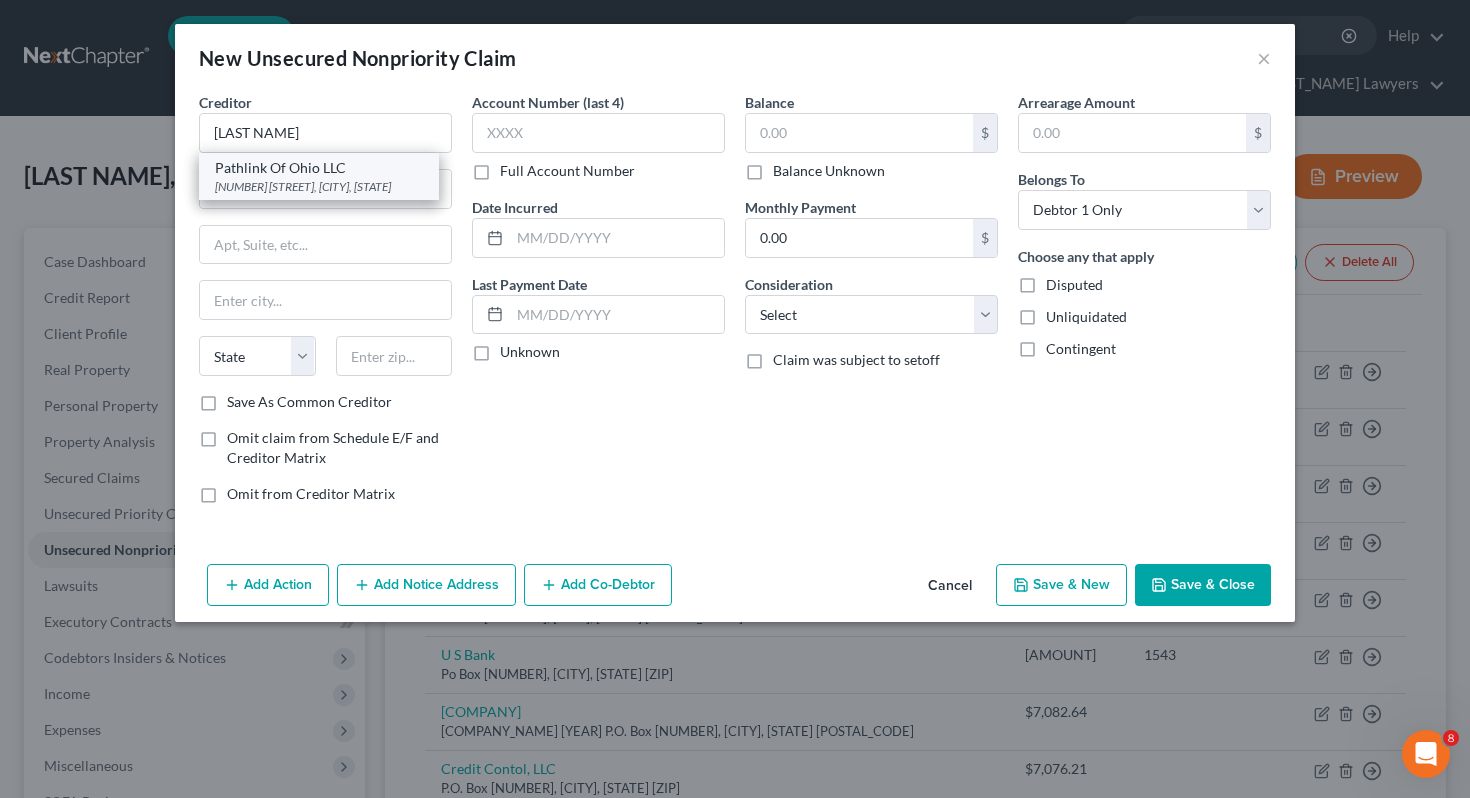click on "Pathlink Of Ohio LLC" at bounding box center (319, 168) 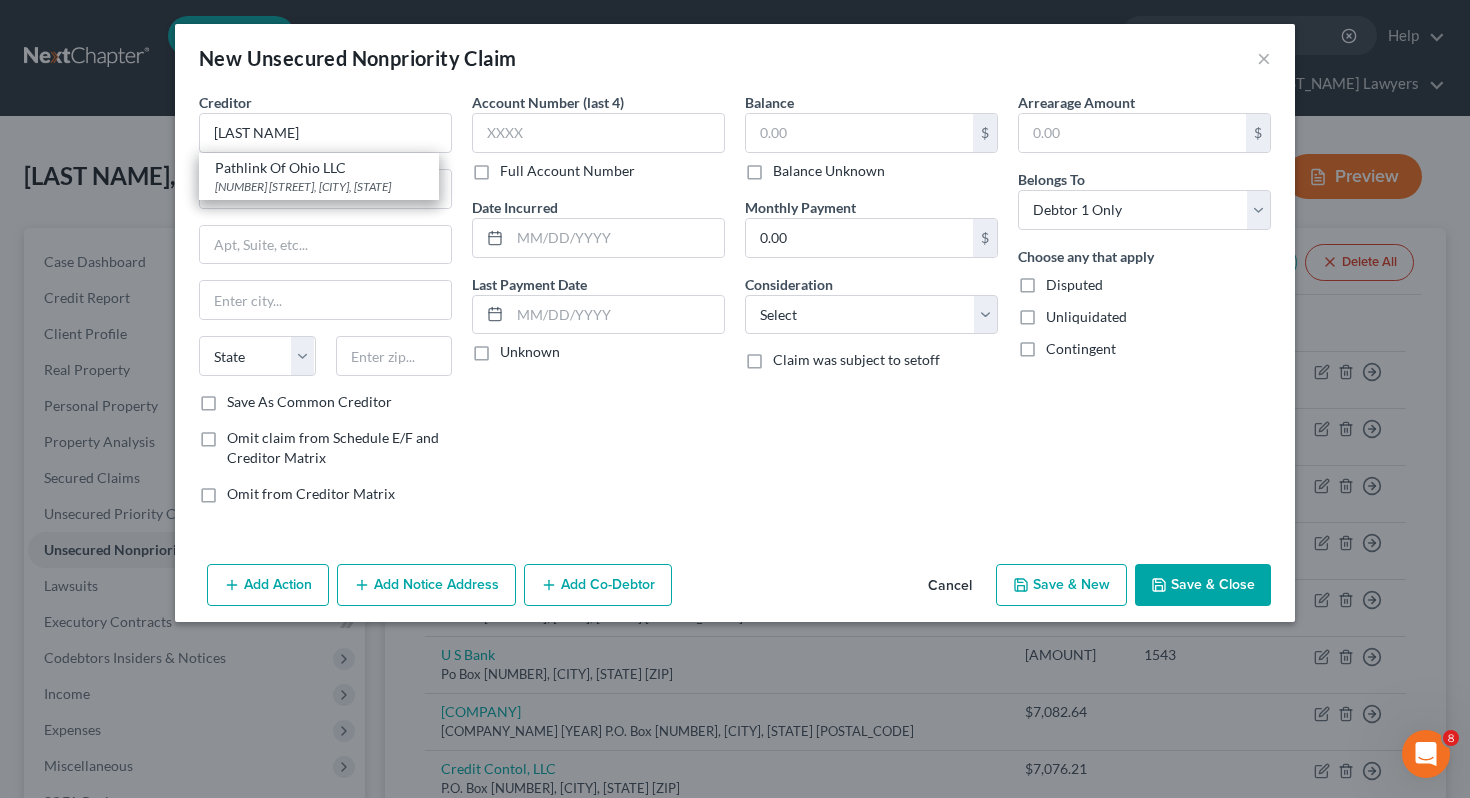 type on "Pathlink Of Ohio LLC" 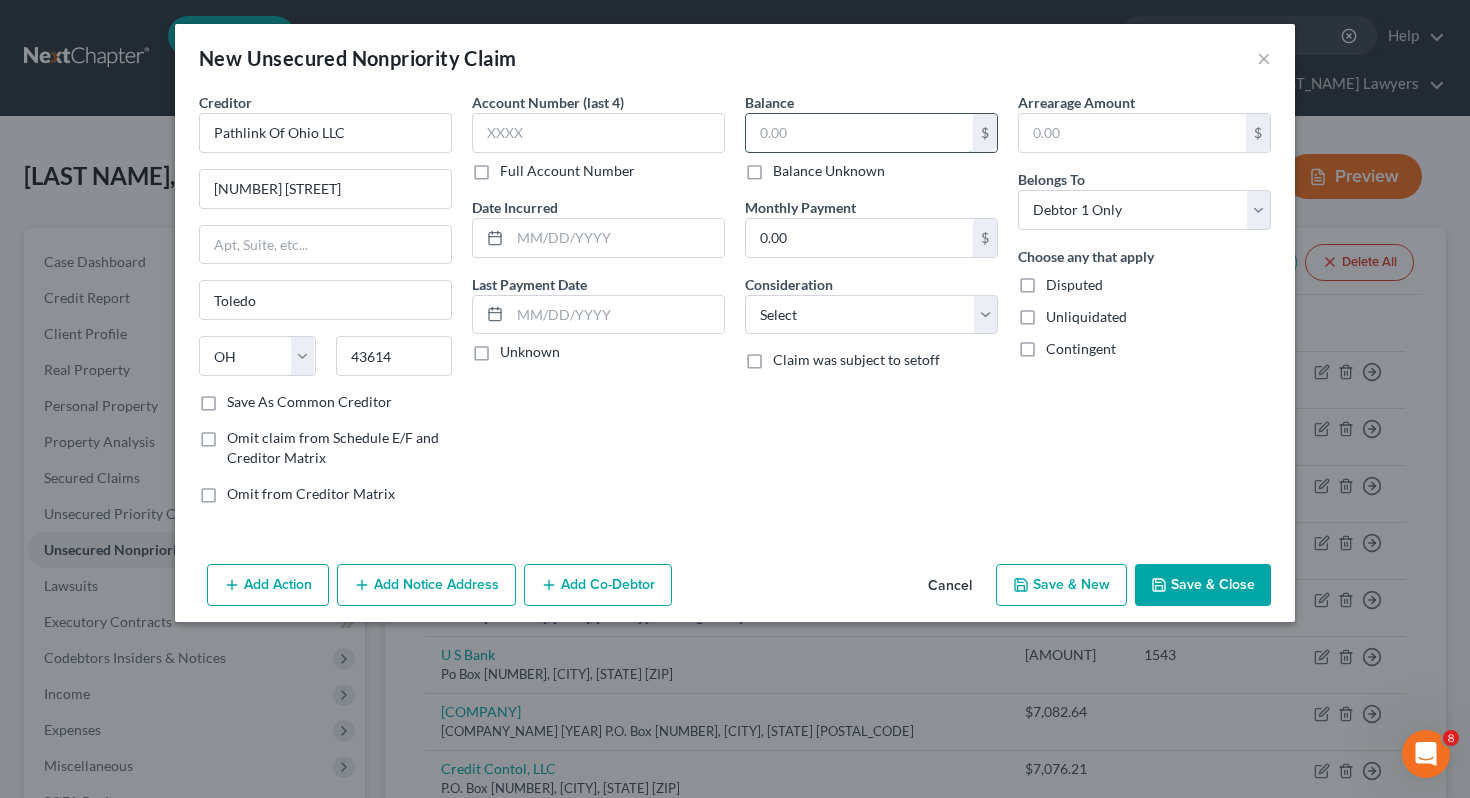 click at bounding box center (859, 133) 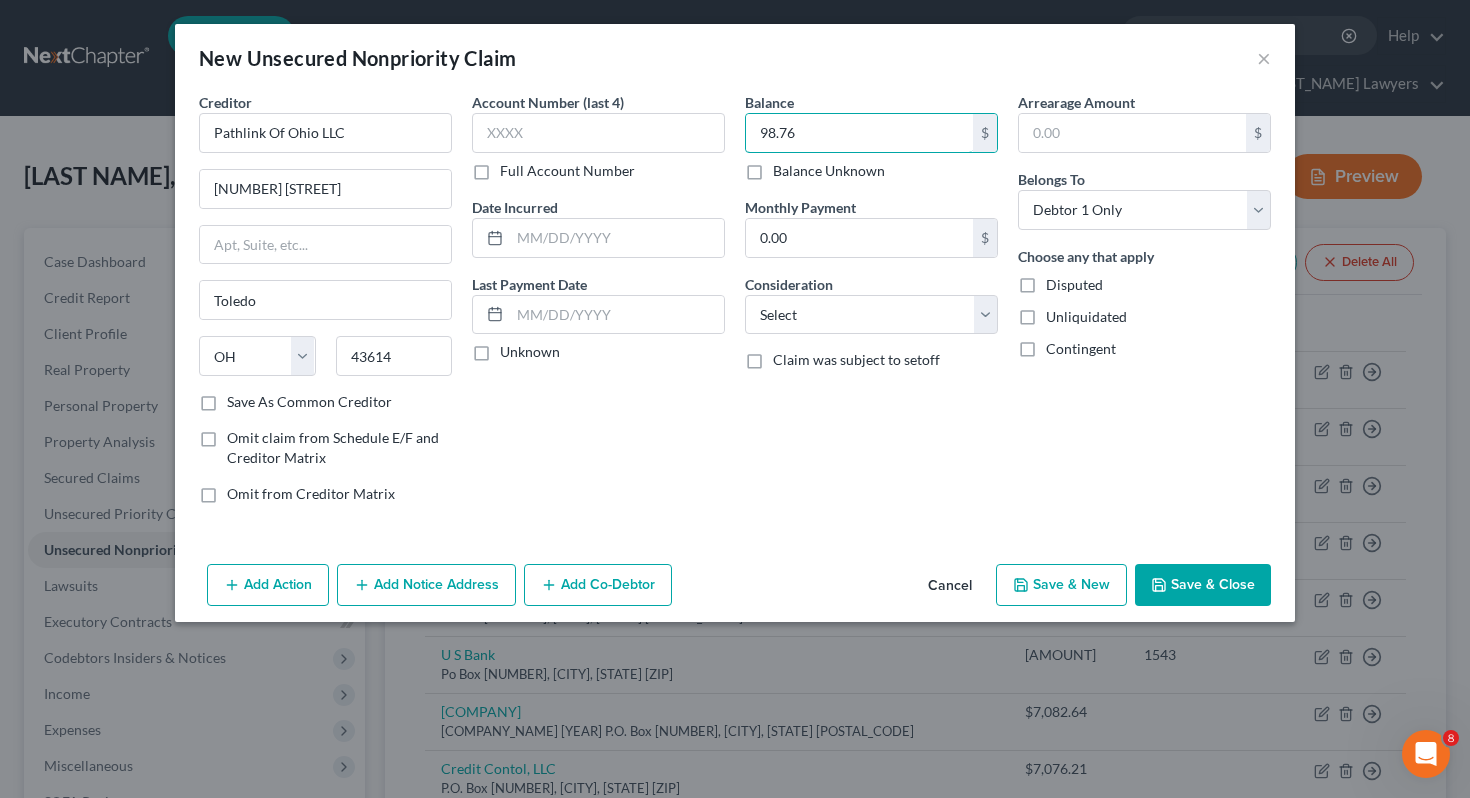 type on "98.76" 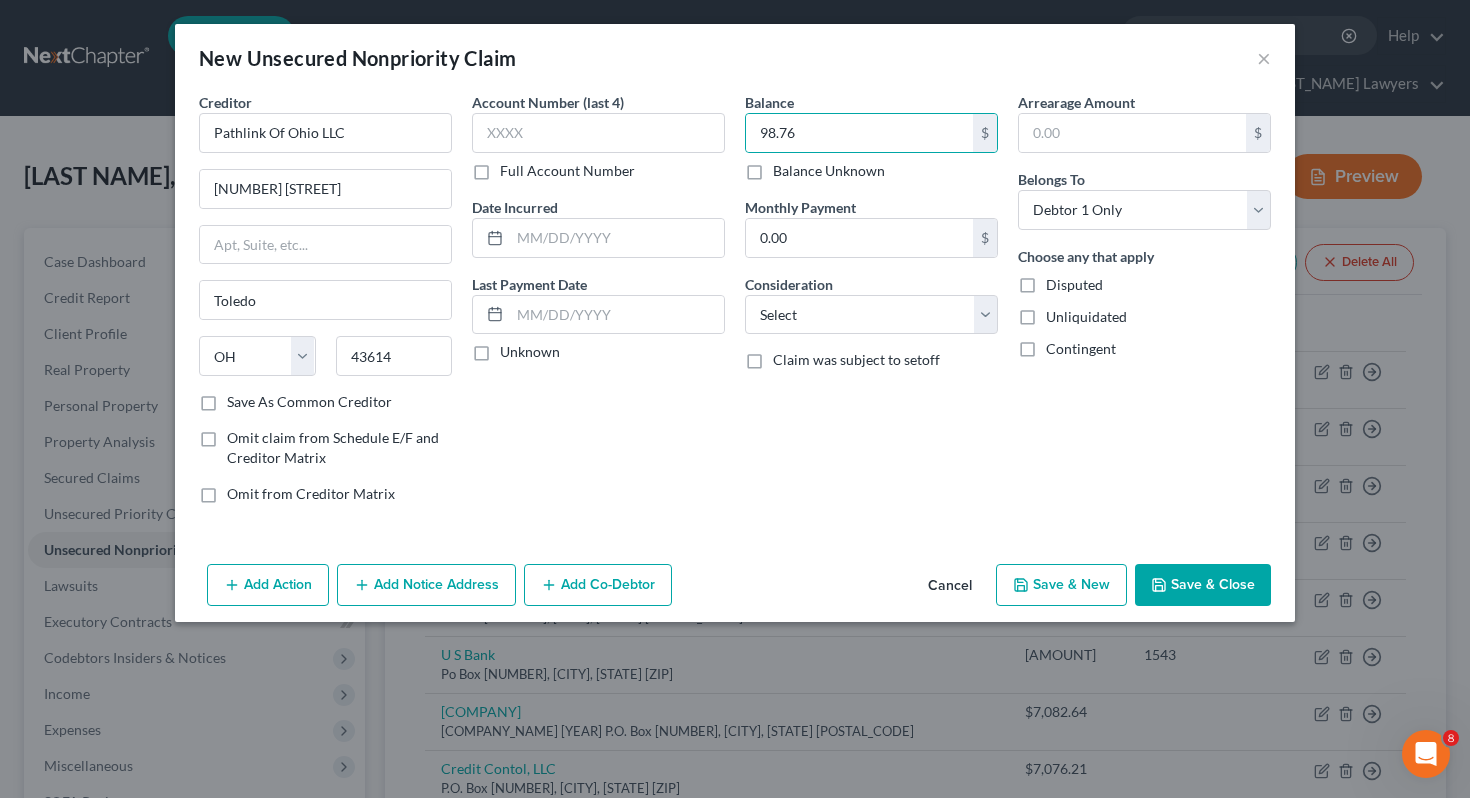 click on "Balance
98.76 $
Balance Unknown
Balance Undetermined
98.76 $
Balance Unknown
Monthly Payment 0.00 $ Consideration Select Cable / Satellite Services Collection Agency Credit Card Debt Debt Counseling / Attorneys Deficiency Balance Domestic Support Obligations Home / Car Repairs Income Taxes Judgment Liens Medical Services Monies Loaned / Advanced Mortgage Obligation From Divorce Or Separation Obligation To Pensions Other Overdrawn Bank Account Promised To Help Pay Creditors Student Loans Suppliers And Vendors Telephone / Internet Services Utility Services Claim was subject to setoff" at bounding box center (871, 306) 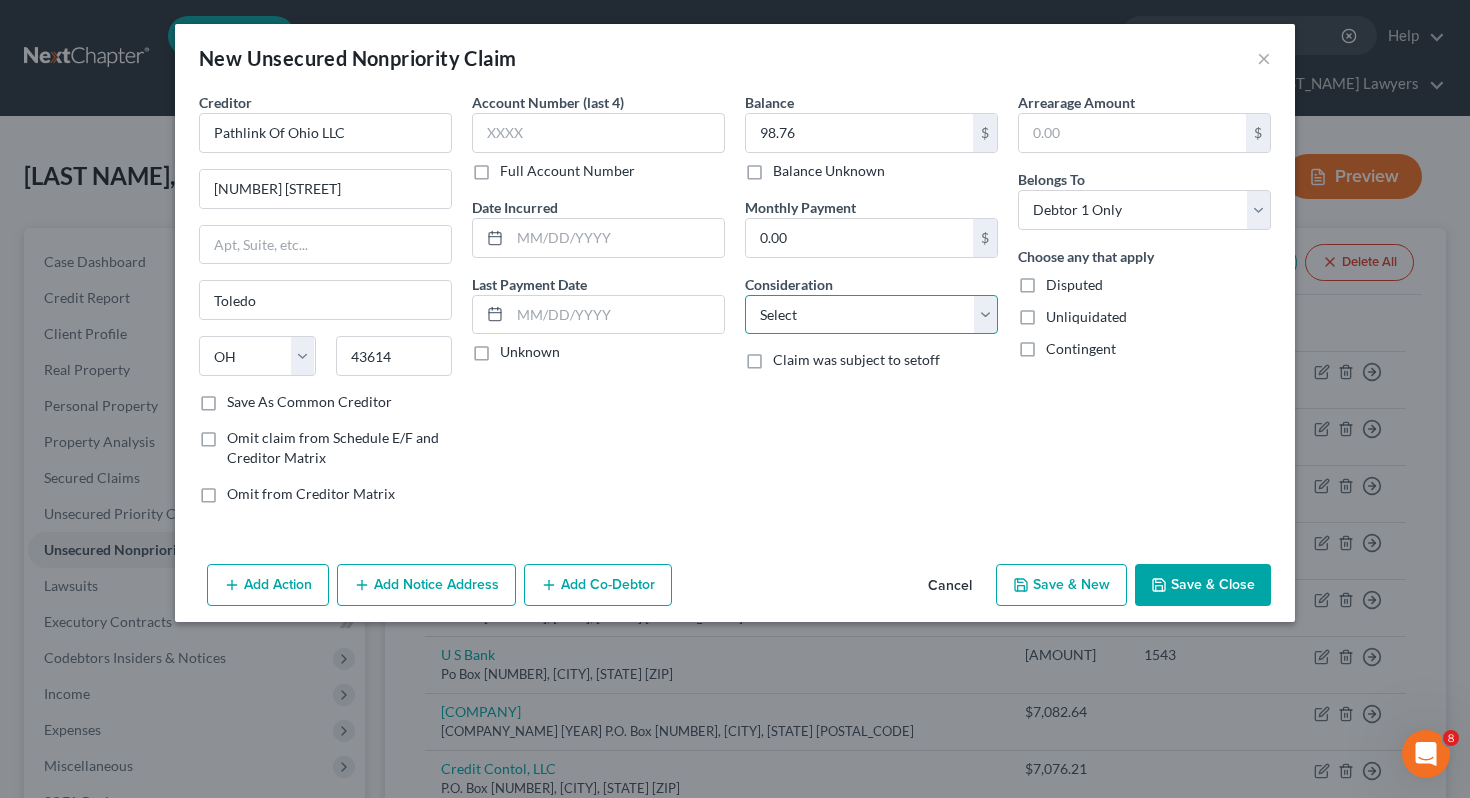 click on "Select Cable / Satellite Services Collection Agency Credit Card Debt Debt Counseling / Attorneys Deficiency Balance Domestic Support Obligations Home / Car Repairs Income Taxes Judgment Liens Medical Services Monies Loaned / Advanced Mortgage Obligation From Divorce Or Separation Obligation To Pensions Other Overdrawn Bank Account Promised To Help Pay Creditors Student Loans Suppliers And Vendors Telephone / Internet Services Utility Services" at bounding box center [871, 315] 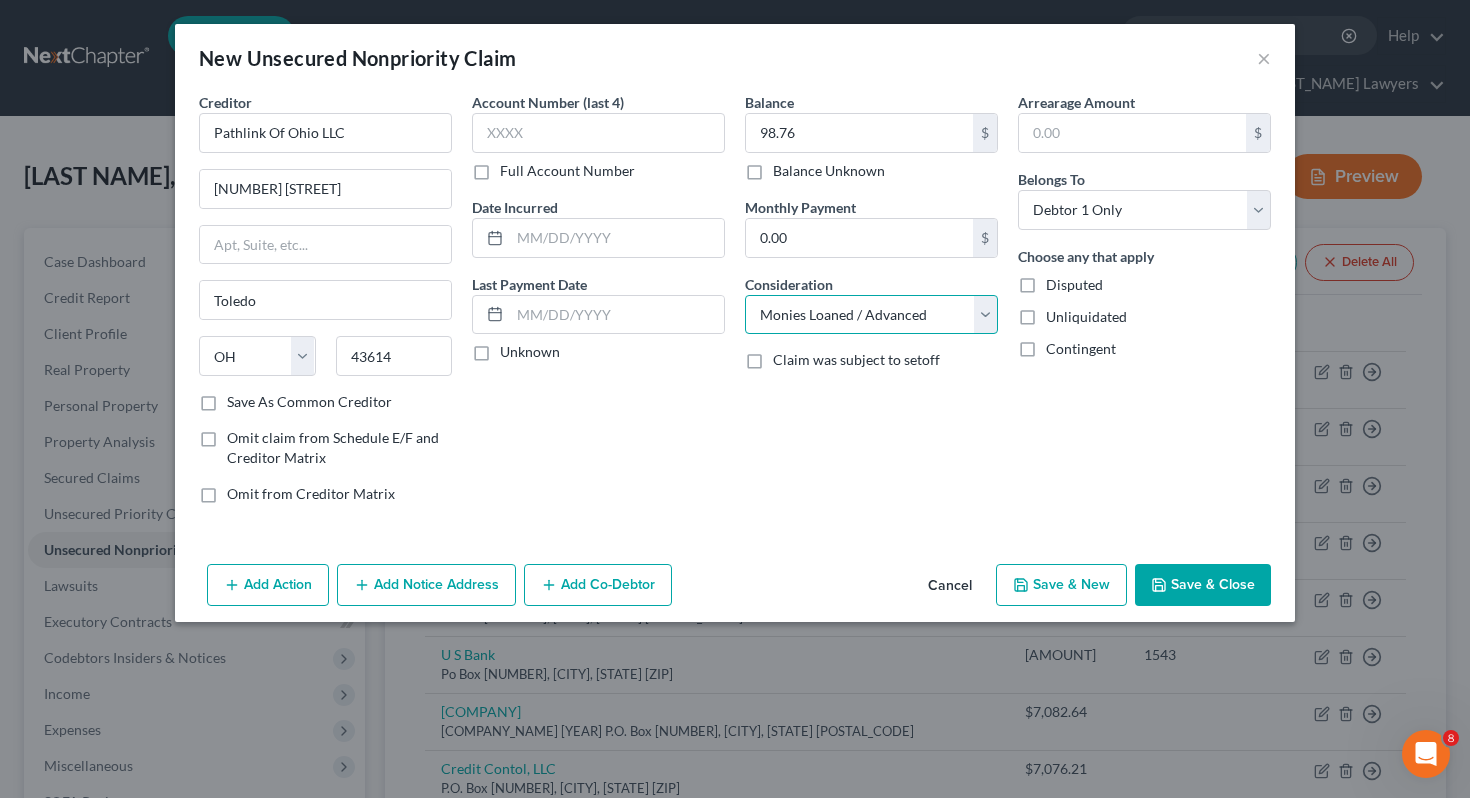 click on "Select Cable / Satellite Services Collection Agency Credit Card Debt Debt Counseling / Attorneys Deficiency Balance Domestic Support Obligations Home / Car Repairs Income Taxes Judgment Liens Medical Services Monies Loaned / Advanced Mortgage Obligation From Divorce Or Separation Obligation To Pensions Other Overdrawn Bank Account Promised To Help Pay Creditors Student Loans Suppliers And Vendors Telephone / Internet Services Utility Services" at bounding box center (871, 315) 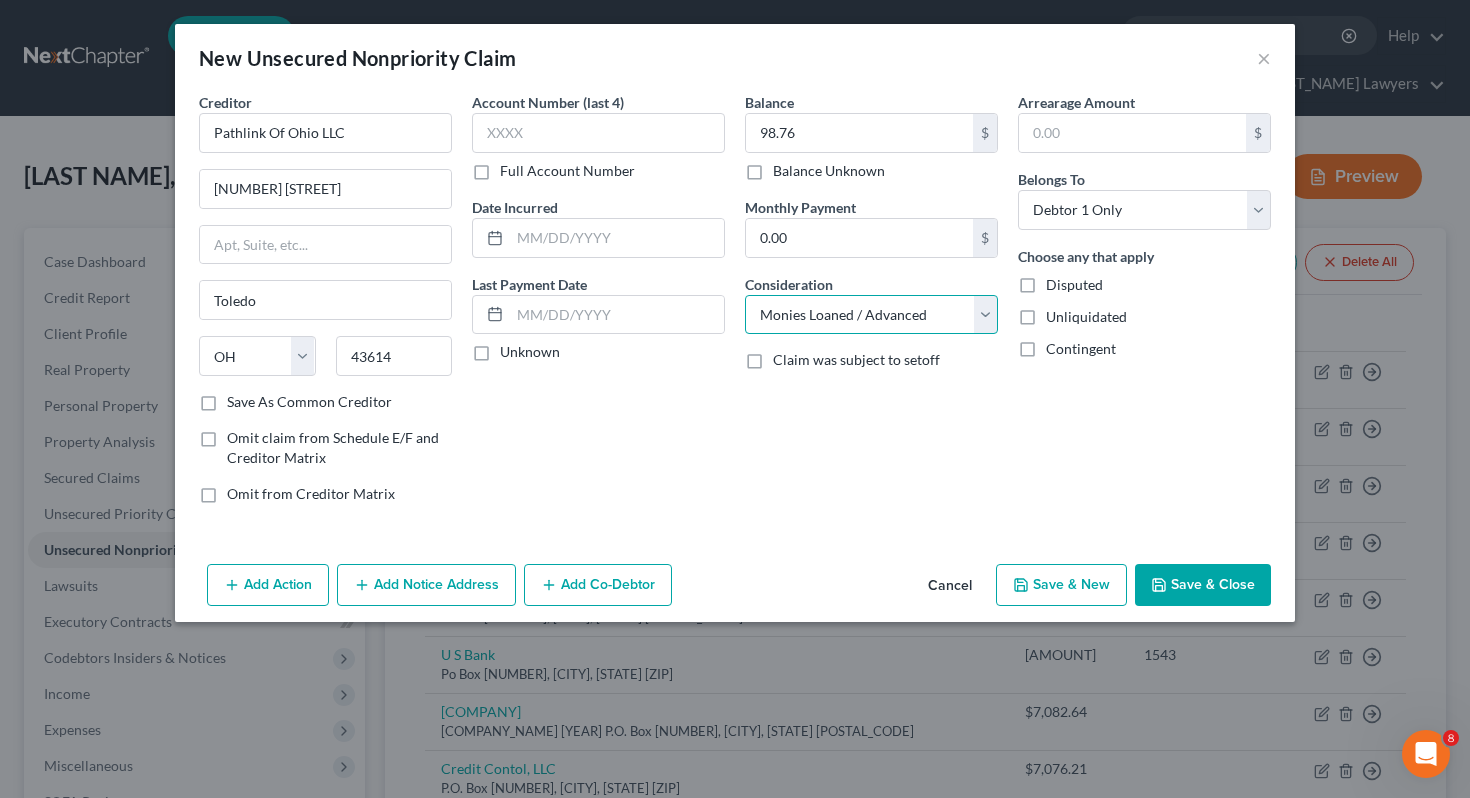 select on "9" 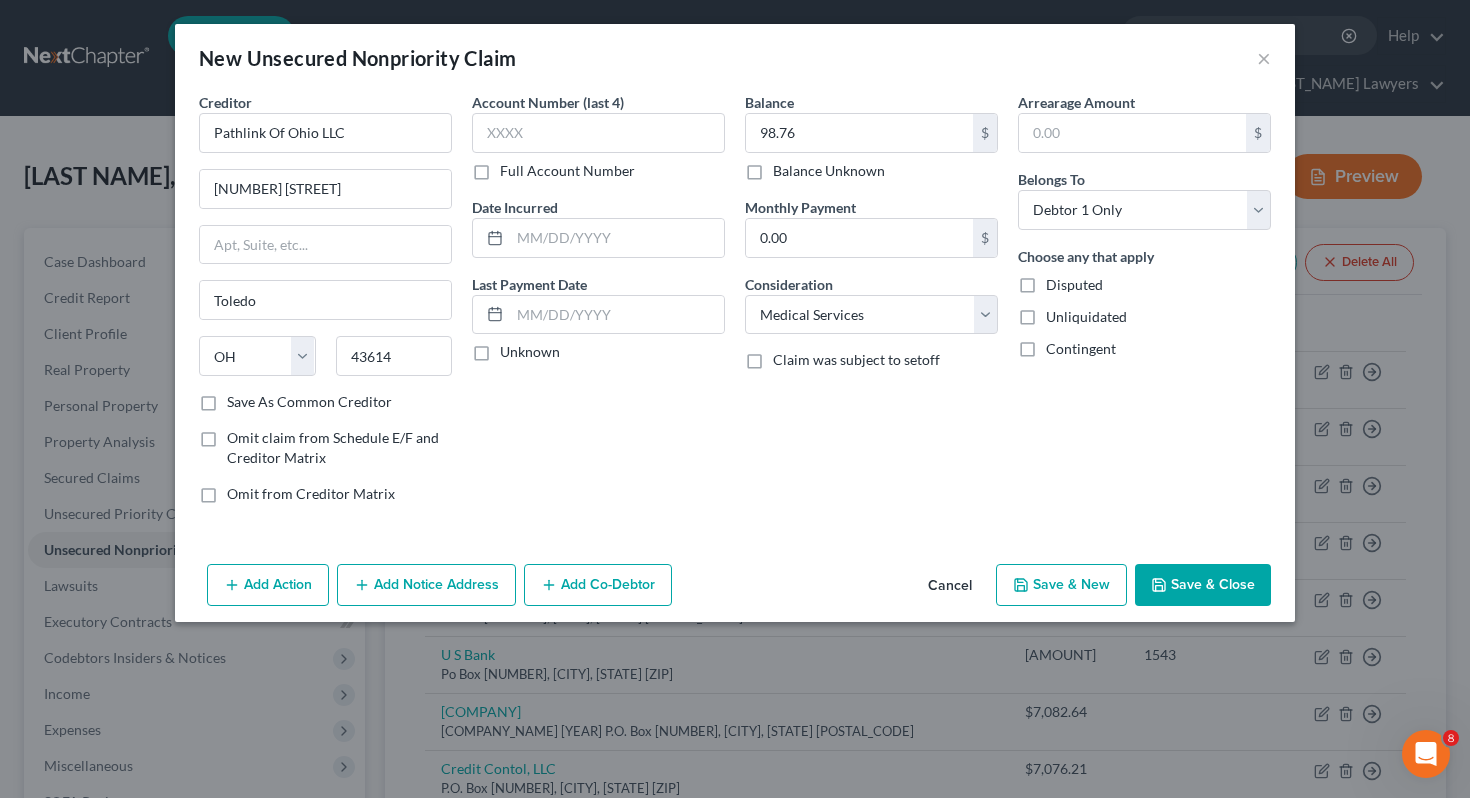 click on "Save & Close" at bounding box center [1203, 585] 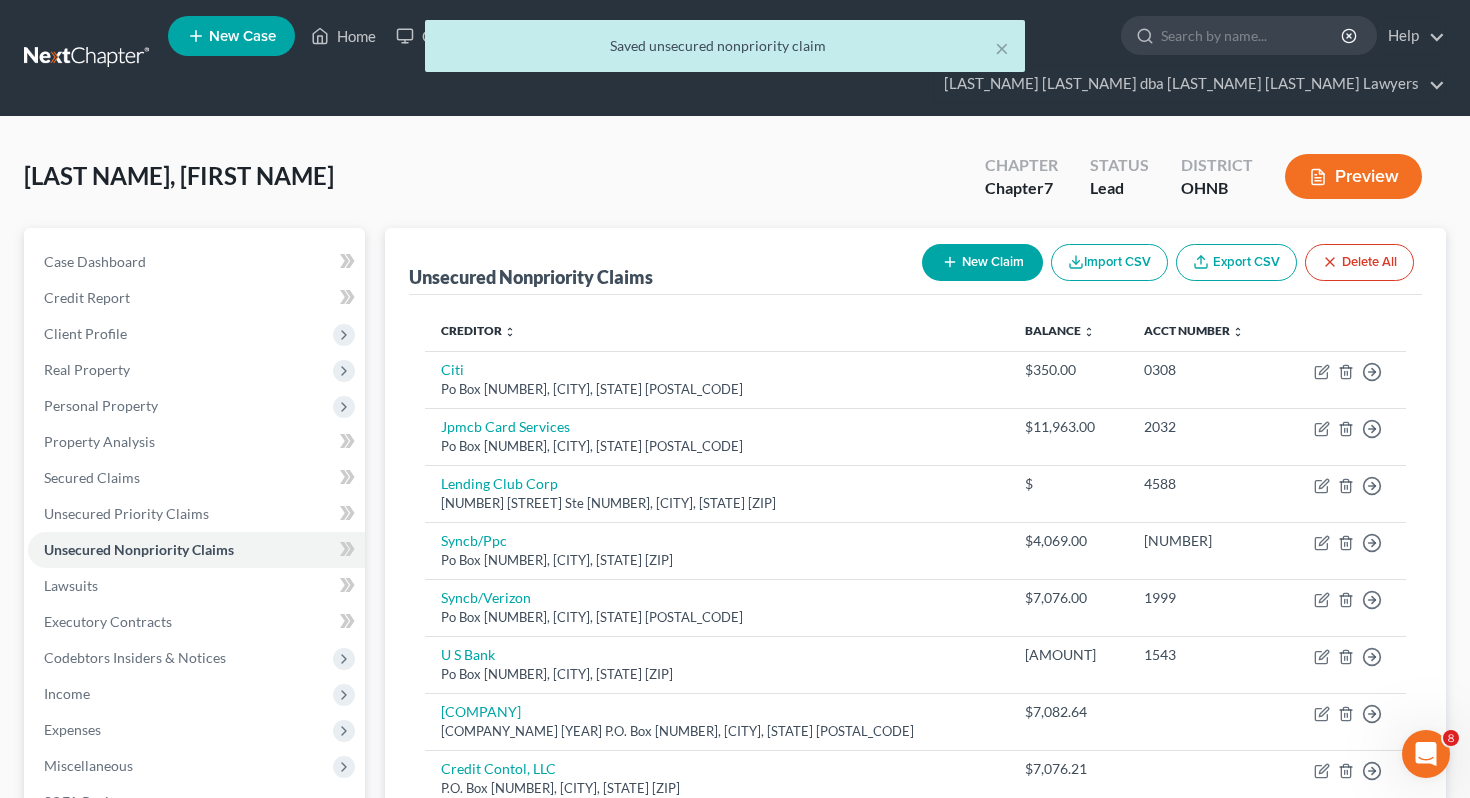 click on "New Claim" at bounding box center (982, 262) 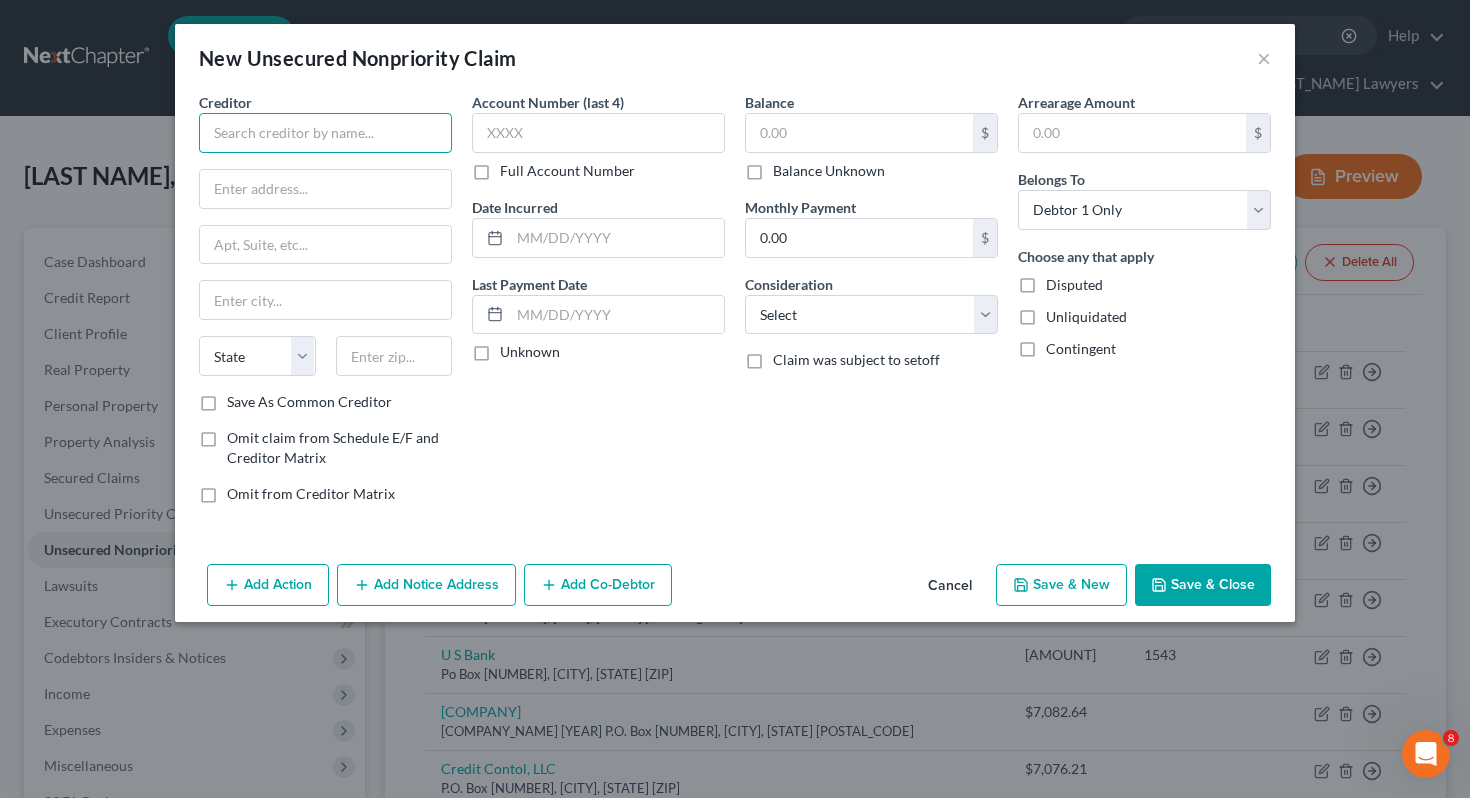 click at bounding box center [325, 133] 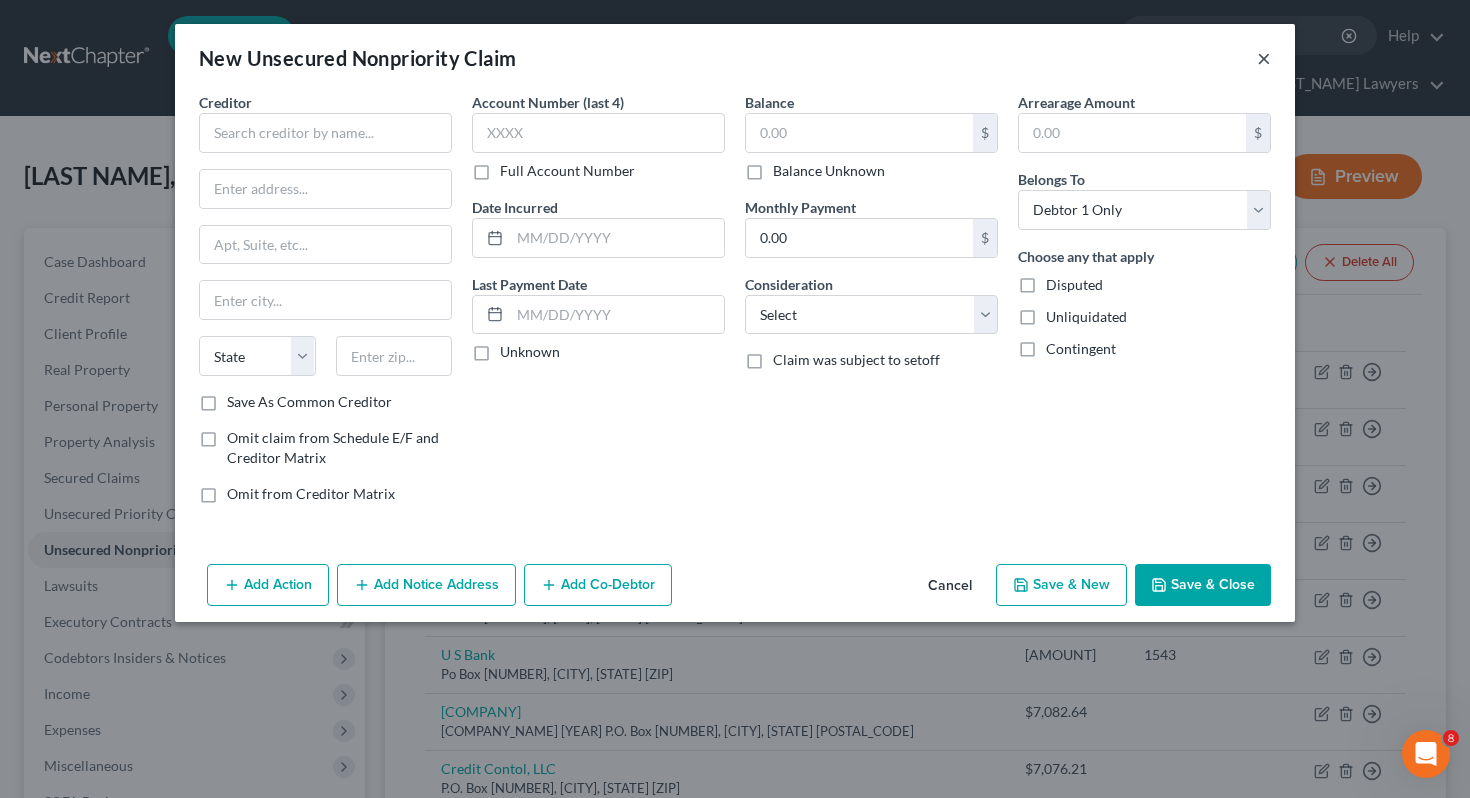 click on "×" at bounding box center (1264, 58) 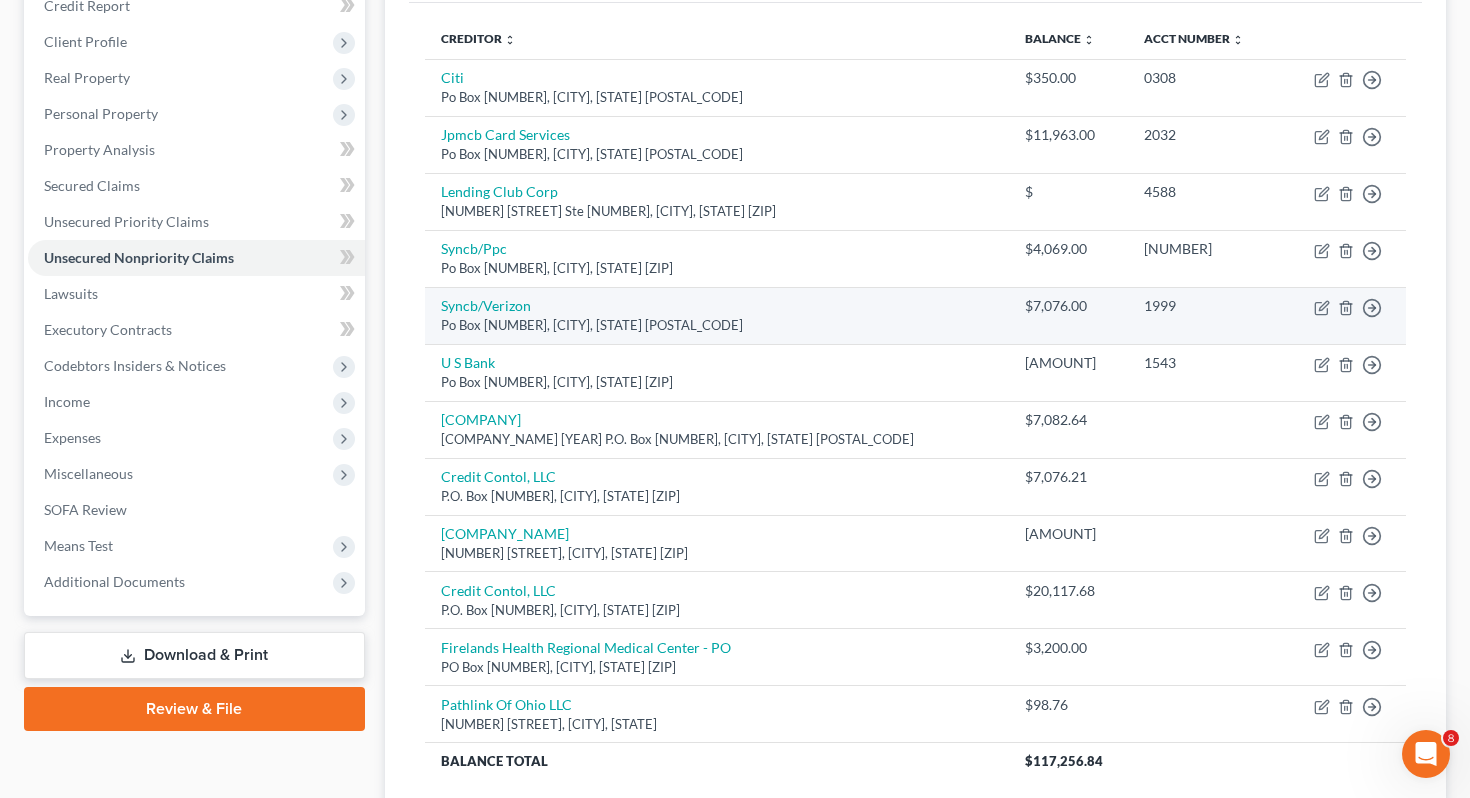 scroll, scrollTop: 0, scrollLeft: 0, axis: both 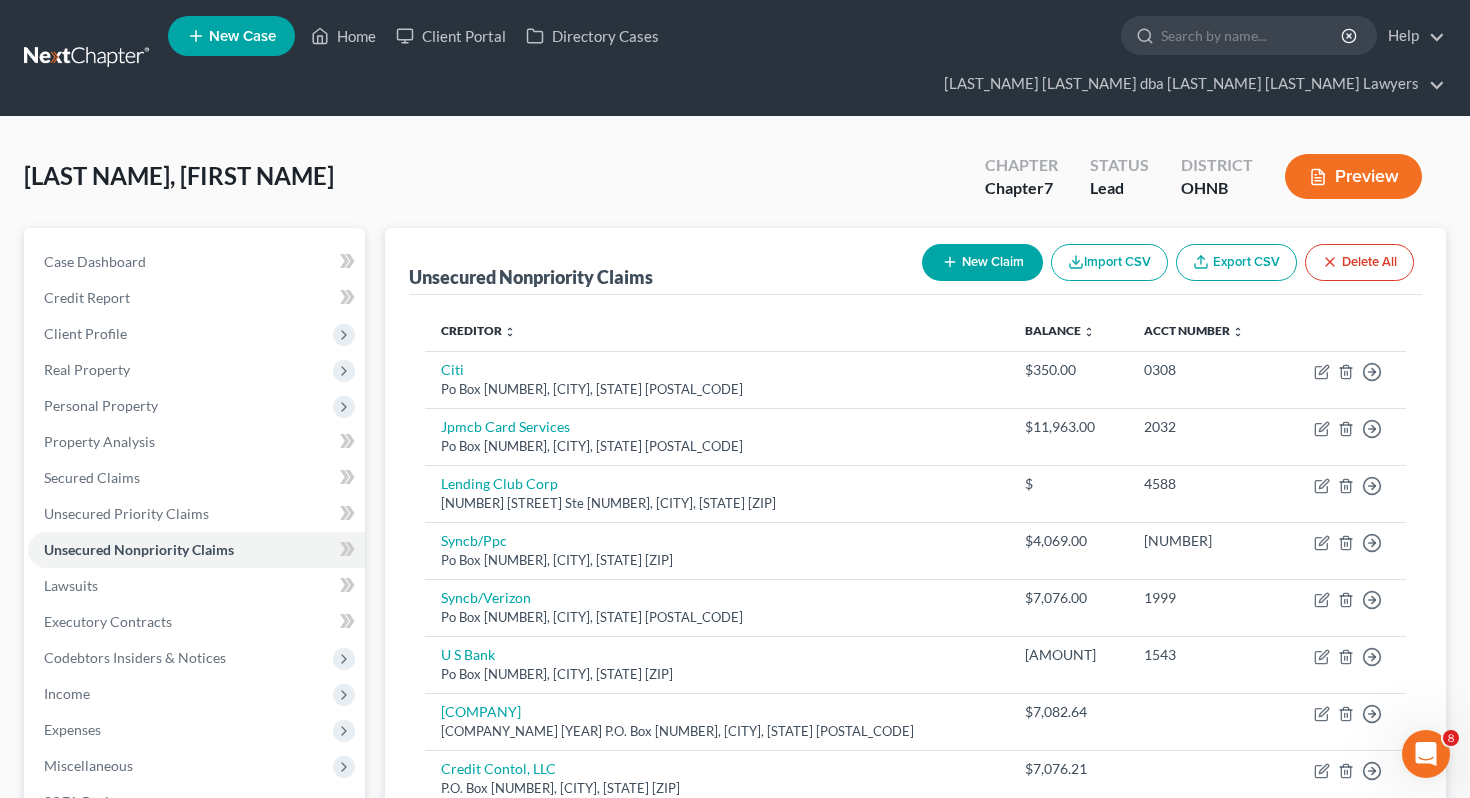 click 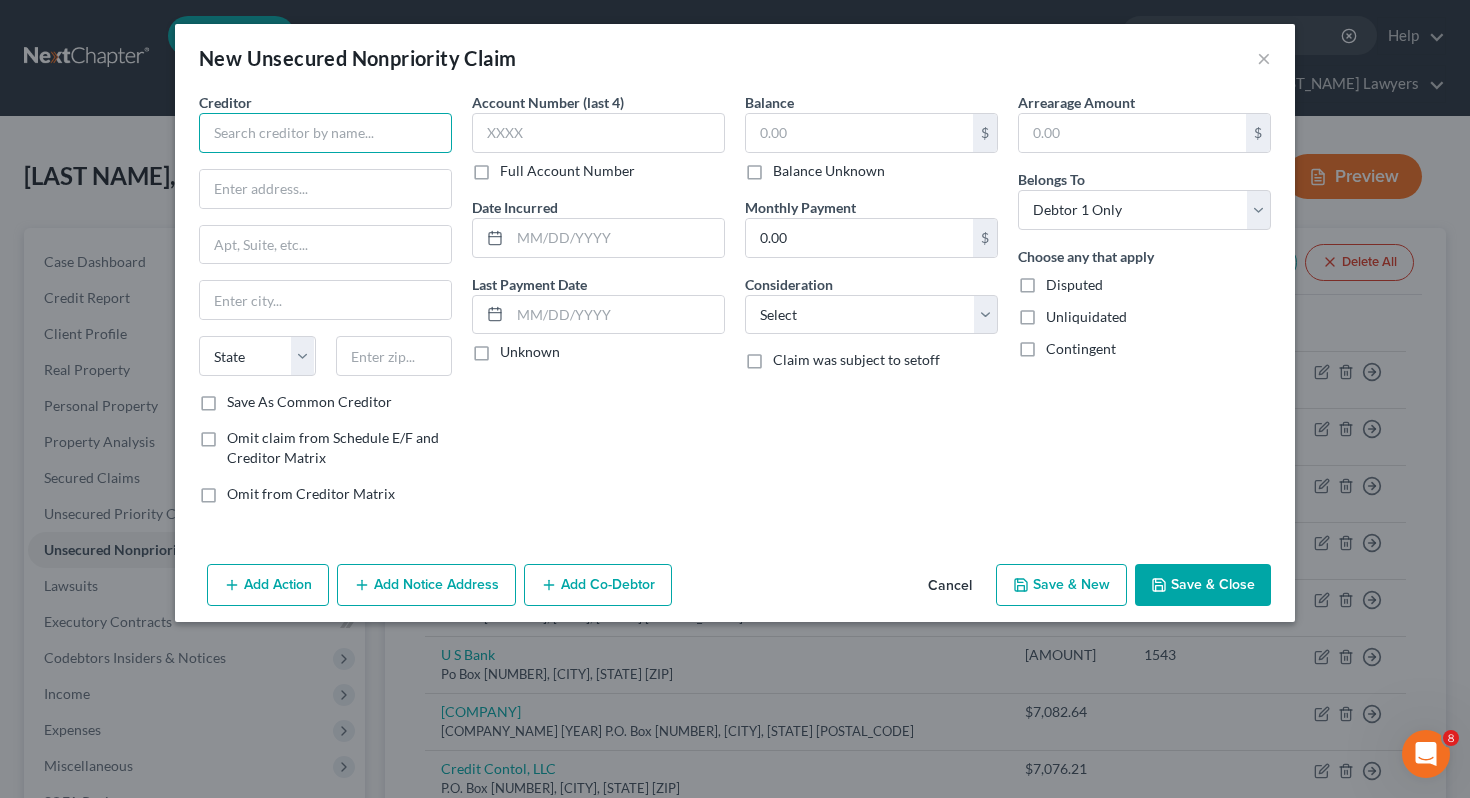click at bounding box center (325, 133) 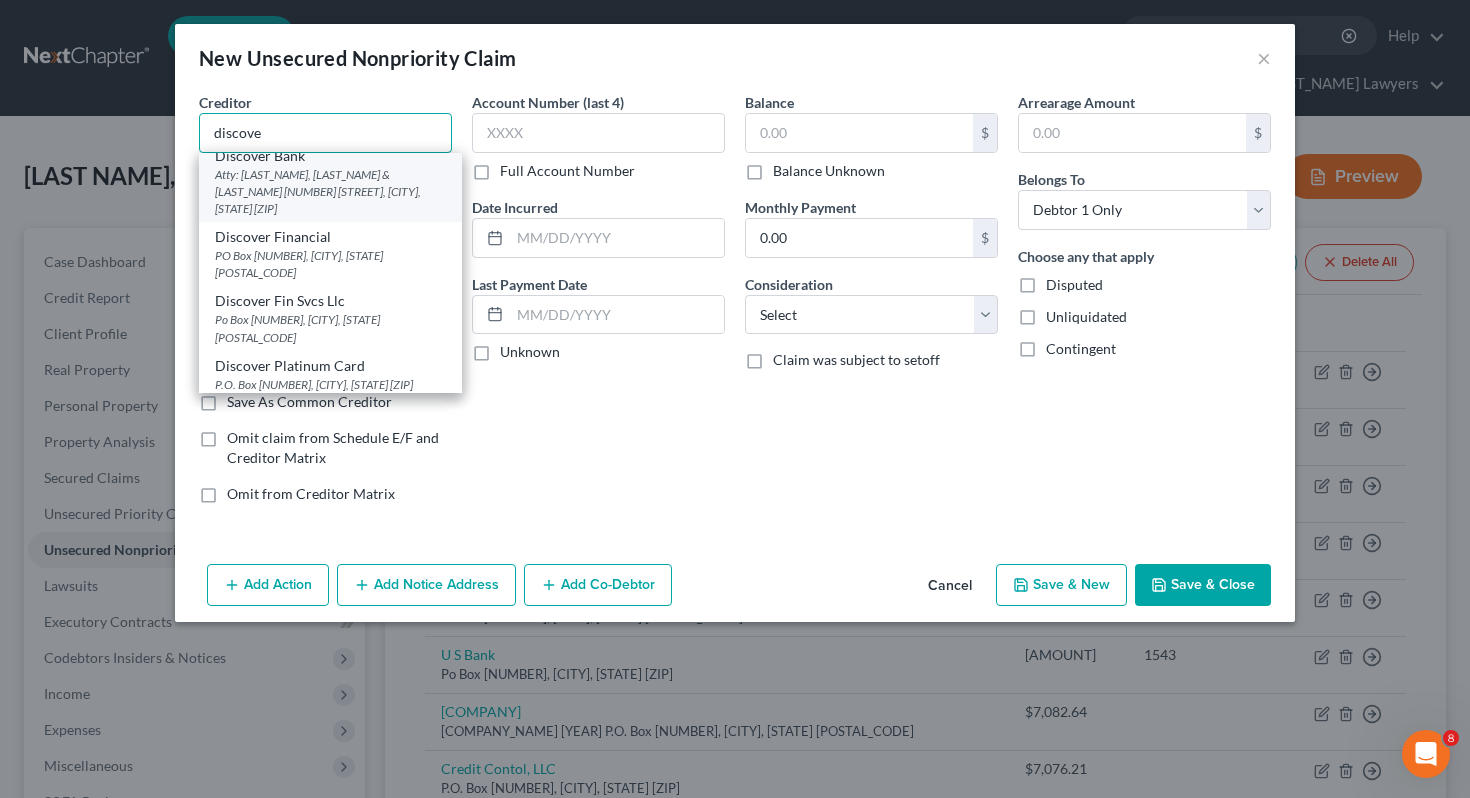 scroll, scrollTop: 0, scrollLeft: 0, axis: both 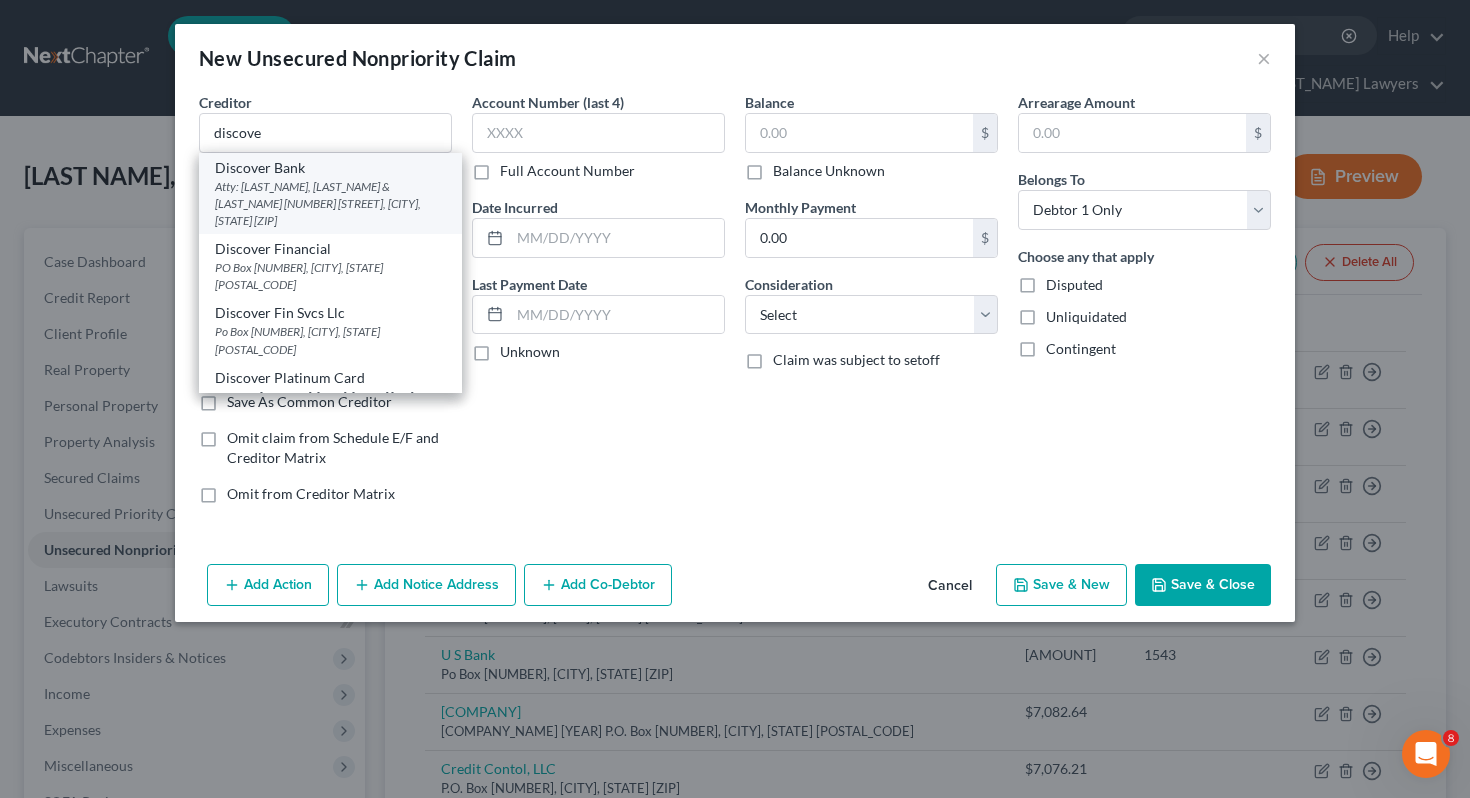 click on "Atty: [LAST_NAME], [LAST_NAME] & [LAST_NAME] [NUMBER] [STREET], [CITY], [STATE] [ZIP]" at bounding box center (330, 203) 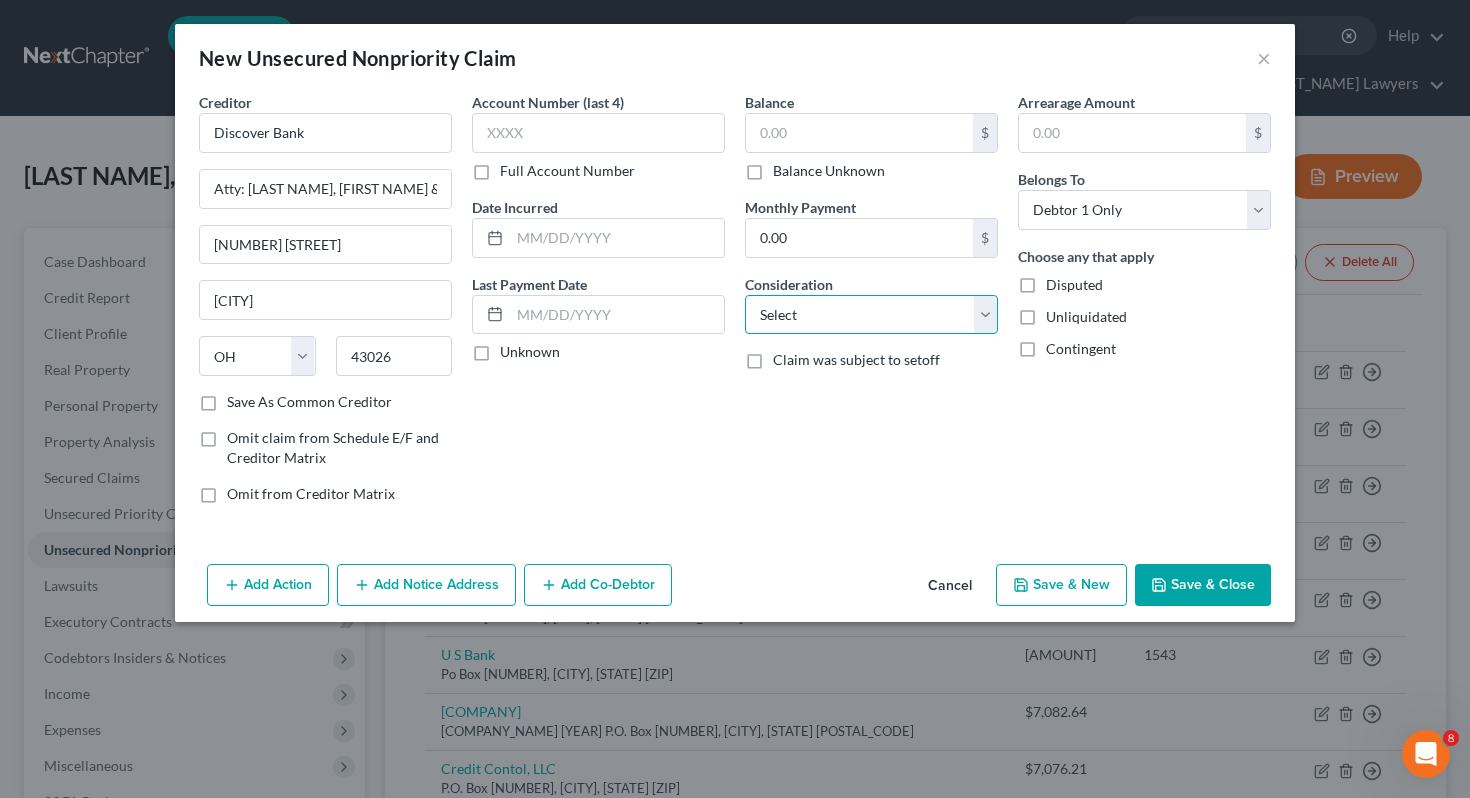 click on "Select Cable / Satellite Services Collection Agency Credit Card Debt Debt Counseling / Attorneys Deficiency Balance Domestic Support Obligations Home / Car Repairs Income Taxes Judgment Liens Medical Services Monies Loaned / Advanced Mortgage Obligation From Divorce Or Separation Obligation To Pensions Other Overdrawn Bank Account Promised To Help Pay Creditors Student Loans Suppliers And Vendors Telephone / Internet Services Utility Services" at bounding box center [871, 315] 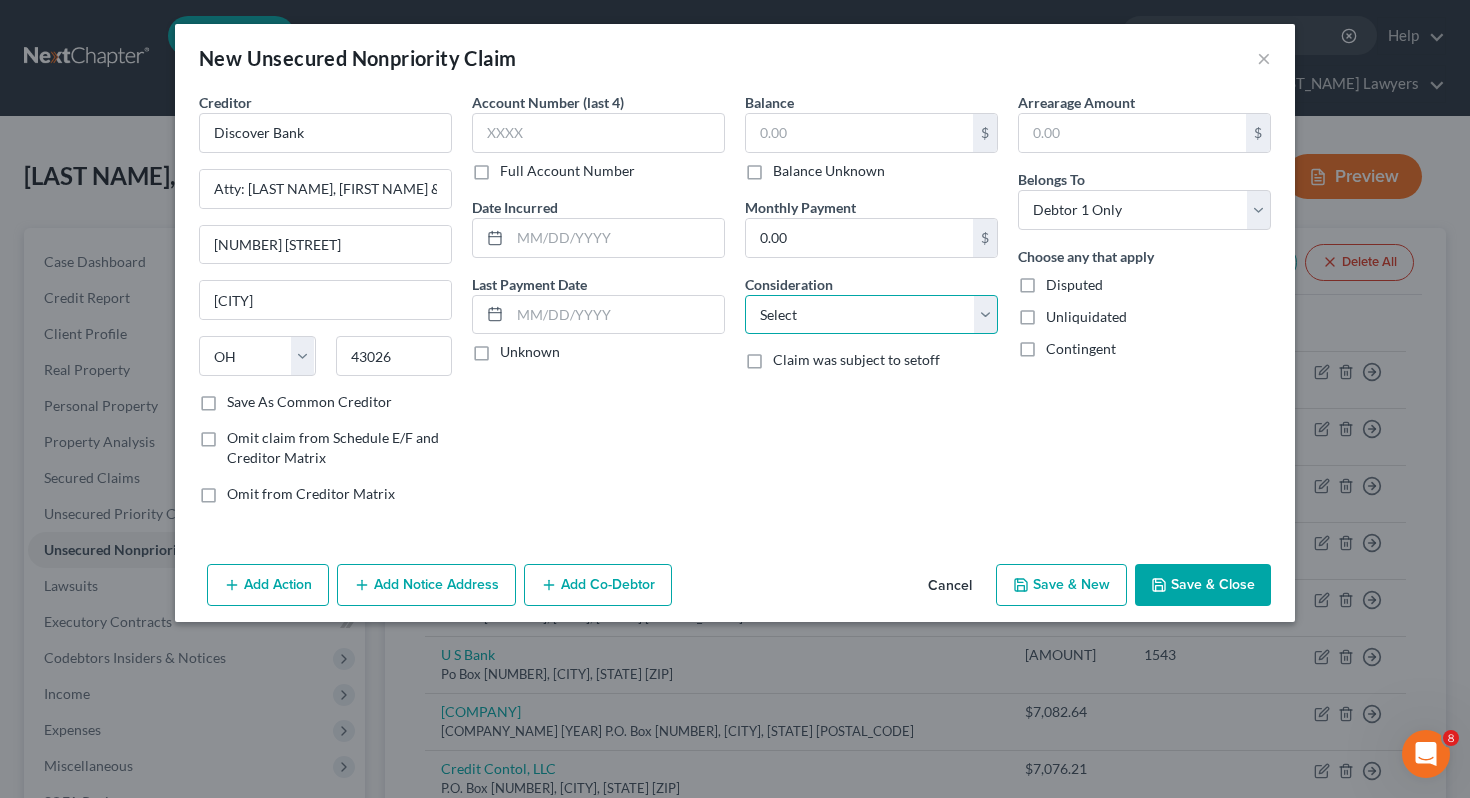 type 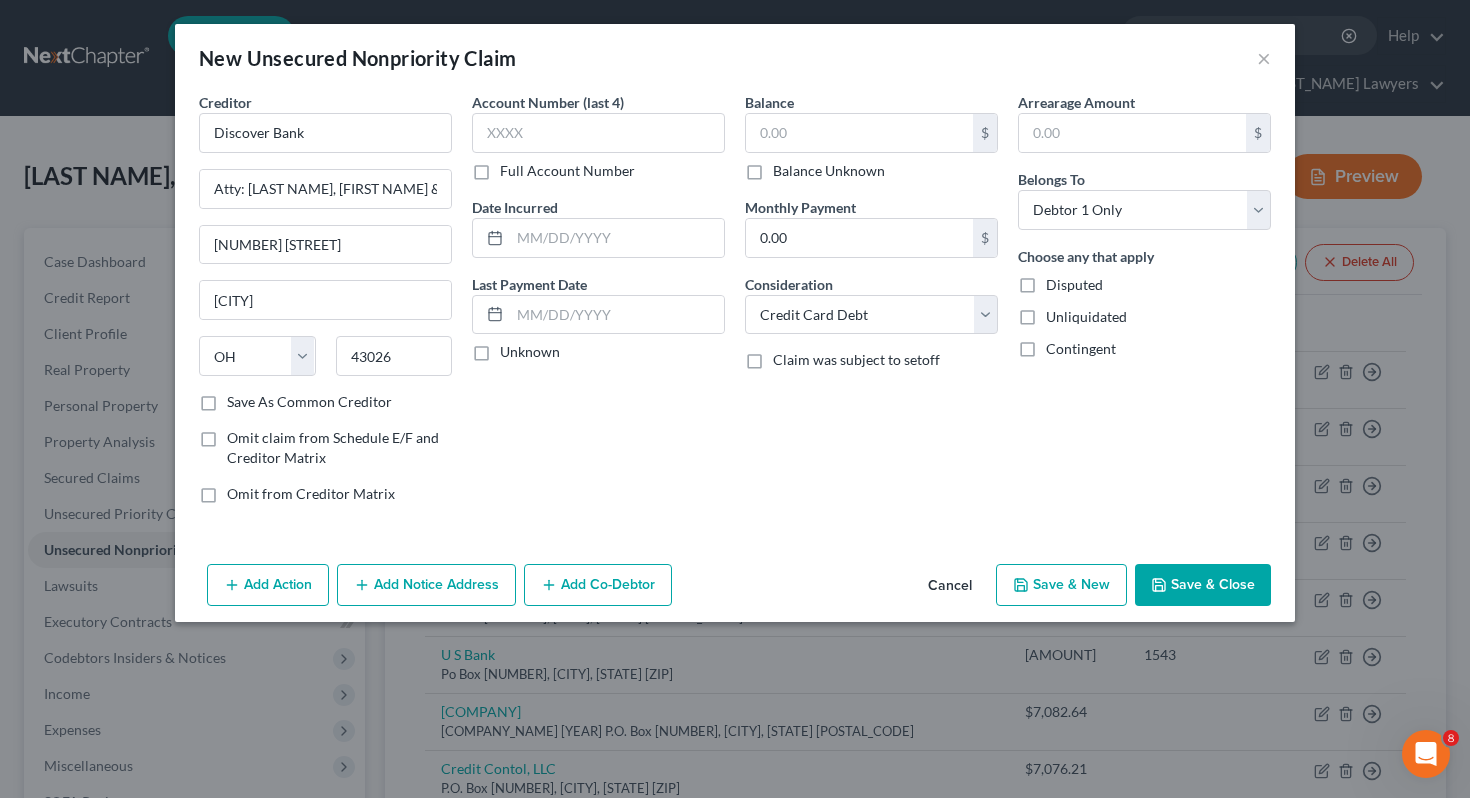 click on "Balance Unknown" at bounding box center [829, 171] 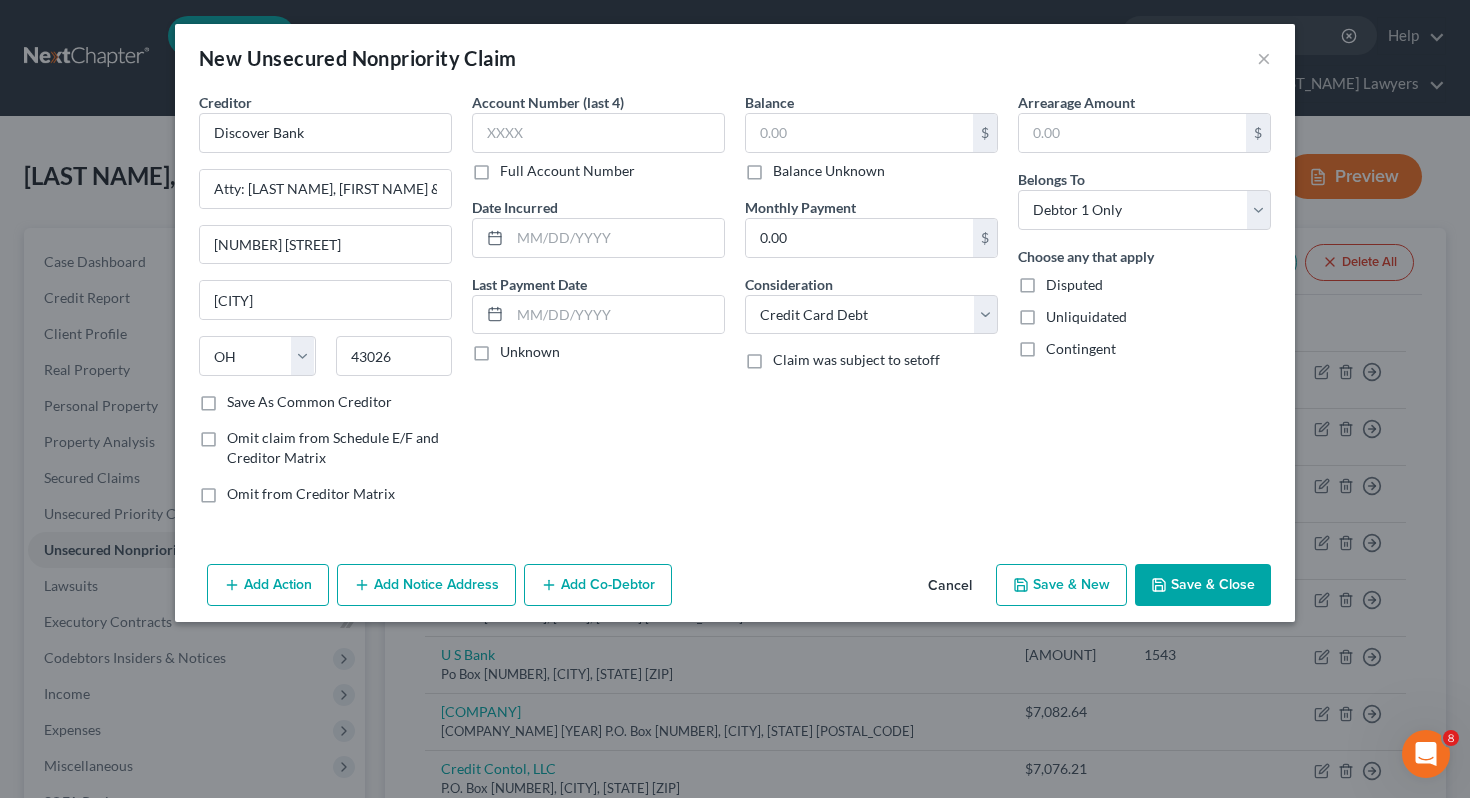 click on "Balance Unknown" at bounding box center [787, 167] 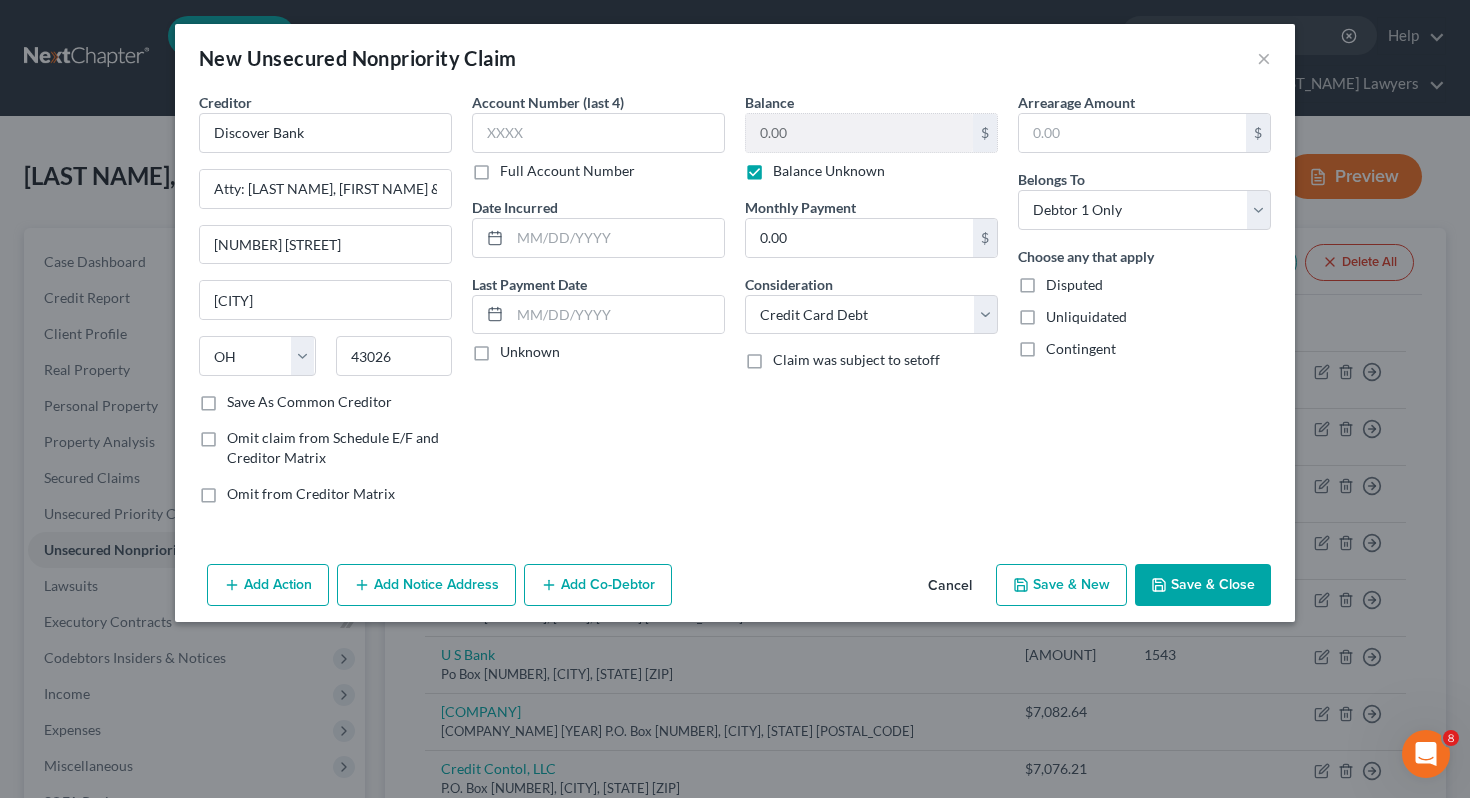 click on "Save & Close" at bounding box center [1203, 585] 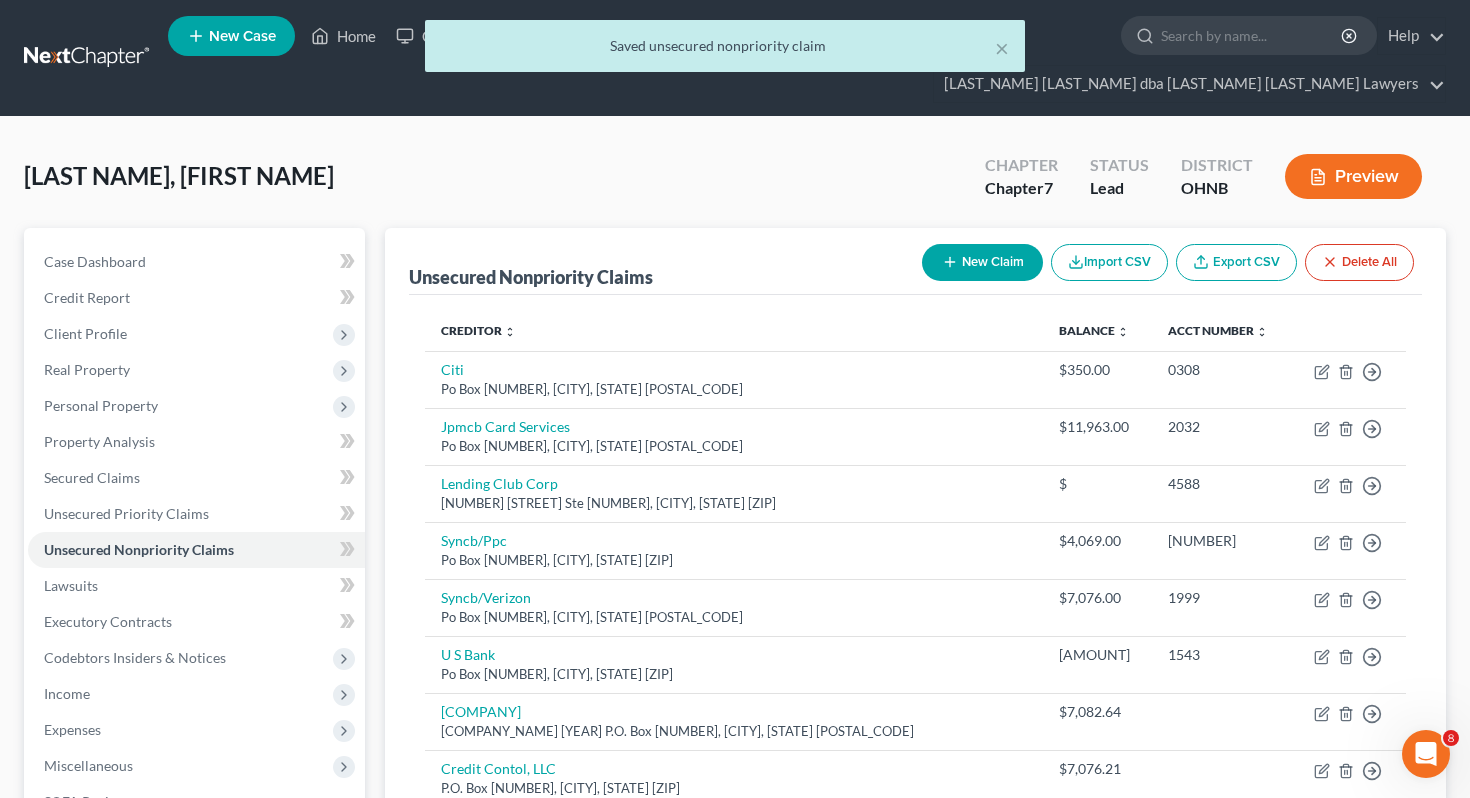 click on "New Claim" at bounding box center (982, 262) 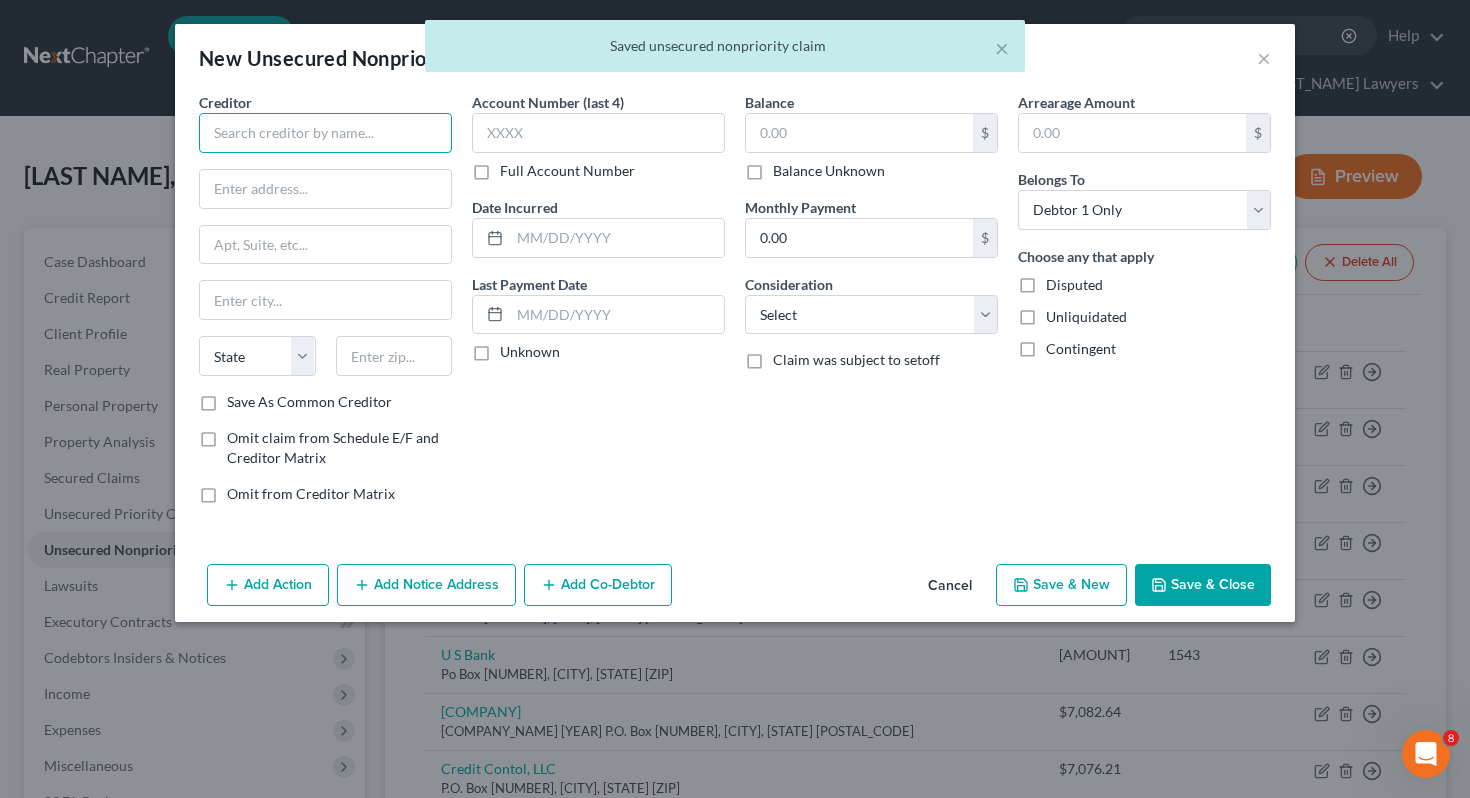 click at bounding box center (325, 133) 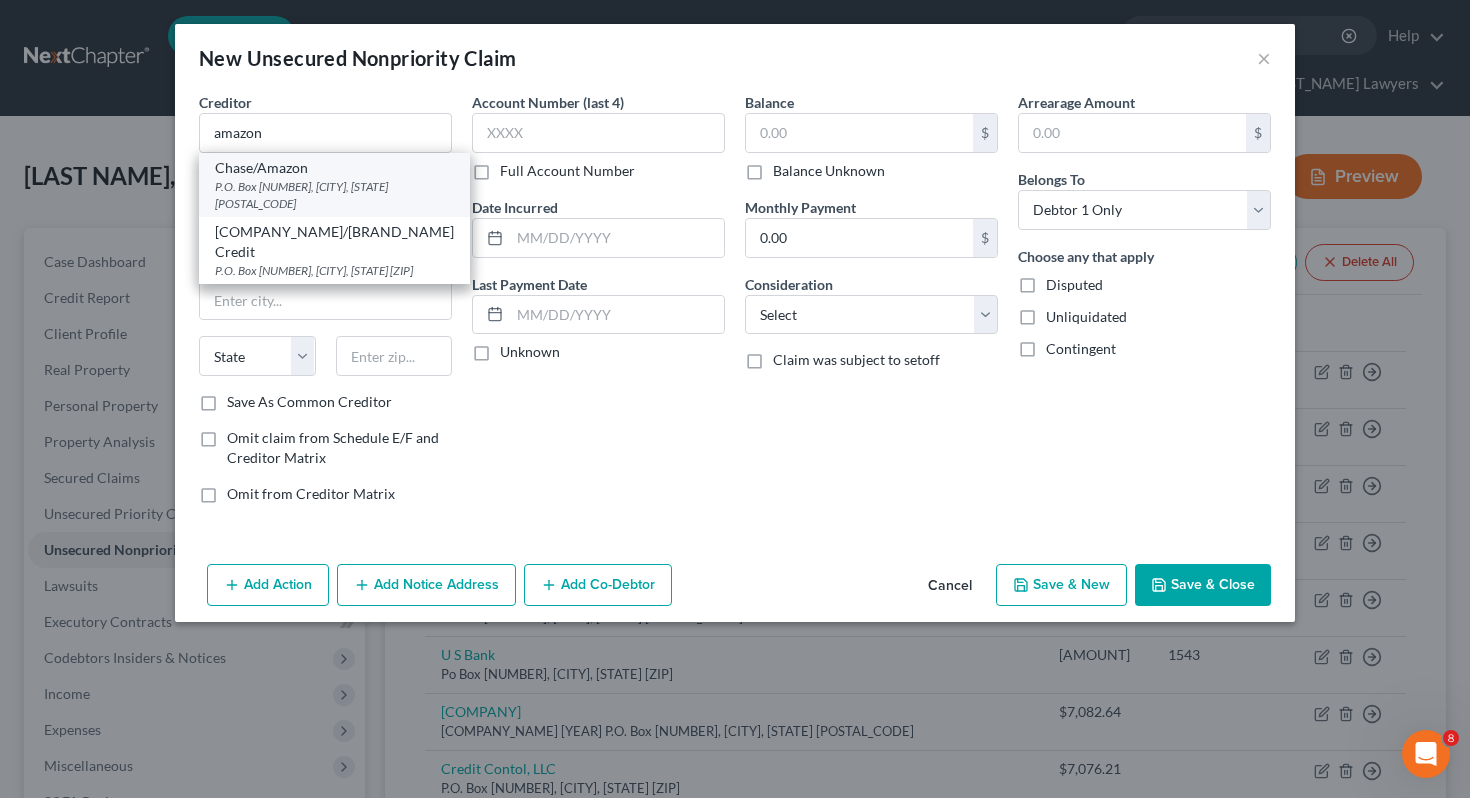 click on "P.O. Box [NUMBER], [CITY], [STATE] [POSTAL_CODE]" at bounding box center [334, 195] 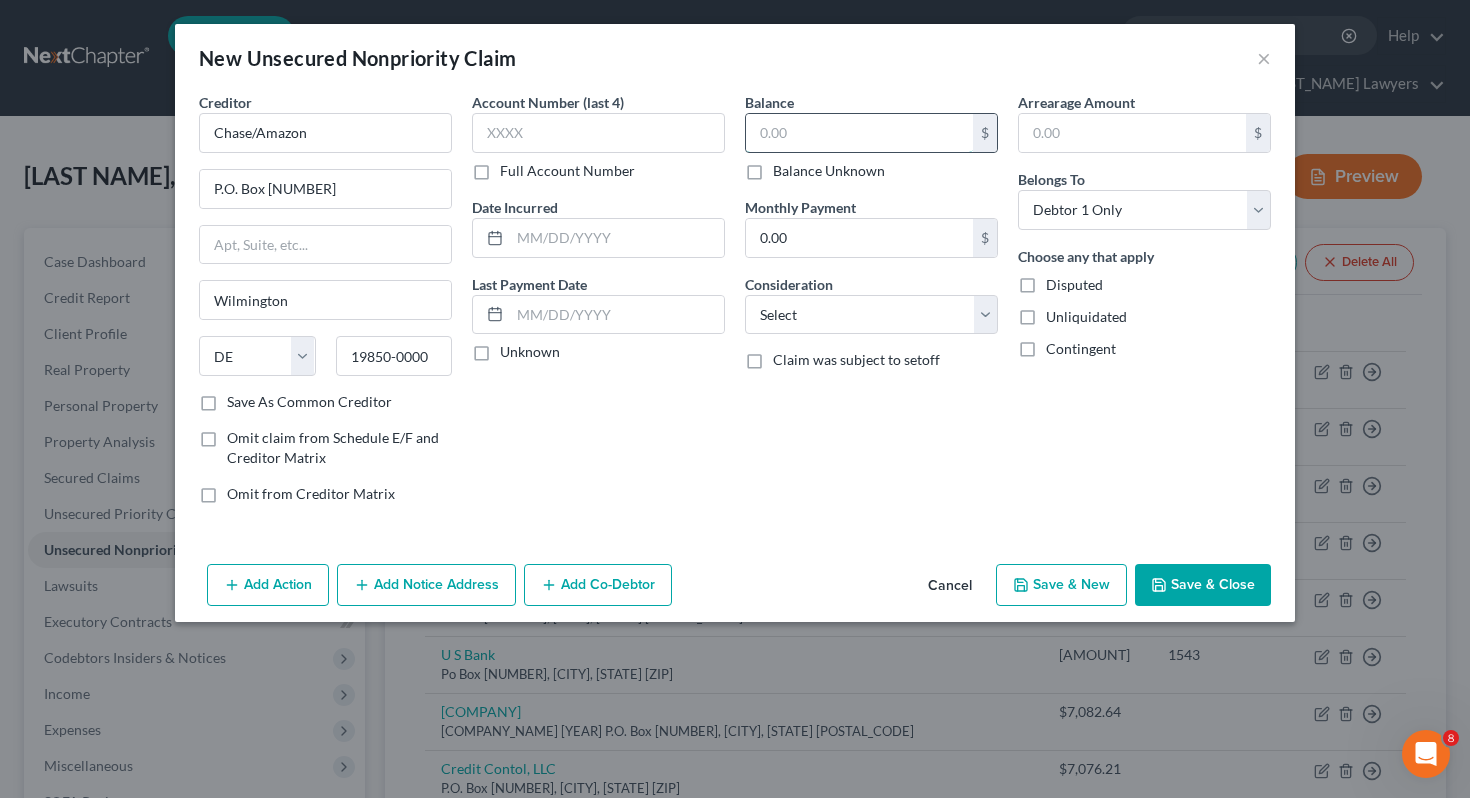 click at bounding box center (859, 133) 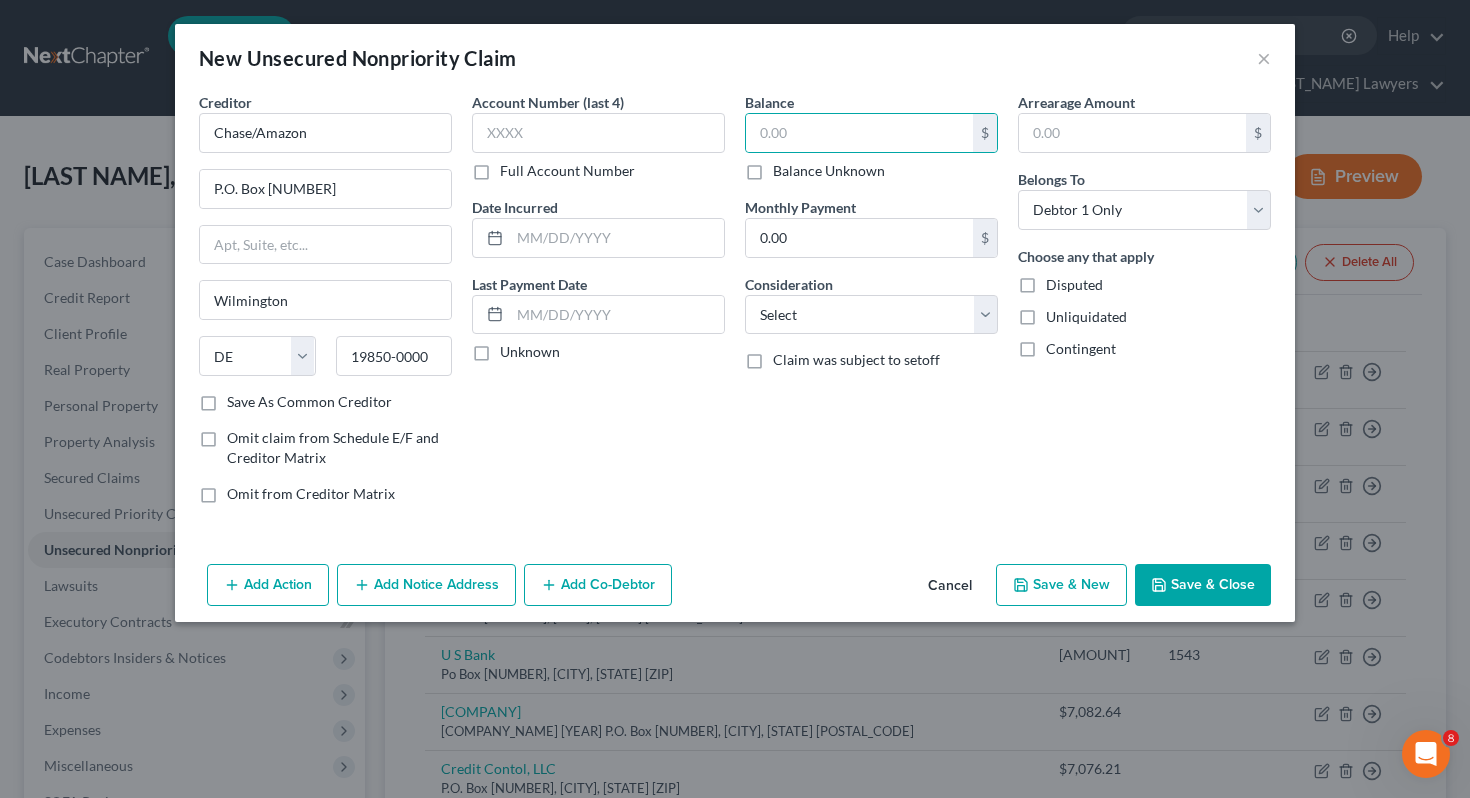 click on "Balance Unknown" at bounding box center [829, 171] 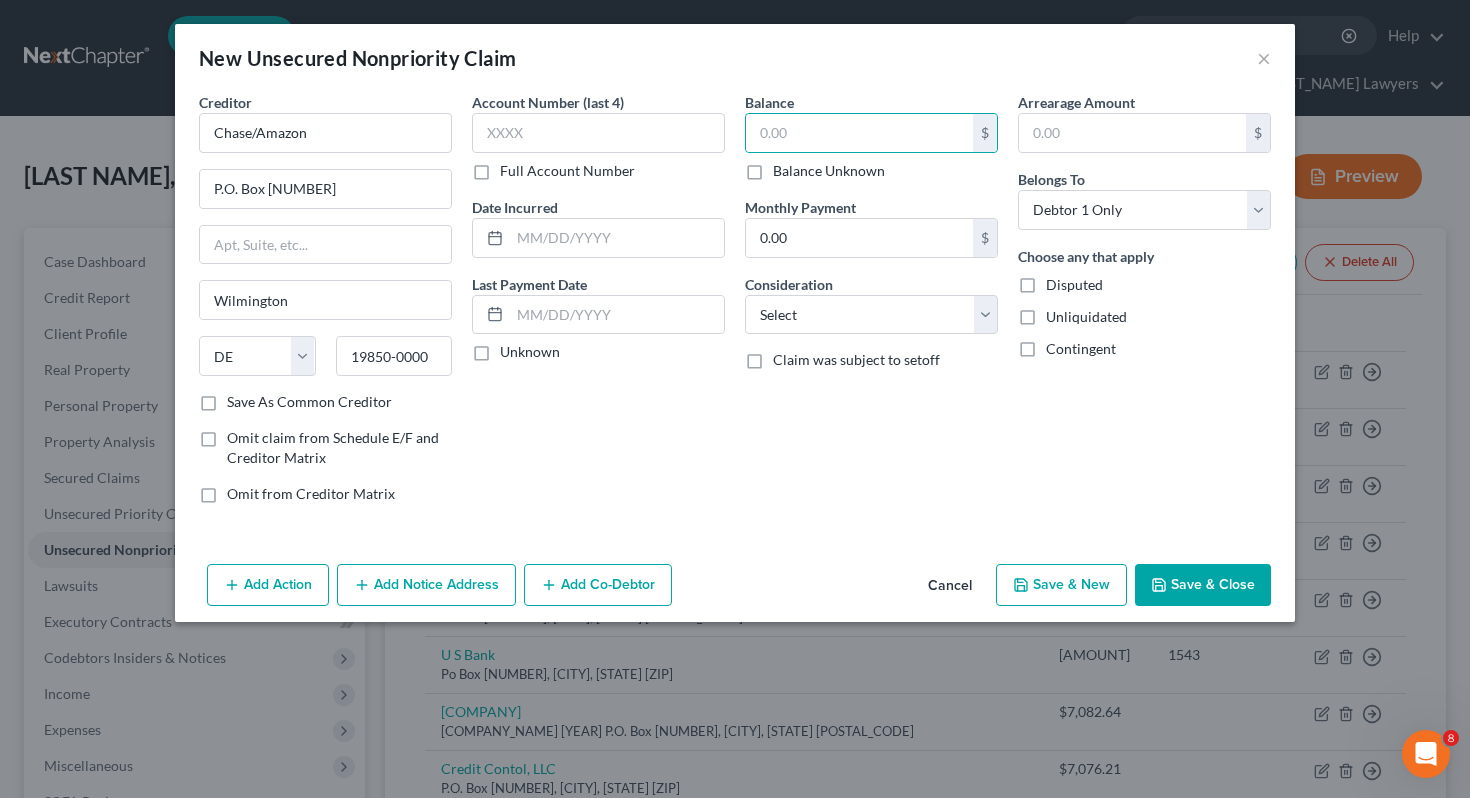 click on "Balance Unknown" at bounding box center [787, 167] 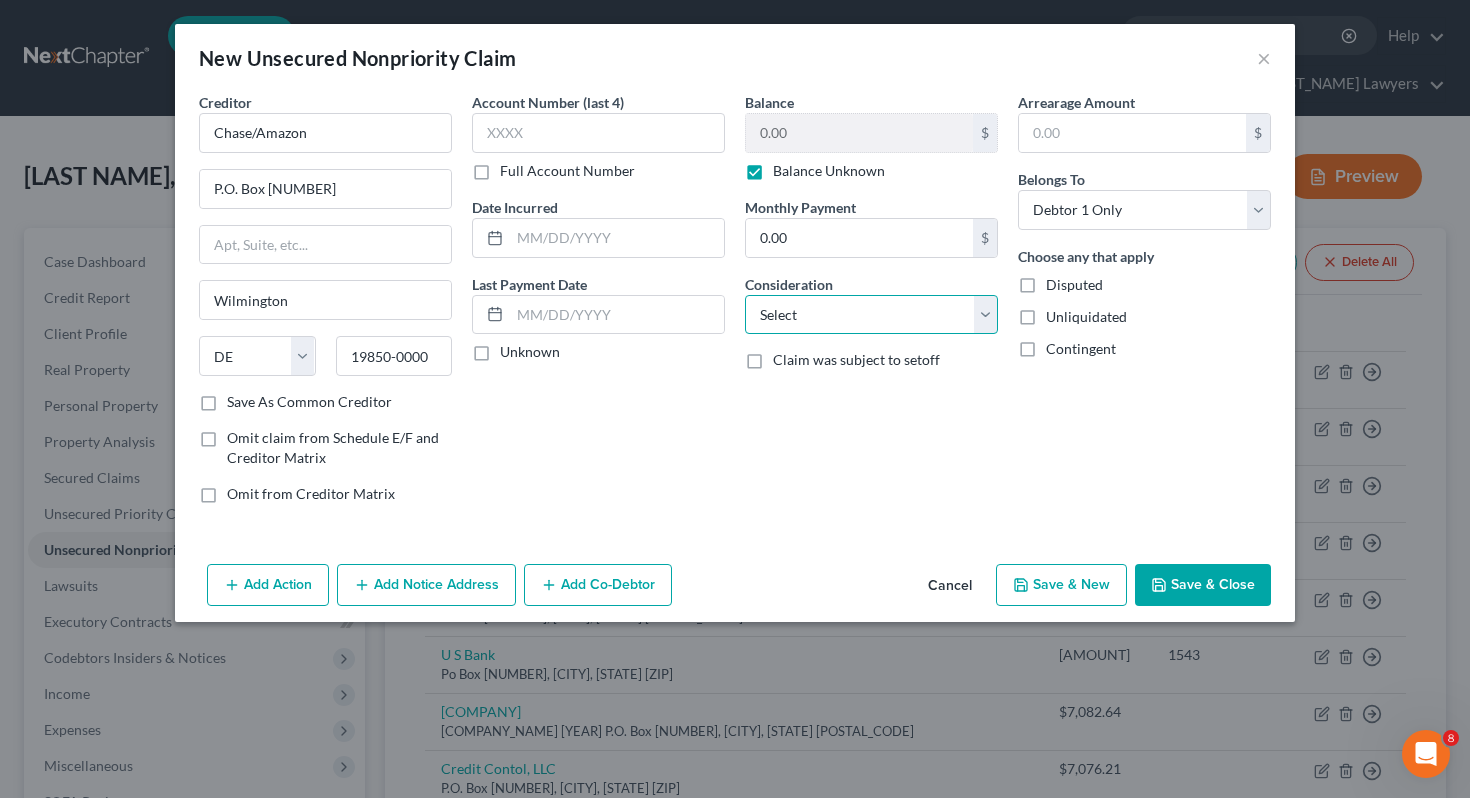 click on "Select Cable / Satellite Services Collection Agency Credit Card Debt Debt Counseling / Attorneys Deficiency Balance Domestic Support Obligations Home / Car Repairs Income Taxes Judgment Liens Medical Services Monies Loaned / Advanced Mortgage Obligation From Divorce Or Separation Obligation To Pensions Other Overdrawn Bank Account Promised To Help Pay Creditors Student Loans Suppliers And Vendors Telephone / Internet Services Utility Services" at bounding box center (871, 315) 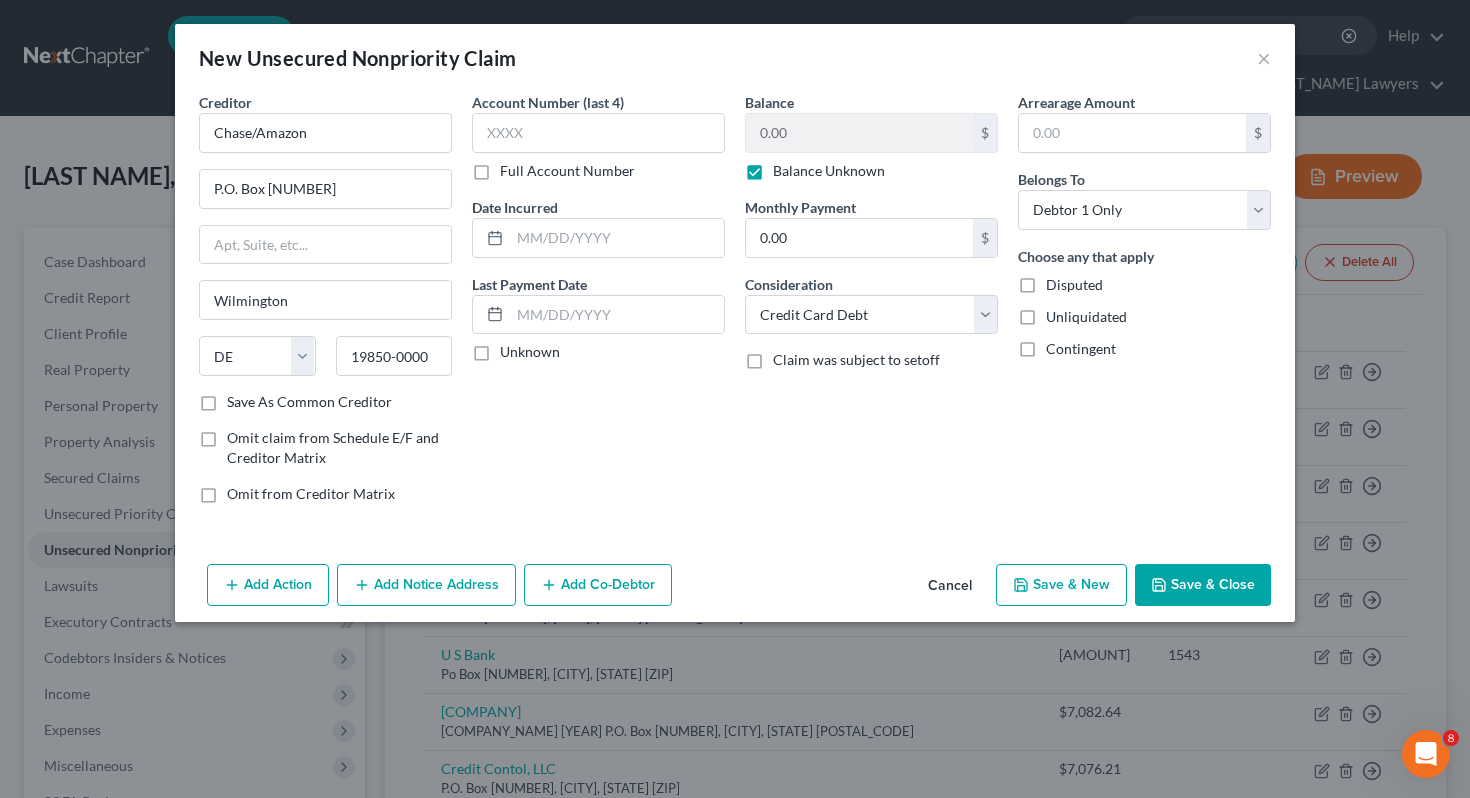 click on "Save & Close" at bounding box center (1203, 585) 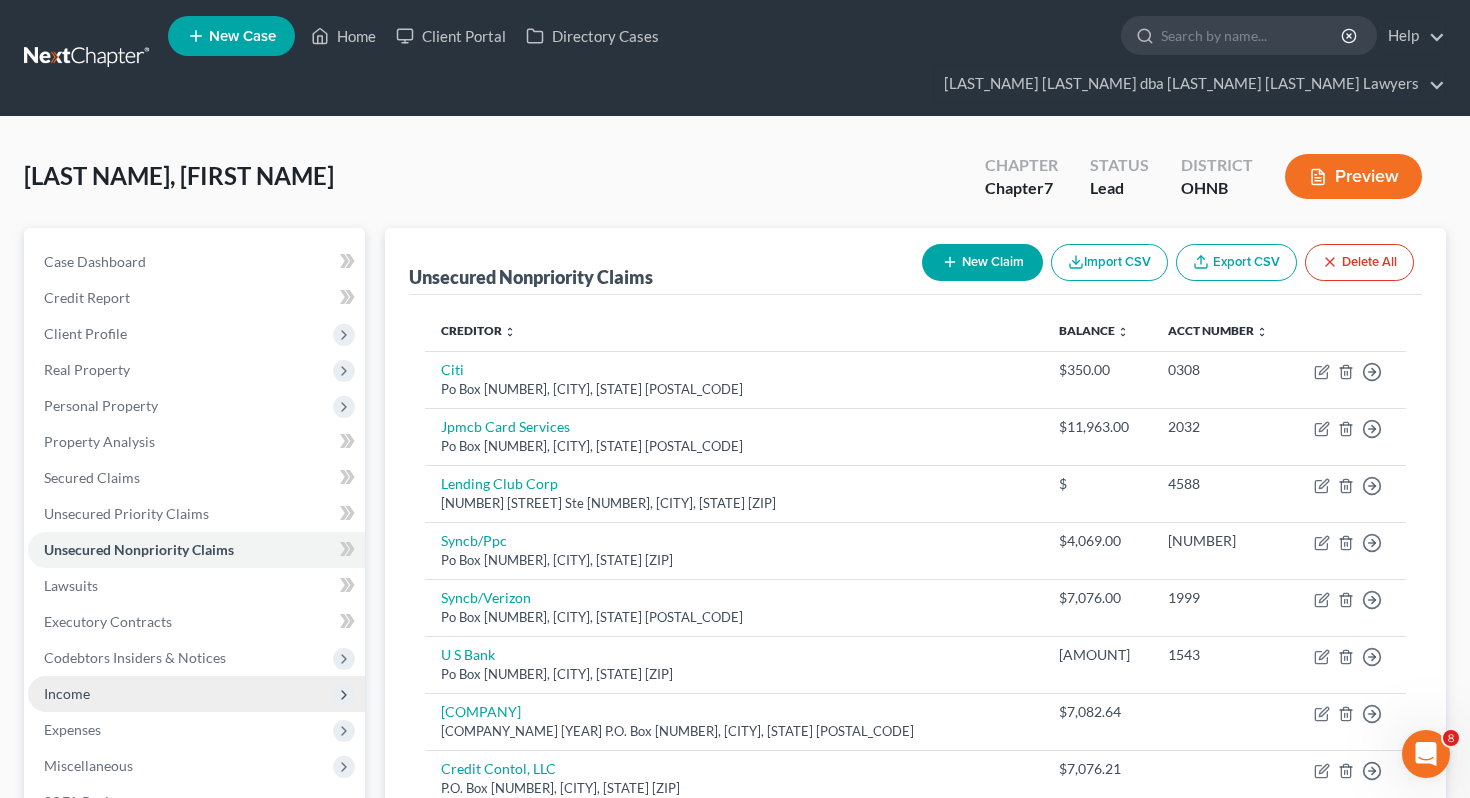 click on "Income" at bounding box center [196, 694] 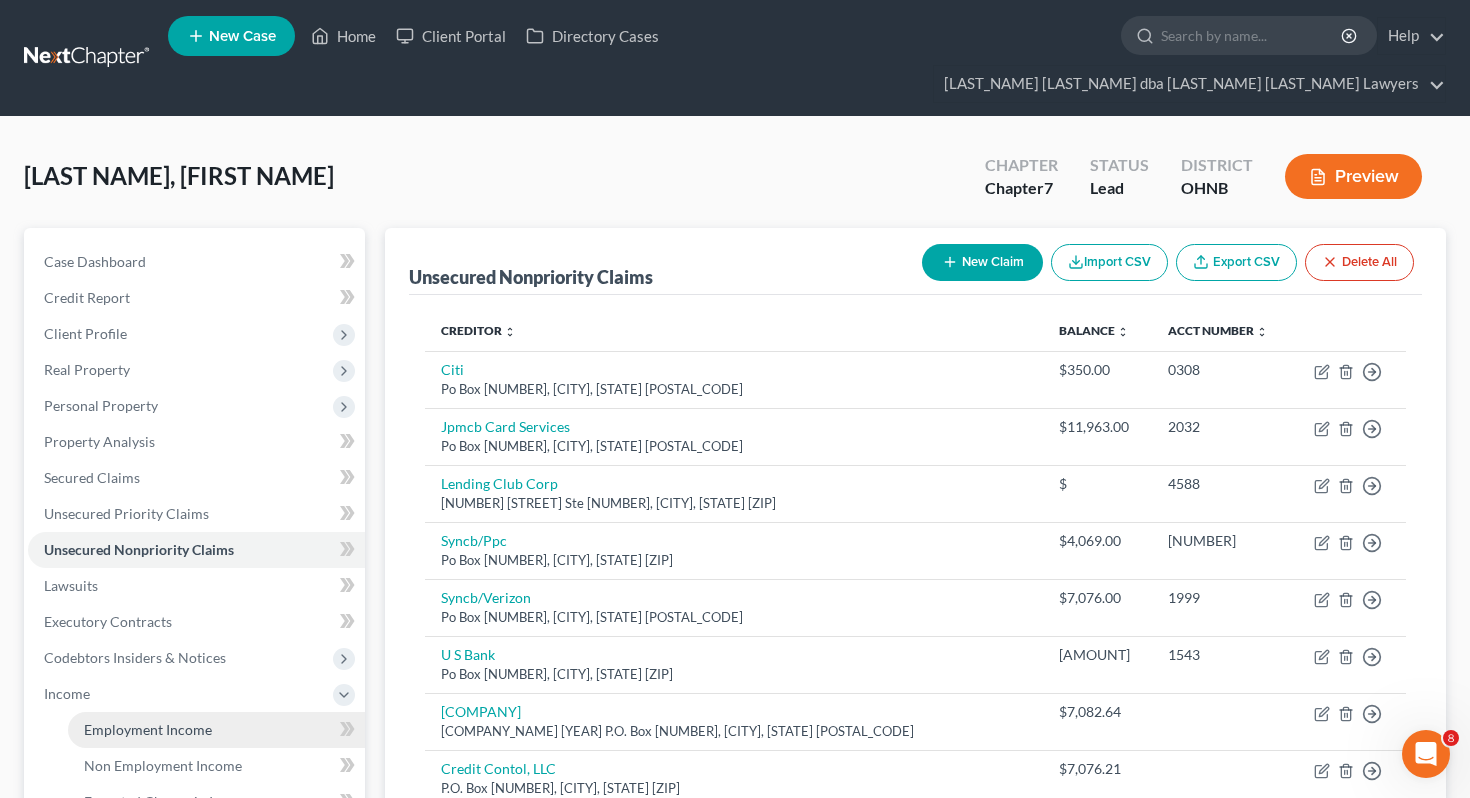 click on "Employment Income" at bounding box center (216, 730) 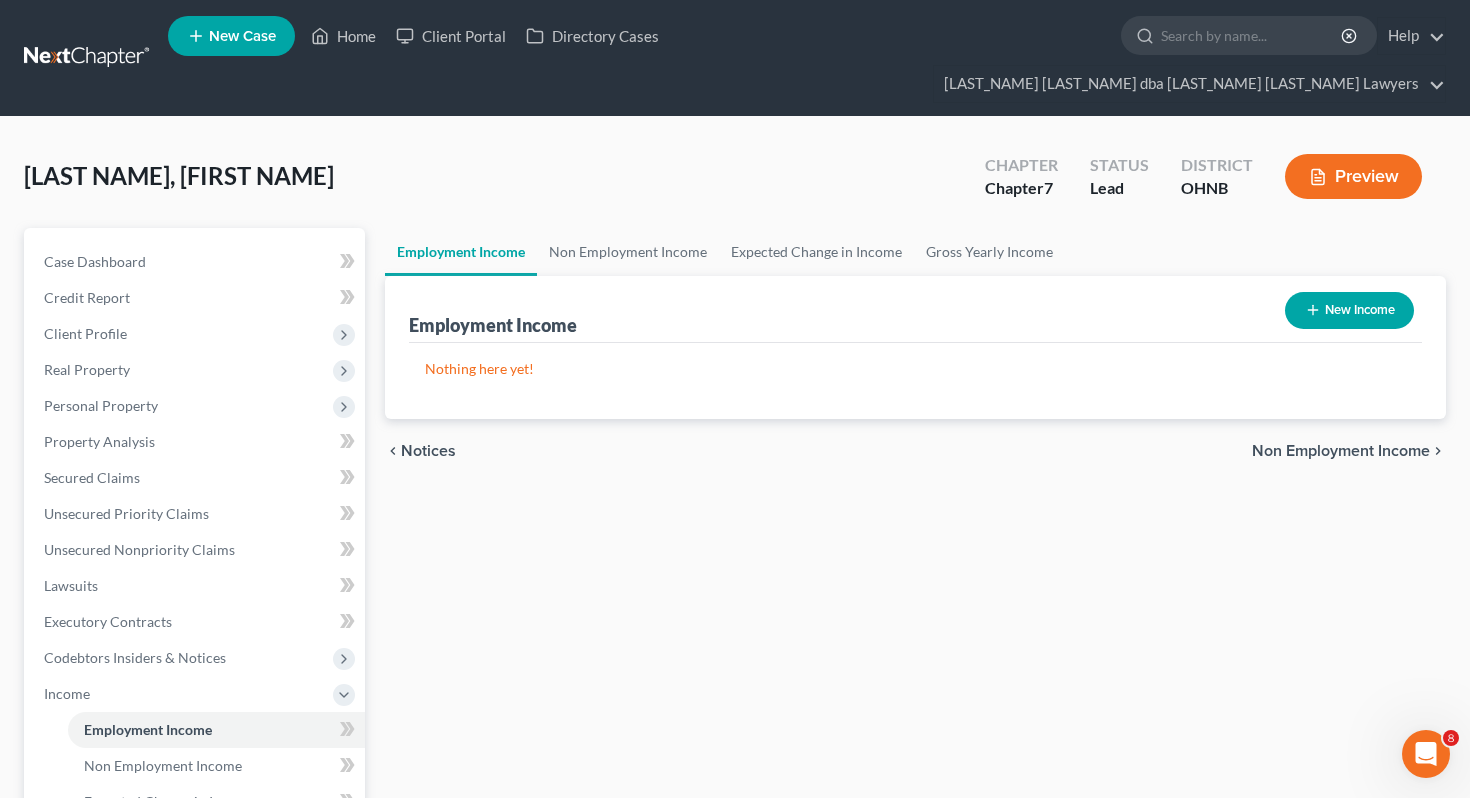 click on "New Income" at bounding box center [1349, 310] 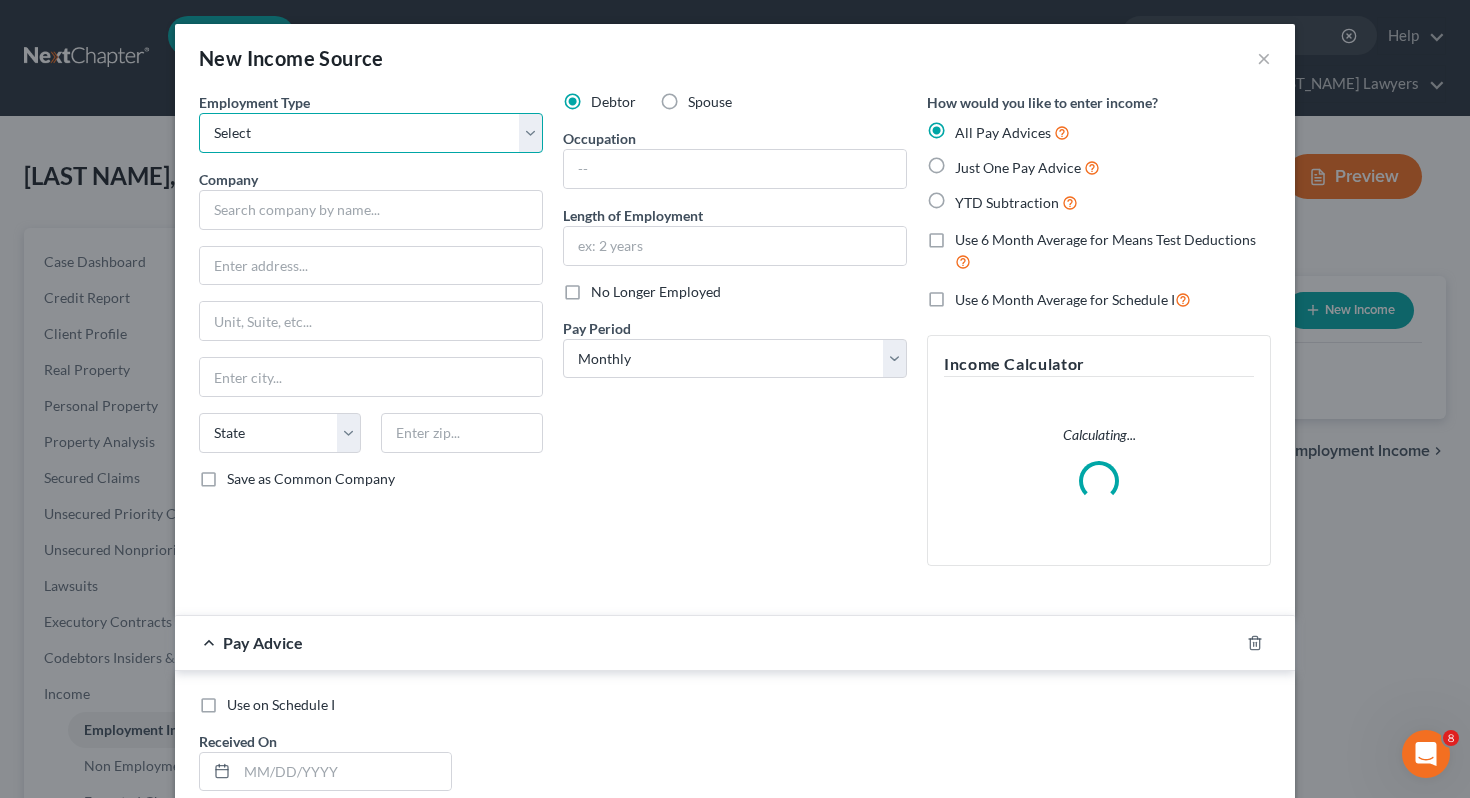 click on "Select Full or Part Time Employment Self Employment" at bounding box center (371, 133) 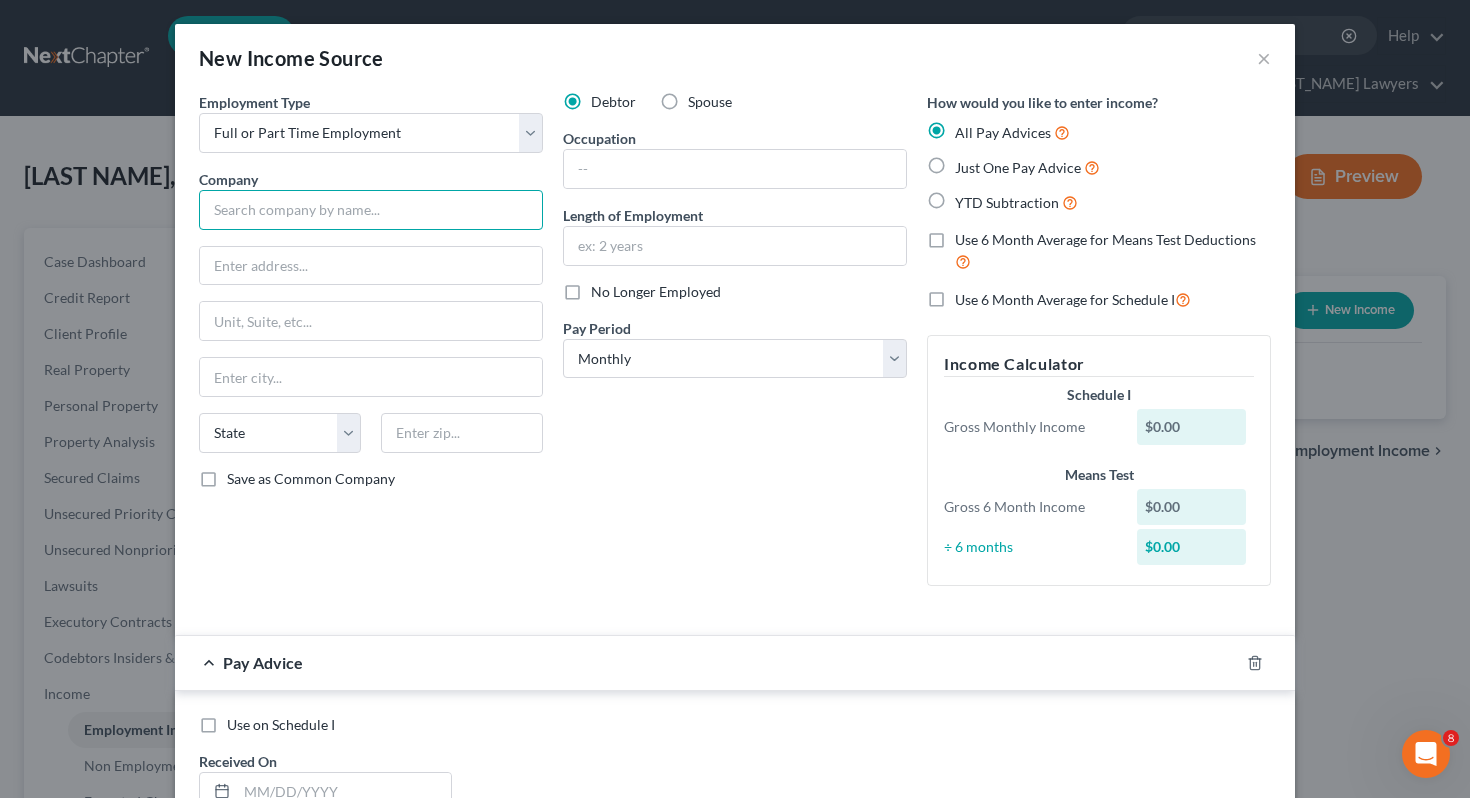 click at bounding box center (371, 210) 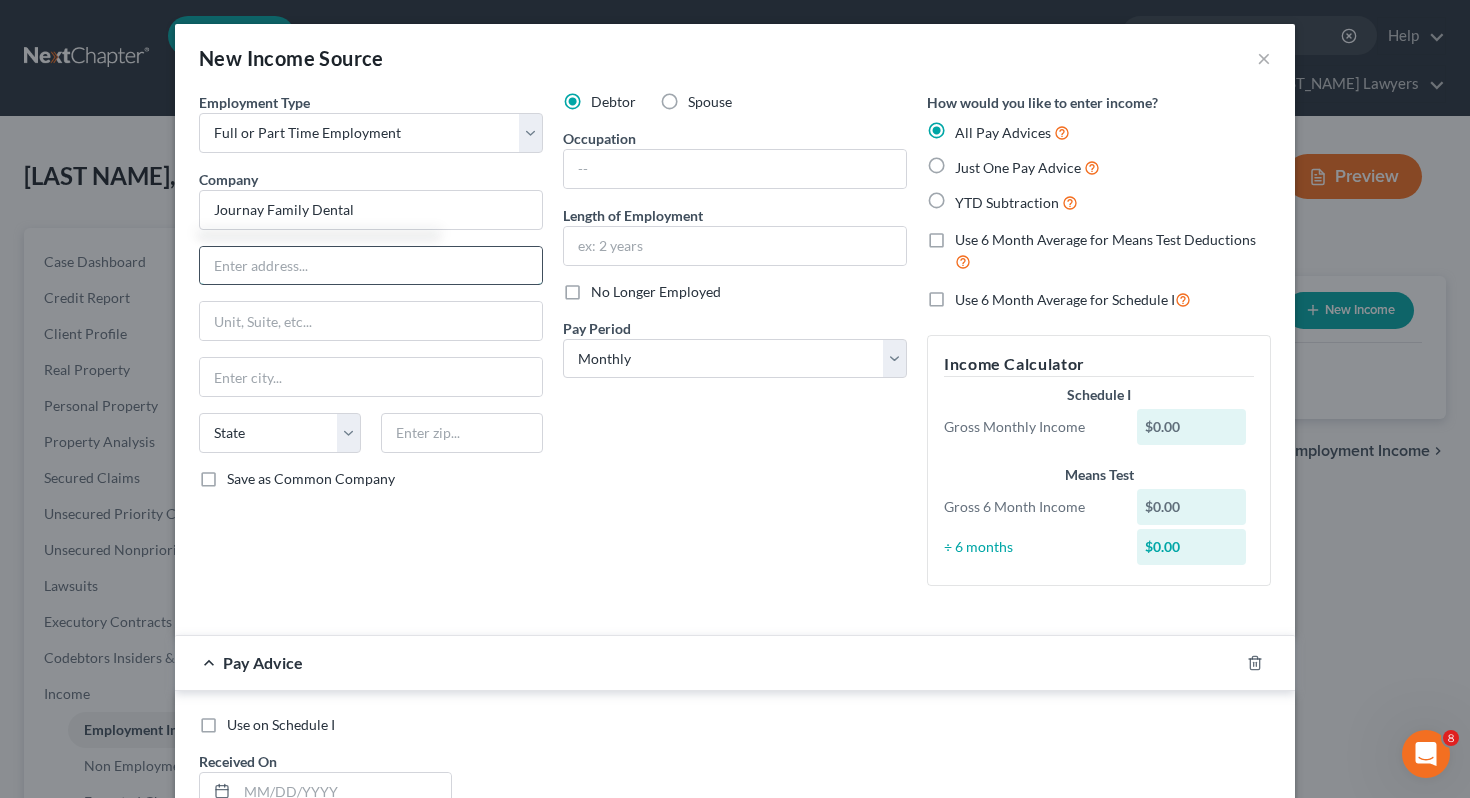 click at bounding box center [371, 266] 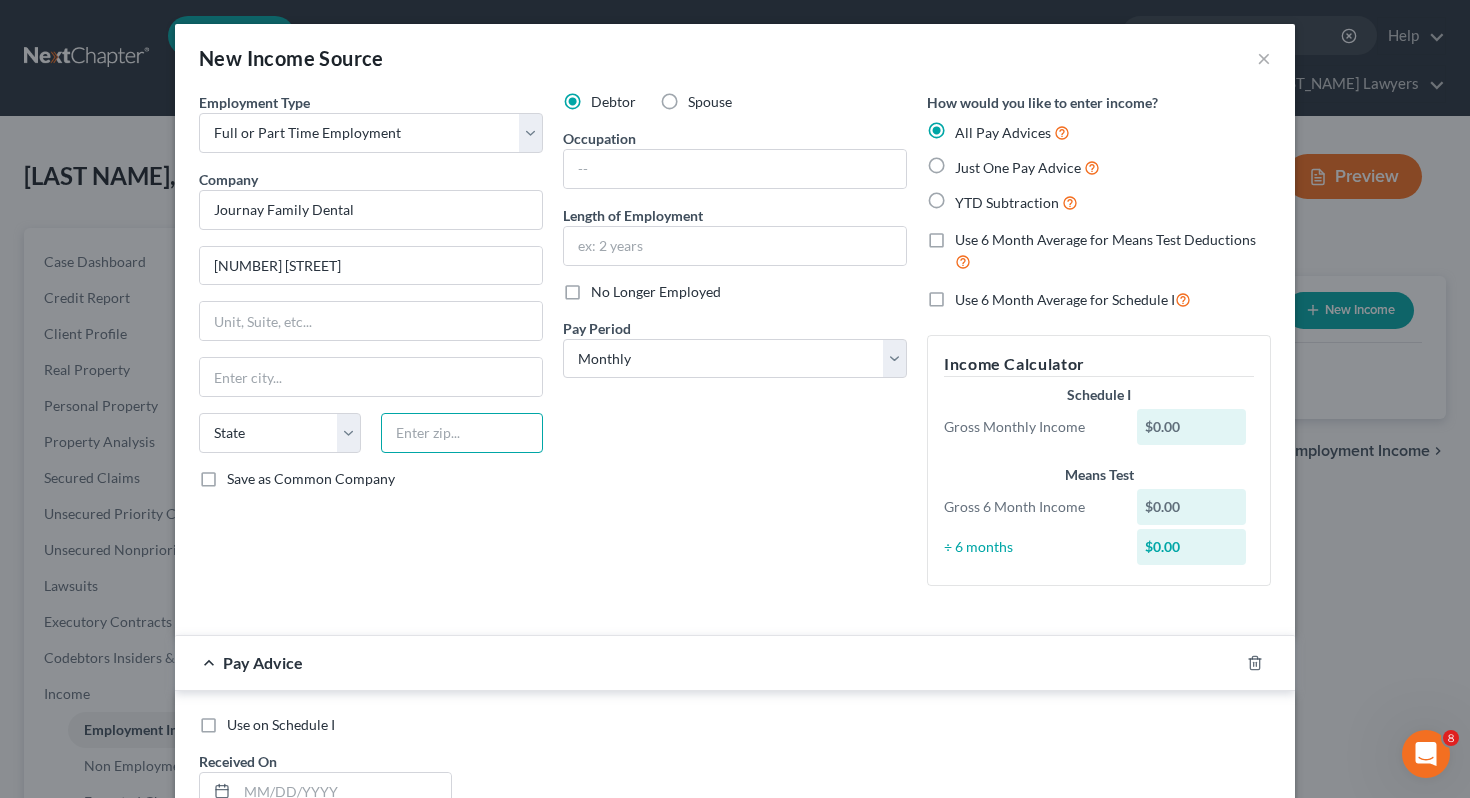 click at bounding box center (462, 433) 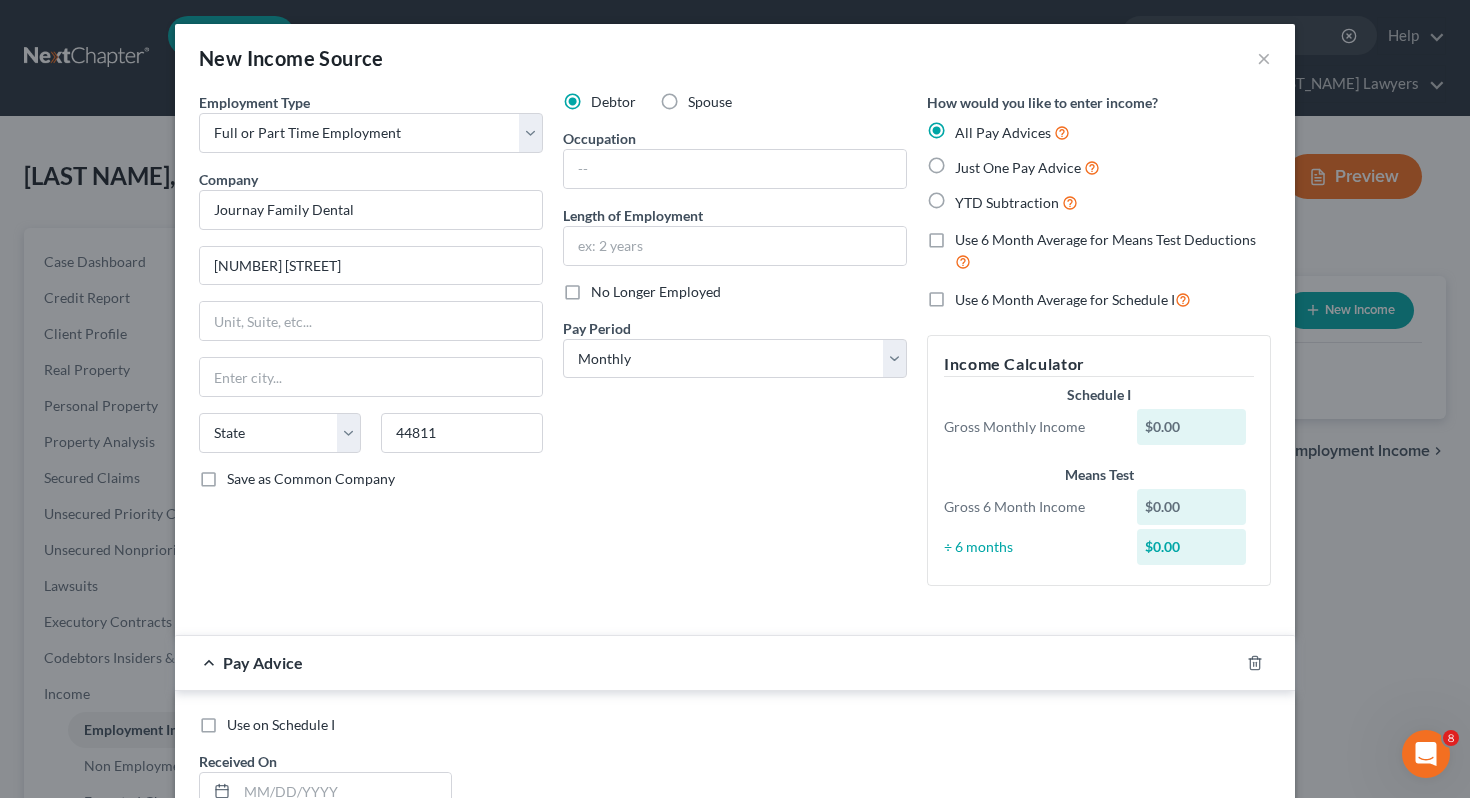 click on "Debtor Spouse Occupation Length of Employment No Longer Employed
Pay Period
*
Select Monthly Twice Monthly Every Other Week Weekly" at bounding box center (735, 347) 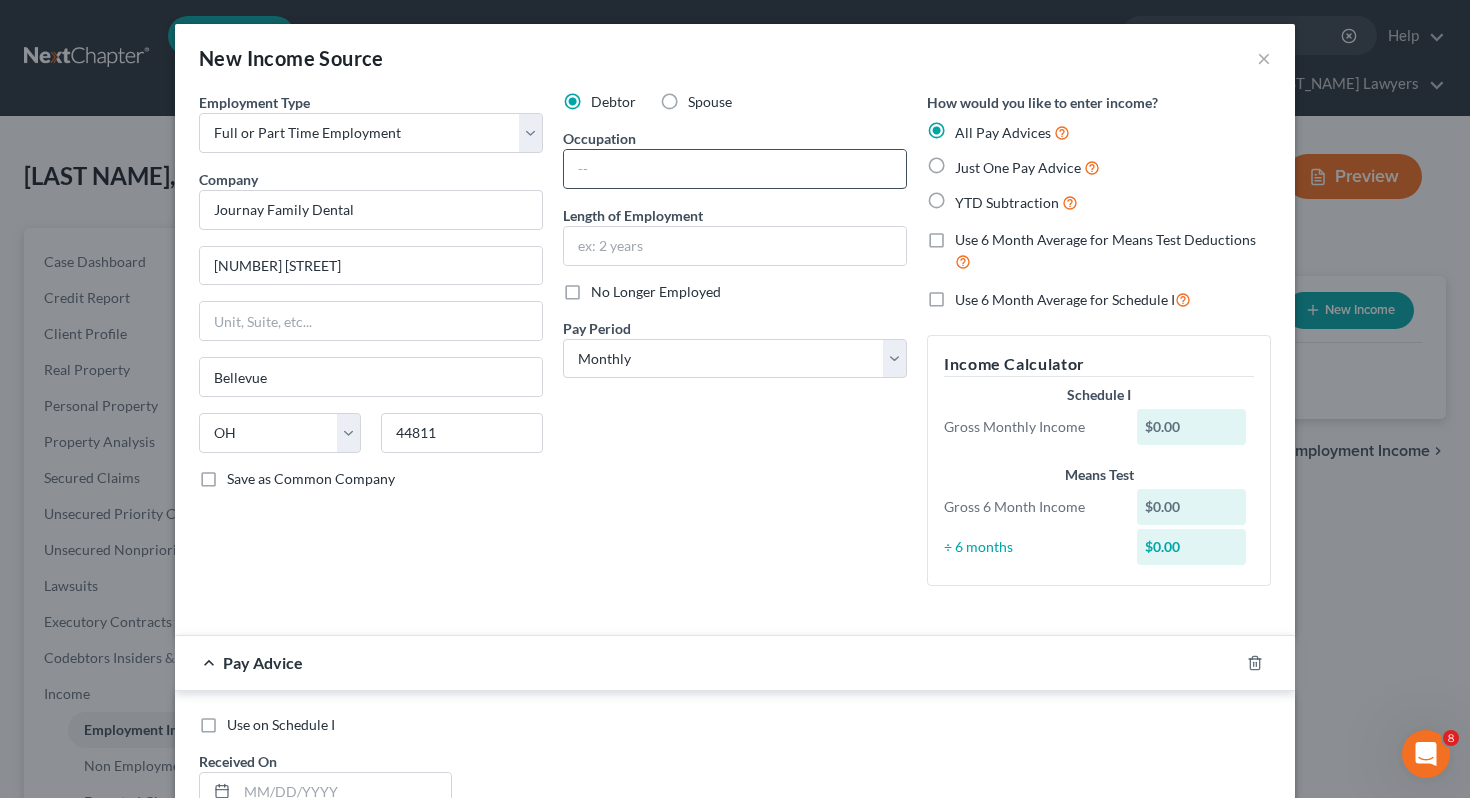 click at bounding box center (735, 169) 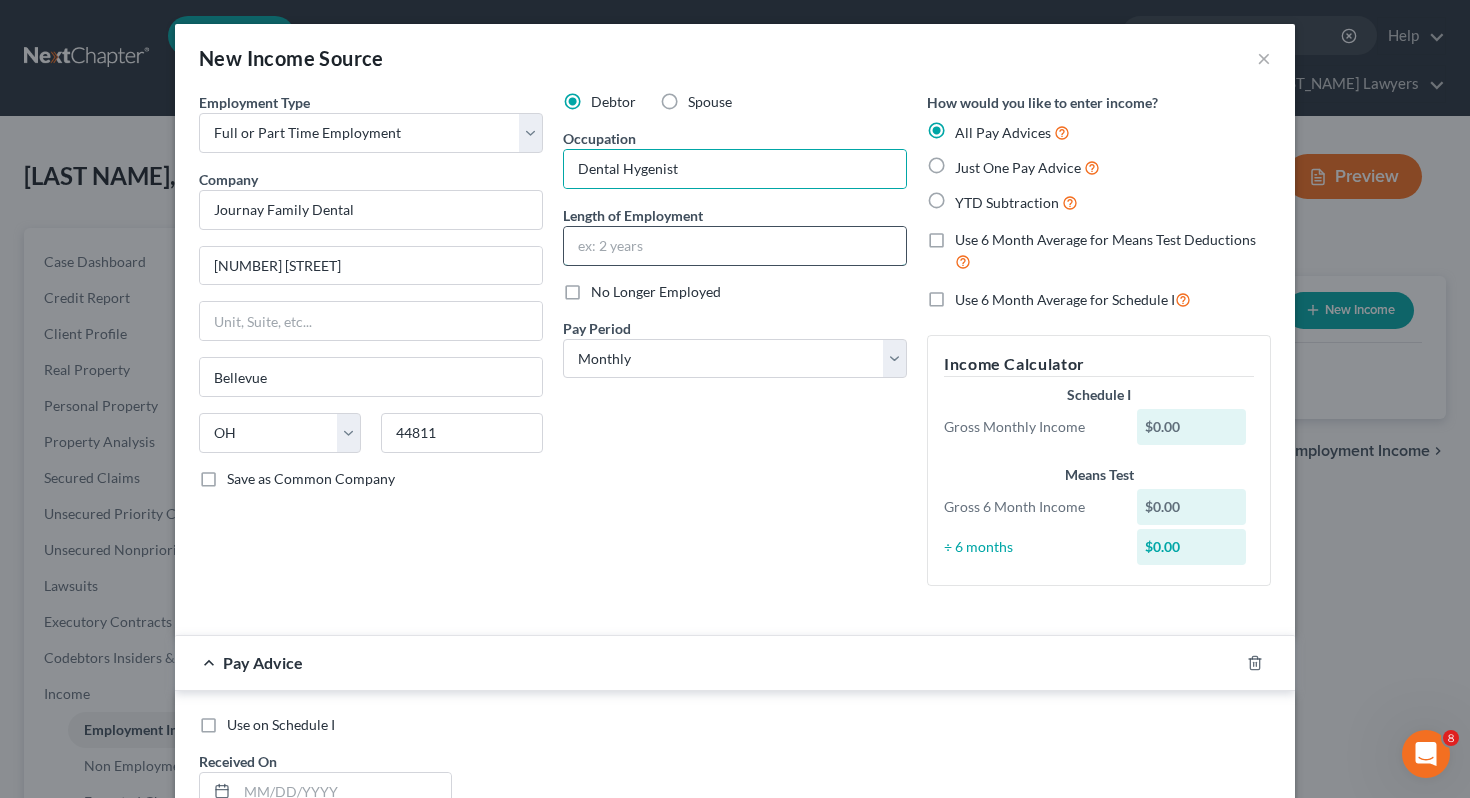 click at bounding box center [735, 246] 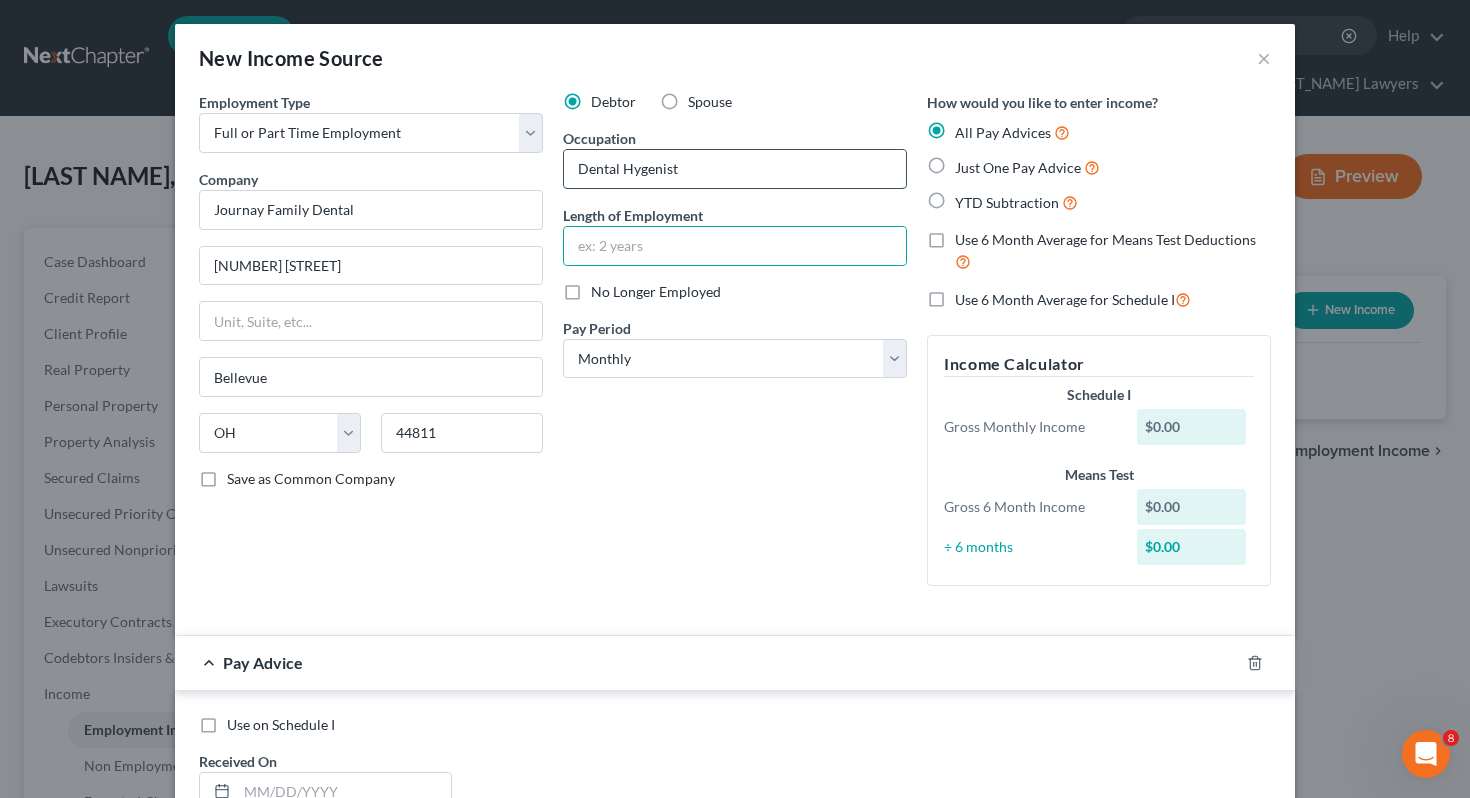 click on "Dental Hygenist" at bounding box center (735, 169) 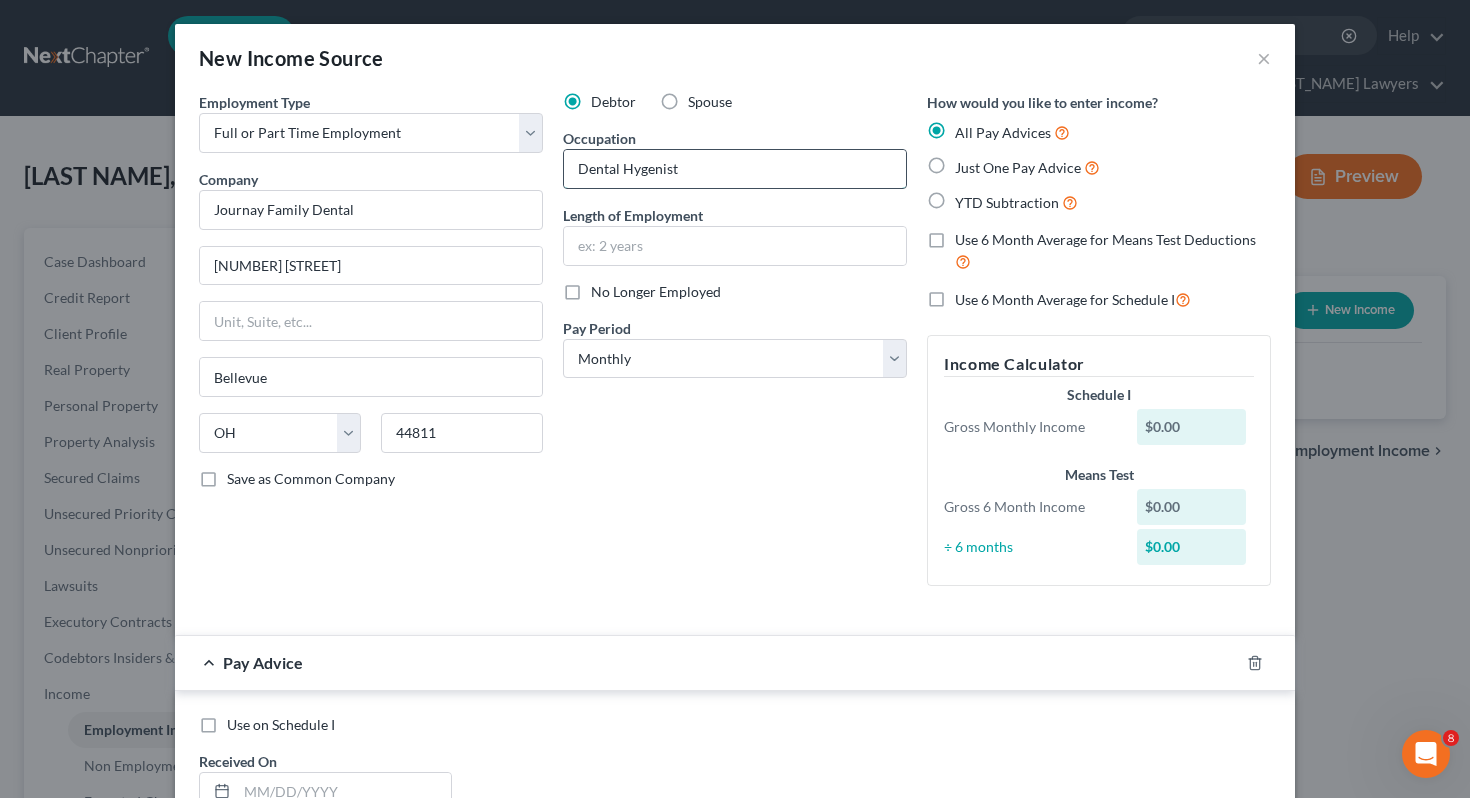 click on "Dental Hygenist" at bounding box center (735, 169) 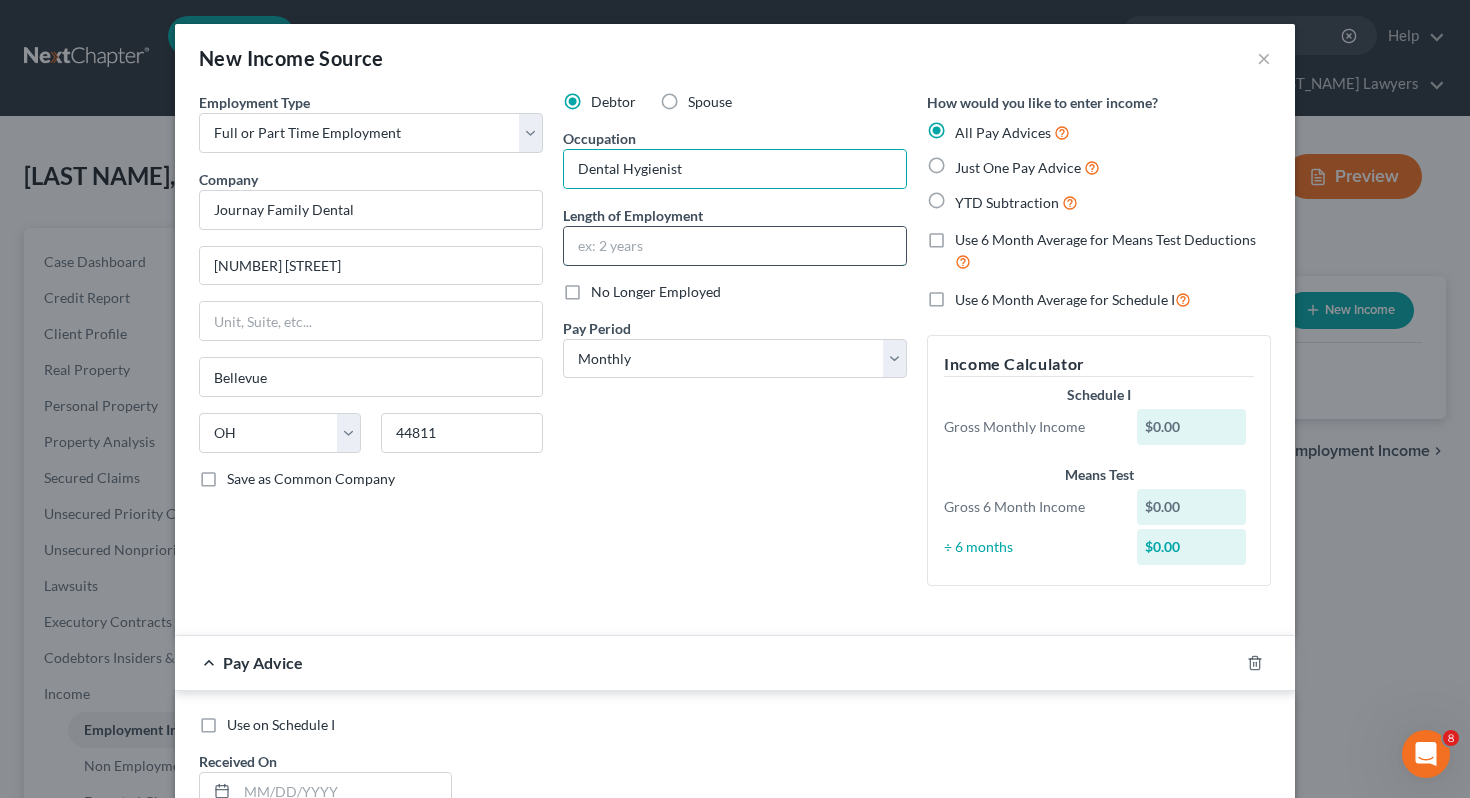 click at bounding box center [735, 246] 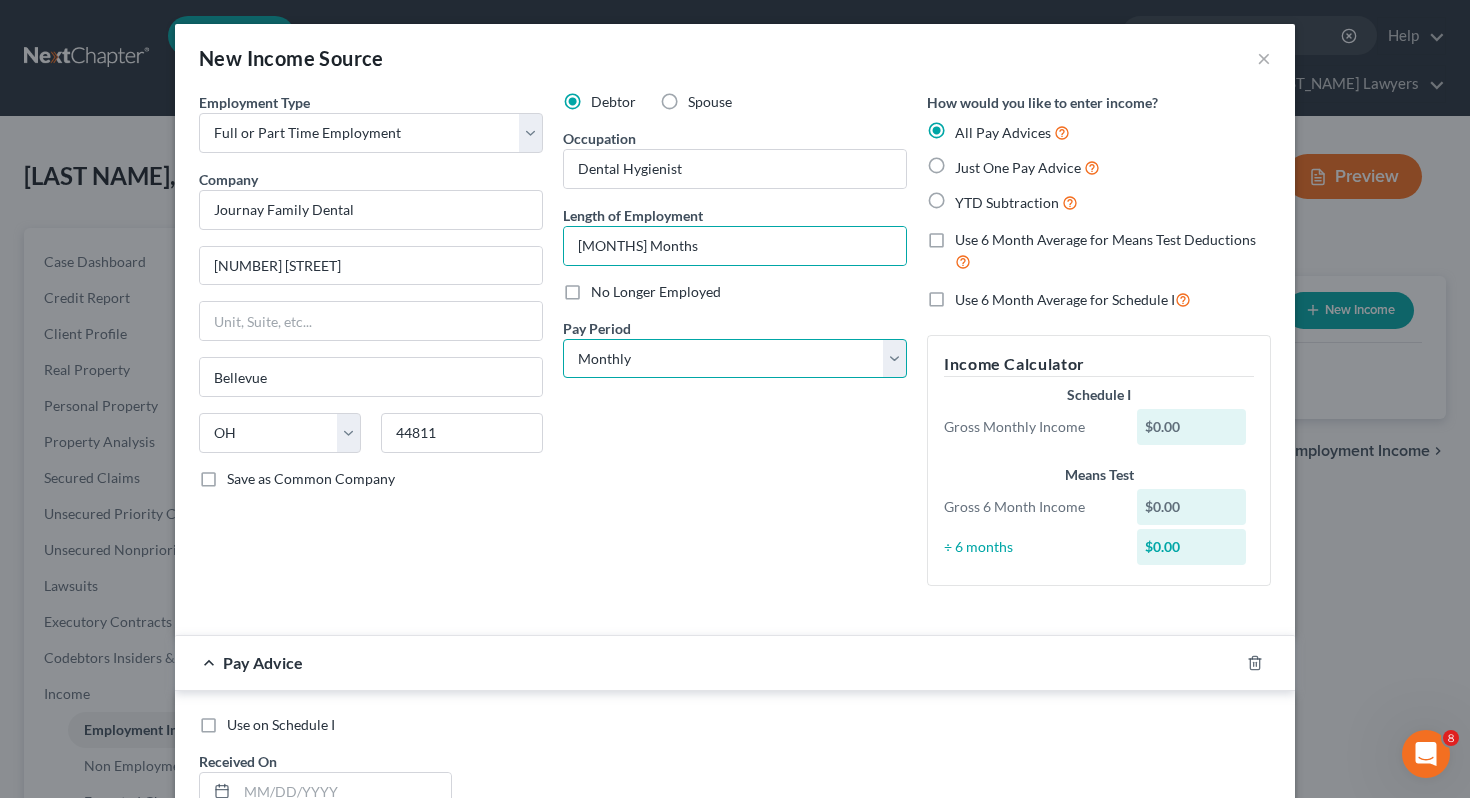 click on "Select Monthly Twice Monthly Every Other Week Weekly" at bounding box center (735, 359) 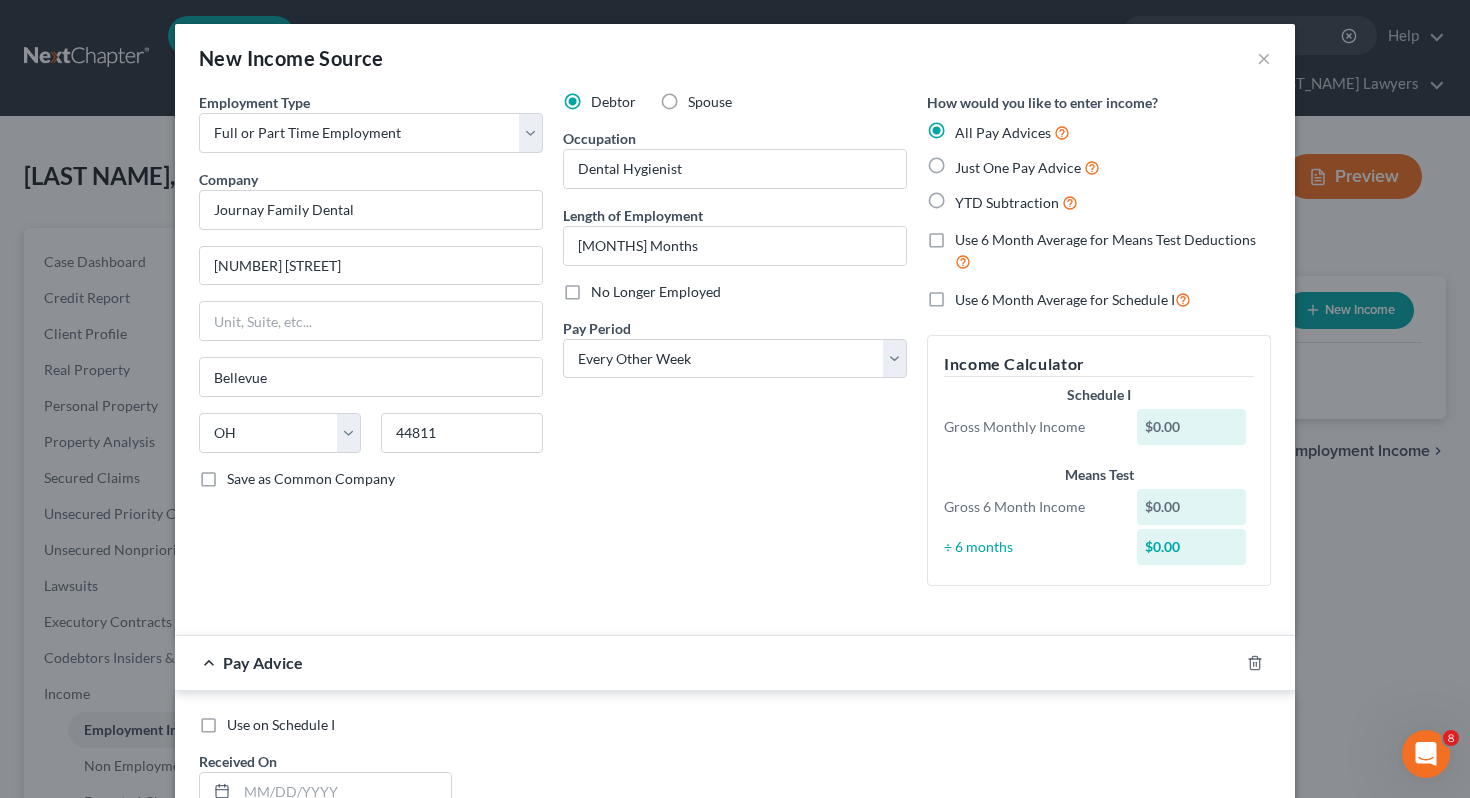 click on "Just One Pay Advice" at bounding box center [1018, 167] 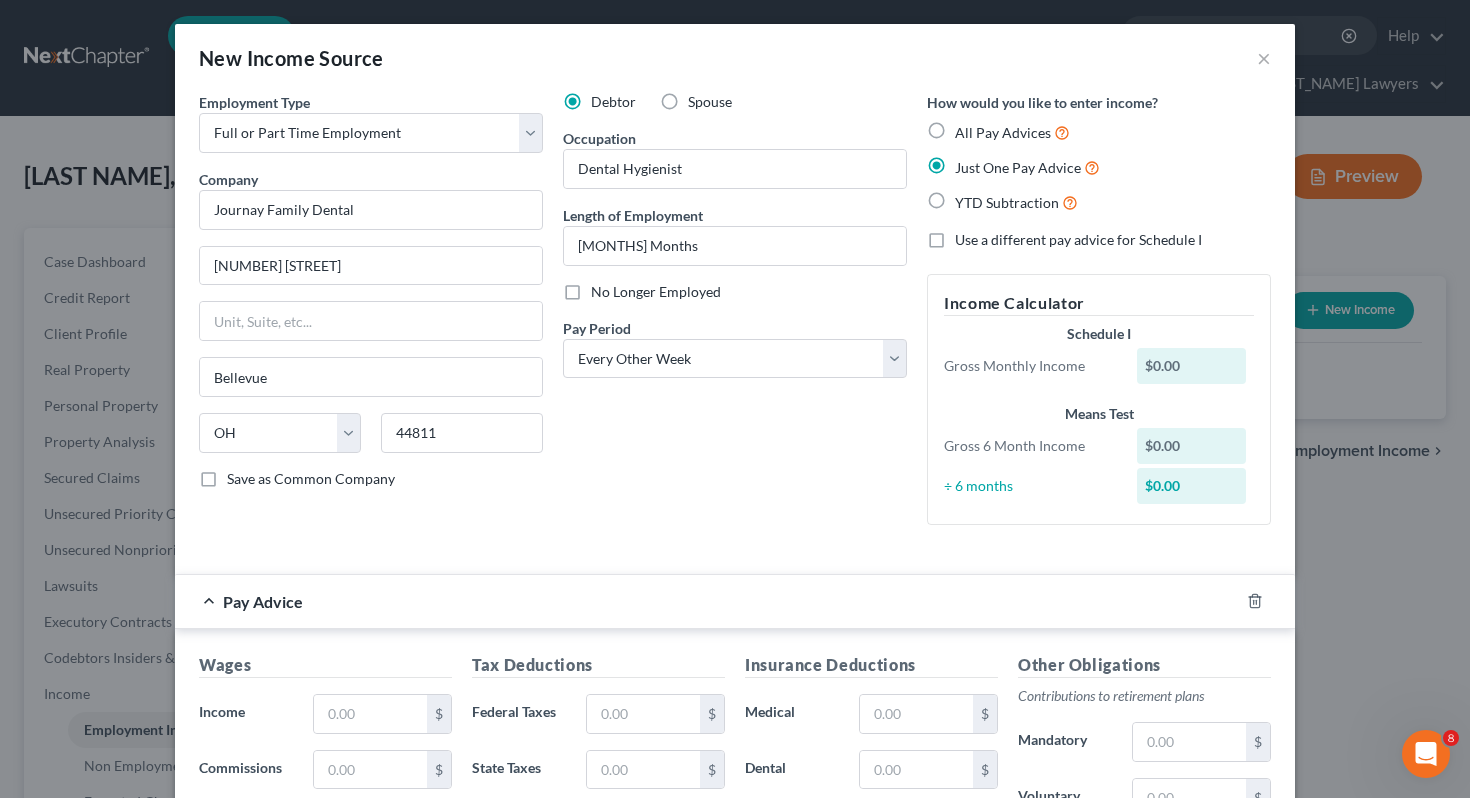 click on "Debtor Spouse Occupation Dental Hygienist Length of Employment [MONTHS] Months No Longer Employed
Pay Period
*
Select Monthly Twice Monthly Every Other Week Weekly" at bounding box center (735, 316) 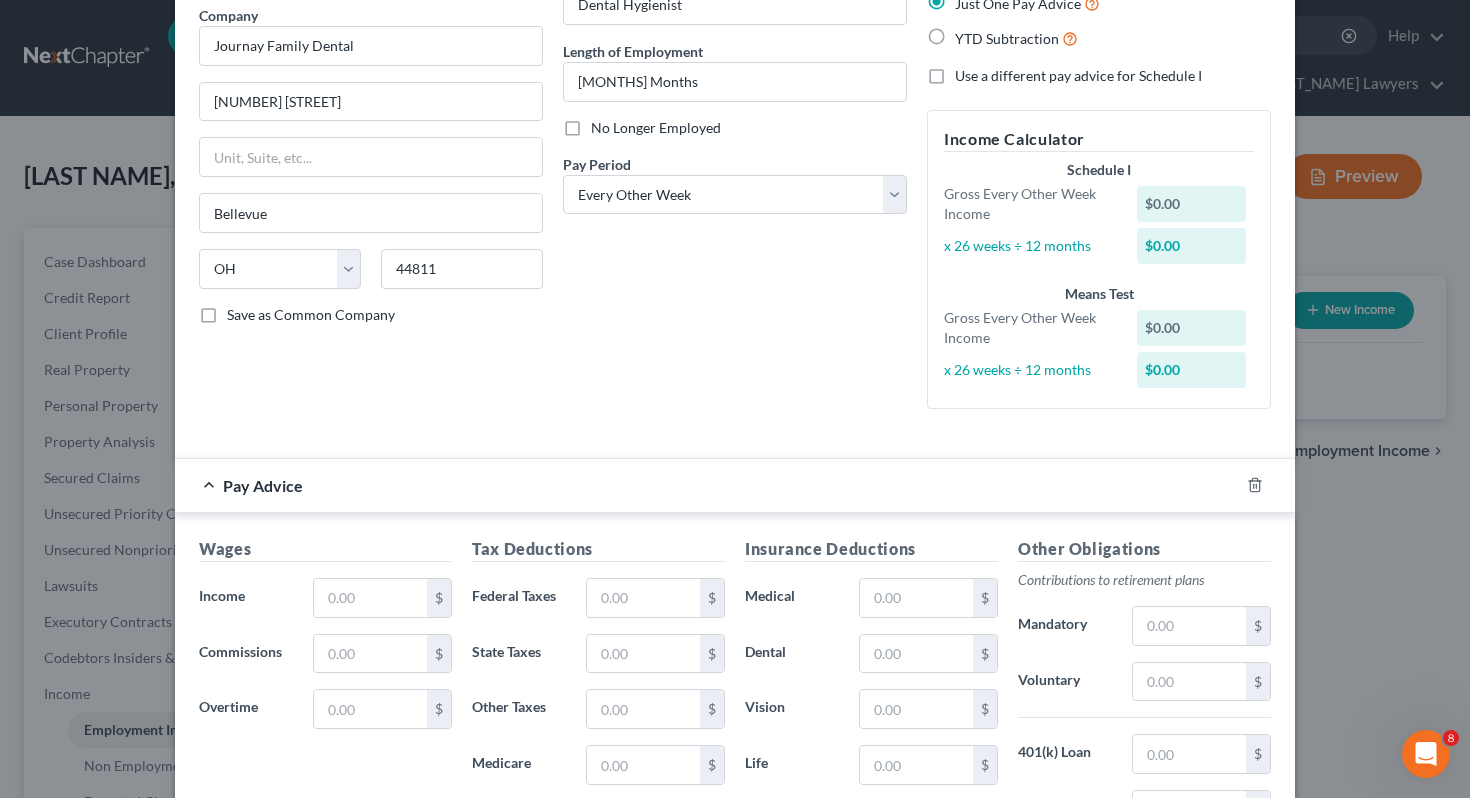 scroll, scrollTop: 166, scrollLeft: 0, axis: vertical 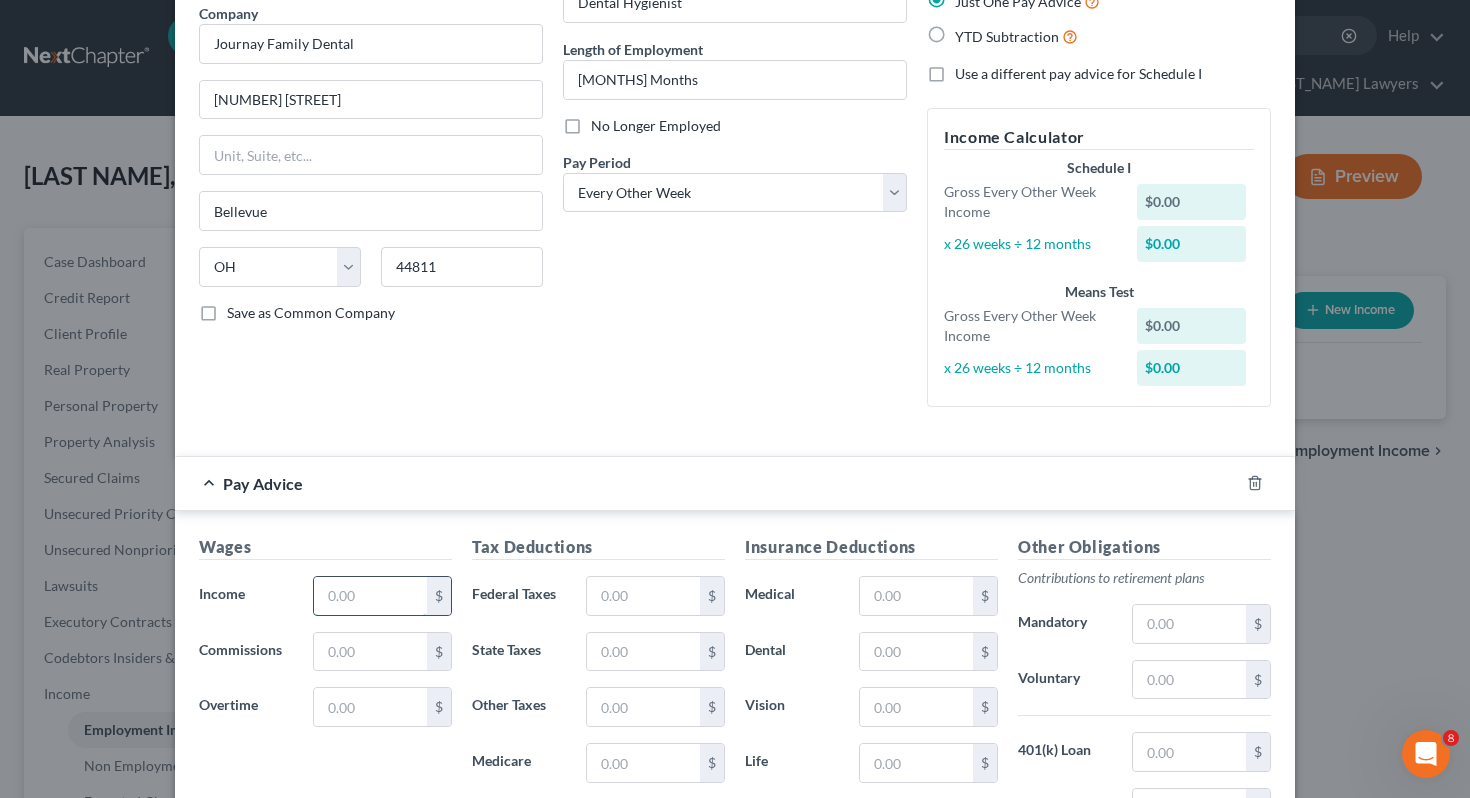 click at bounding box center (370, 596) 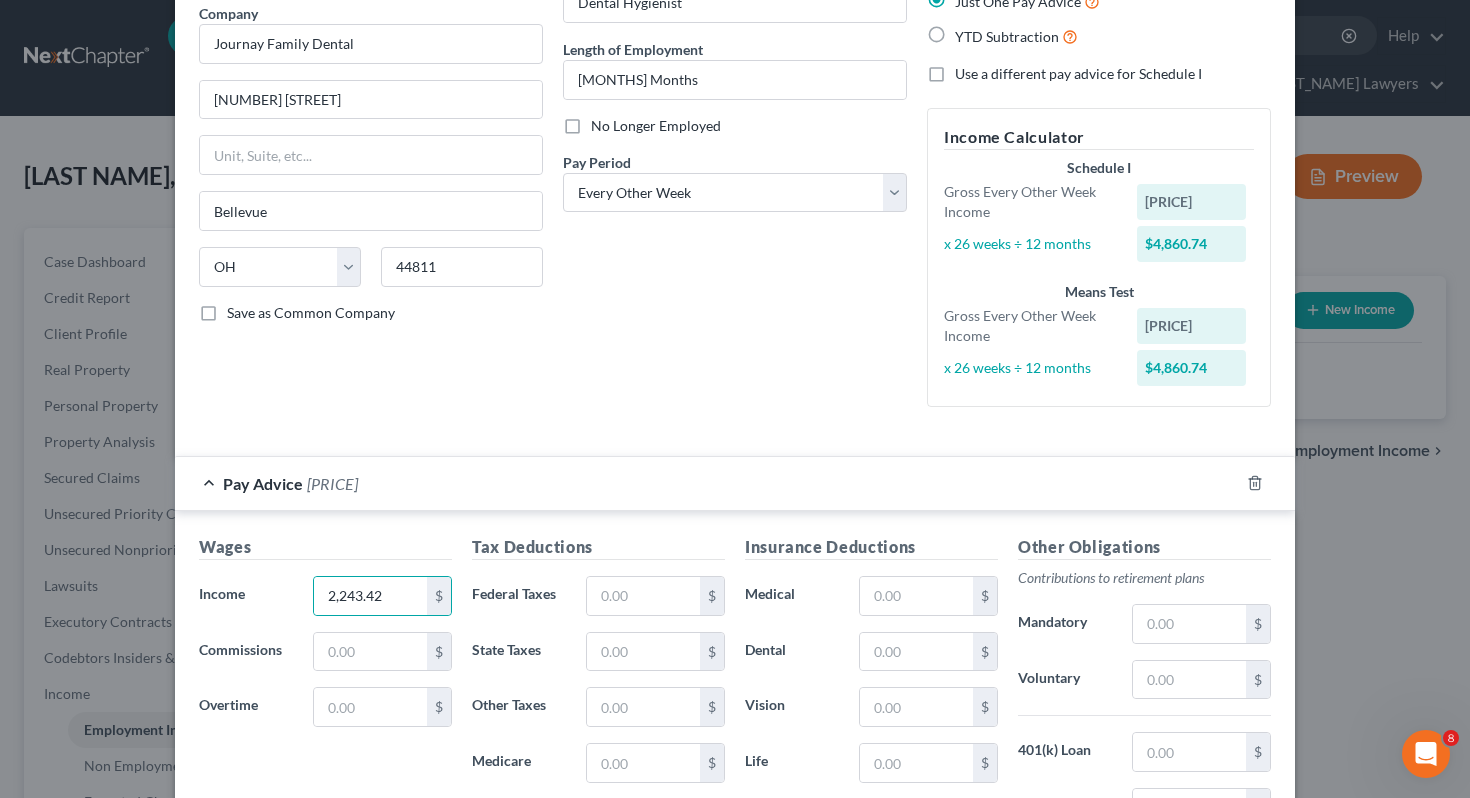 click on "Tax Deductions Federal Taxes $ State Taxes $ Other Taxes $ Medicare $ Social Security $" at bounding box center (598, 695) 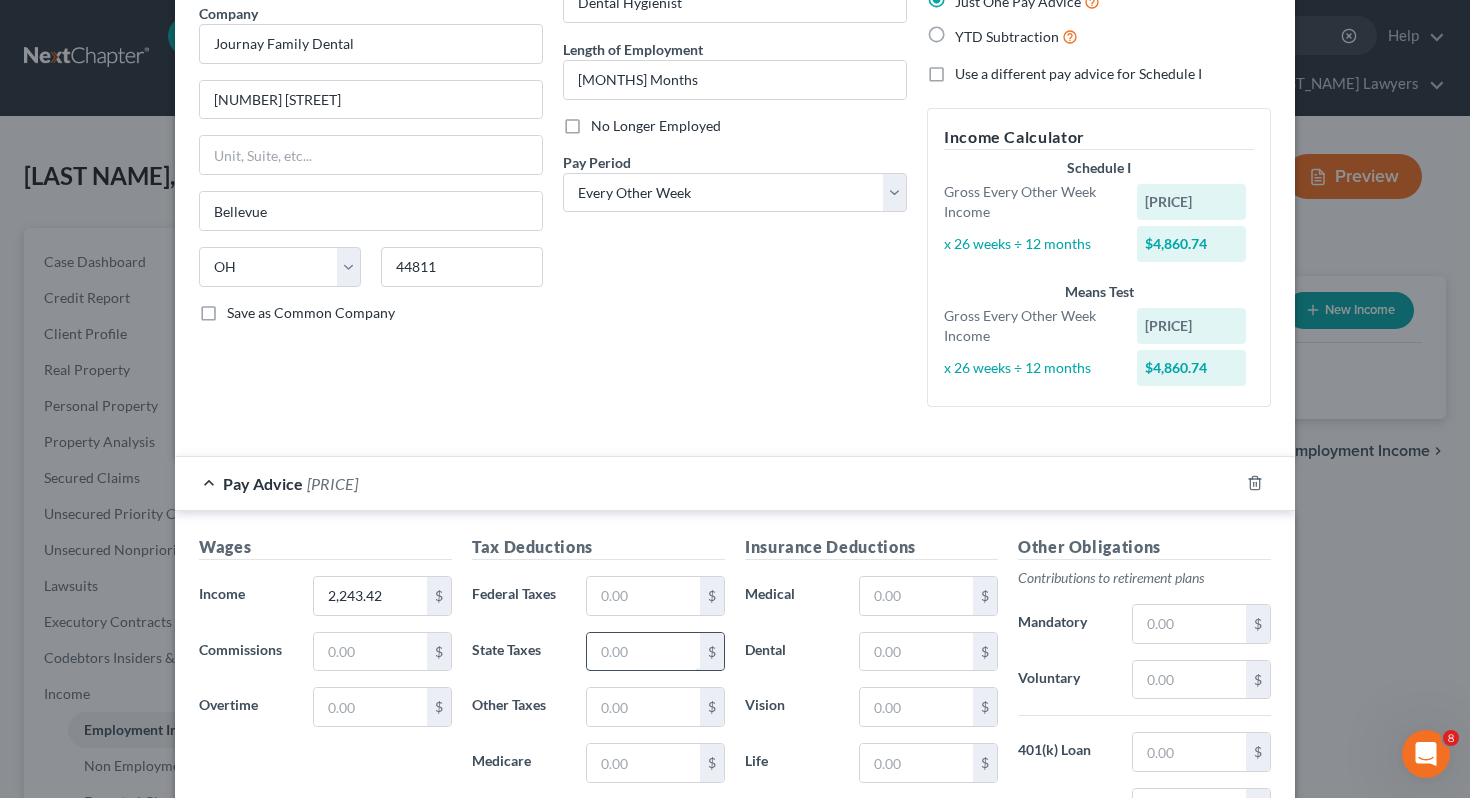 click at bounding box center (643, 652) 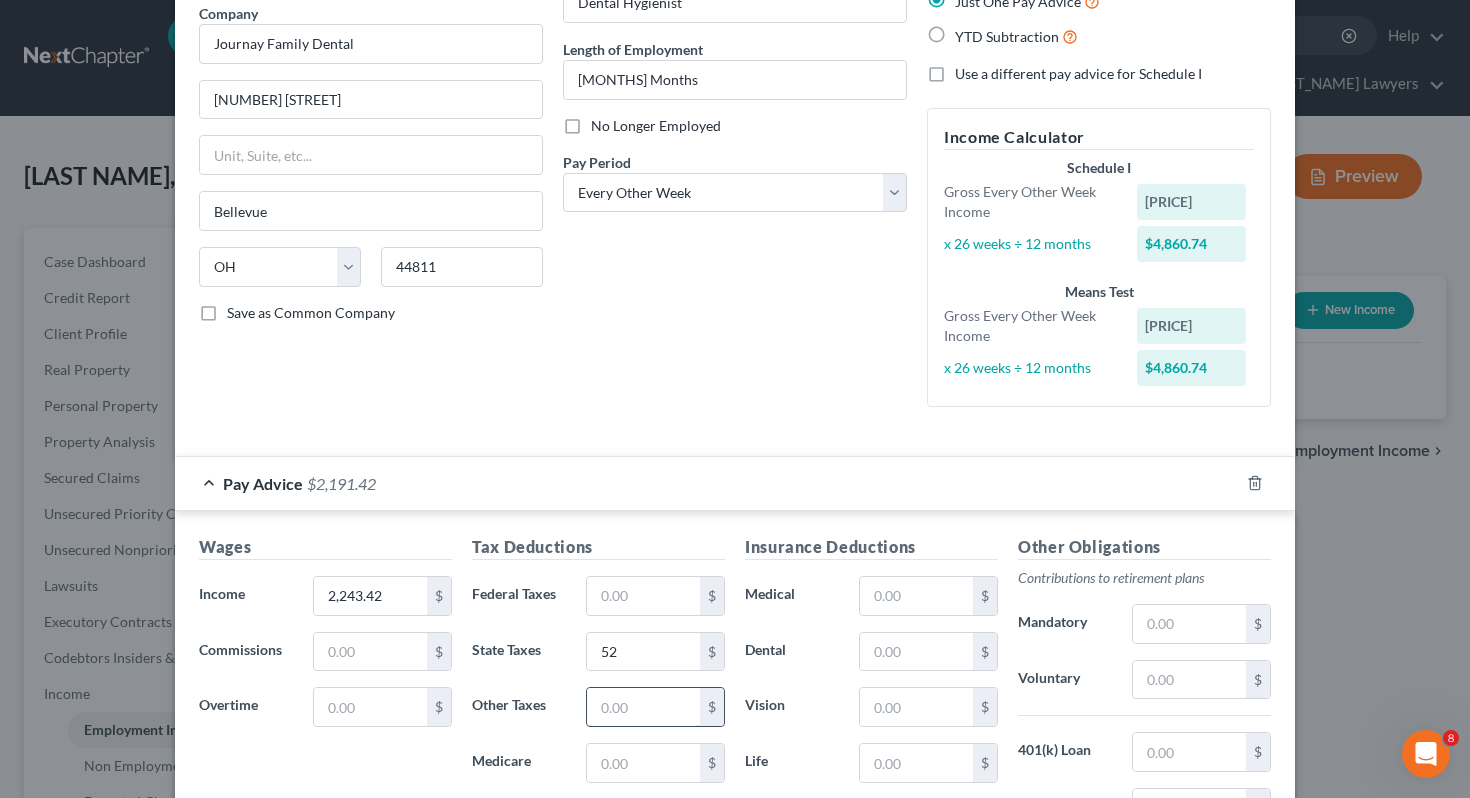 click at bounding box center [643, 707] 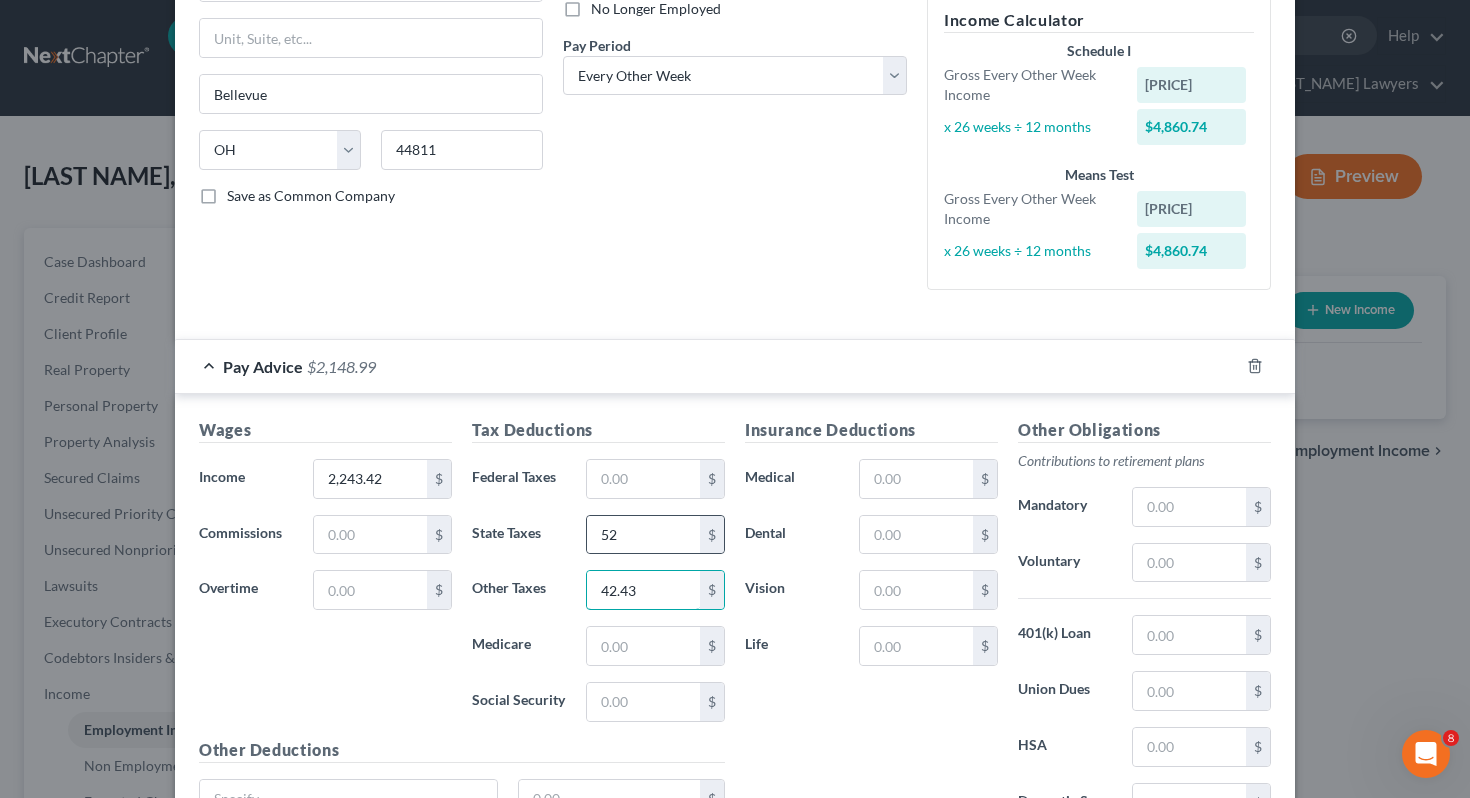 scroll, scrollTop: 285, scrollLeft: 0, axis: vertical 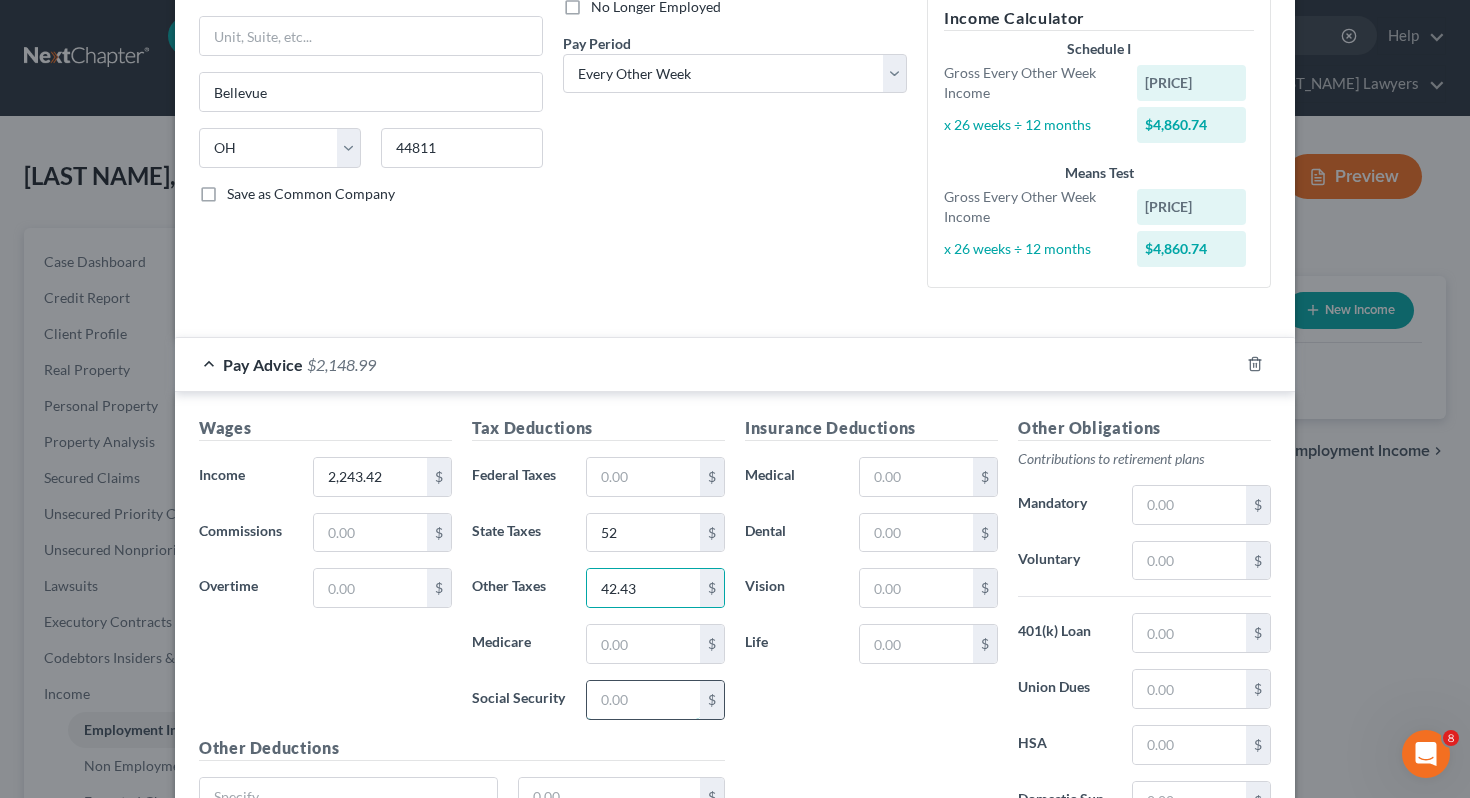 click at bounding box center (643, 700) 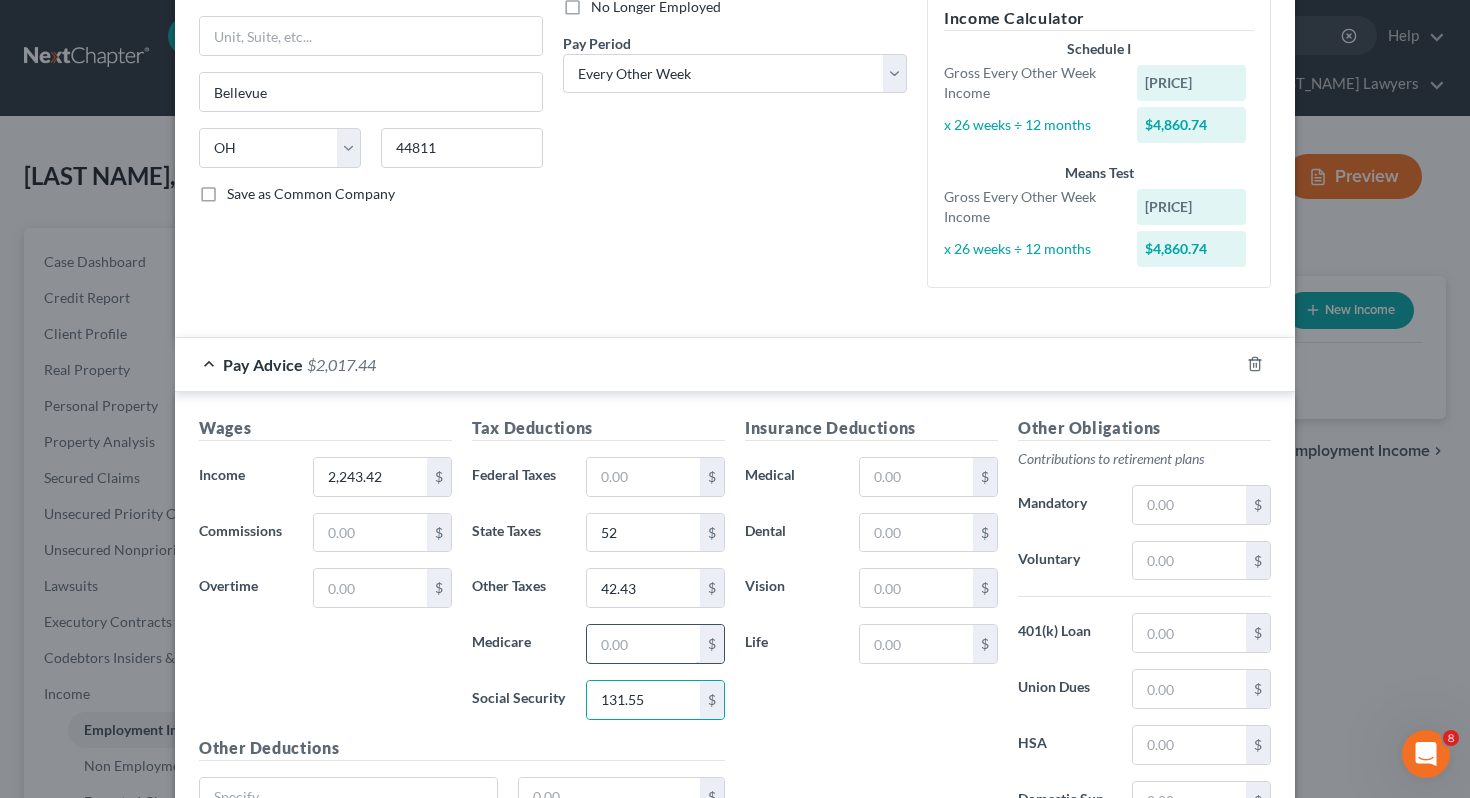 click at bounding box center [643, 644] 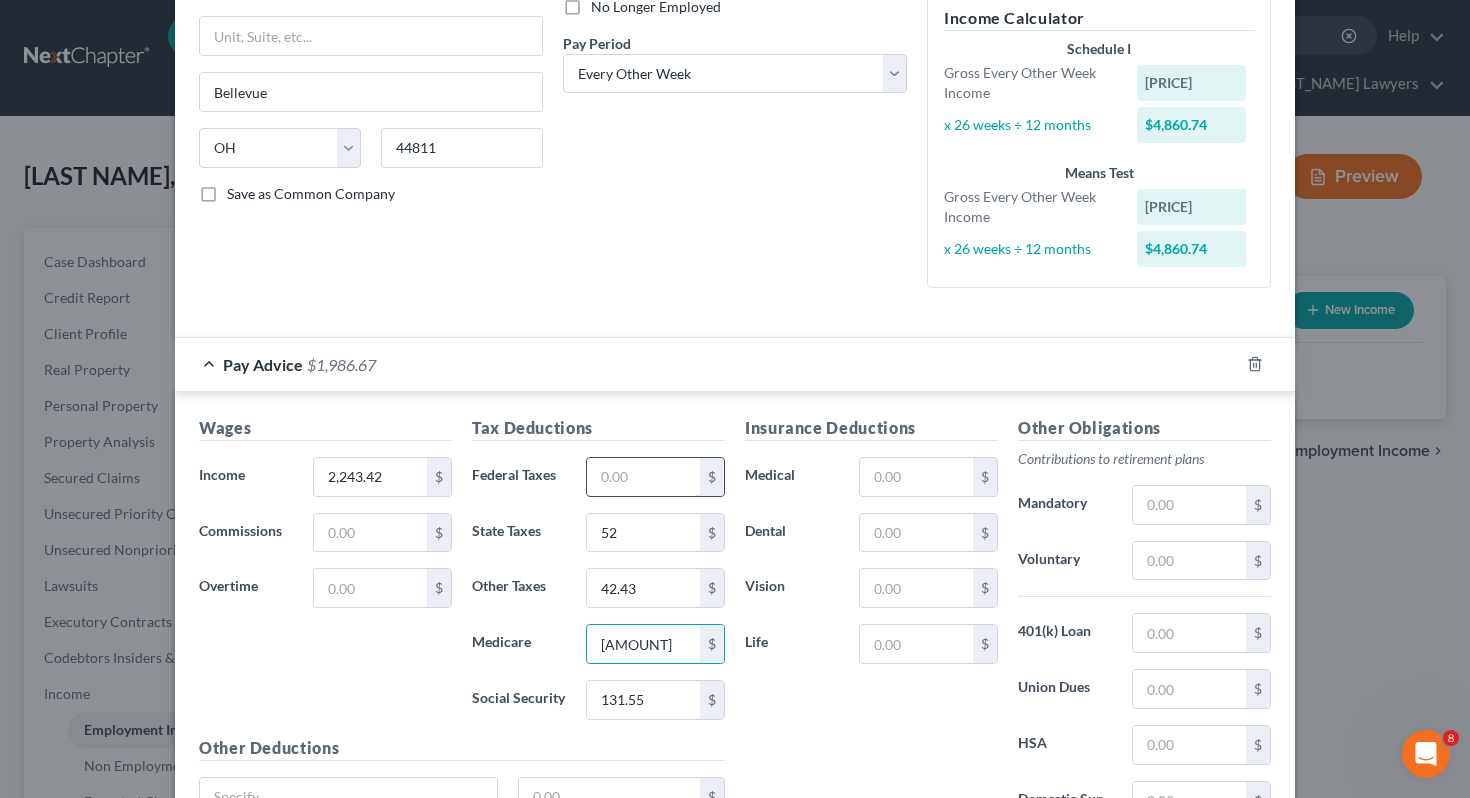 click at bounding box center [643, 477] 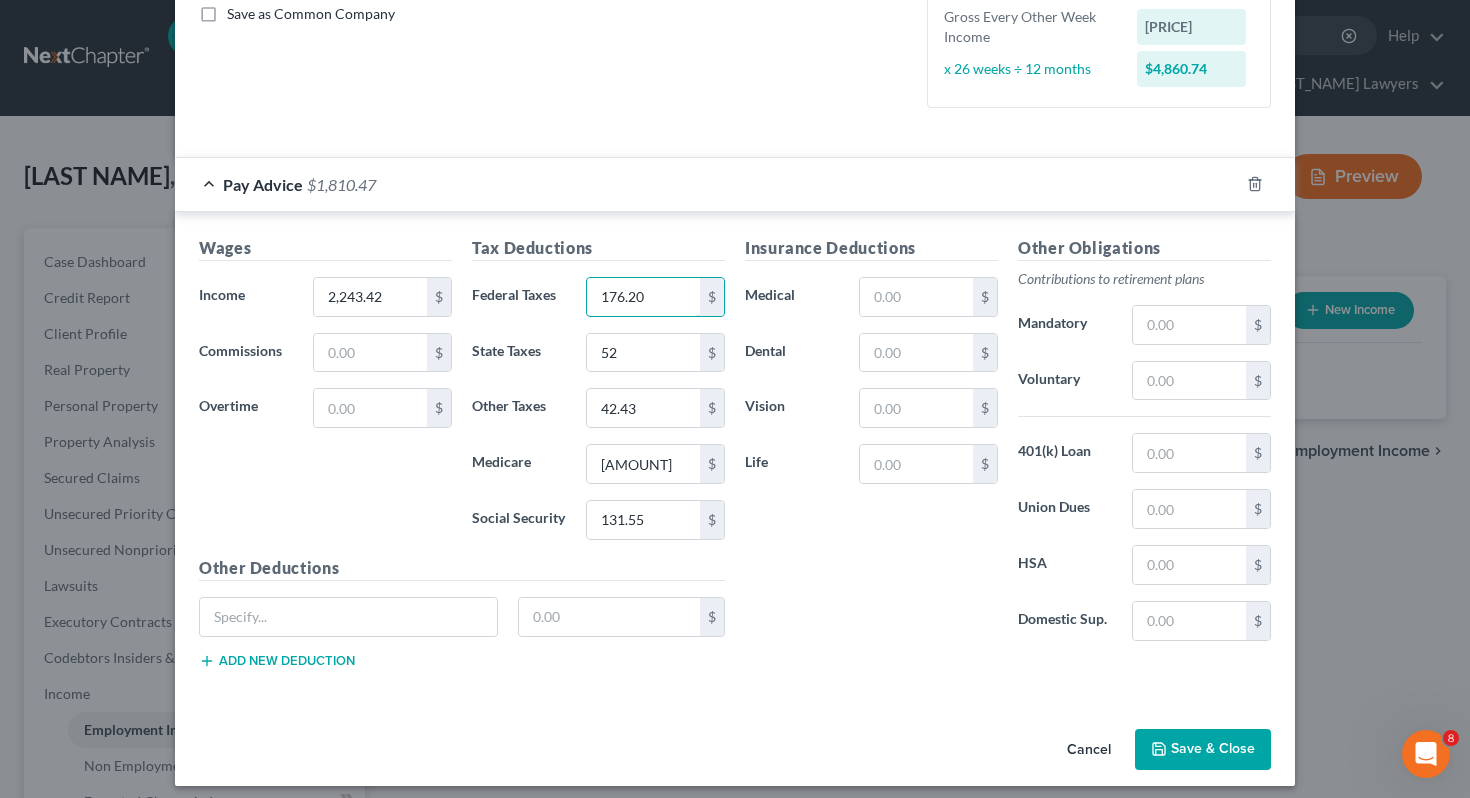 scroll, scrollTop: 470, scrollLeft: 0, axis: vertical 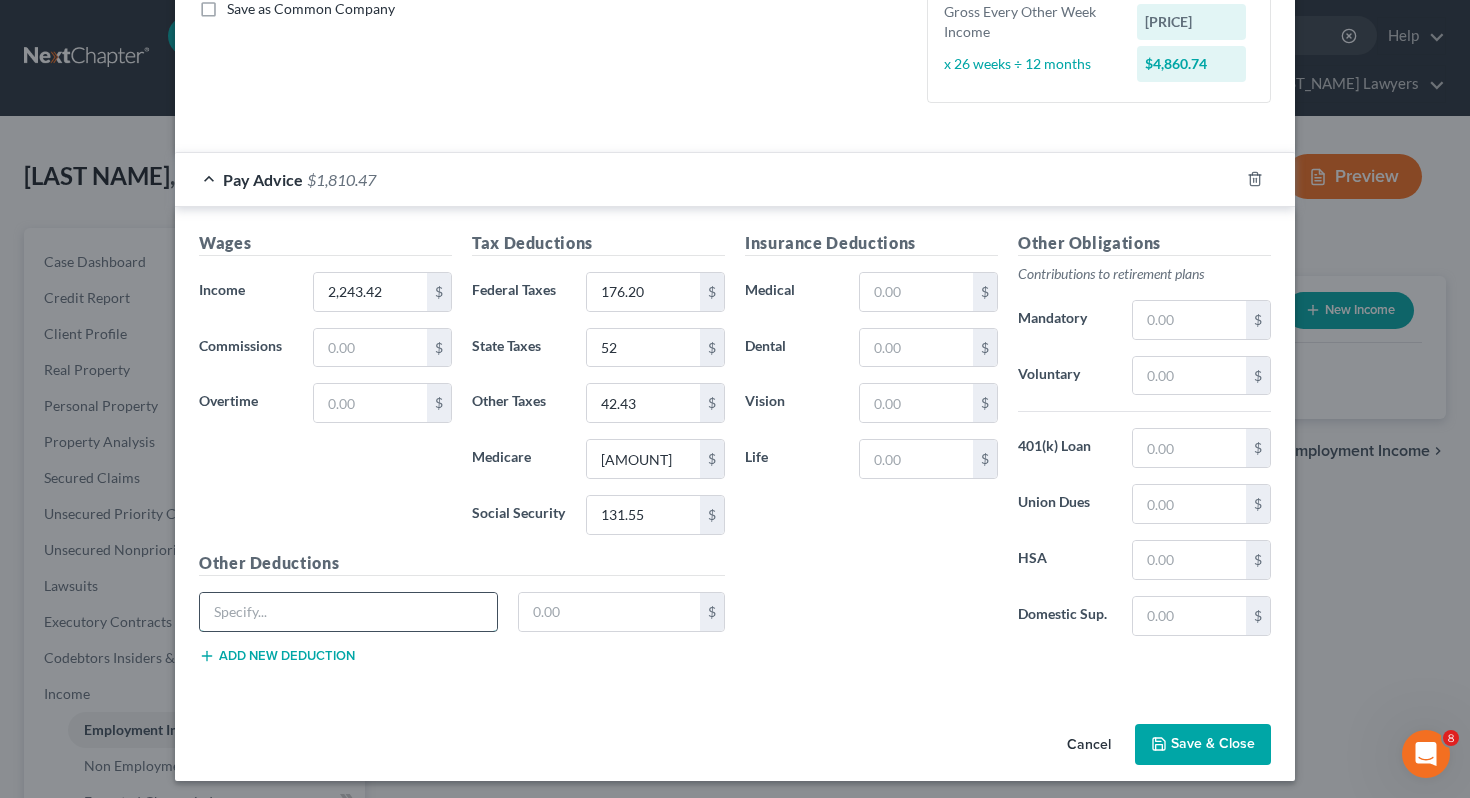 click at bounding box center (348, 612) 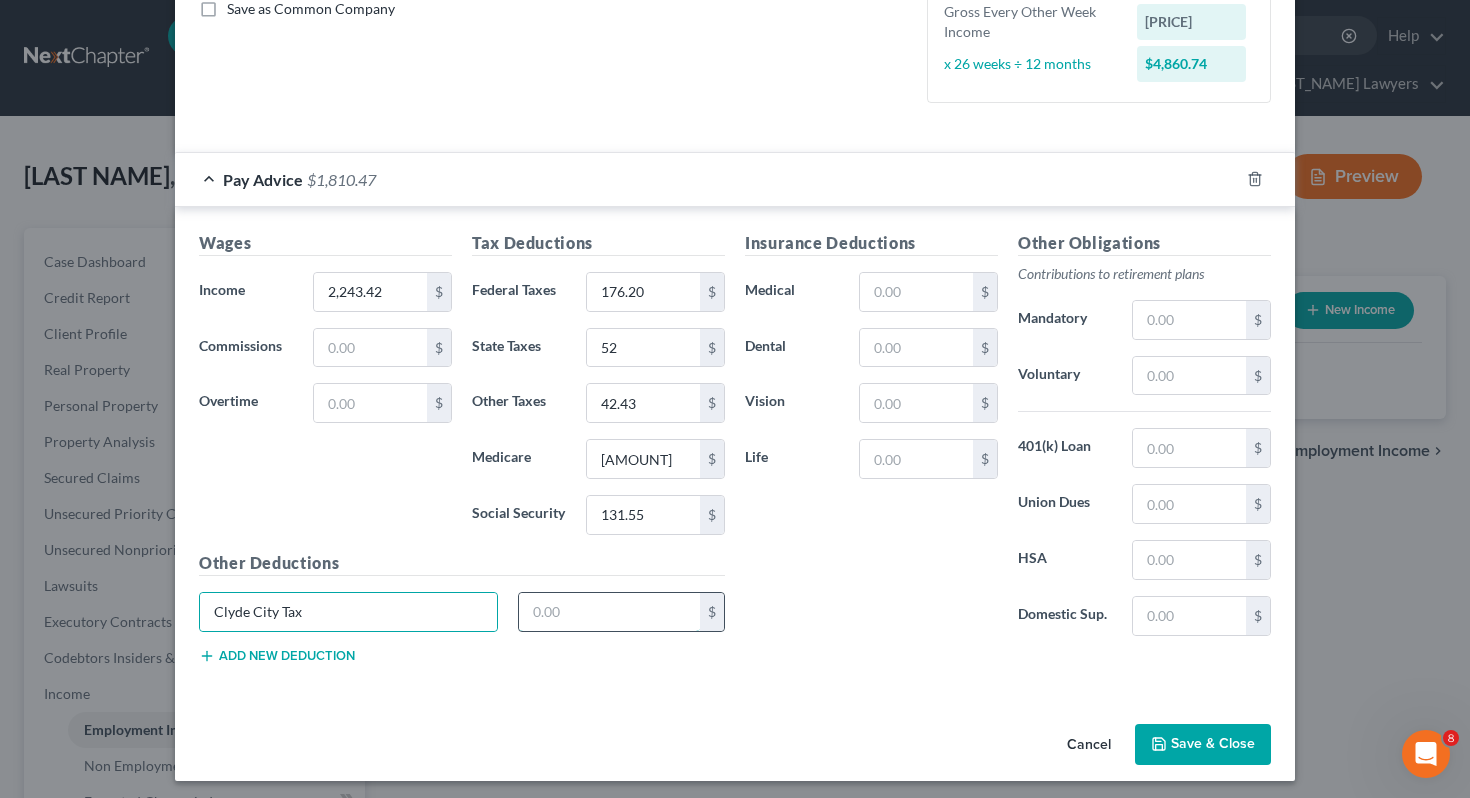 click at bounding box center [610, 612] 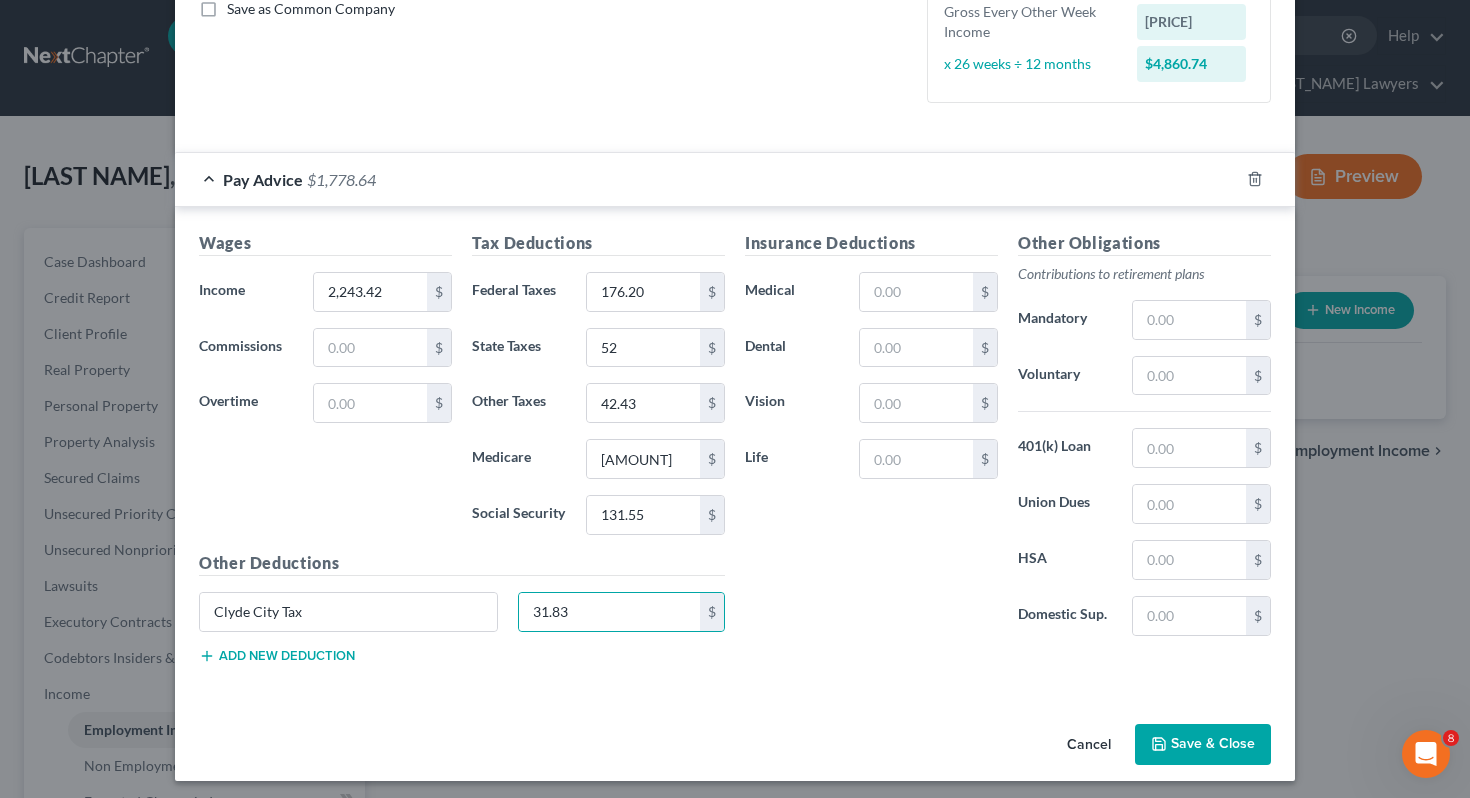 click on "Cancel Save & Close" at bounding box center [735, 749] 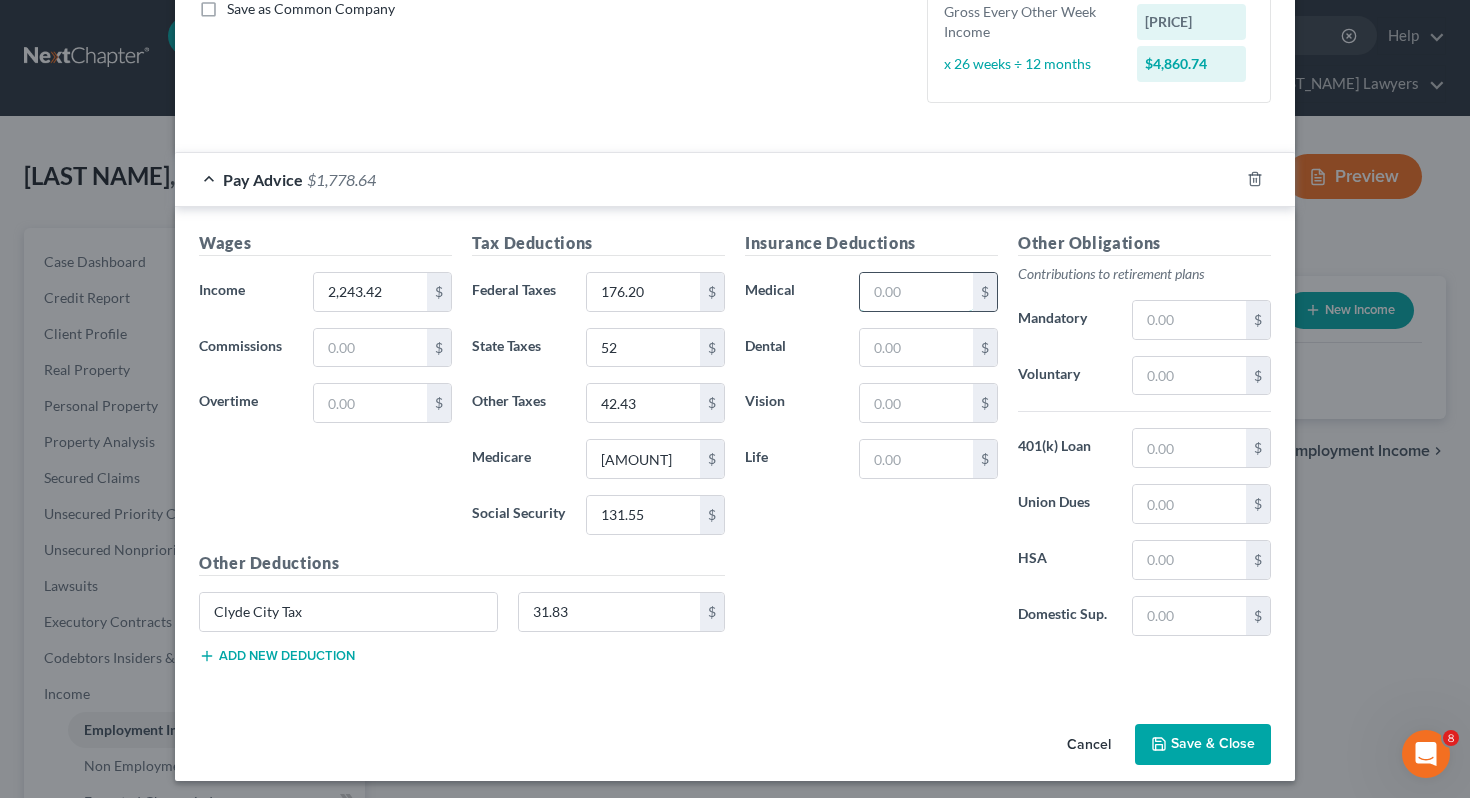 click at bounding box center [916, 292] 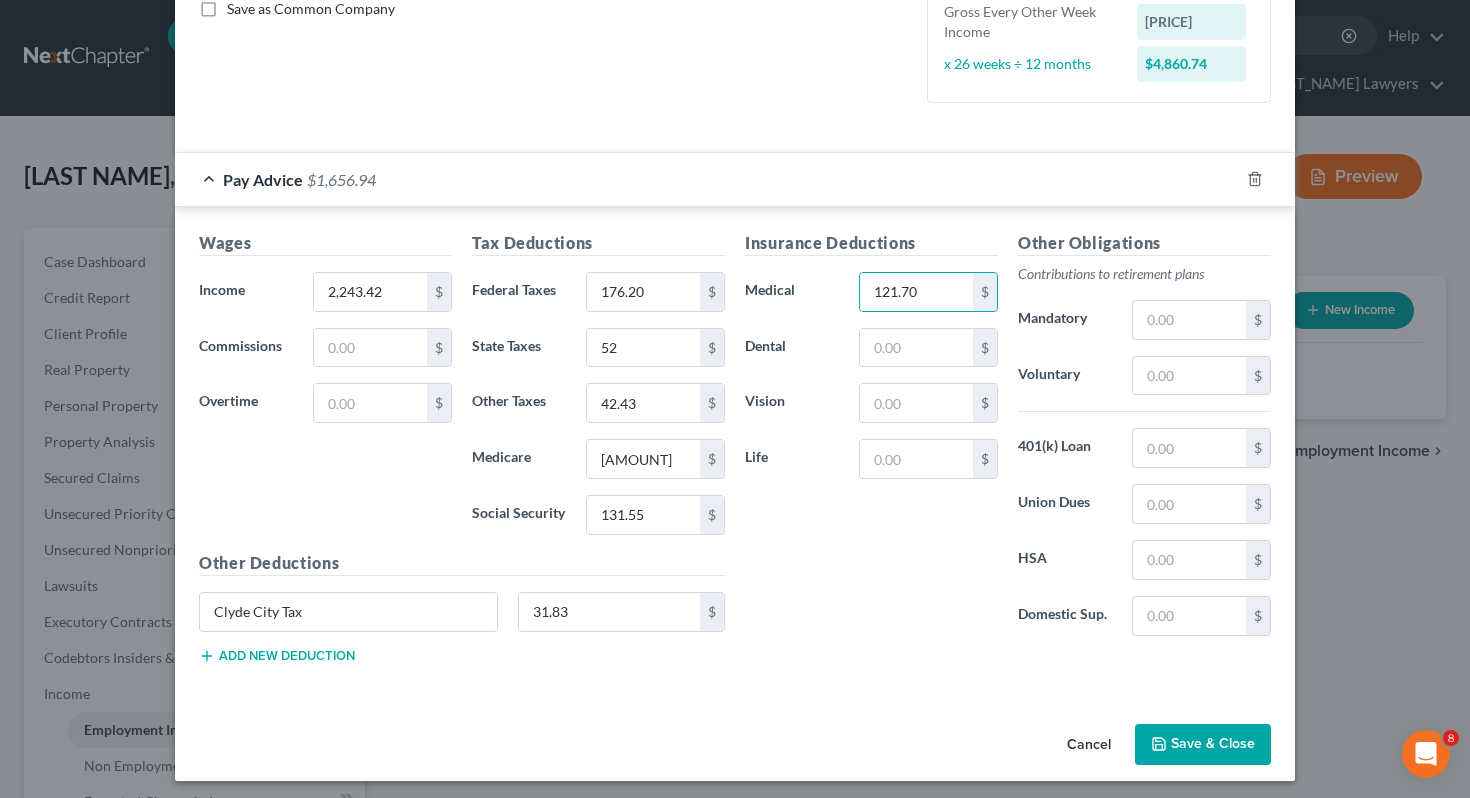 click on "Save & Close" at bounding box center [1203, 745] 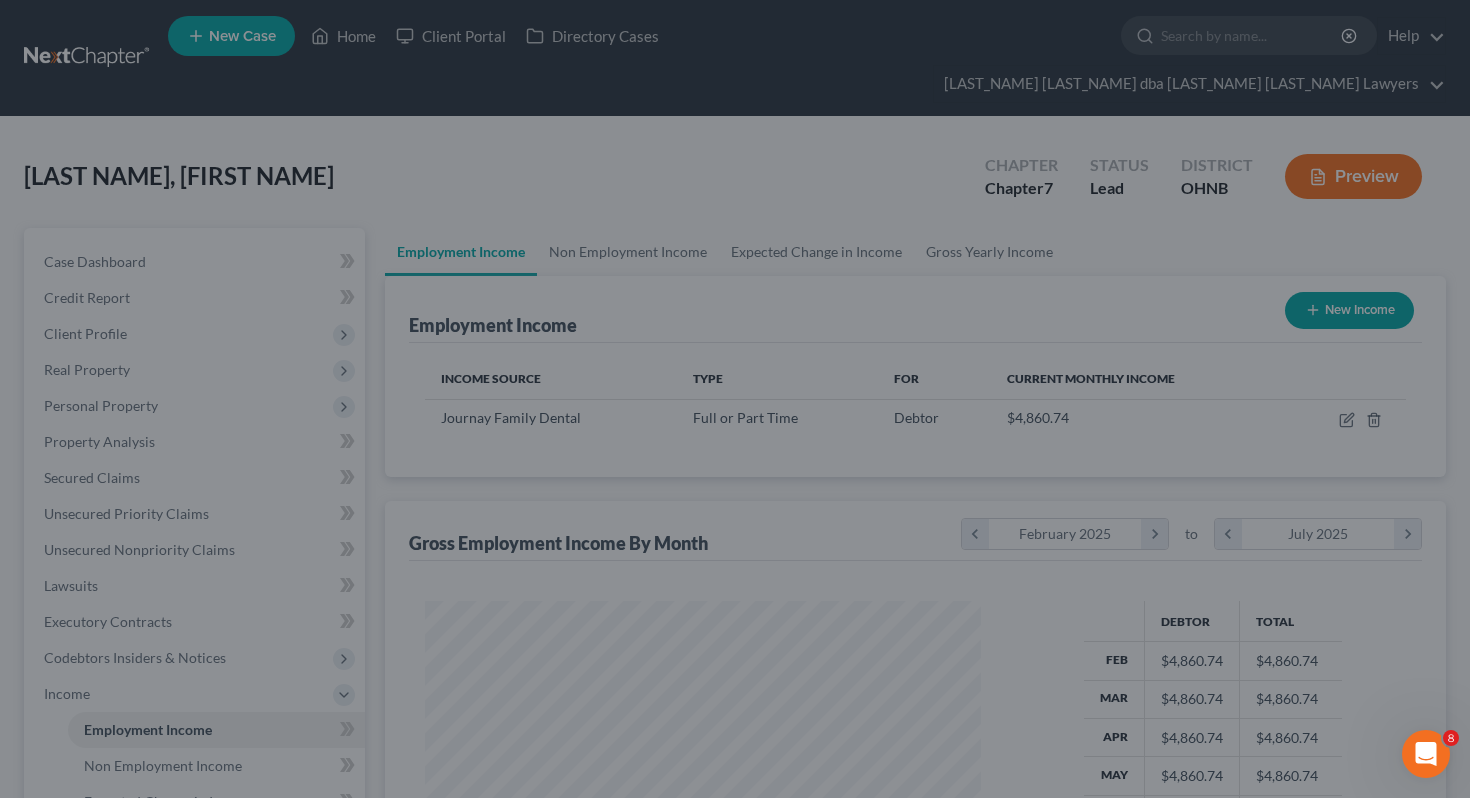 scroll, scrollTop: 999641, scrollLeft: 999404, axis: both 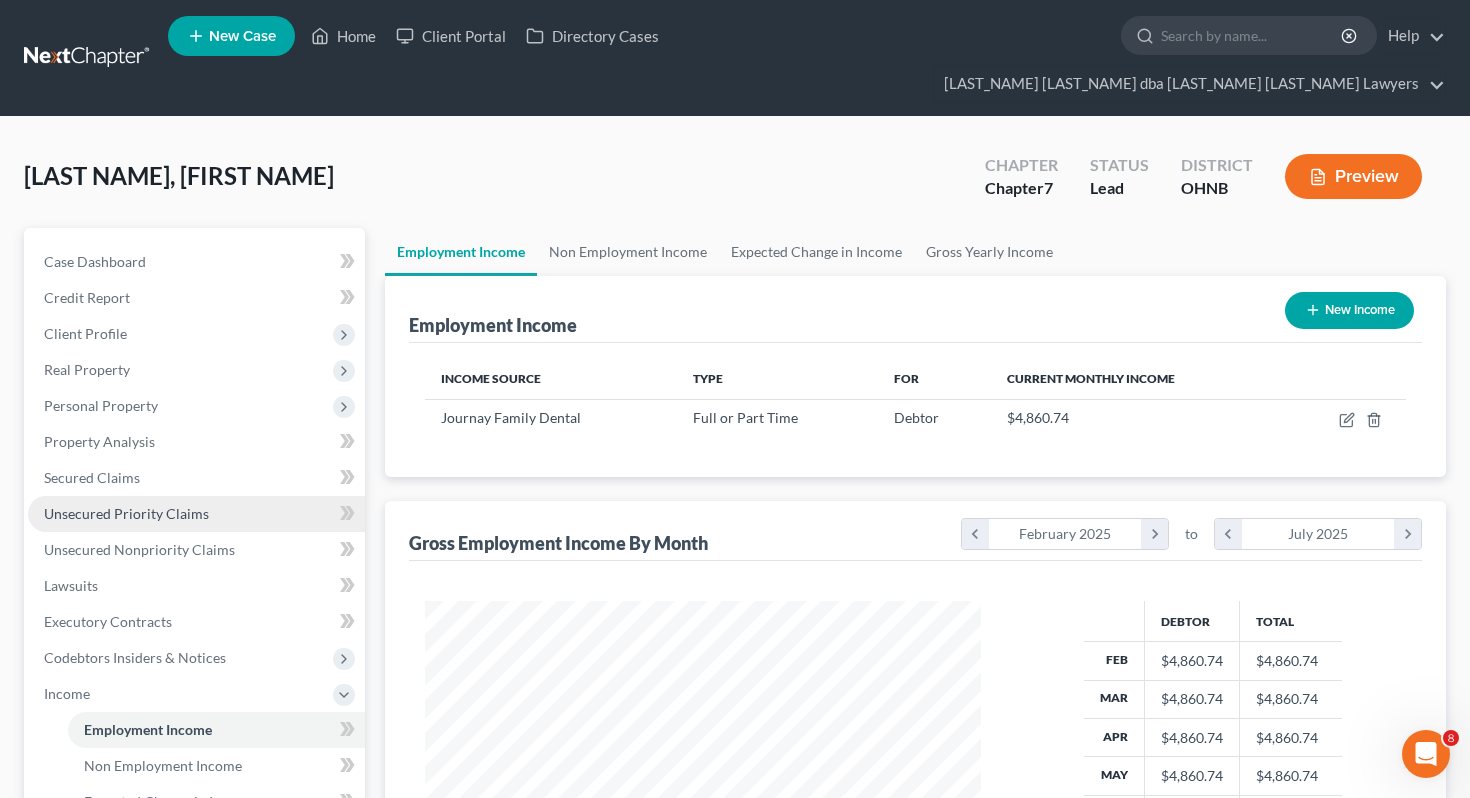 click on "Unsecured Priority Claims" at bounding box center [196, 514] 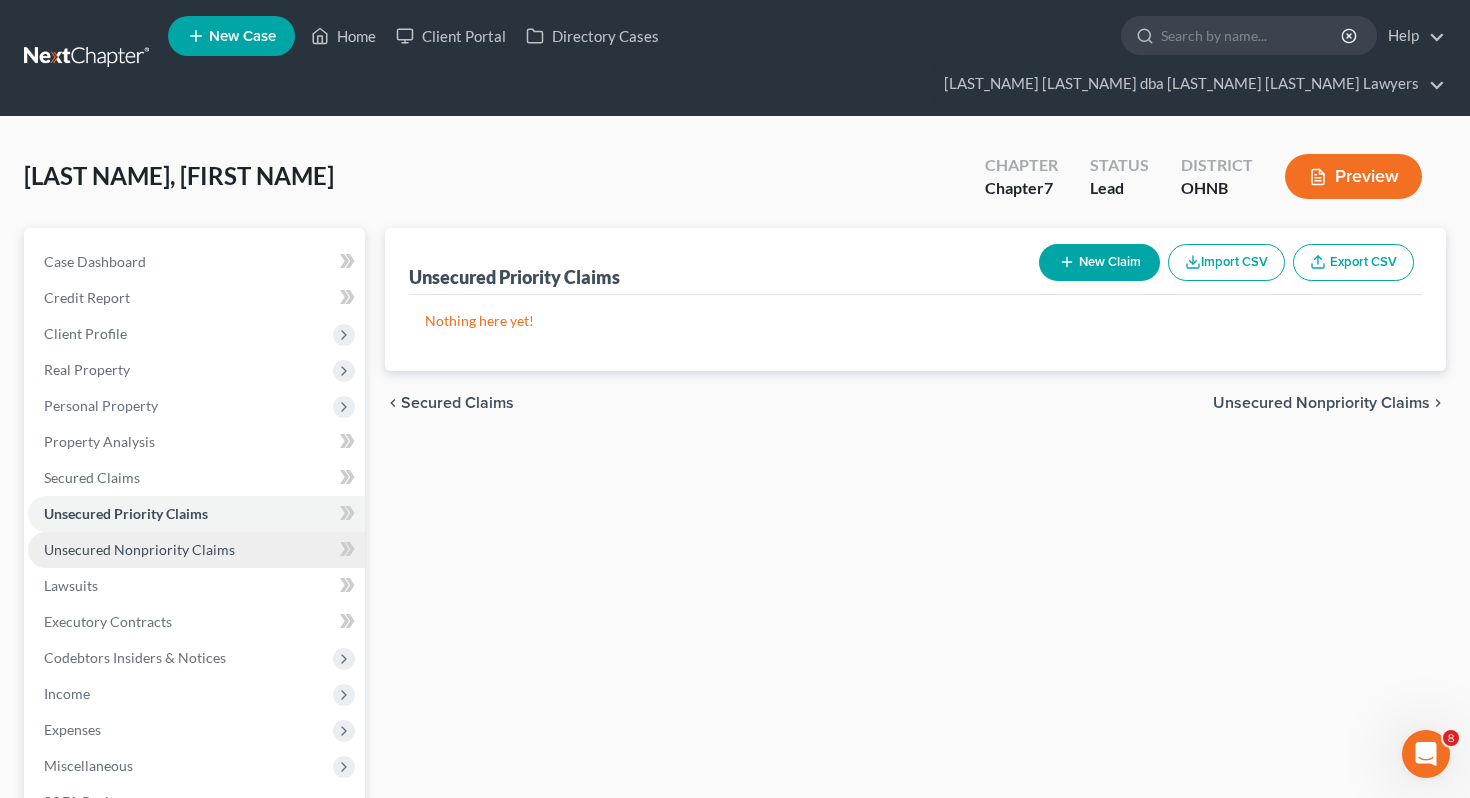 click on "Unsecured Nonpriority Claims" at bounding box center [196, 550] 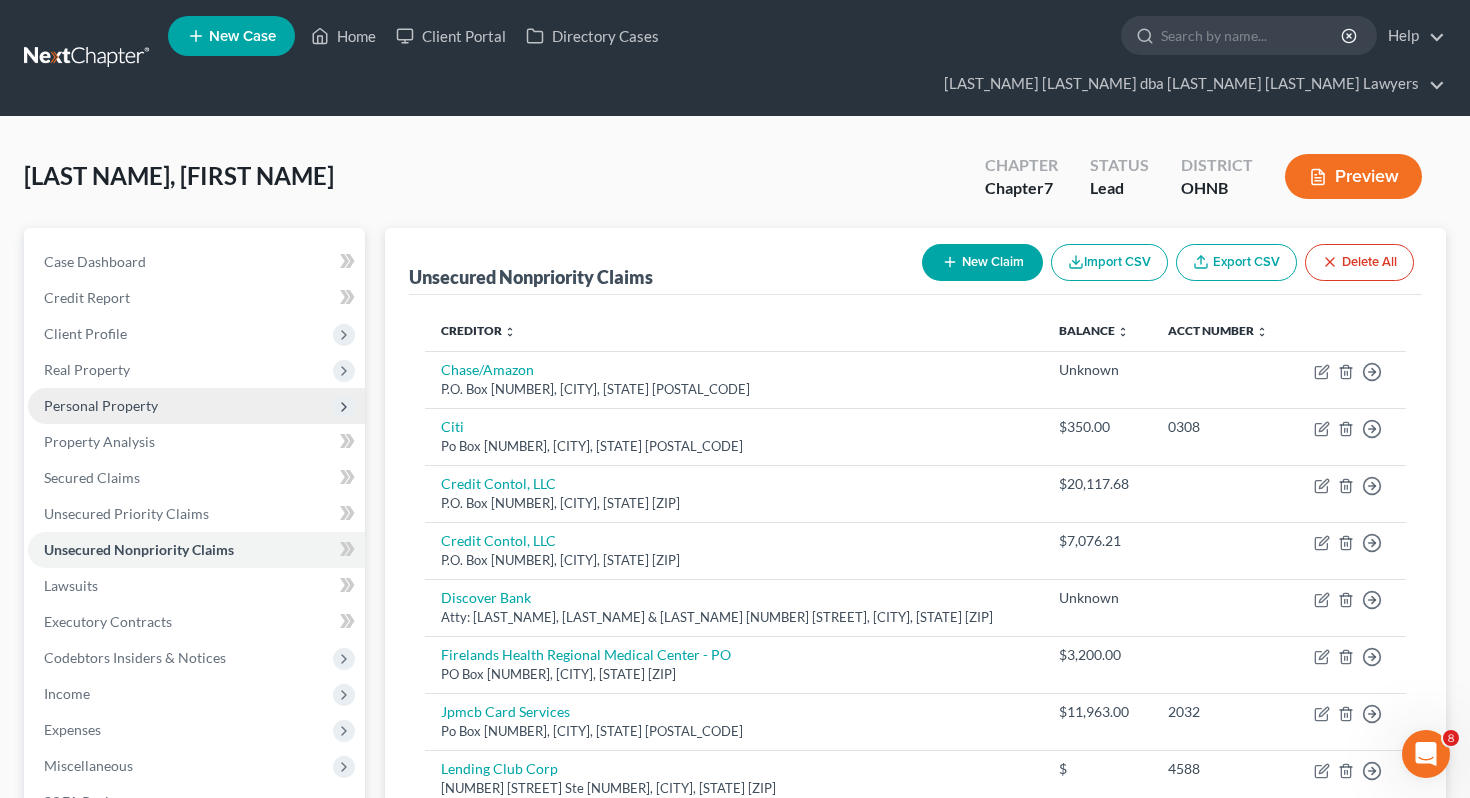 click on "Personal Property" at bounding box center [196, 406] 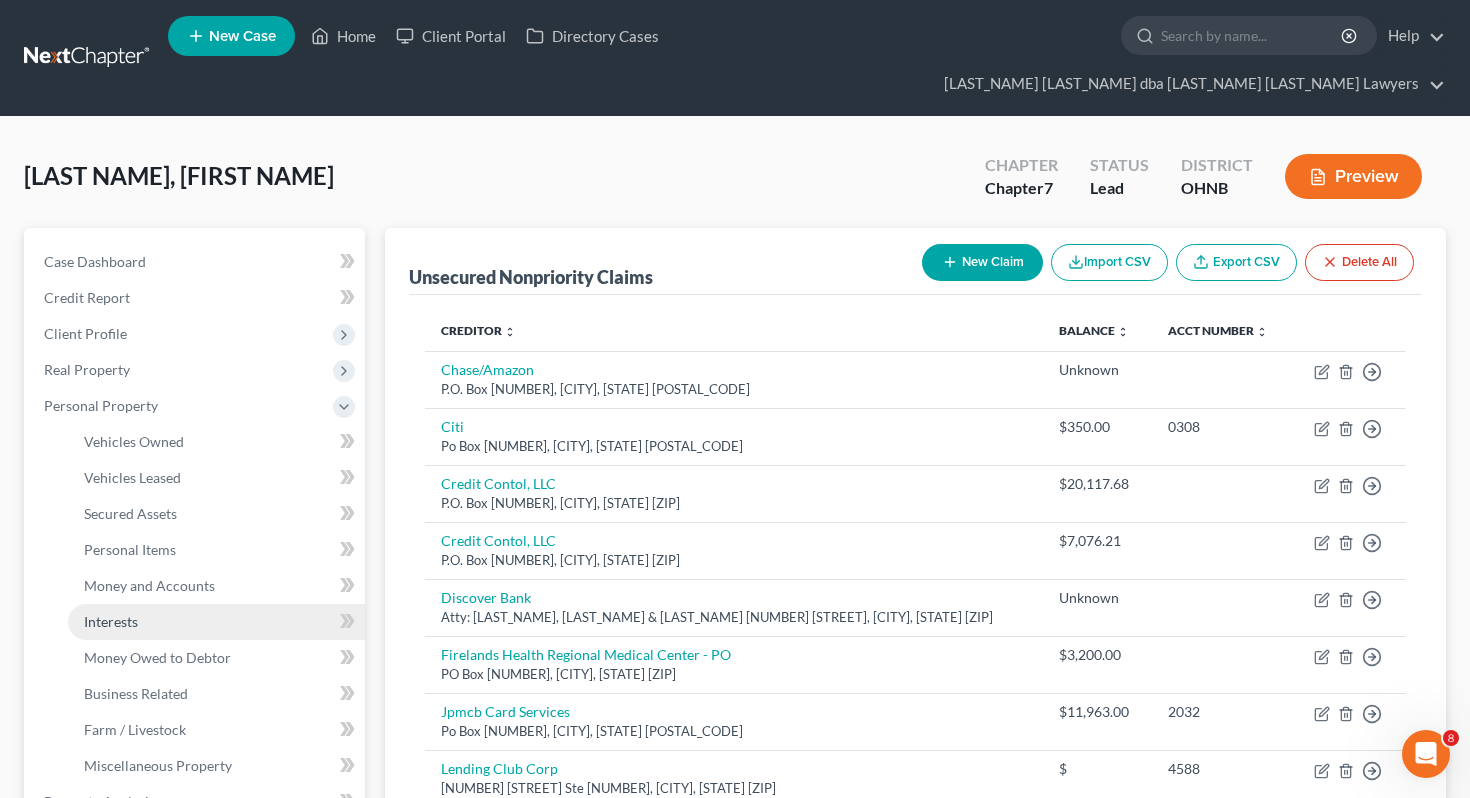 click on "Interests" at bounding box center (216, 622) 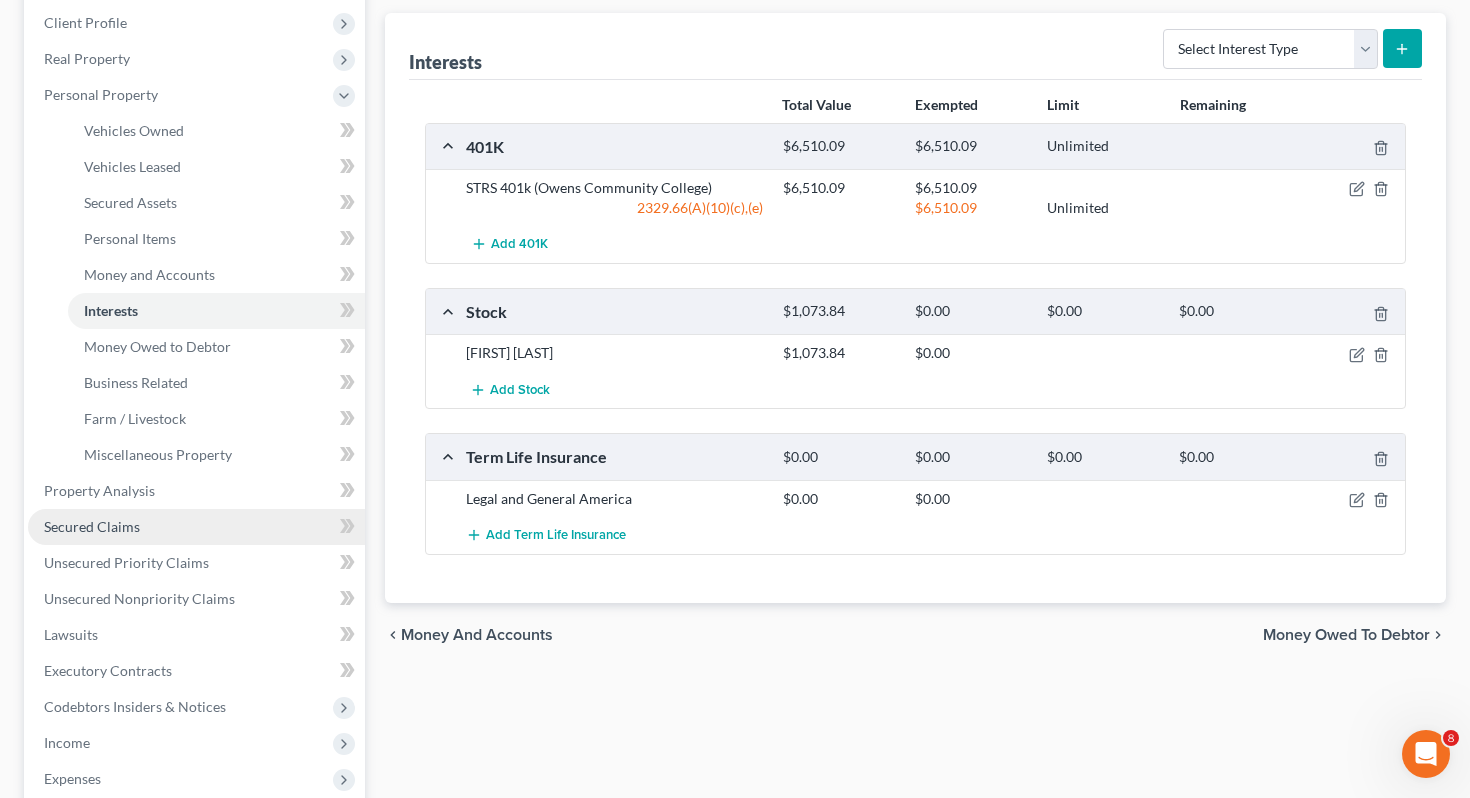 scroll, scrollTop: 318, scrollLeft: 0, axis: vertical 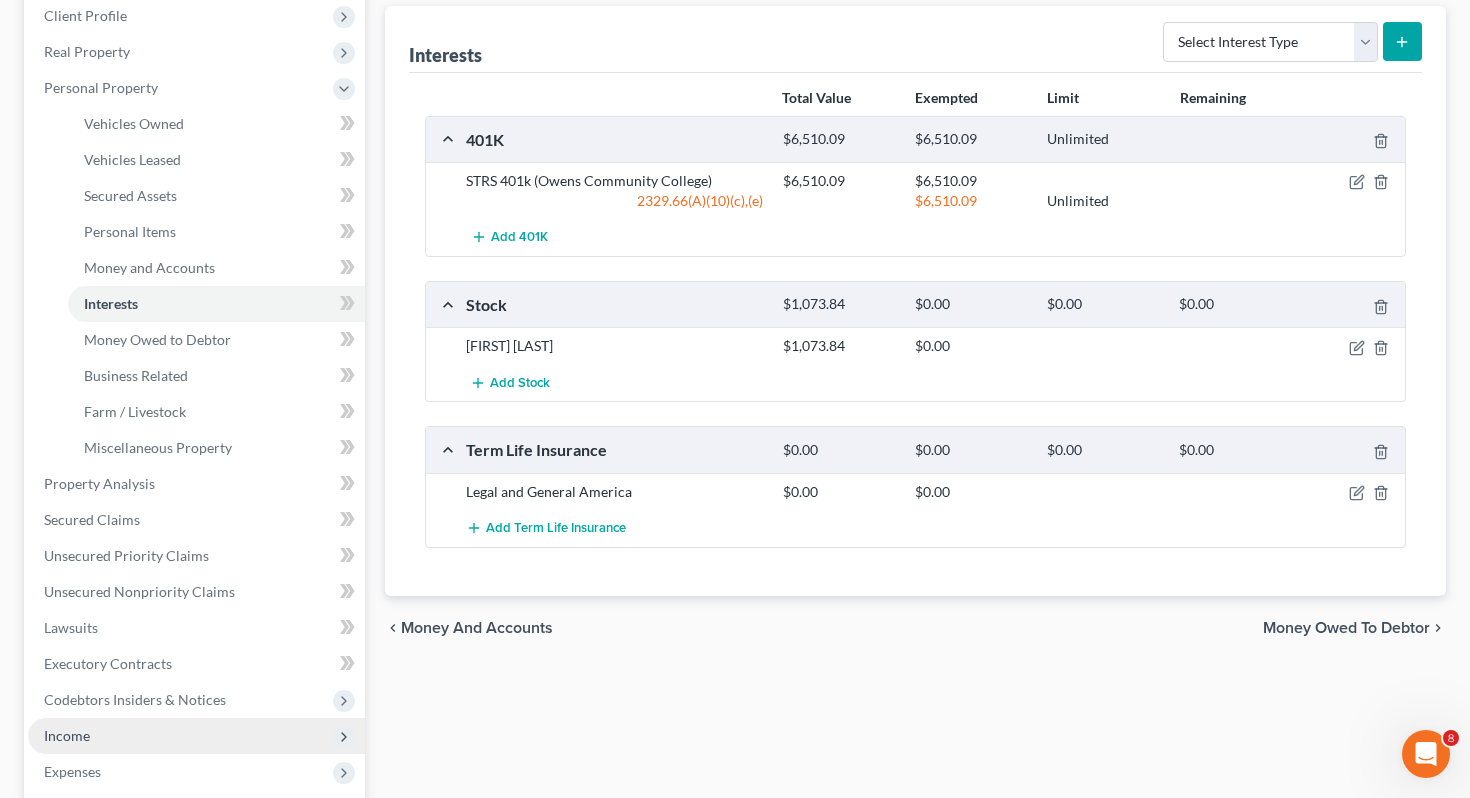 click on "Income" at bounding box center [196, 736] 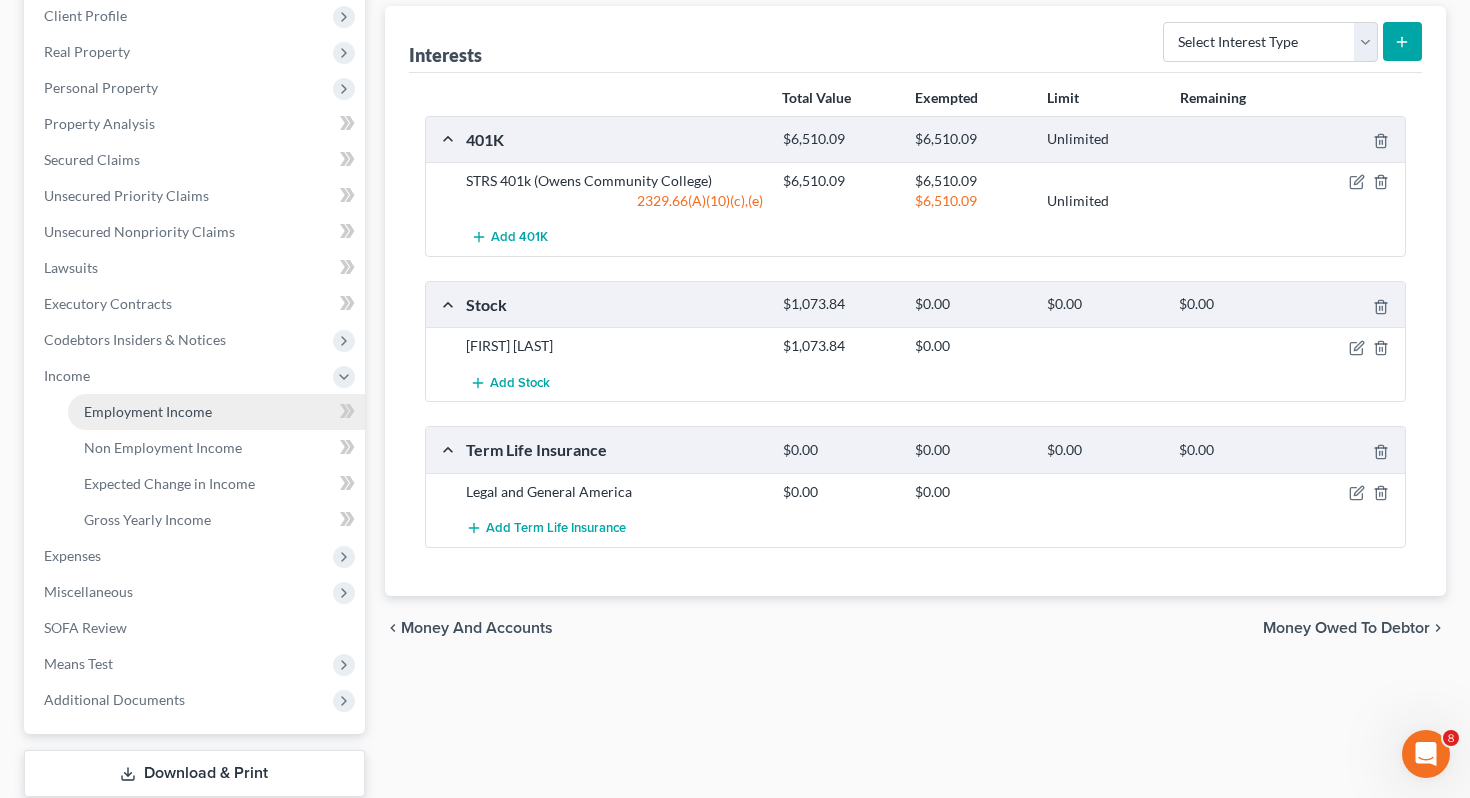 click on "Employment Income" at bounding box center [216, 412] 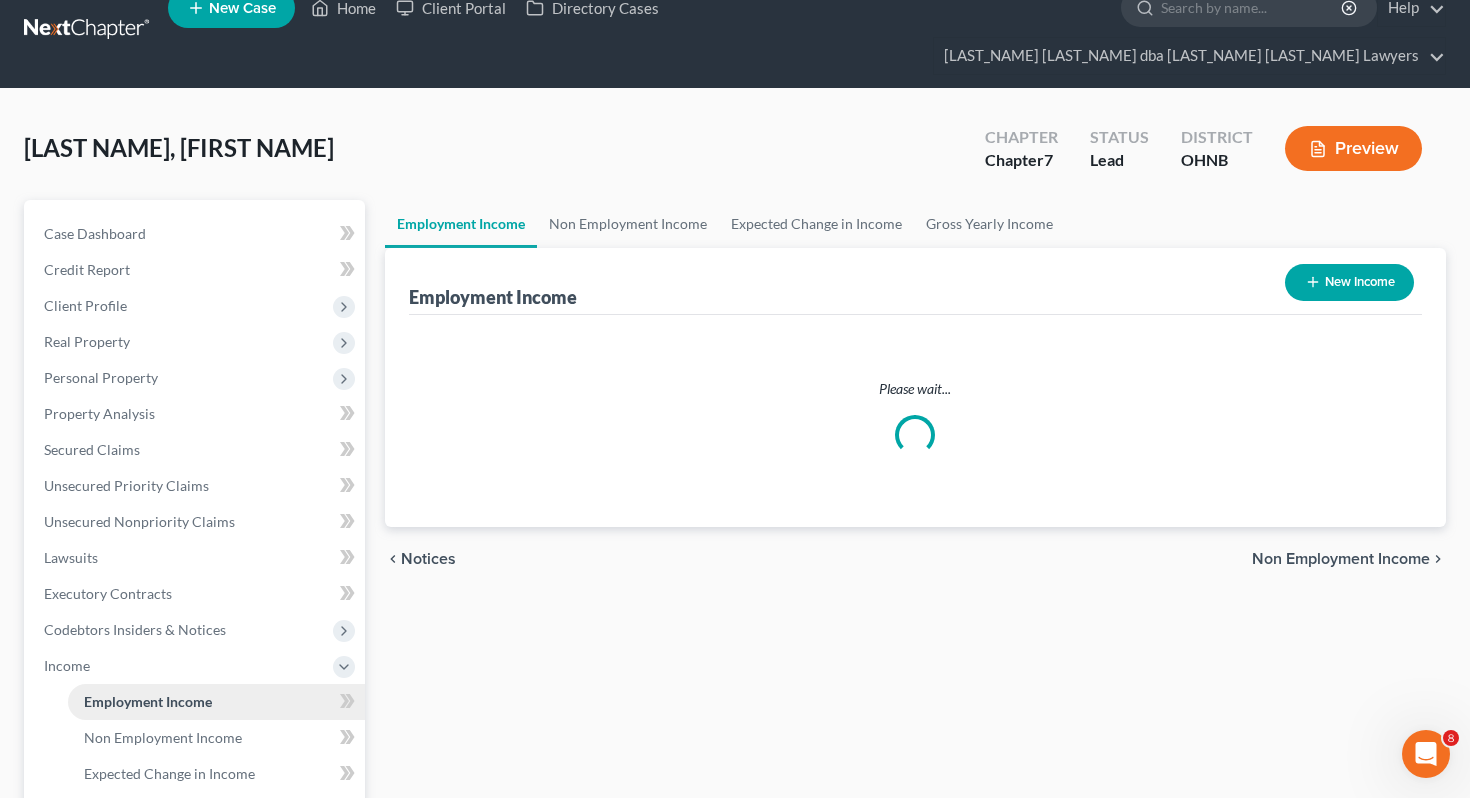scroll, scrollTop: 0, scrollLeft: 0, axis: both 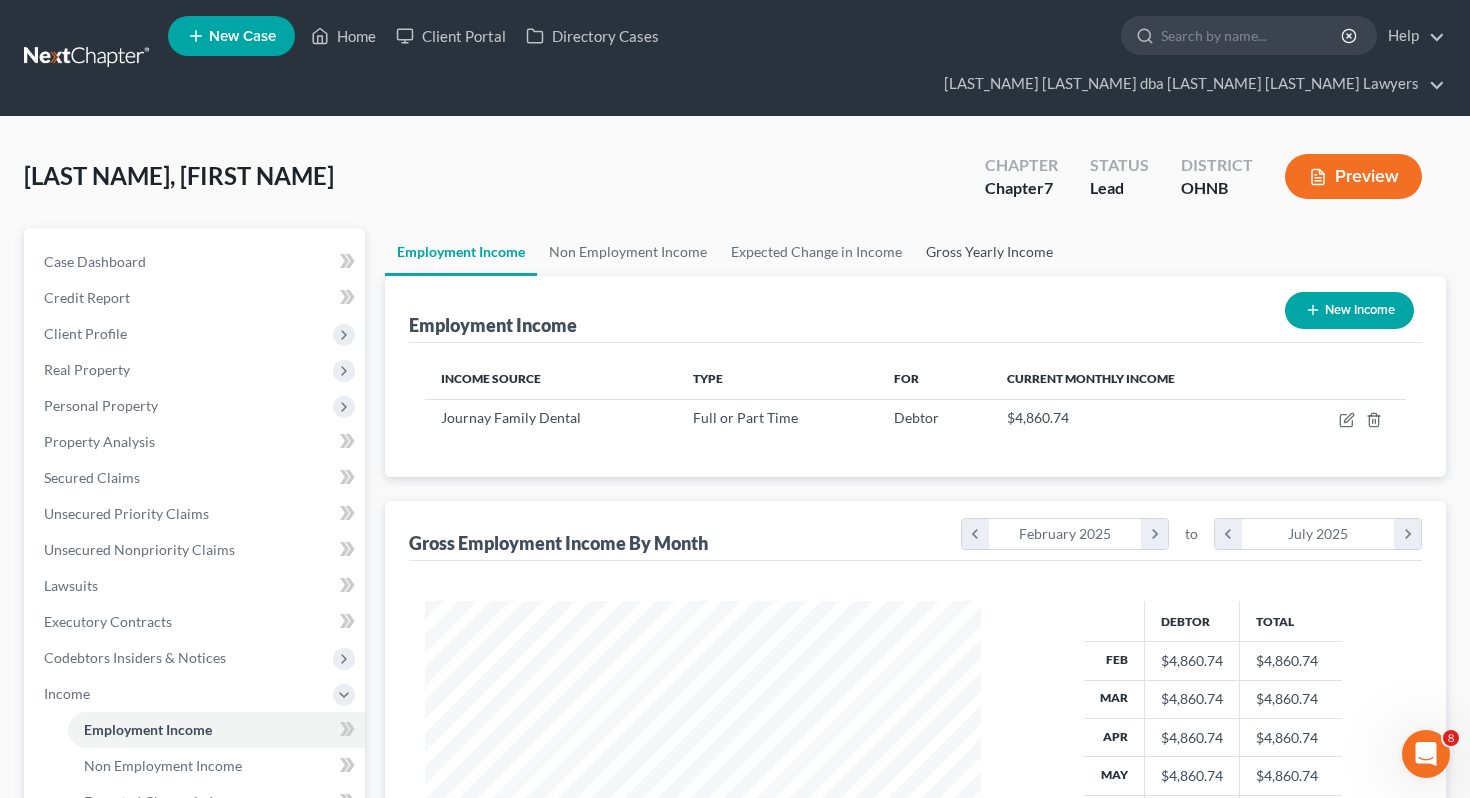 click on "Gross Yearly Income" at bounding box center (989, 252) 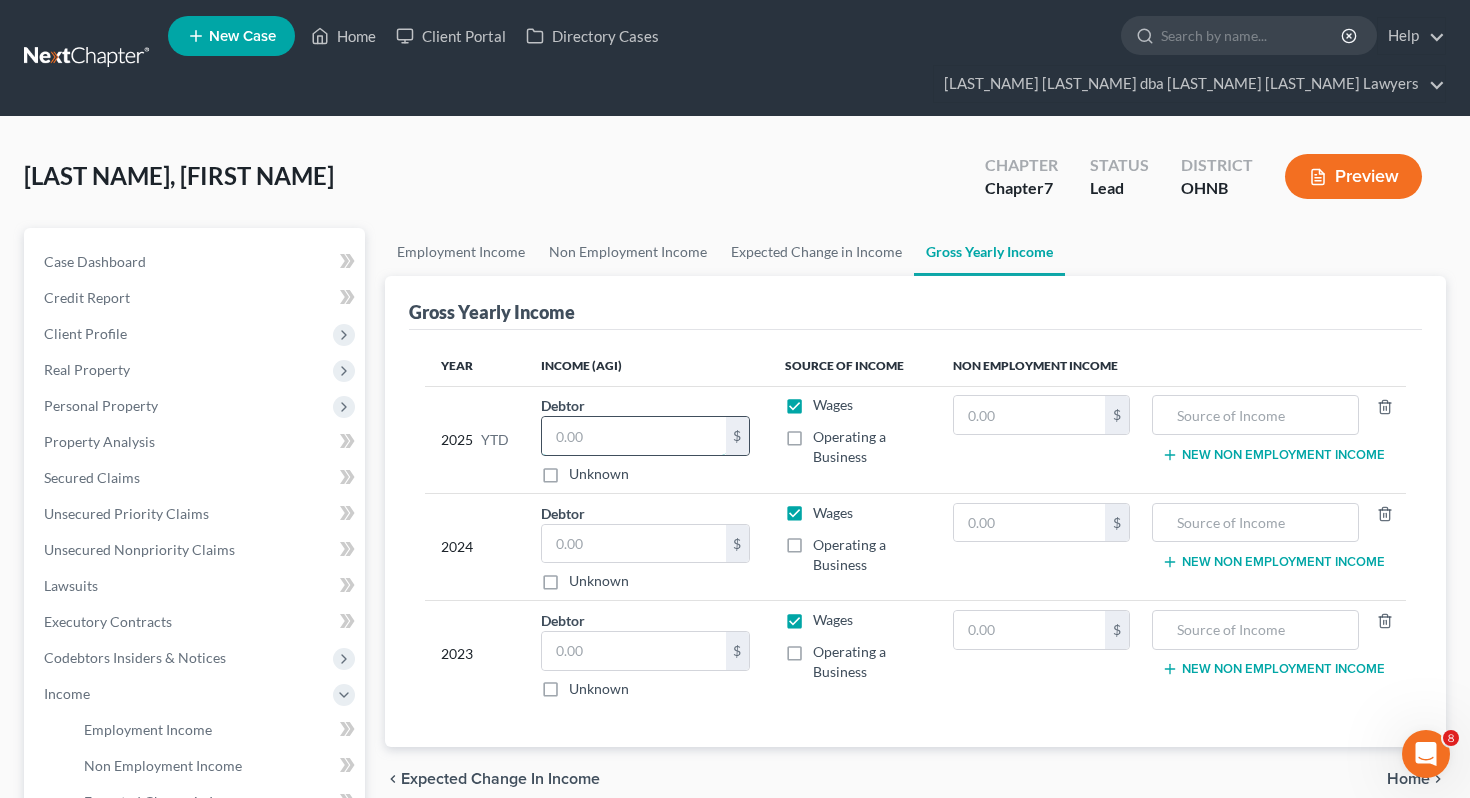 click at bounding box center (634, 436) 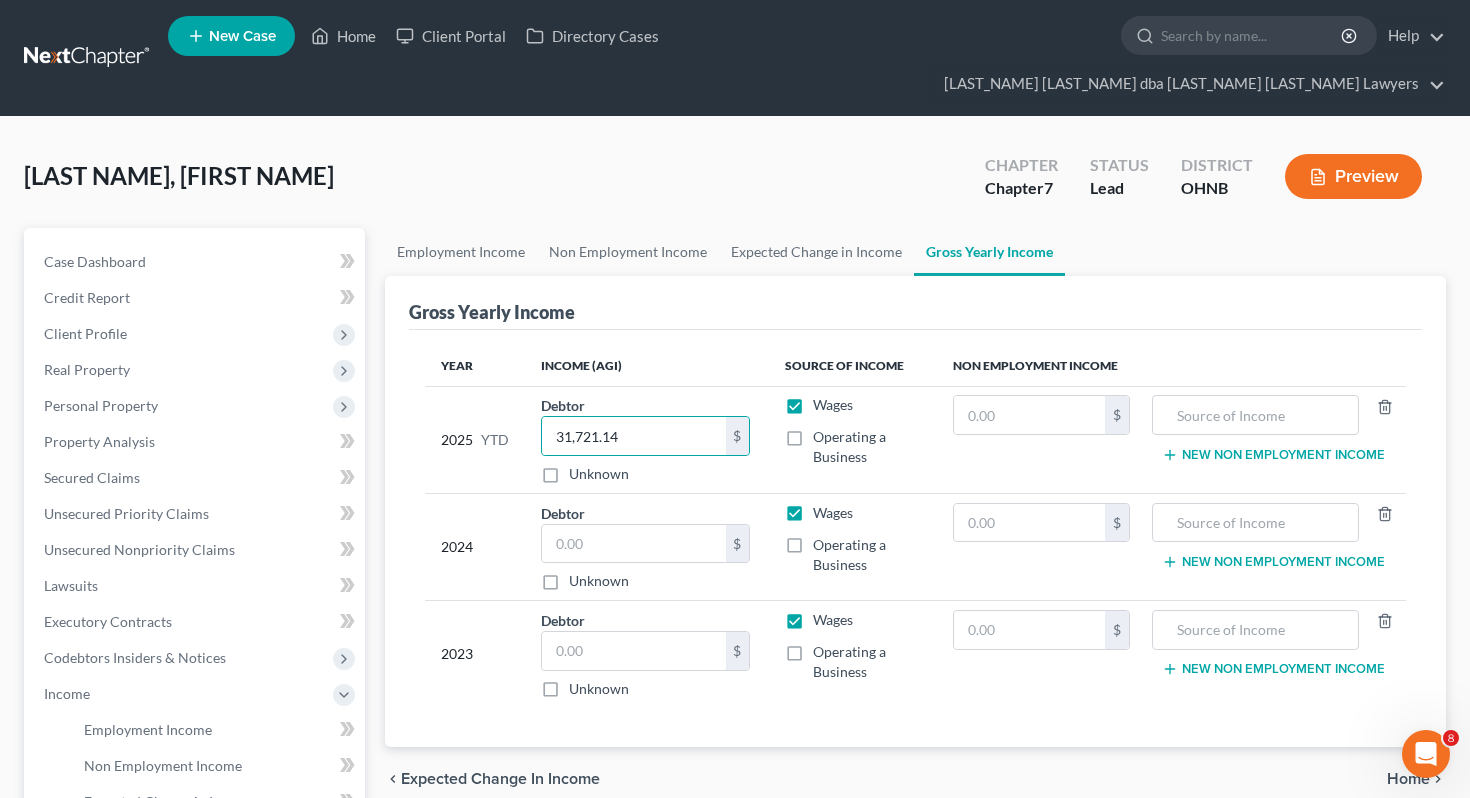 click on "2024" at bounding box center (475, 547) 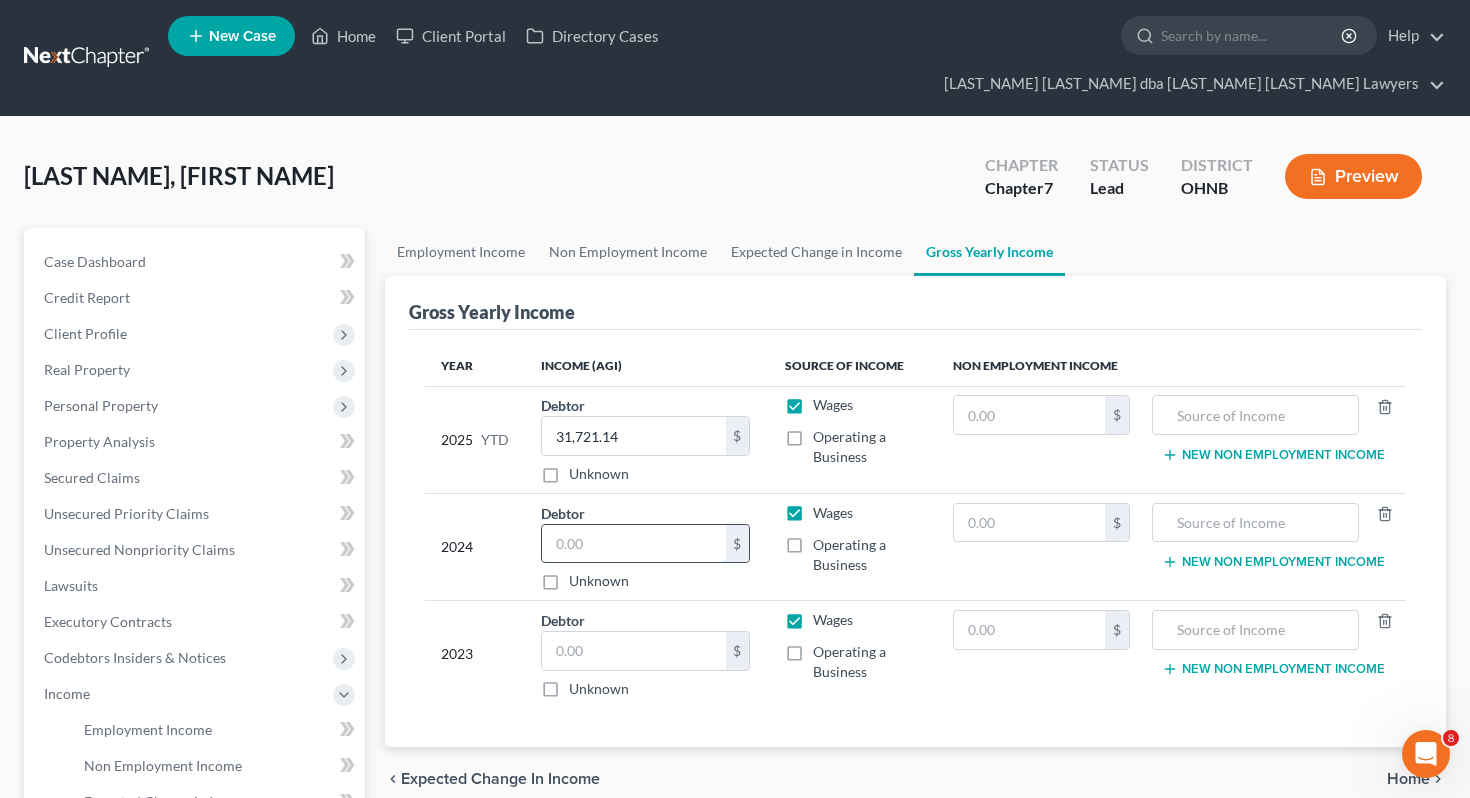 click at bounding box center [634, 544] 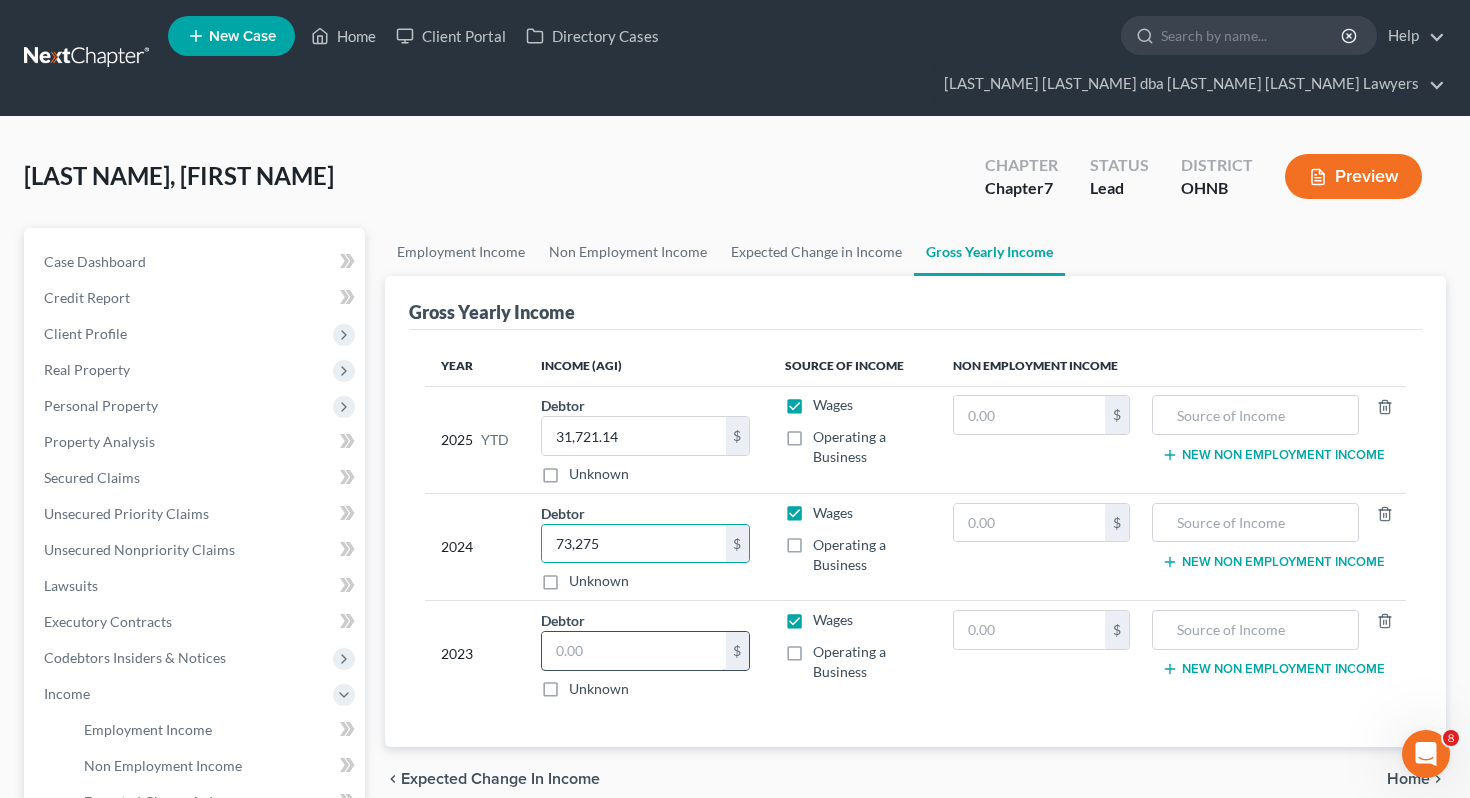 click at bounding box center (634, 651) 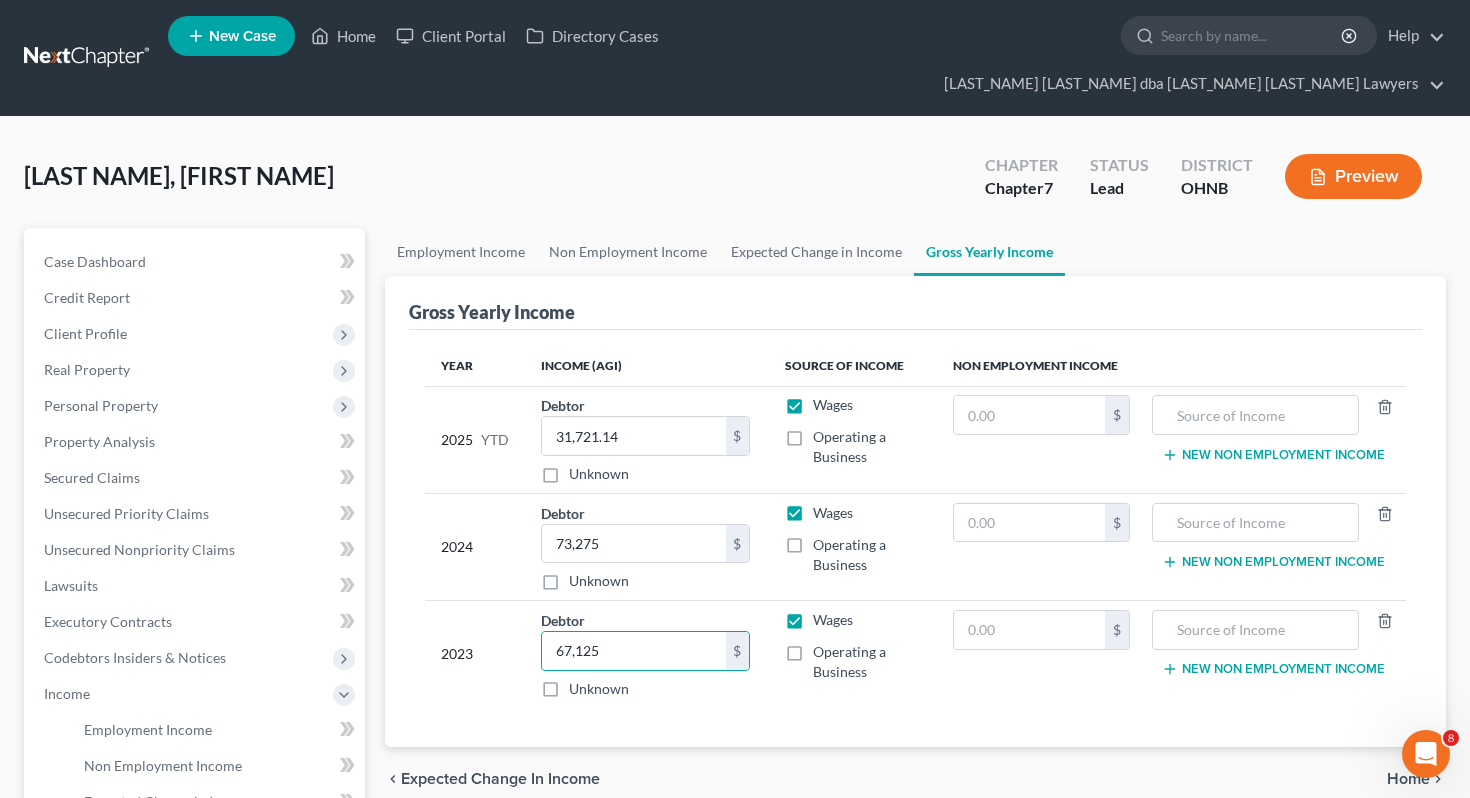 click on "Employment Income
Non Employment Income
Expected Change in Income
Gross Yearly Income
Gross Yearly Income
Year Income (AGI) Source of Income Non Employment Income 2025  YTD Debtor
[PRICE] $
Unknown
Balance Undetermined
[PRICE] $
Unknown
Wages Operating a Business $ New Non Employment Income 2024 Debtor
[PRICE] $
Unknown
Balance Undetermined
[PRICE] $
Unknown
Wages Operating a Business $ New Non Employment Income 2023 Debtor
[PRICE] $
Unknown
Balance Undetermined
[PRICE] $
Unknown
Wages Operating a Business $ New Non Employment Income
chevron_left
Expected Change in Income
Home" at bounding box center (916, 697) 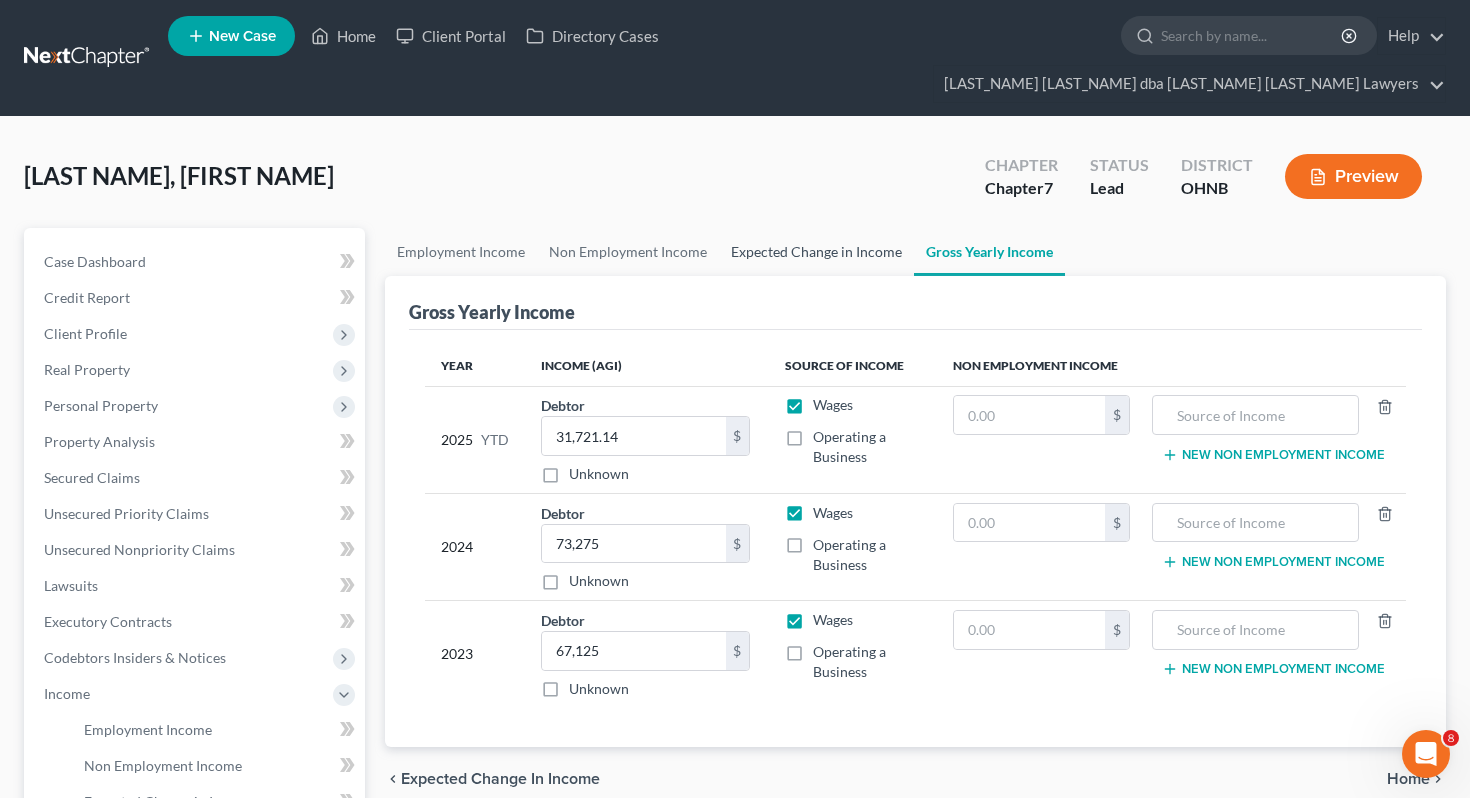 click on "Expected Change in Income" at bounding box center (816, 252) 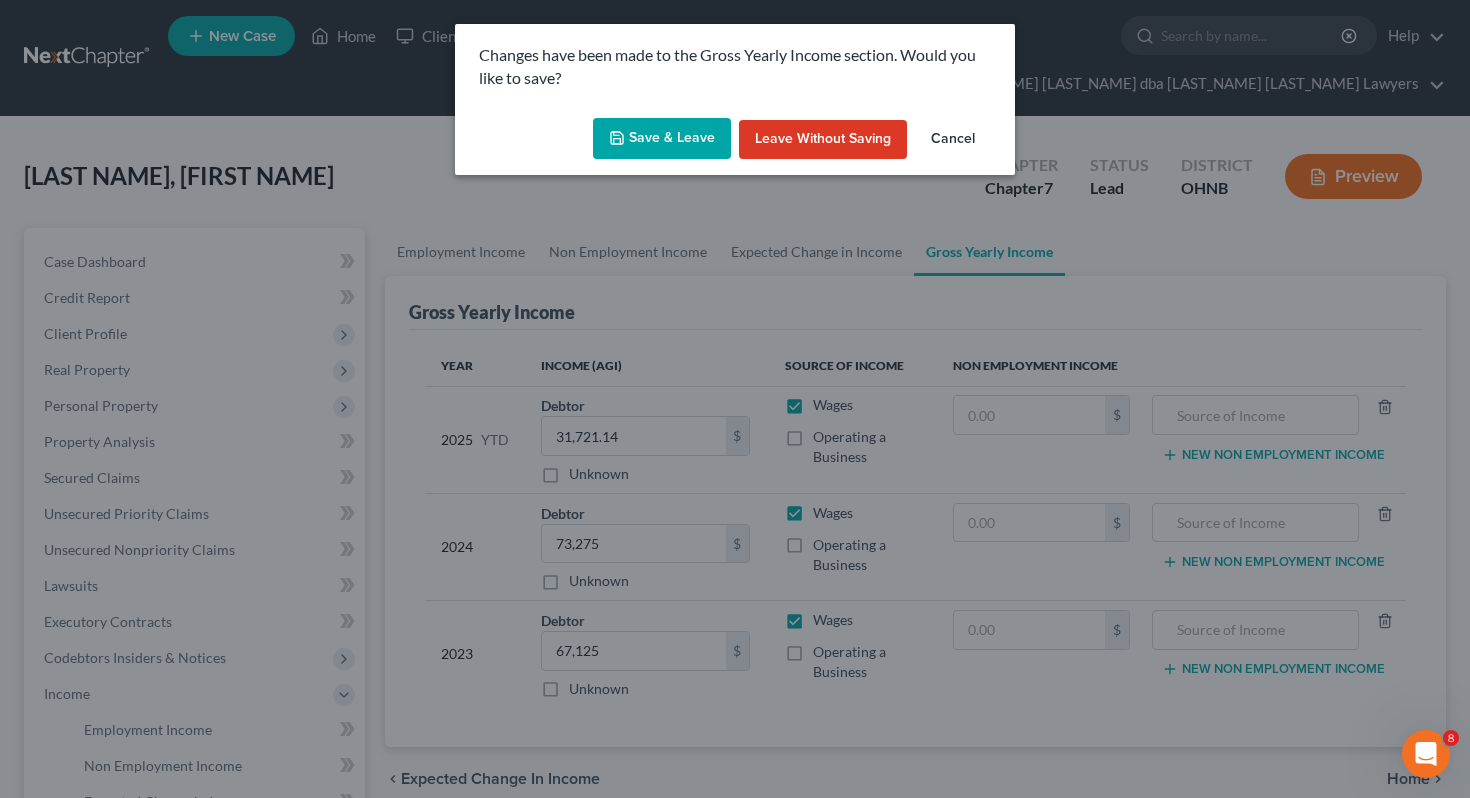 click on "Save & Leave" at bounding box center [662, 139] 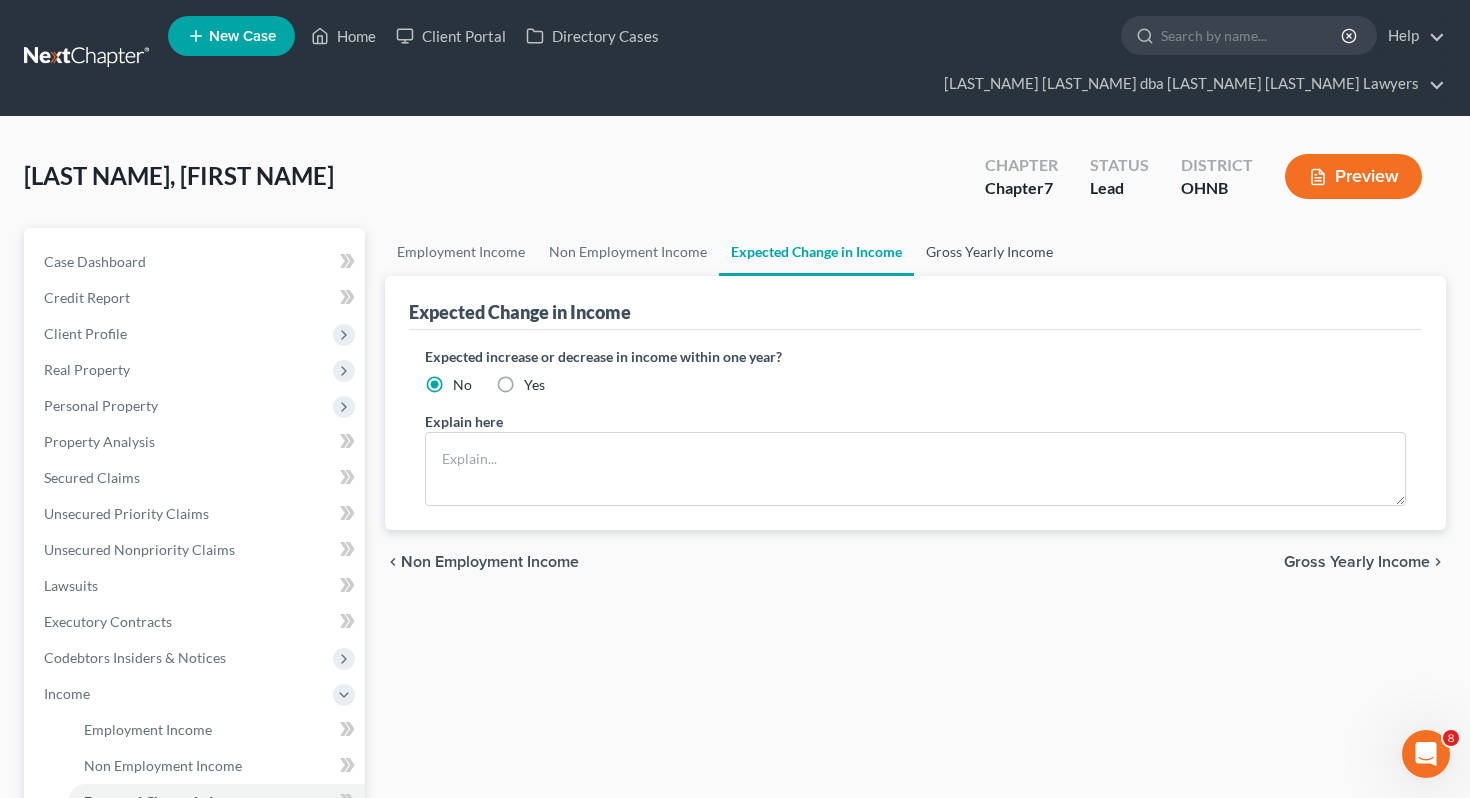 click on "Gross Yearly Income" at bounding box center (989, 252) 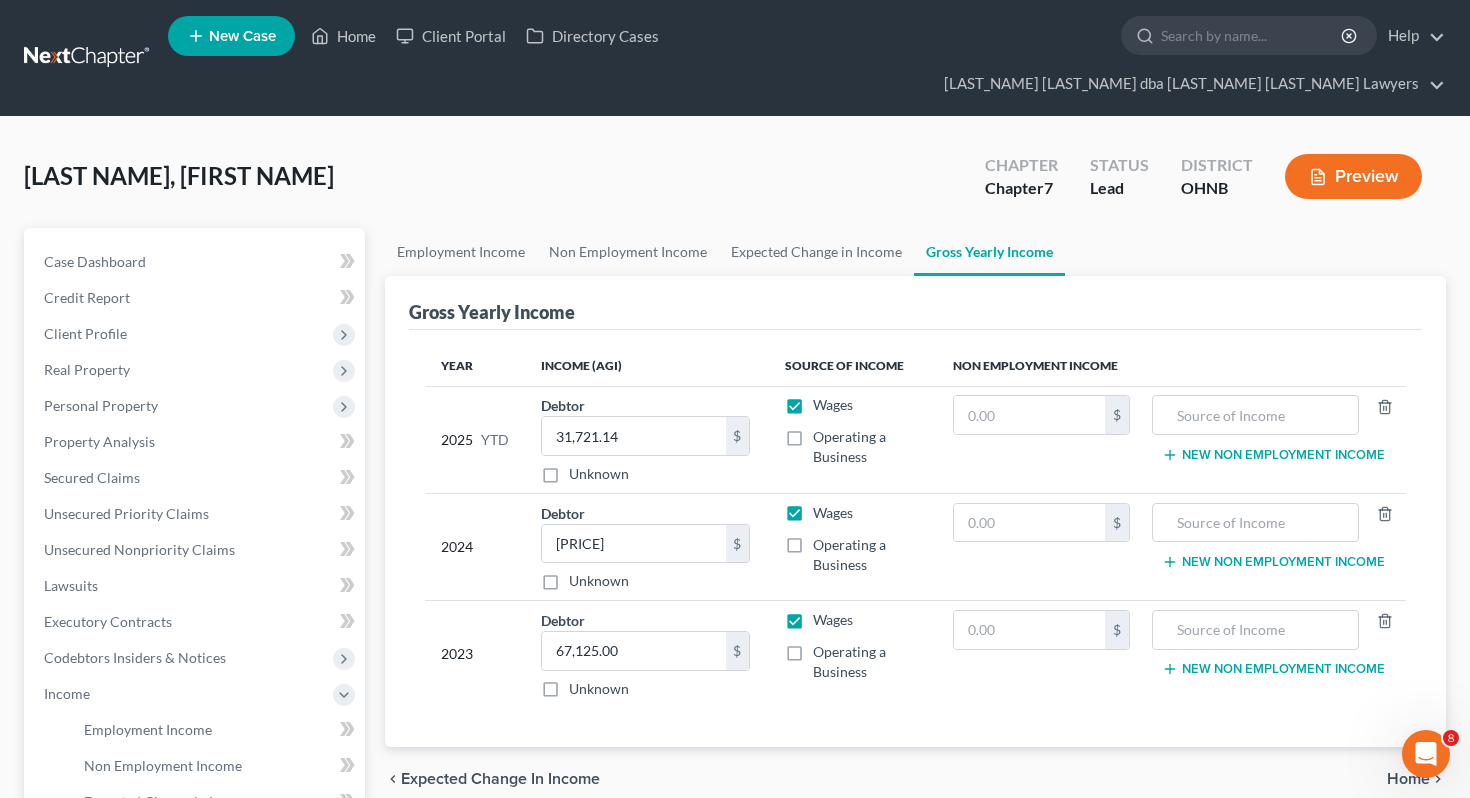 click on "Gross Yearly Income" at bounding box center [916, 303] 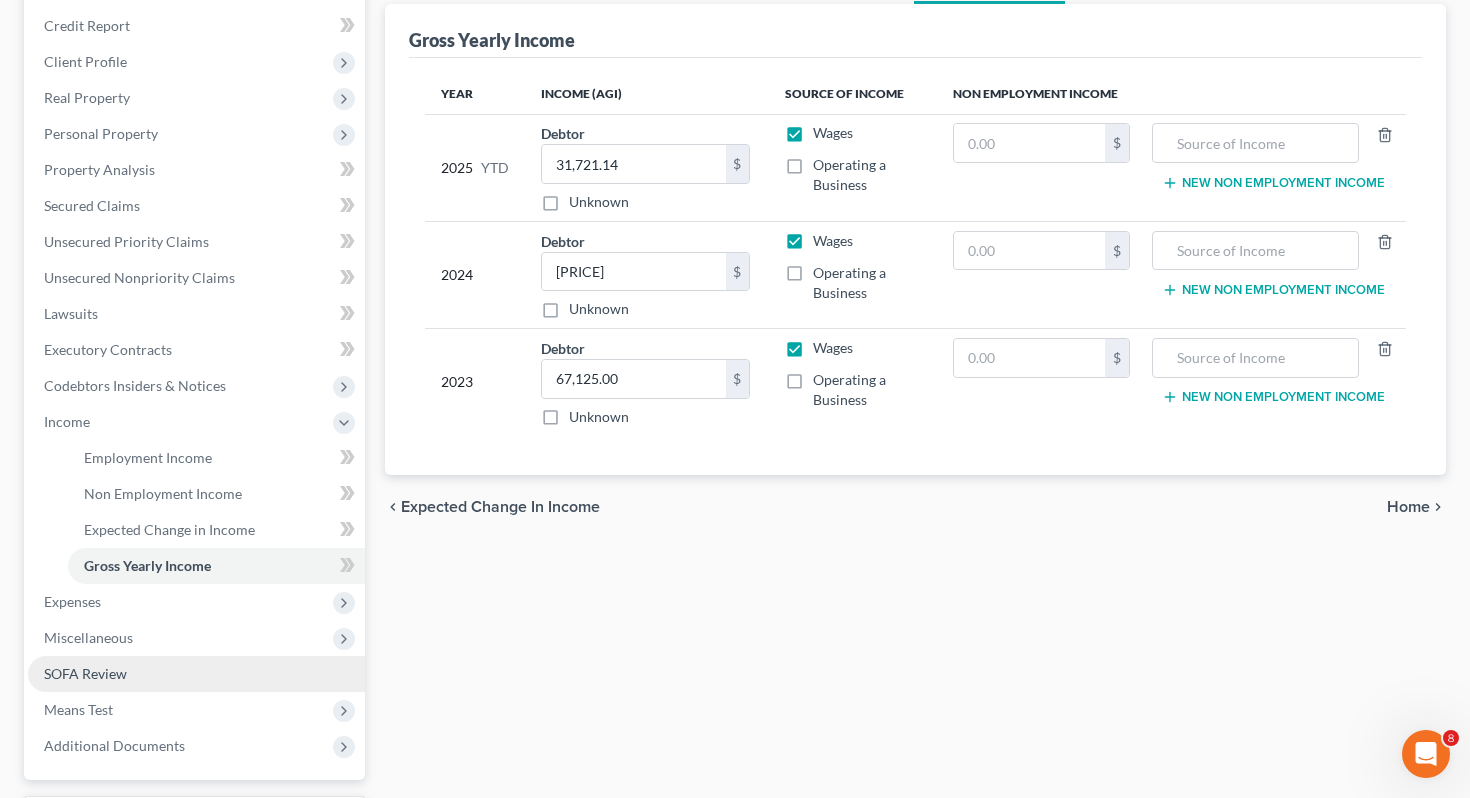 scroll, scrollTop: 297, scrollLeft: 0, axis: vertical 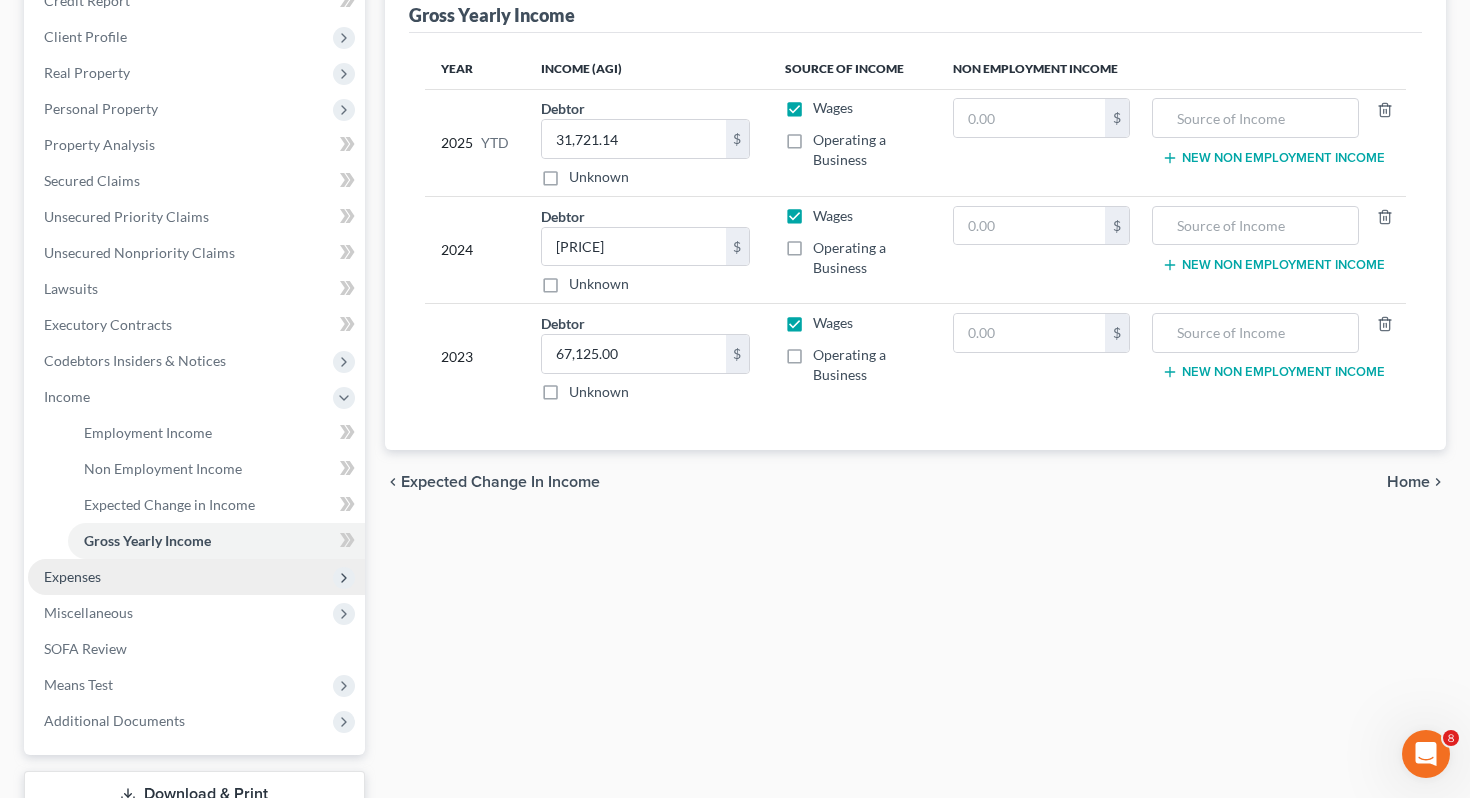 click on "Expenses" at bounding box center (196, 577) 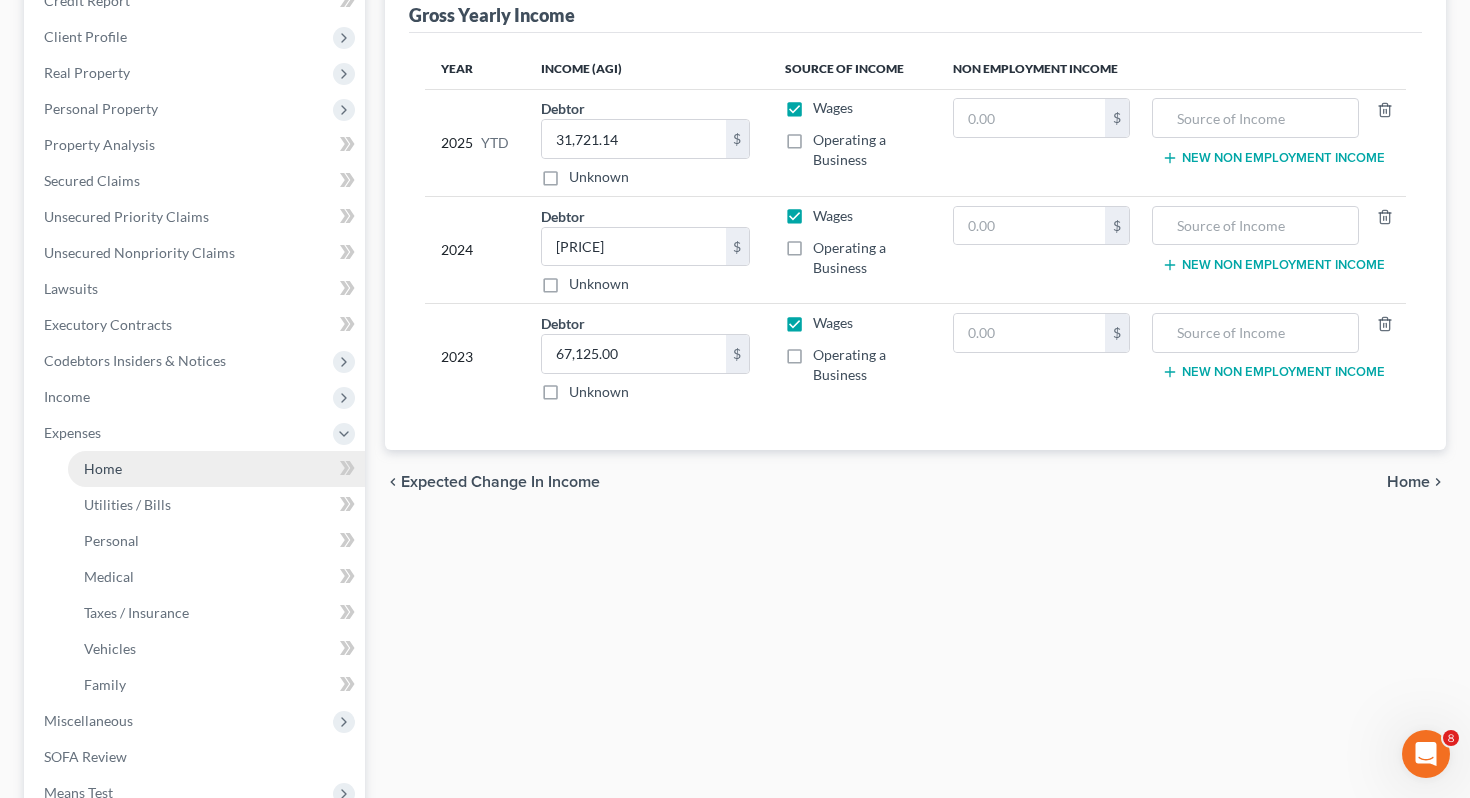 click on "Home" at bounding box center (216, 469) 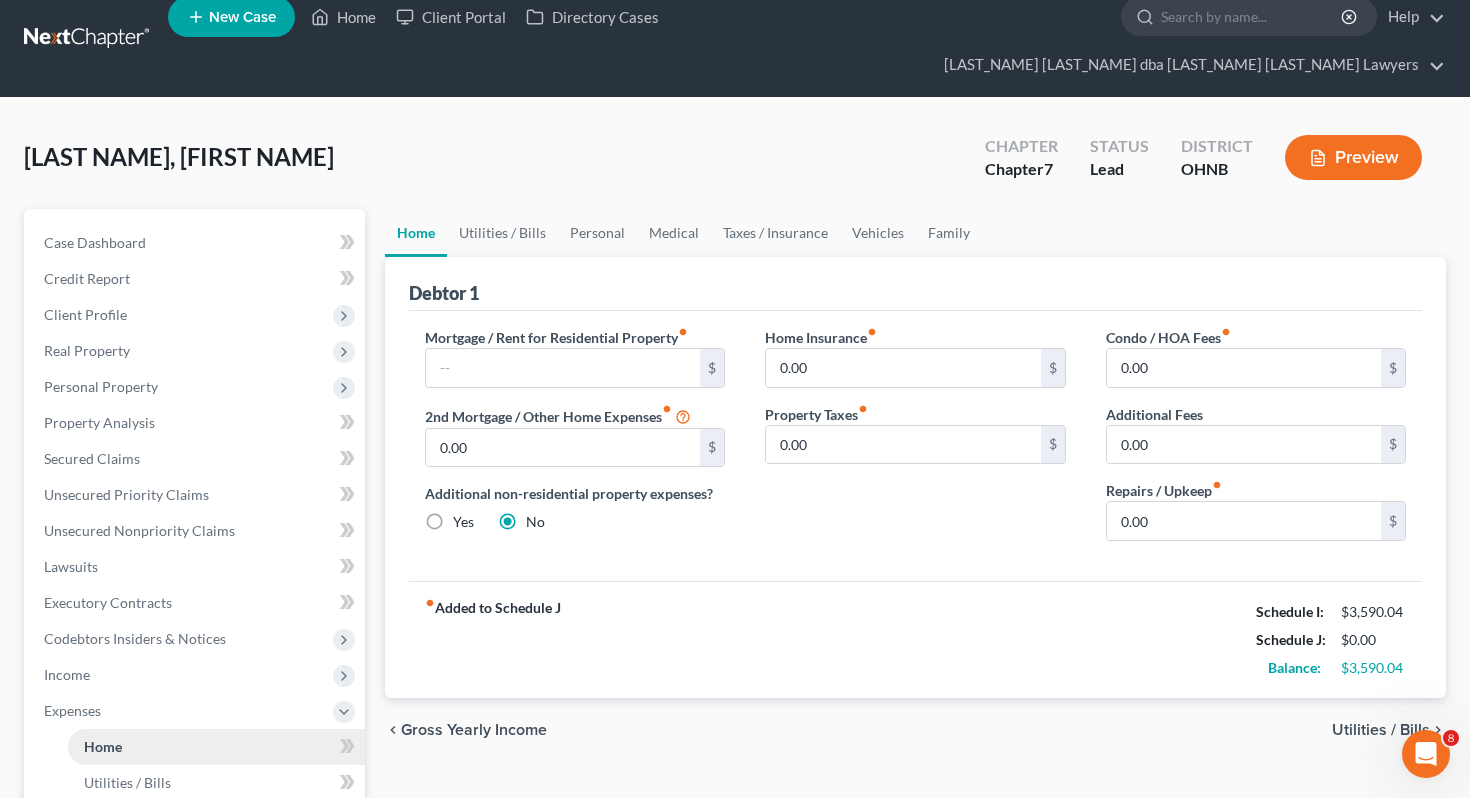scroll, scrollTop: 0, scrollLeft: 0, axis: both 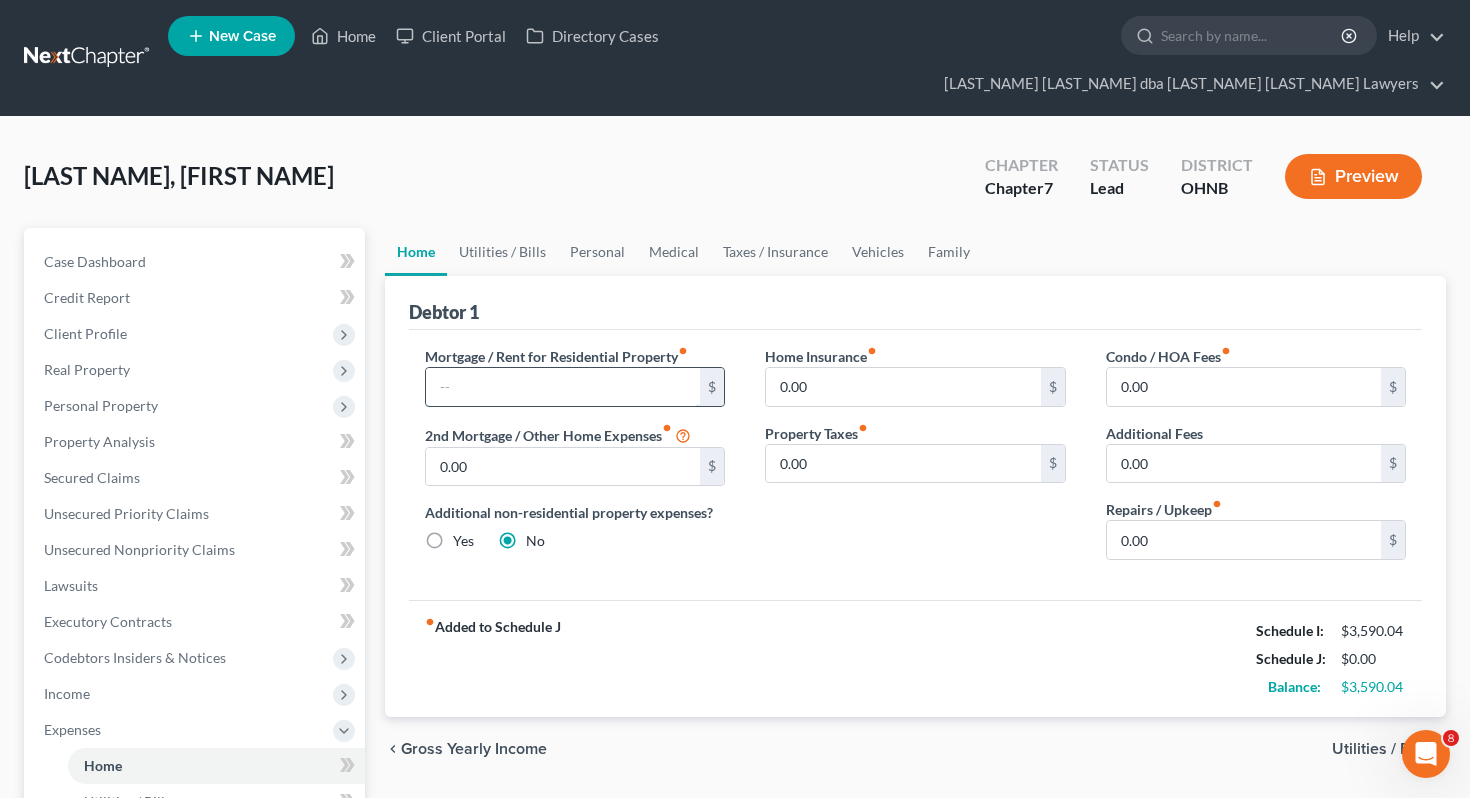 click at bounding box center (563, 387) 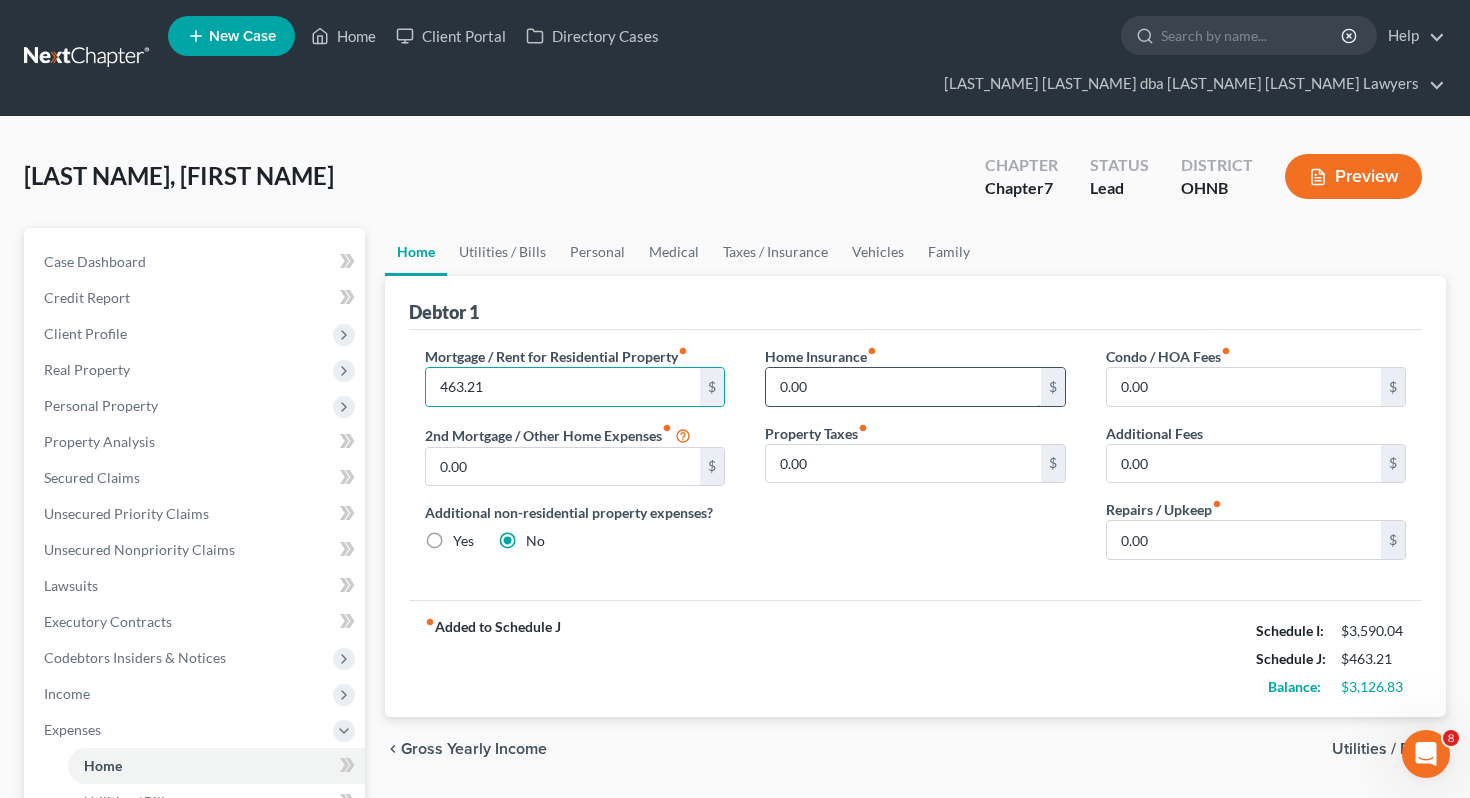click on "0.00" at bounding box center [903, 387] 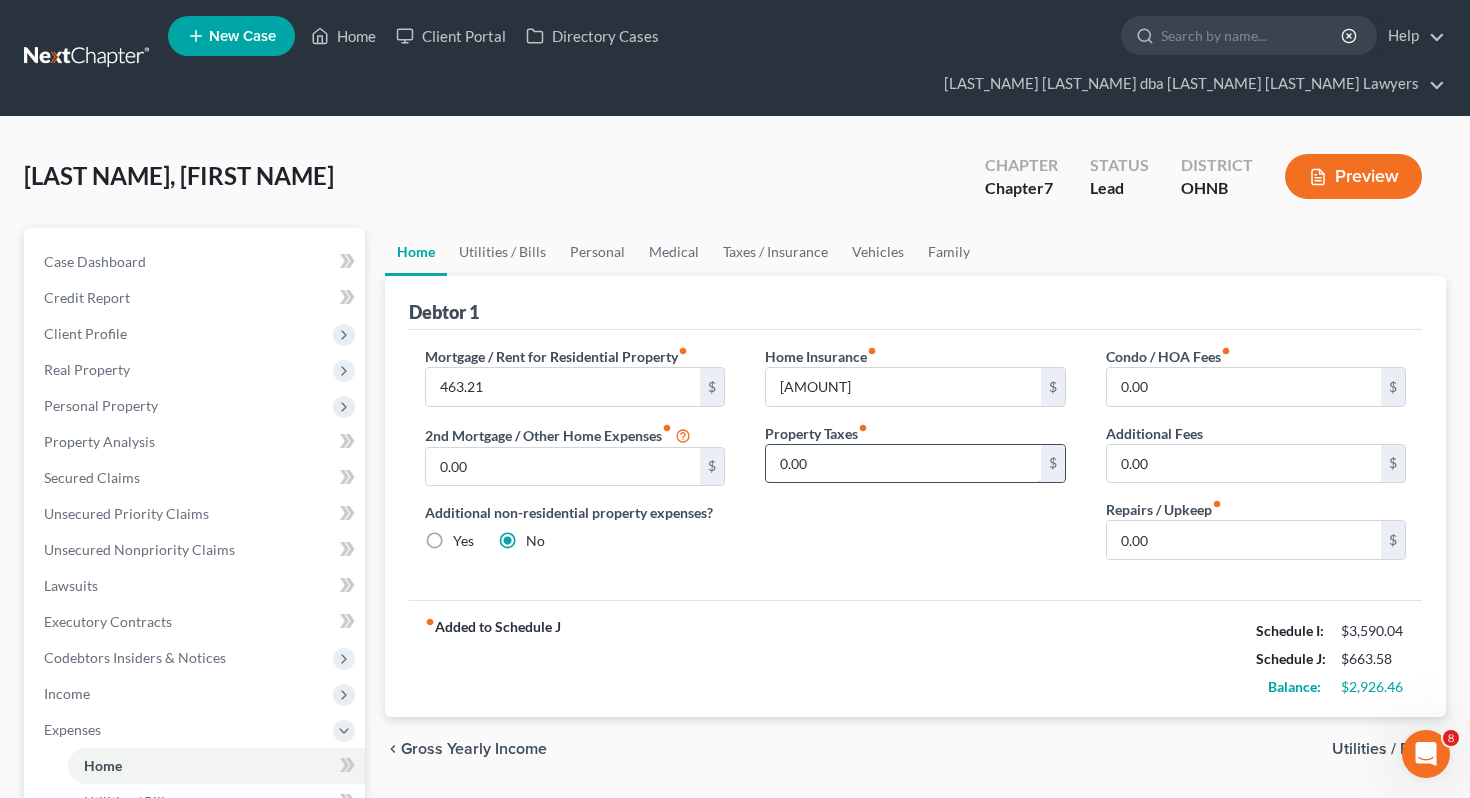 click on "0.00" at bounding box center [903, 464] 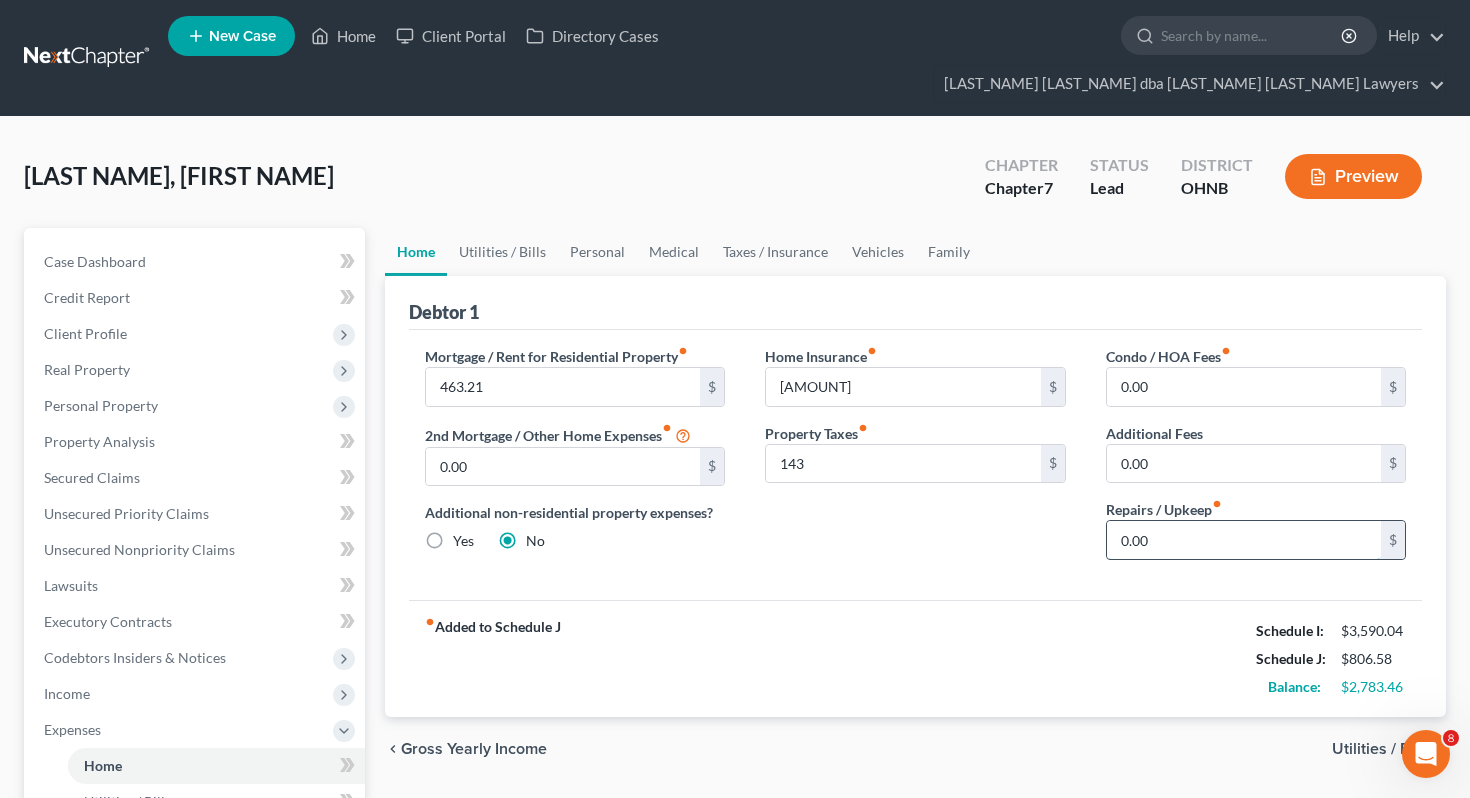 click on "0.00" at bounding box center [1244, 540] 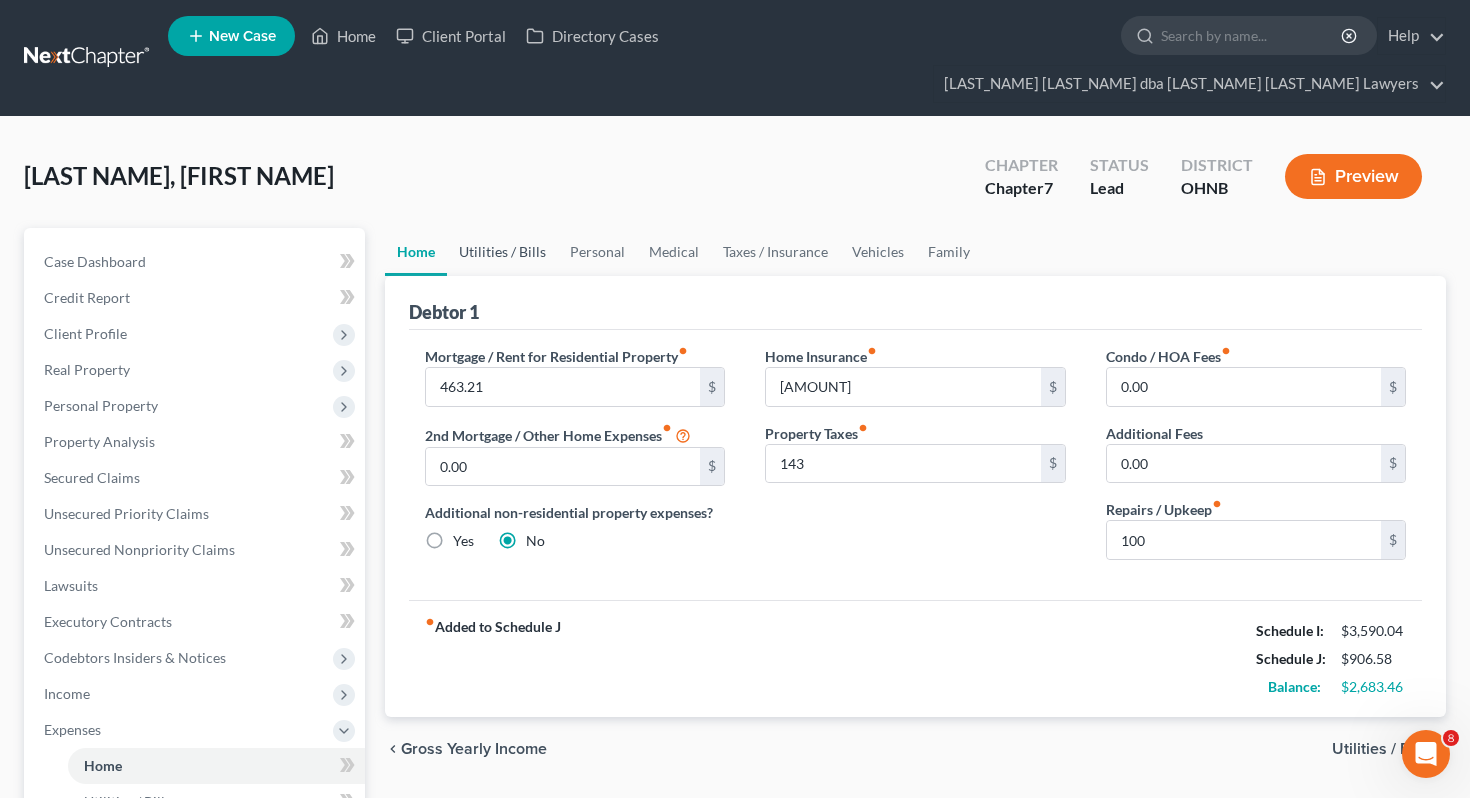 click on "Utilities / Bills" at bounding box center [502, 252] 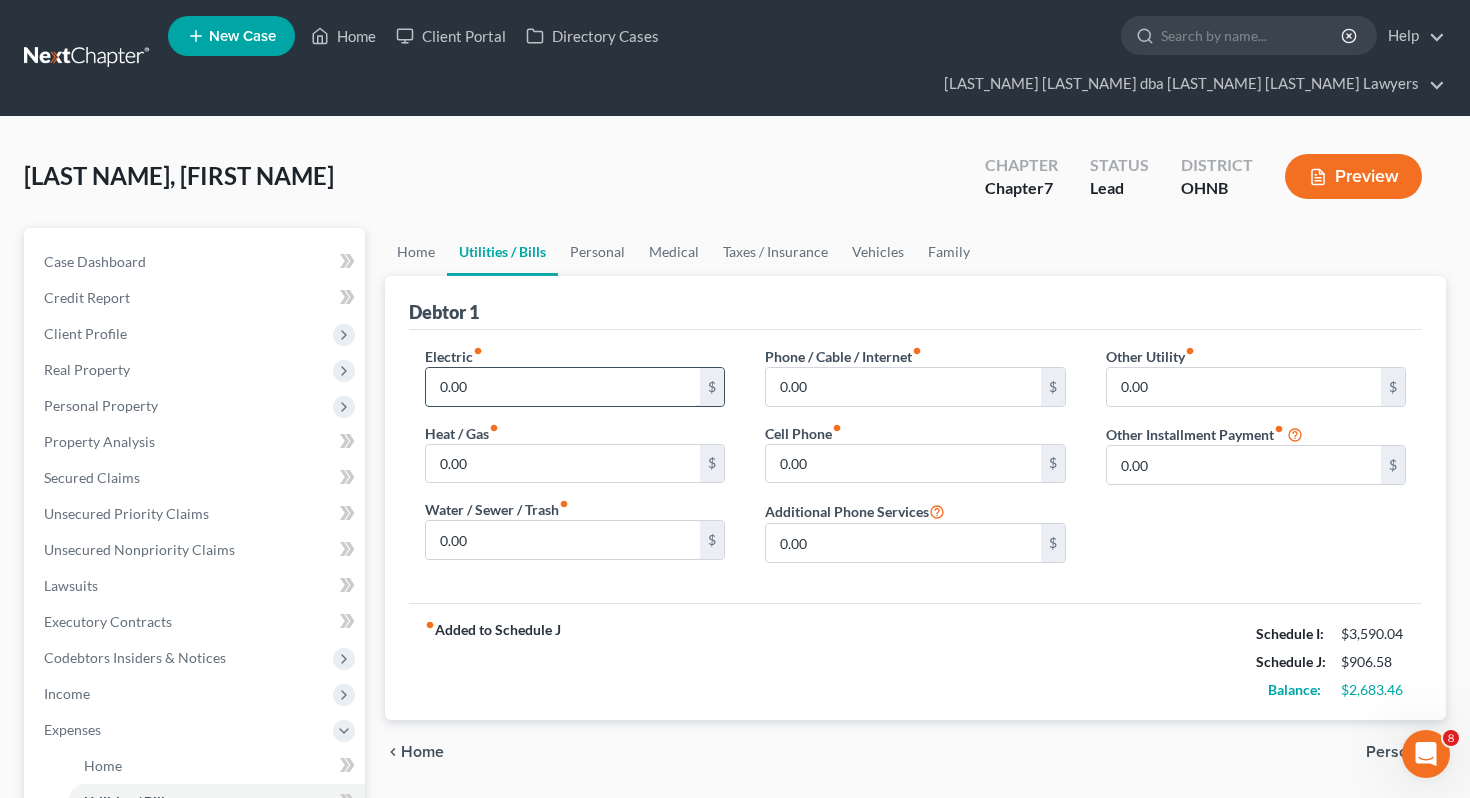 click on "0.00" at bounding box center [563, 387] 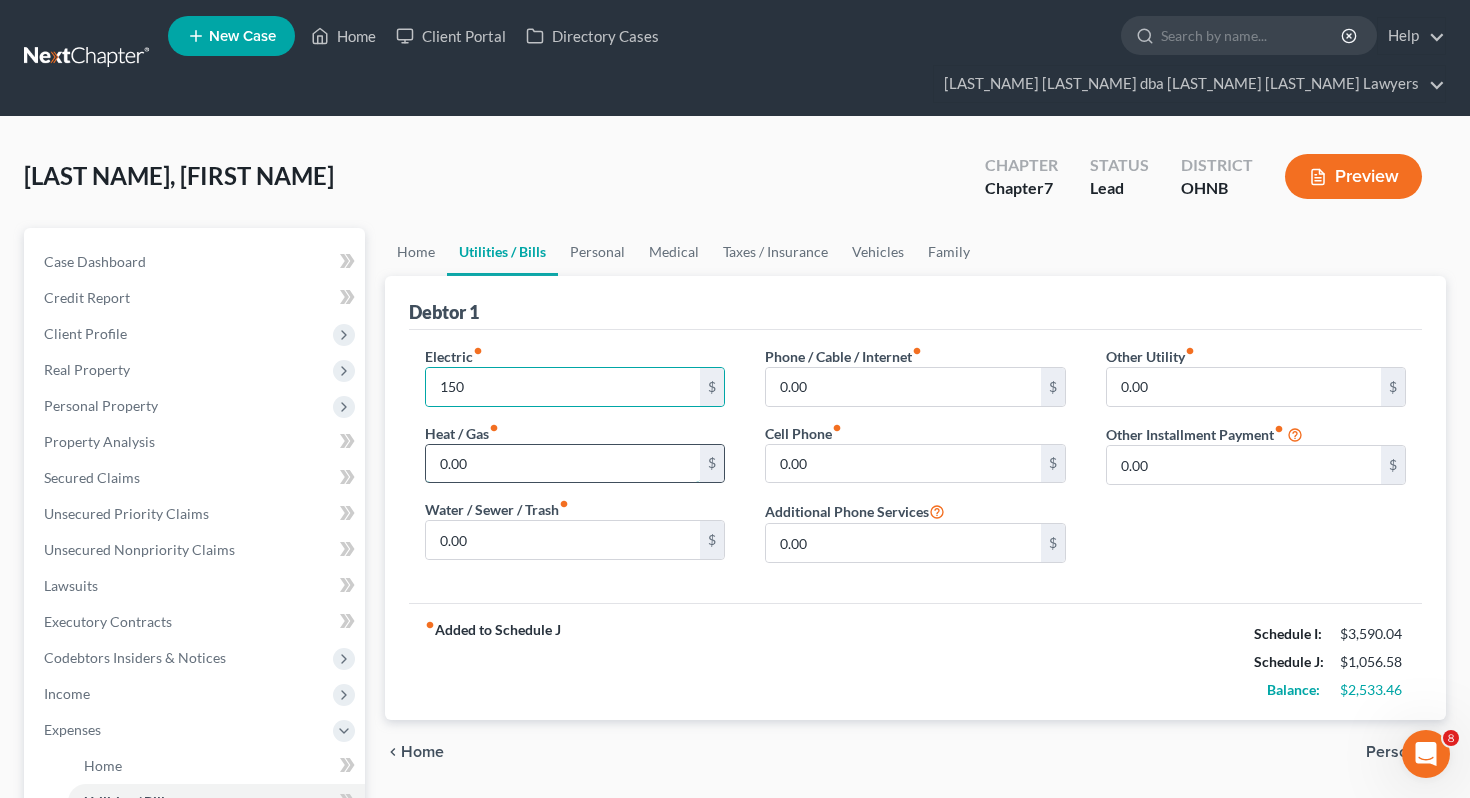 click on "0.00" at bounding box center (563, 464) 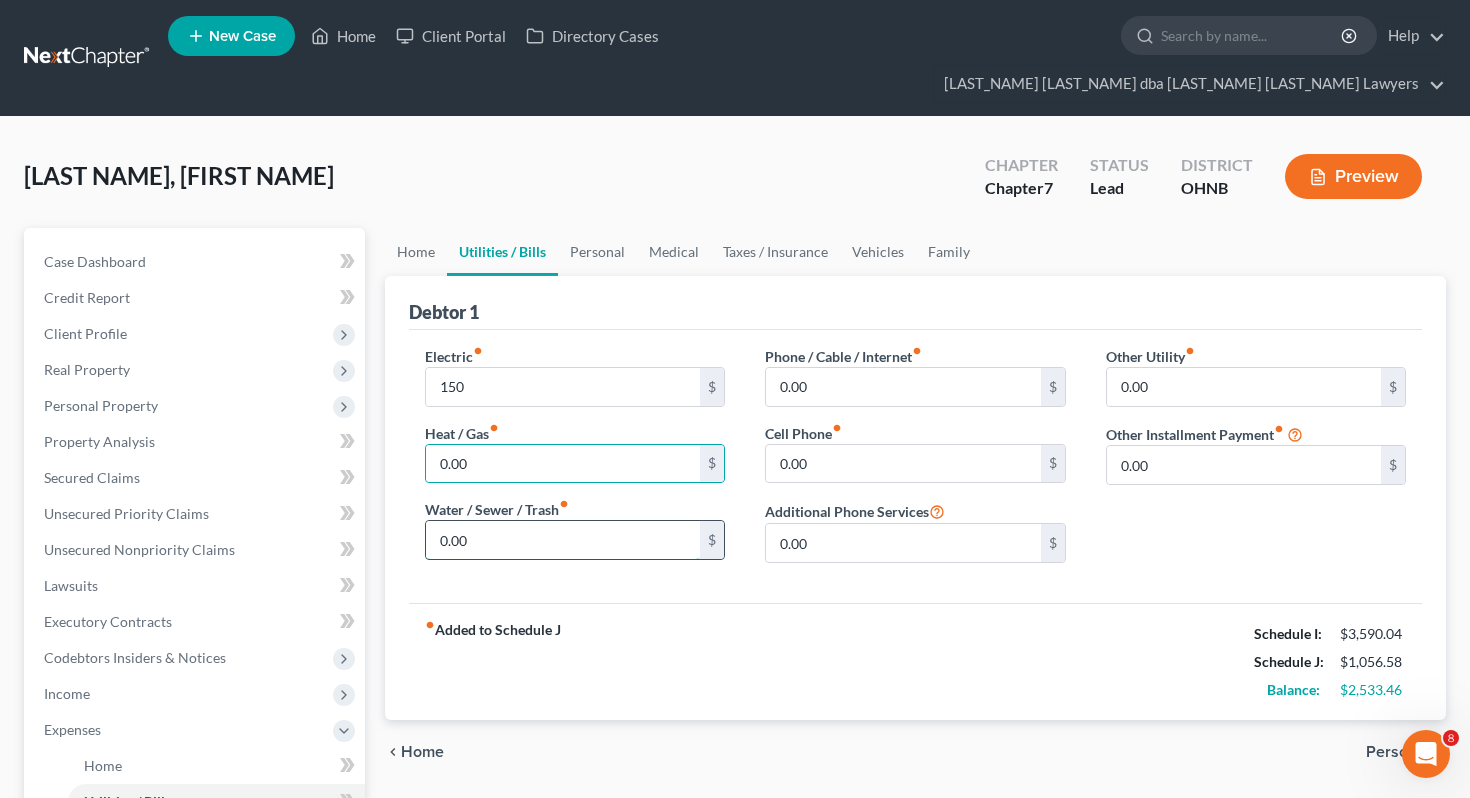 click on "0.00" at bounding box center (563, 540) 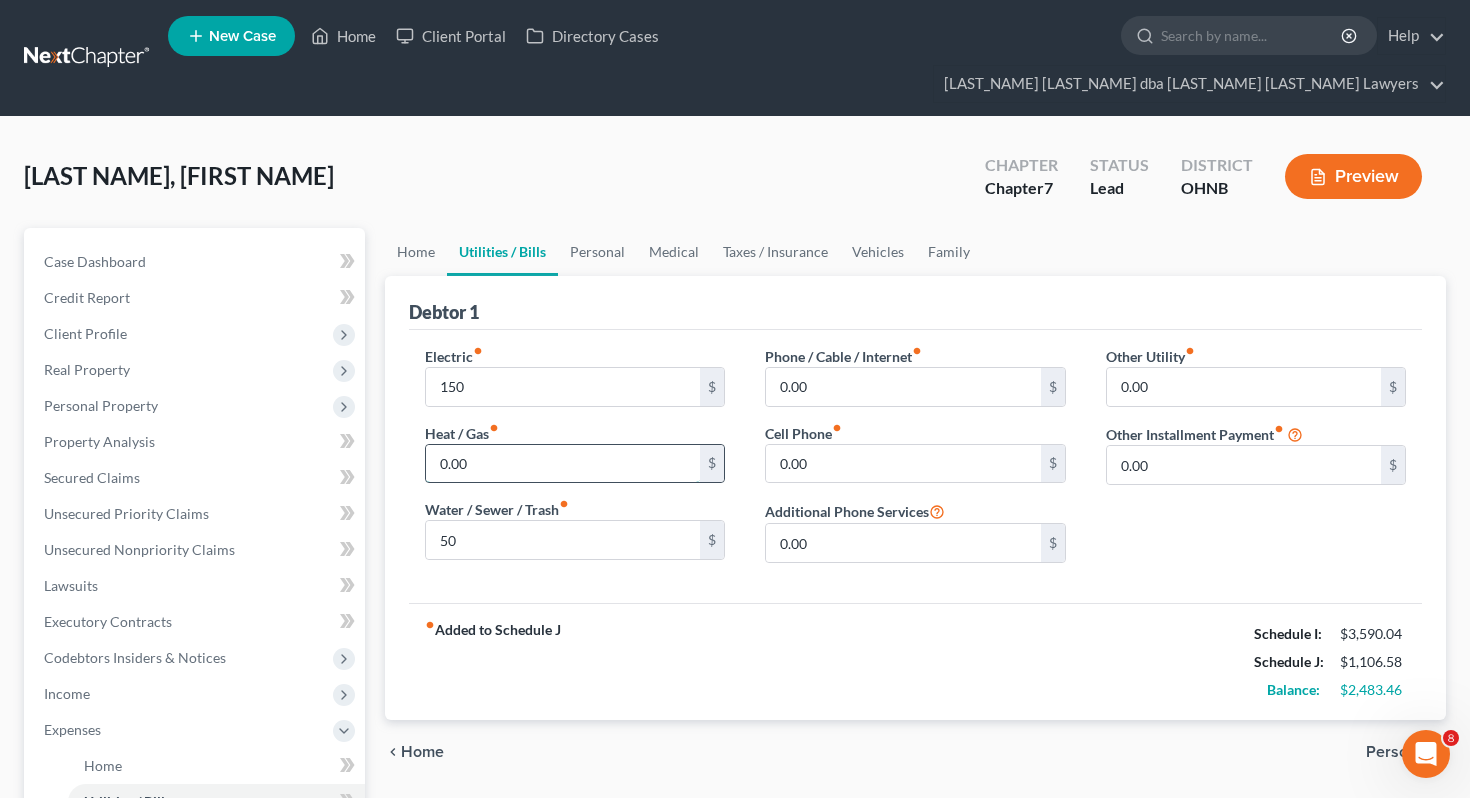 click on "0.00" at bounding box center (563, 464) 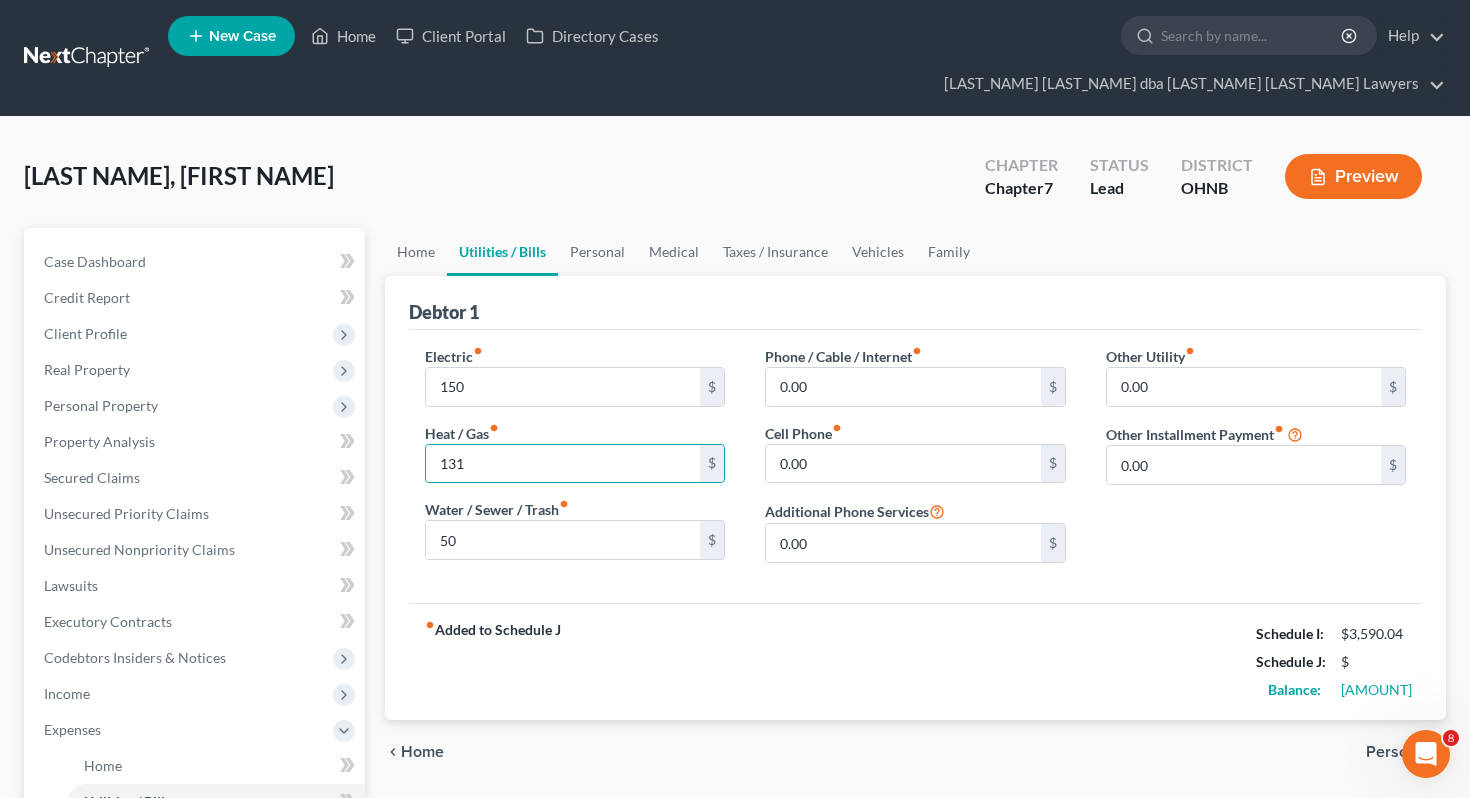 click on "fiber_manual_record  Added to Schedule J Schedule I: $[AMOUNT] Schedule J: $[AMOUNT] Balance: $[AMOUNT]" at bounding box center (916, 661) 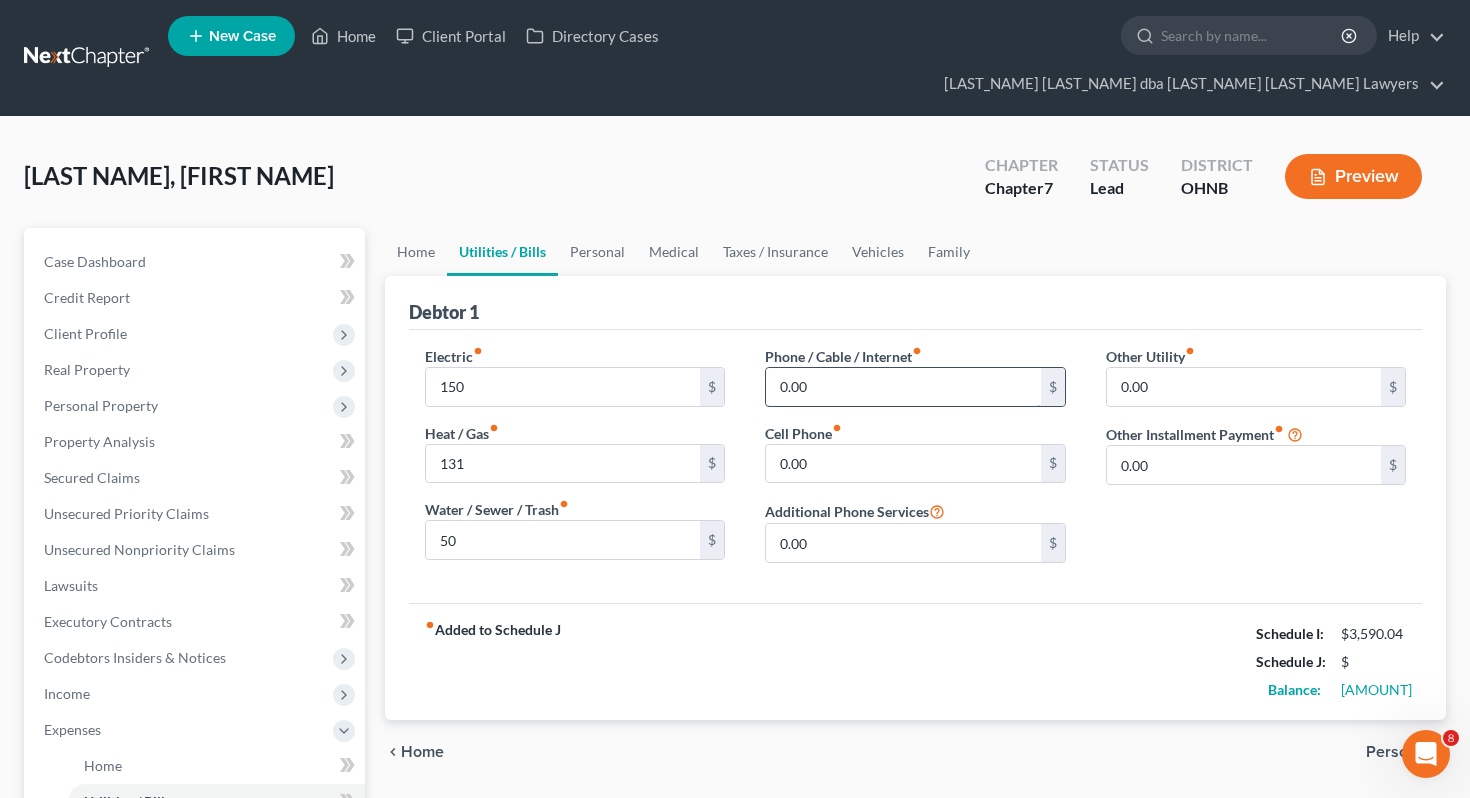 click on "0.00" at bounding box center [903, 387] 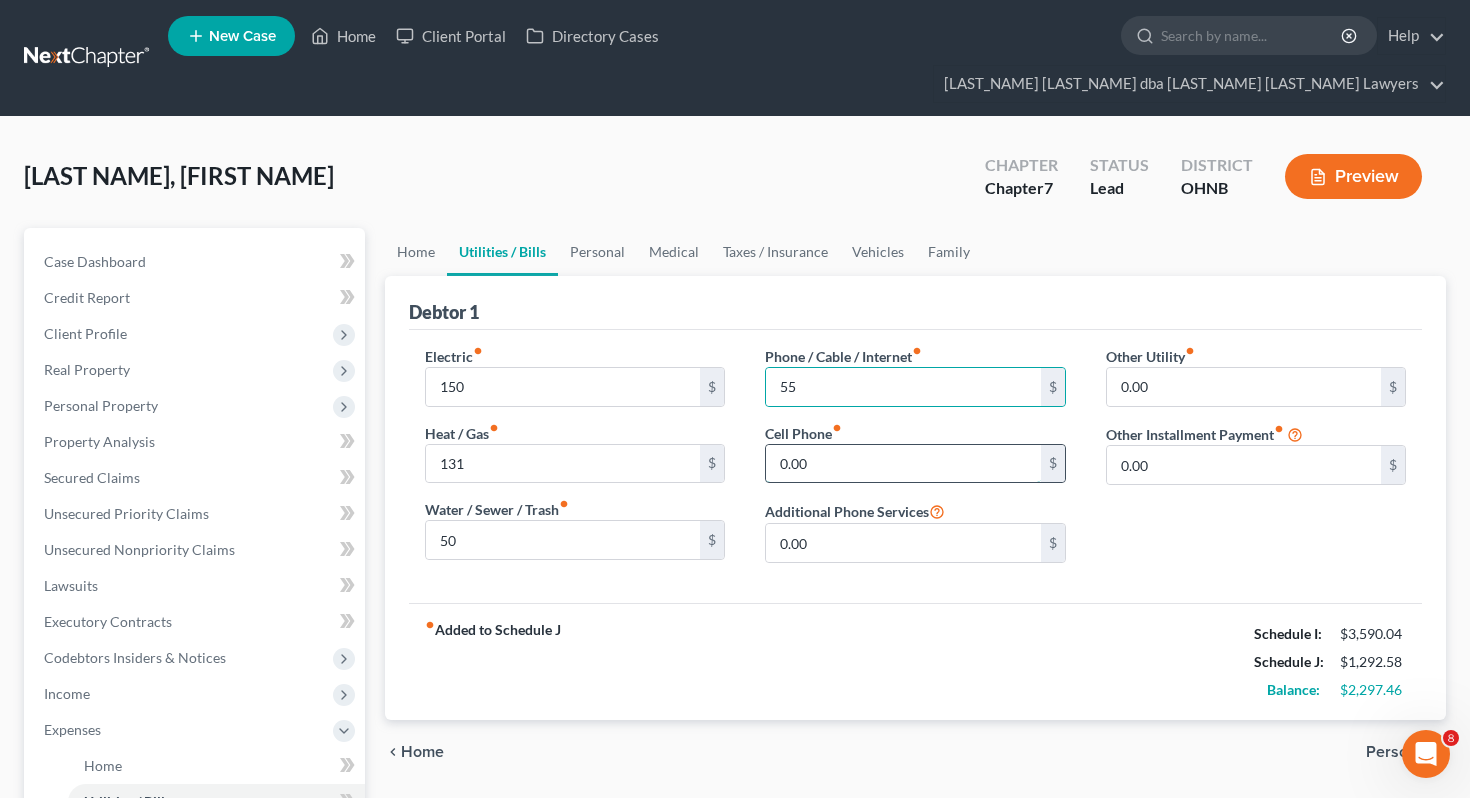 click on "0.00" at bounding box center [903, 464] 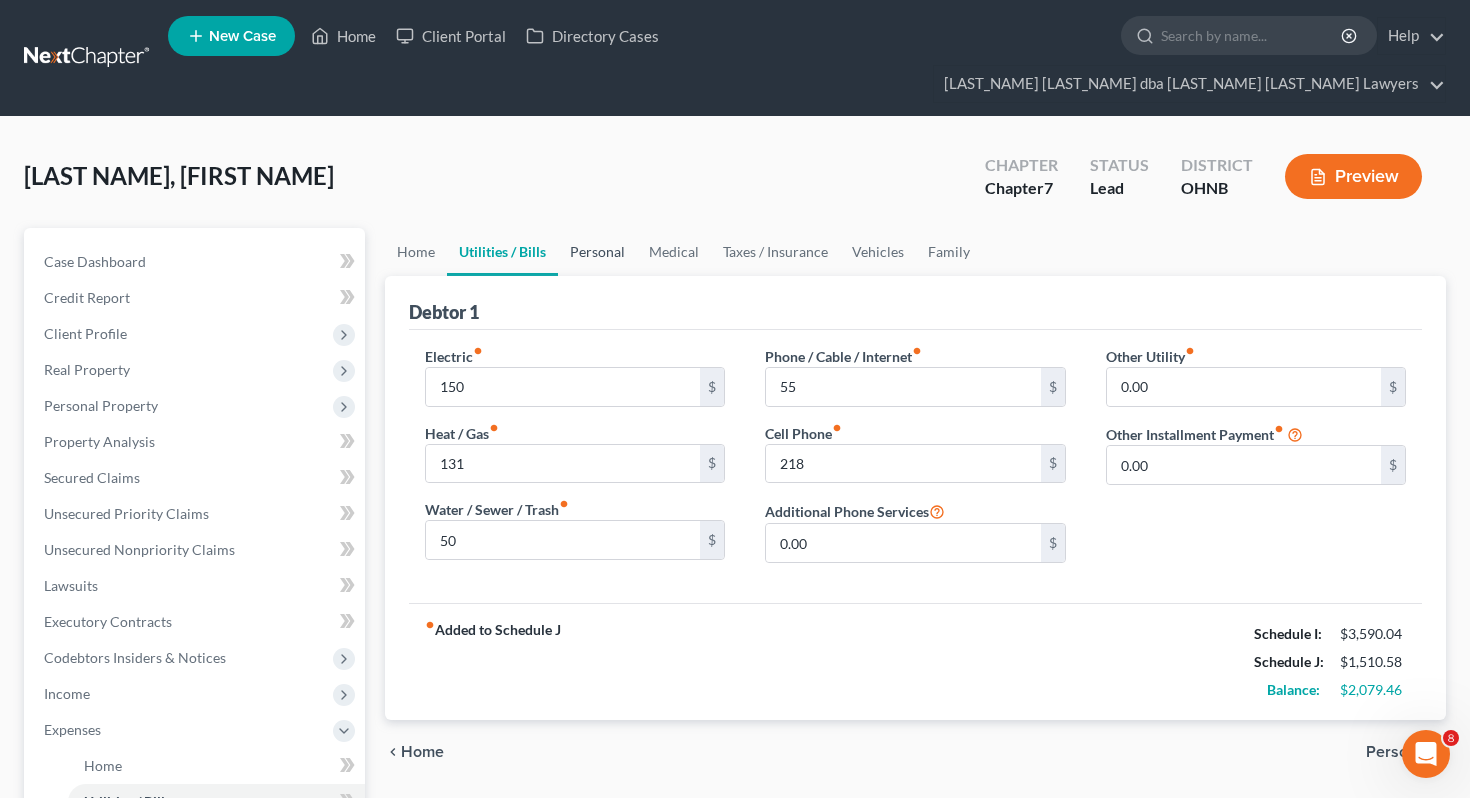 click on "Personal" at bounding box center [597, 252] 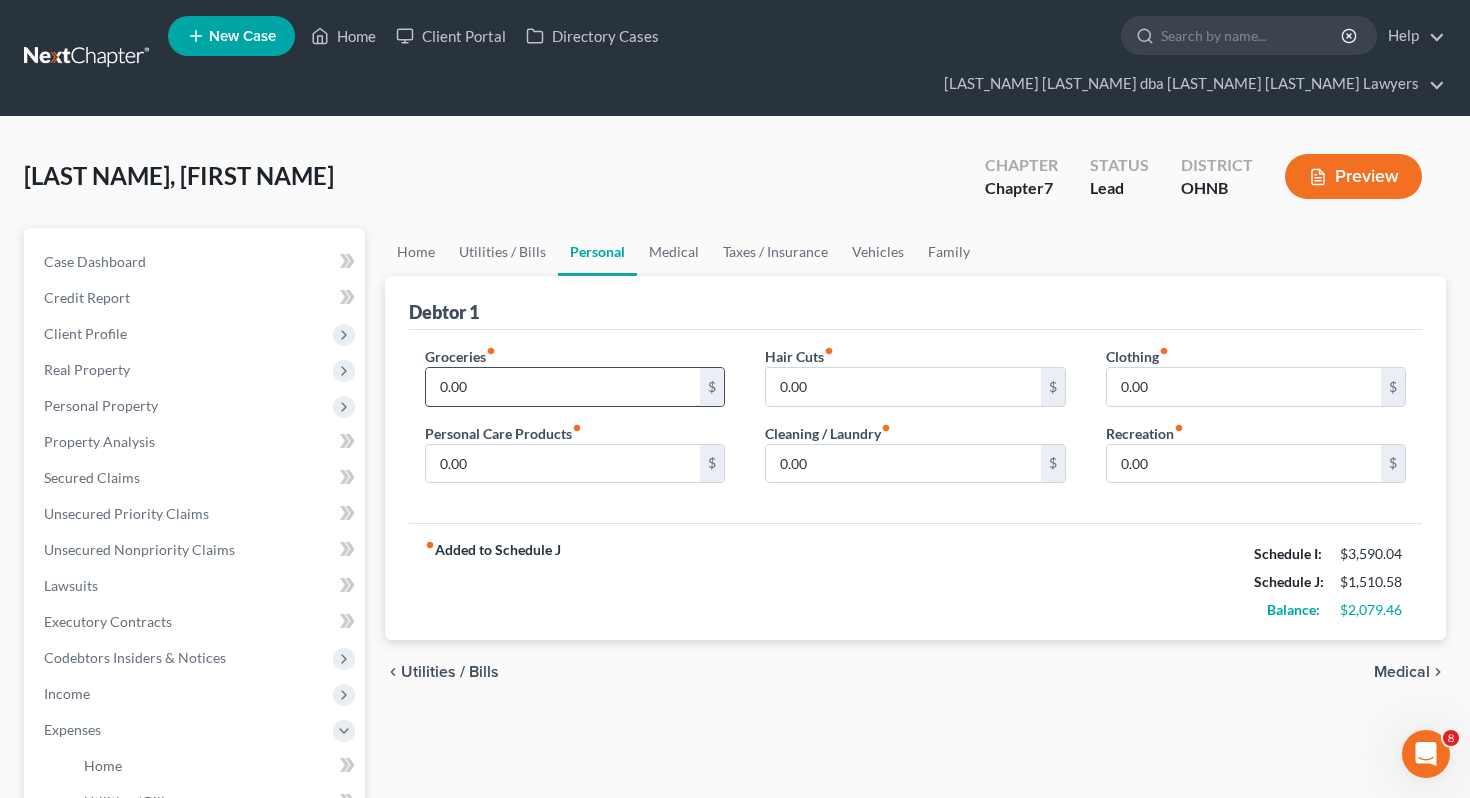 click on "0.00" at bounding box center [563, 387] 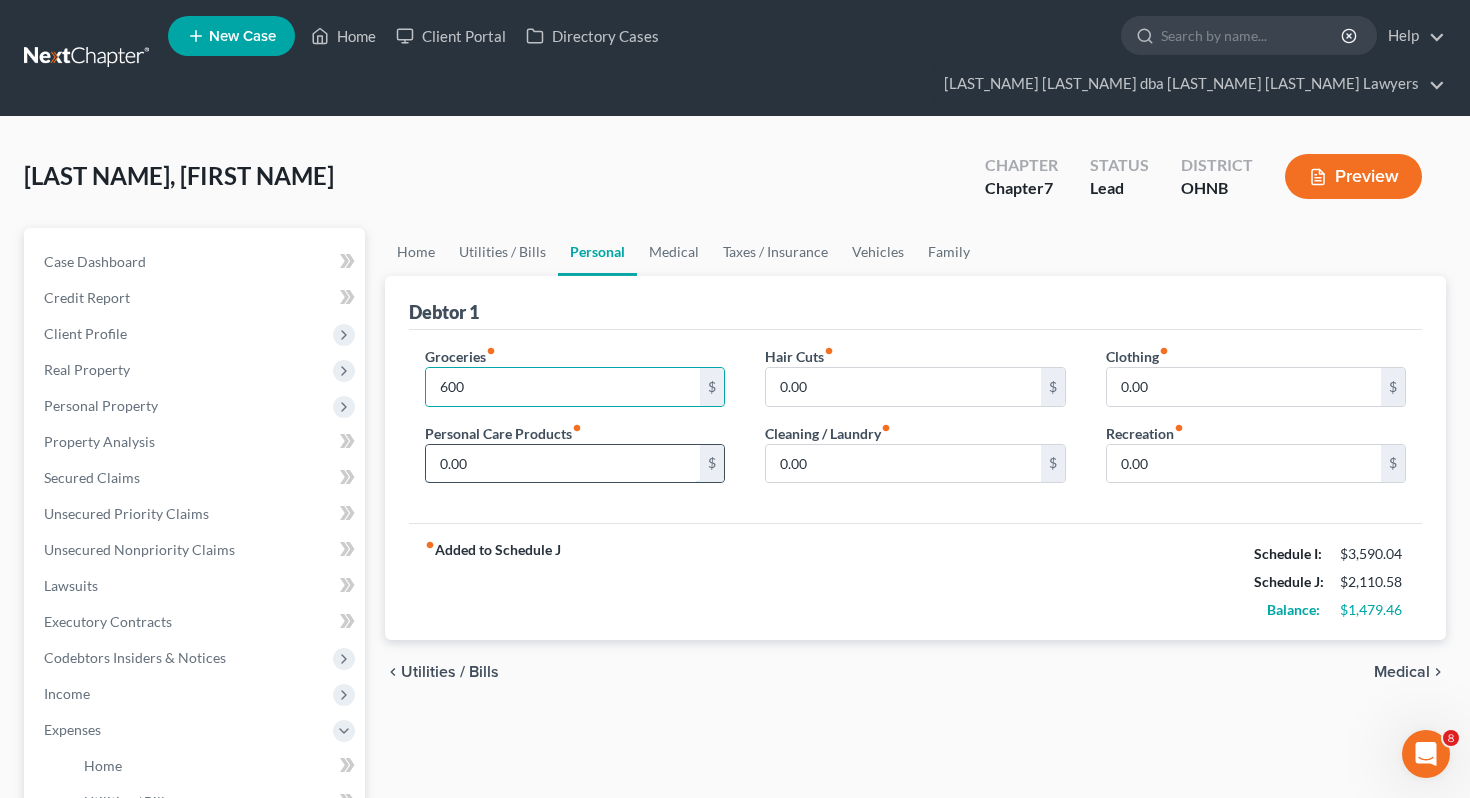 click on "0.00" at bounding box center (563, 464) 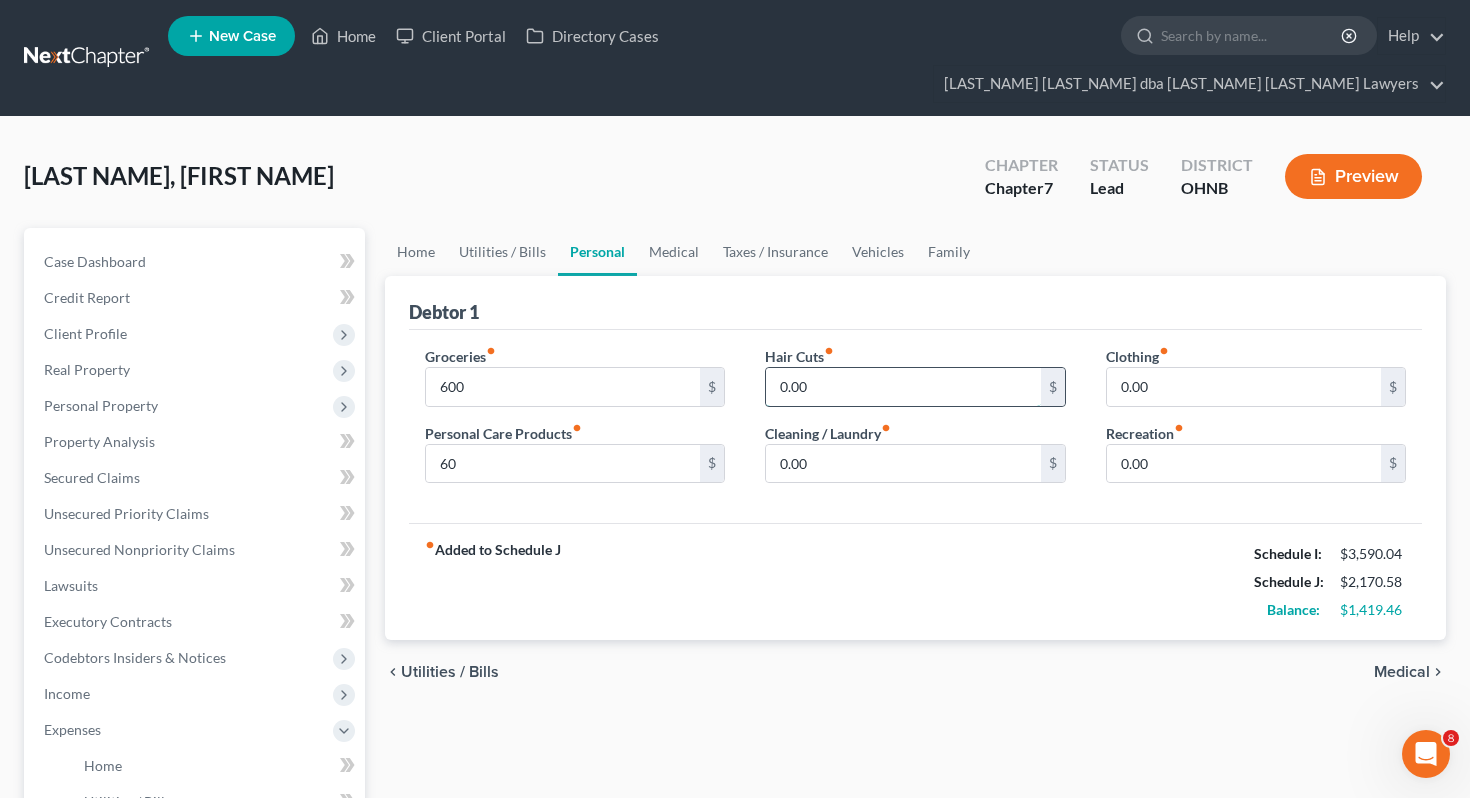 click on "0.00" at bounding box center [903, 387] 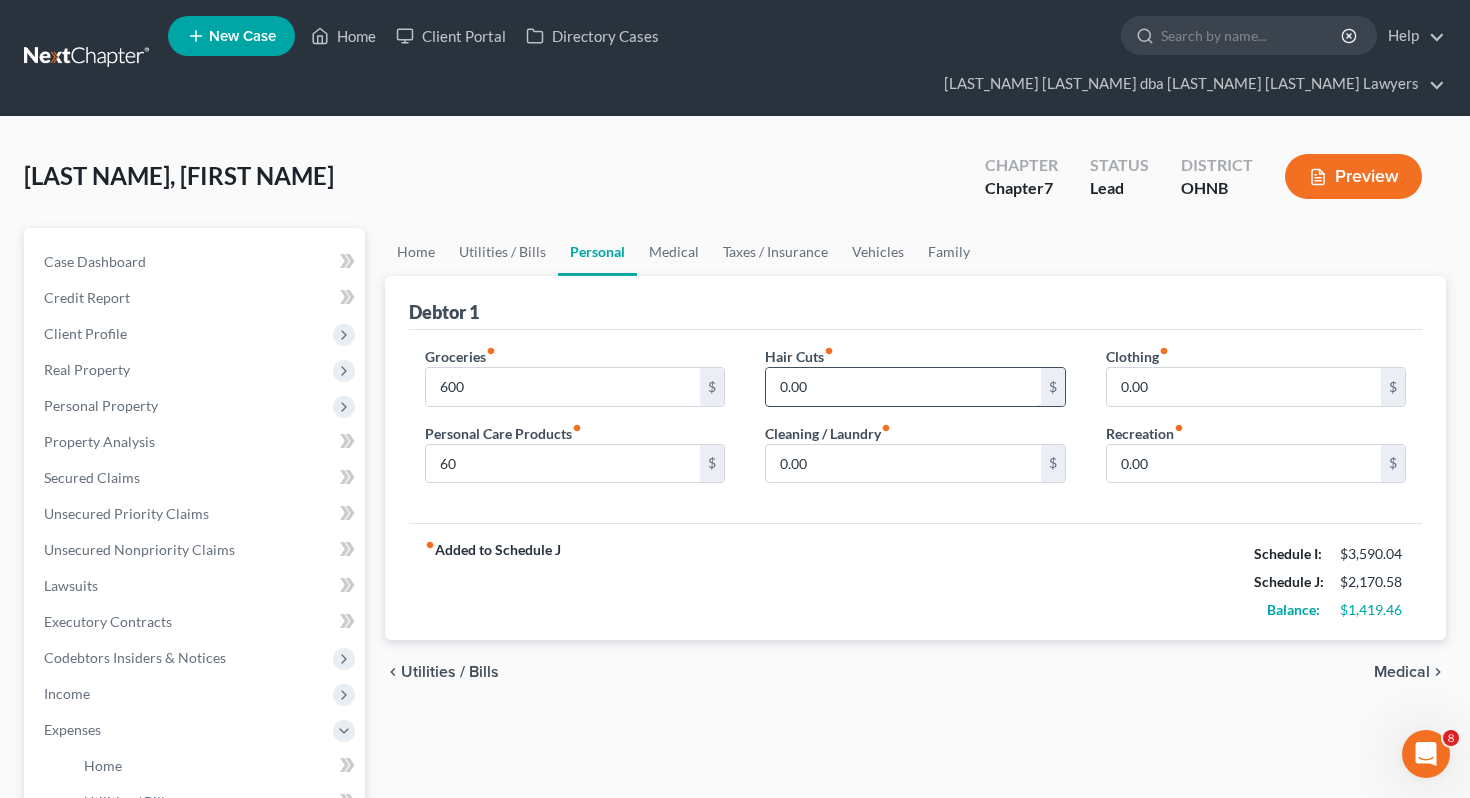 click on "0.00" at bounding box center (903, 387) 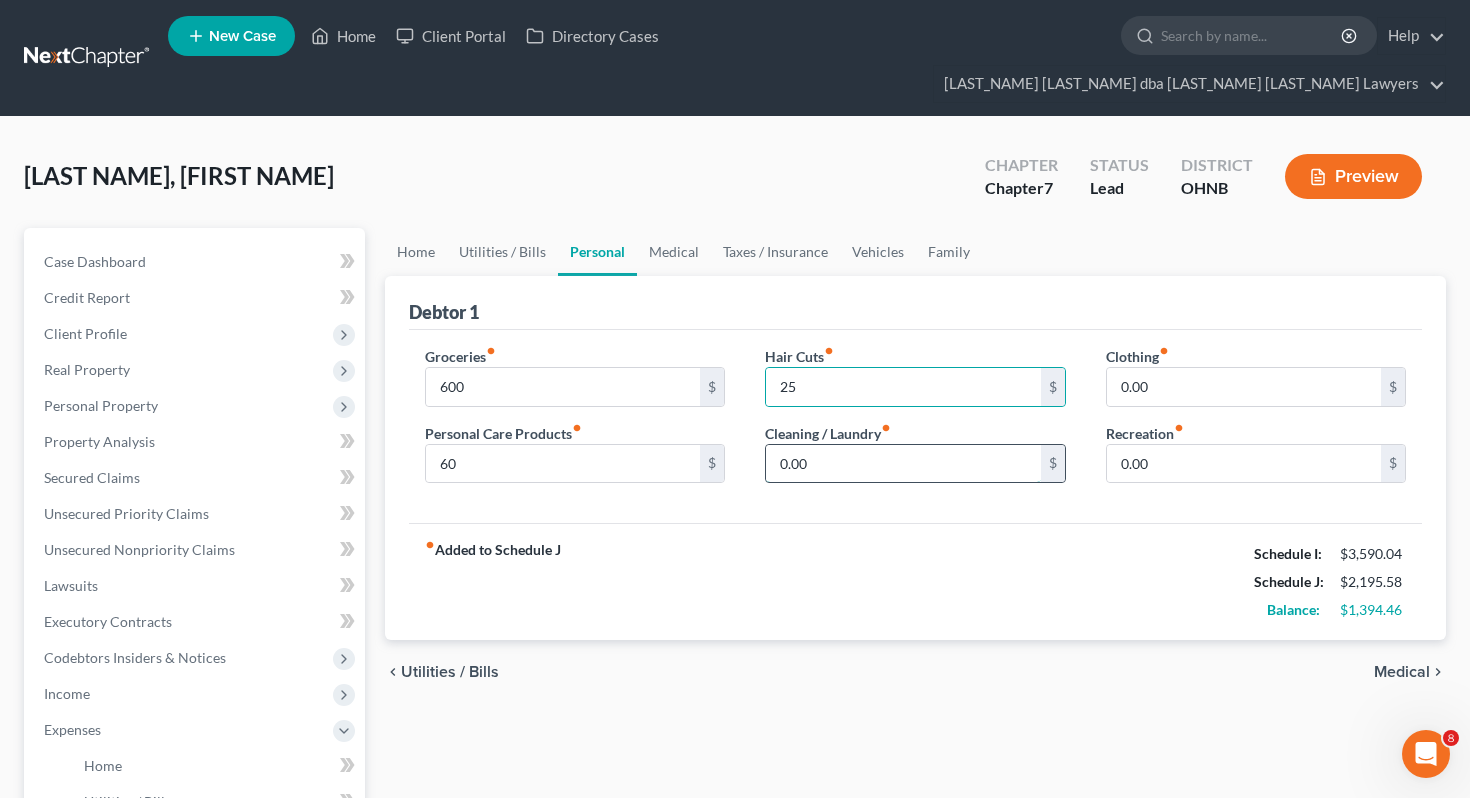 click on "0.00" at bounding box center [903, 464] 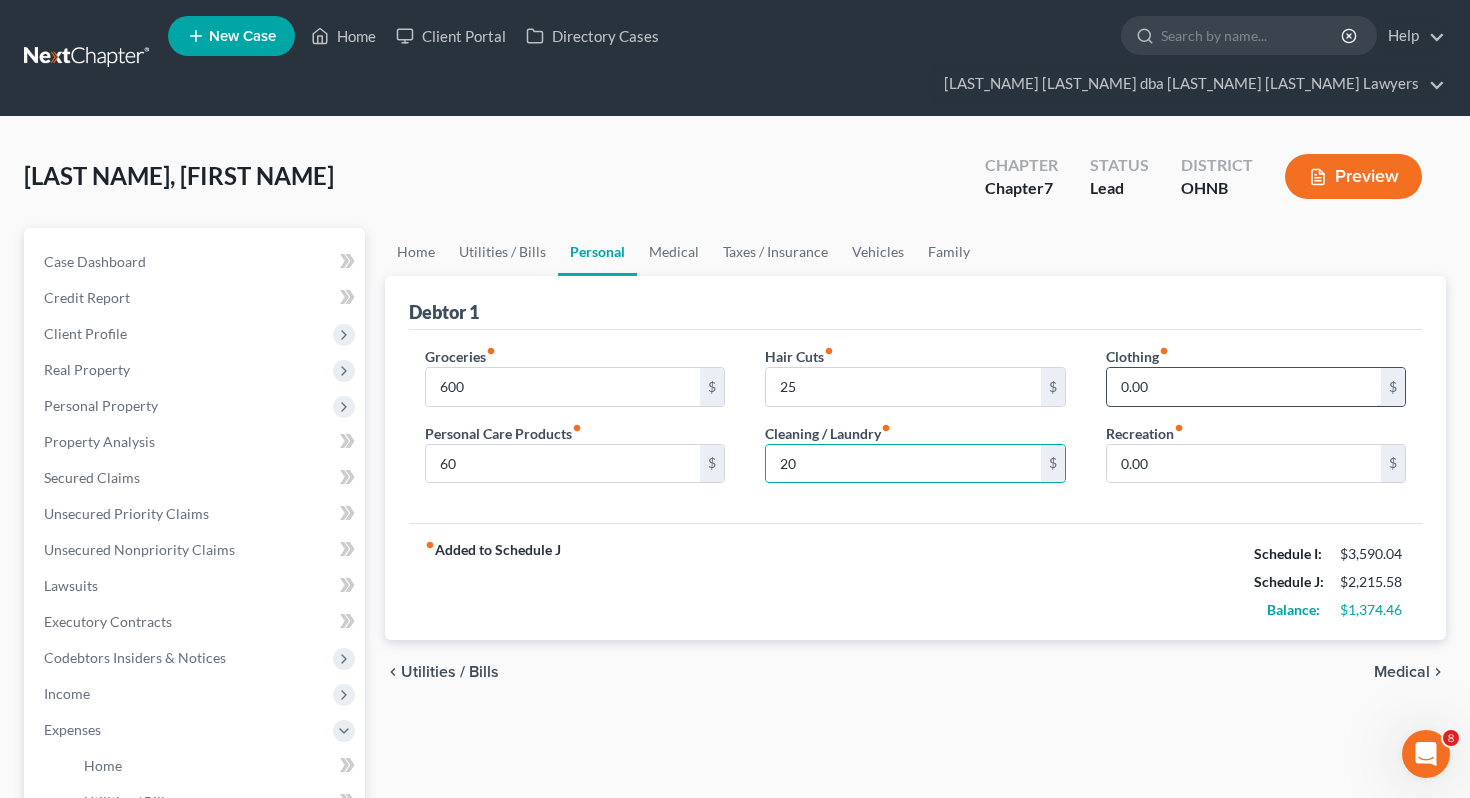 click on "0.00" at bounding box center (1244, 387) 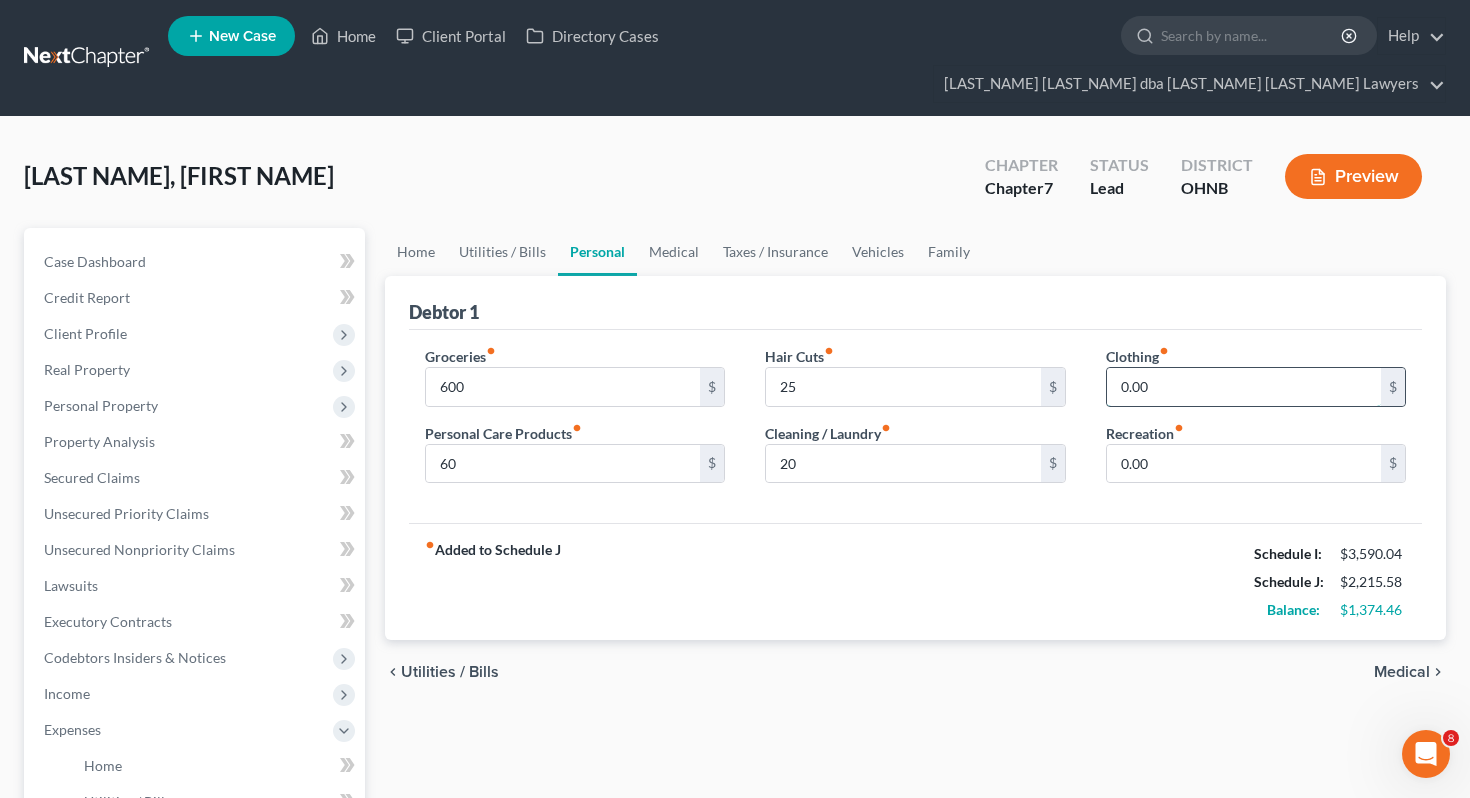 click on "0.00" at bounding box center [1244, 387] 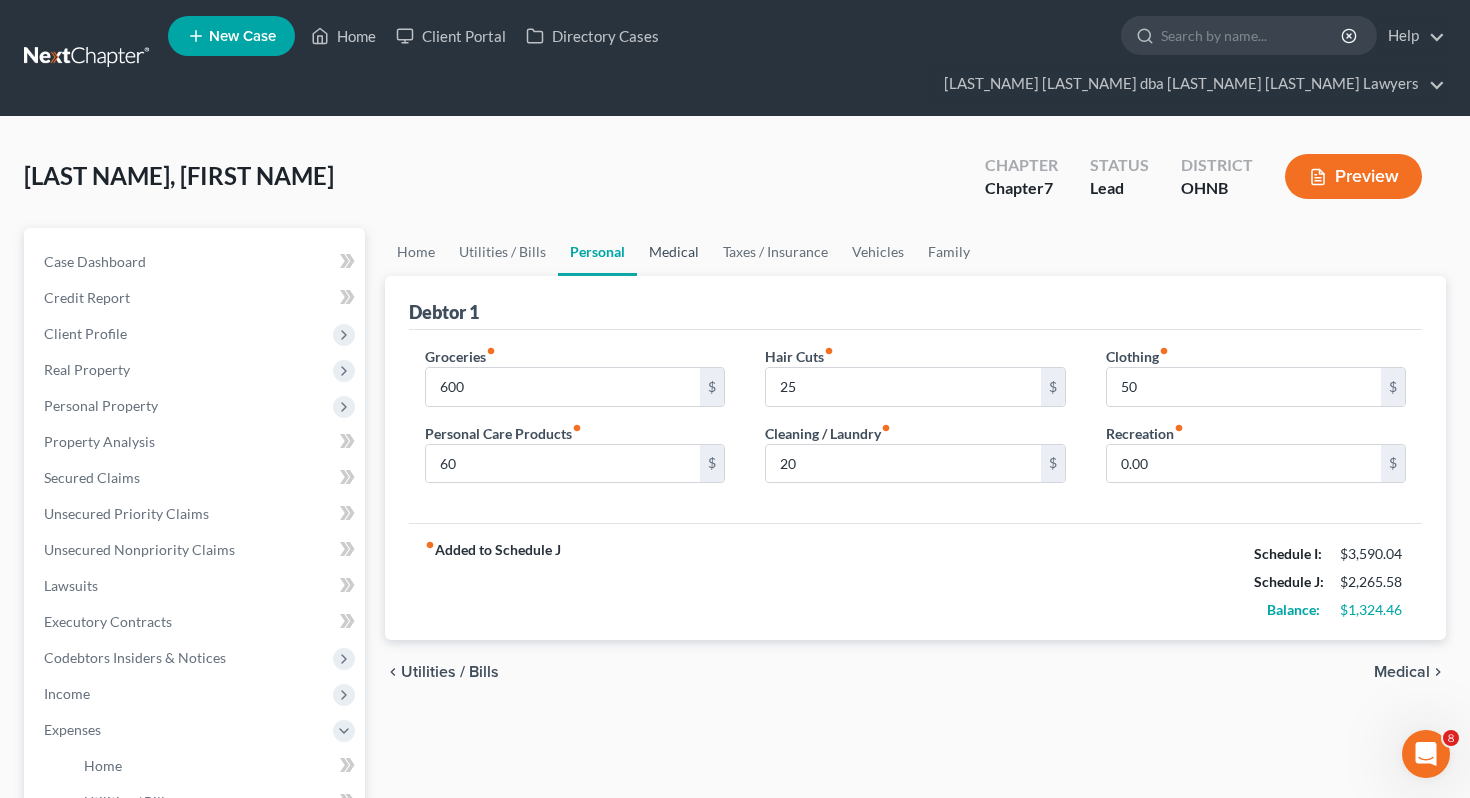 click on "Medical" at bounding box center [674, 252] 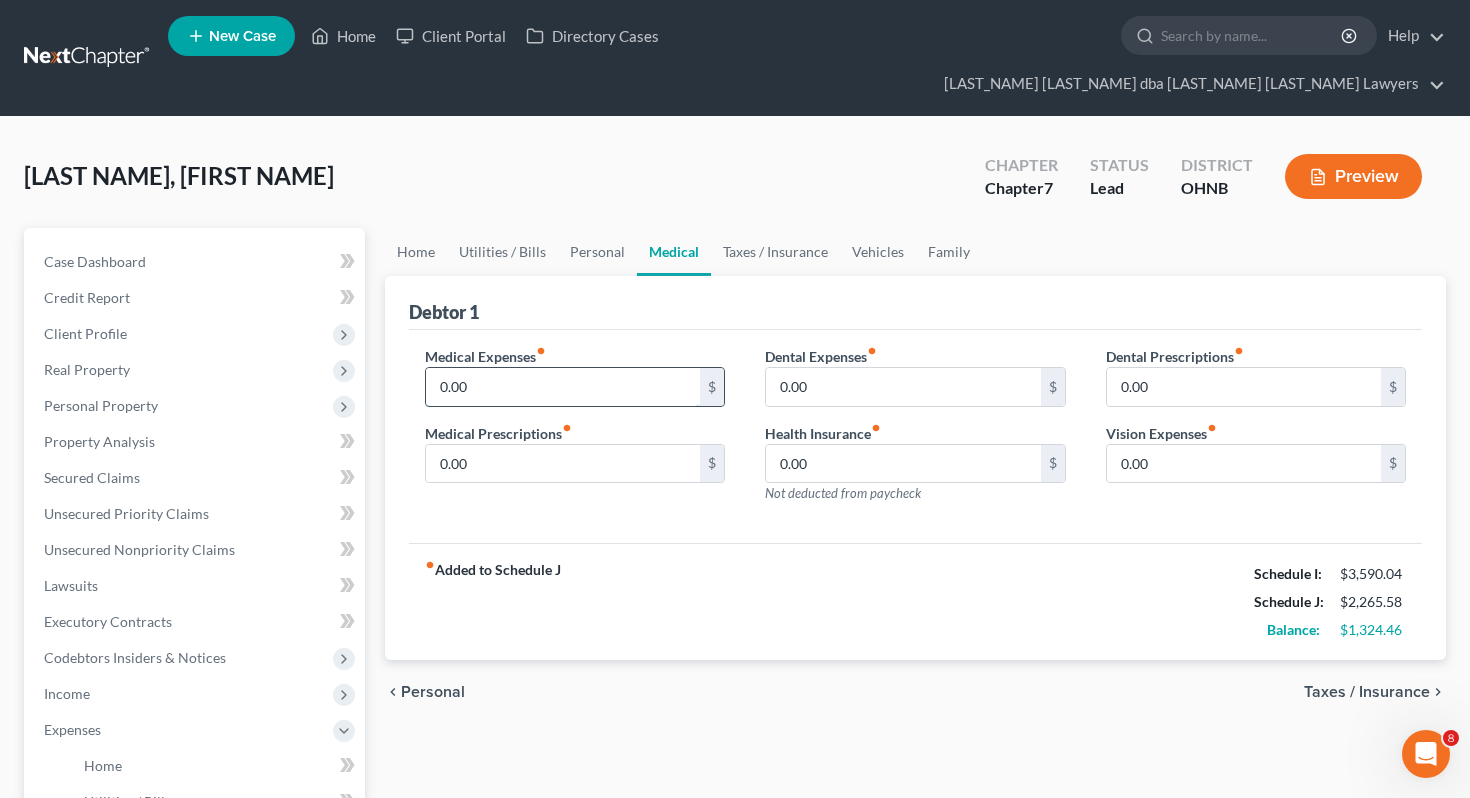 click on "0.00" at bounding box center [563, 387] 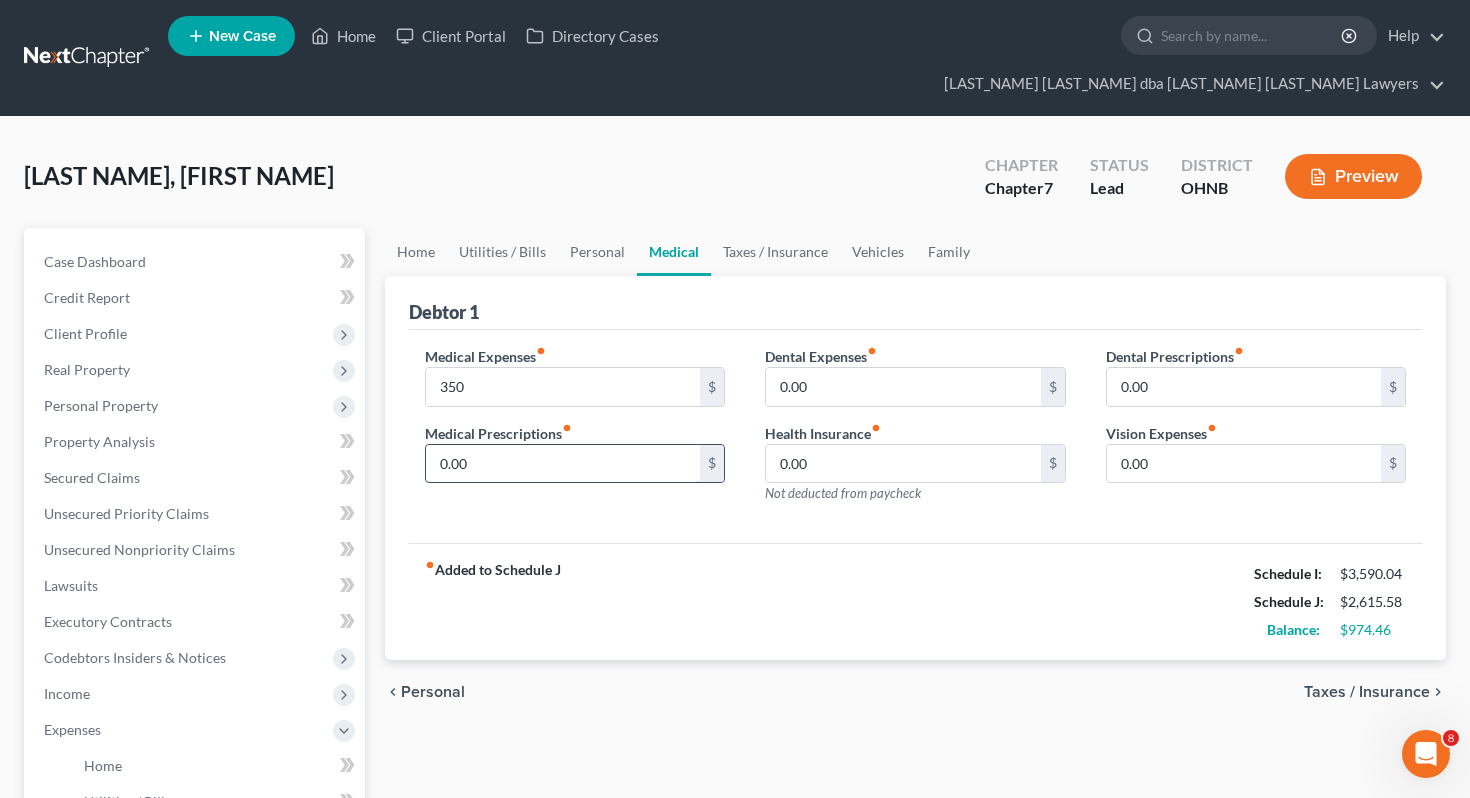 click on "0.00" at bounding box center (563, 464) 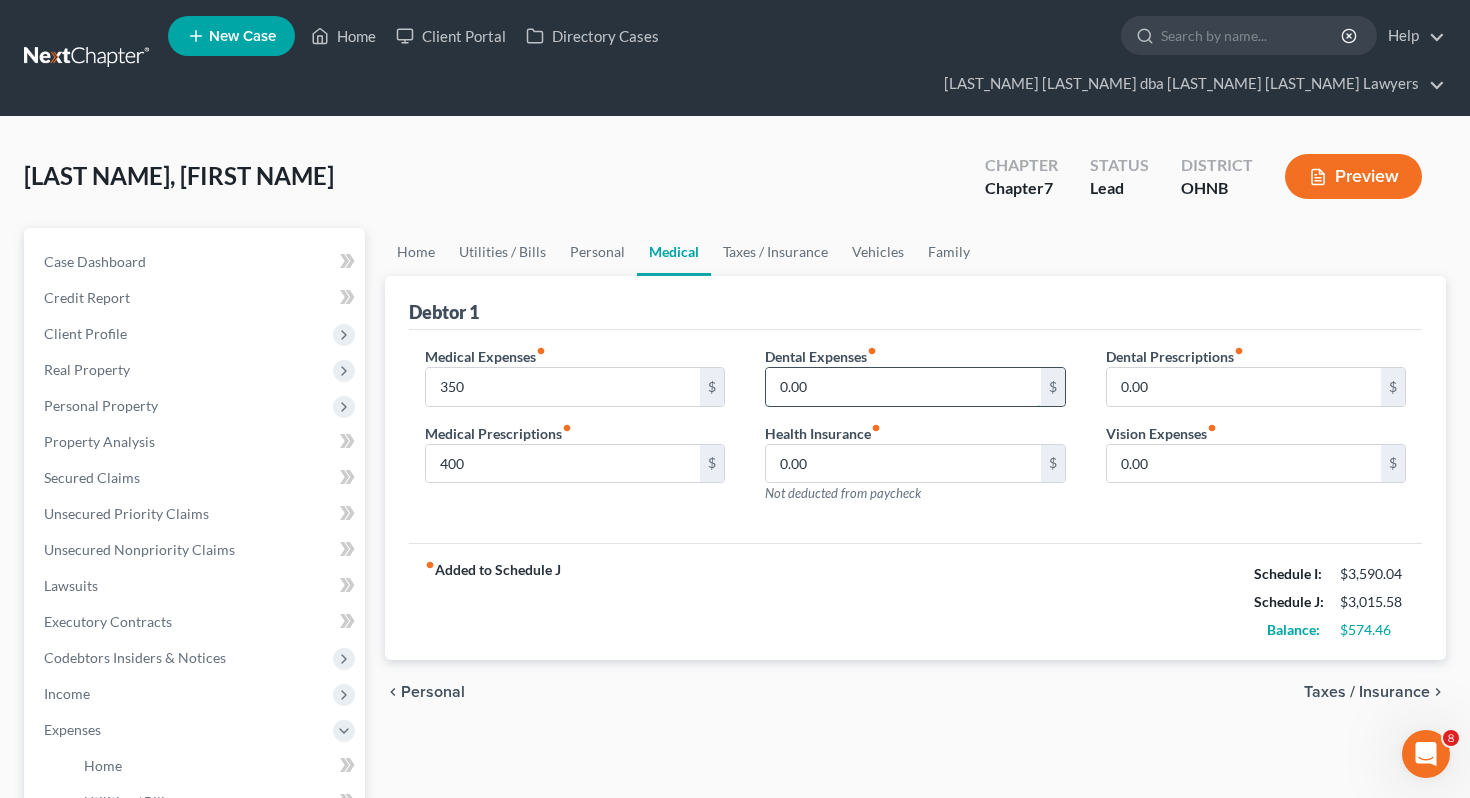 click on "0.00" at bounding box center [903, 387] 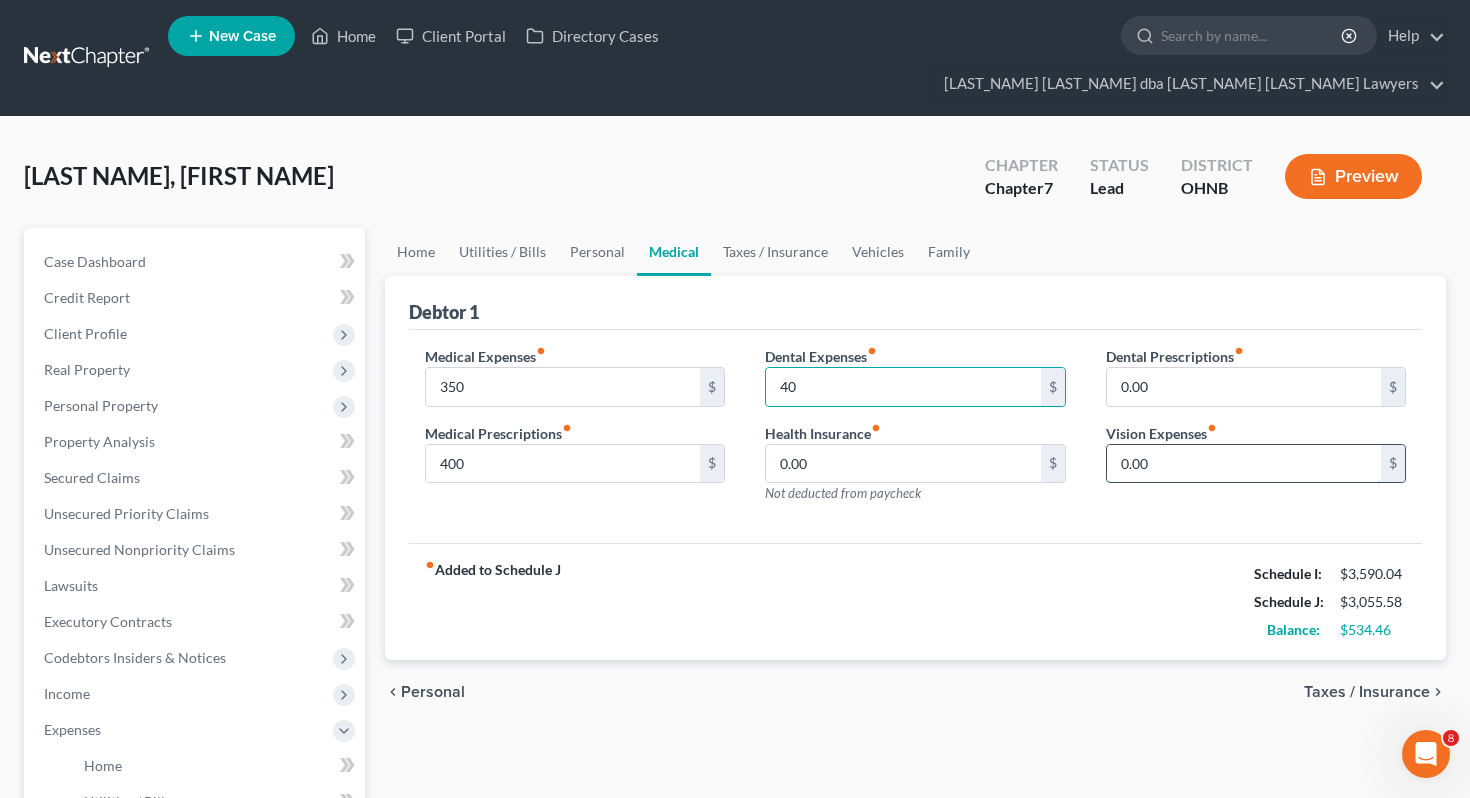 click on "0.00" at bounding box center (1244, 464) 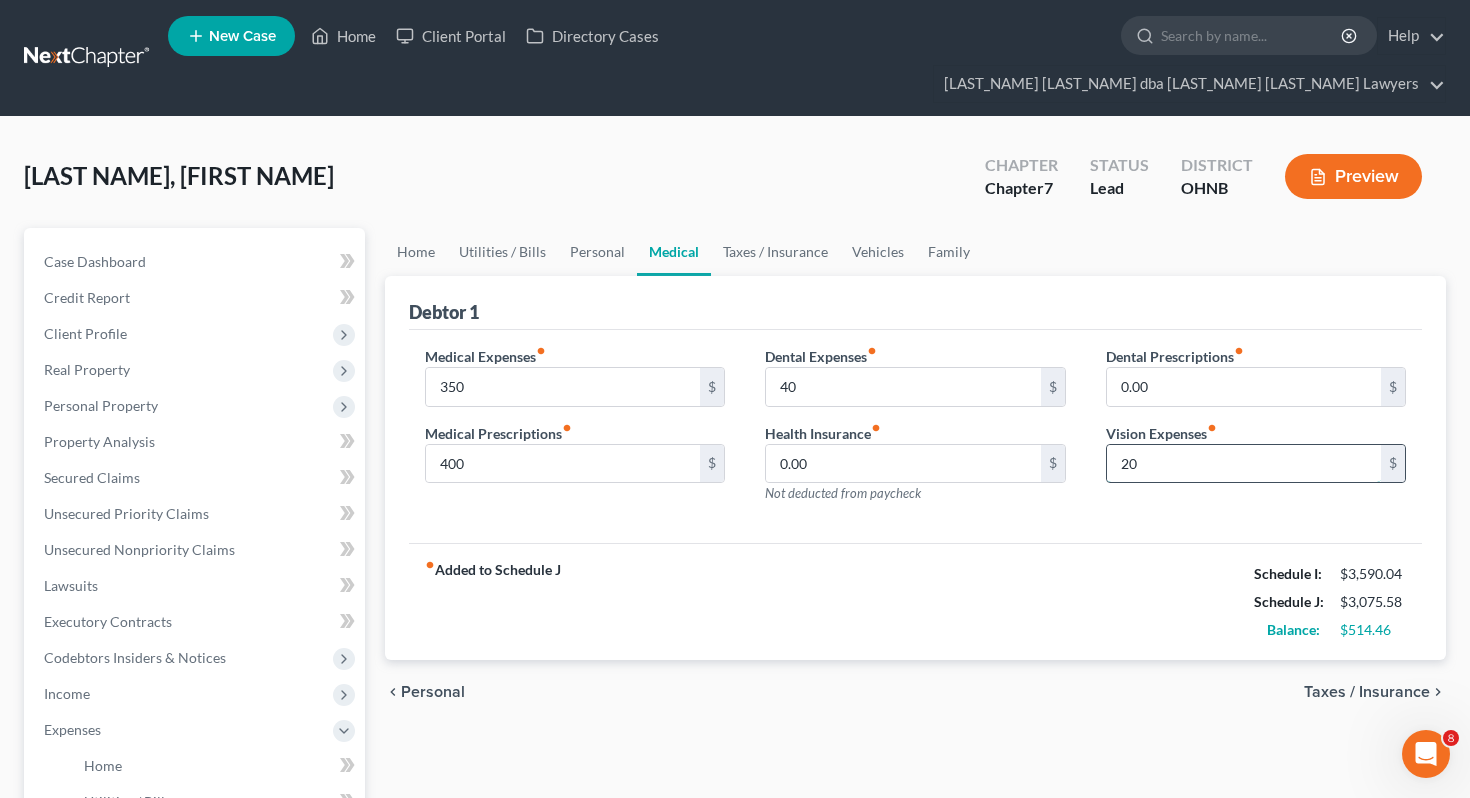 click on "20" at bounding box center [1244, 464] 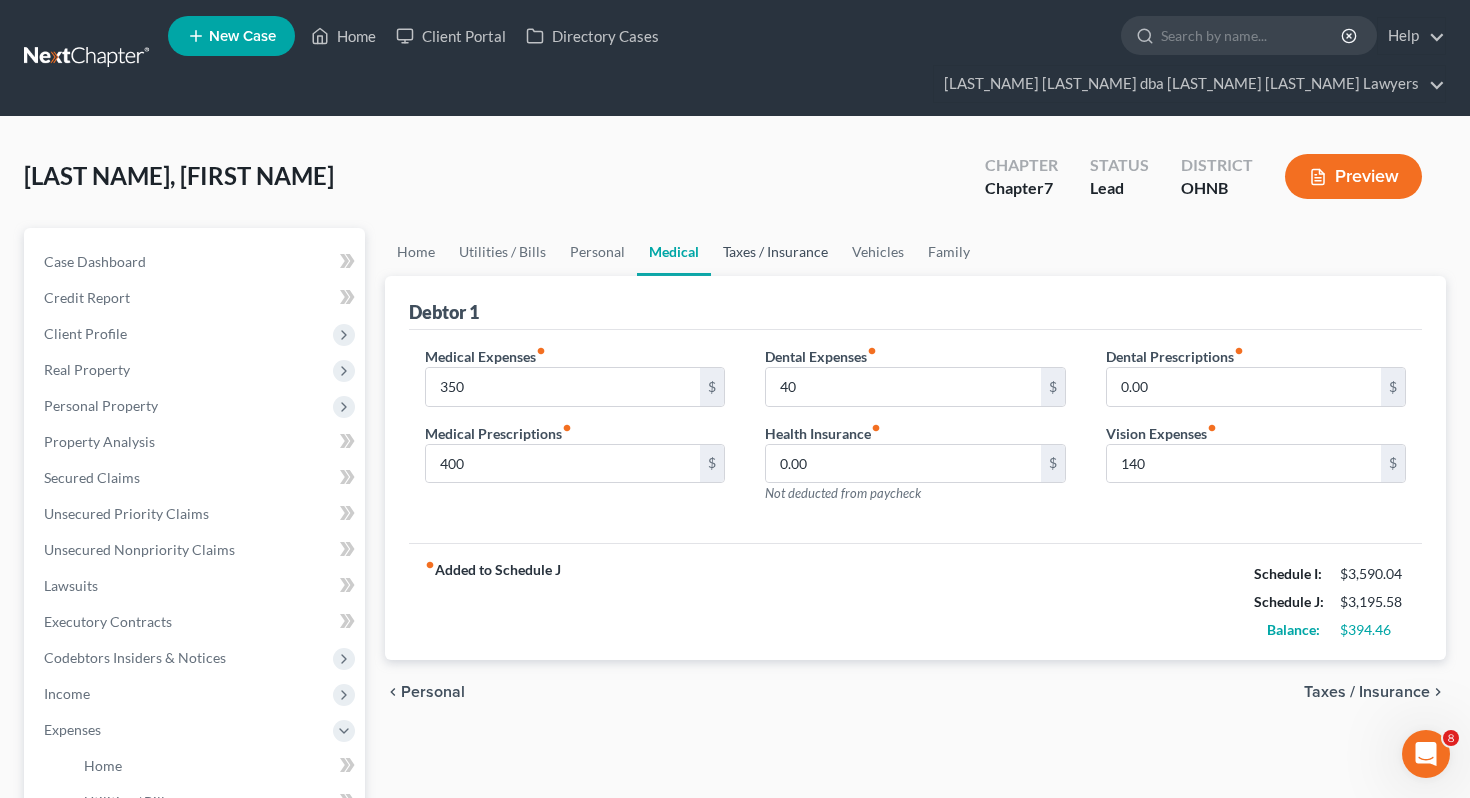 click on "Taxes / Insurance" at bounding box center (775, 252) 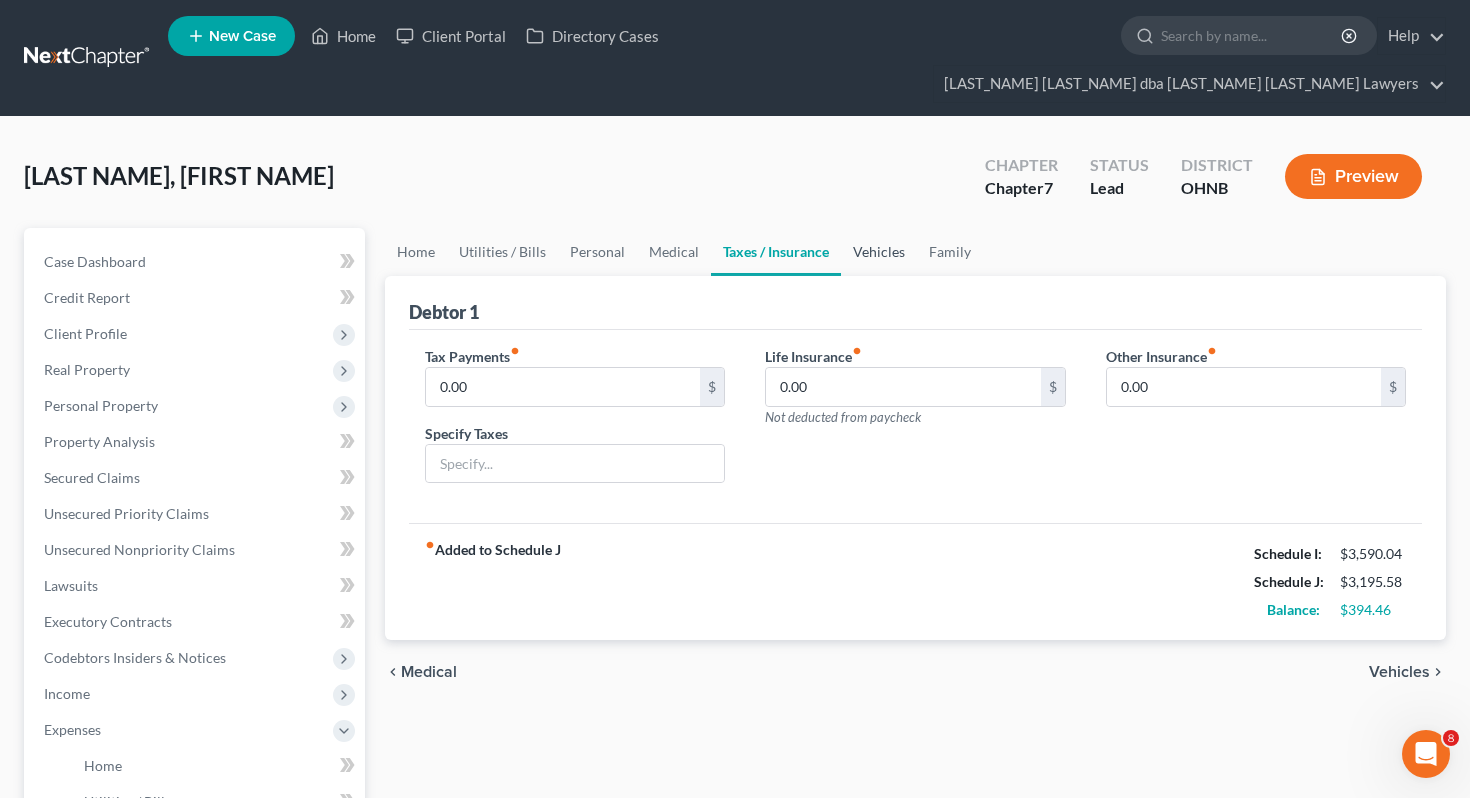 click on "Vehicles" at bounding box center [879, 252] 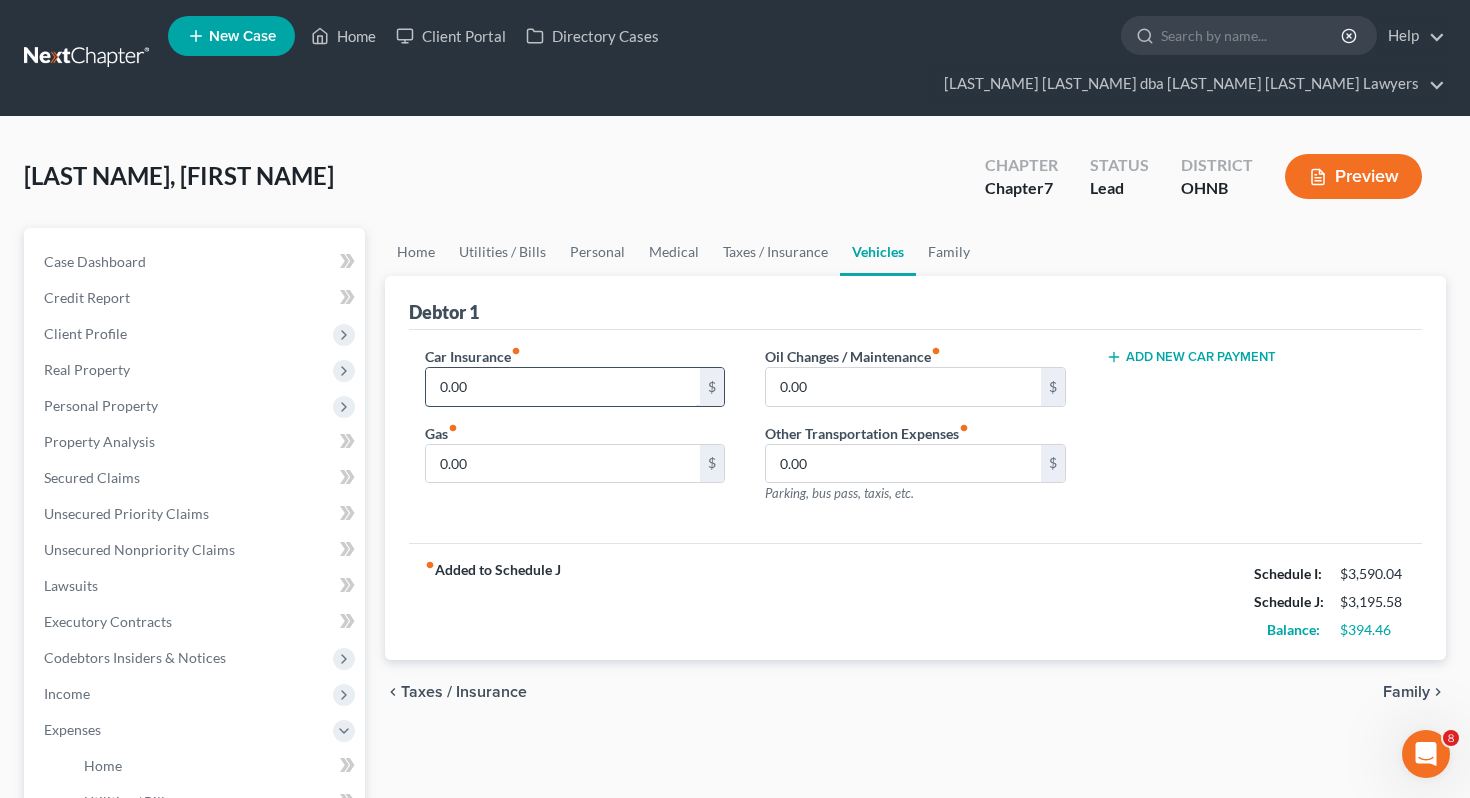 click on "0.00" at bounding box center (563, 387) 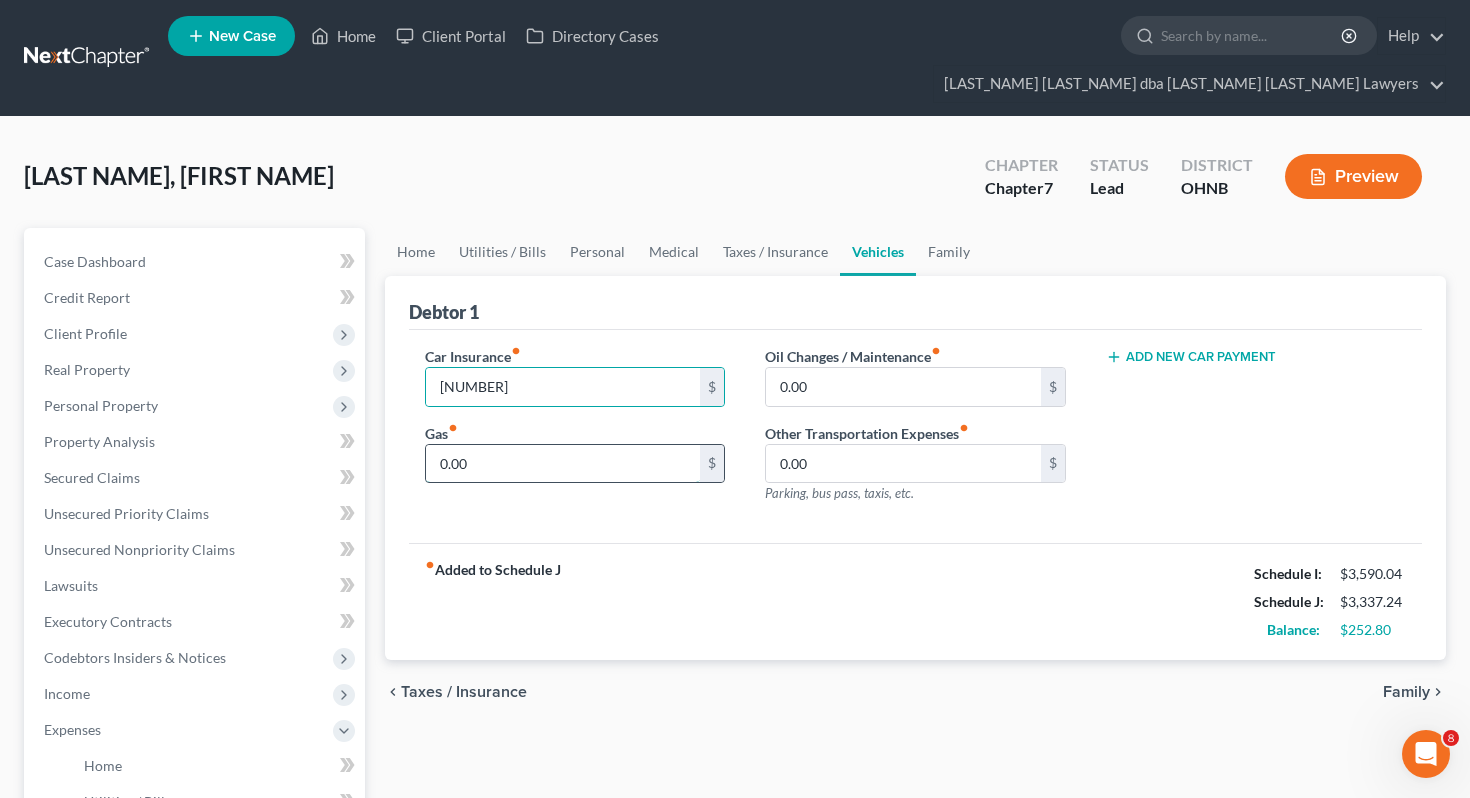 click on "0.00" at bounding box center (563, 464) 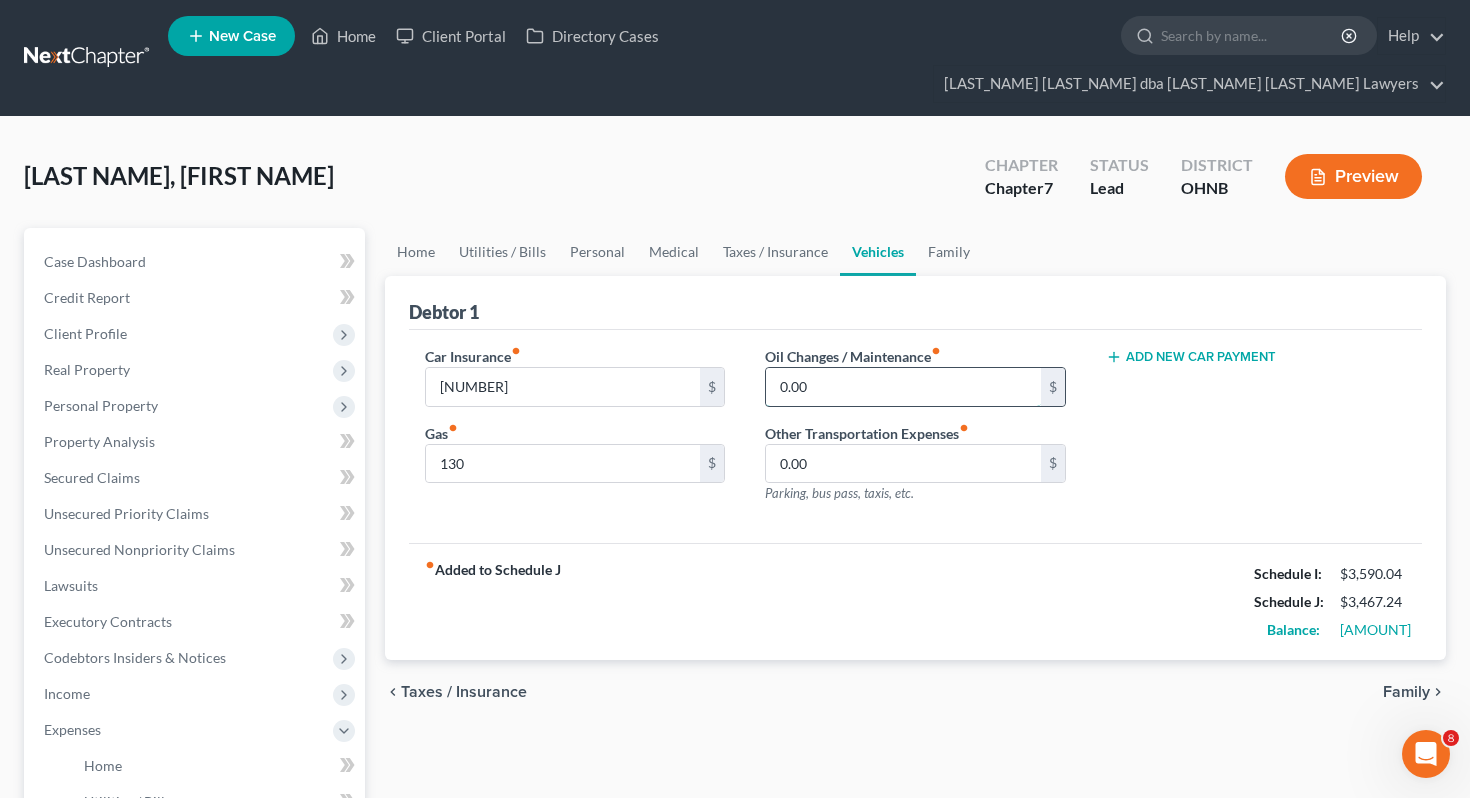 click on "0.00" at bounding box center (903, 387) 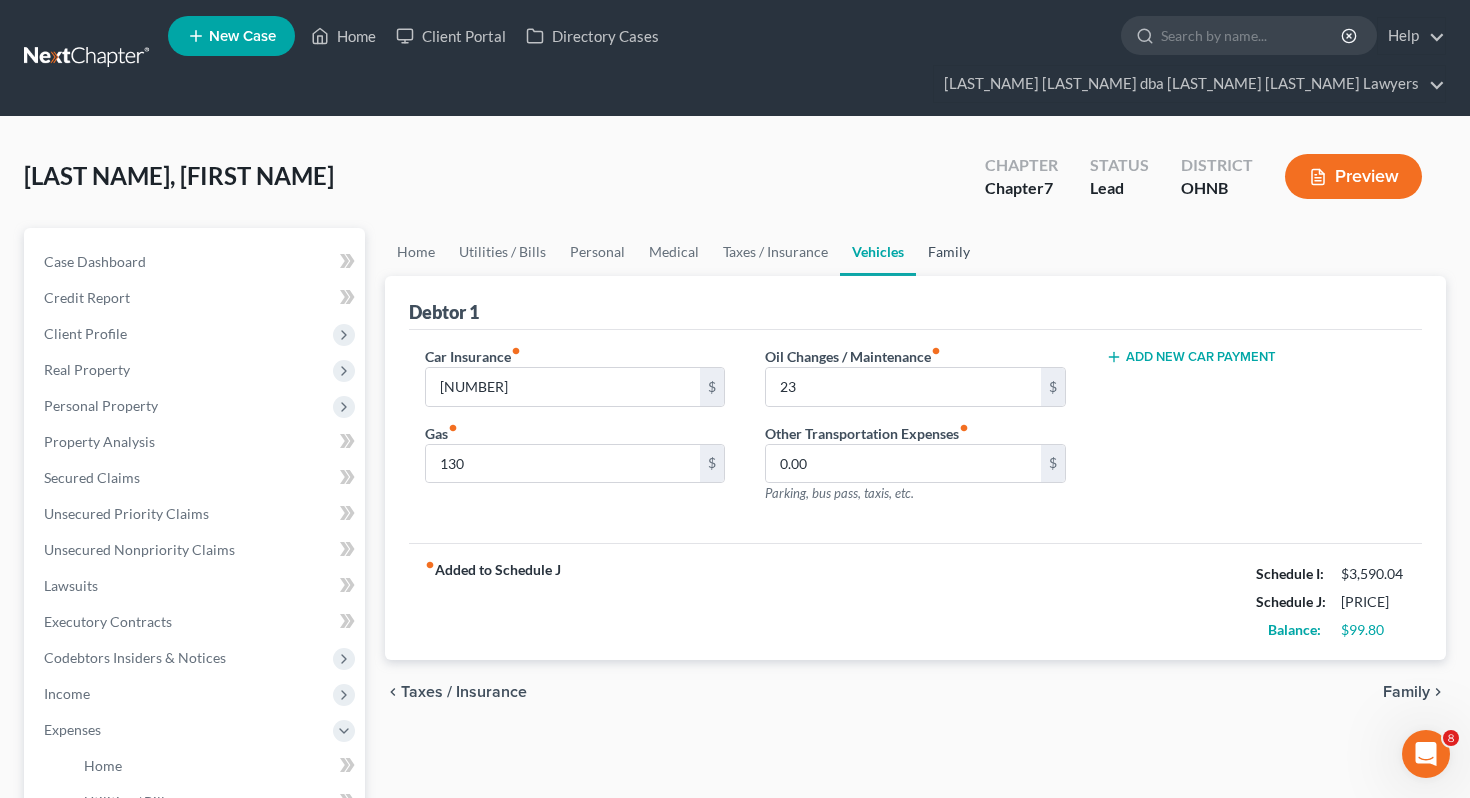 click on "Family" at bounding box center (949, 252) 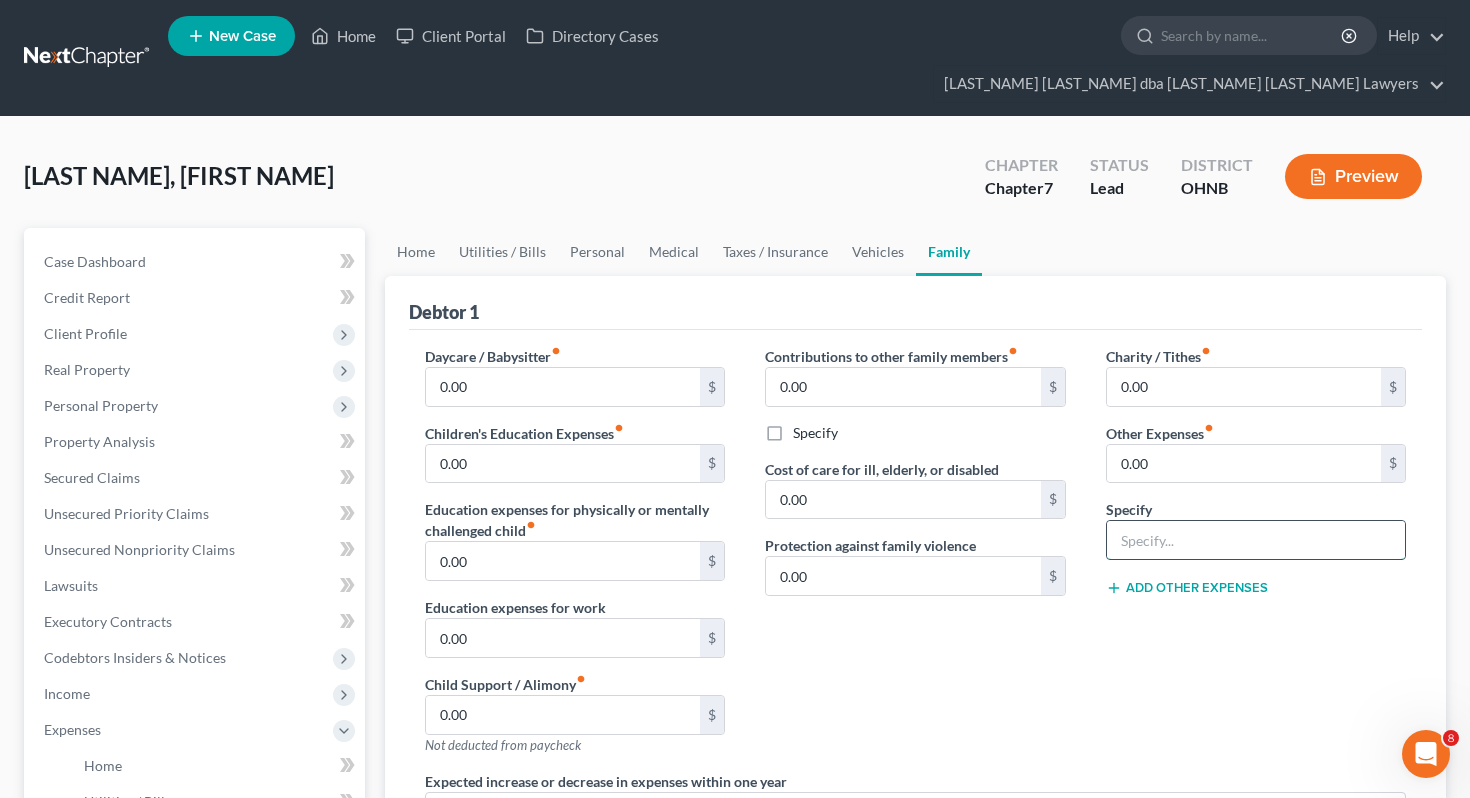 click at bounding box center [1256, 540] 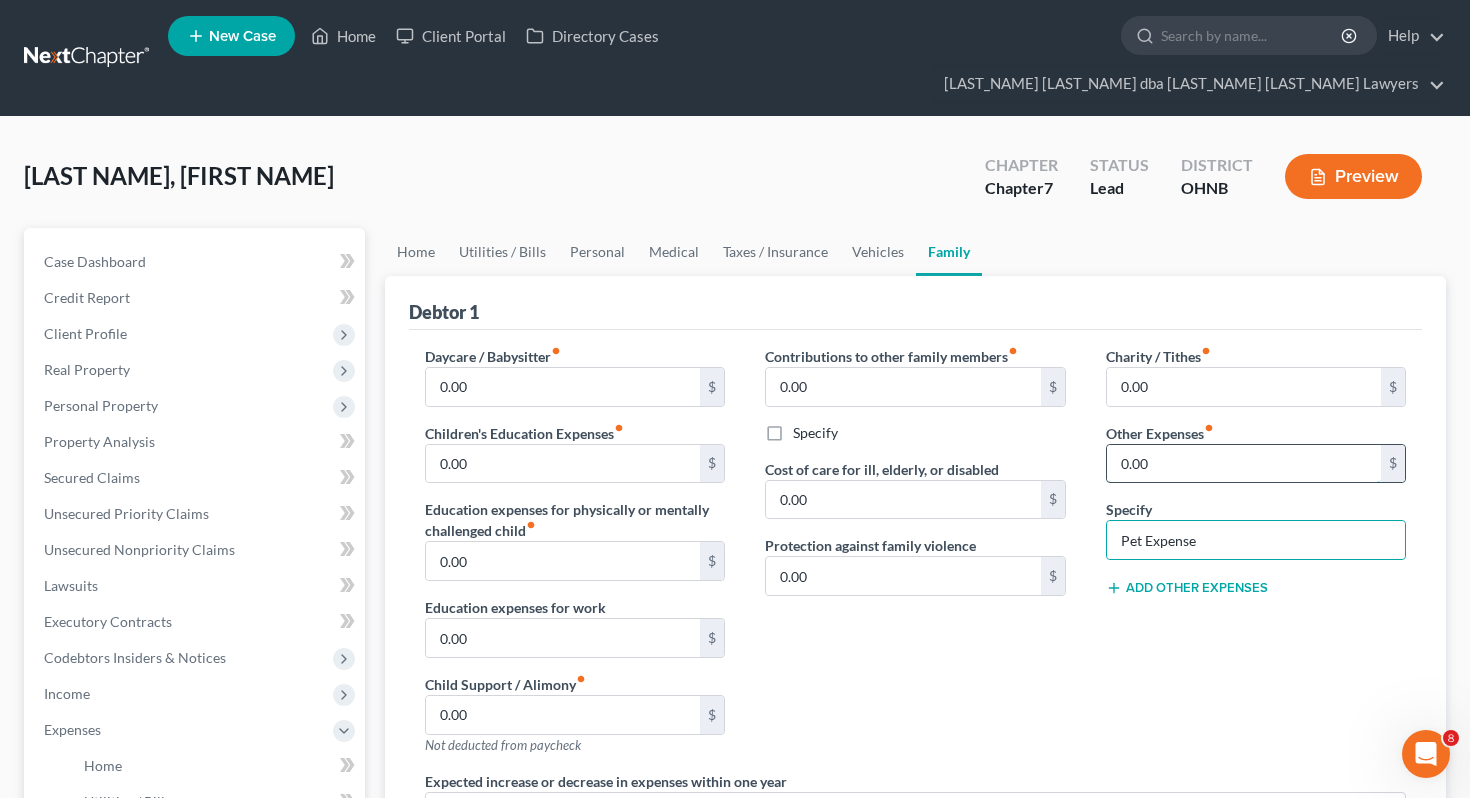 click on "0.00" at bounding box center [1244, 464] 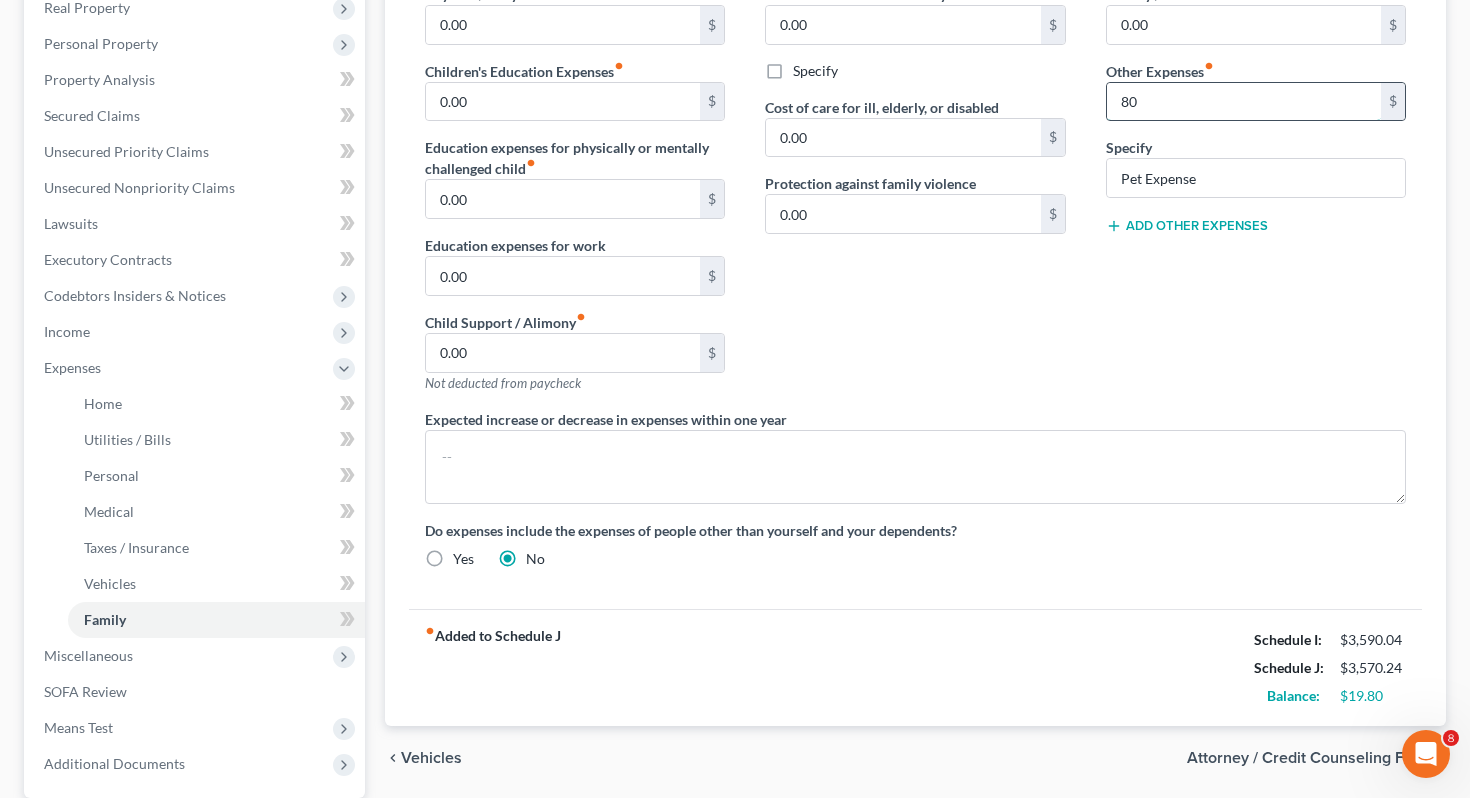 scroll, scrollTop: 0, scrollLeft: 0, axis: both 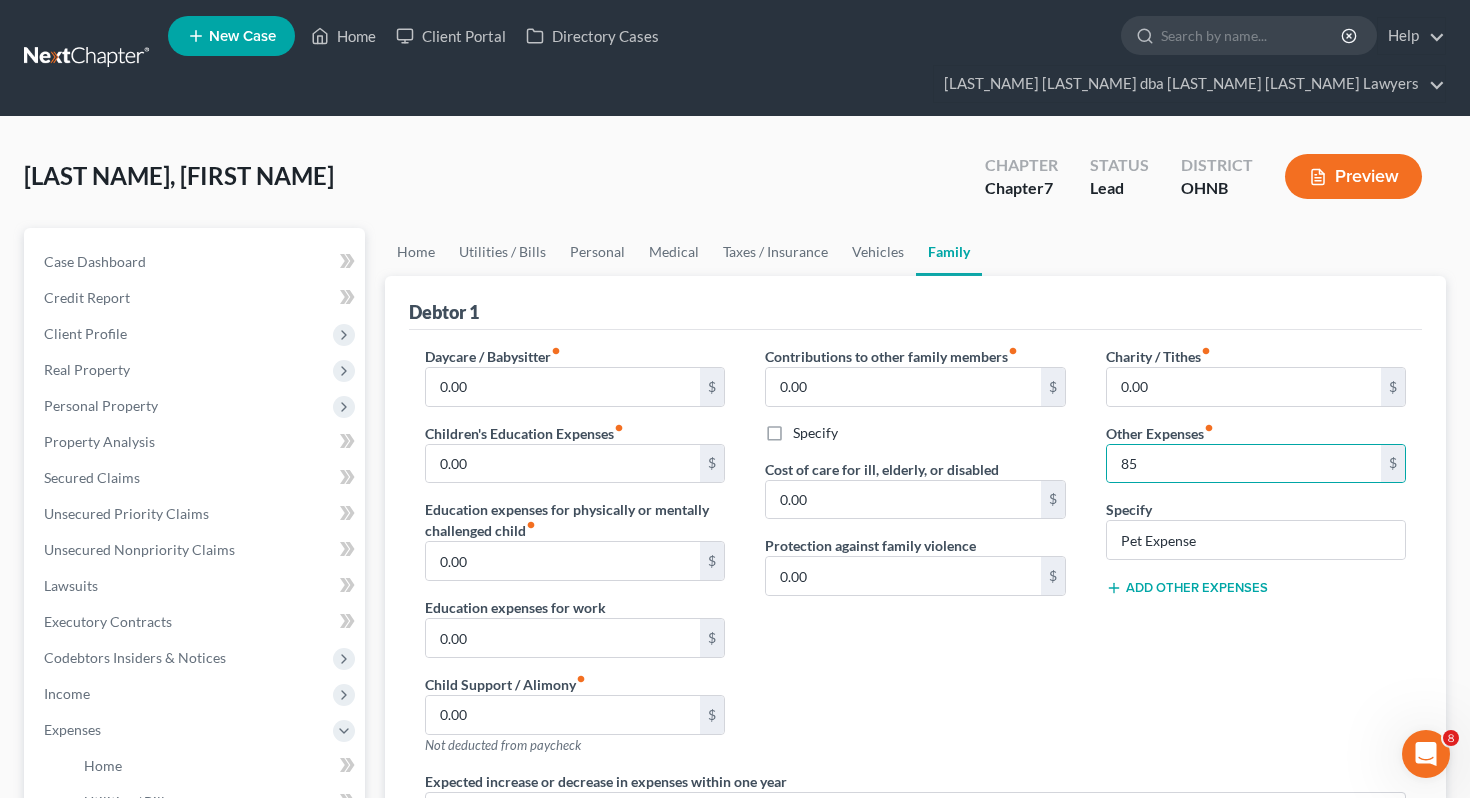 click on "Contributions to other family members  fiber_manual_record 0.00 $ Specify Cost of care for ill, elderly, or disabled 0.00 $ Protection against family violence 0.00 $" at bounding box center (915, 558) 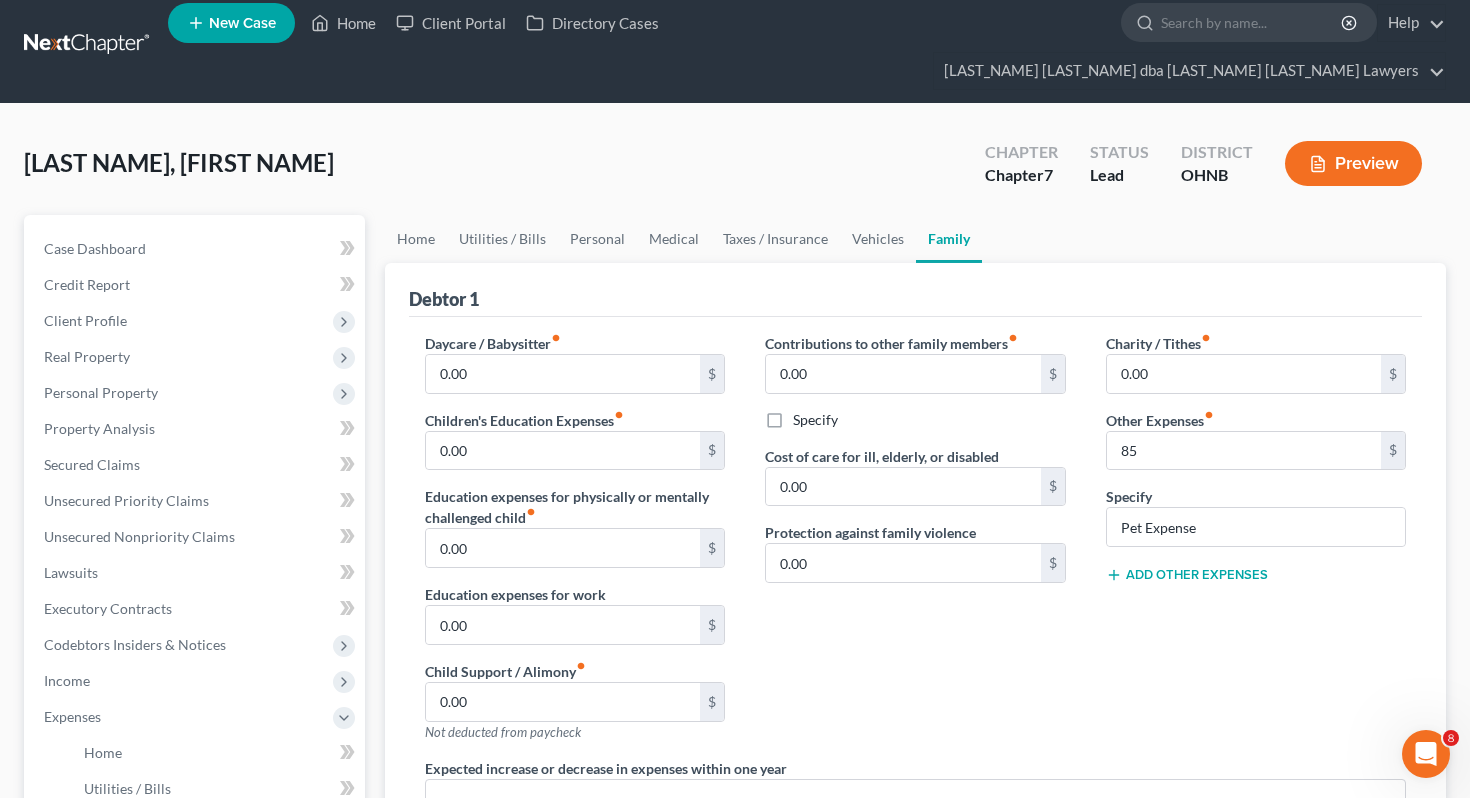 scroll, scrollTop: 0, scrollLeft: 0, axis: both 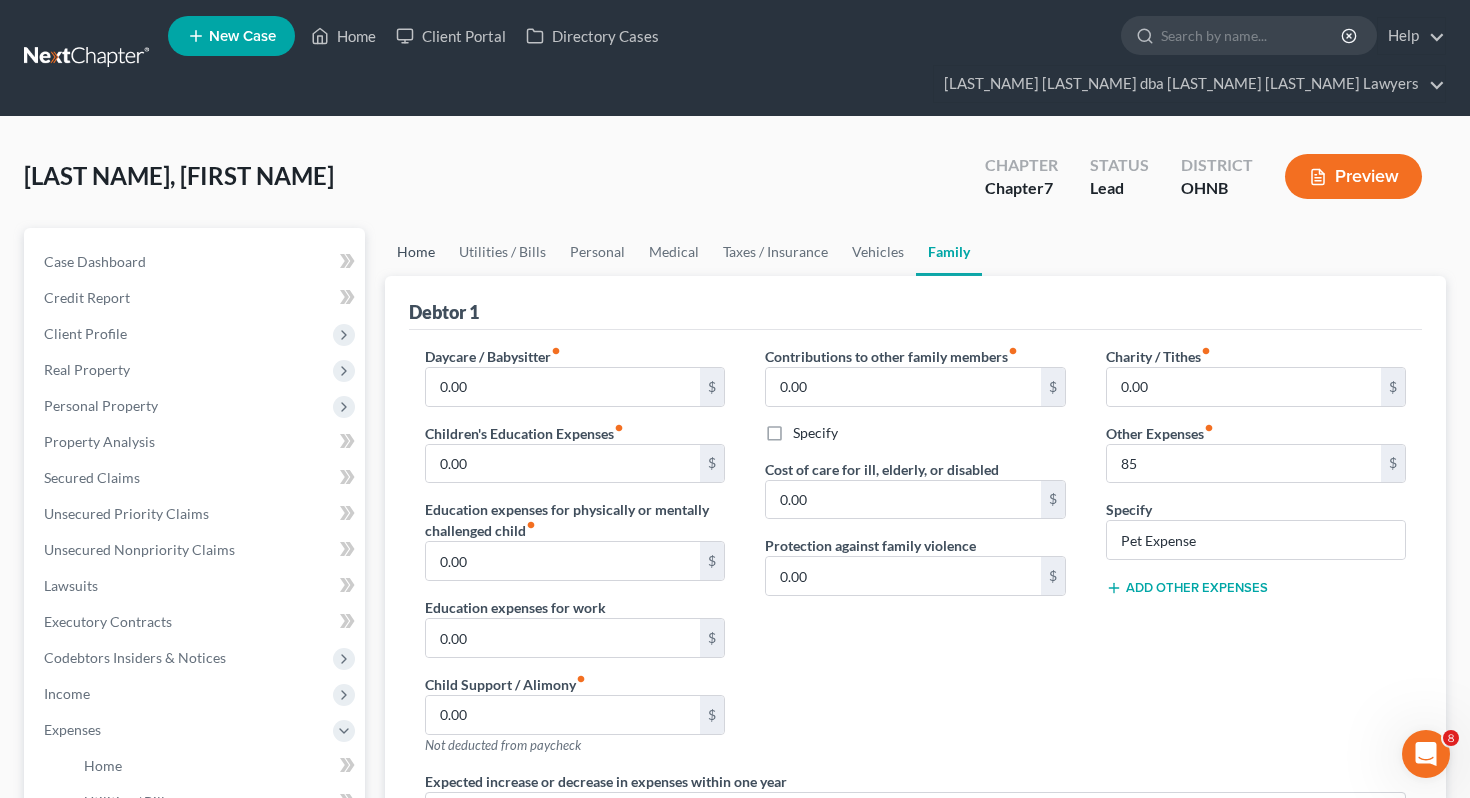 click on "Home" at bounding box center (416, 252) 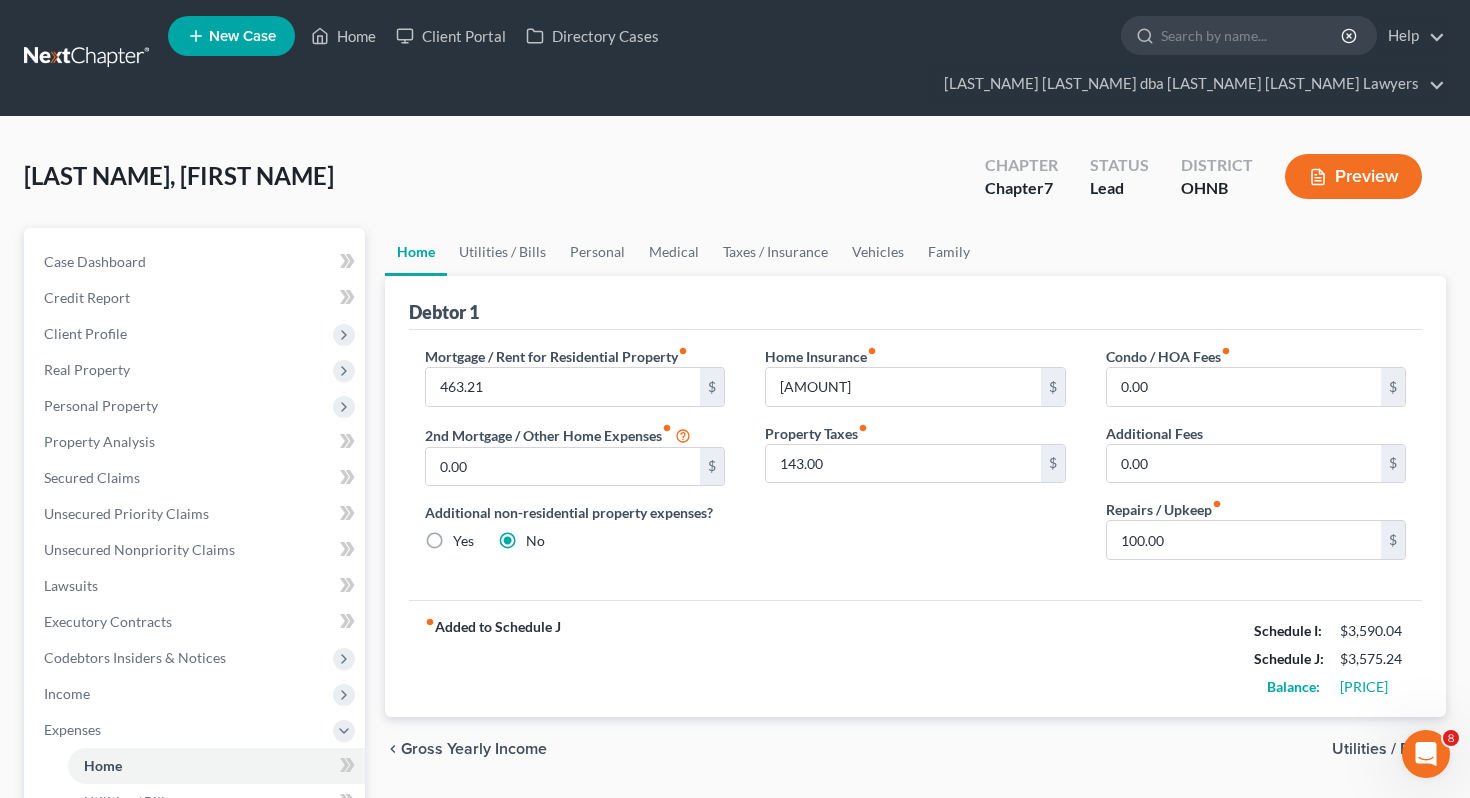 click on "[LAST], [FIRST] Upgraded Chapter Chapter 7 Status Lead District OHNB Preview" at bounding box center [735, 184] 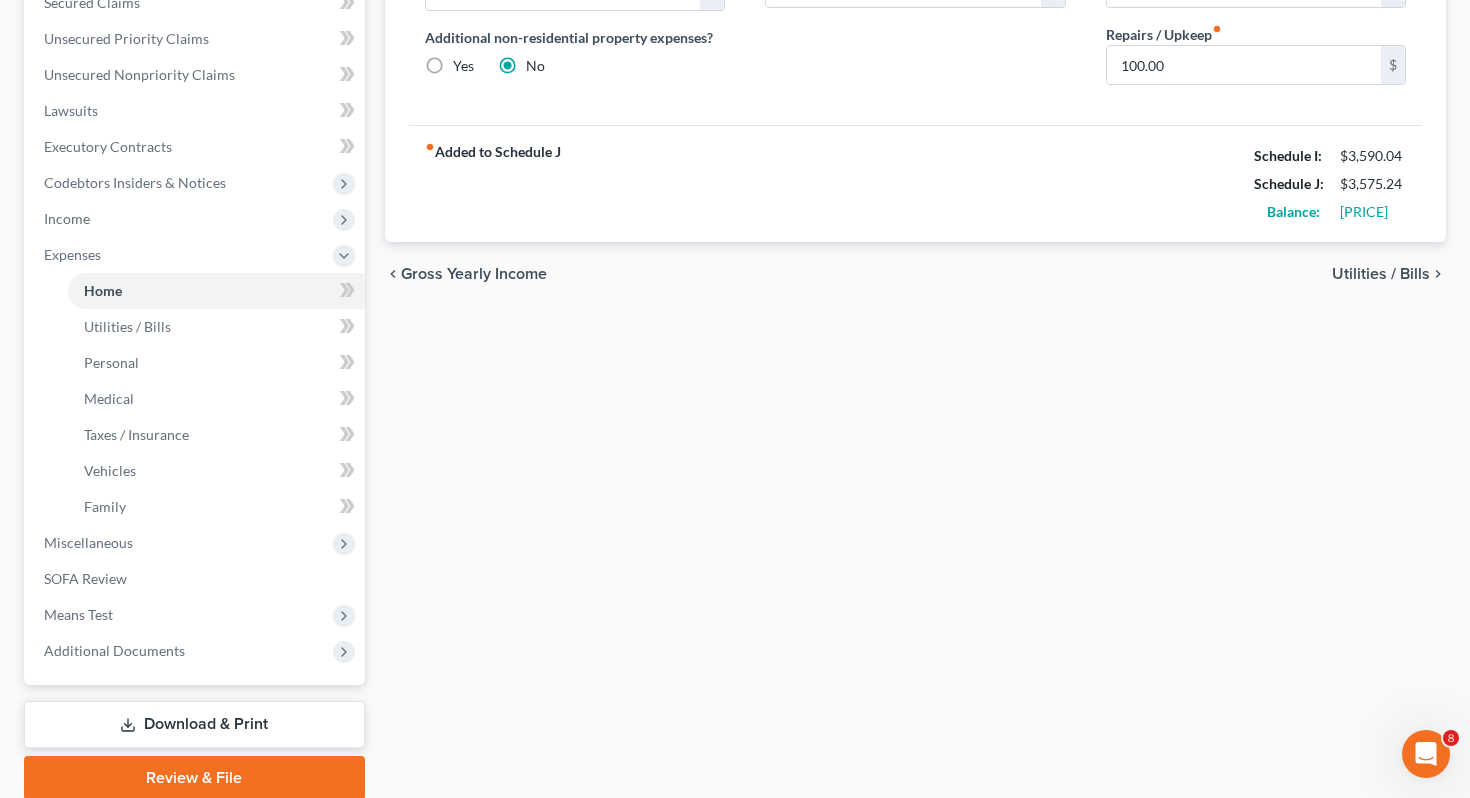 scroll, scrollTop: 508, scrollLeft: 0, axis: vertical 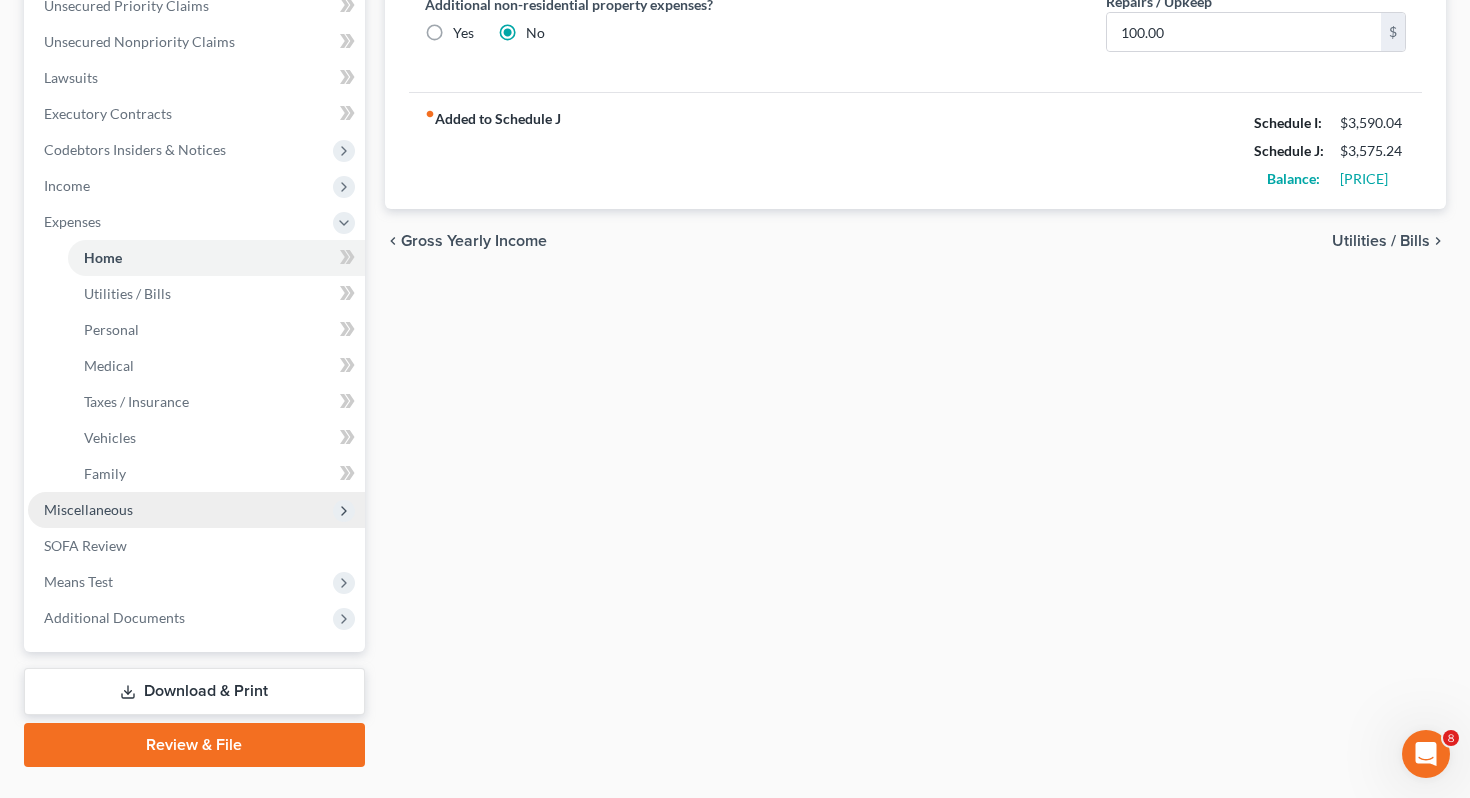 click on "Miscellaneous" at bounding box center (196, 510) 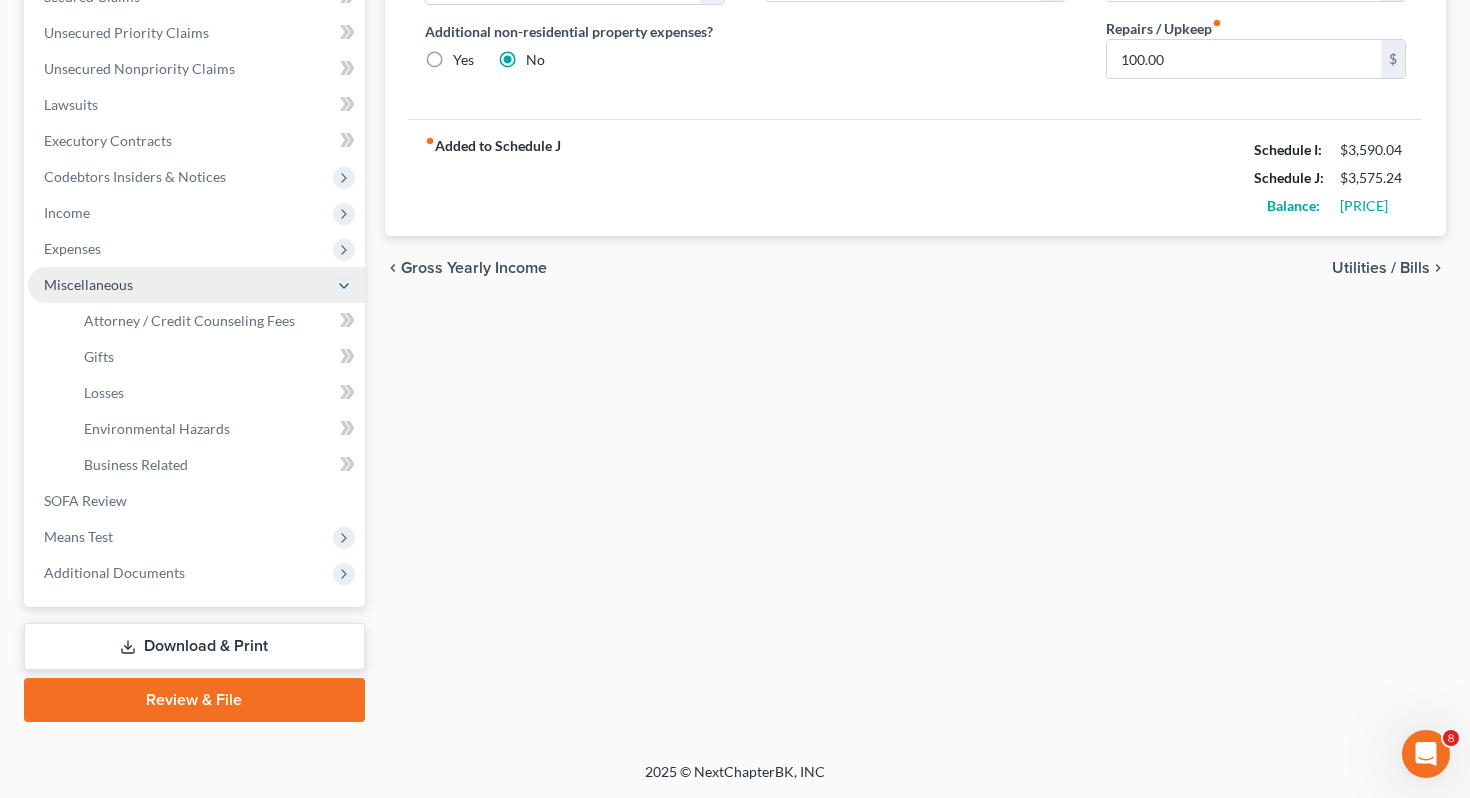 scroll, scrollTop: 443, scrollLeft: 0, axis: vertical 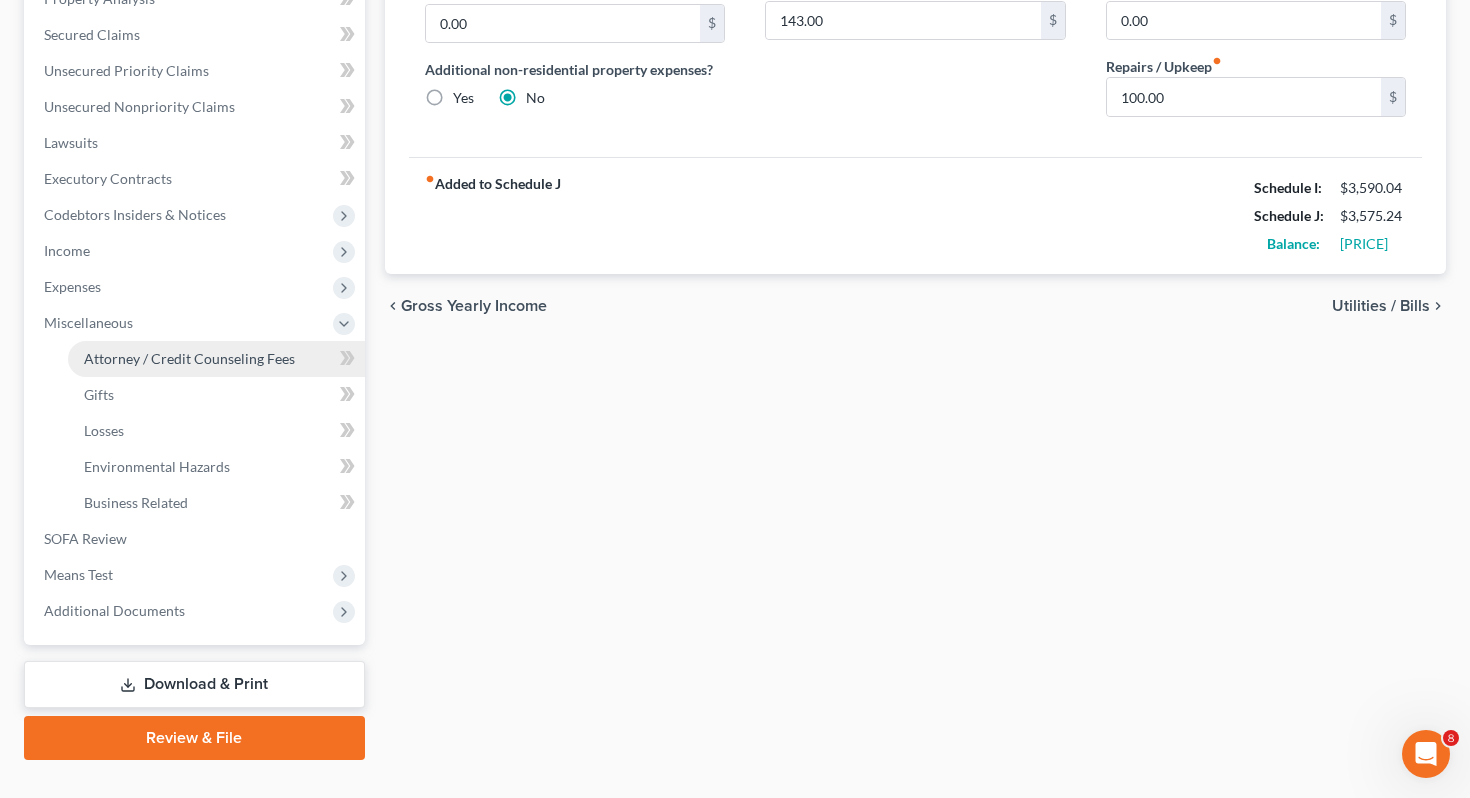 click on "Attorney / Credit Counseling Fees" at bounding box center [216, 359] 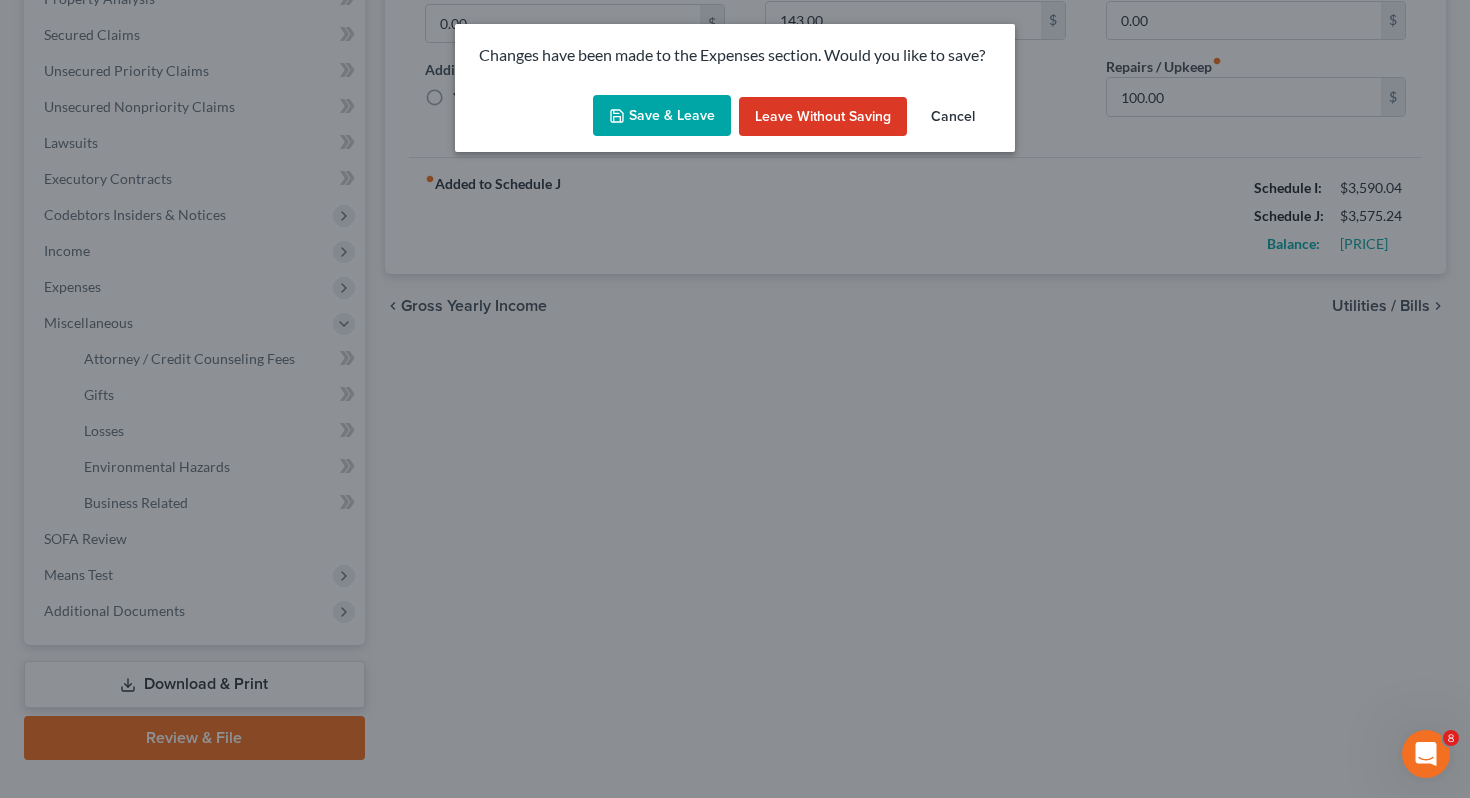 click on "Save & Leave" at bounding box center [662, 116] 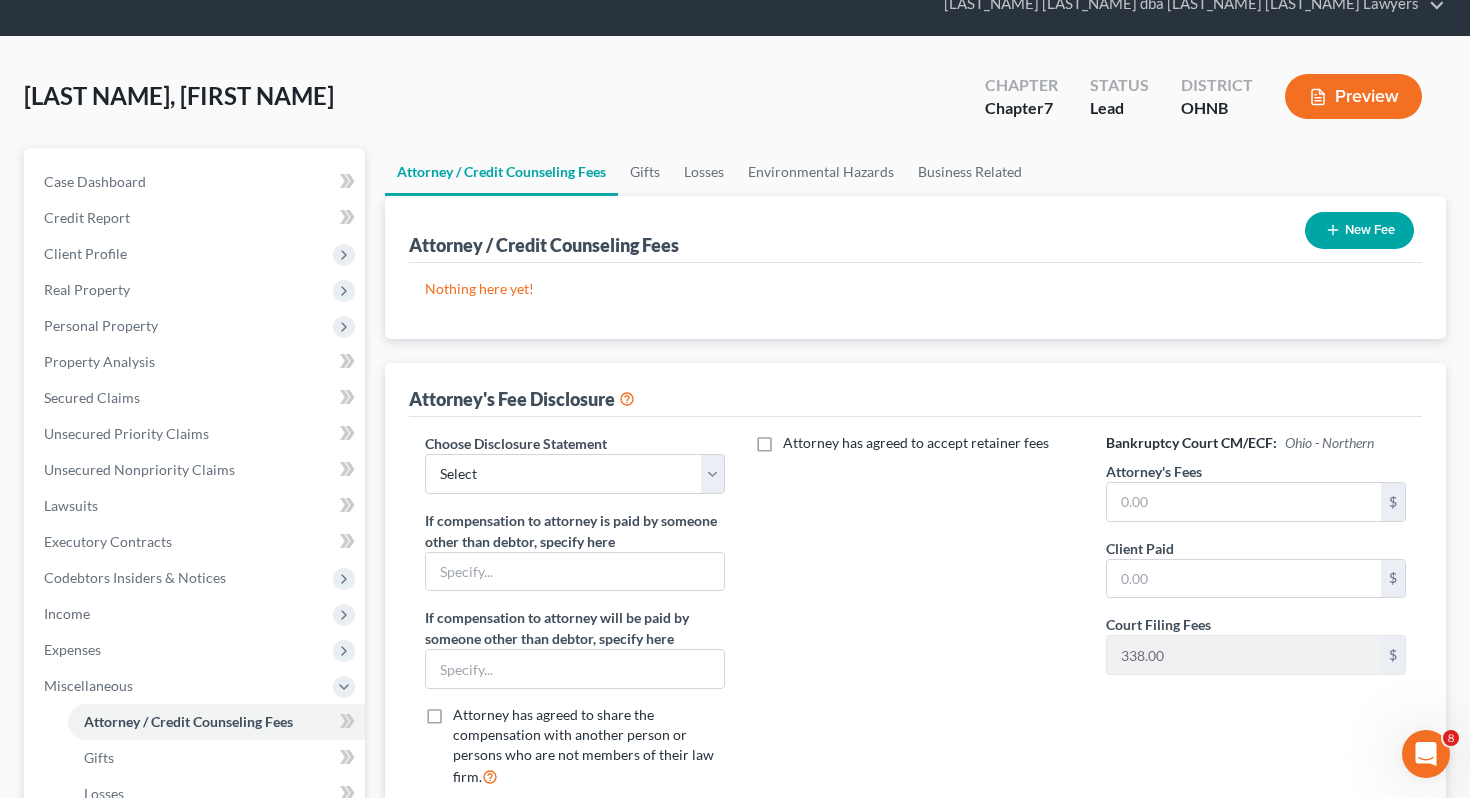 scroll, scrollTop: 0, scrollLeft: 0, axis: both 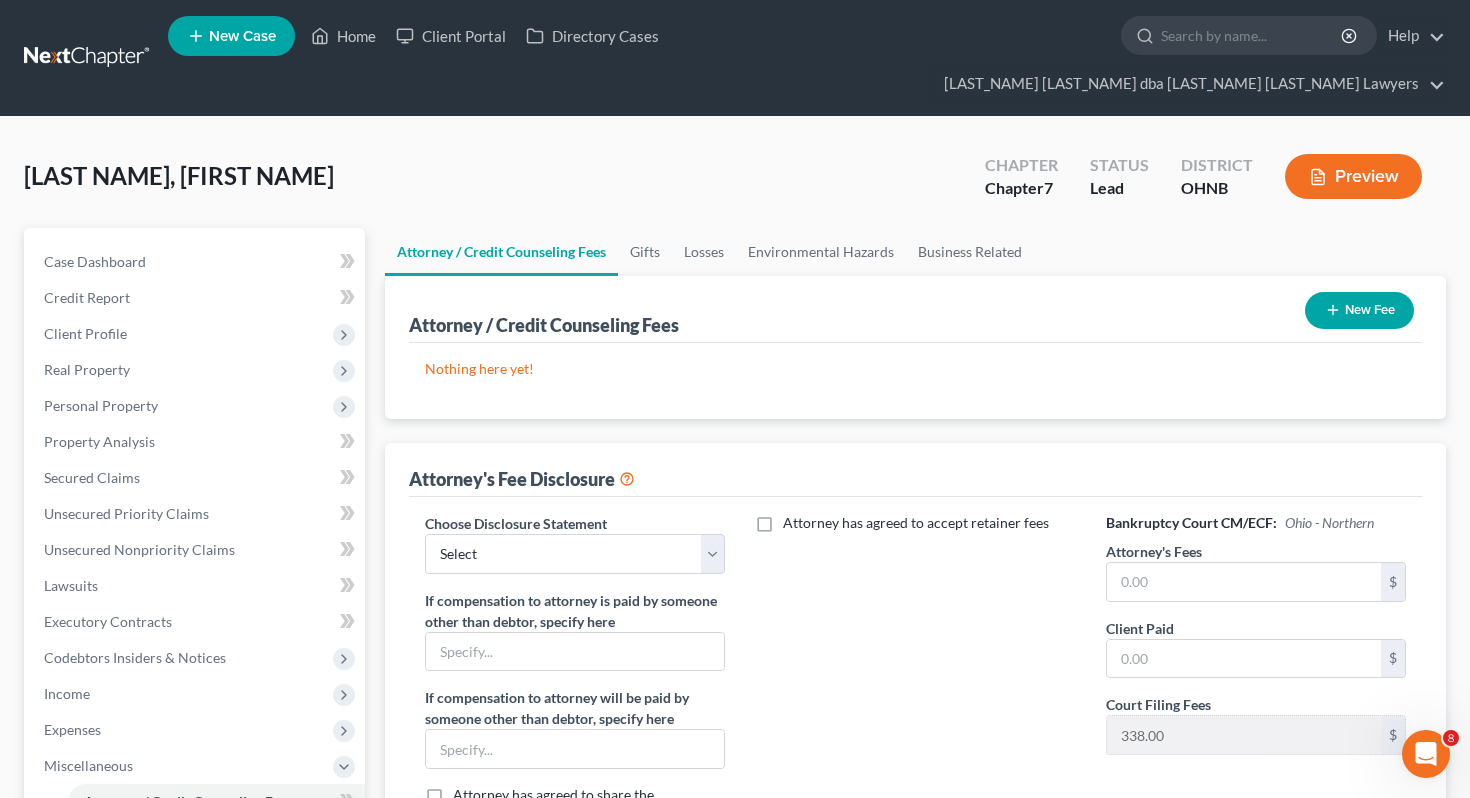 click on "New Fee" at bounding box center (1359, 310) 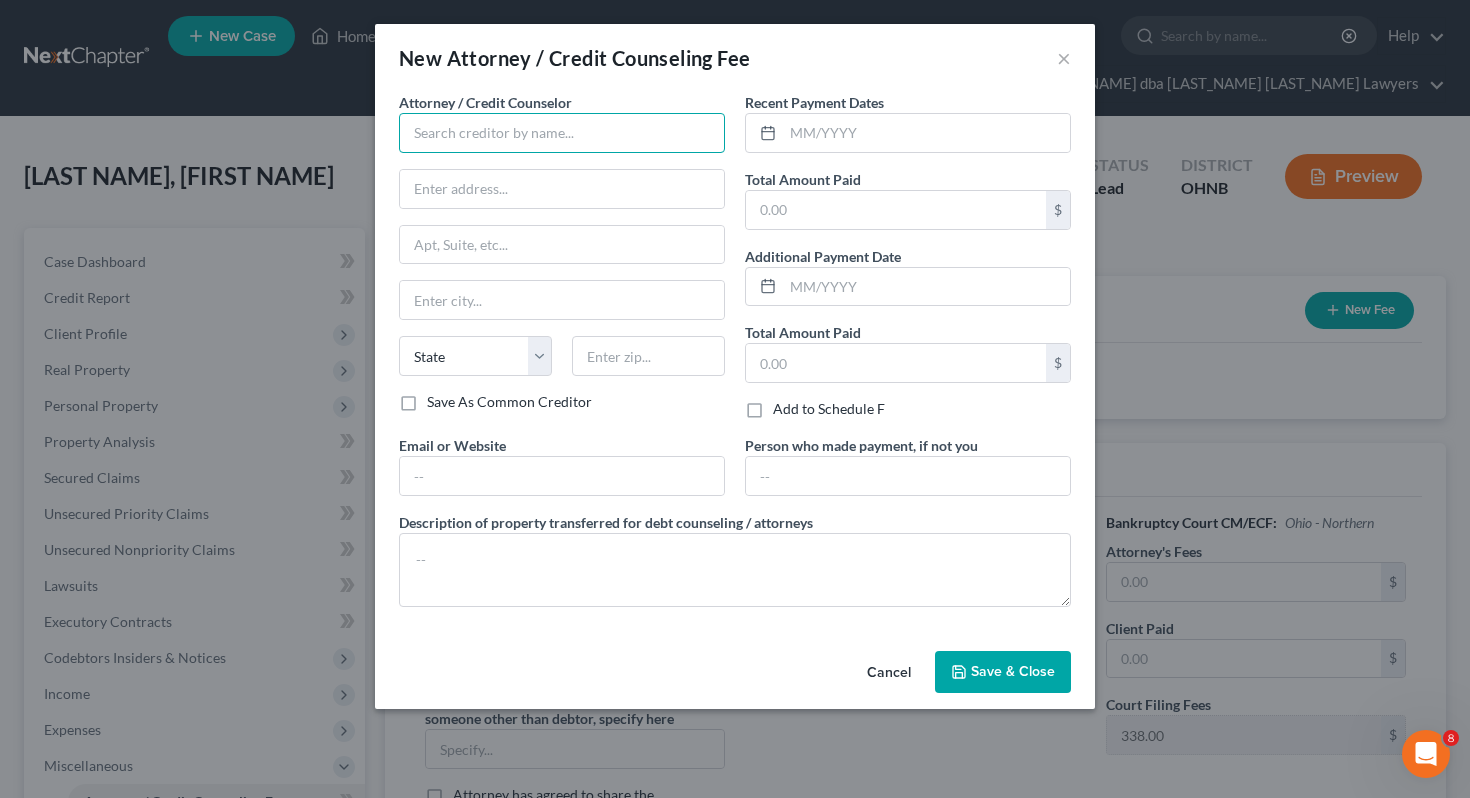 click at bounding box center [562, 133] 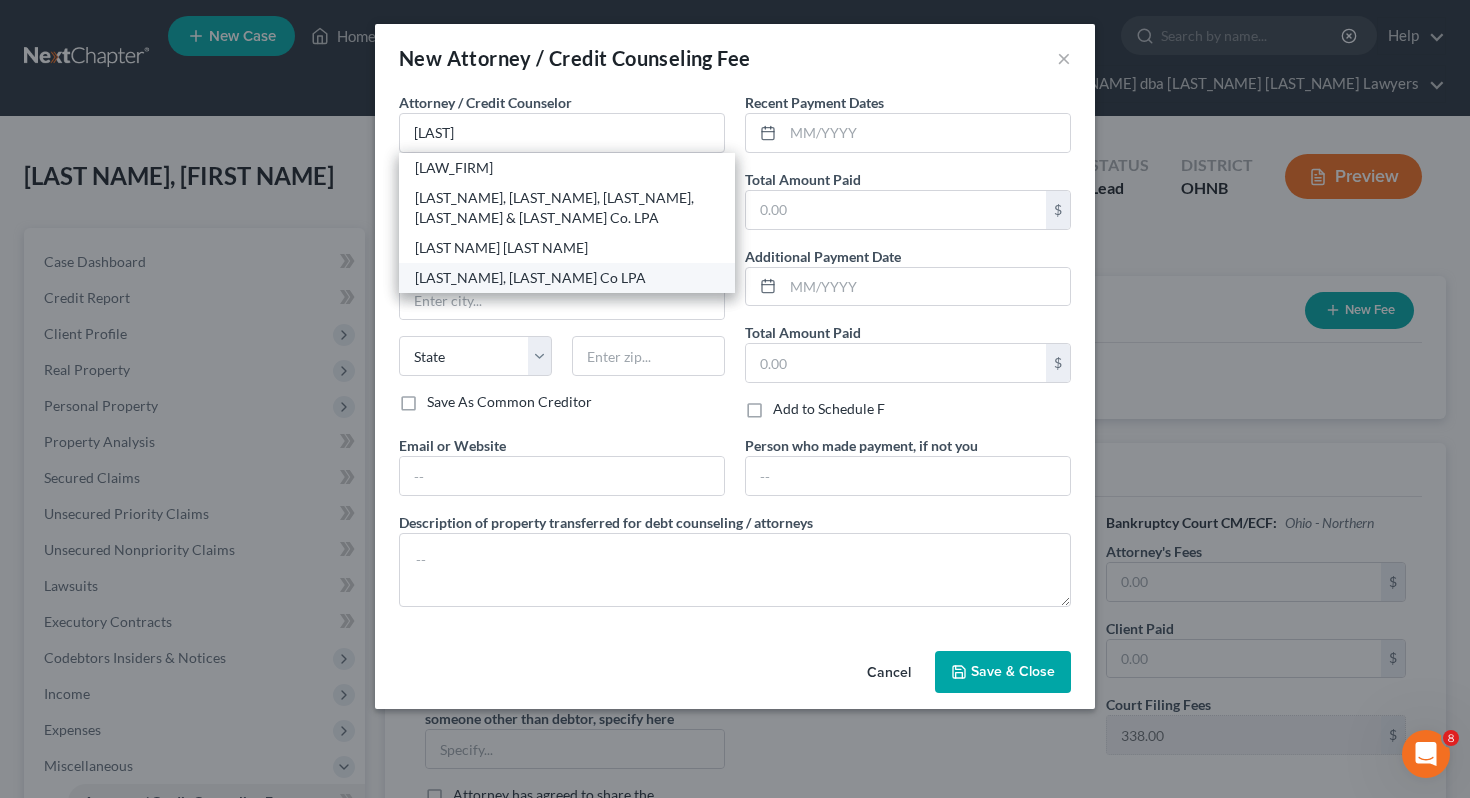 click on "[LAST_NAME], [LAST_NAME] Co LPA" at bounding box center [567, 278] 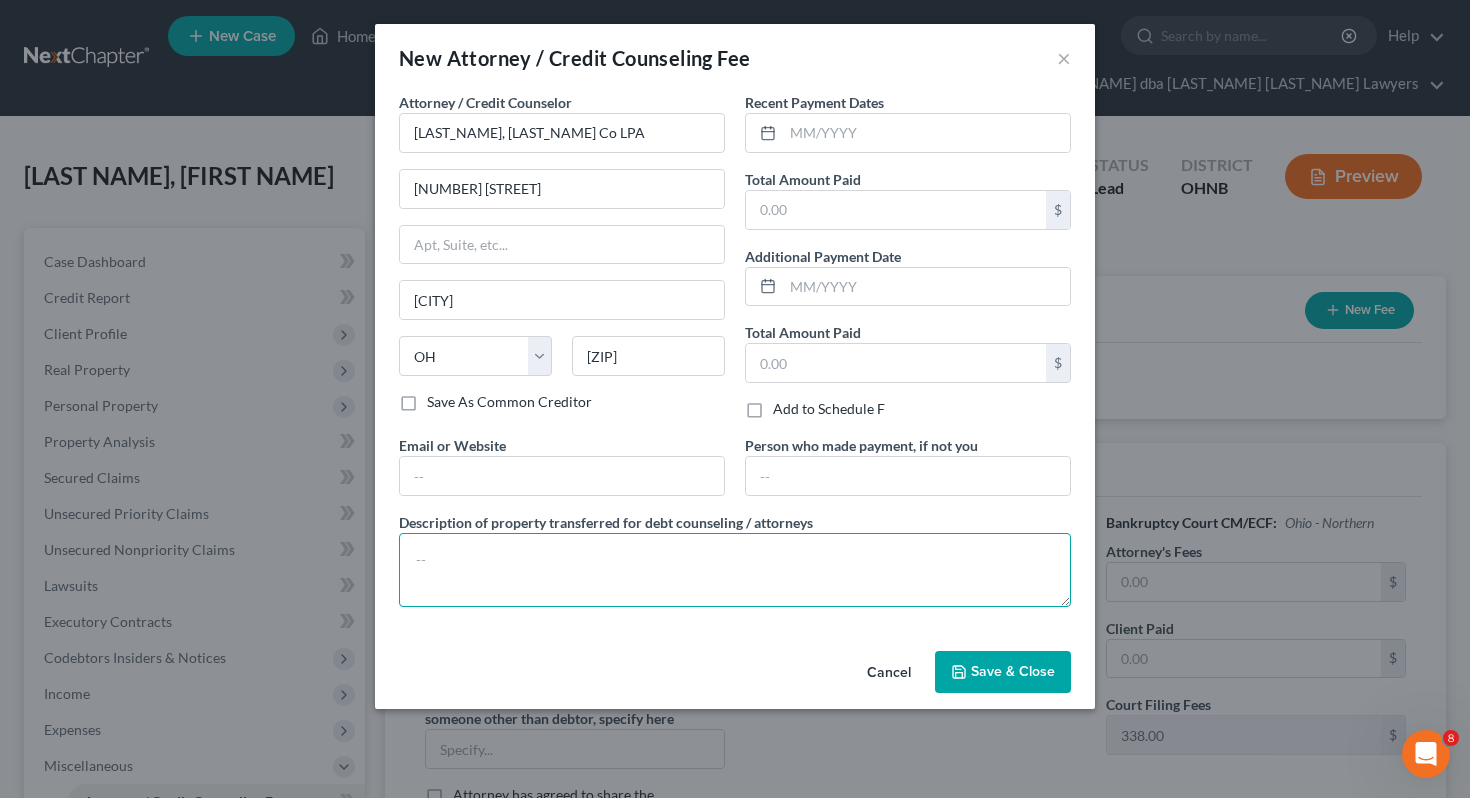 click at bounding box center [735, 570] 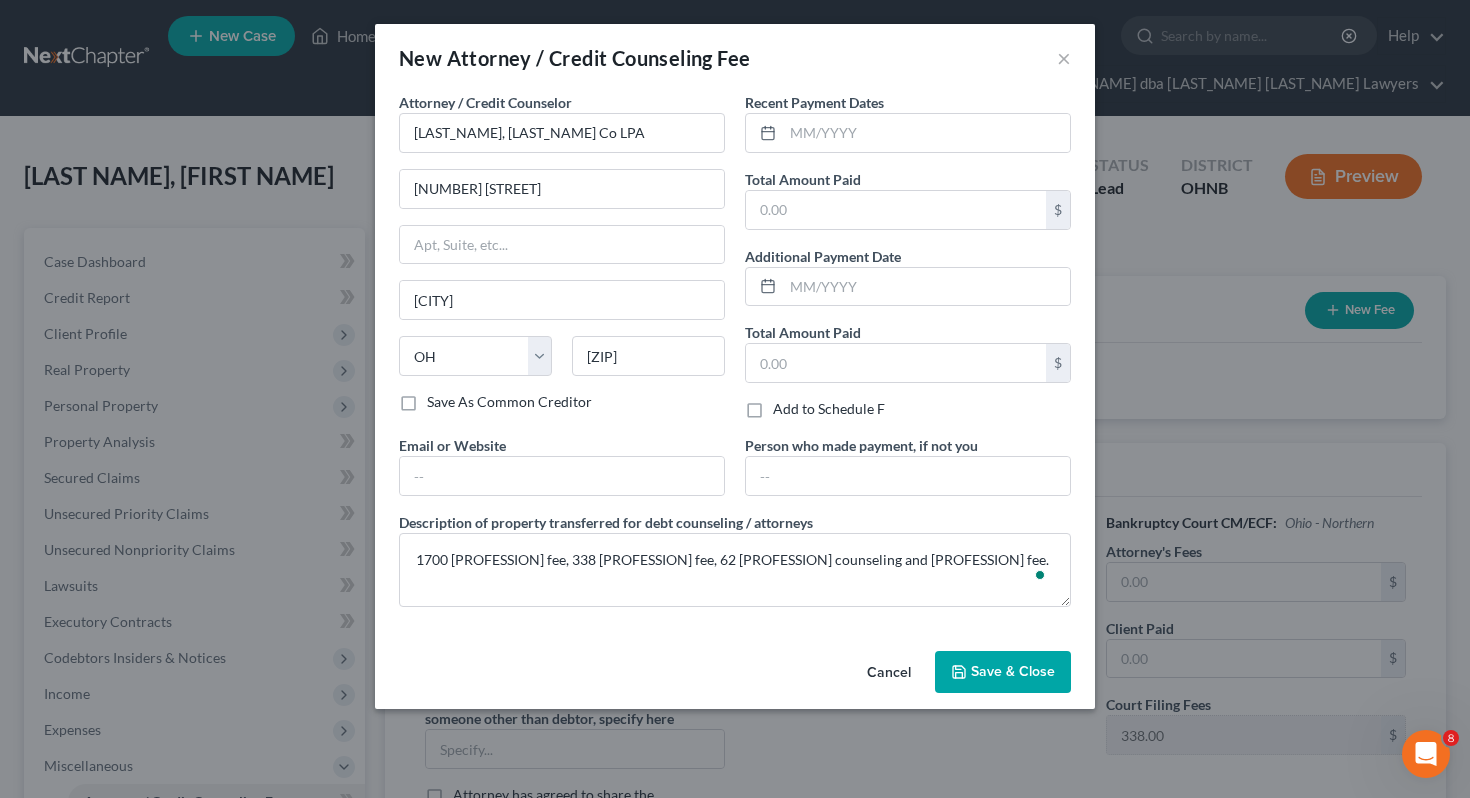 click on "Save & Close" at bounding box center (1013, 671) 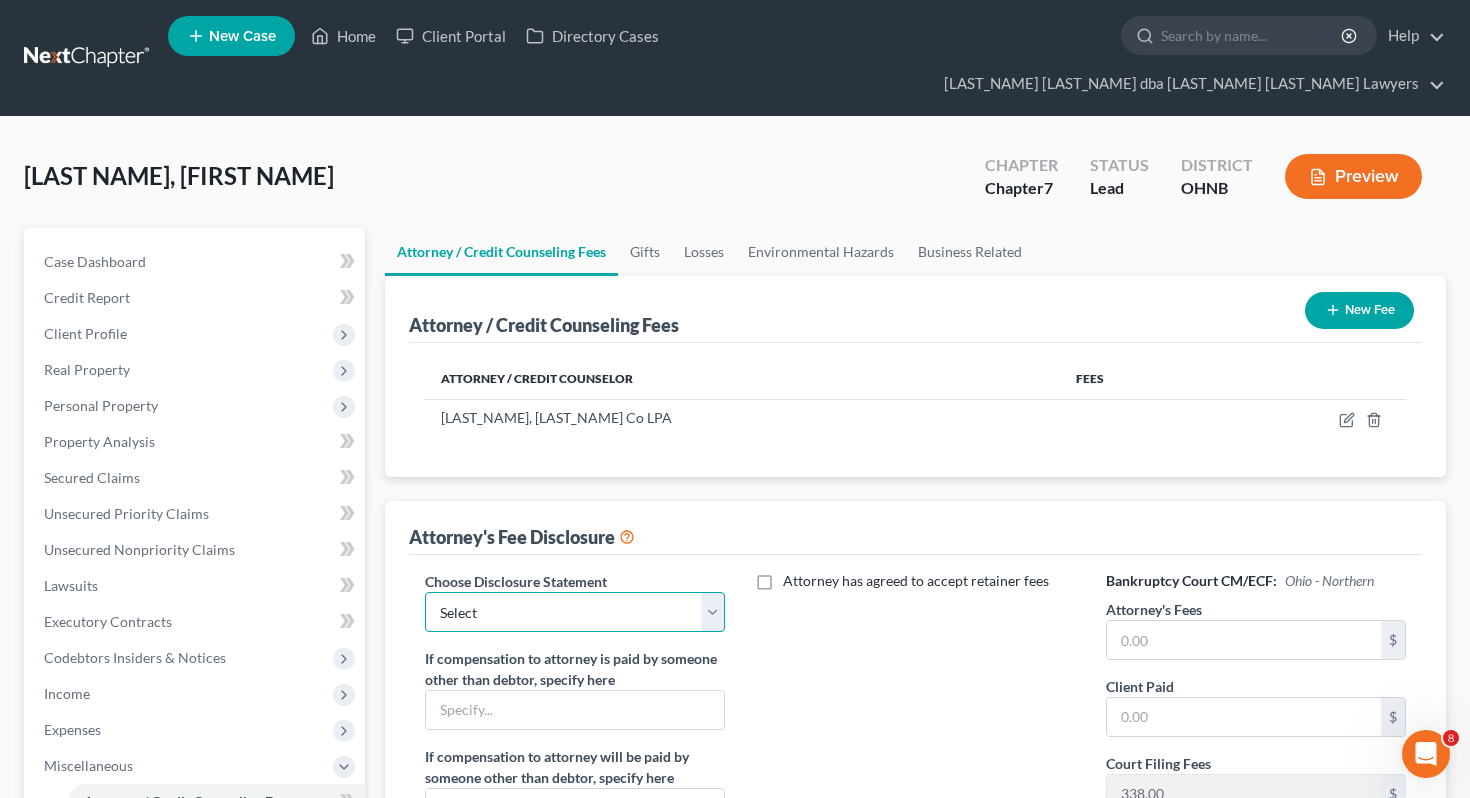 click on "Select Fee Disclosure" at bounding box center [575, 612] 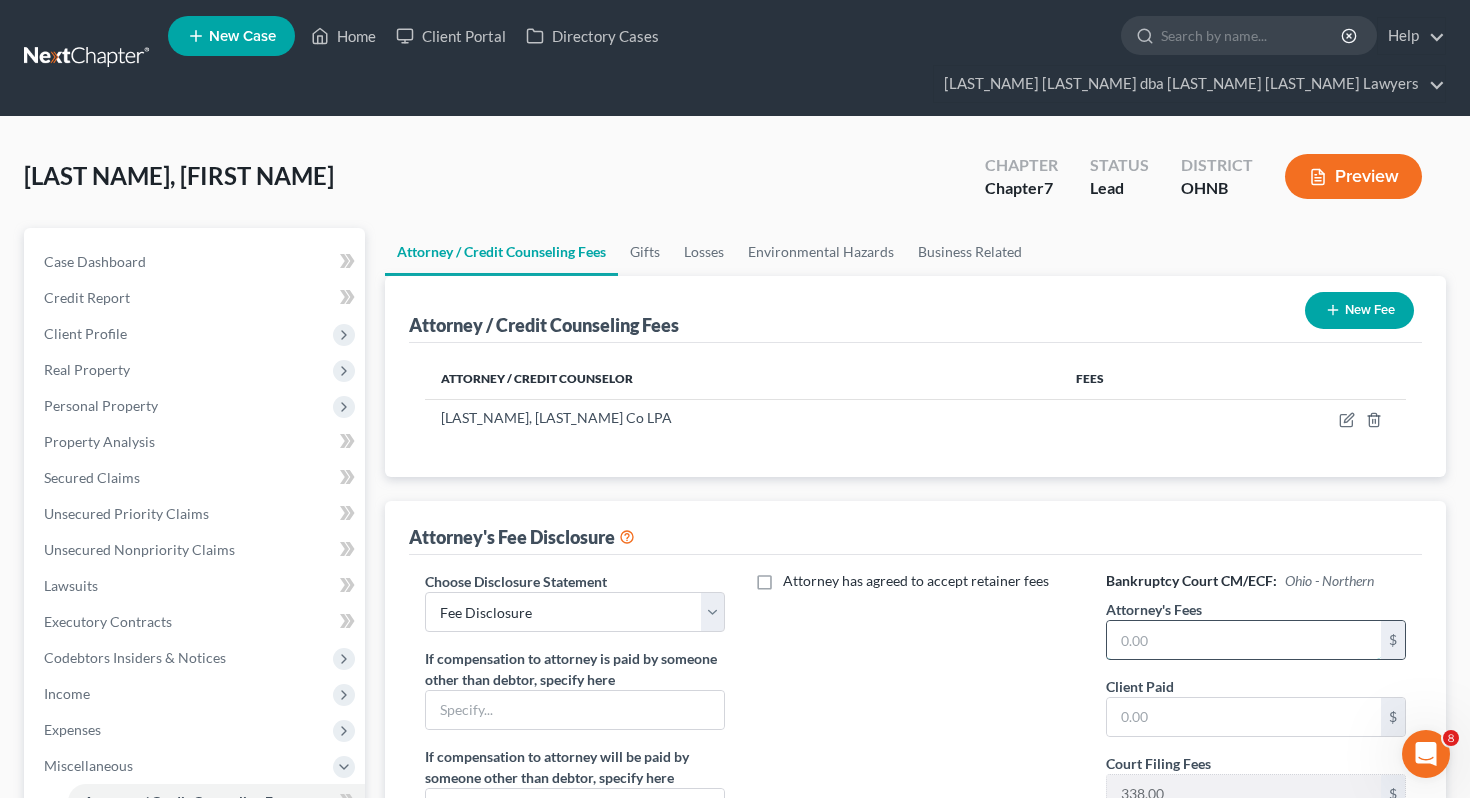 click at bounding box center (1244, 640) 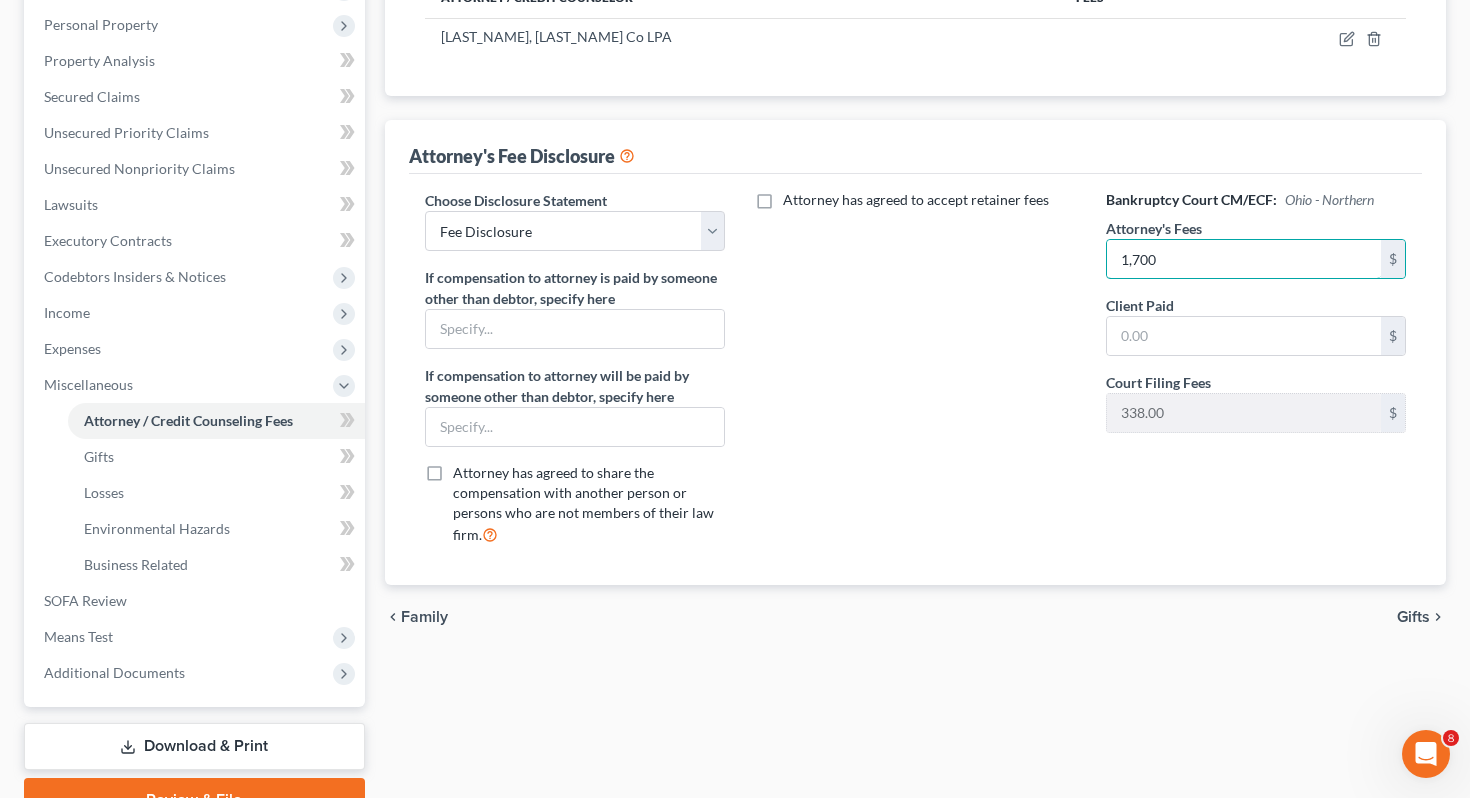 scroll, scrollTop: 392, scrollLeft: 0, axis: vertical 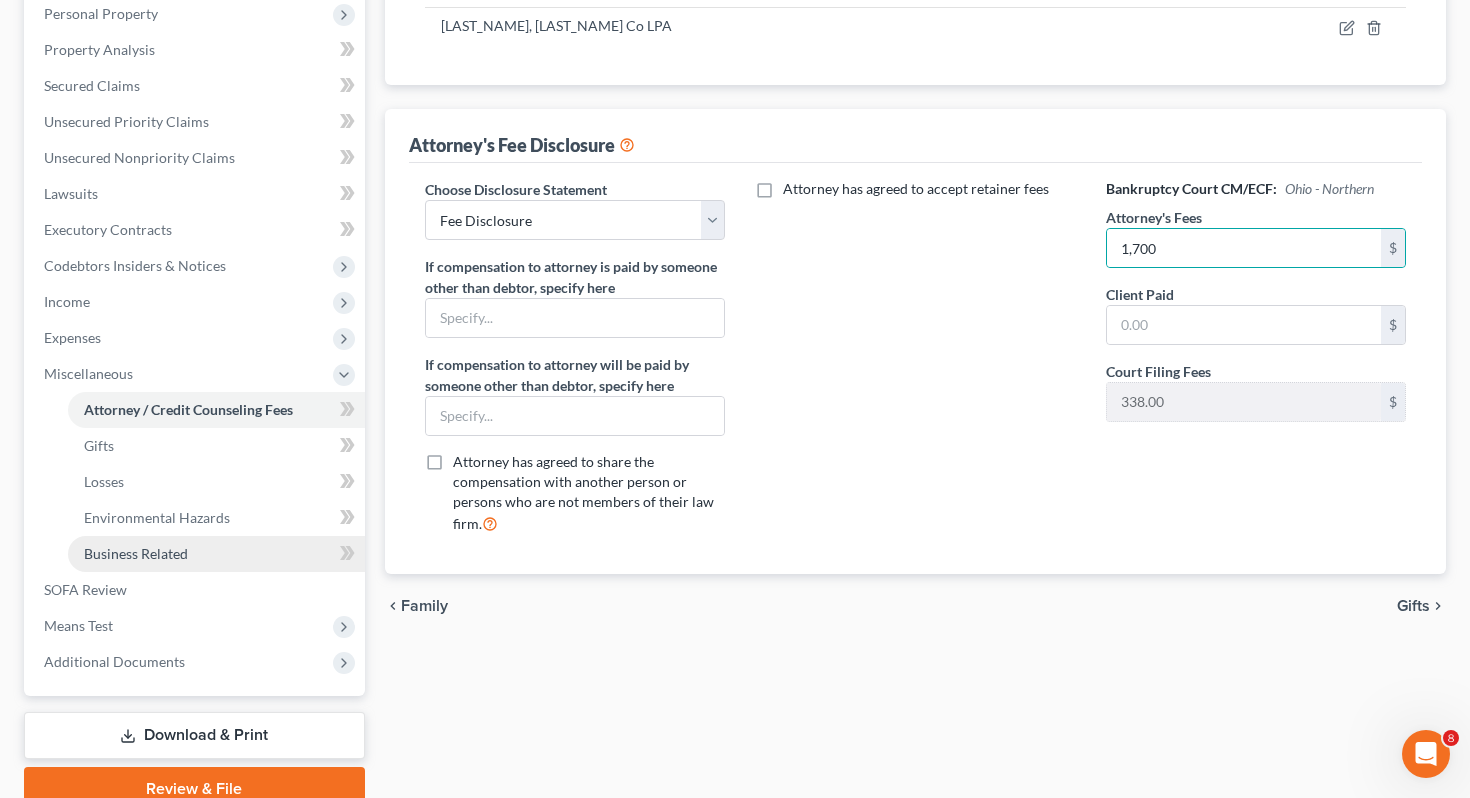 click on "Business Related" at bounding box center (136, 553) 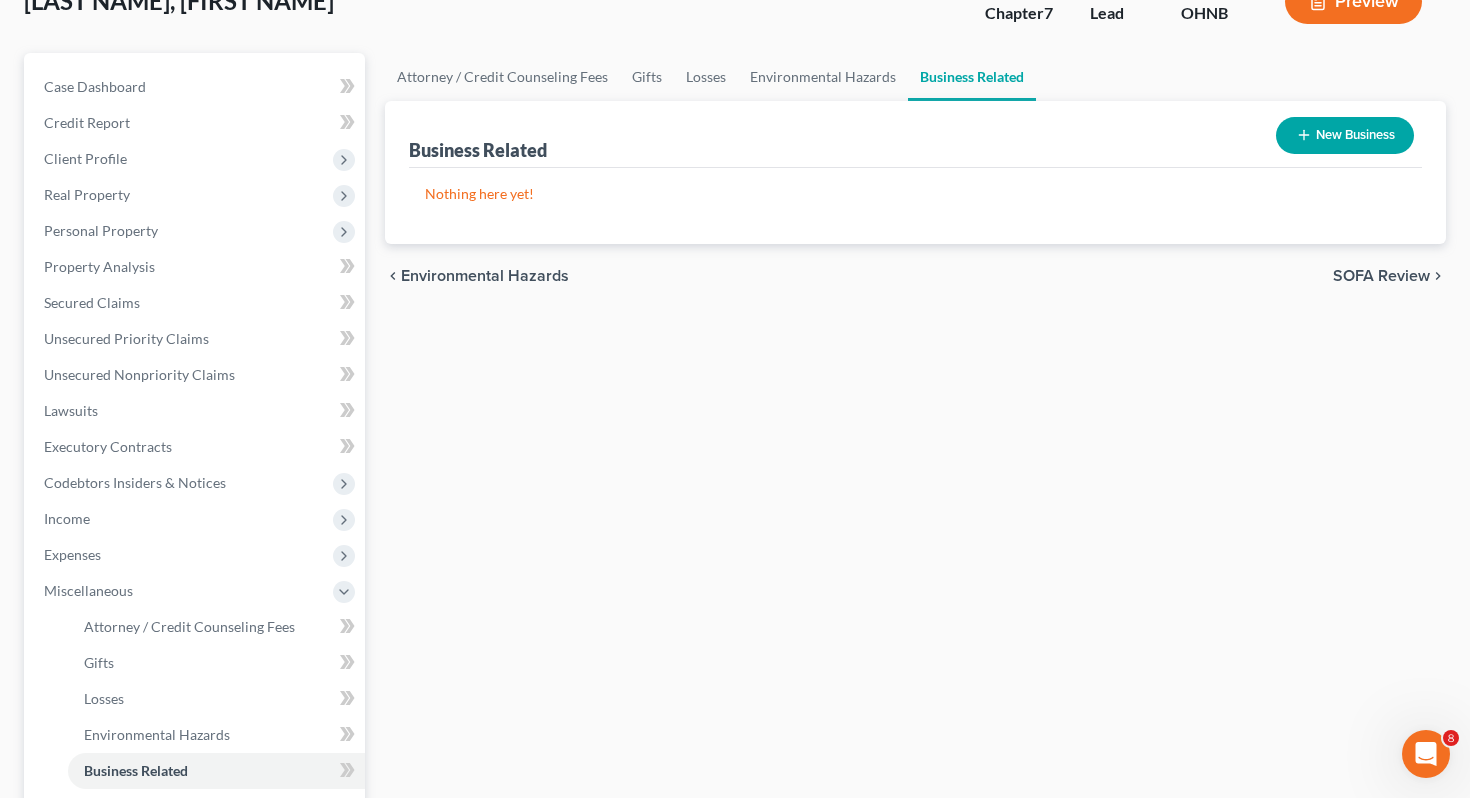 scroll, scrollTop: 443, scrollLeft: 0, axis: vertical 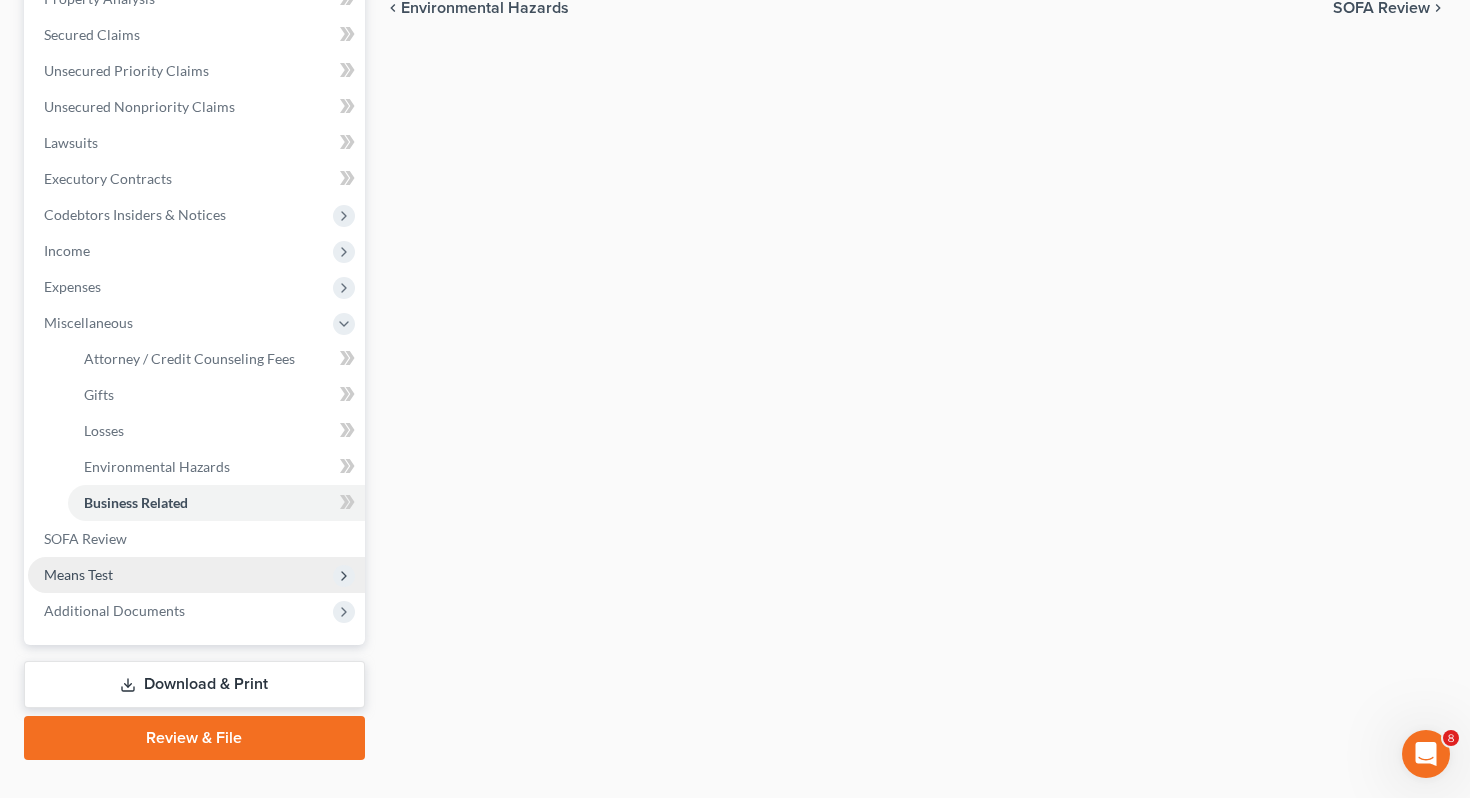 click on "Means Test" at bounding box center (196, 575) 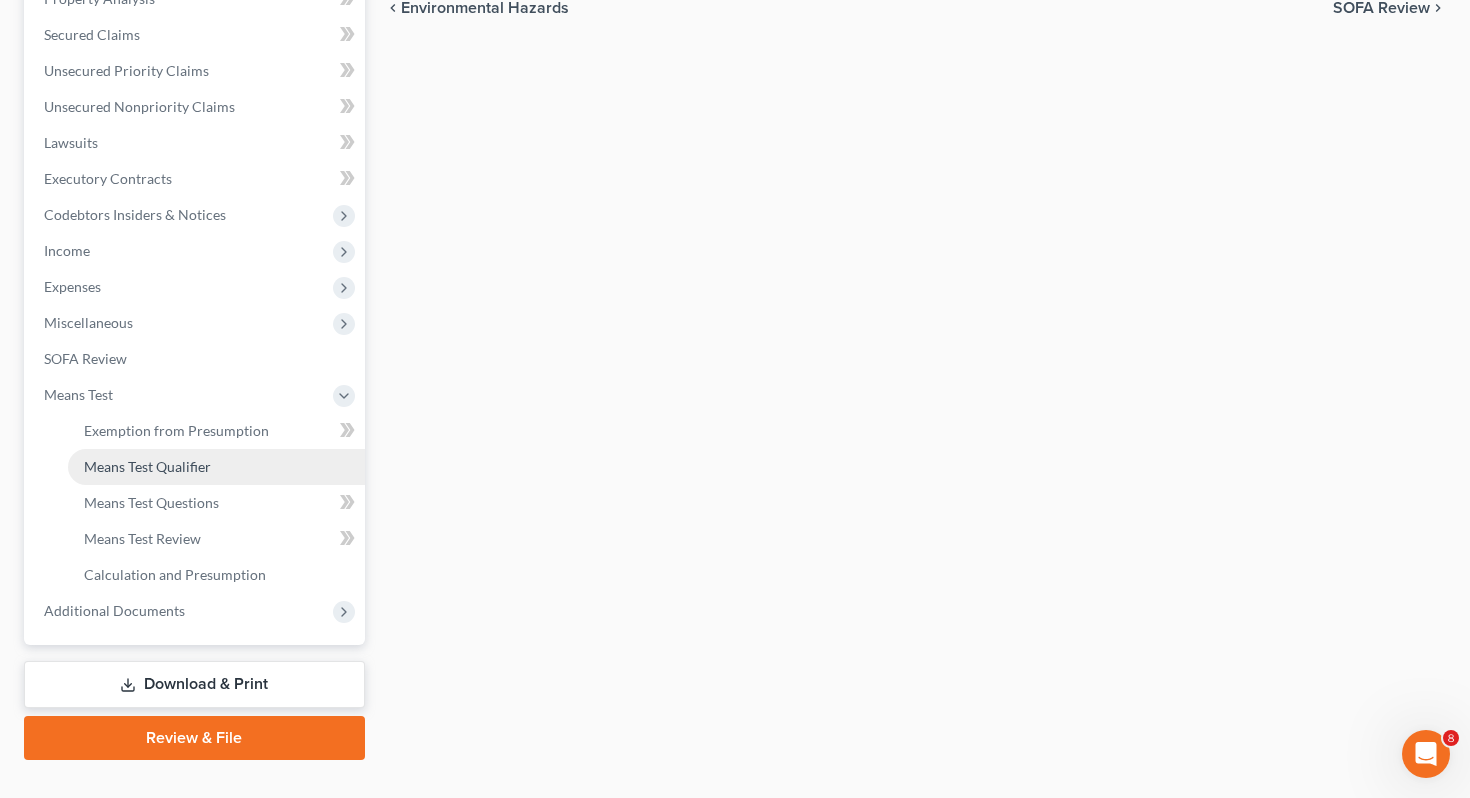 click on "Means Test Qualifier" at bounding box center (216, 467) 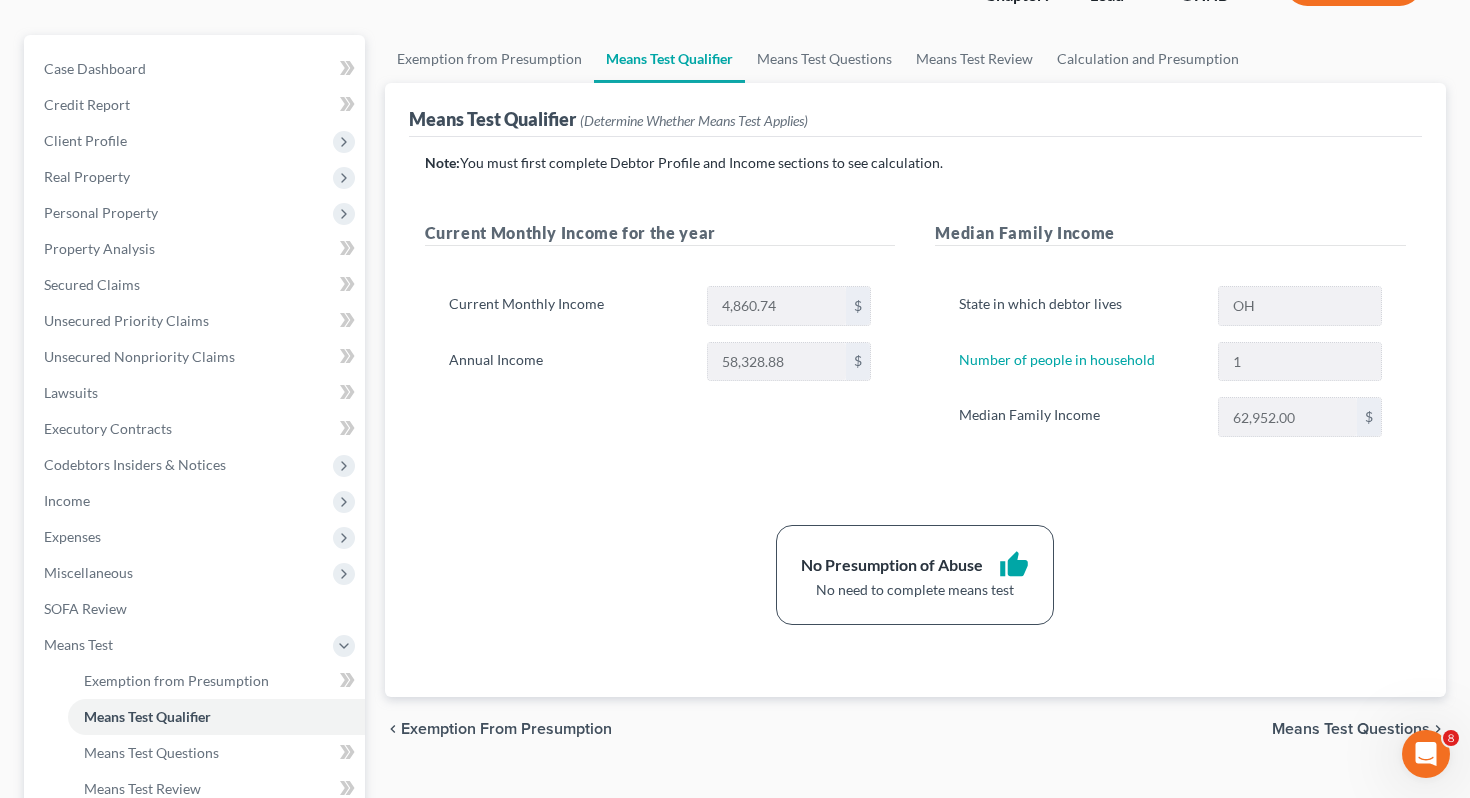 scroll, scrollTop: 443, scrollLeft: 0, axis: vertical 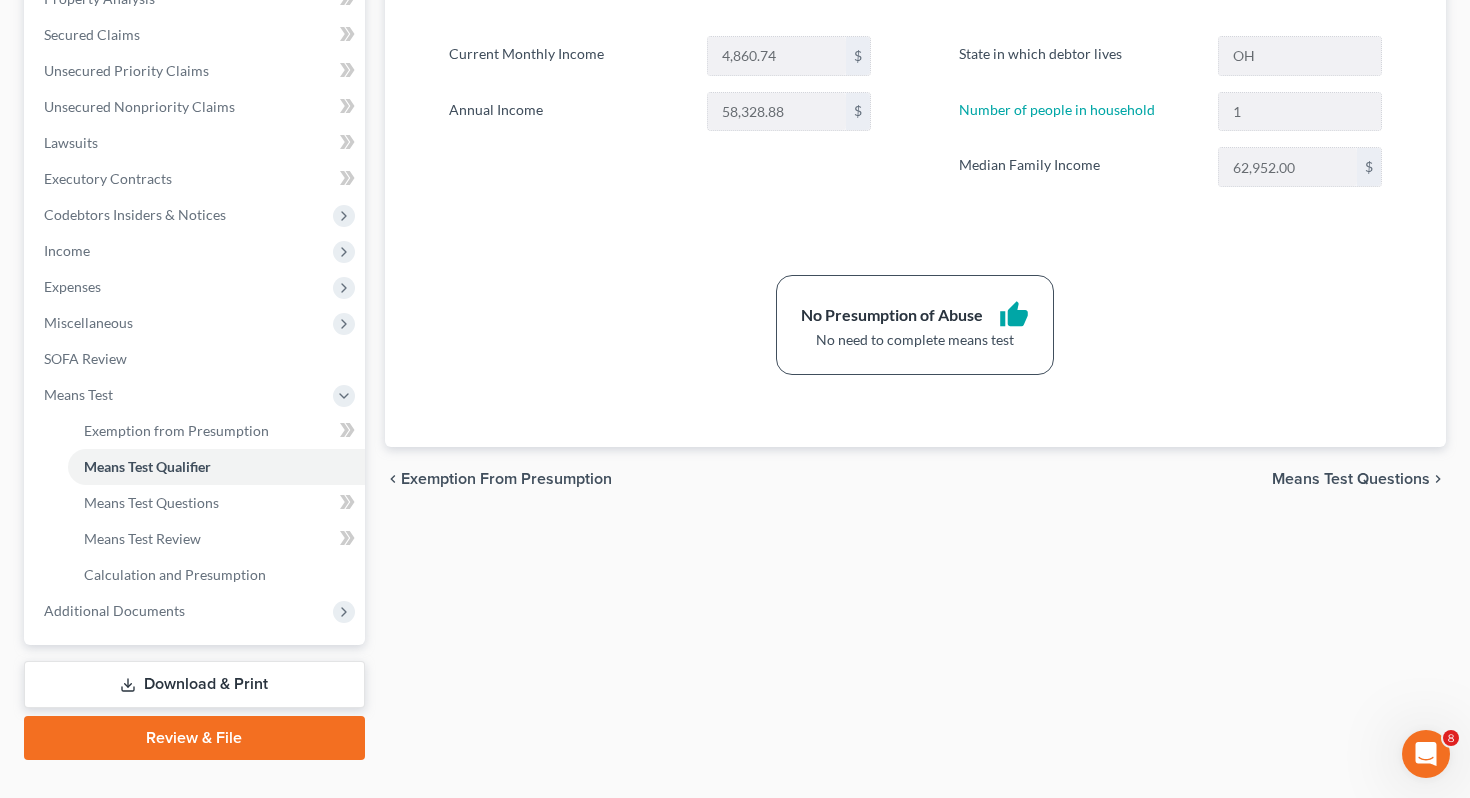 click on "Download & Print" at bounding box center [194, 684] 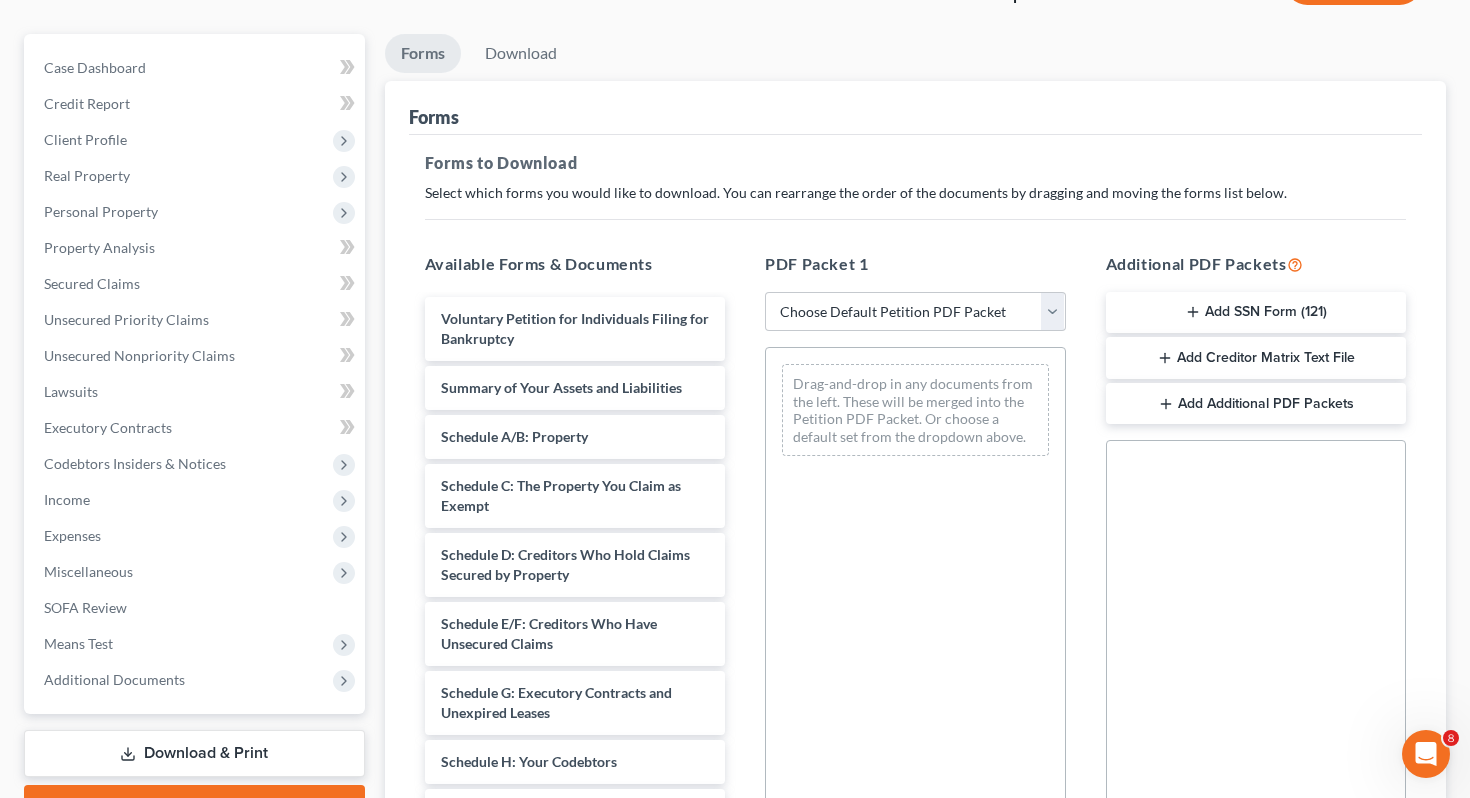 scroll, scrollTop: 202, scrollLeft: 0, axis: vertical 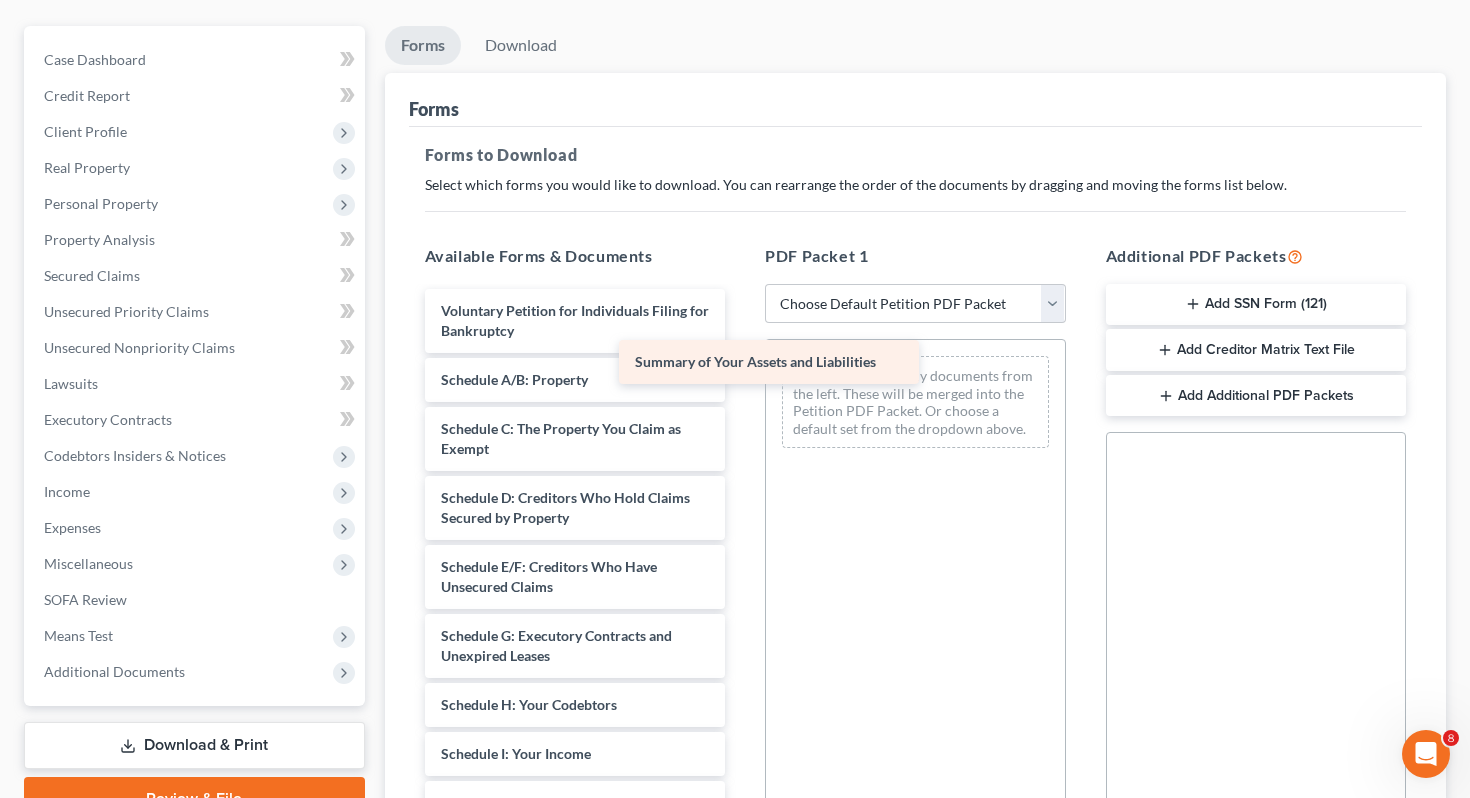 drag, startPoint x: 670, startPoint y: 355, endPoint x: 956, endPoint y: 399, distance: 289.3648 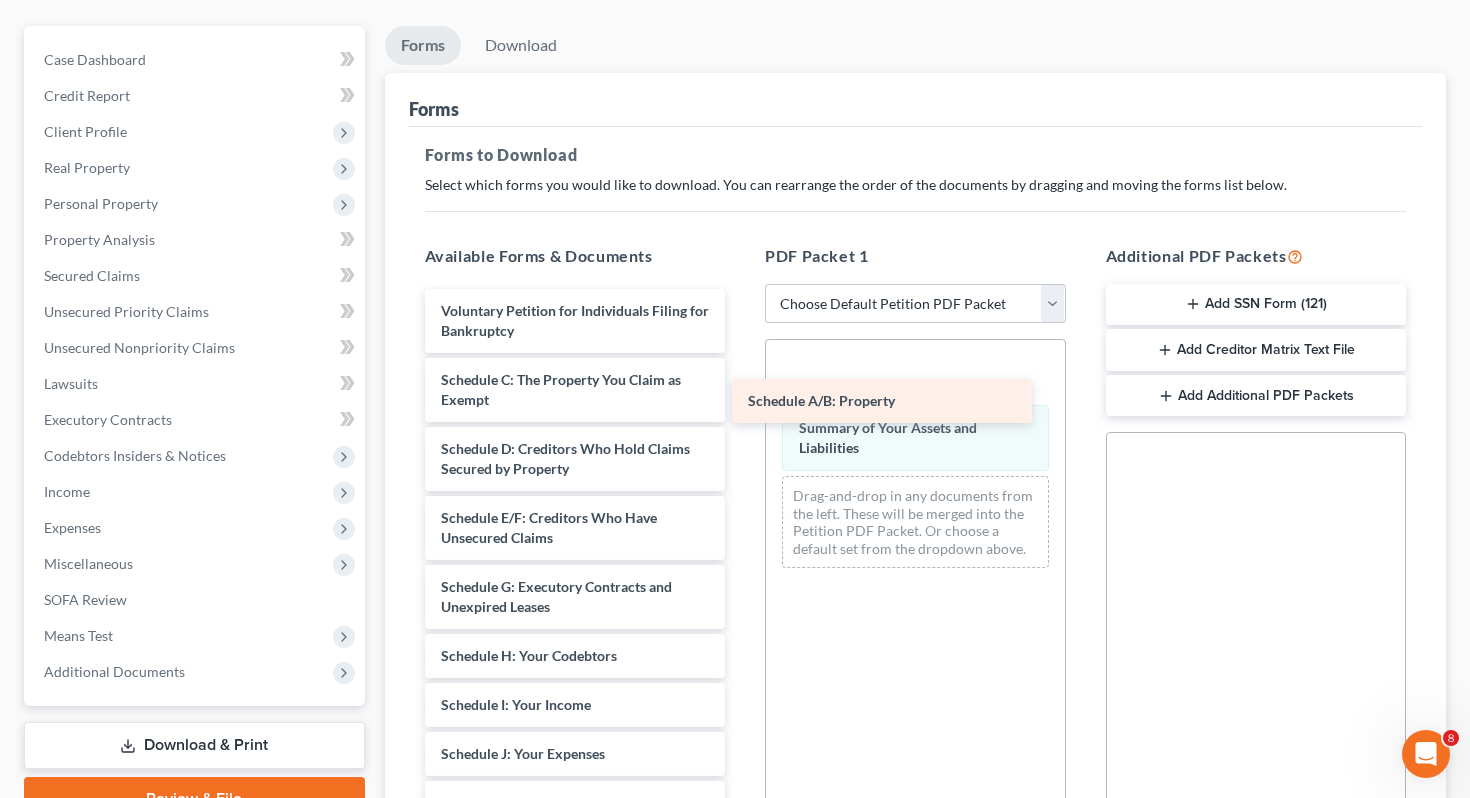 drag, startPoint x: 655, startPoint y: 336, endPoint x: 961, endPoint y: 393, distance: 311.26355 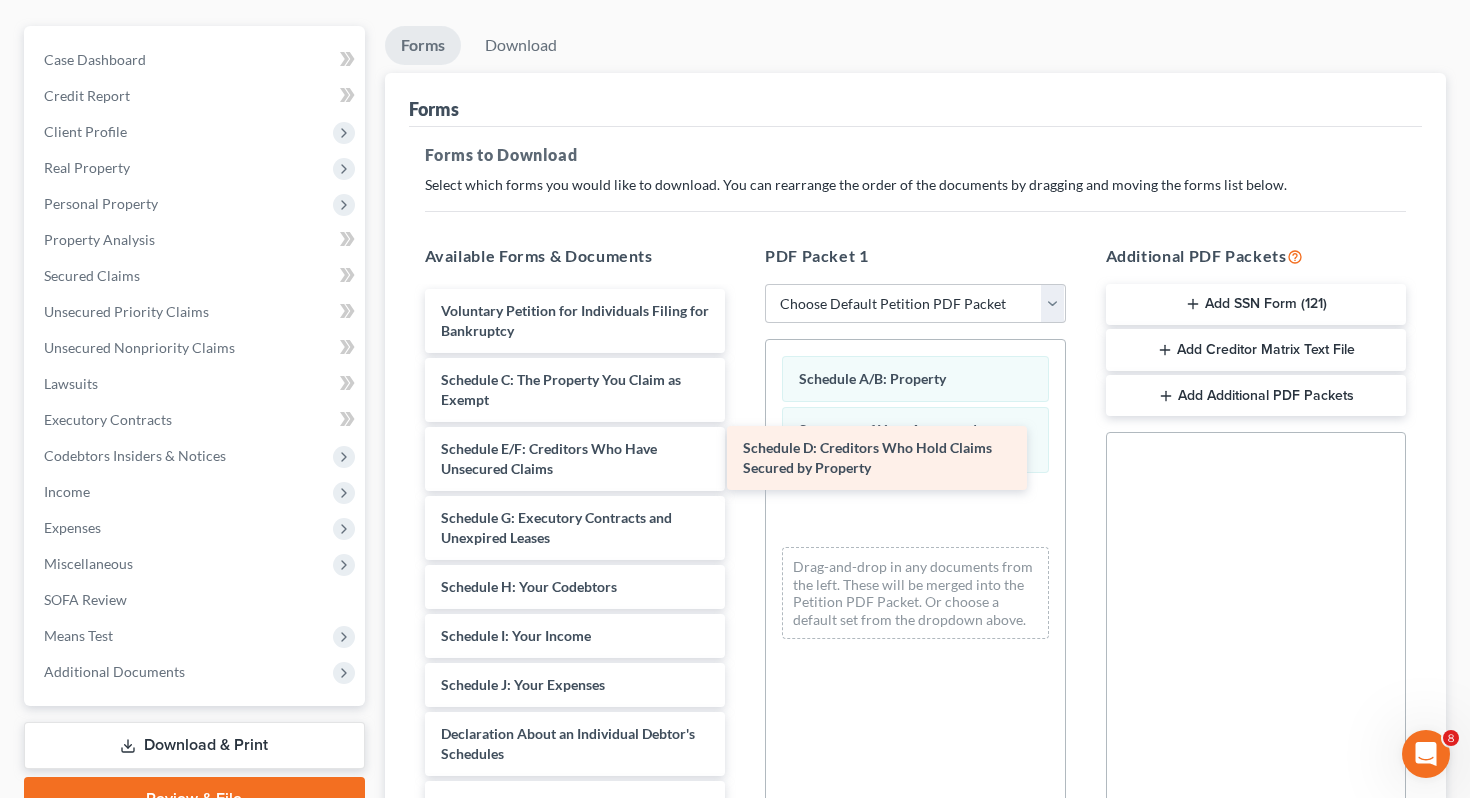 drag, startPoint x: 622, startPoint y: 423, endPoint x: 925, endPoint y: 459, distance: 305.13113 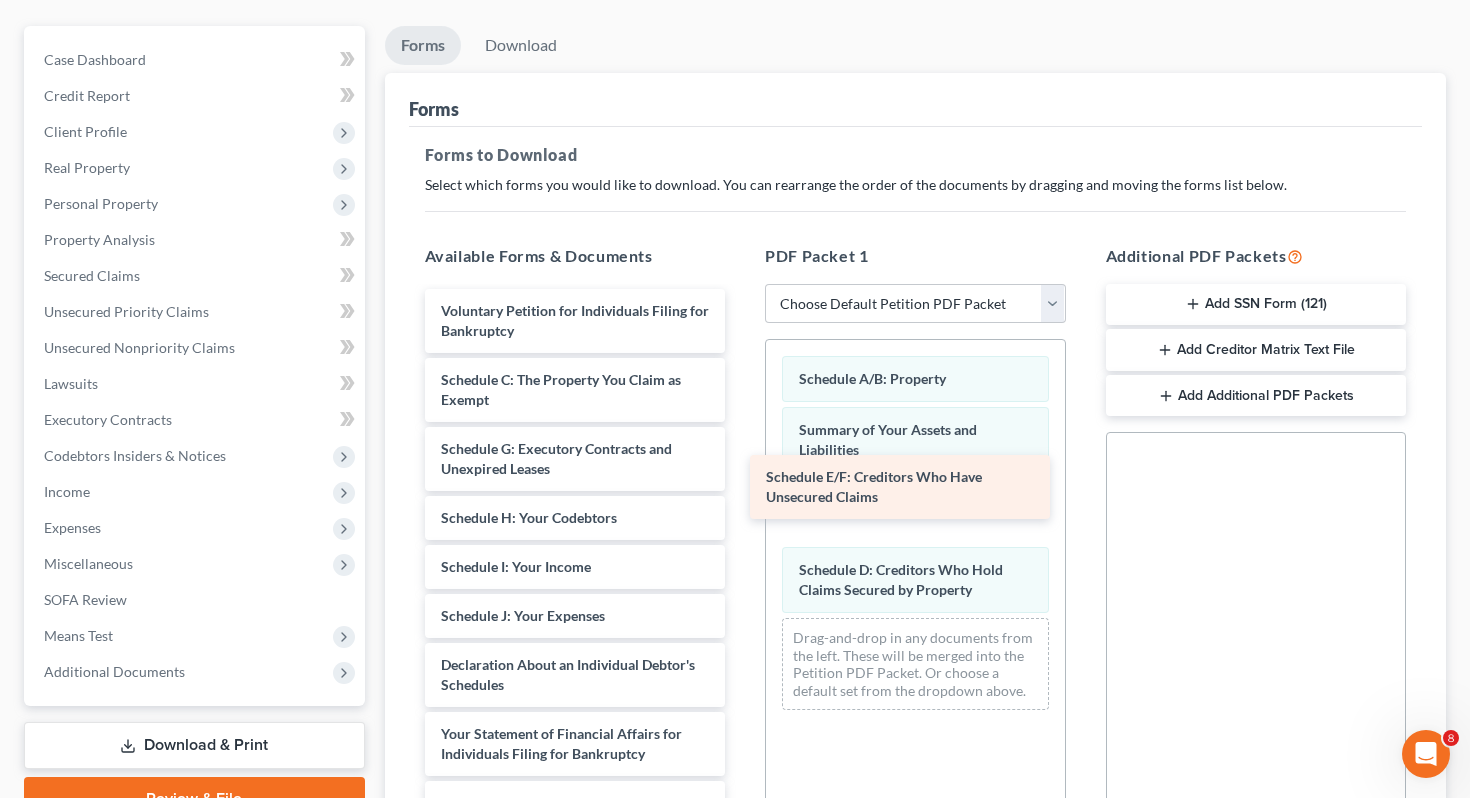 drag, startPoint x: 588, startPoint y: 399, endPoint x: 910, endPoint y: 462, distance: 328.10516 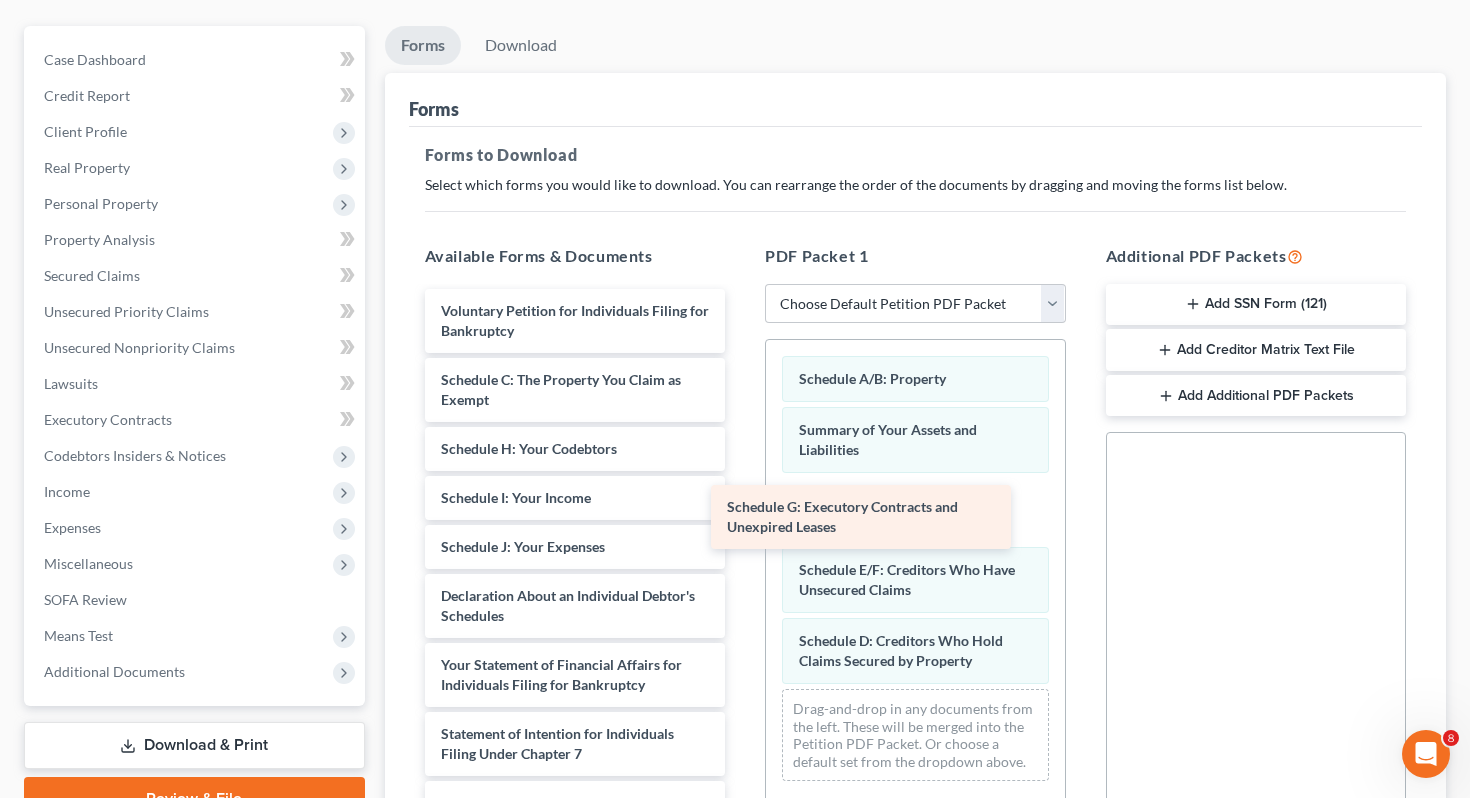 drag, startPoint x: 621, startPoint y: 422, endPoint x: 906, endPoint y: 515, distance: 299.78992 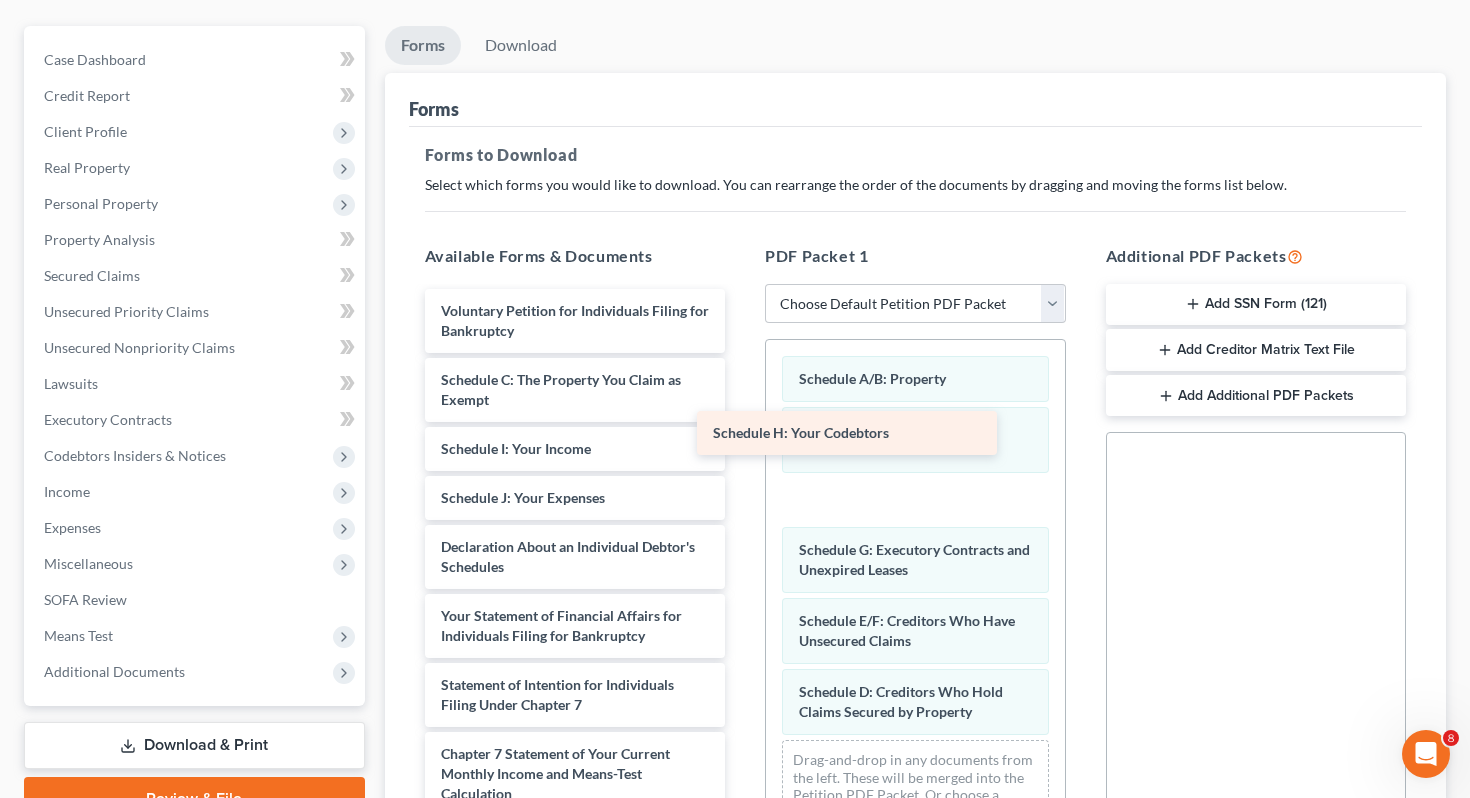 drag, startPoint x: 584, startPoint y: 408, endPoint x: 991, endPoint y: 467, distance: 411.25418 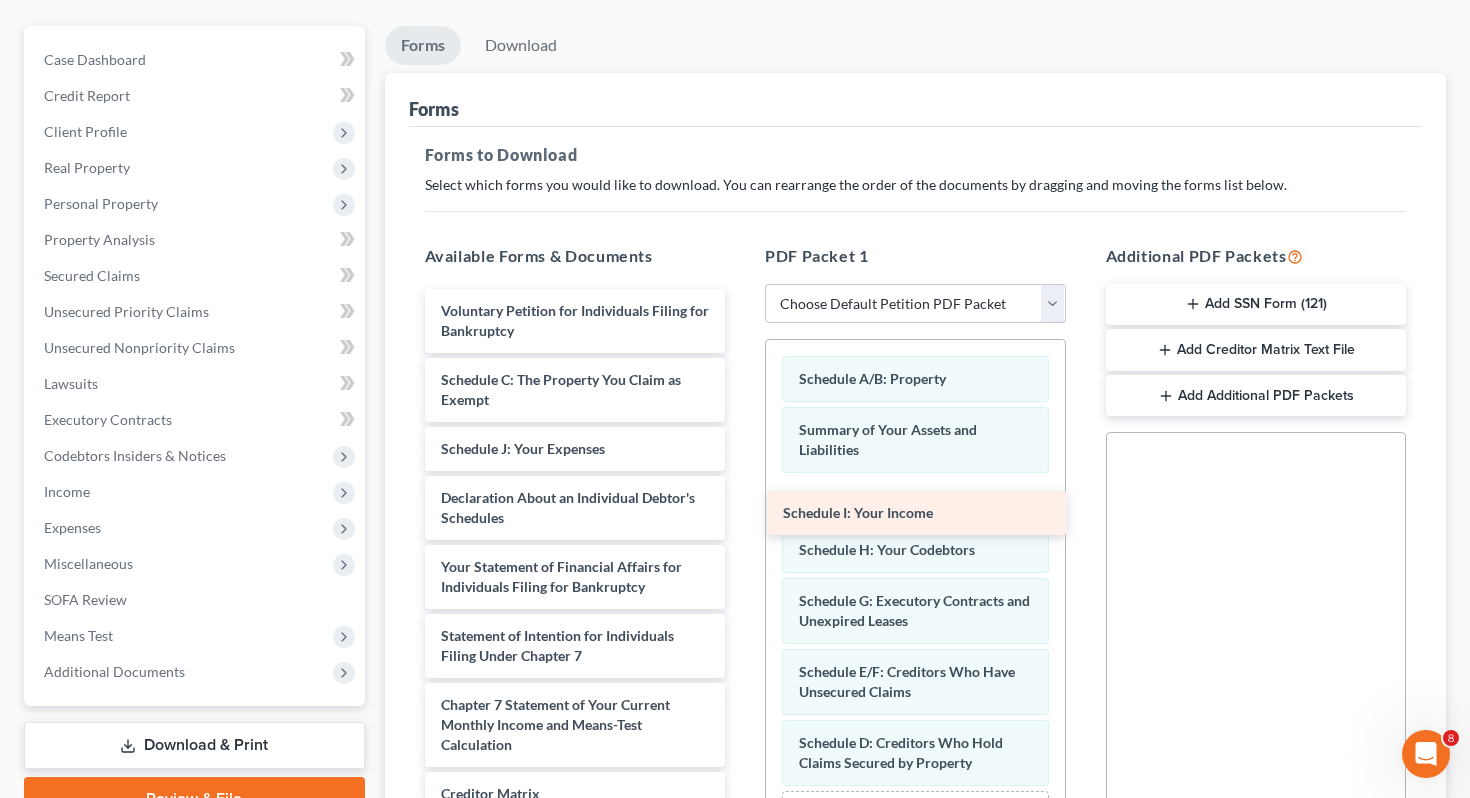 drag, startPoint x: 687, startPoint y: 411, endPoint x: 1029, endPoint y: 511, distance: 356.32007 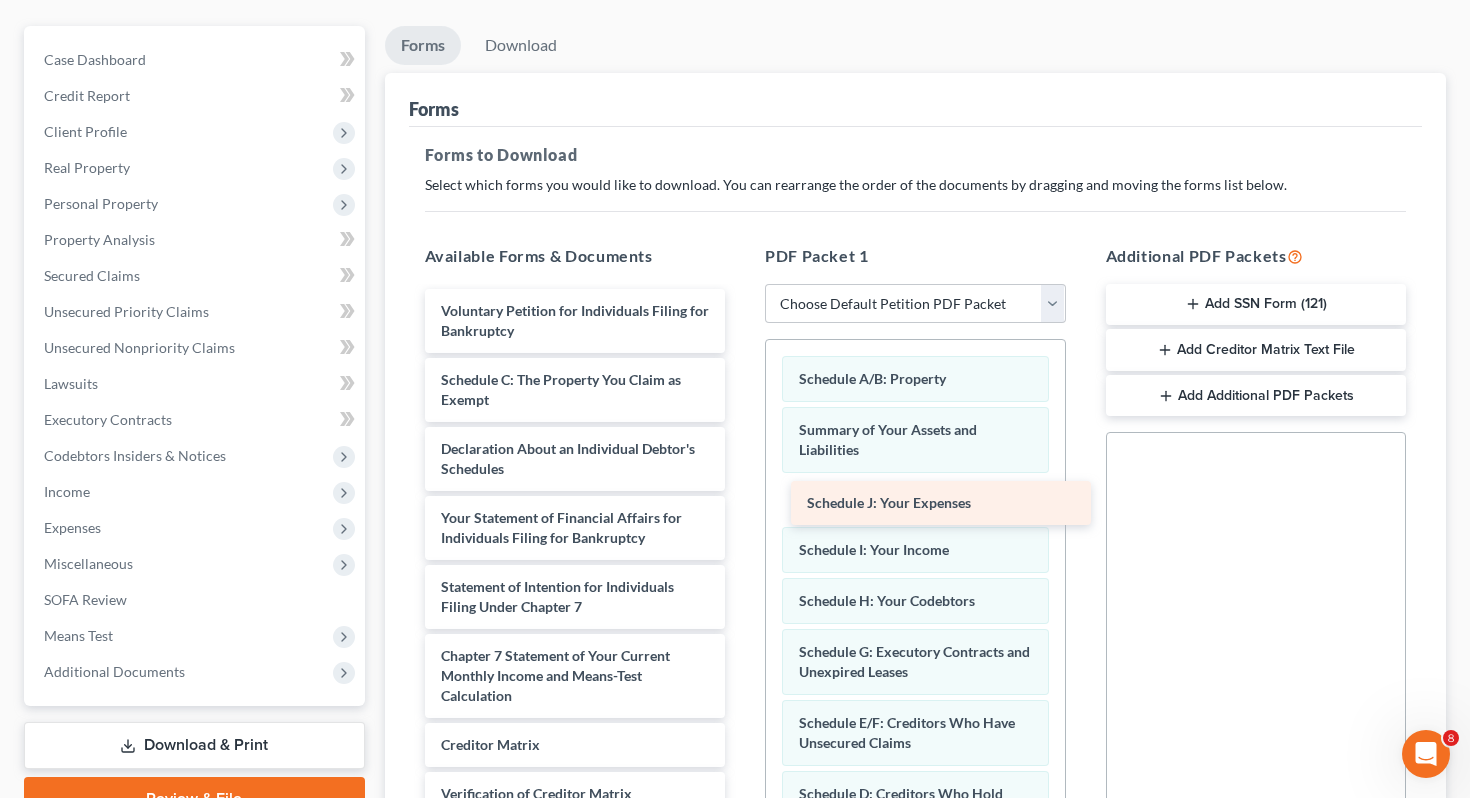 drag, startPoint x: 643, startPoint y: 412, endPoint x: 1031, endPoint y: 515, distance: 401.43866 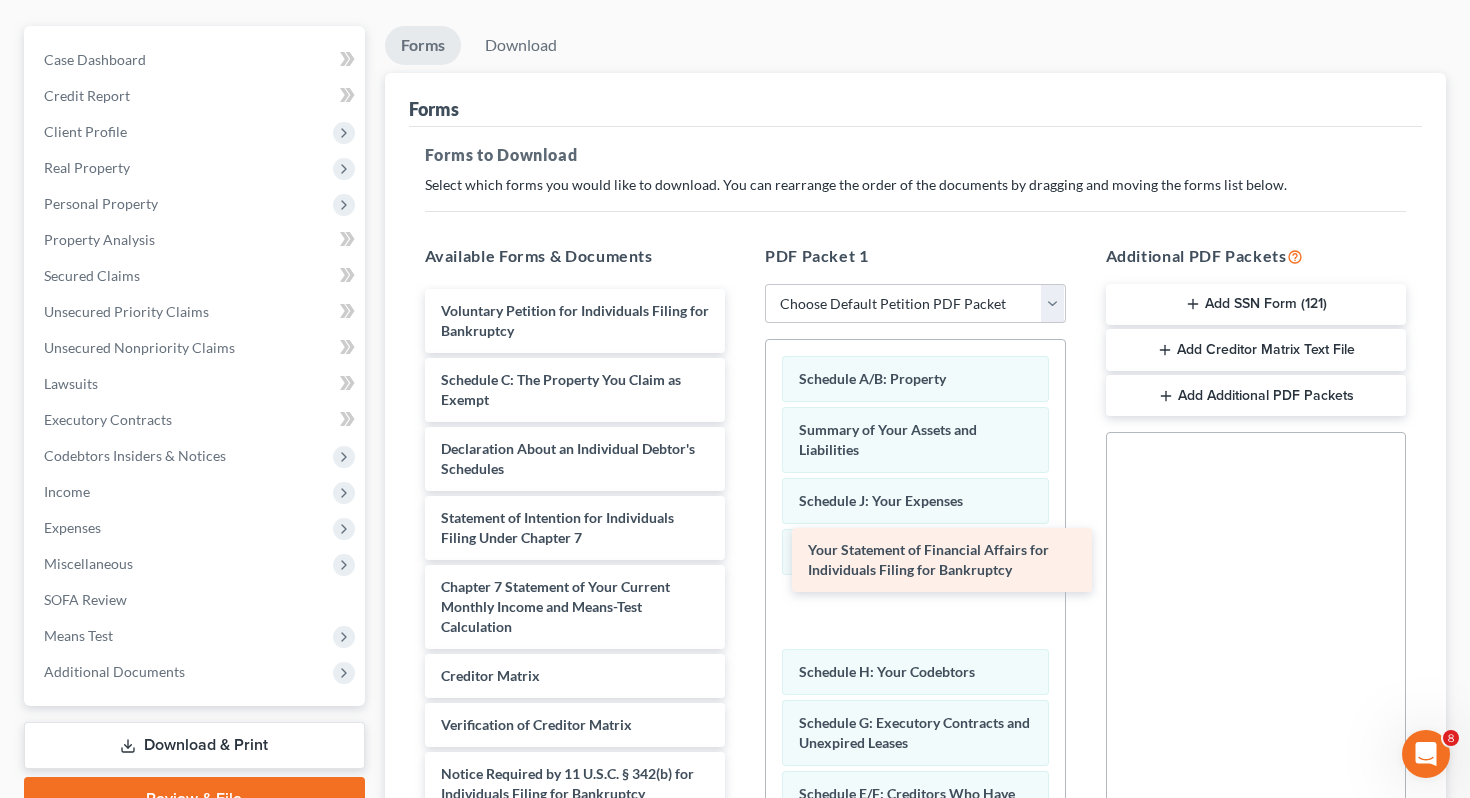 drag, startPoint x: 538, startPoint y: 498, endPoint x: 904, endPoint y: 567, distance: 372.44733 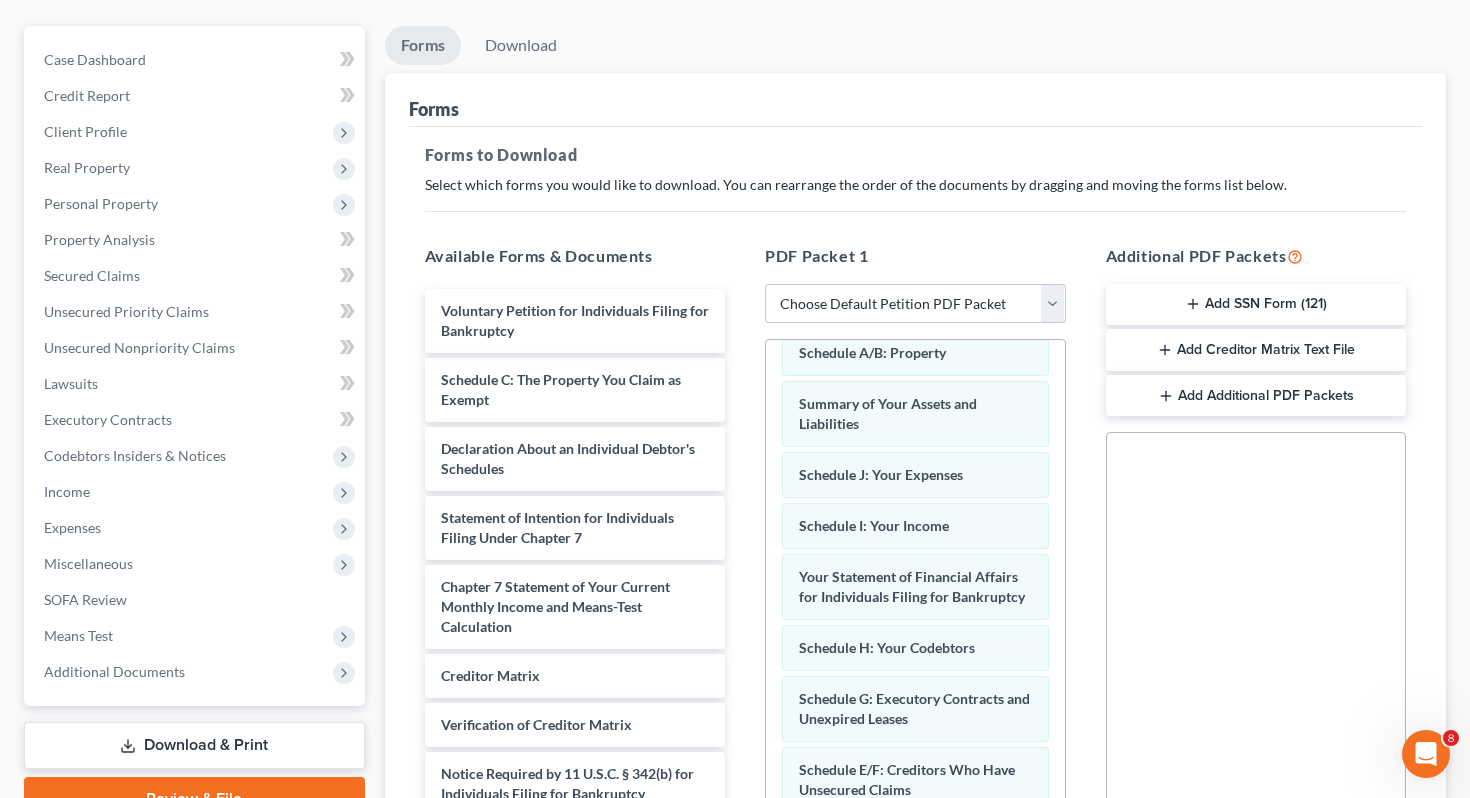 scroll, scrollTop: 0, scrollLeft: 0, axis: both 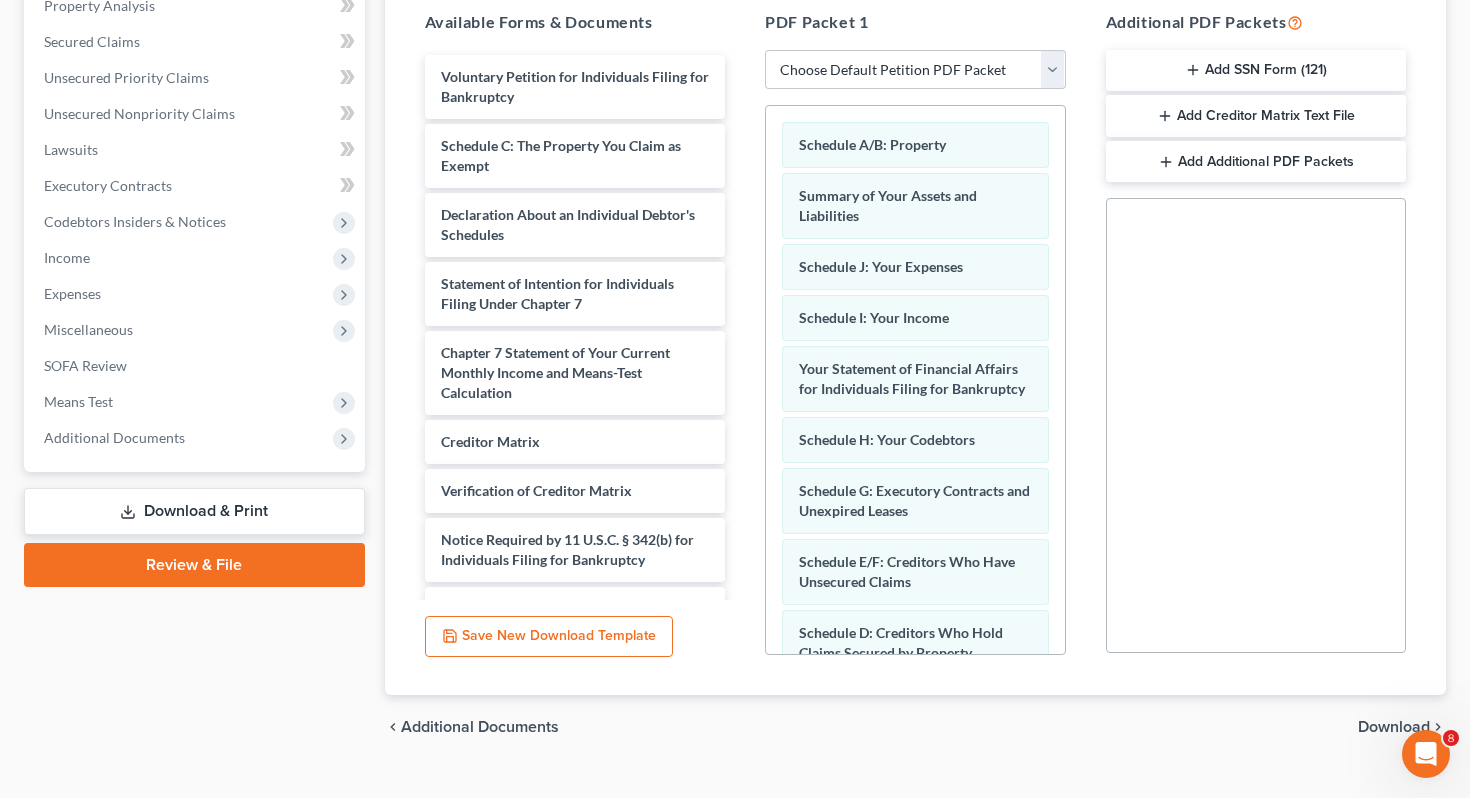 click on "Download" at bounding box center [1394, 727] 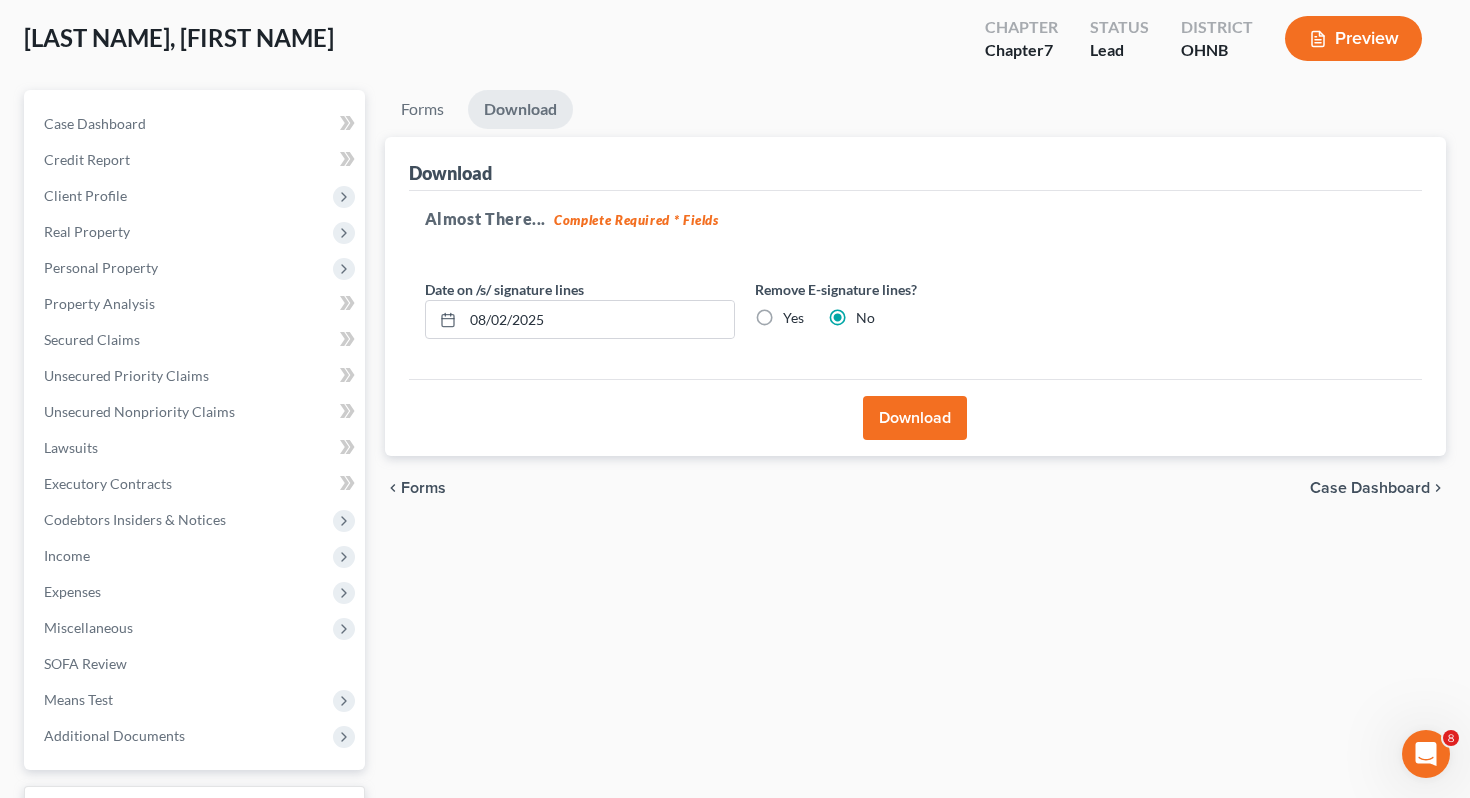 scroll, scrollTop: 131, scrollLeft: 0, axis: vertical 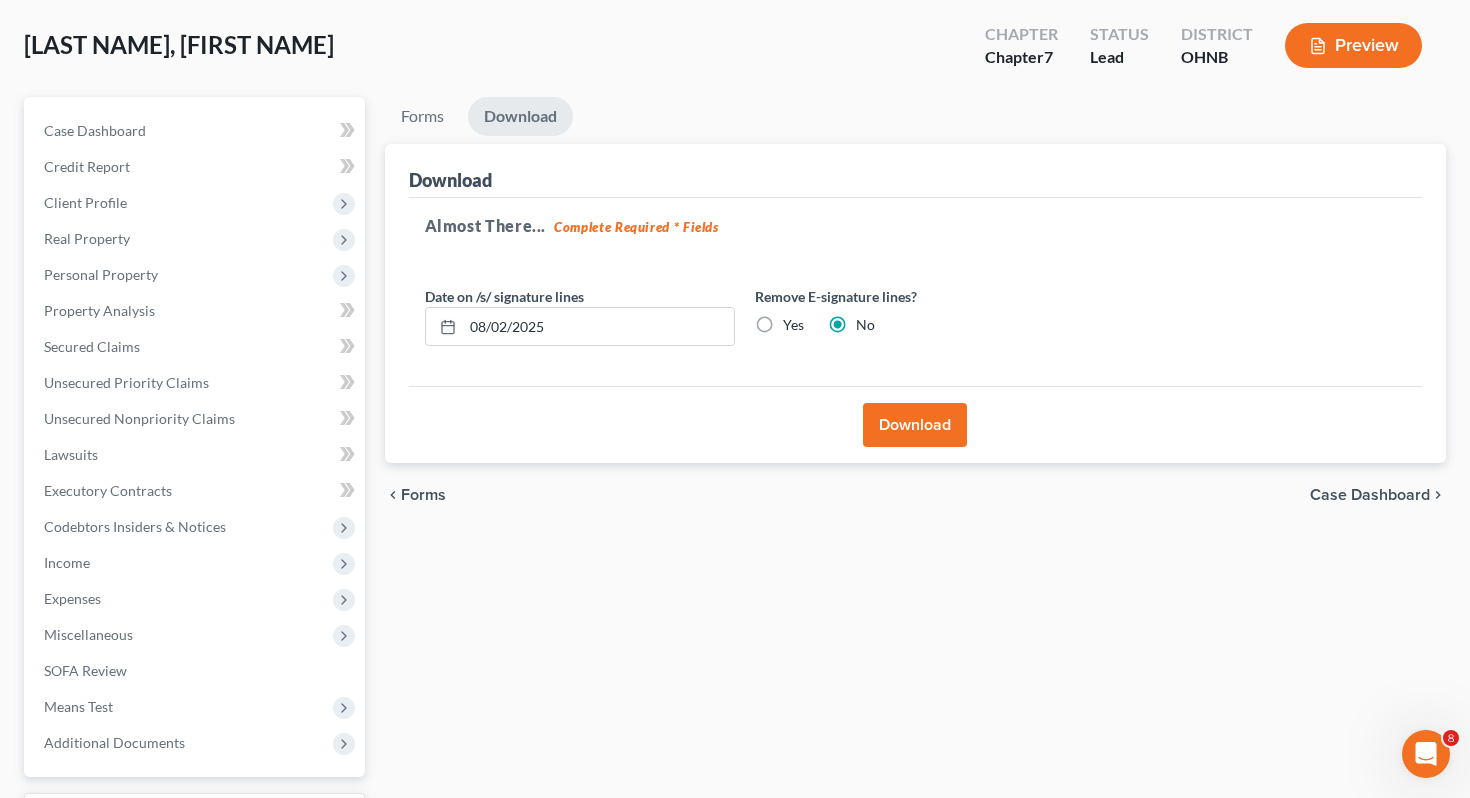 click on "Download" at bounding box center [915, 425] 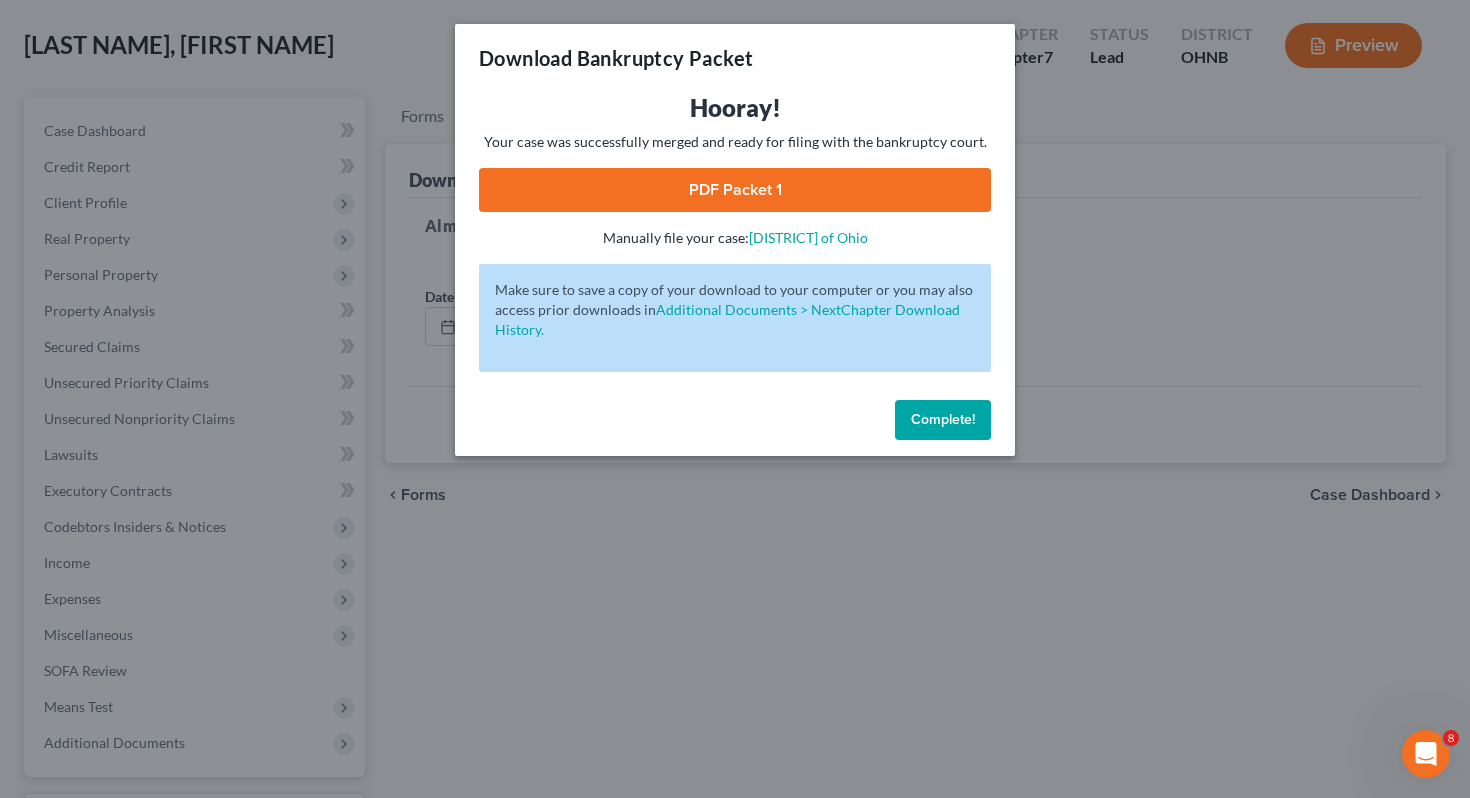 click on "PDF Packet 1" at bounding box center (735, 190) 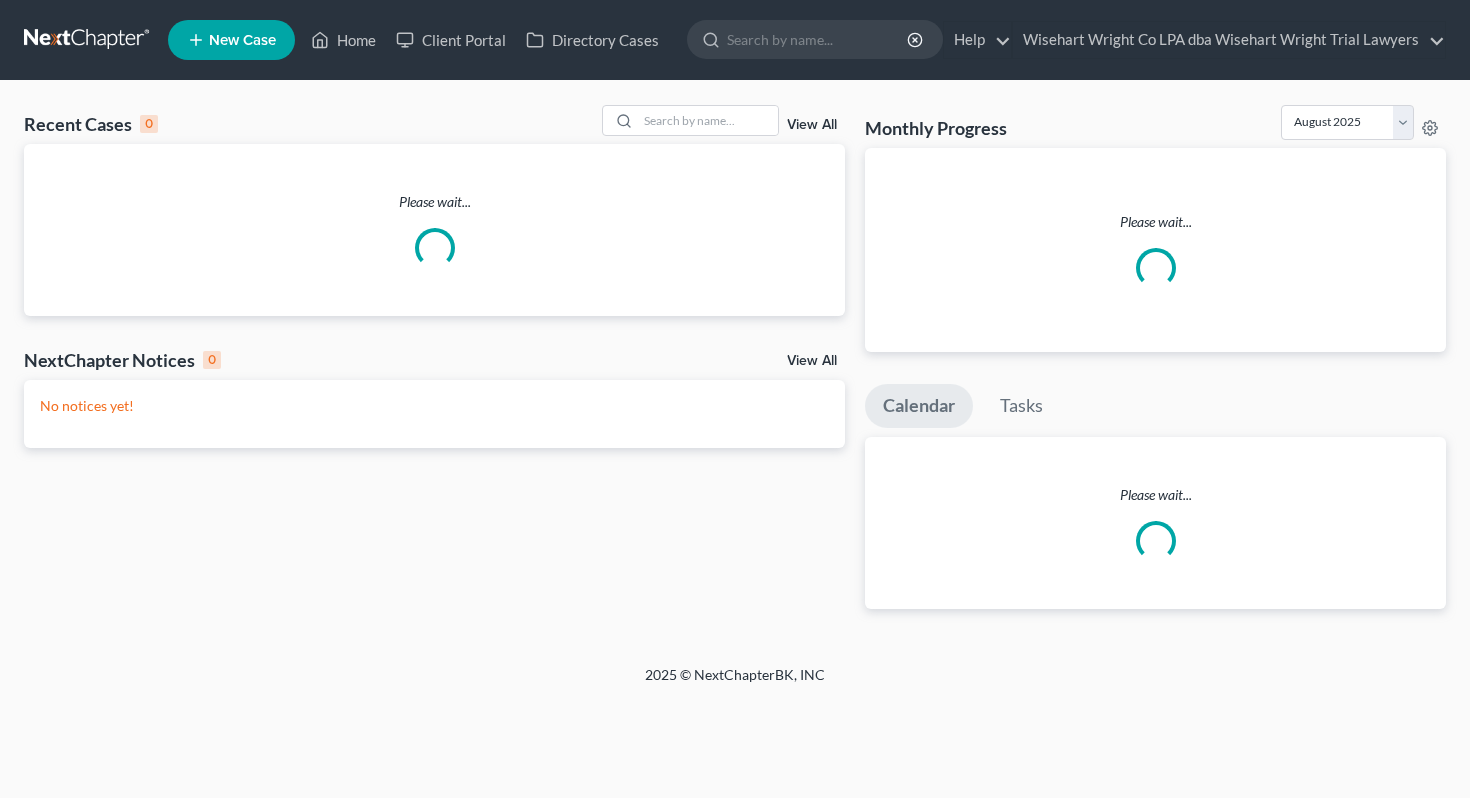 scroll, scrollTop: 0, scrollLeft: 0, axis: both 